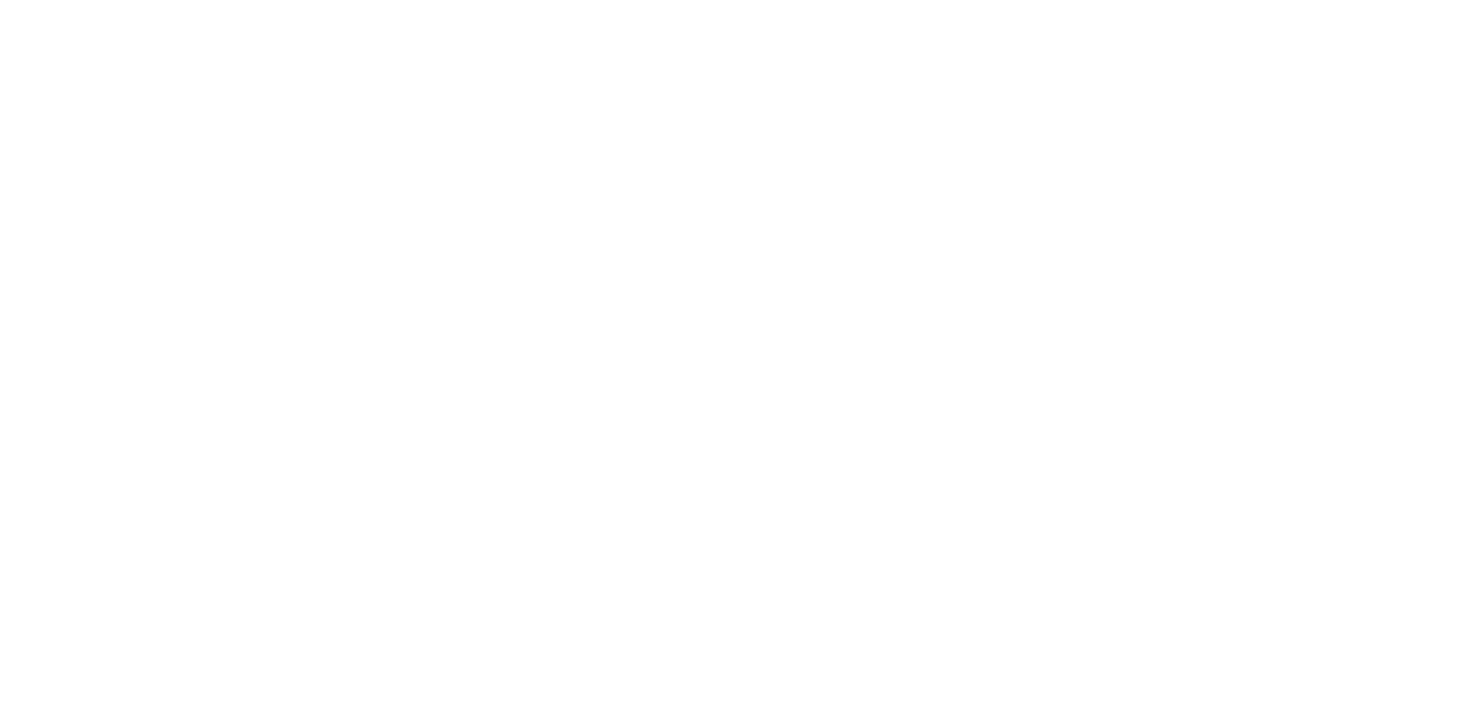 scroll, scrollTop: 0, scrollLeft: 0, axis: both 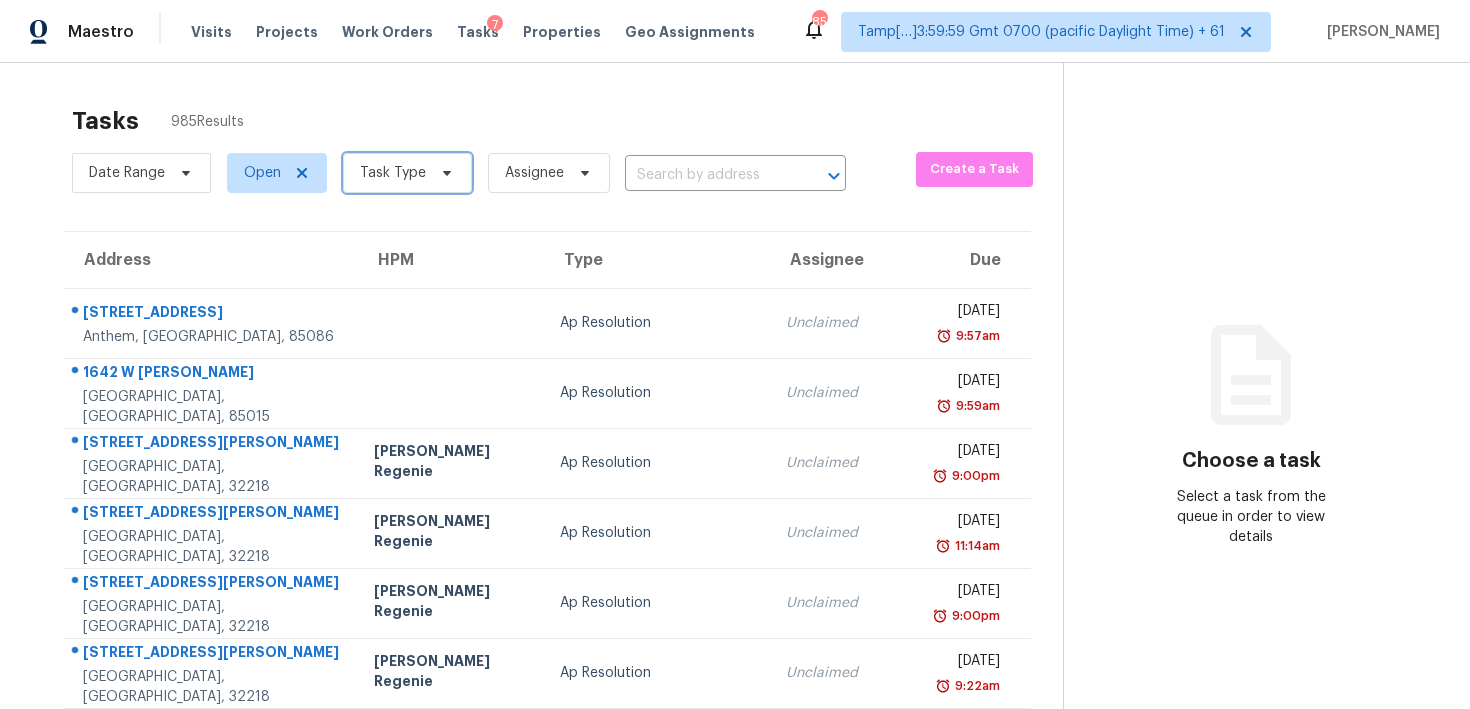 click on "Task Type" at bounding box center (407, 173) 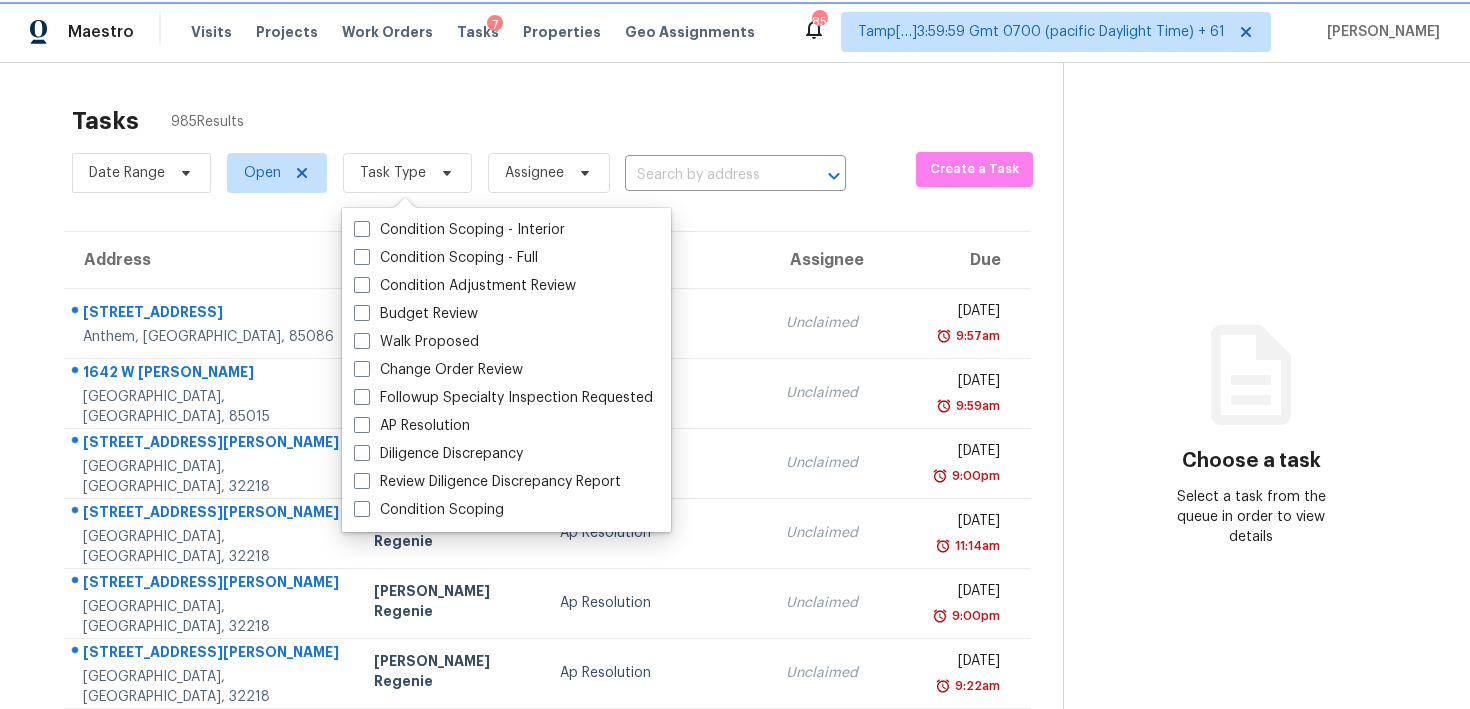 click on "Task Type" at bounding box center (407, 173) 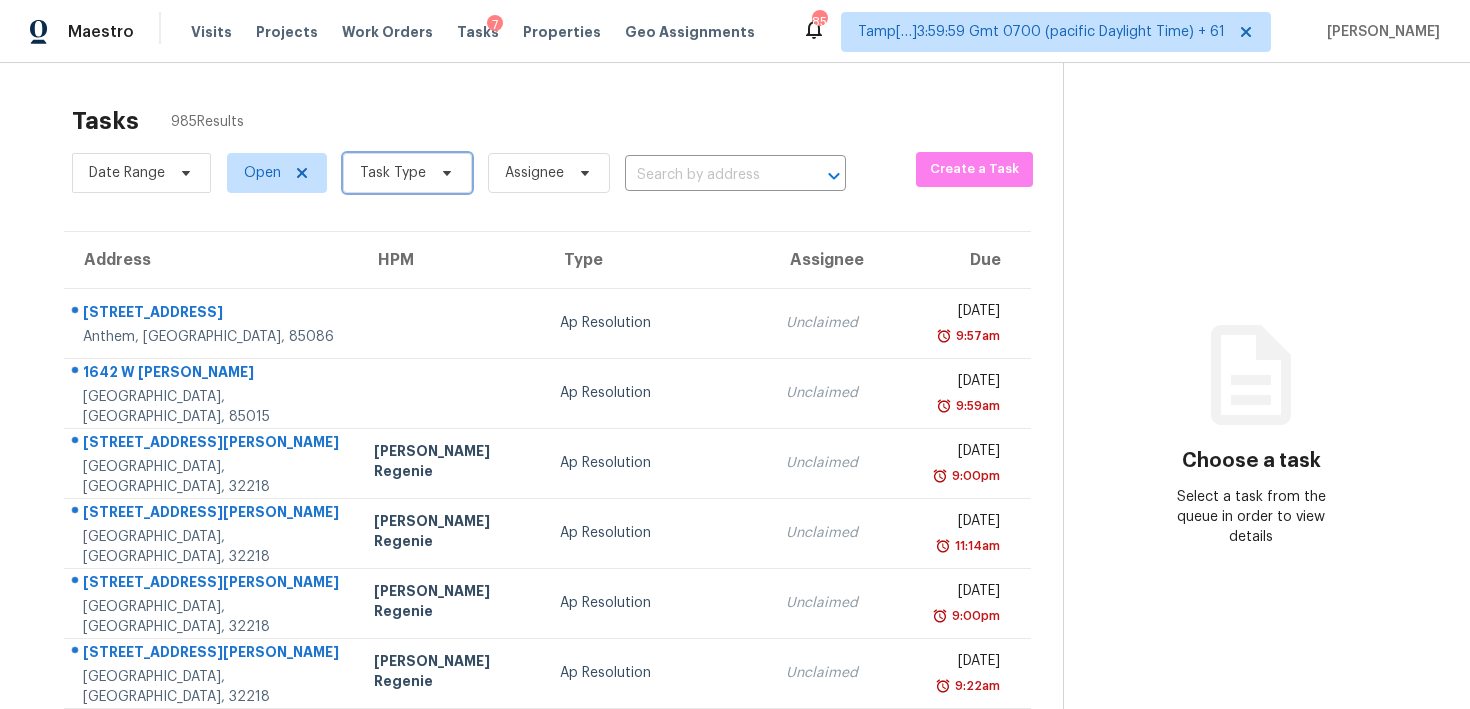 click on "Task Type" at bounding box center (407, 173) 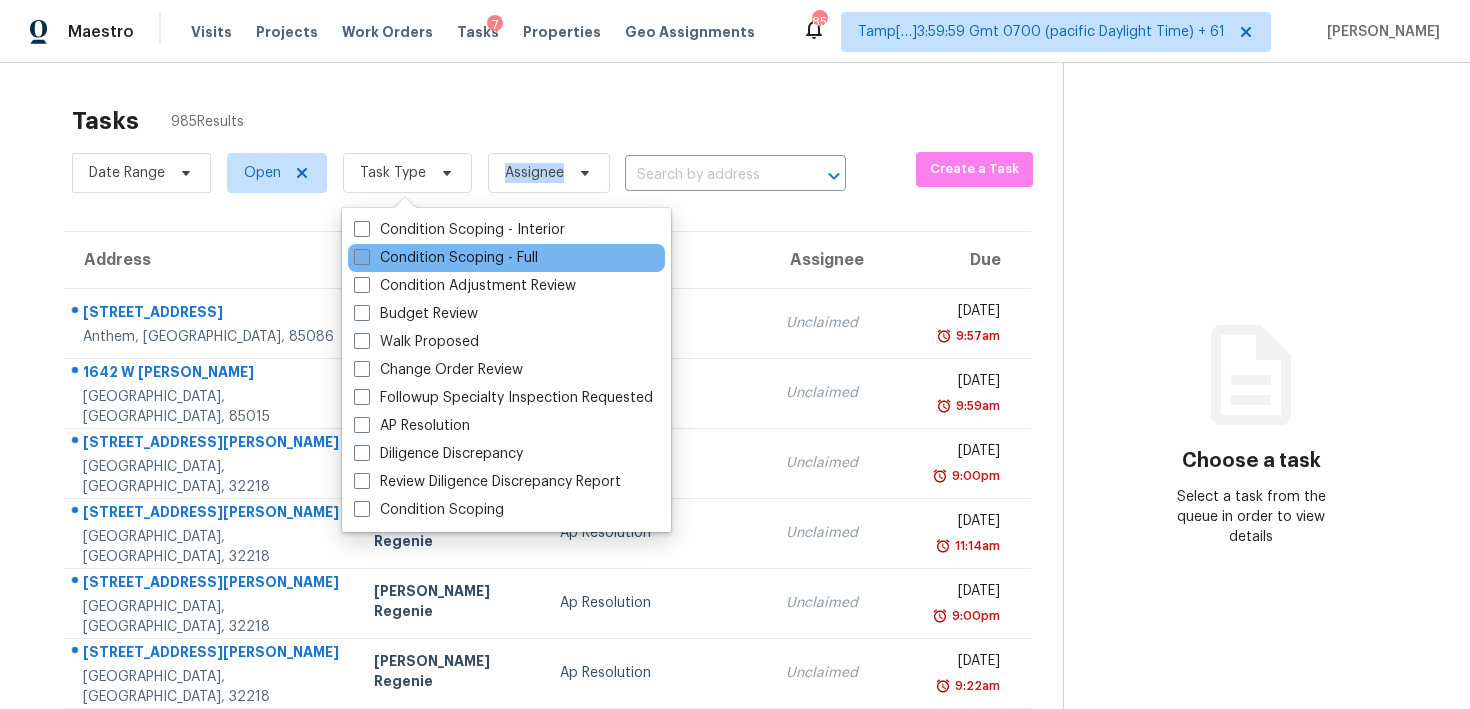 click on "Condition Scoping - Full" at bounding box center [446, 258] 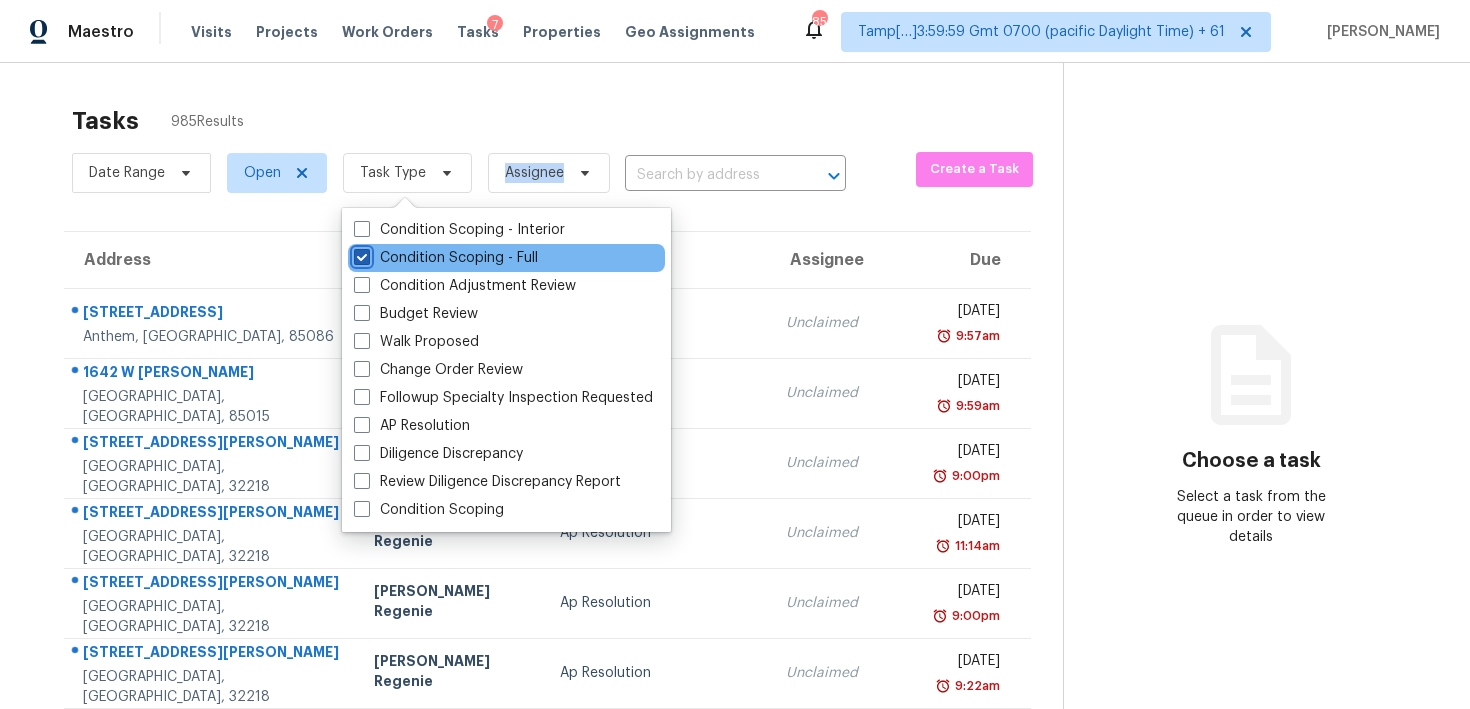 checkbox on "true" 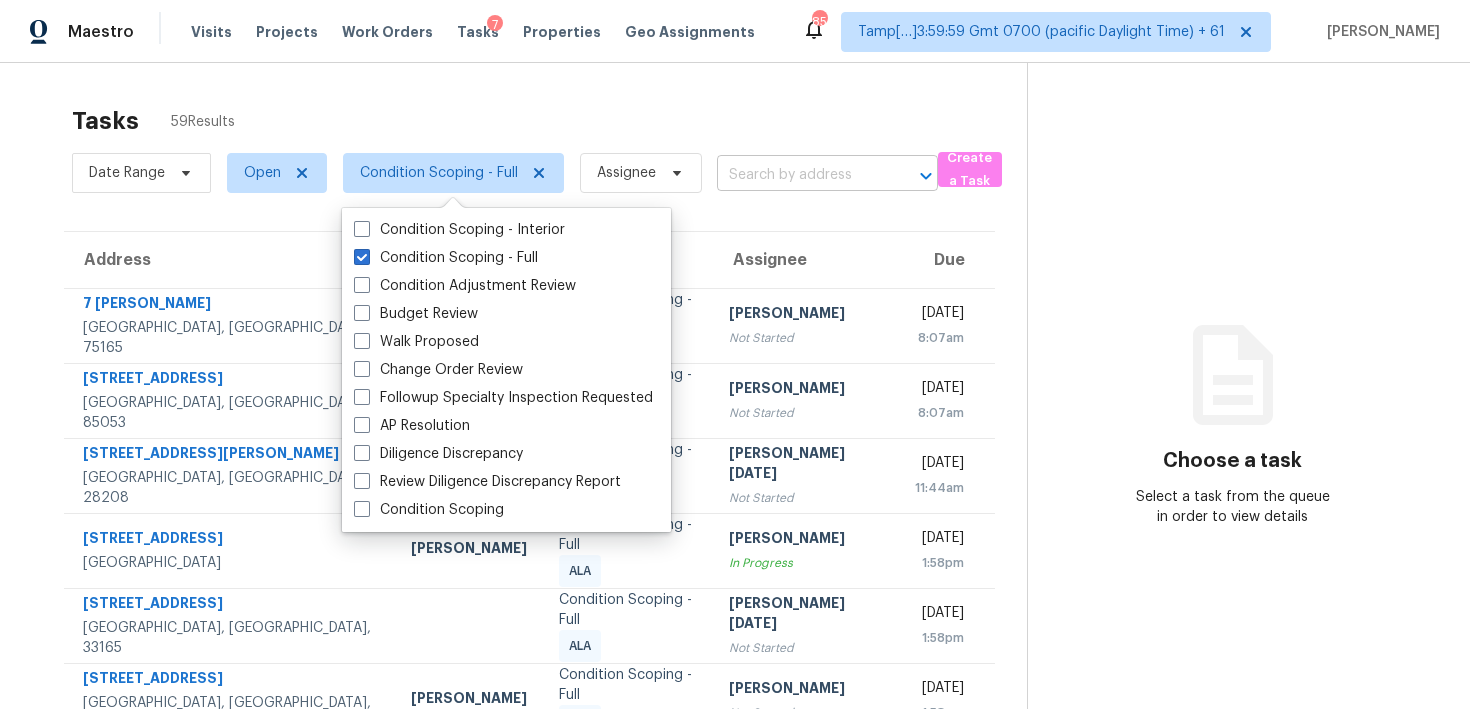 click at bounding box center (799, 175) 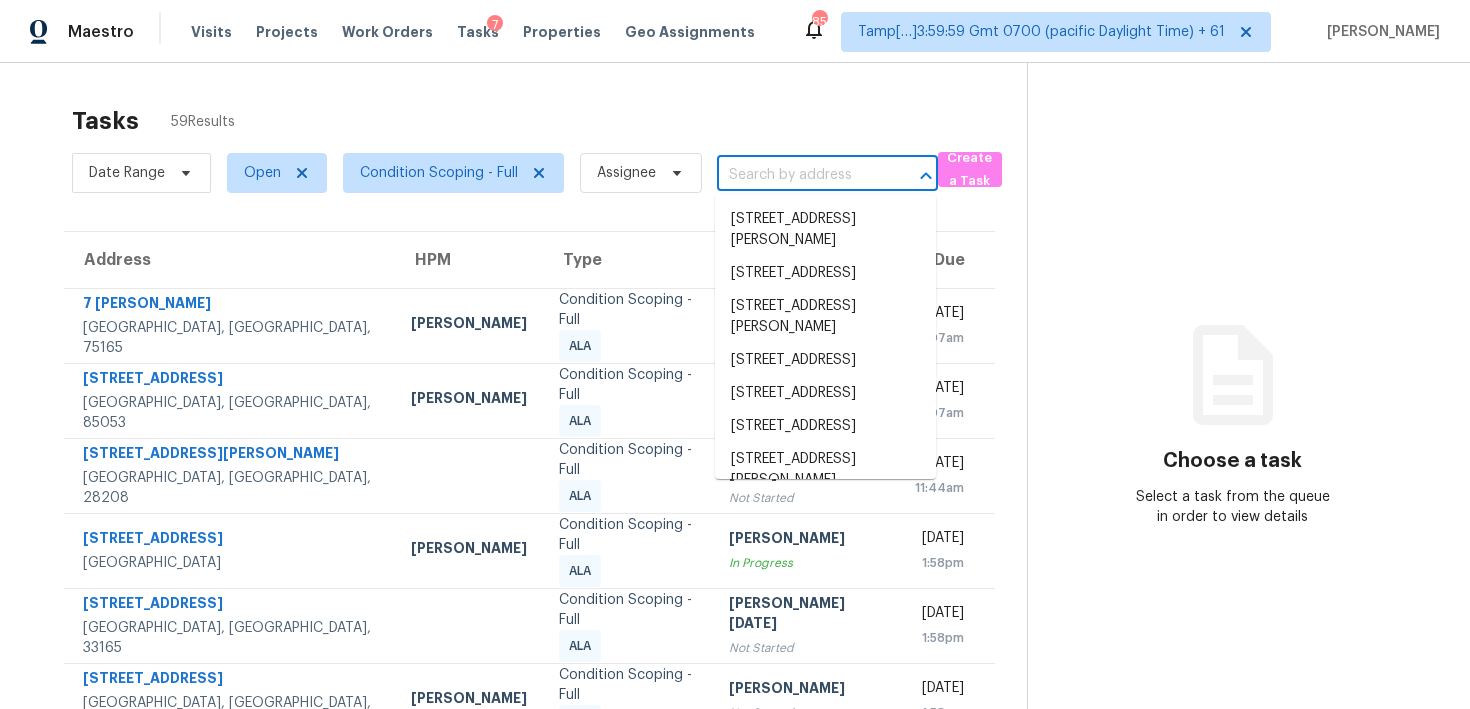 paste on "670 Chantress Ct, Alpharetta, GA, 30004" 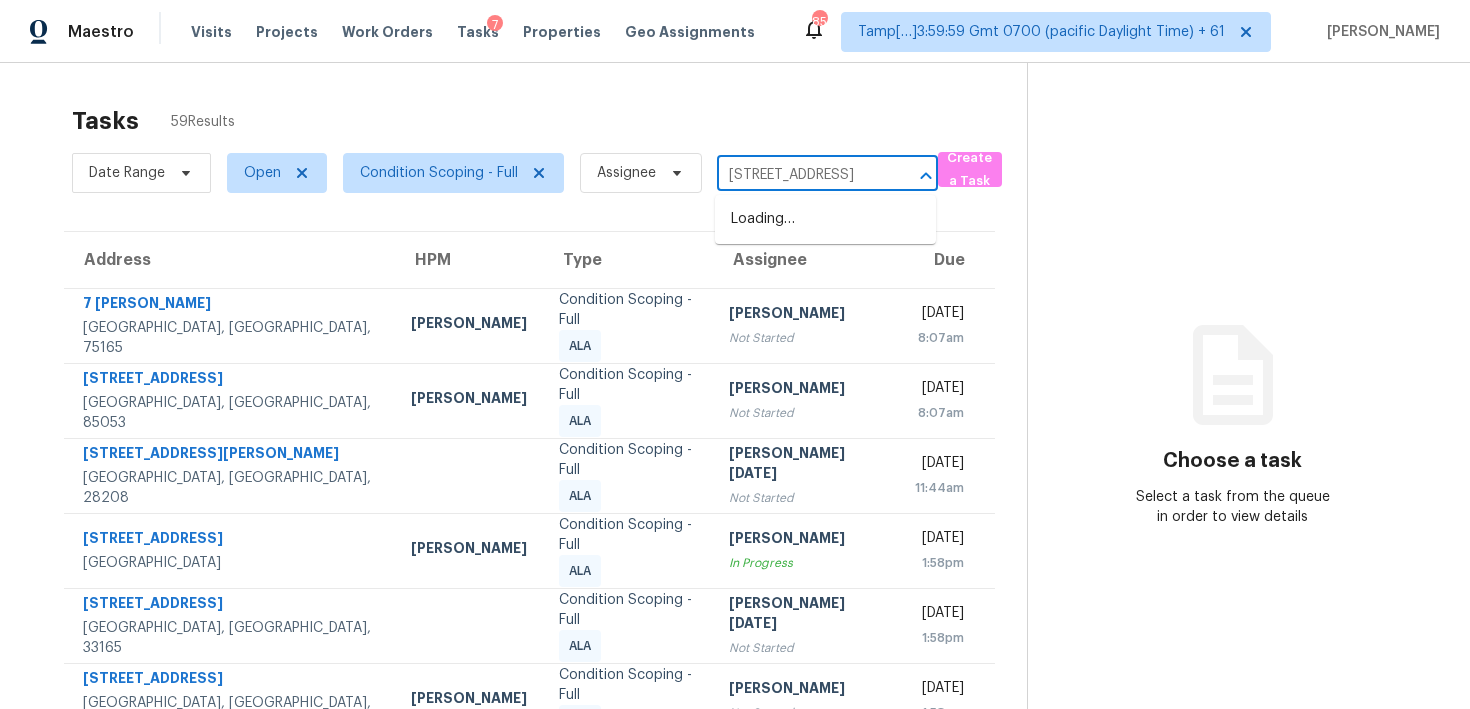 scroll, scrollTop: 0, scrollLeft: 117, axis: horizontal 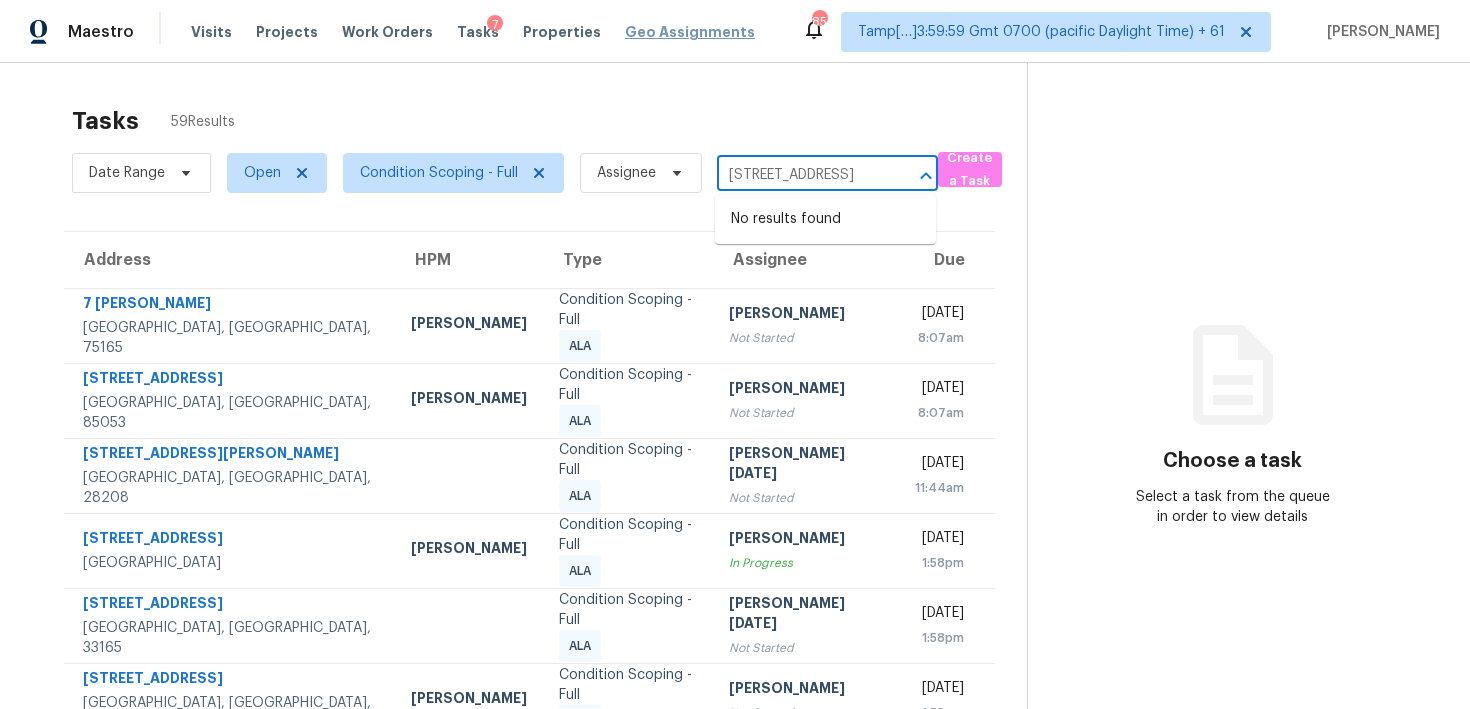 type on "670 Chantress Ct, Alpharetta, GA, 30004" 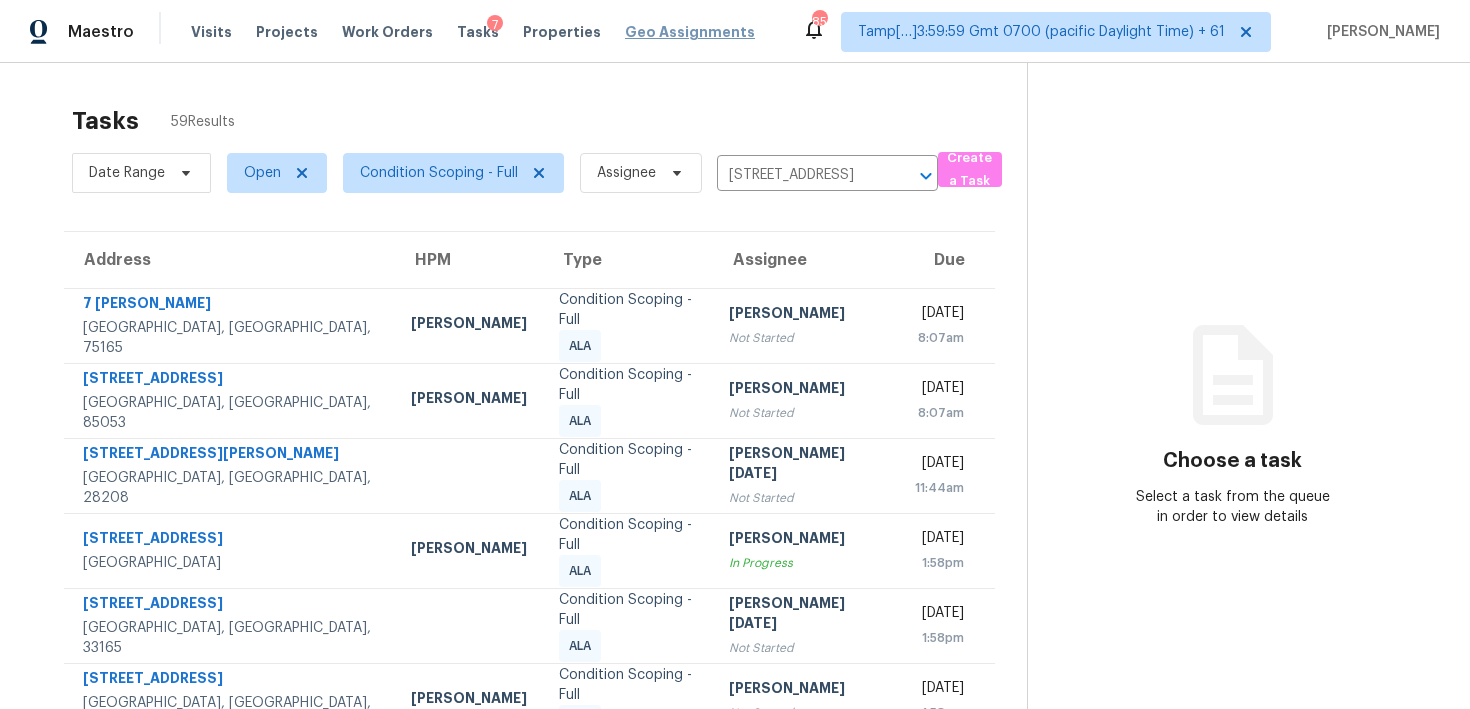type 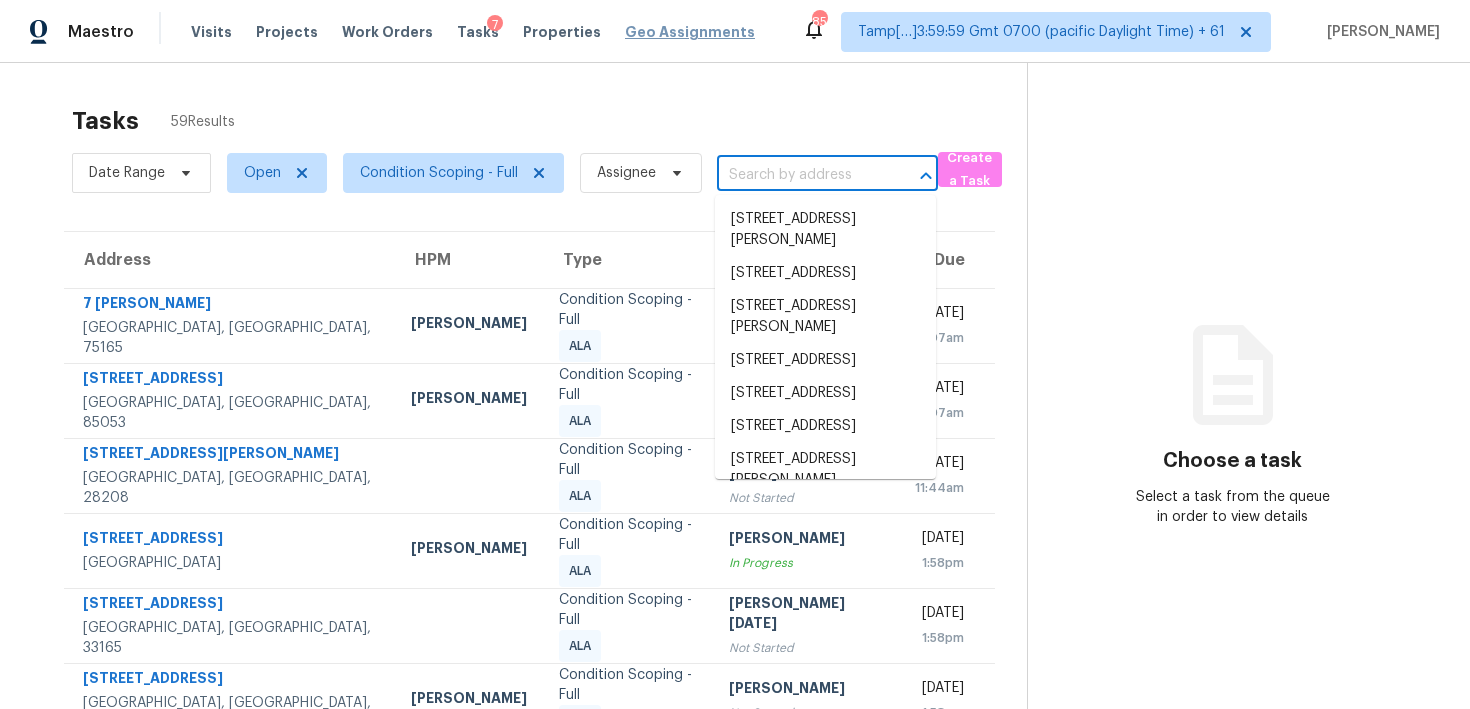 scroll, scrollTop: 0, scrollLeft: 0, axis: both 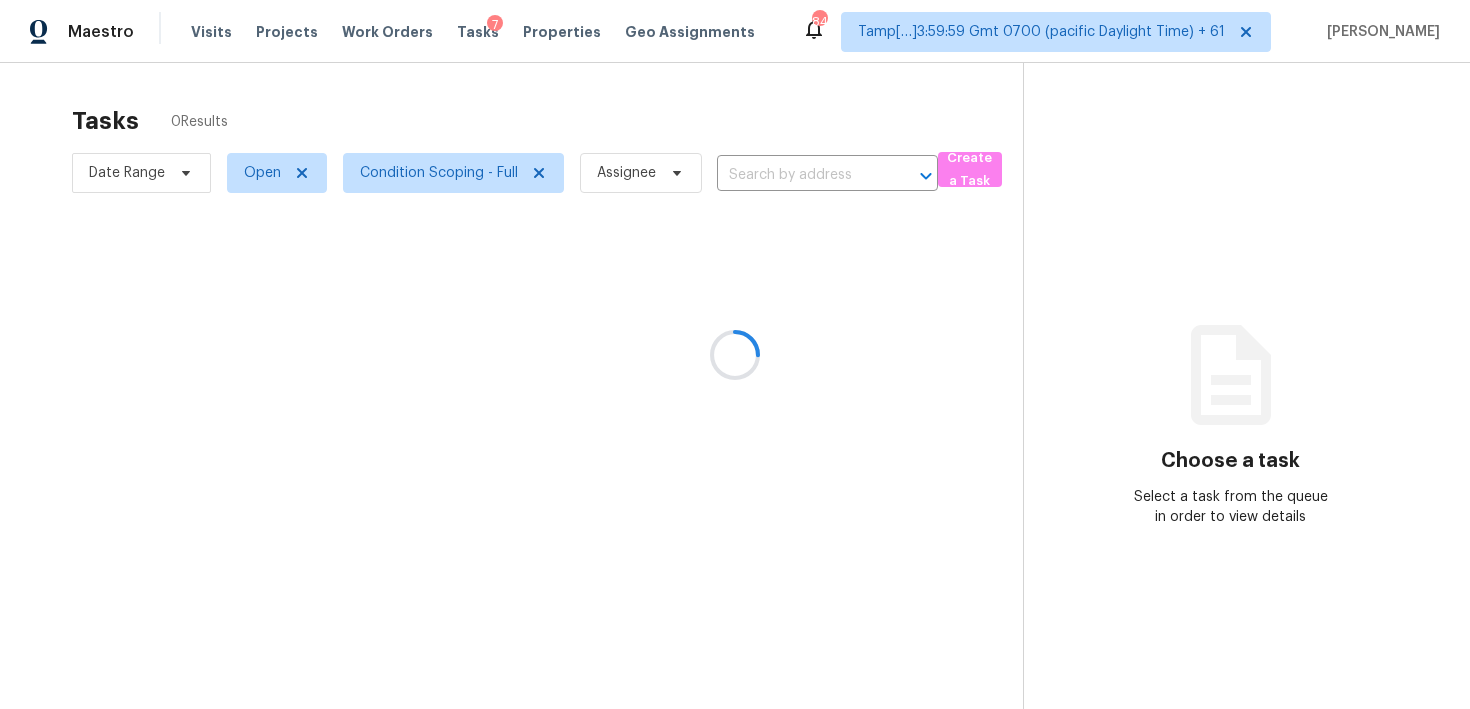 click at bounding box center (735, 354) 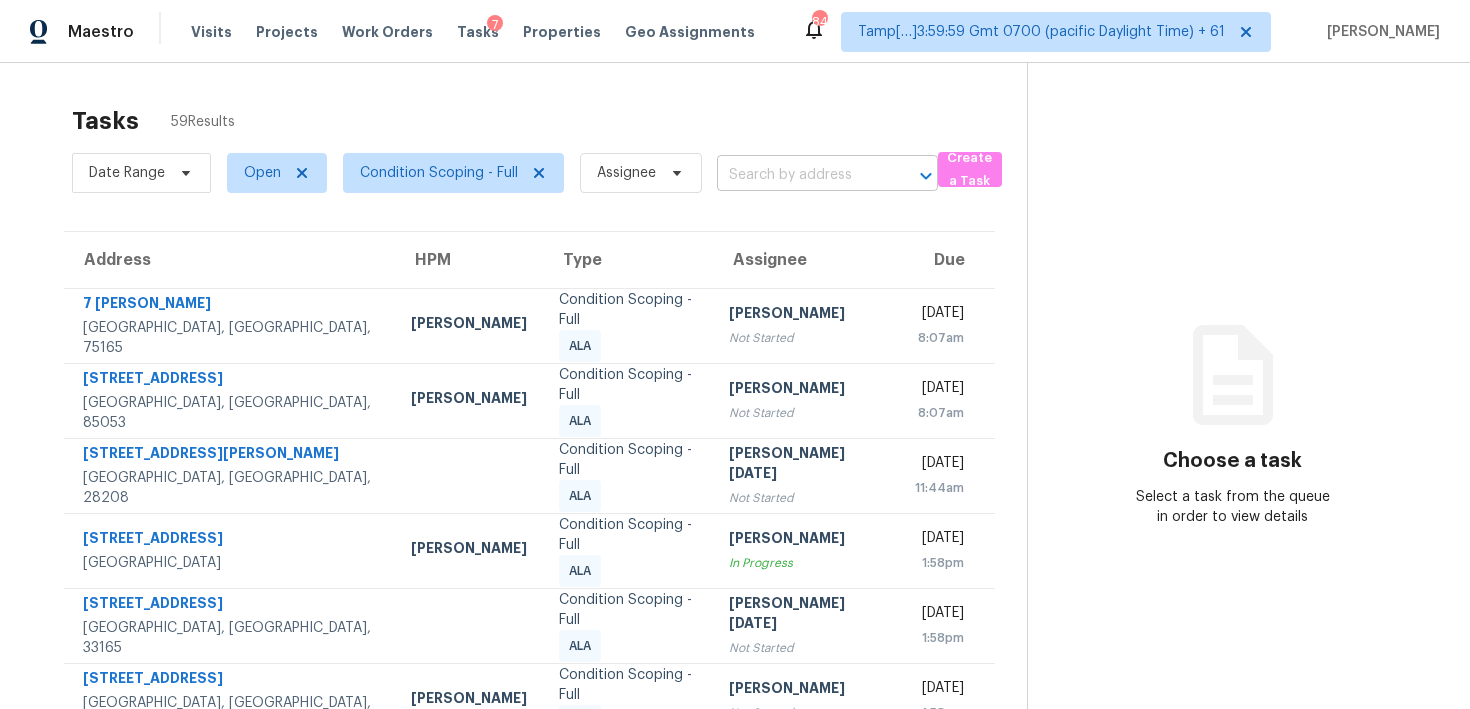 click at bounding box center (799, 175) 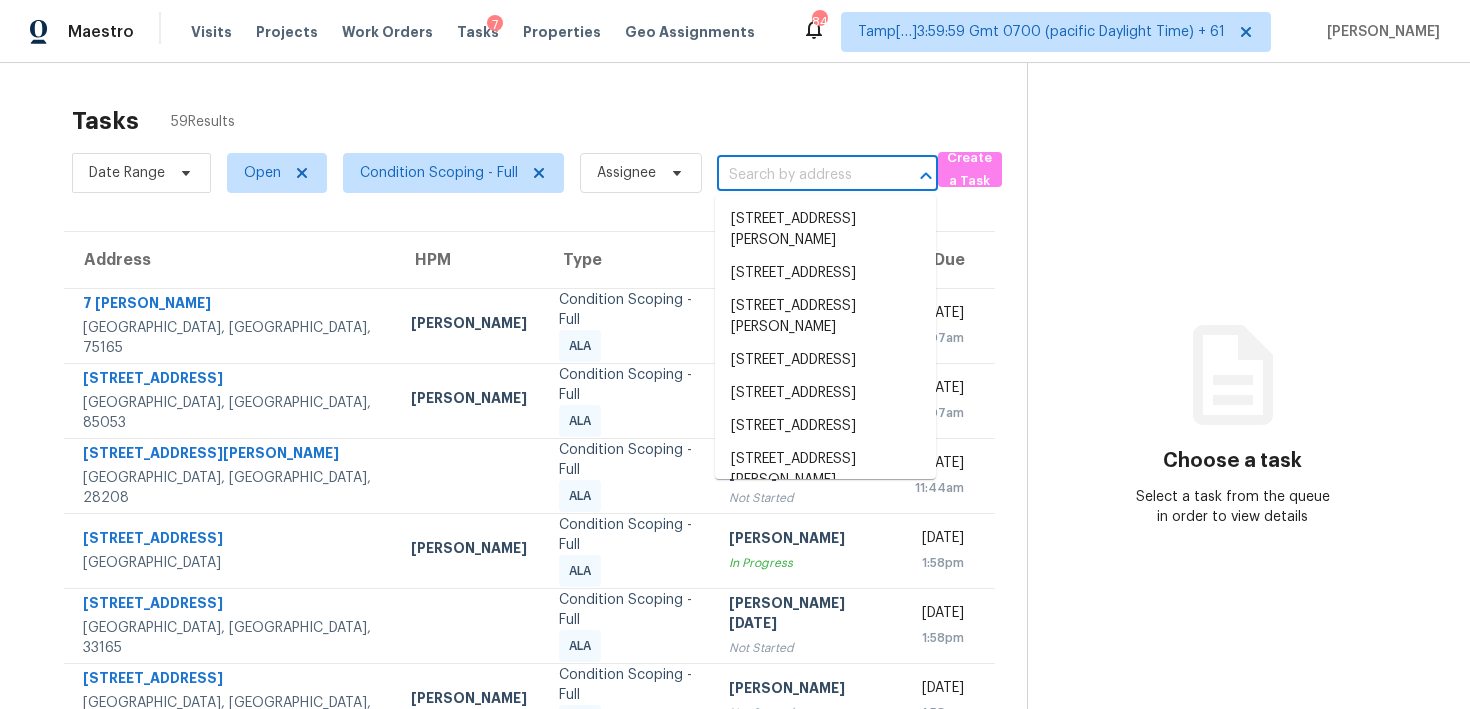 click at bounding box center (799, 175) 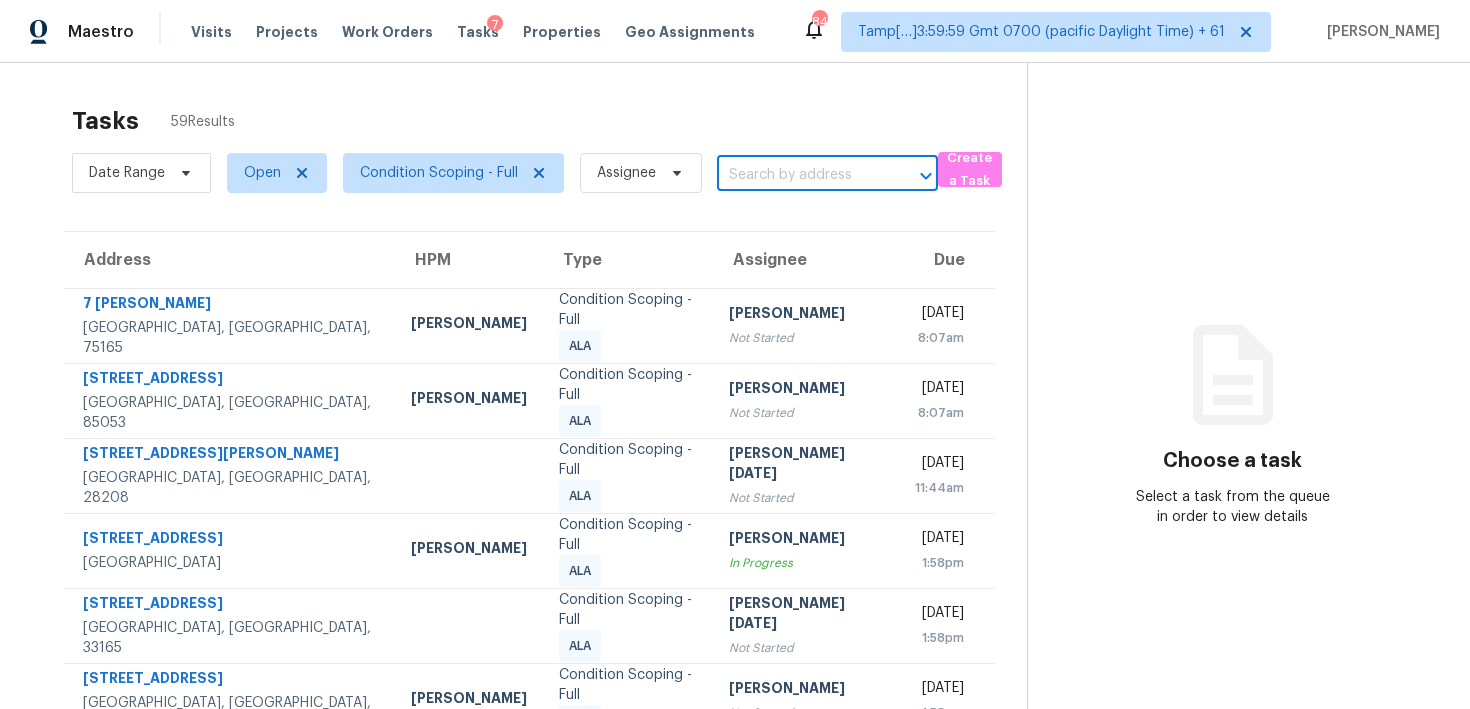 paste on "4942 Creekside Ln, Powder Springs, GA, 30127" 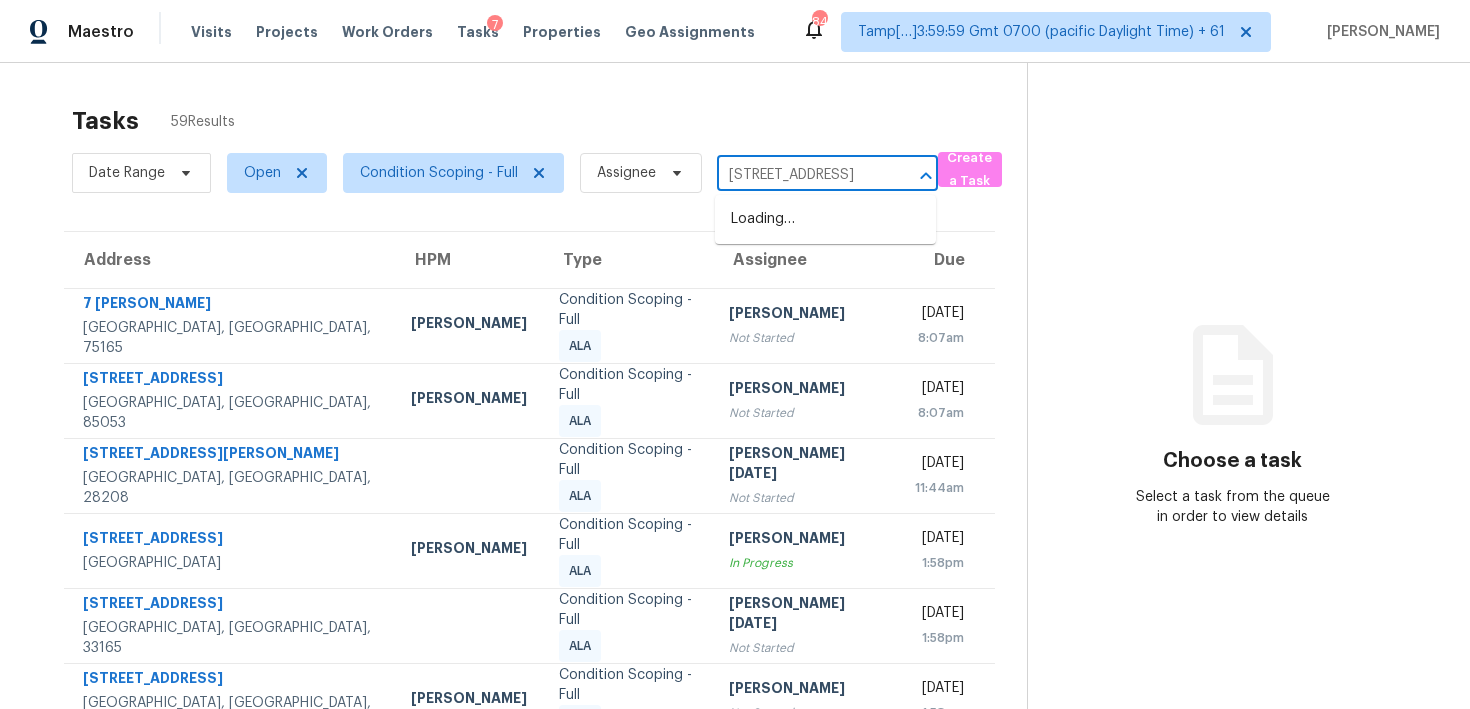 scroll, scrollTop: 0, scrollLeft: 154, axis: horizontal 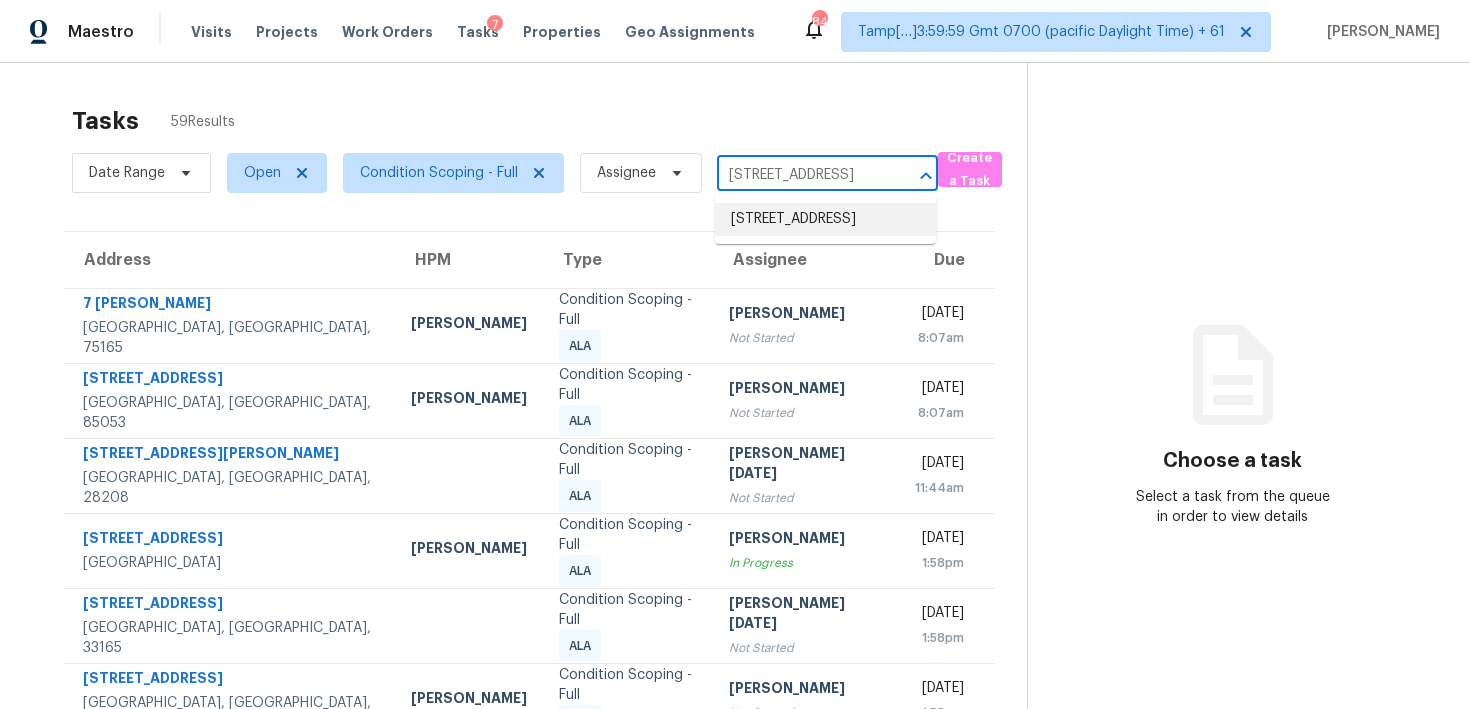 click on "4942 Creekside Ln, Powder Springs, GA 30127" at bounding box center (825, 219) 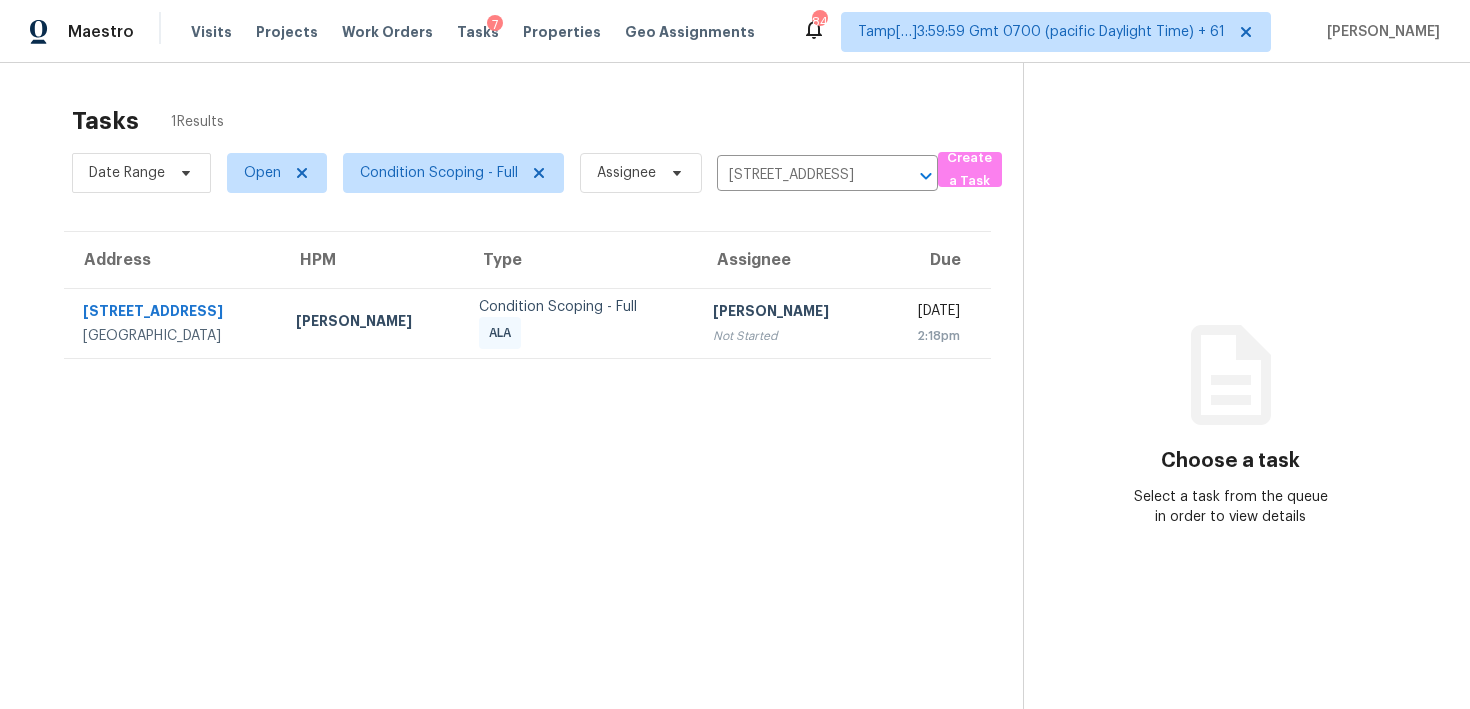 click on "Hariharan GV Not Started" at bounding box center (788, 323) 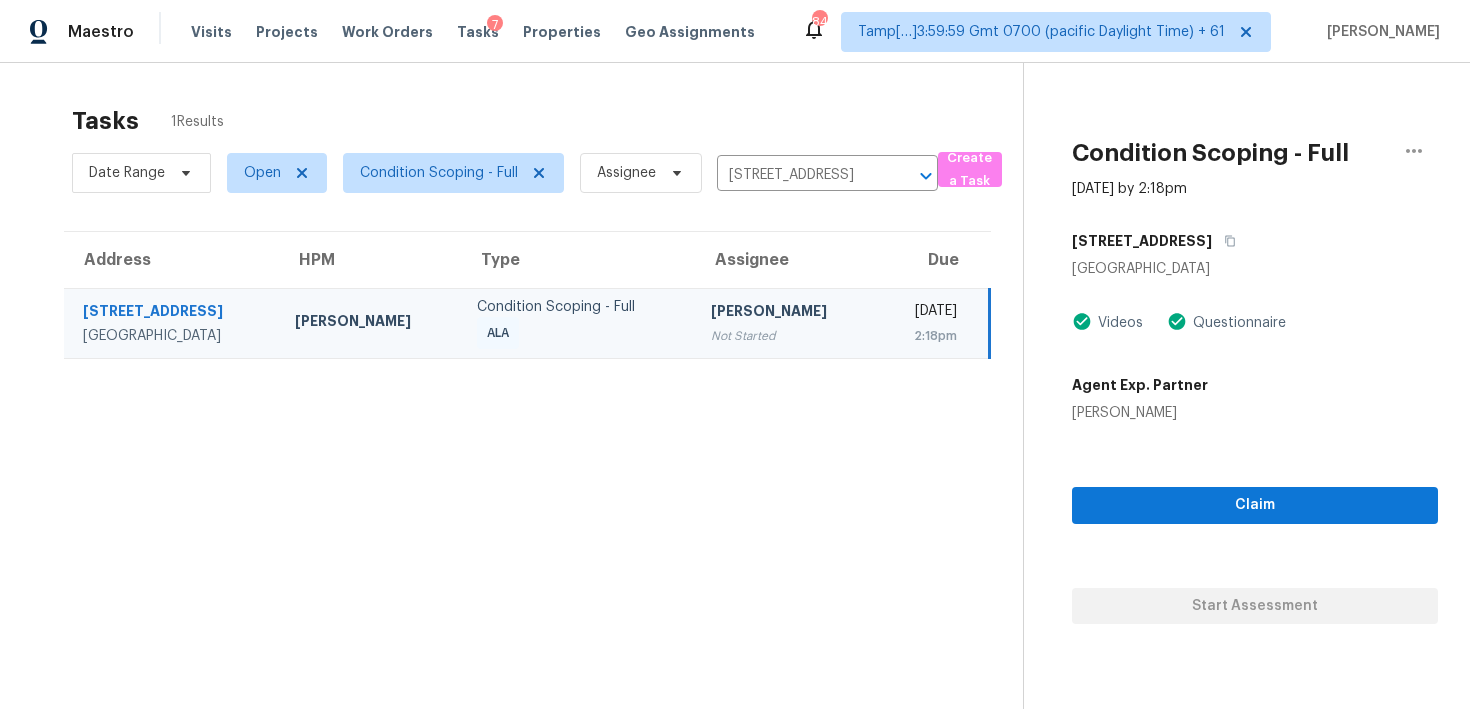 click on "Claim Start Assessment" at bounding box center [1255, 523] 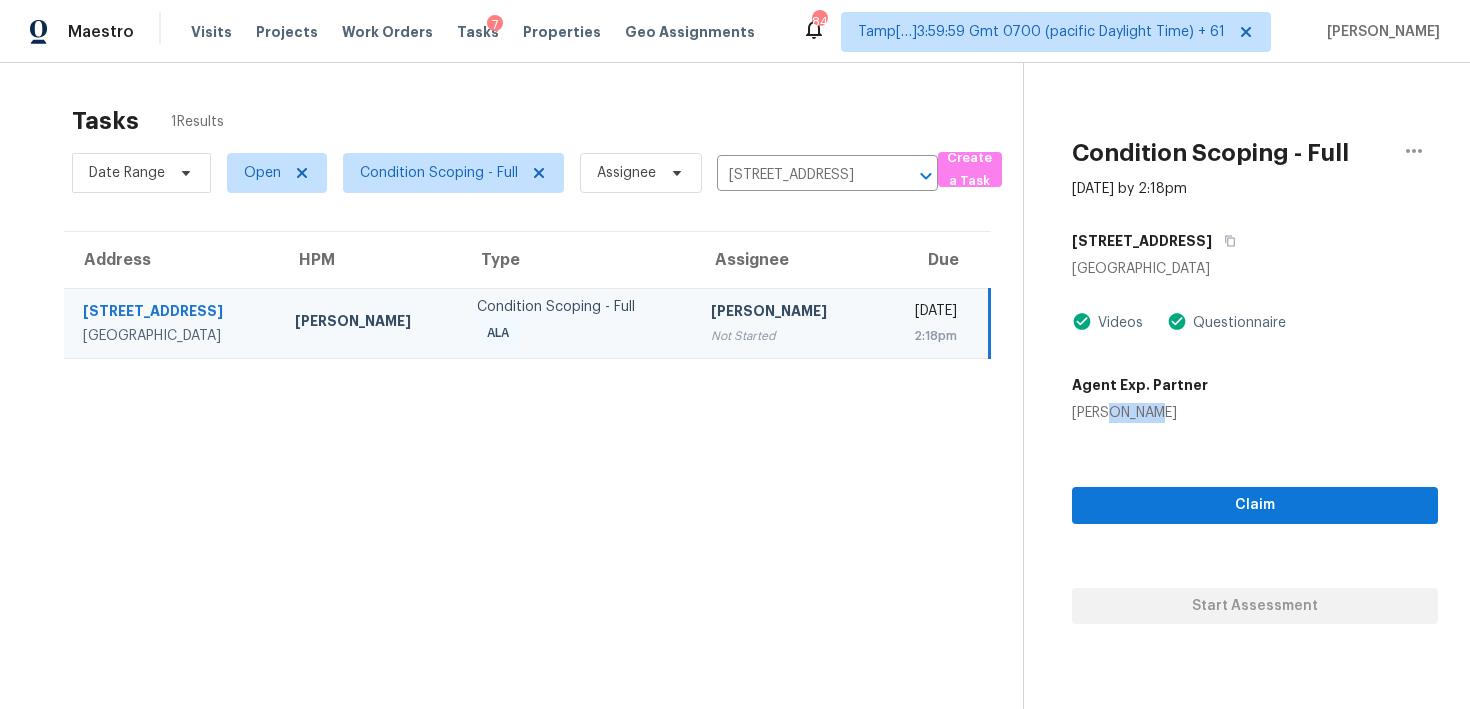 click on "Claim Start Assessment" at bounding box center (1255, 523) 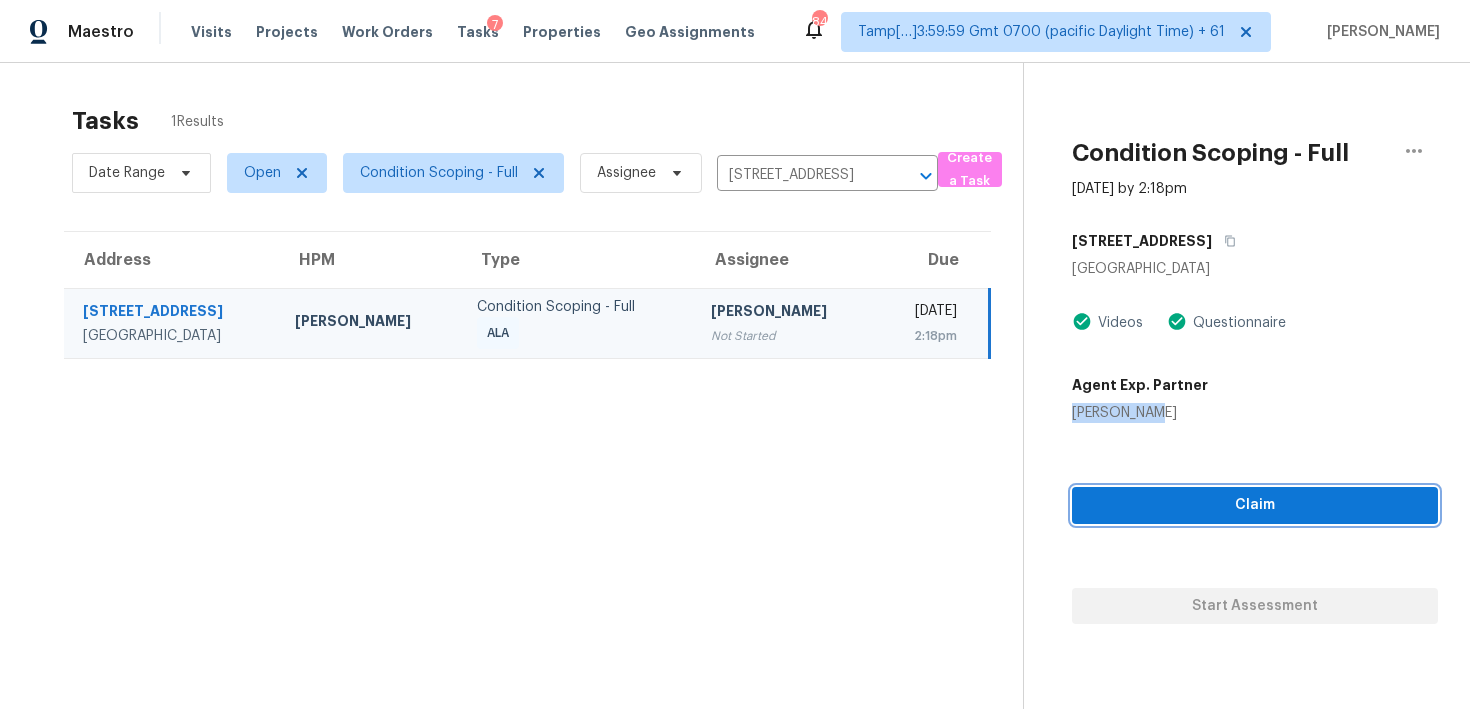 click on "Claim" at bounding box center [1255, 505] 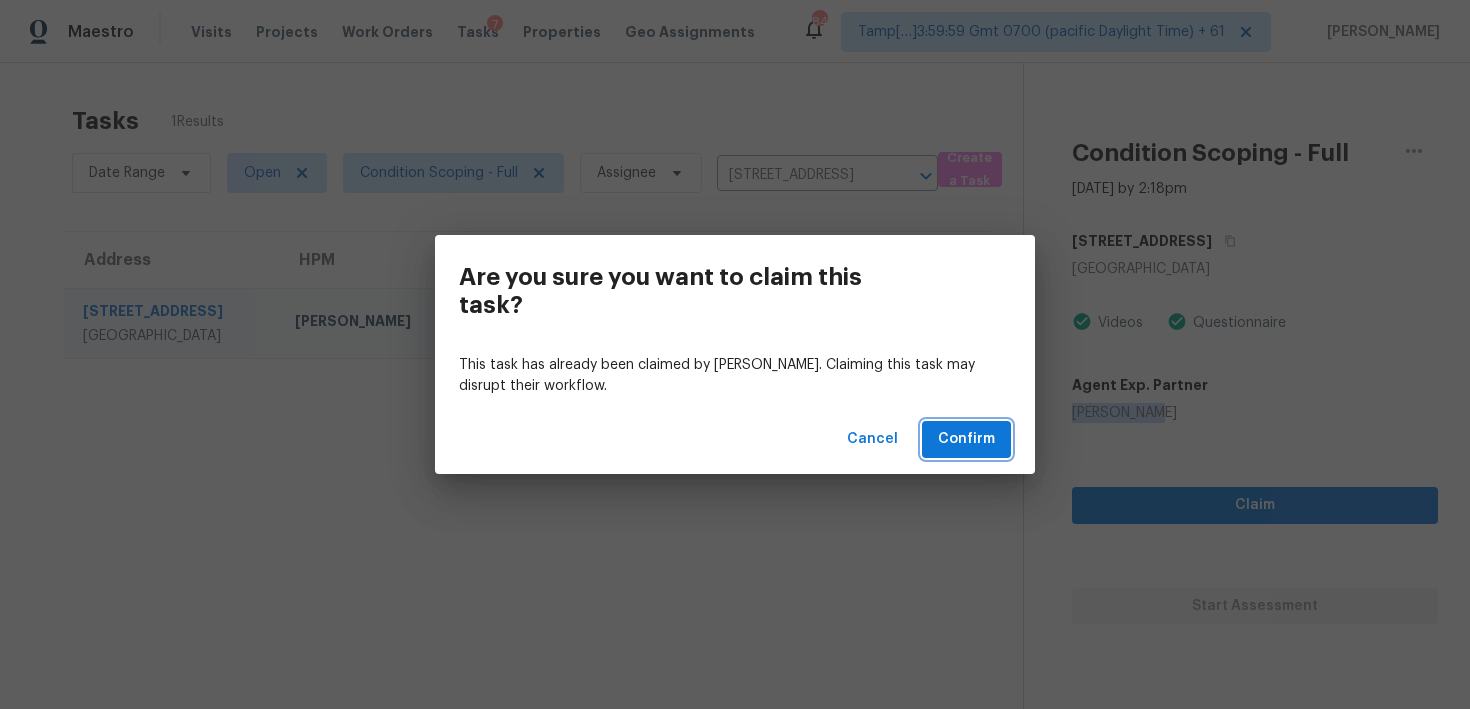click on "Confirm" at bounding box center (966, 439) 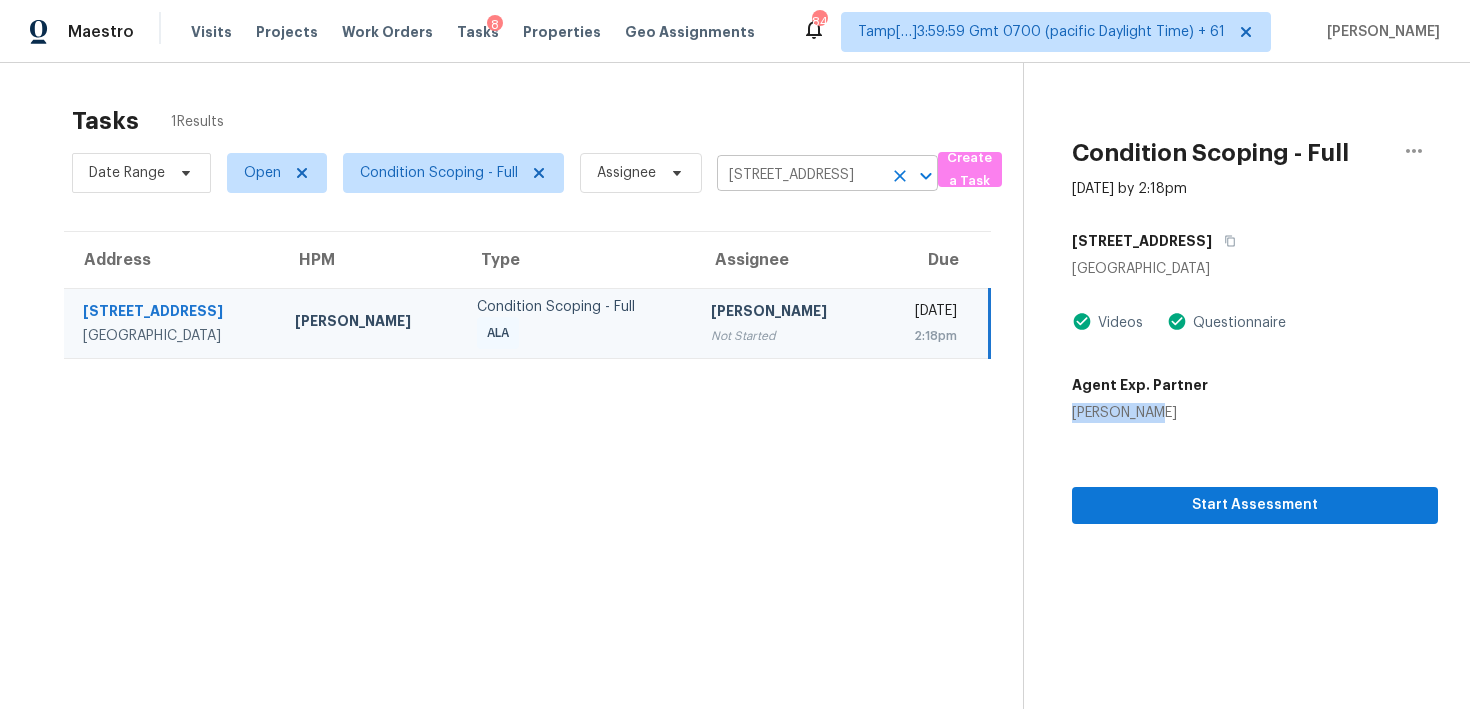click at bounding box center (900, 176) 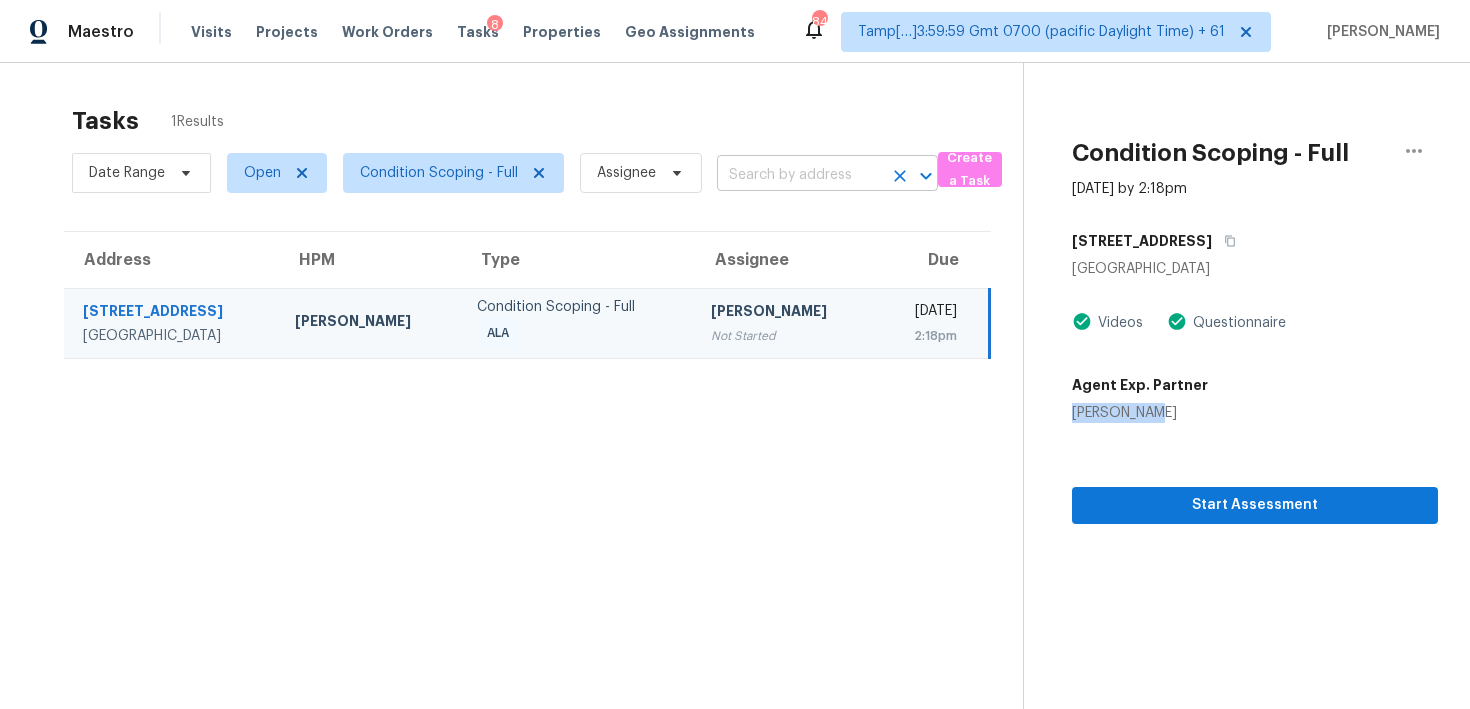 scroll, scrollTop: 0, scrollLeft: 0, axis: both 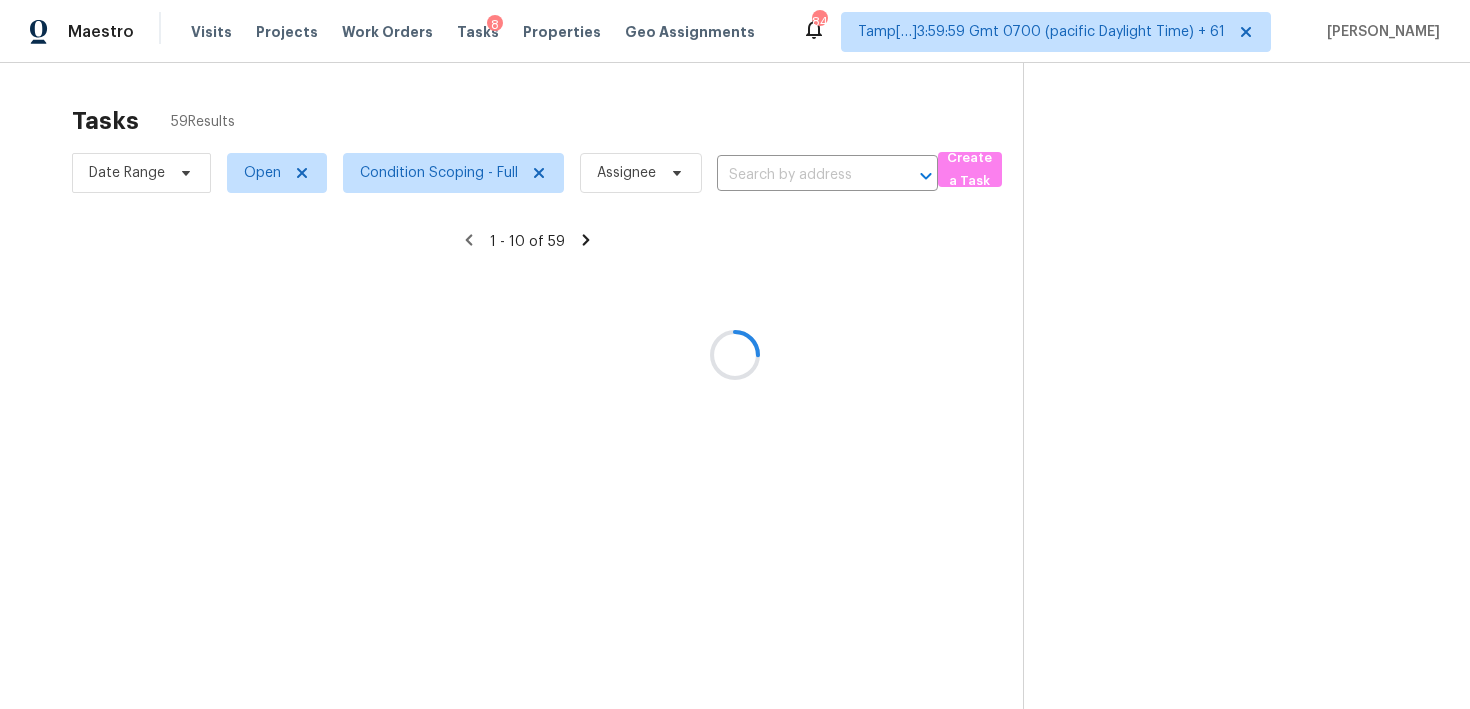 click at bounding box center [735, 354] 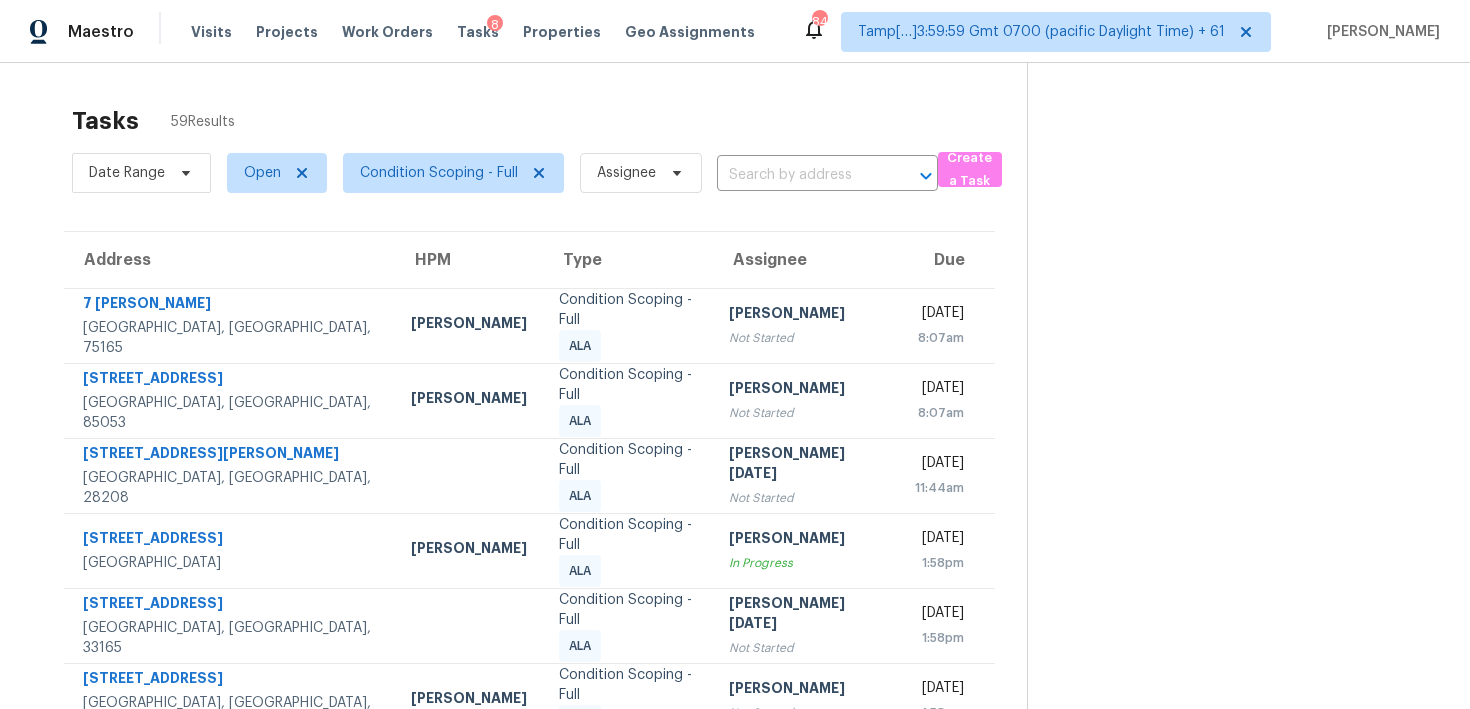 click on "Date Range Open Condition Scoping - Full Assignee ​" at bounding box center (505, 173) 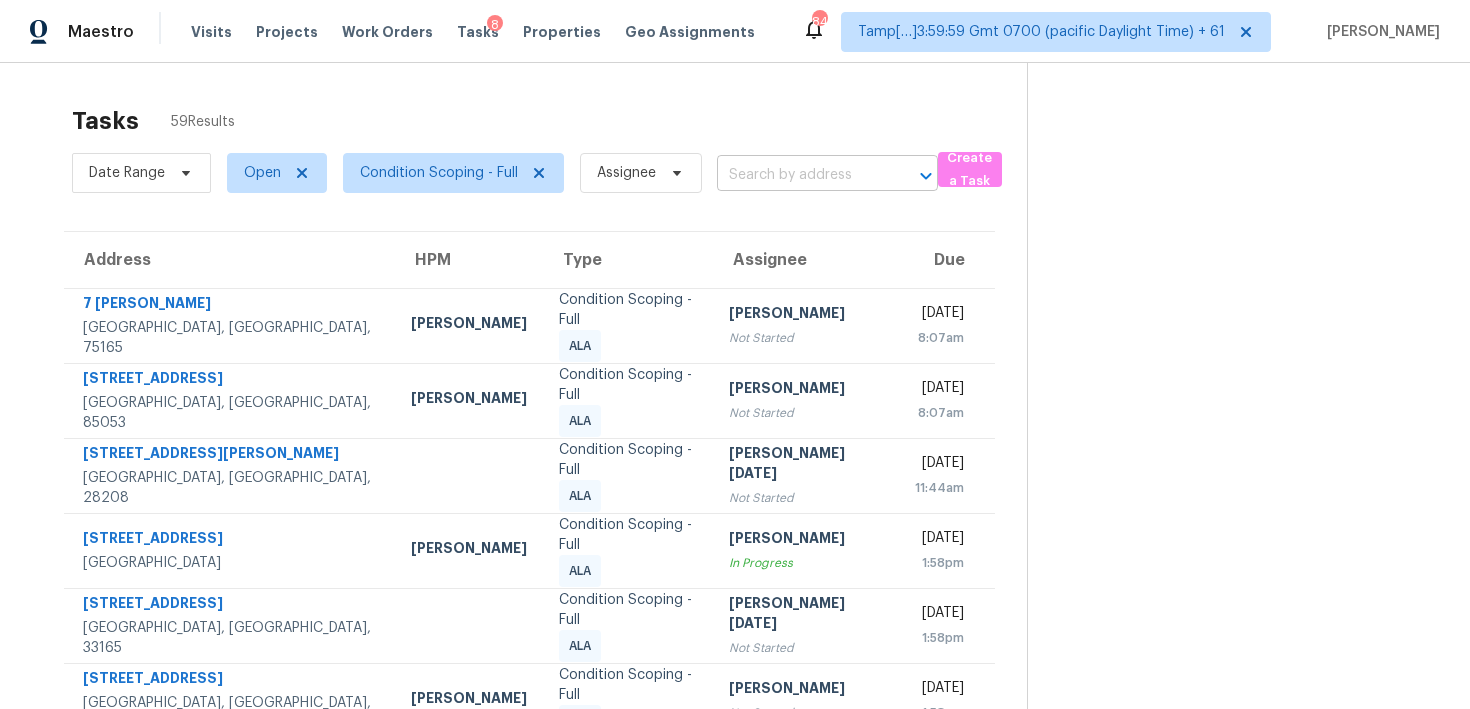 click at bounding box center [799, 175] 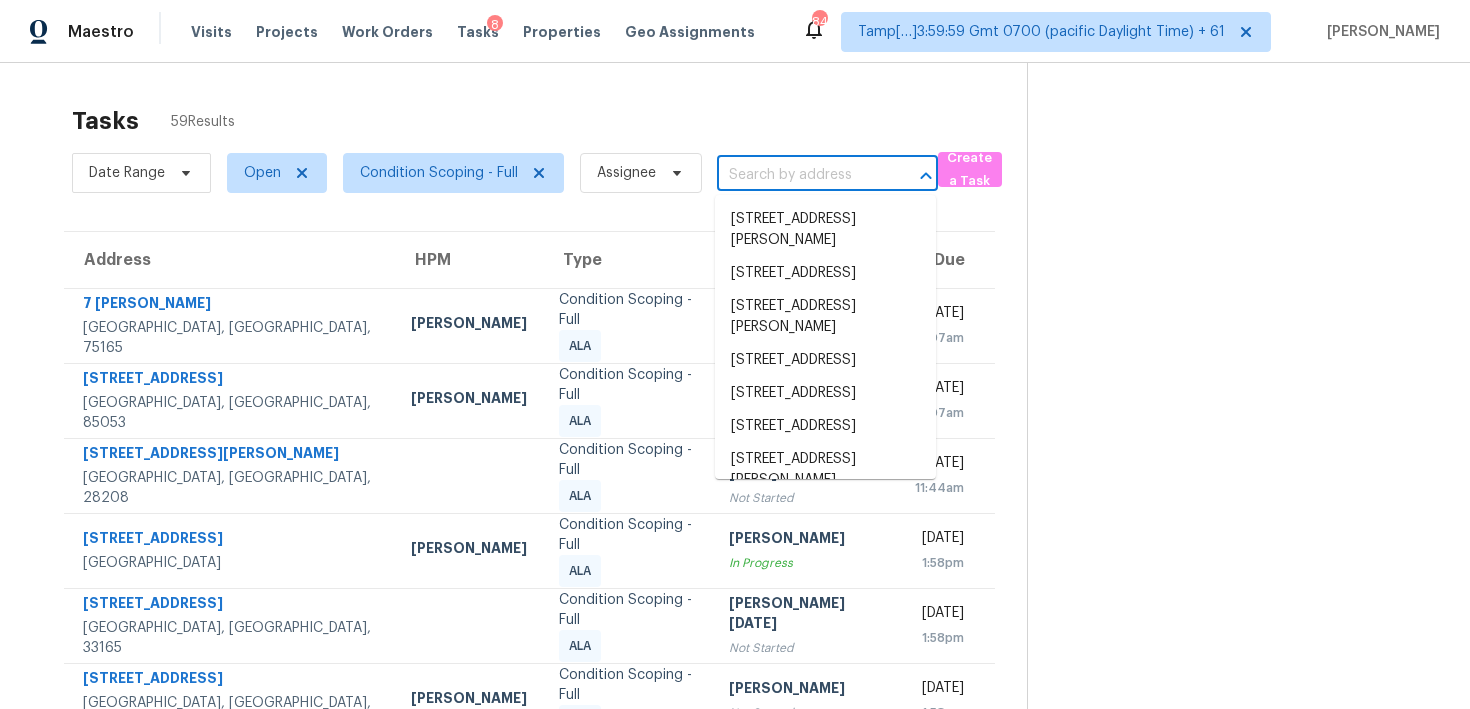 paste on "7712 Rockbridge Rd, Lithonia, GA, 30058" 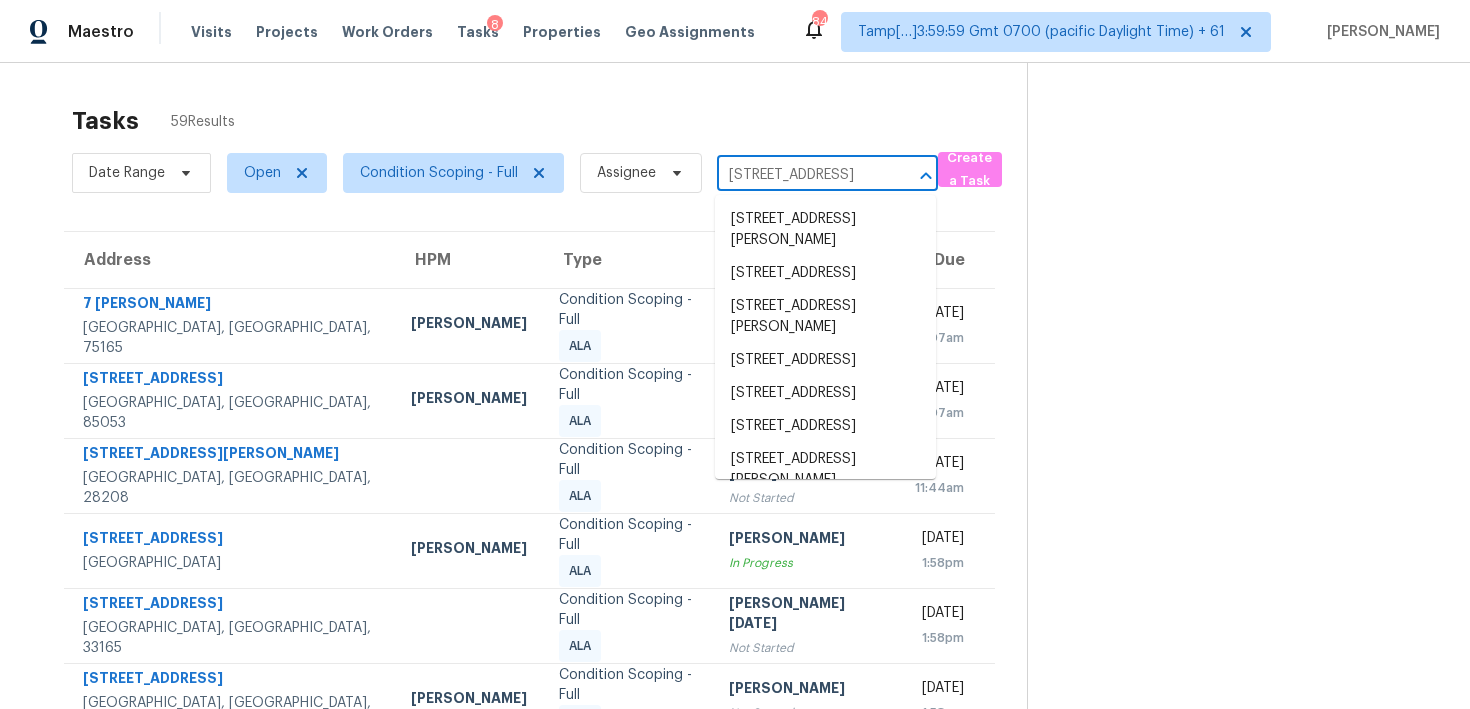scroll, scrollTop: 0, scrollLeft: 115, axis: horizontal 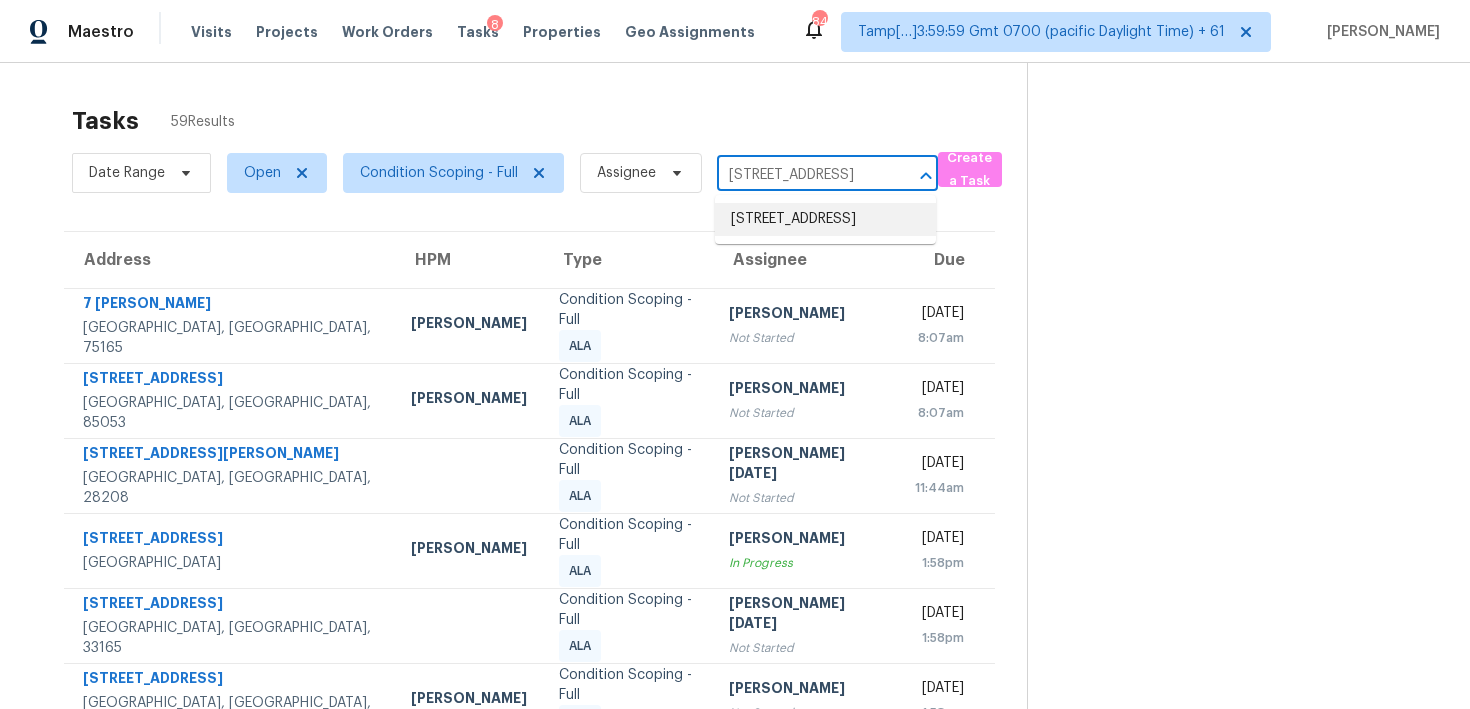 click on "7712 Rockbridge Rd, Lithonia, GA 30058" at bounding box center (825, 219) 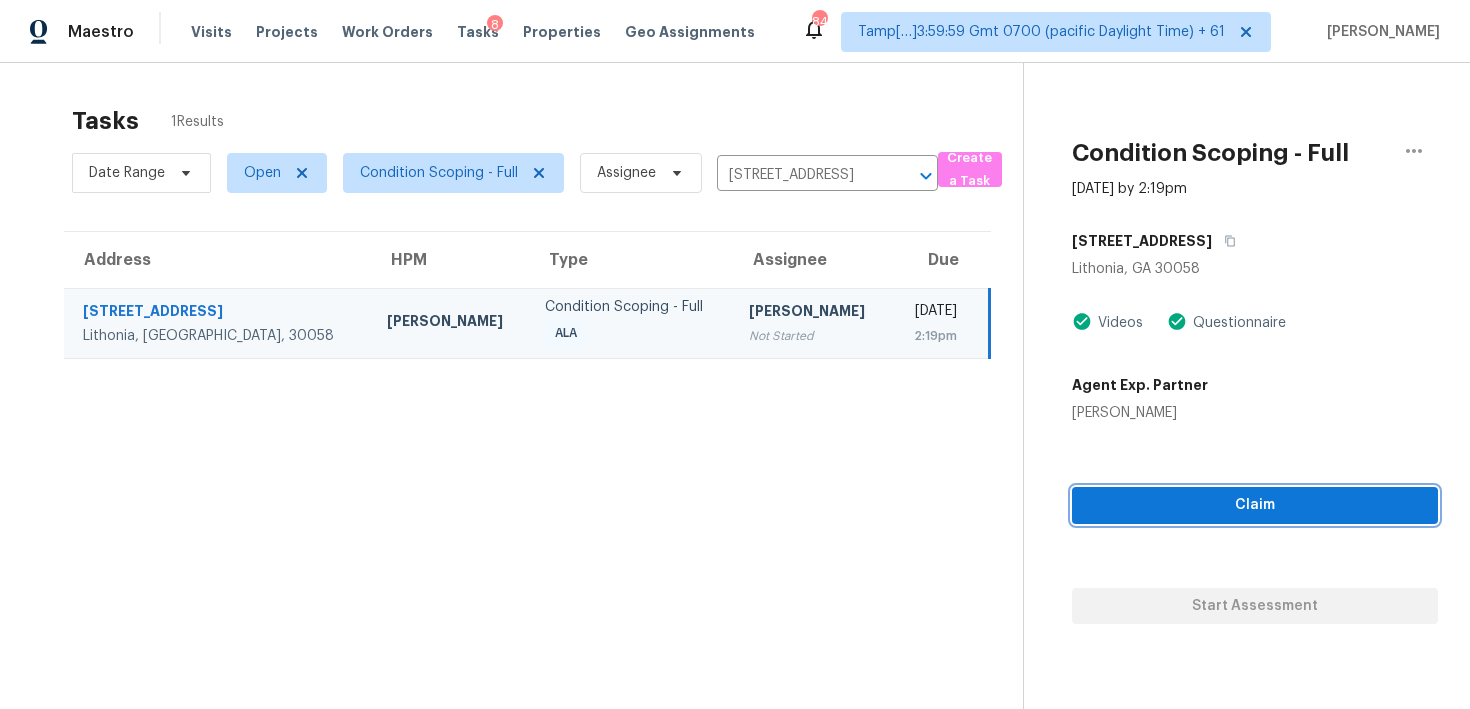 click on "Claim" at bounding box center [1255, 505] 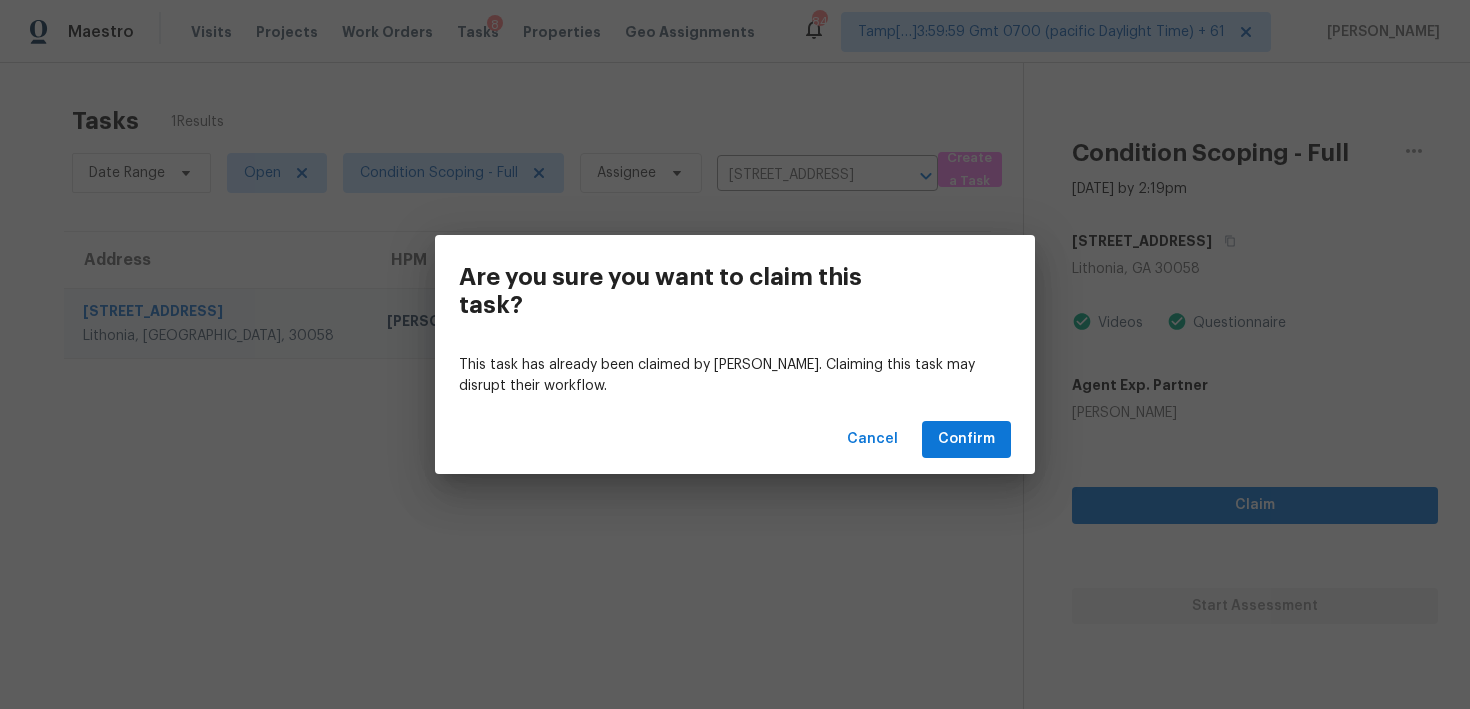 click on "Cancel Confirm" at bounding box center (735, 439) 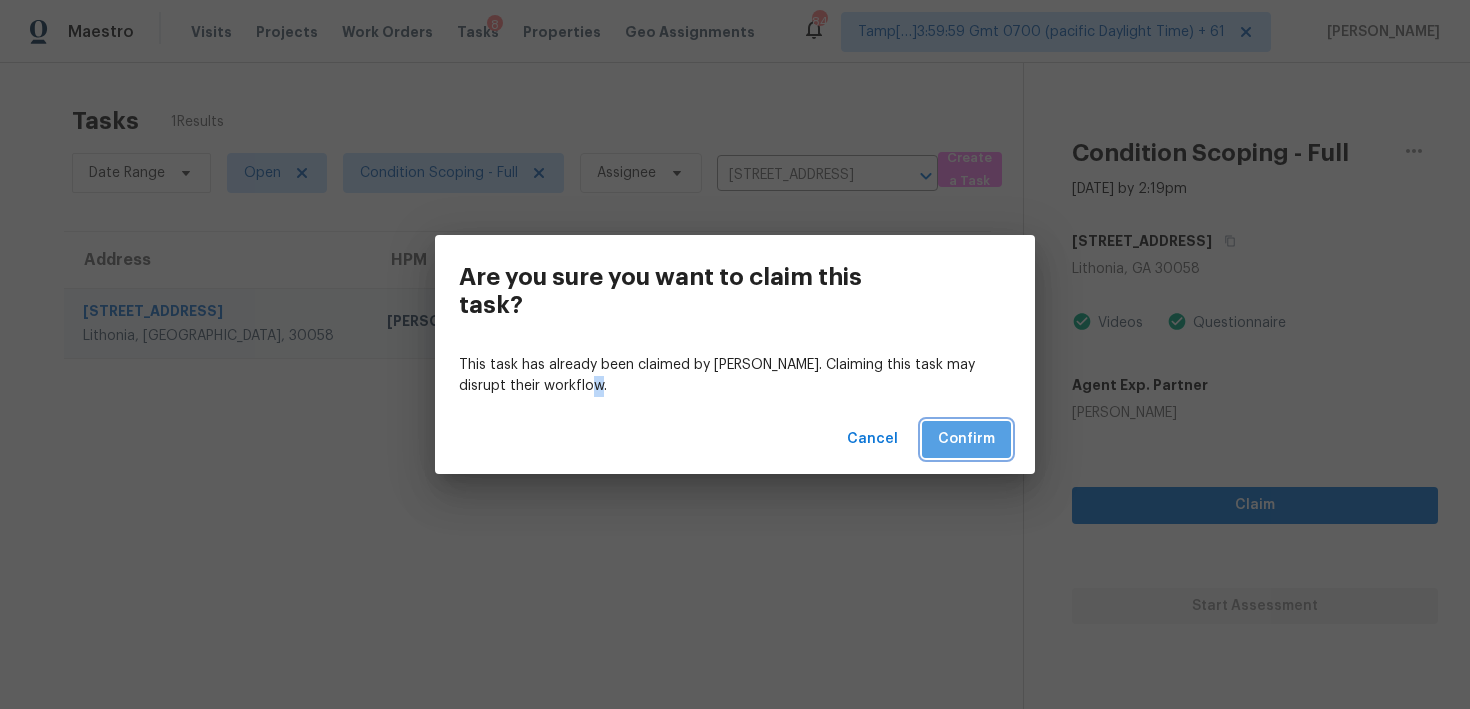 click on "Confirm" at bounding box center (966, 439) 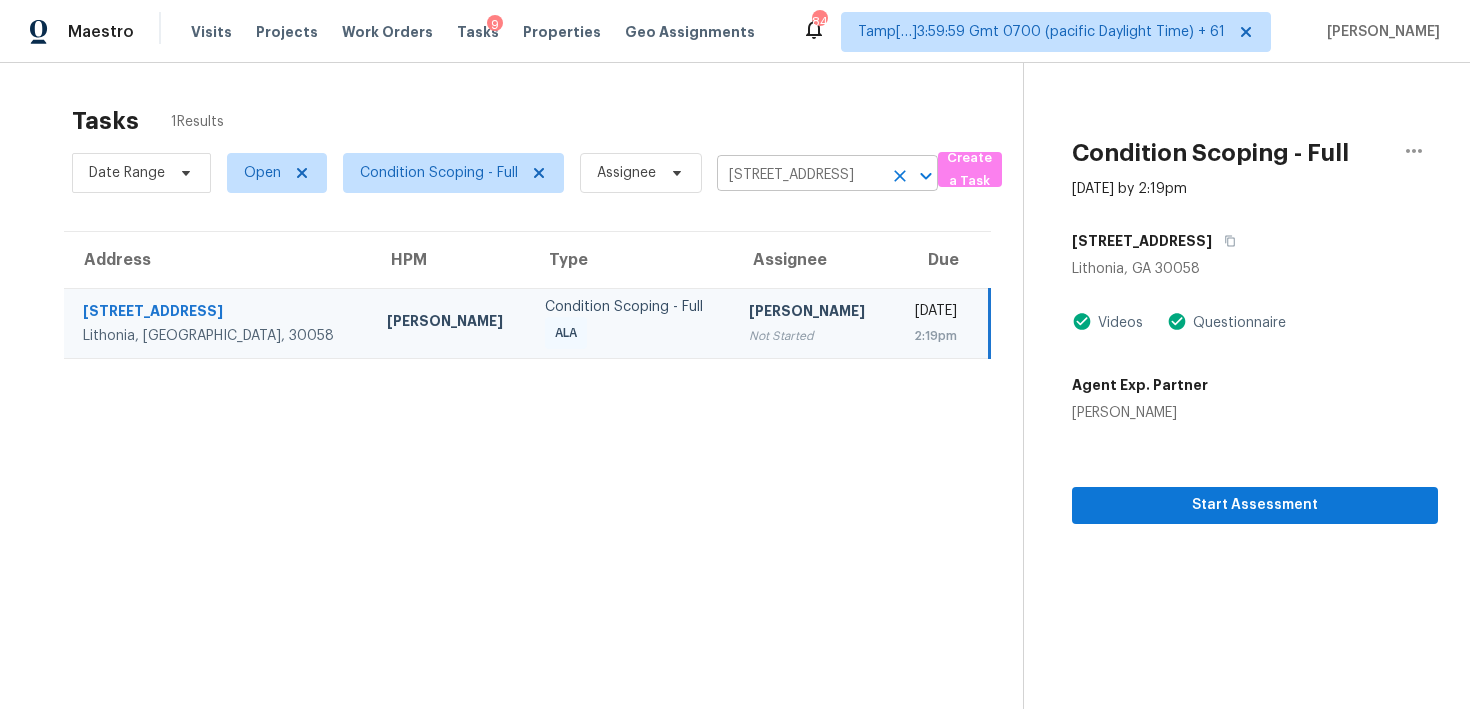 click 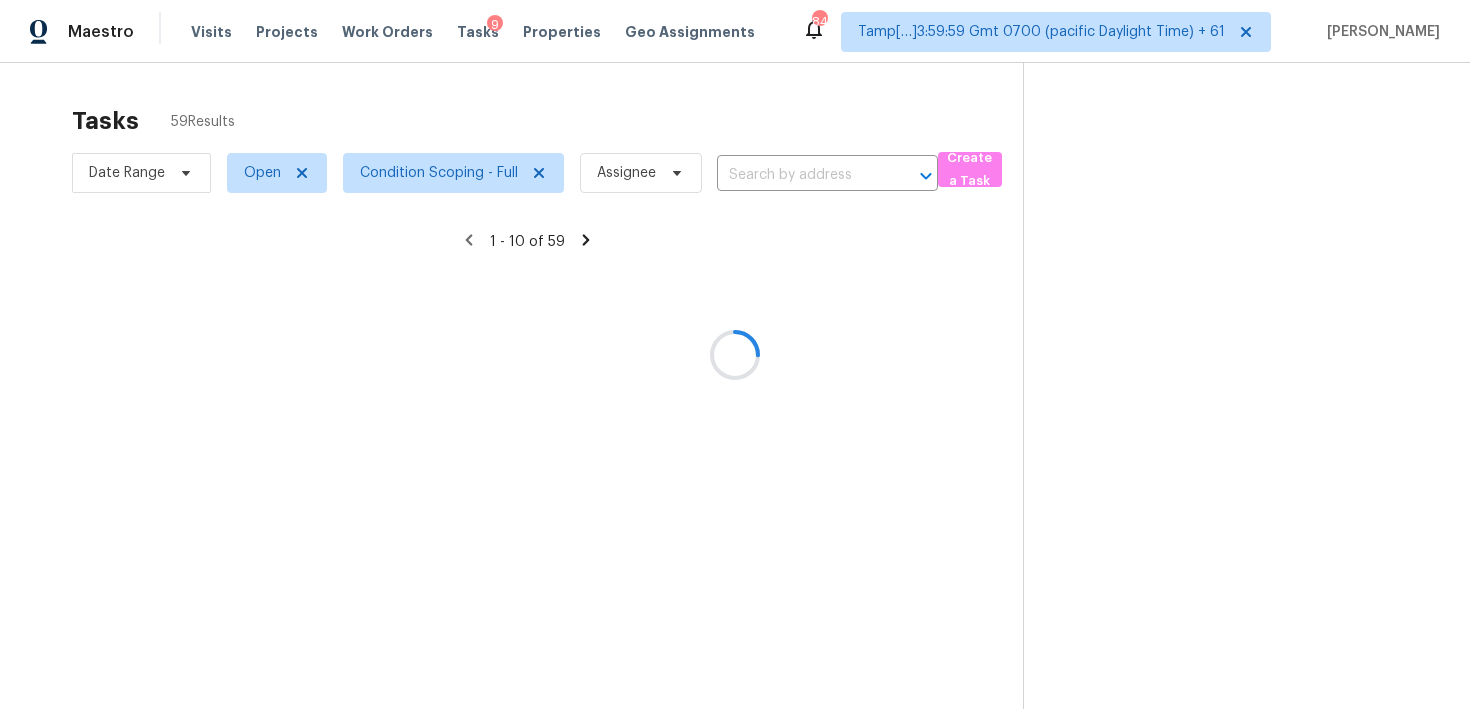 click at bounding box center (735, 354) 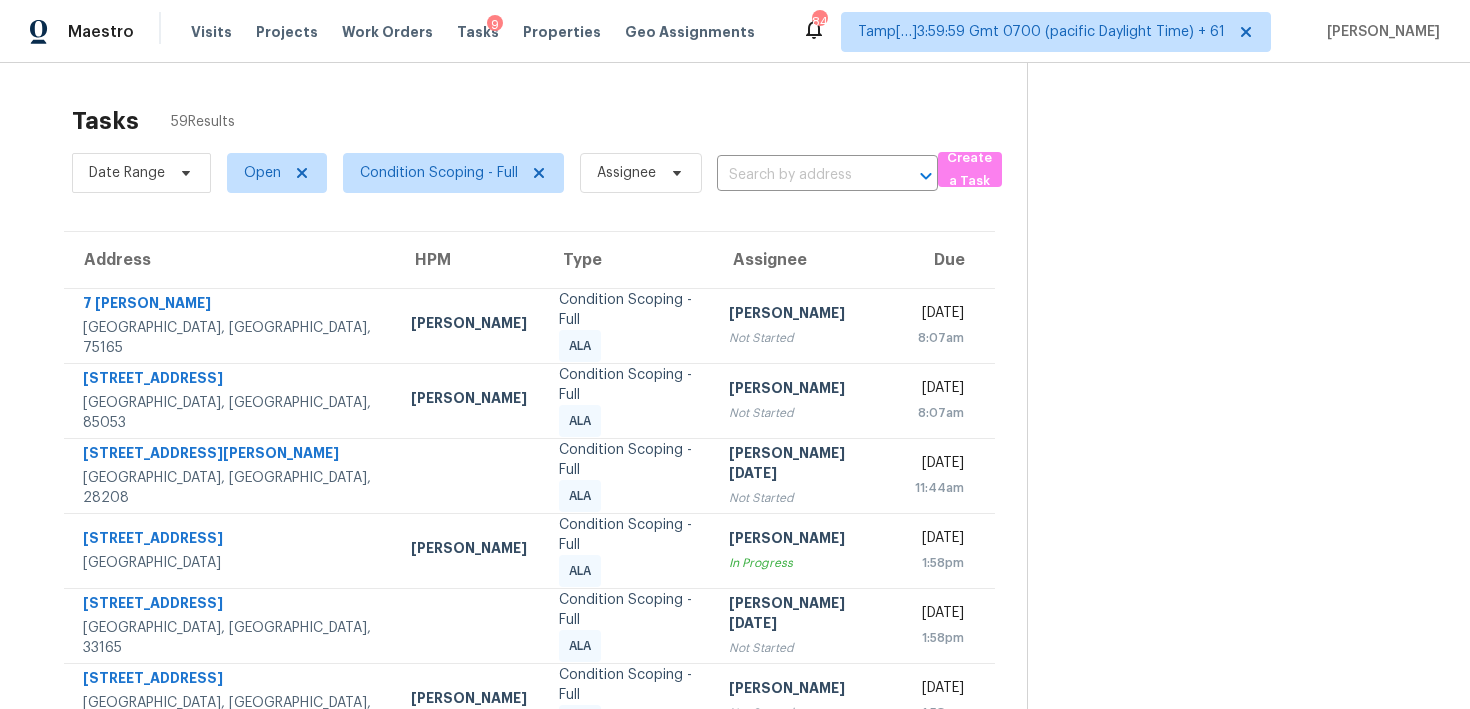 click on "Date Range Open Condition Scoping - Full Assignee ​" at bounding box center [505, 173] 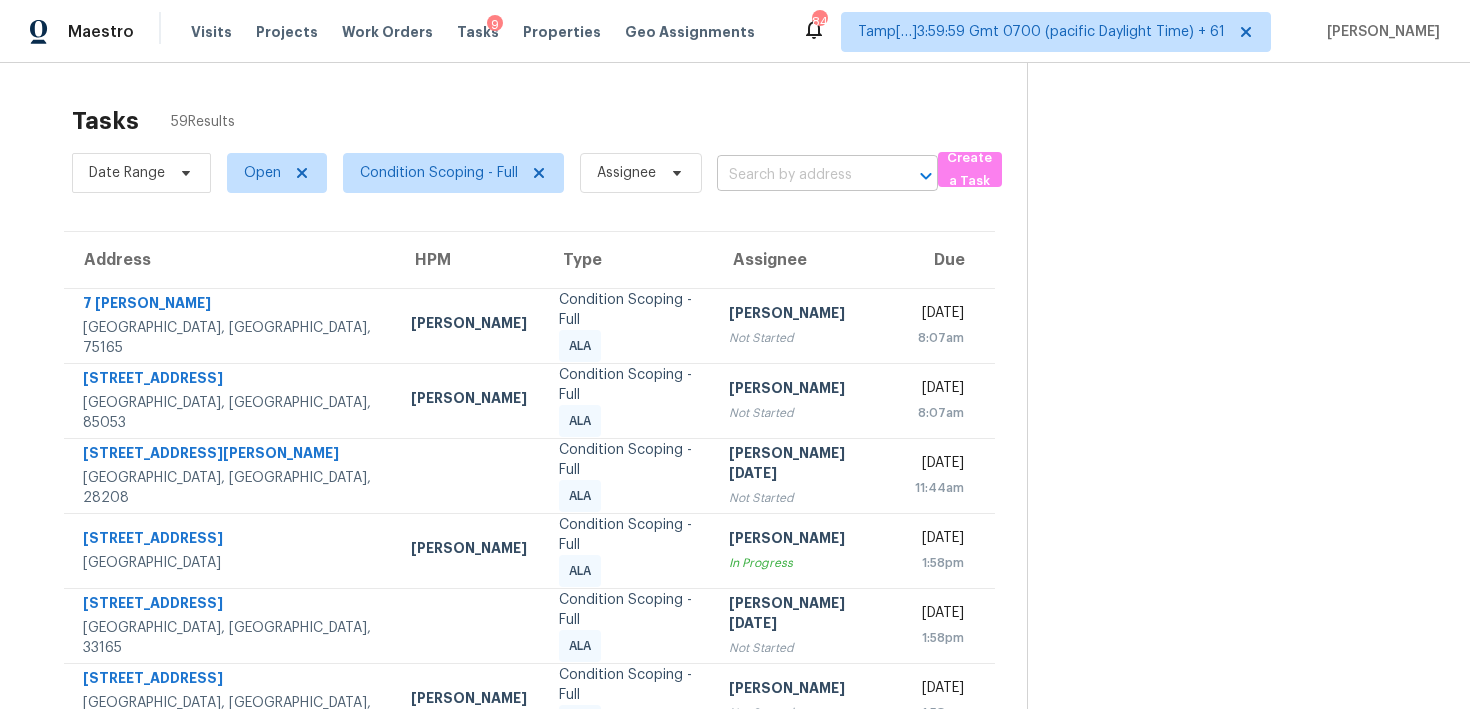 click at bounding box center (799, 175) 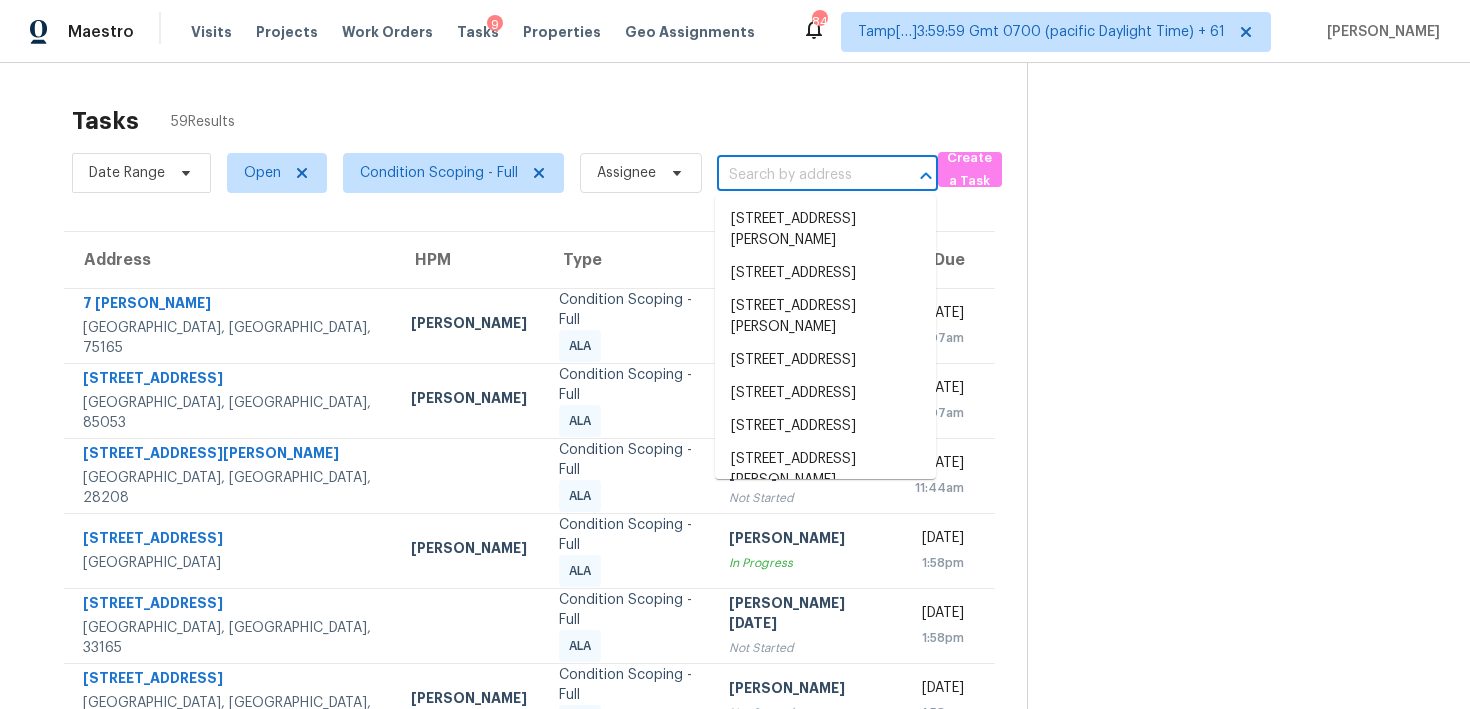 paste on "290 Silver Maple Rd, Groveland, FL, 34736" 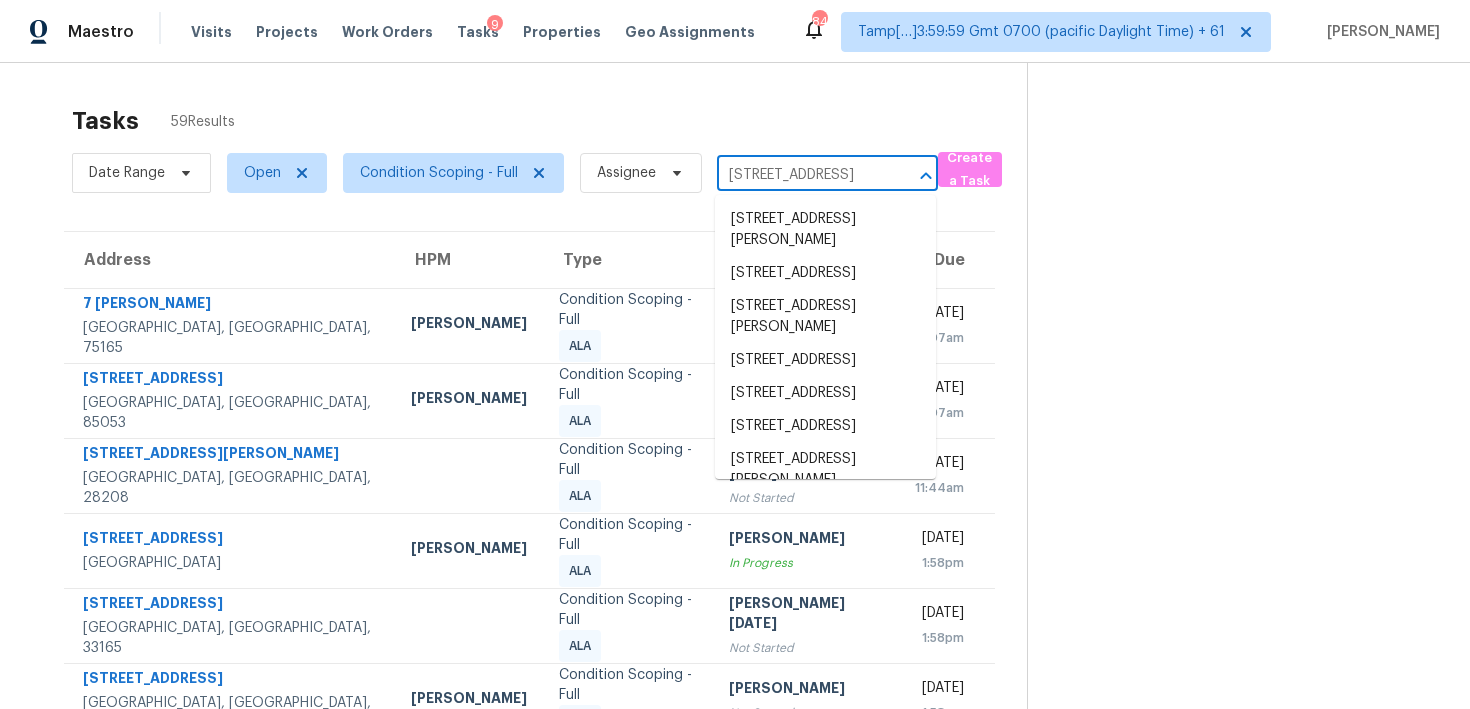 scroll, scrollTop: 0, scrollLeft: 125, axis: horizontal 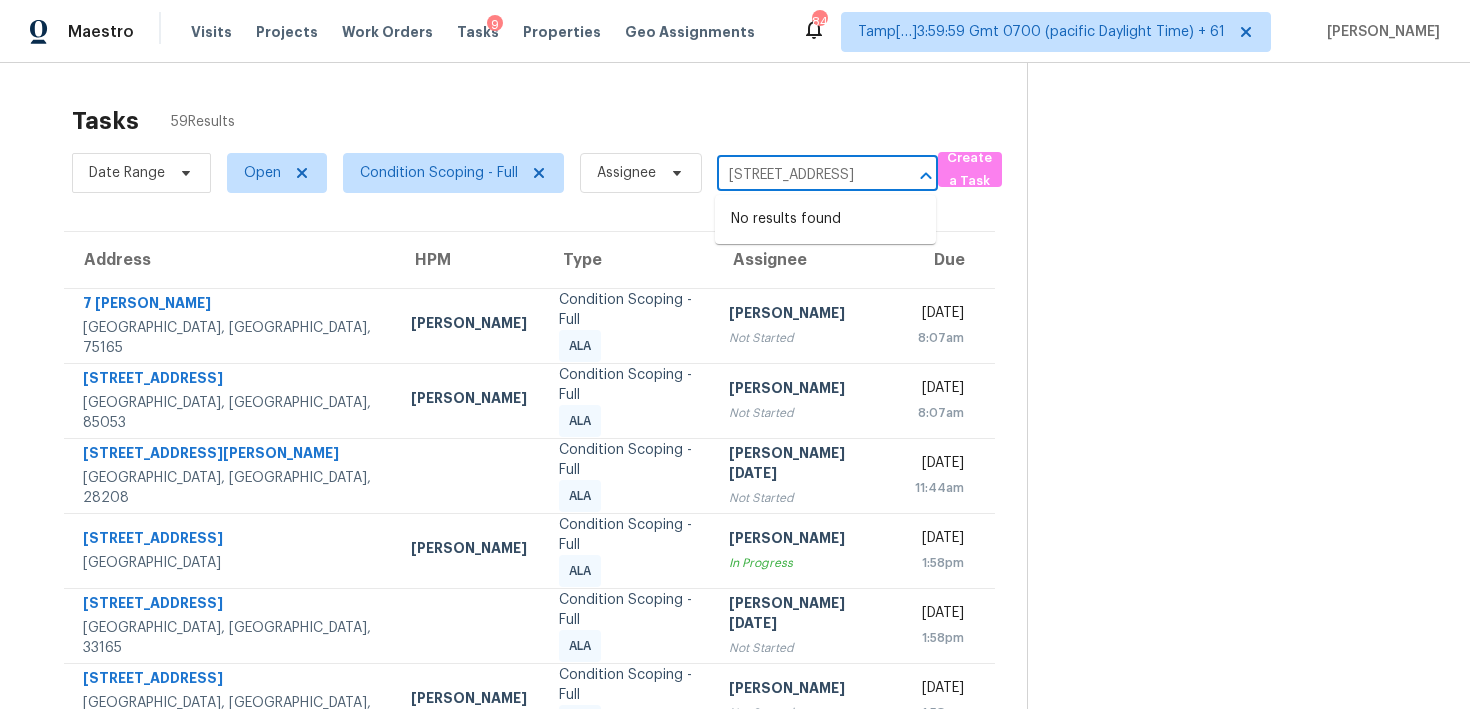 type on "290 Silver Maple Rd, Groveland, FL, 34736" 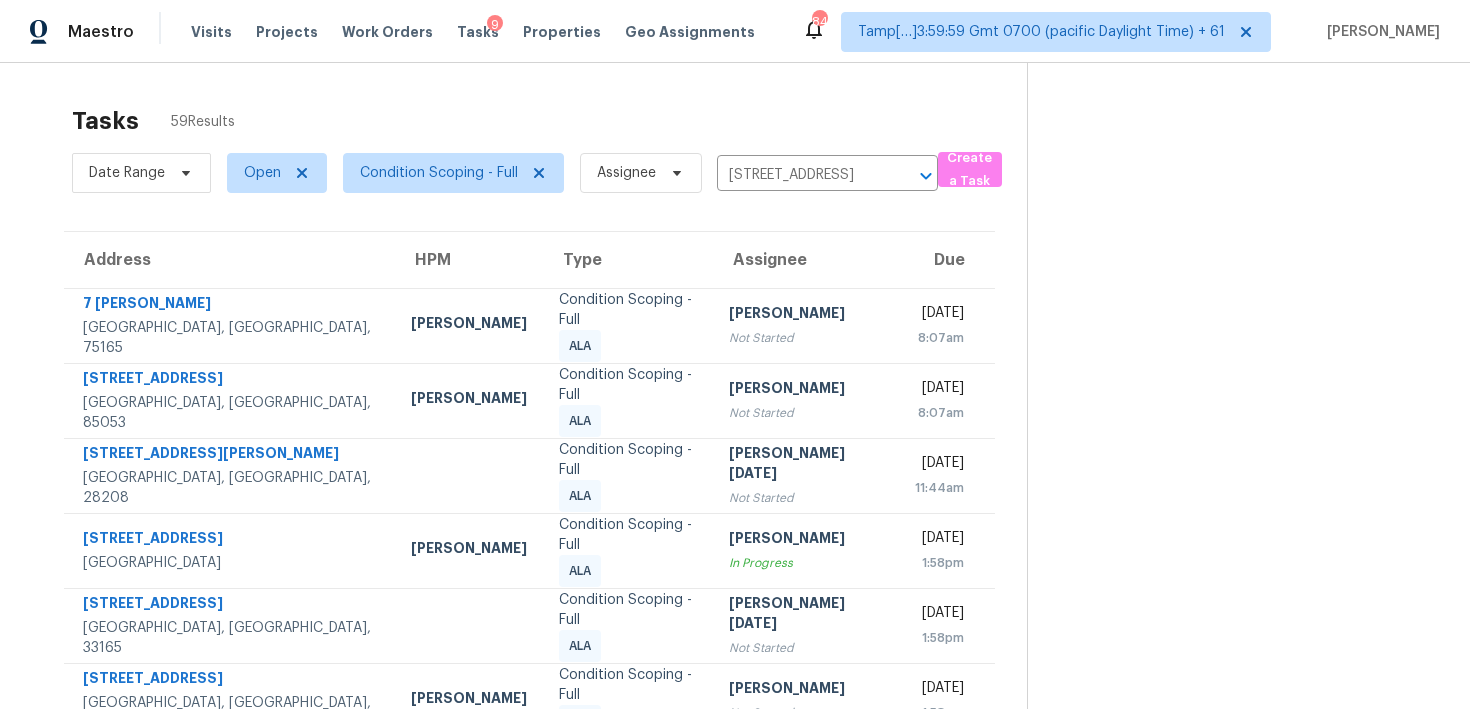 type 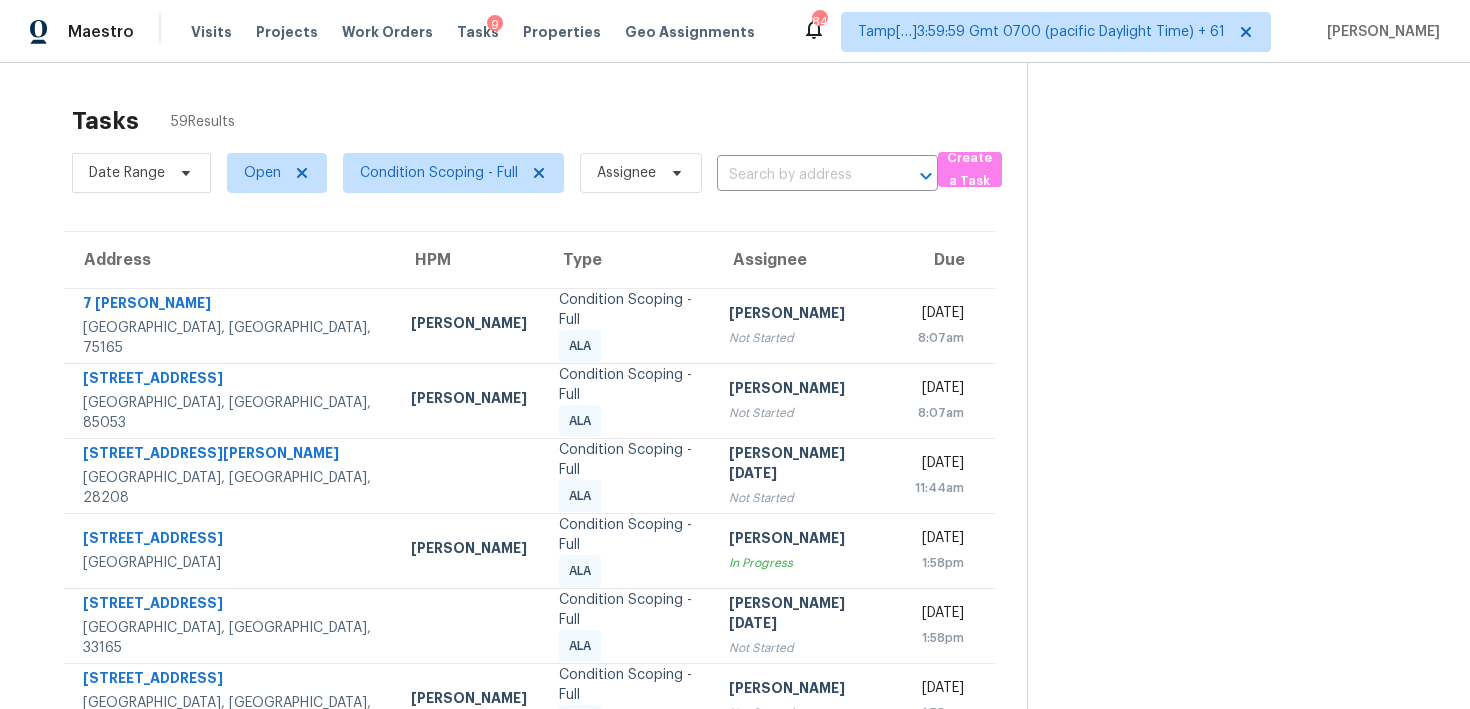 scroll, scrollTop: 0, scrollLeft: 0, axis: both 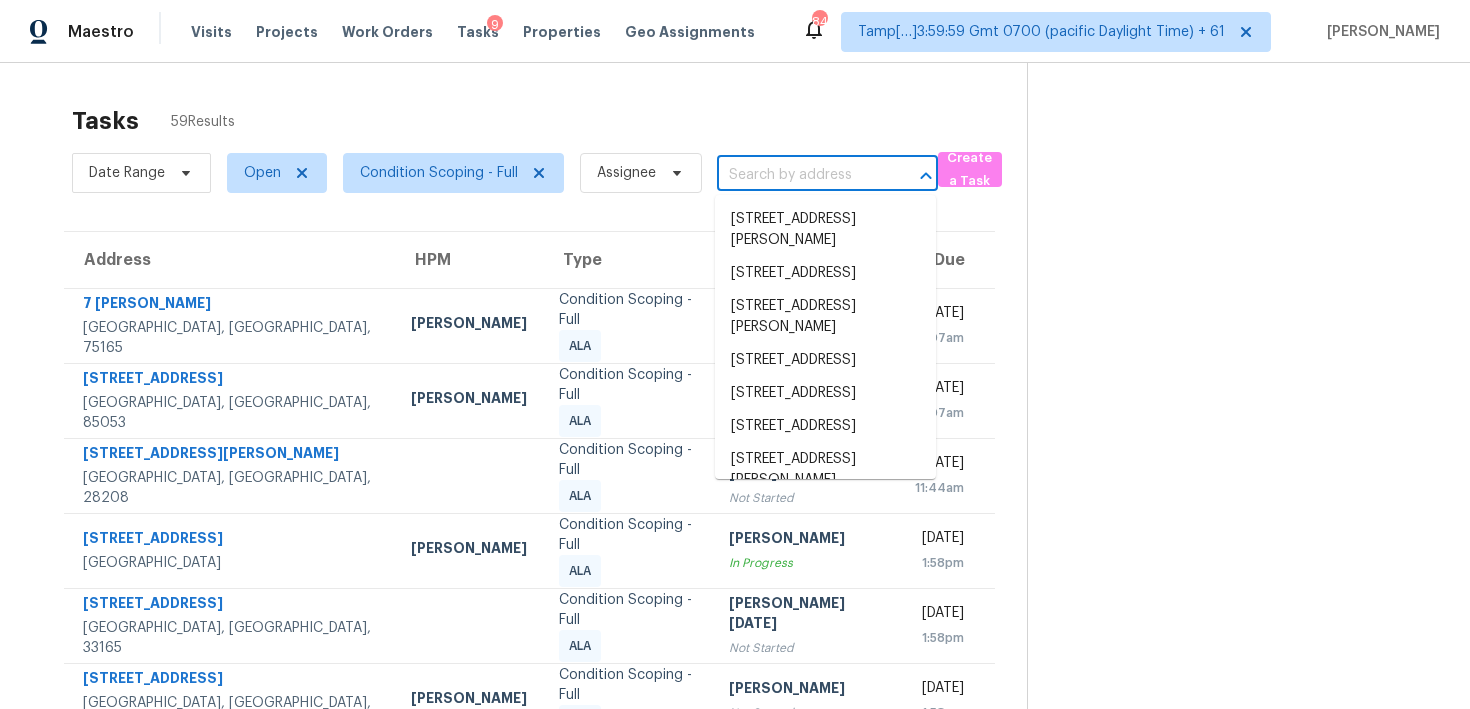 click at bounding box center [799, 175] 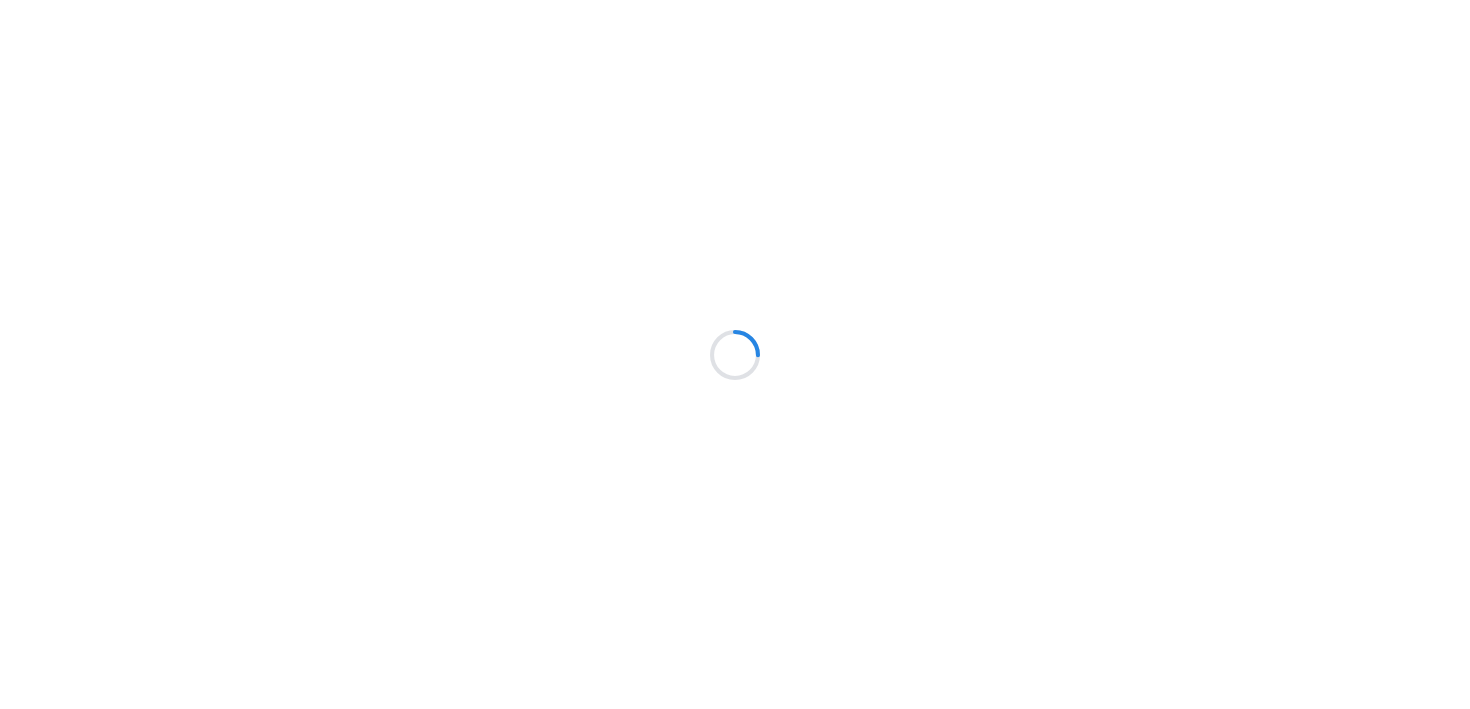 scroll, scrollTop: 0, scrollLeft: 0, axis: both 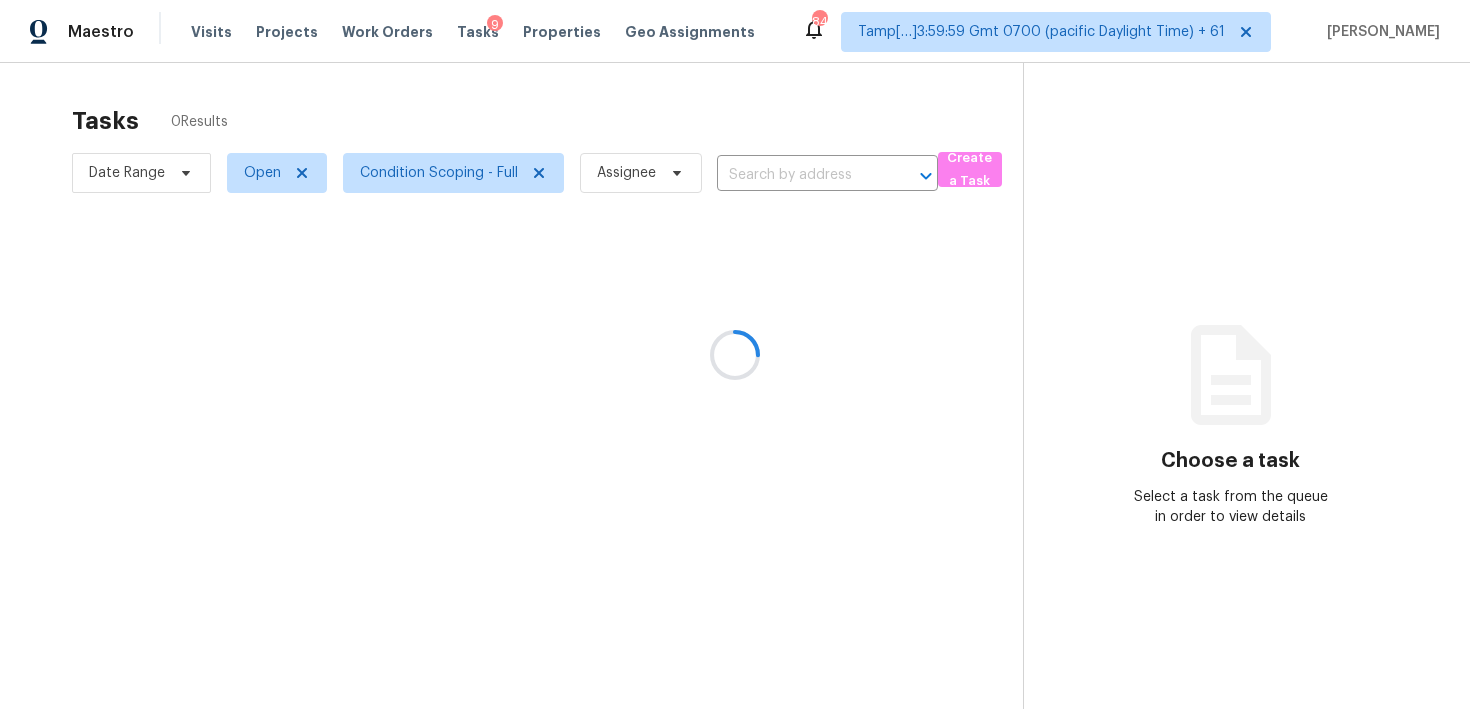 click at bounding box center (735, 354) 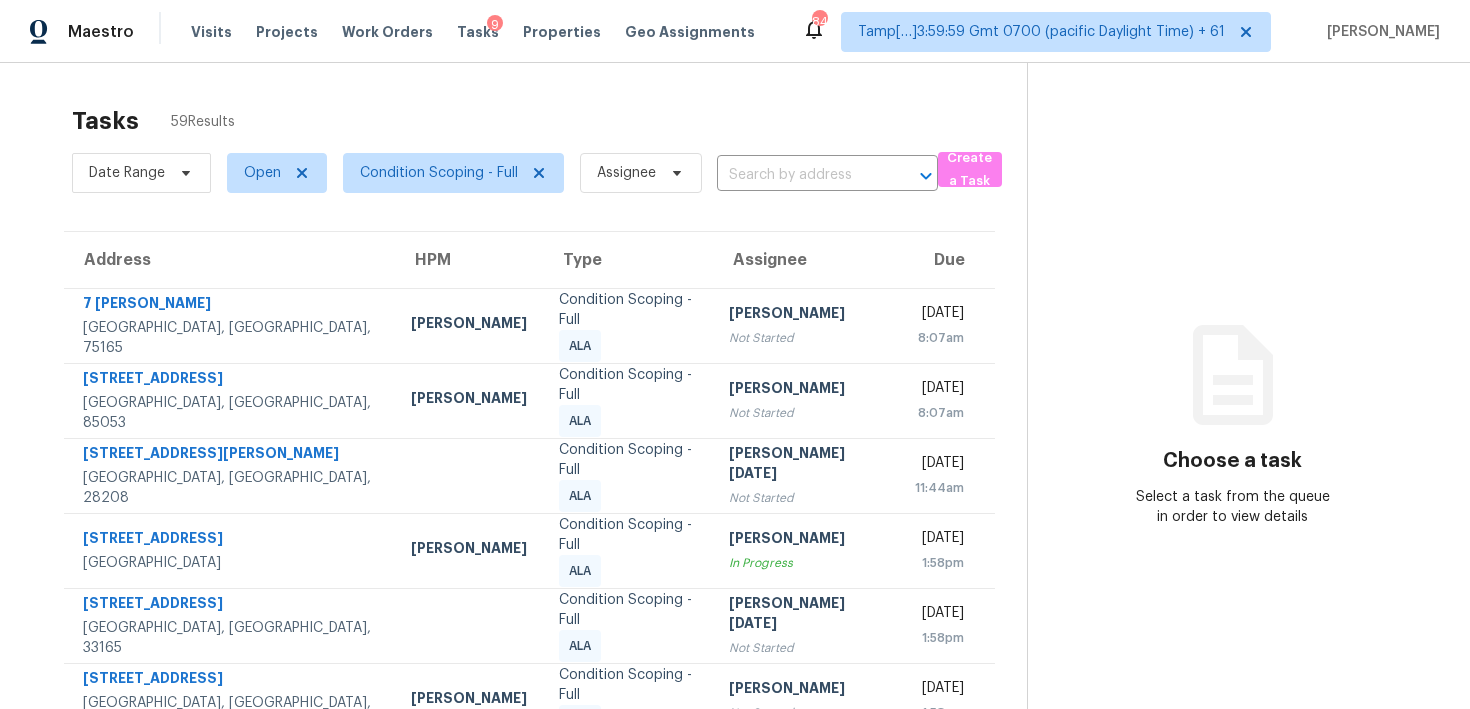 click at bounding box center [799, 175] 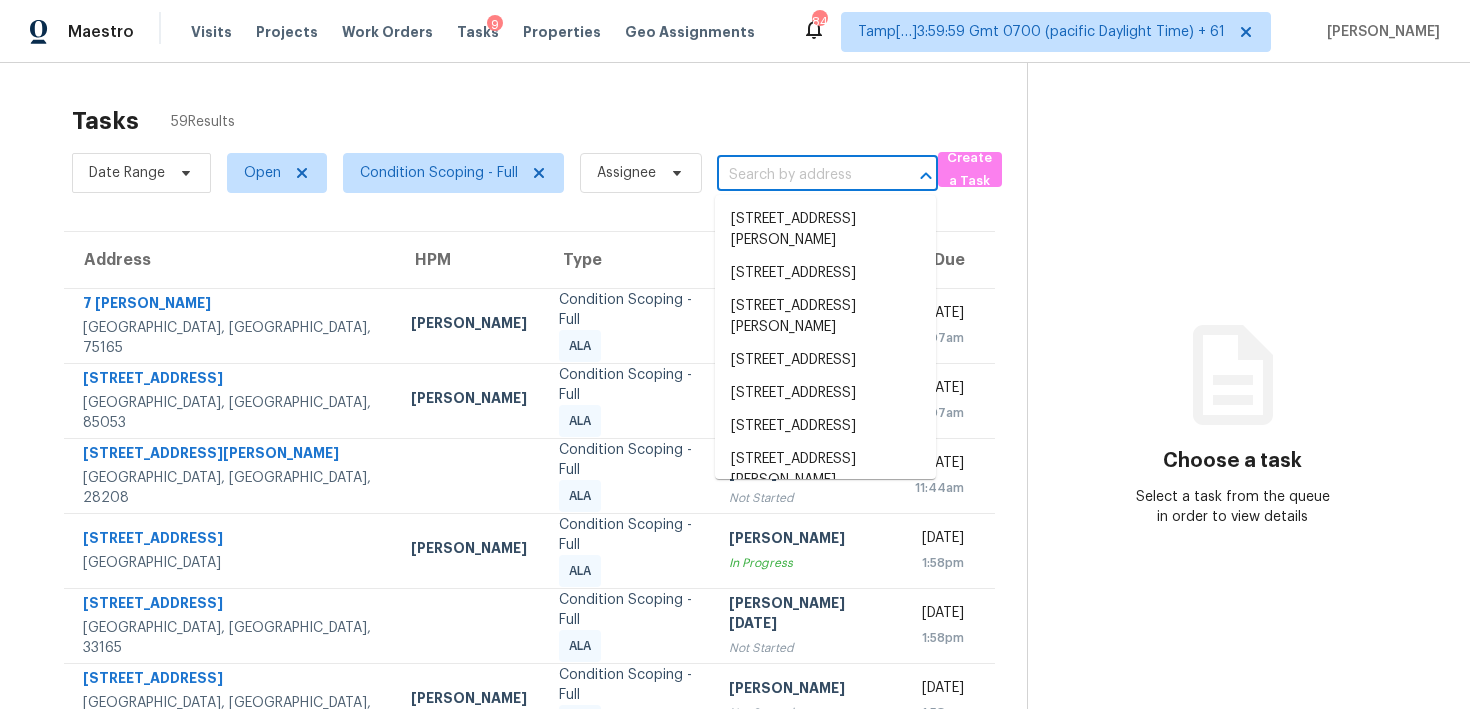 paste on "[STREET_ADDRESS]" 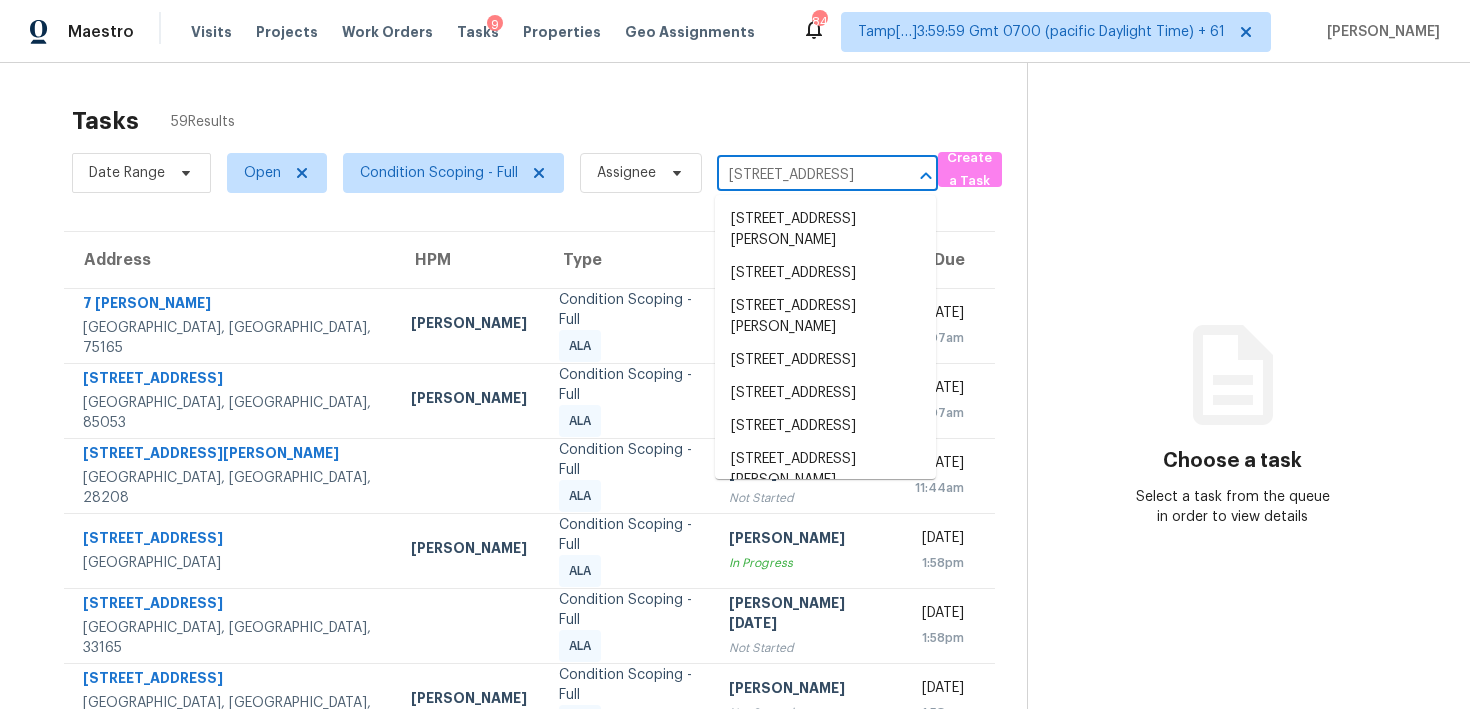 scroll, scrollTop: 0, scrollLeft: 125, axis: horizontal 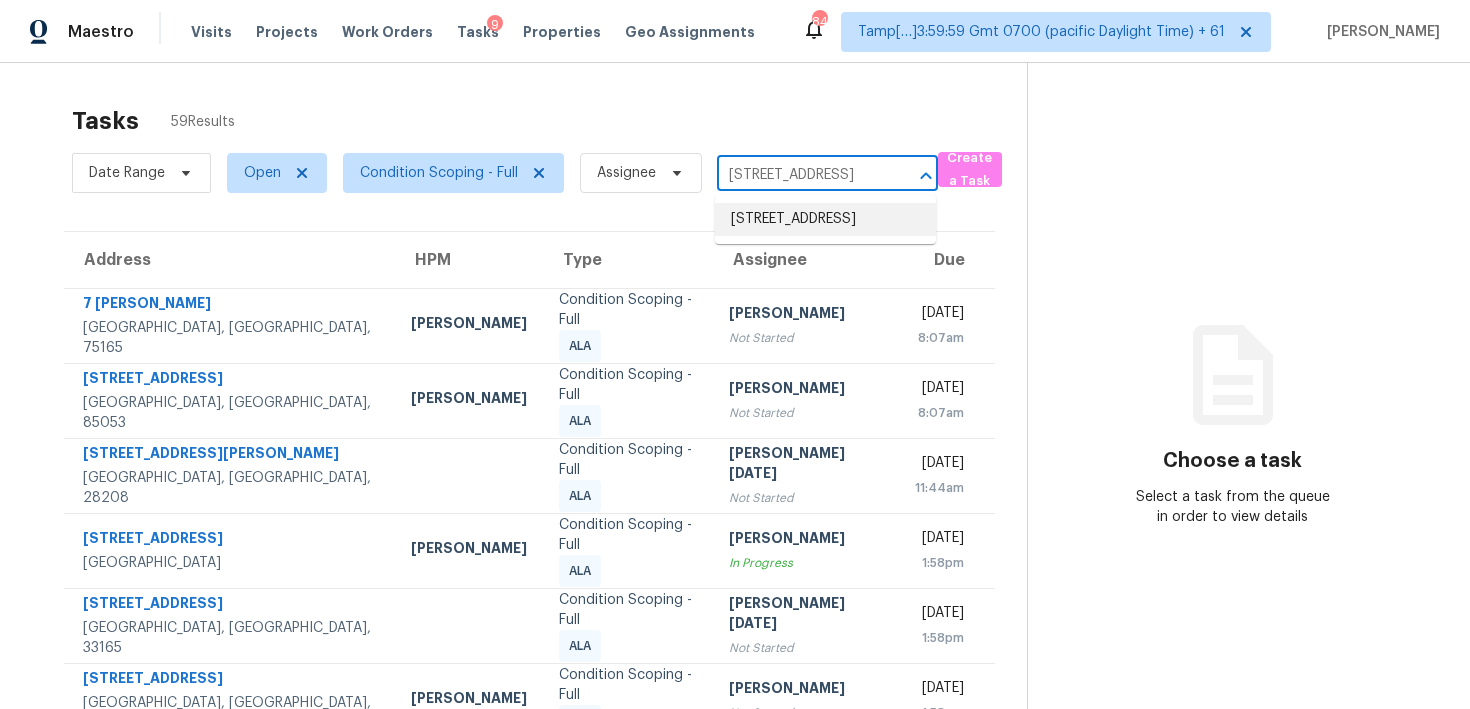 click on "[STREET_ADDRESS]" at bounding box center [825, 219] 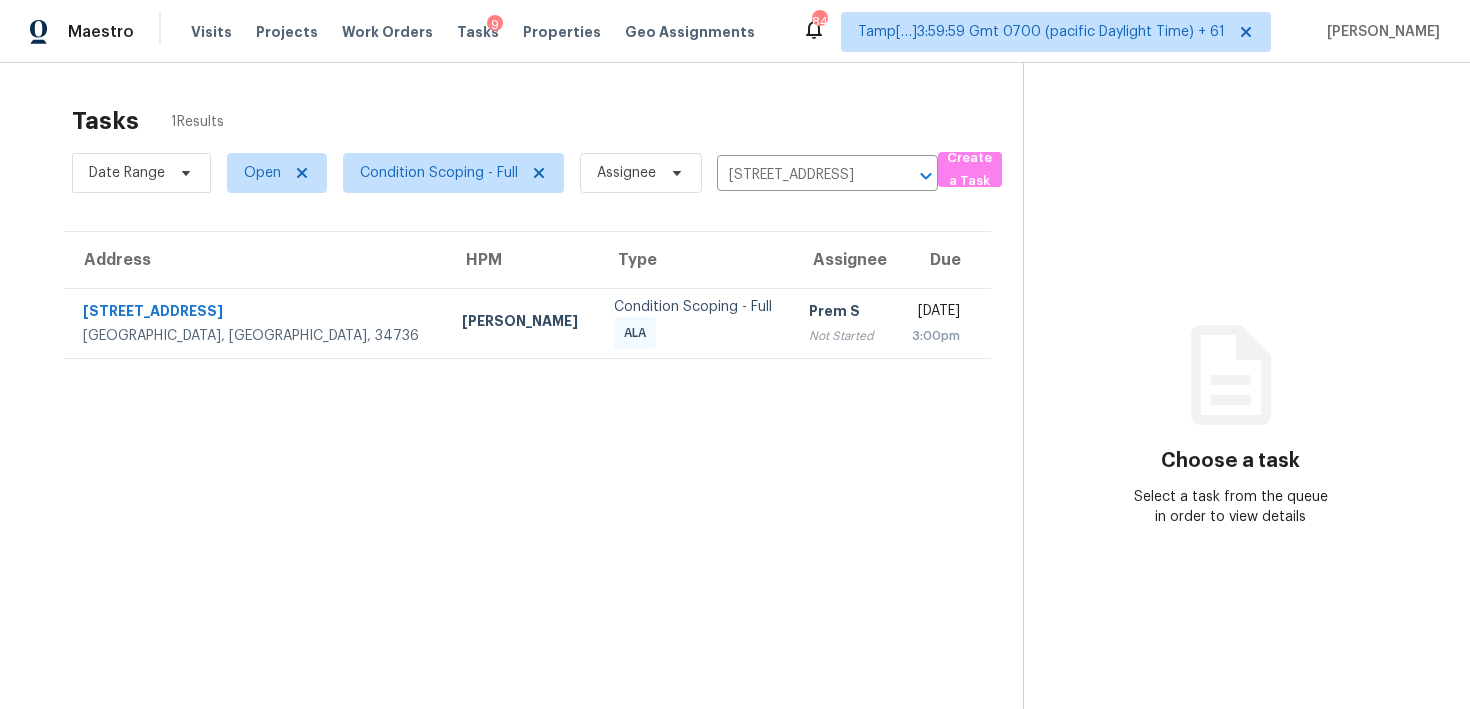 click on "[DATE] 3:00pm" at bounding box center [942, 323] 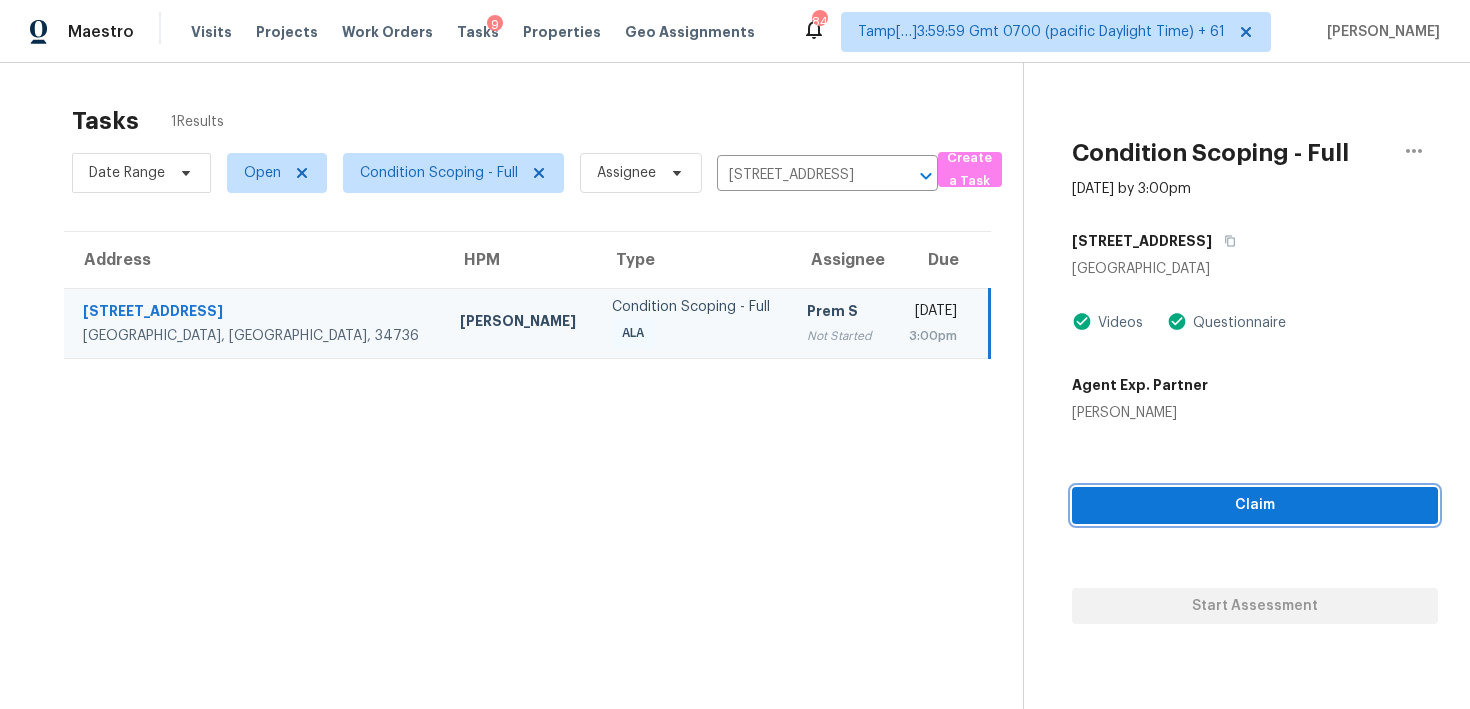 click on "Claim" at bounding box center (1255, 505) 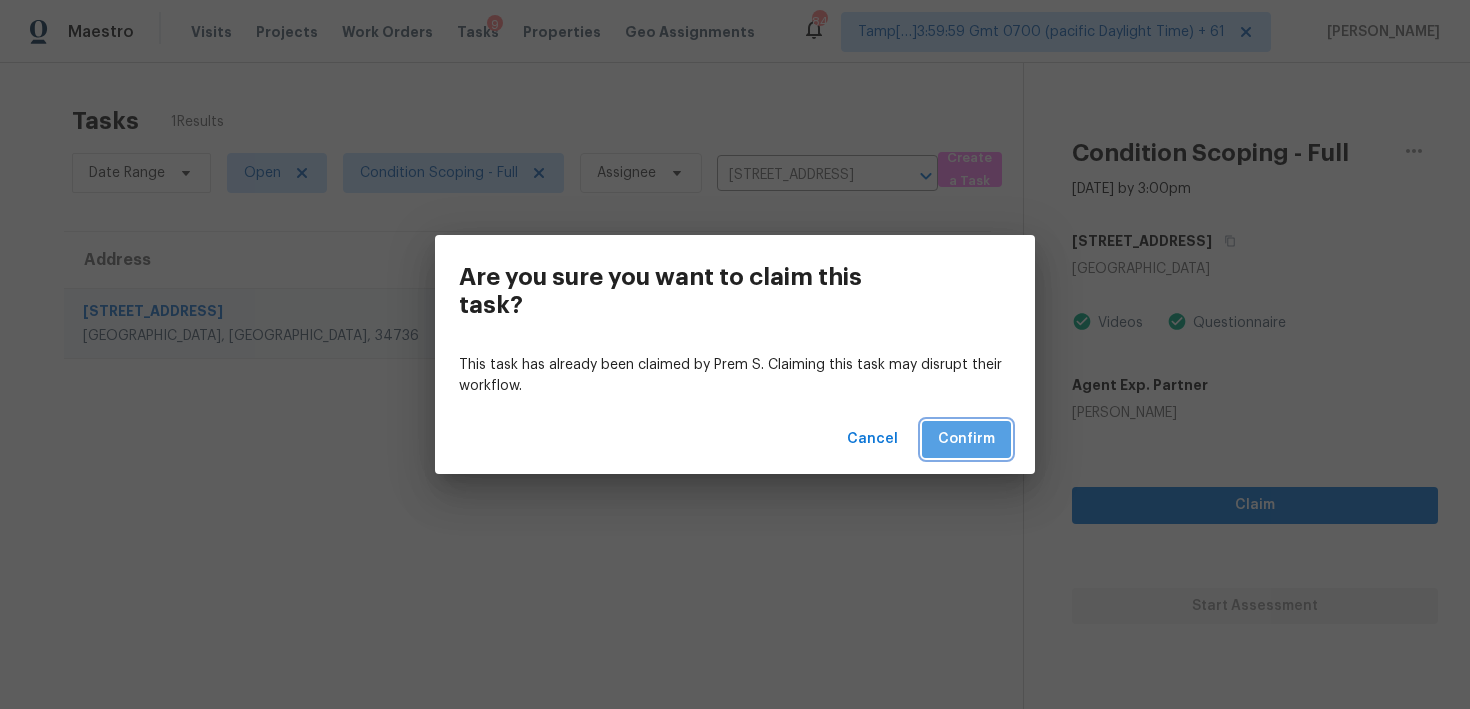 click on "Confirm" at bounding box center (966, 439) 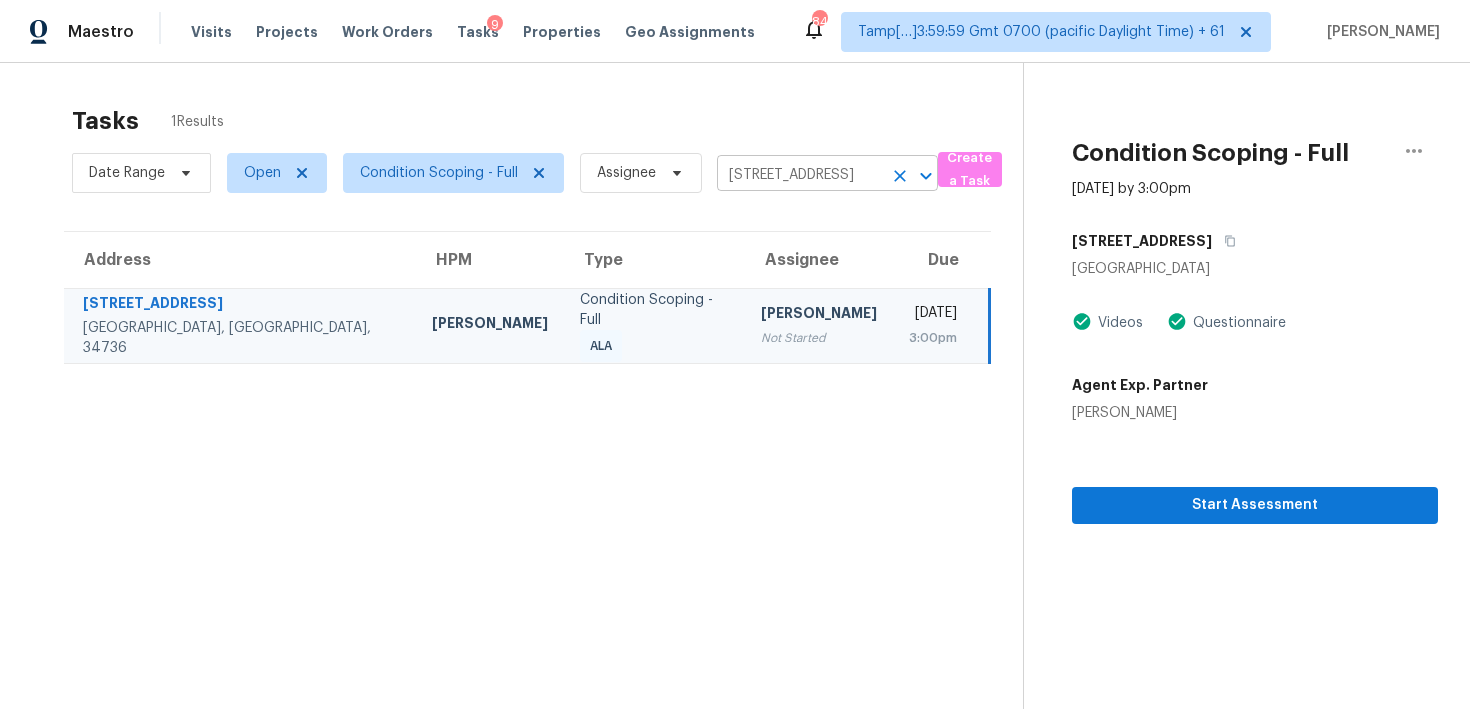 click 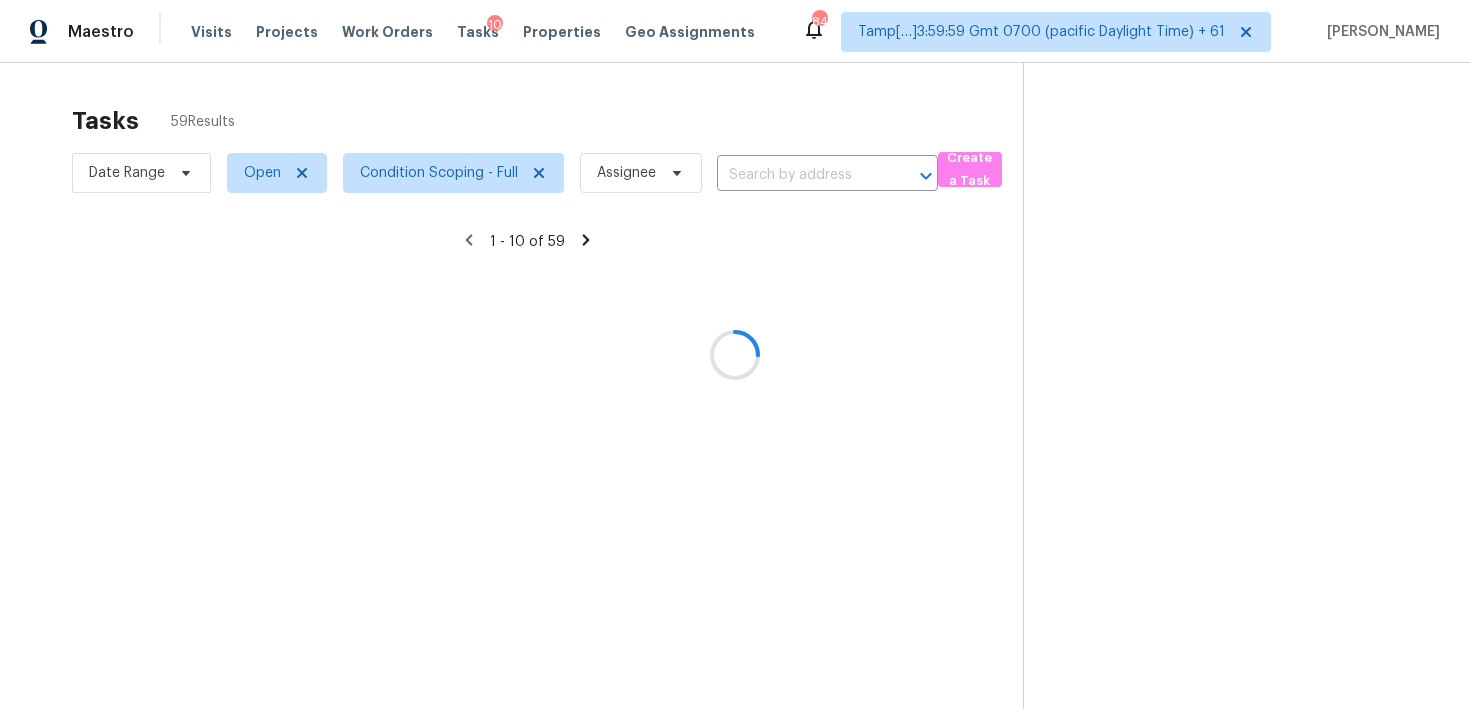 click at bounding box center [735, 354] 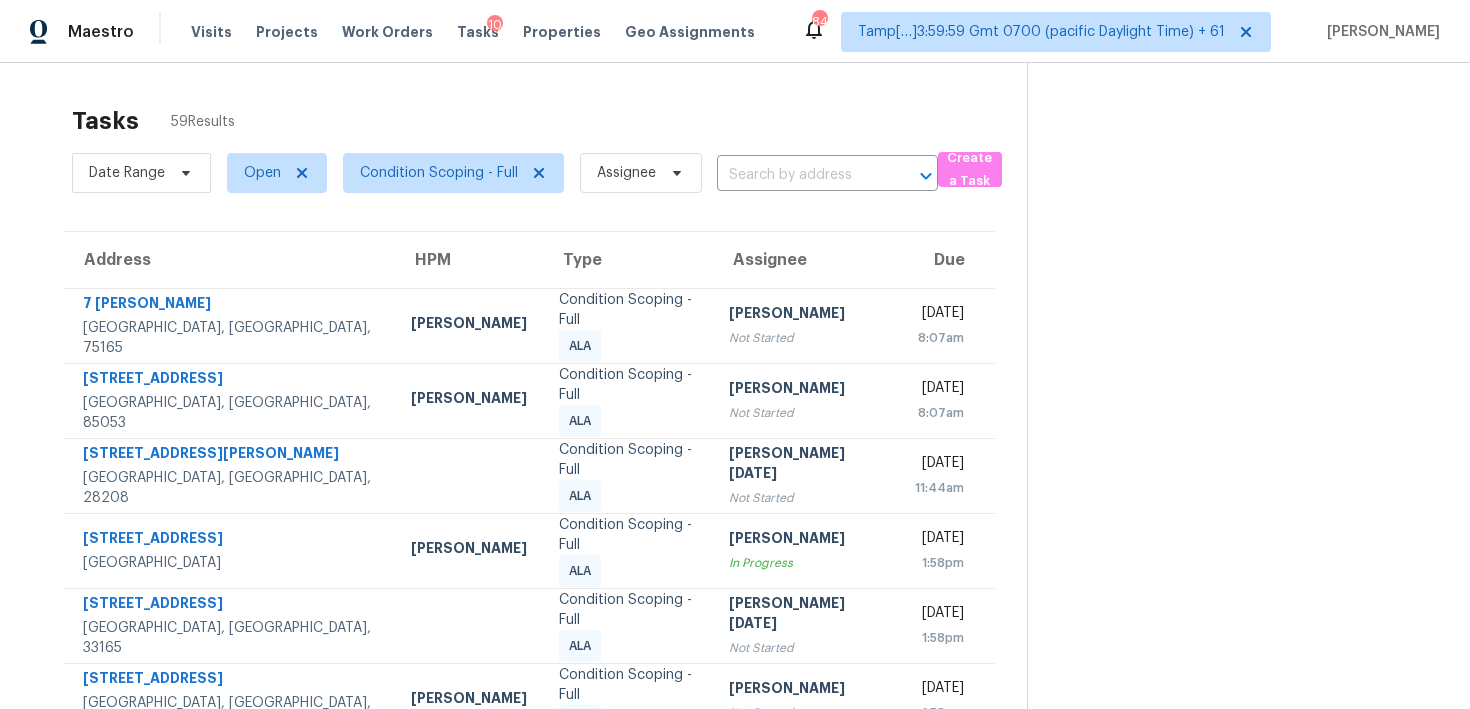 click at bounding box center (799, 175) 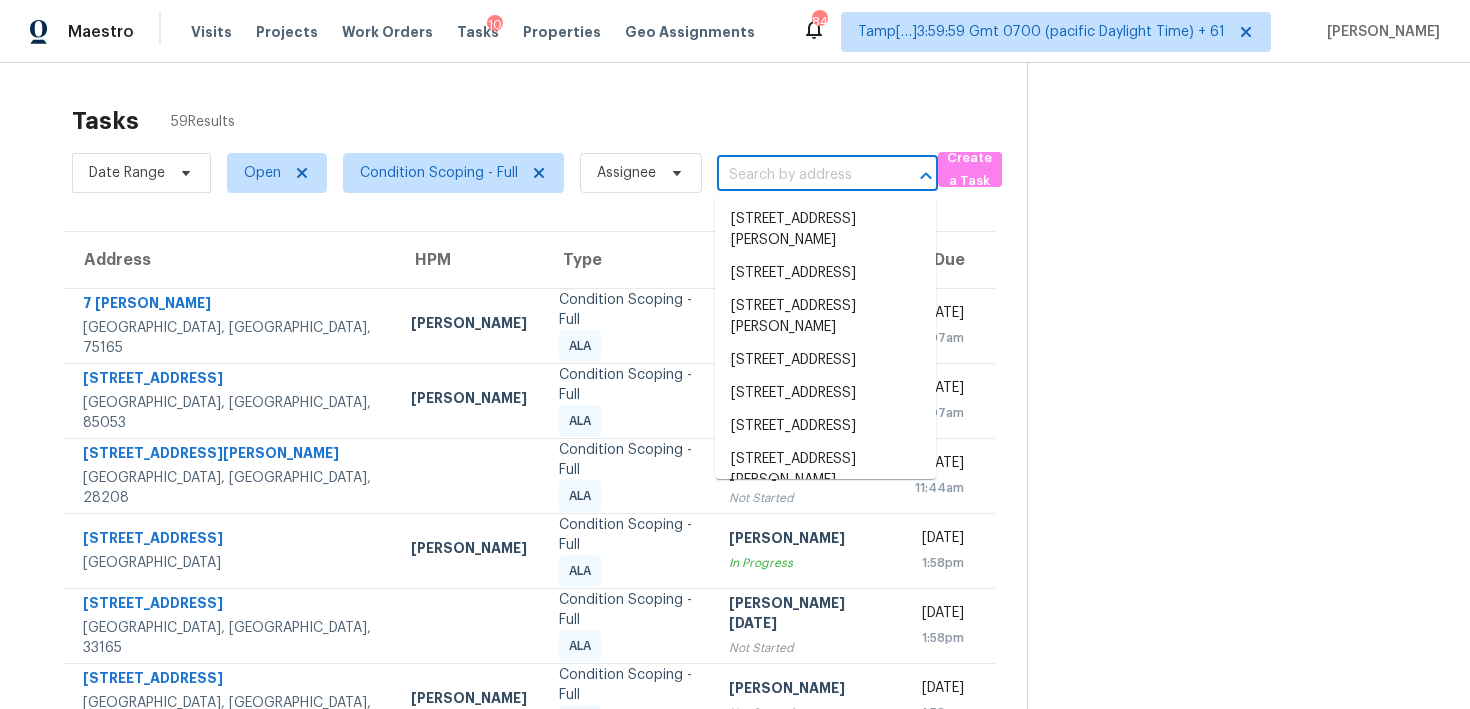 paste on "3175 Collins Rd, Burleson, TX, 76028" 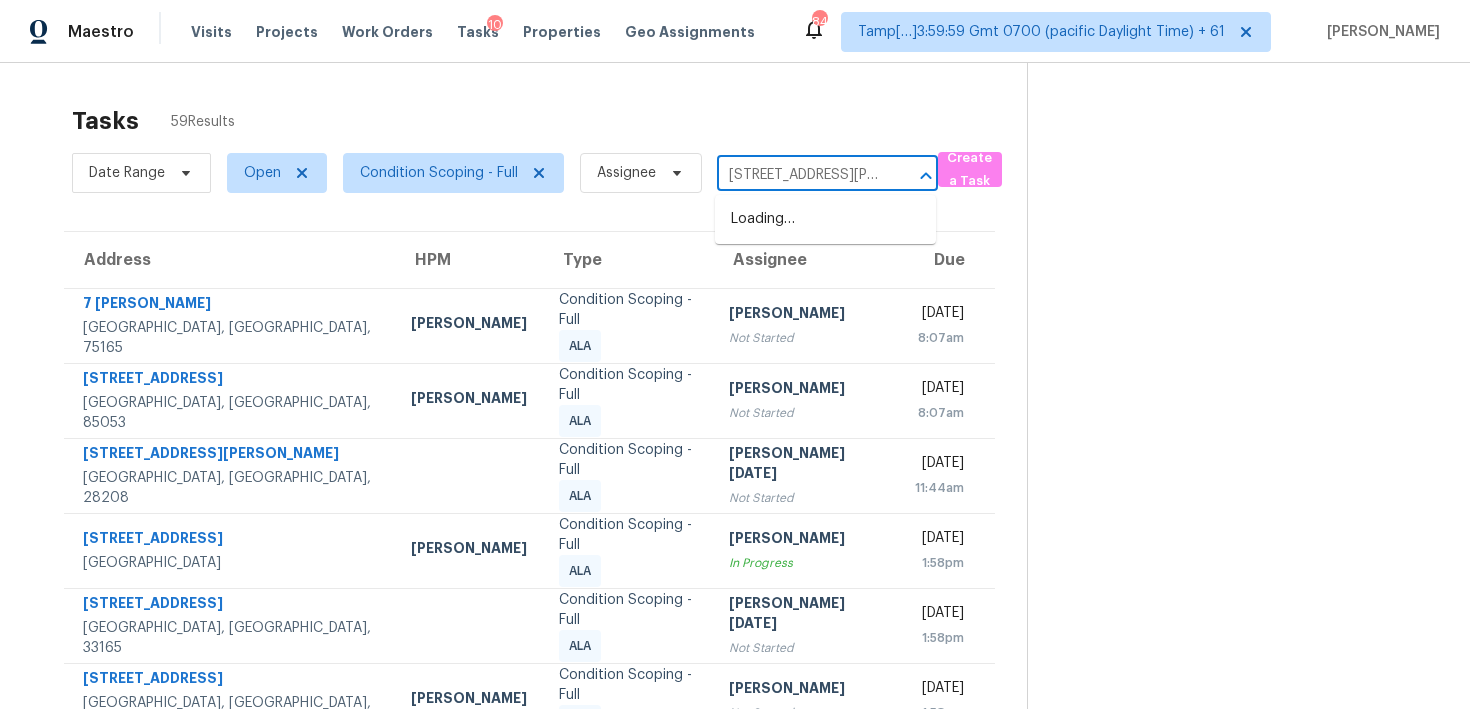 scroll, scrollTop: 0, scrollLeft: 85, axis: horizontal 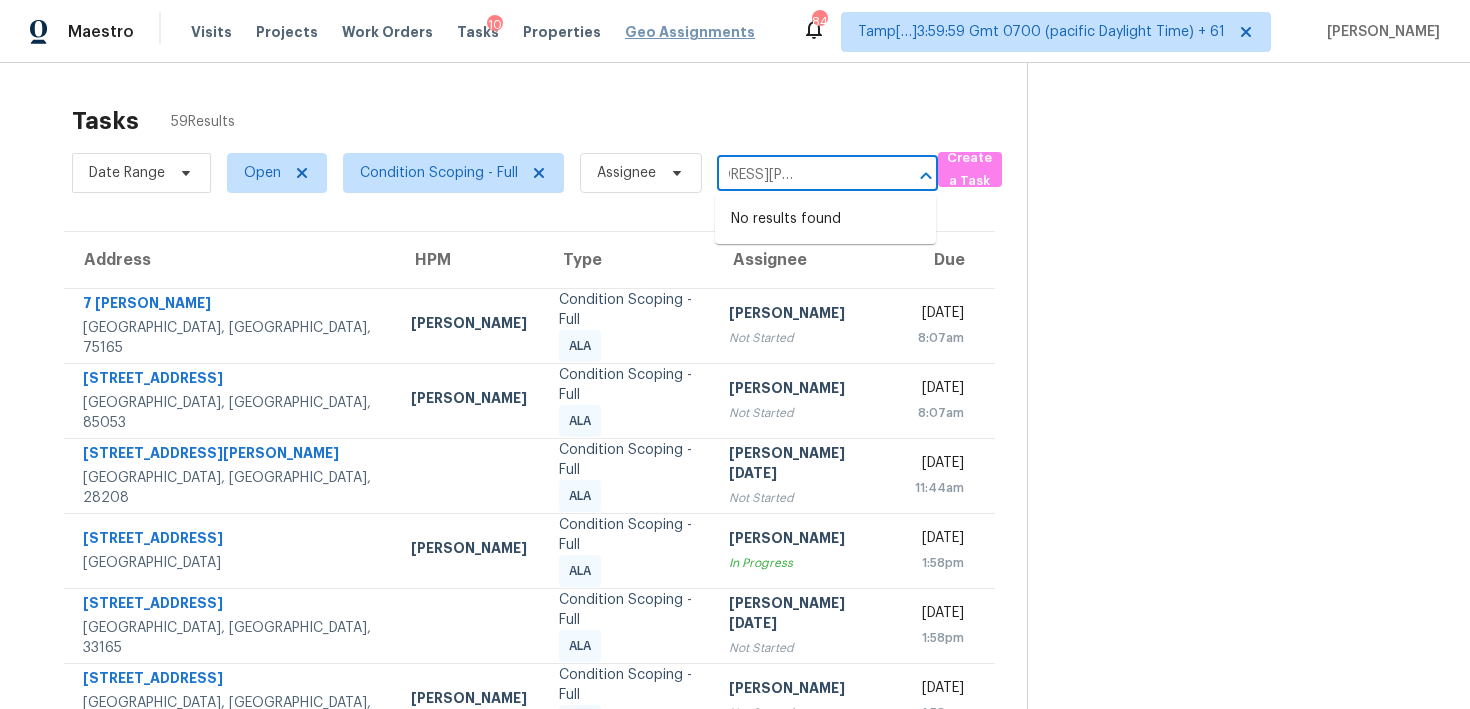 type on "3175 Collins Rd, Burleson, TX, 76028" 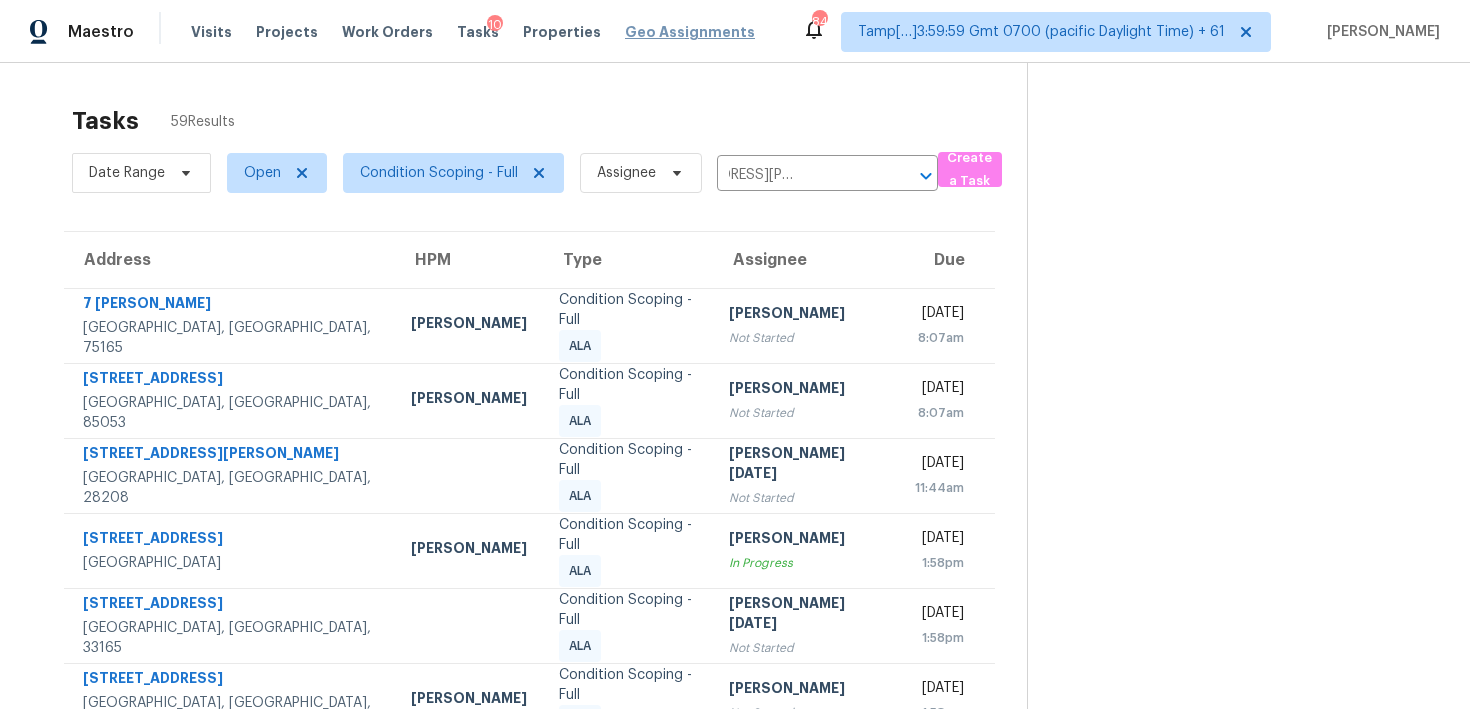 type 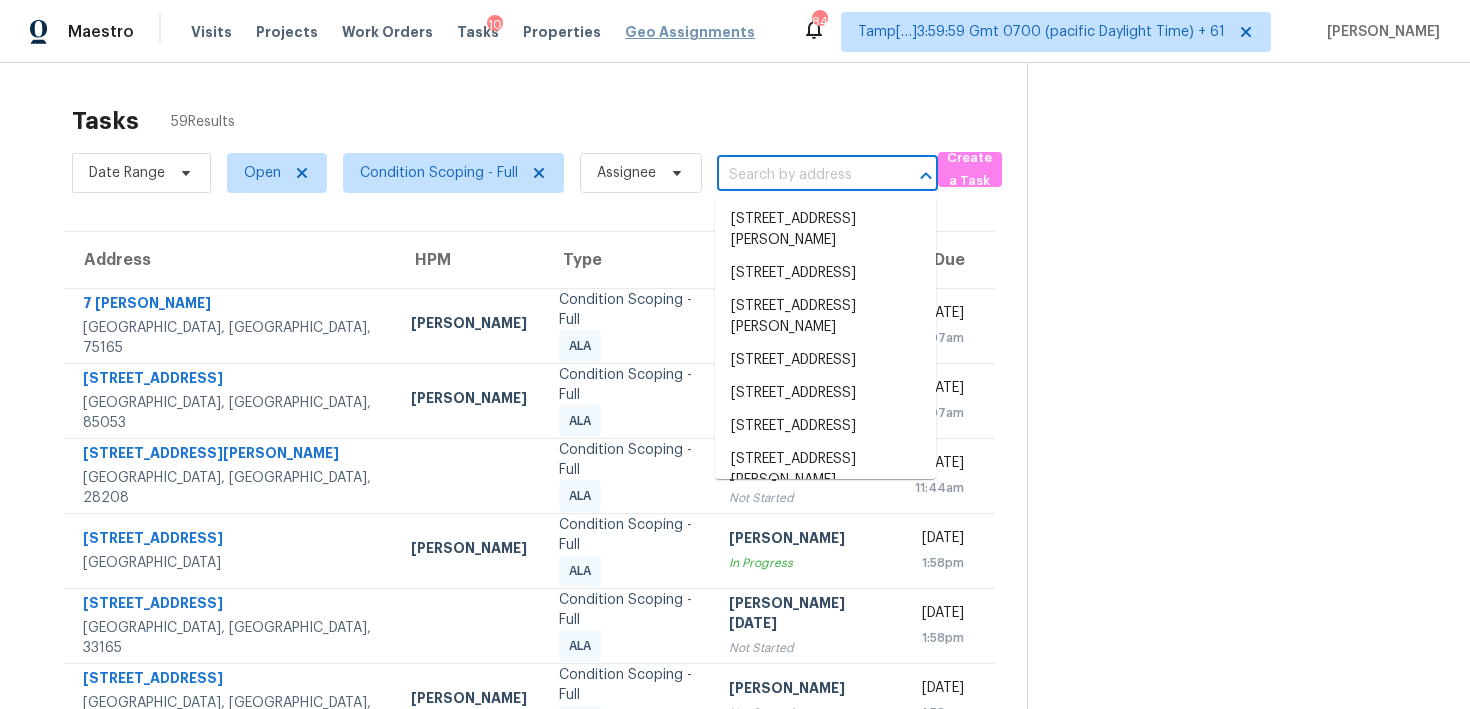 scroll, scrollTop: 0, scrollLeft: 0, axis: both 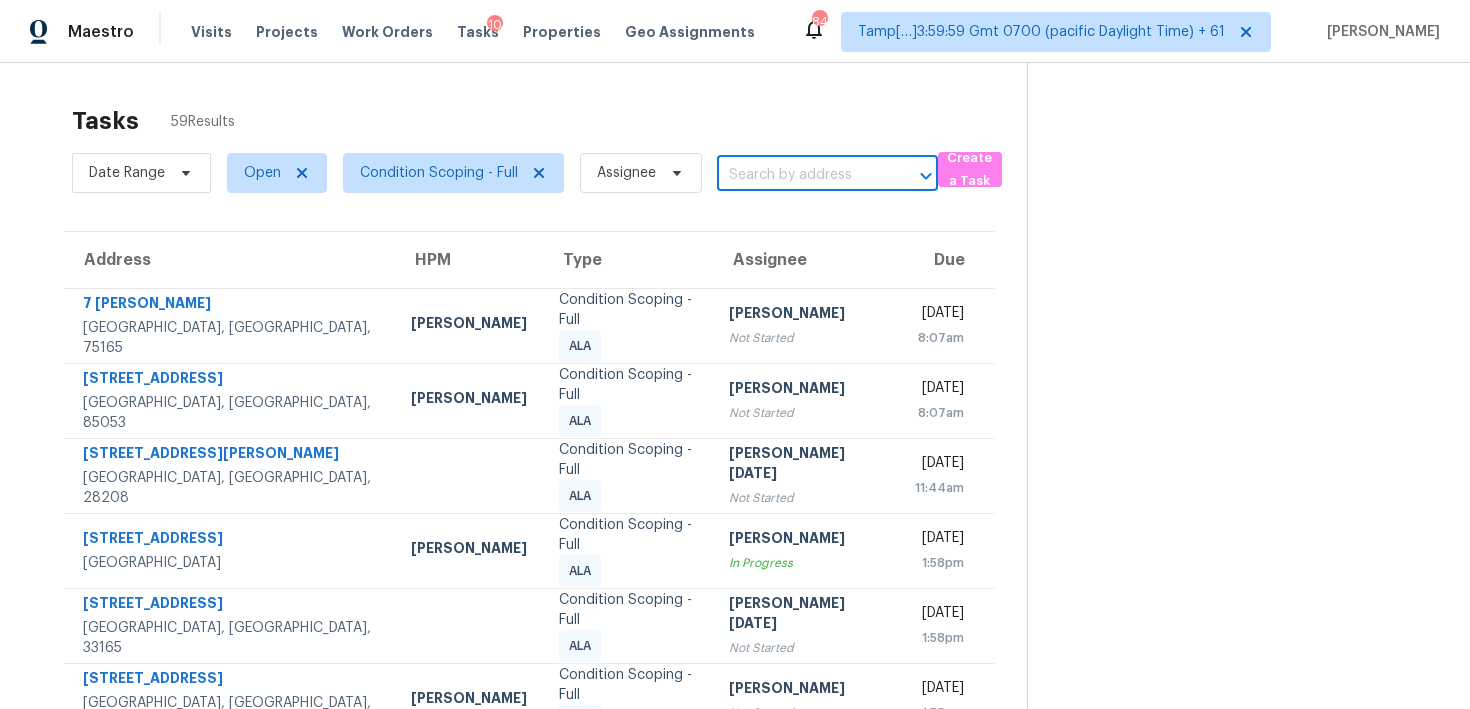 click at bounding box center (799, 175) 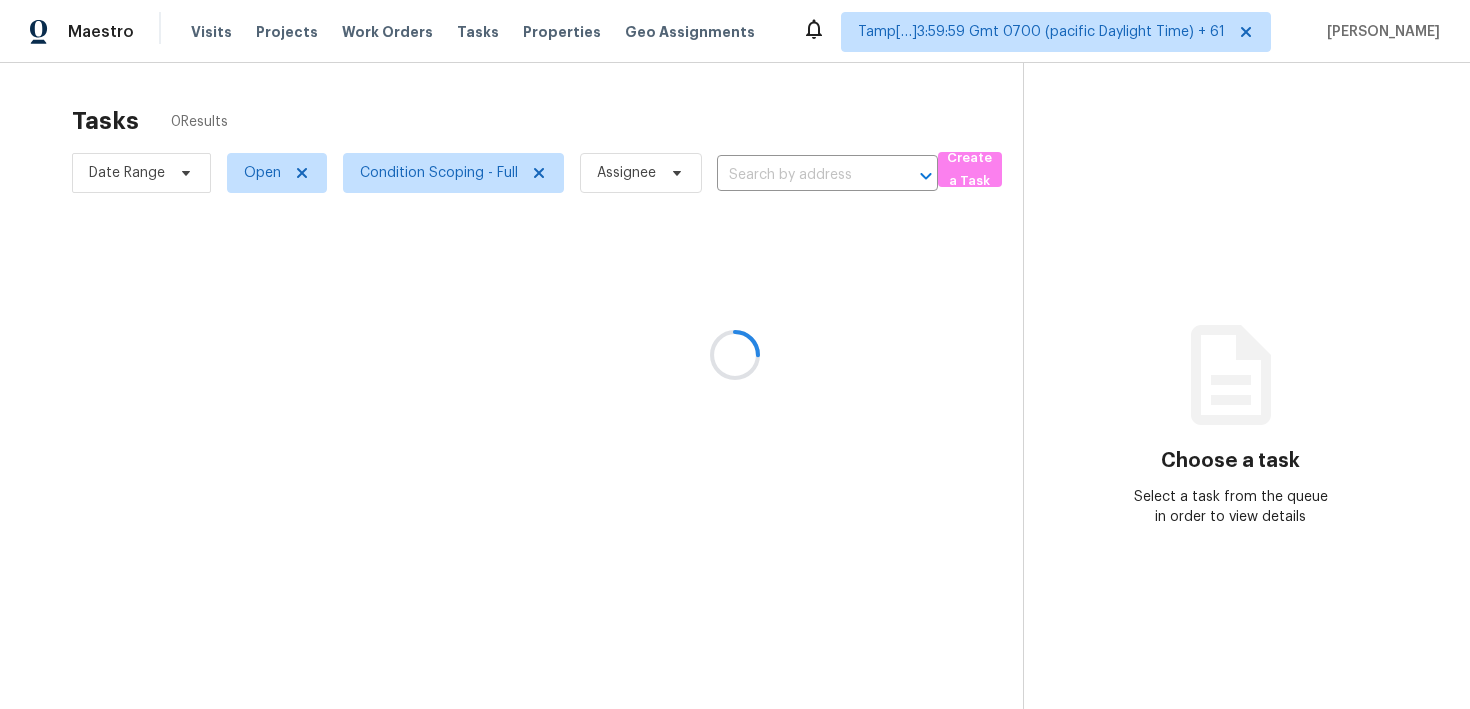 scroll, scrollTop: 0, scrollLeft: 0, axis: both 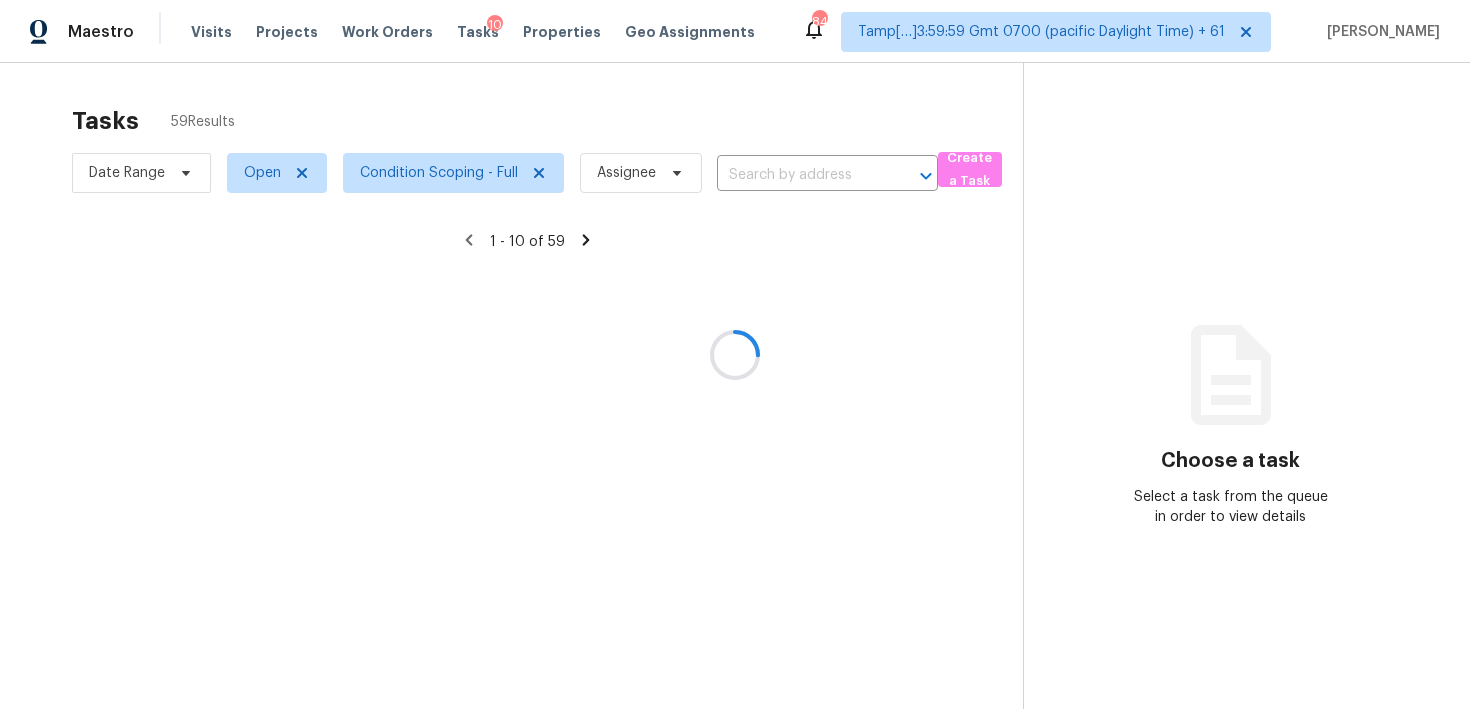 click at bounding box center (735, 354) 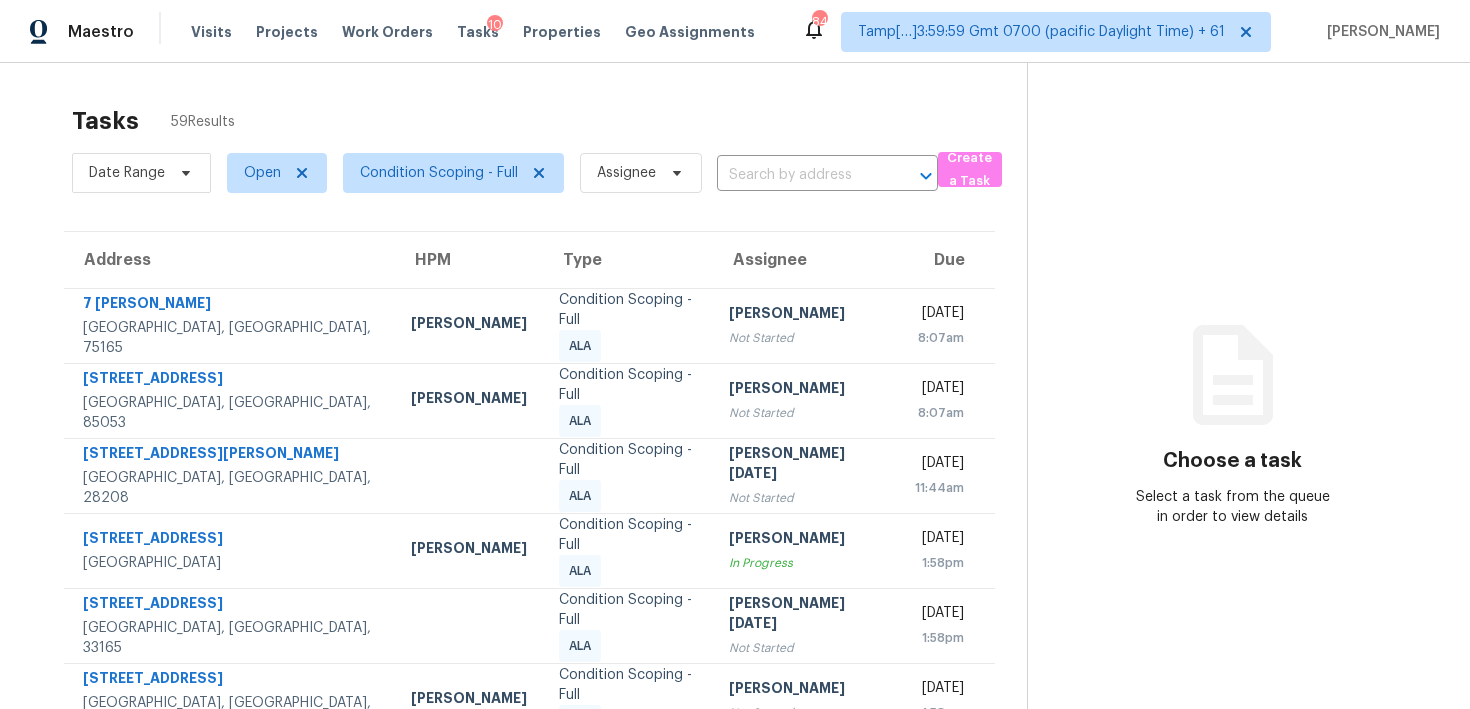 click at bounding box center [799, 175] 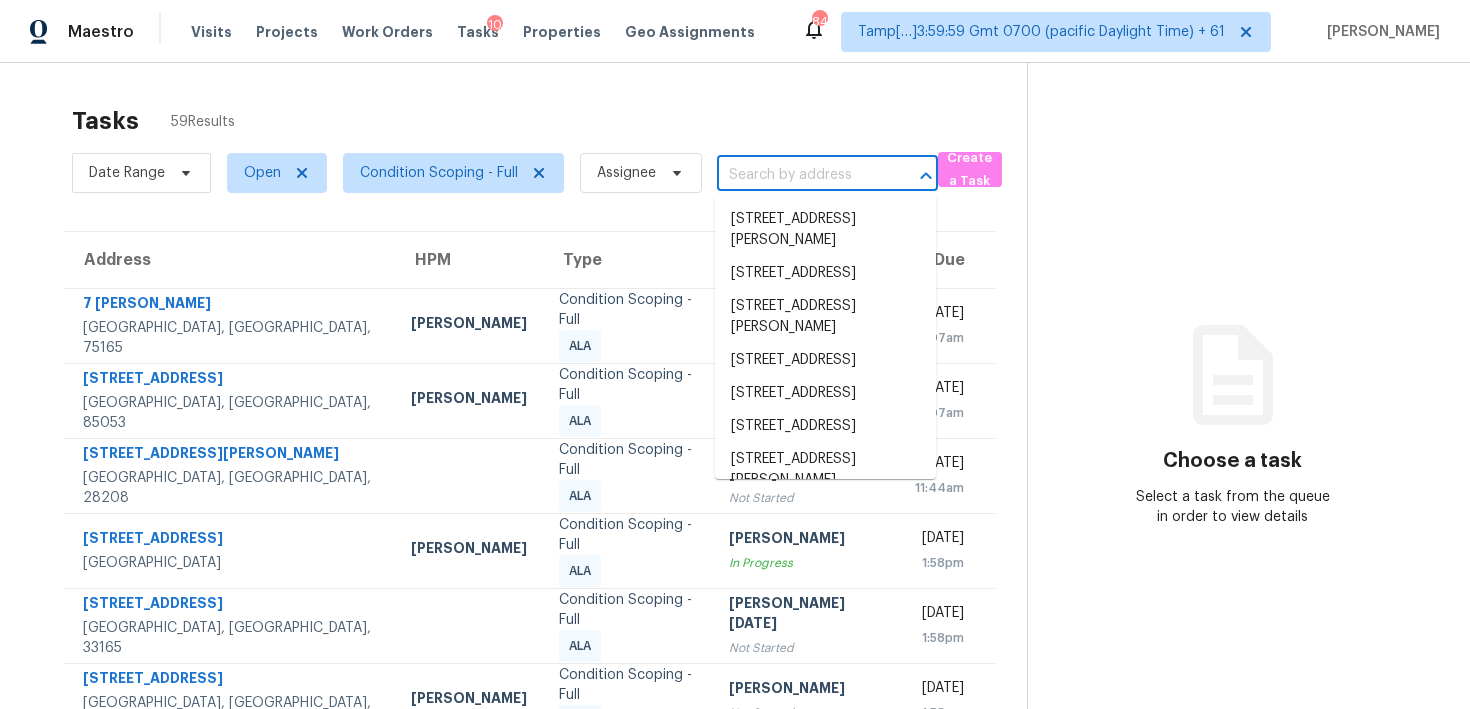 paste on "[STREET_ADDRESS][PERSON_NAME][PERSON_NAME]" 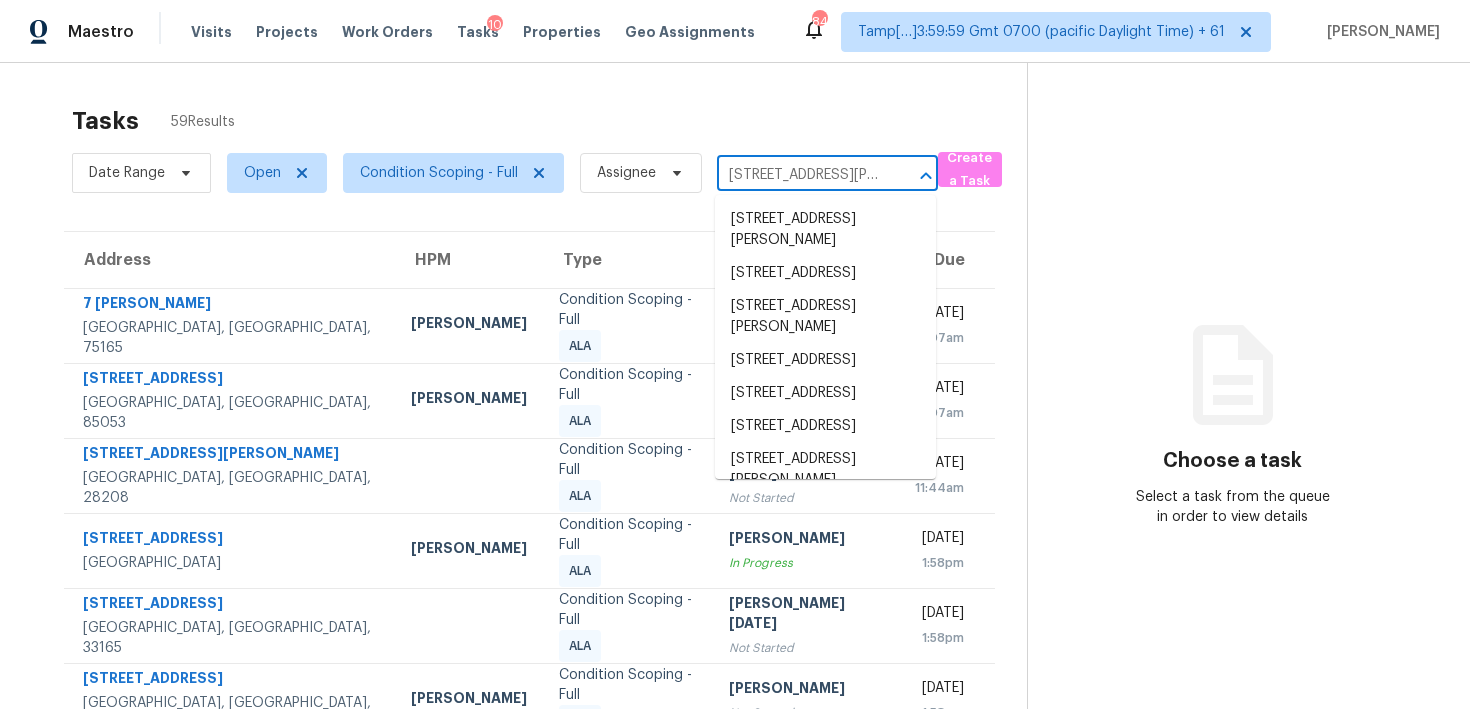 scroll, scrollTop: 0, scrollLeft: 85, axis: horizontal 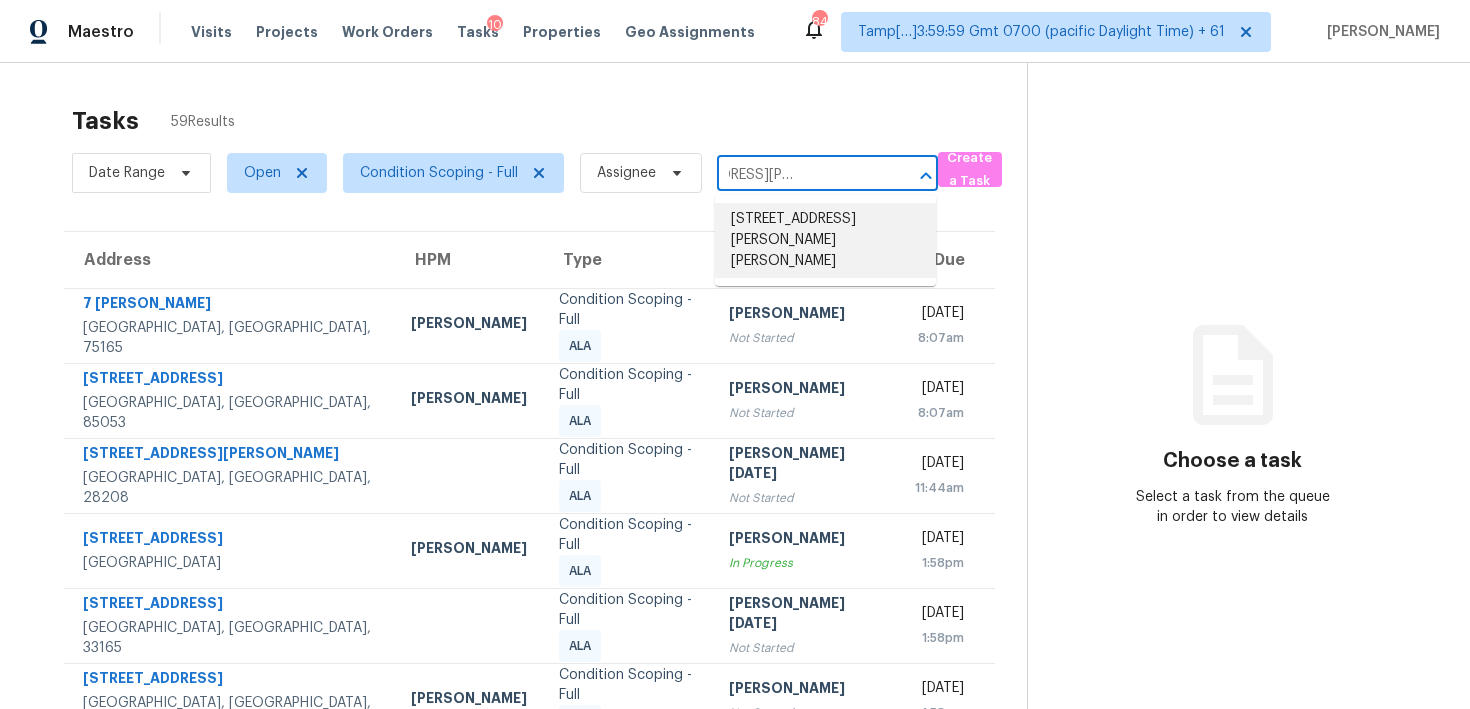 click on "3175 Collins Rd, Burleson, TX 76028" at bounding box center [825, 240] 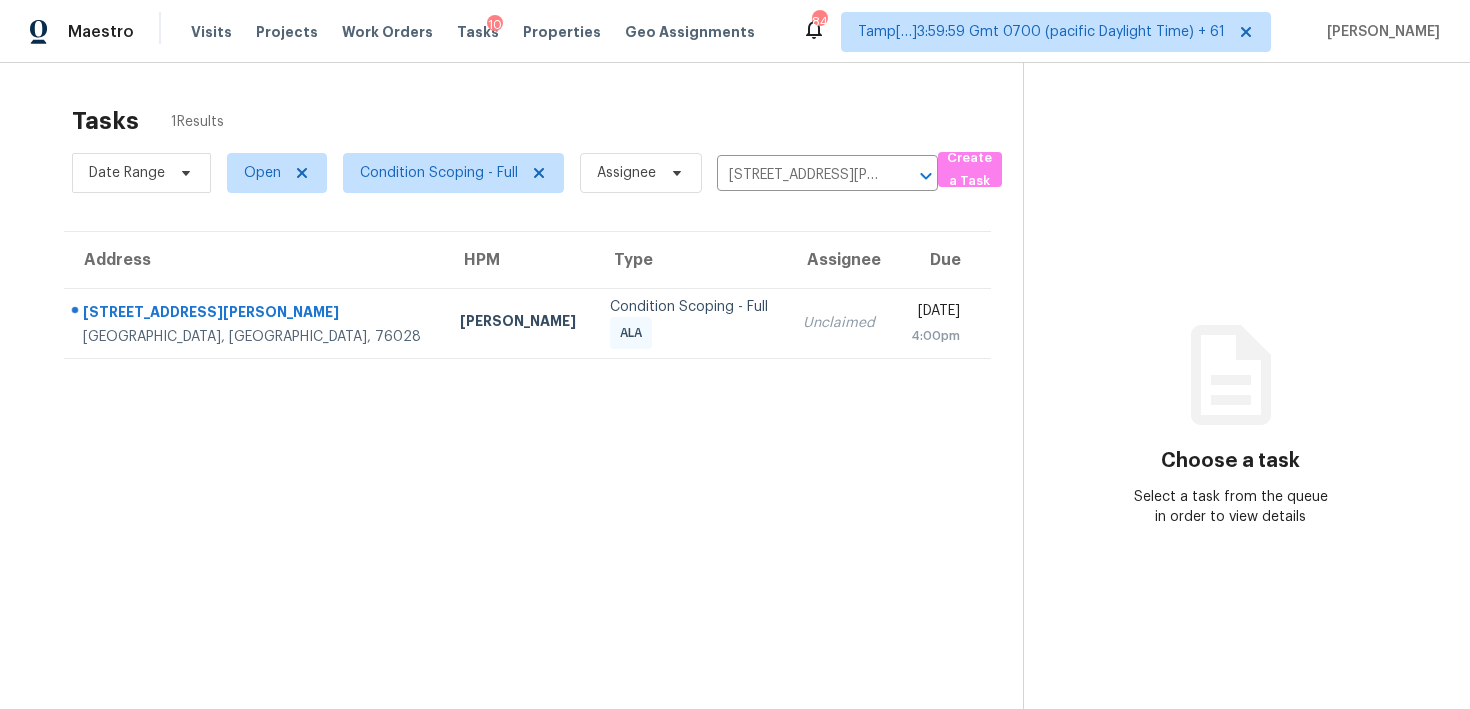 click on "Unclaimed" at bounding box center [840, 323] 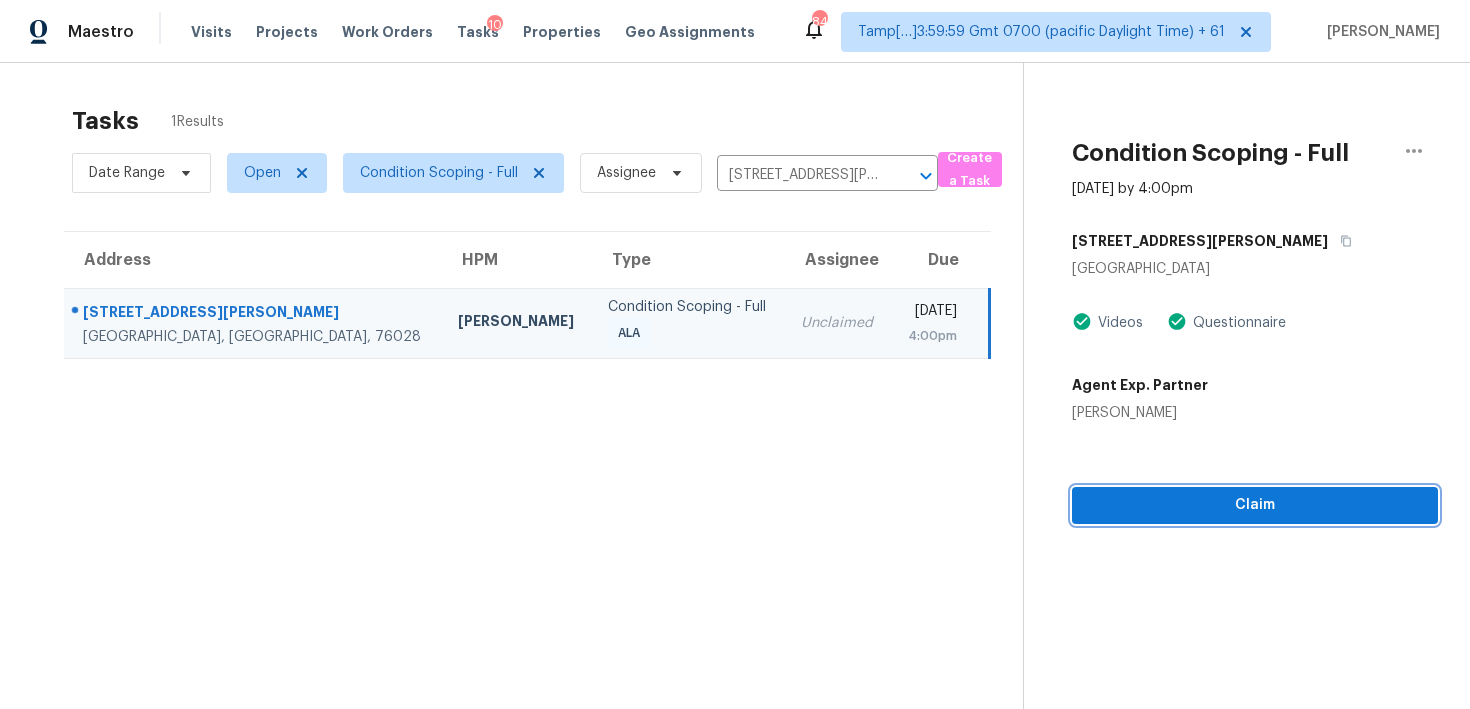 click on "Claim" at bounding box center (1255, 505) 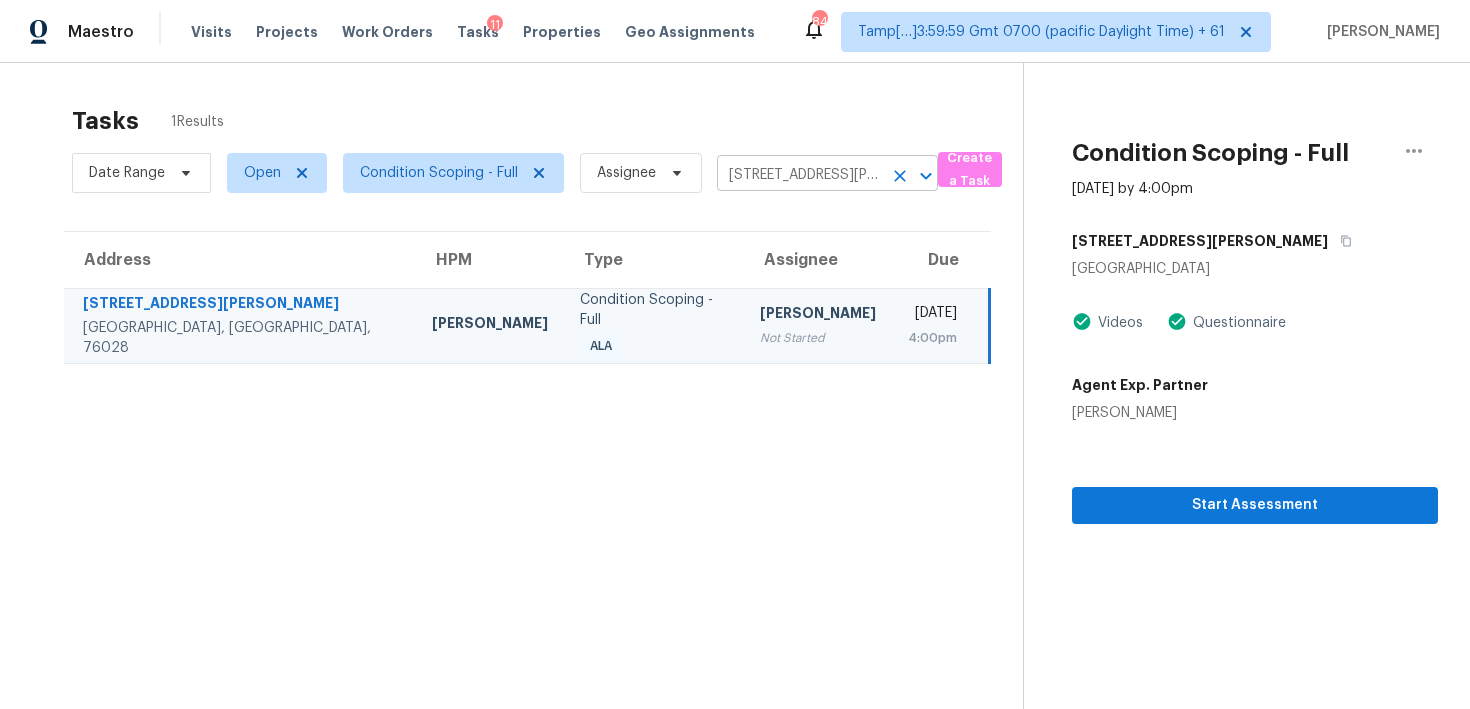 click on "3175 Collins Rd, Burleson, TX 76028" at bounding box center [799, 175] 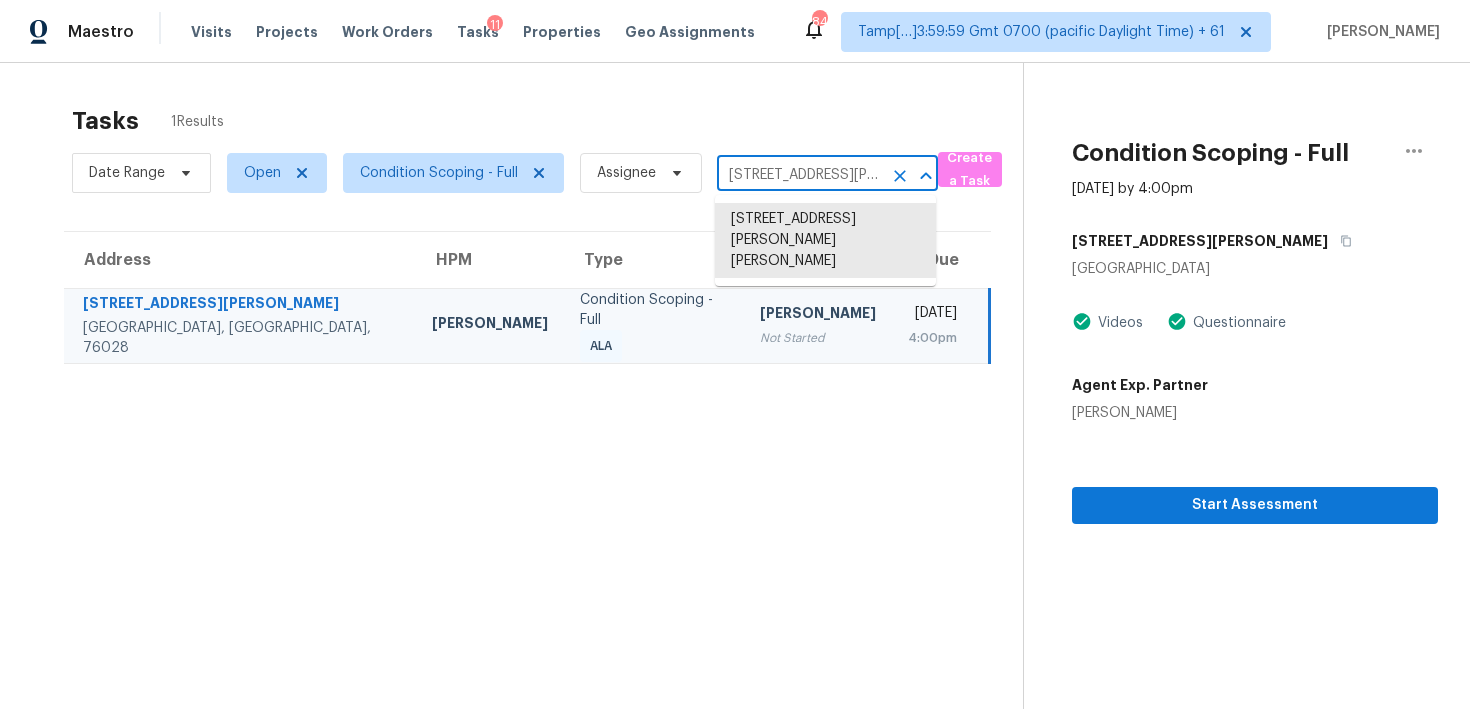 click 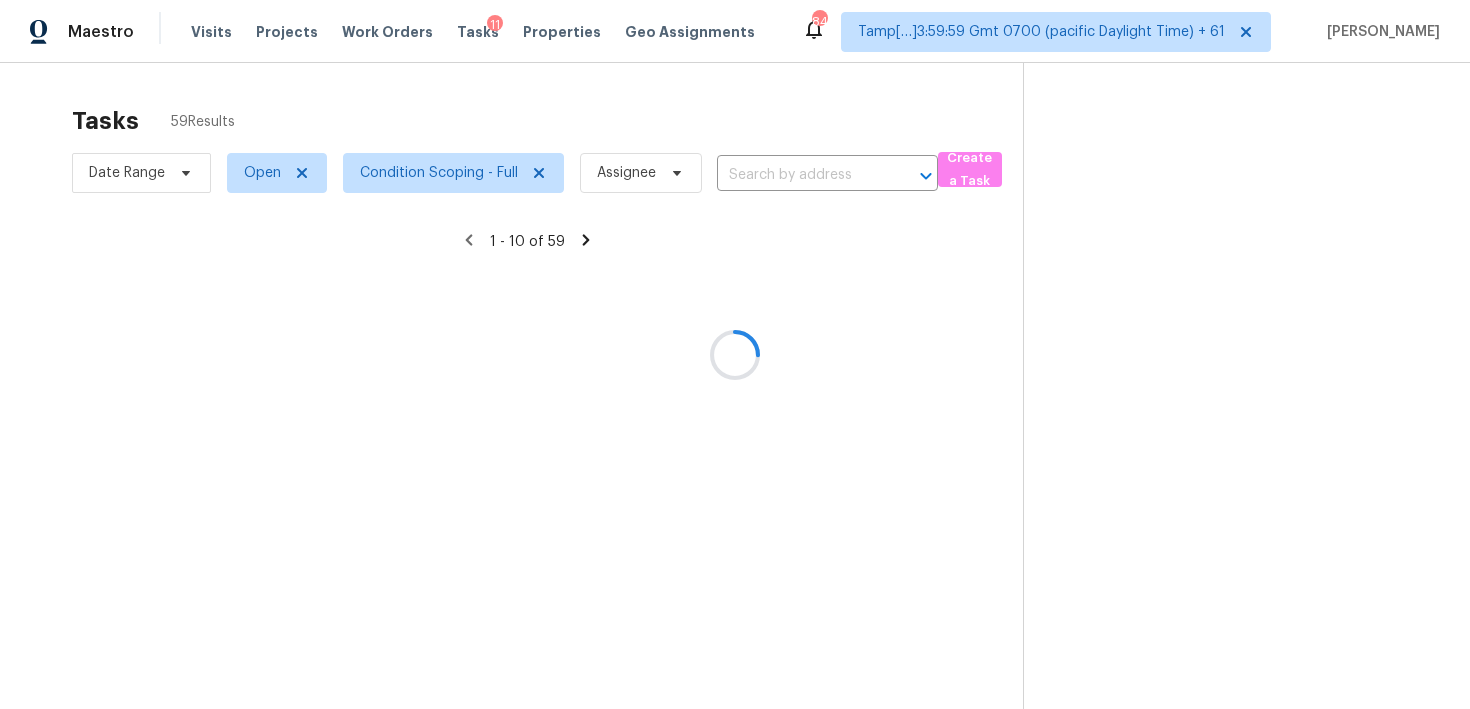 click at bounding box center (735, 354) 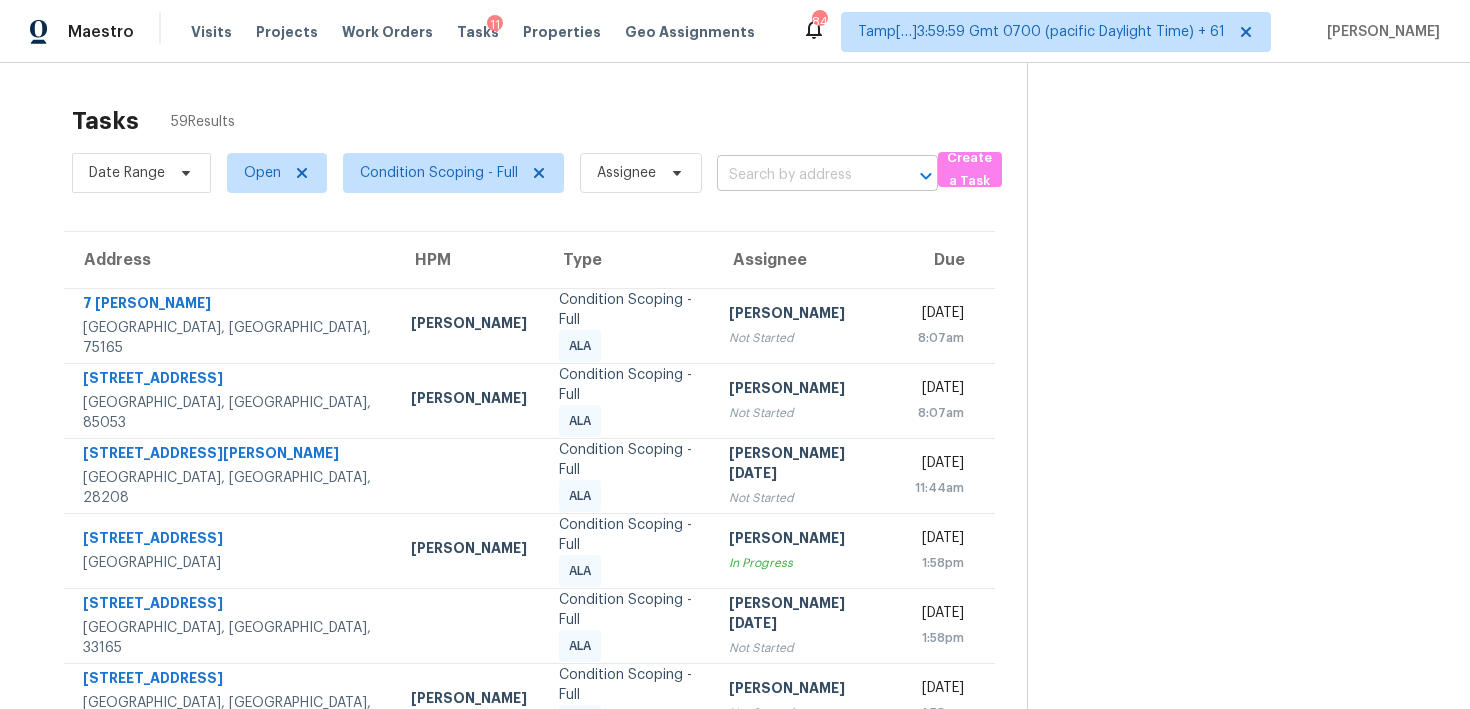 click at bounding box center [799, 175] 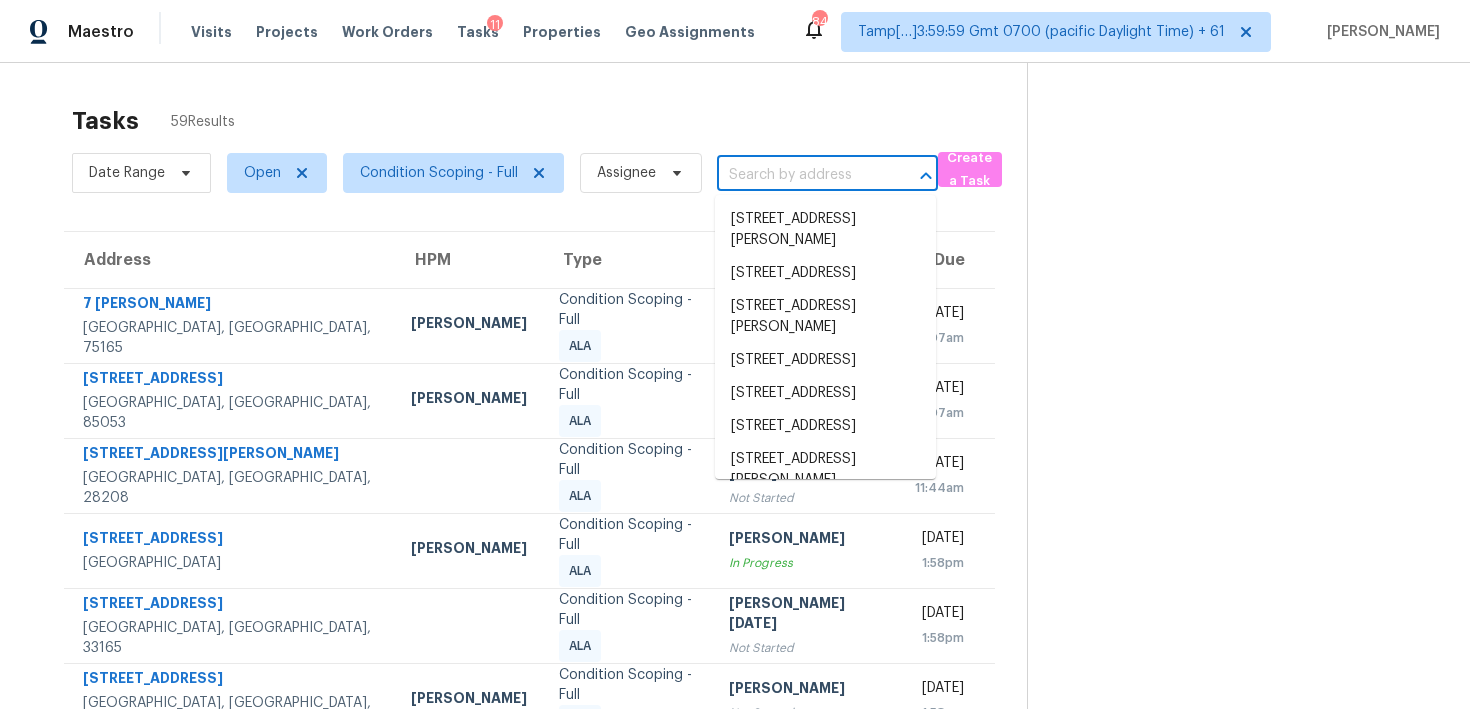 paste on "172 Lexington Dr, Sanford, NC, 27332" 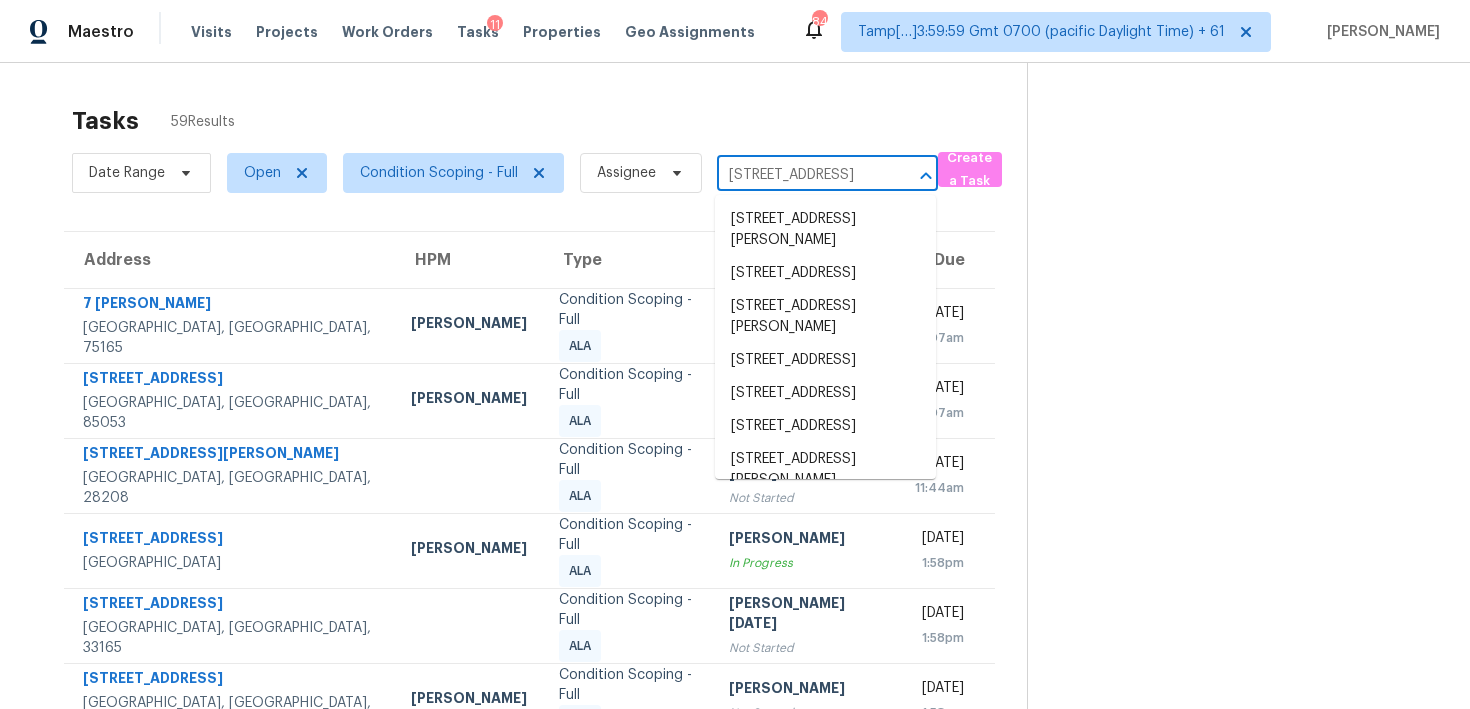 scroll, scrollTop: 0, scrollLeft: 88, axis: horizontal 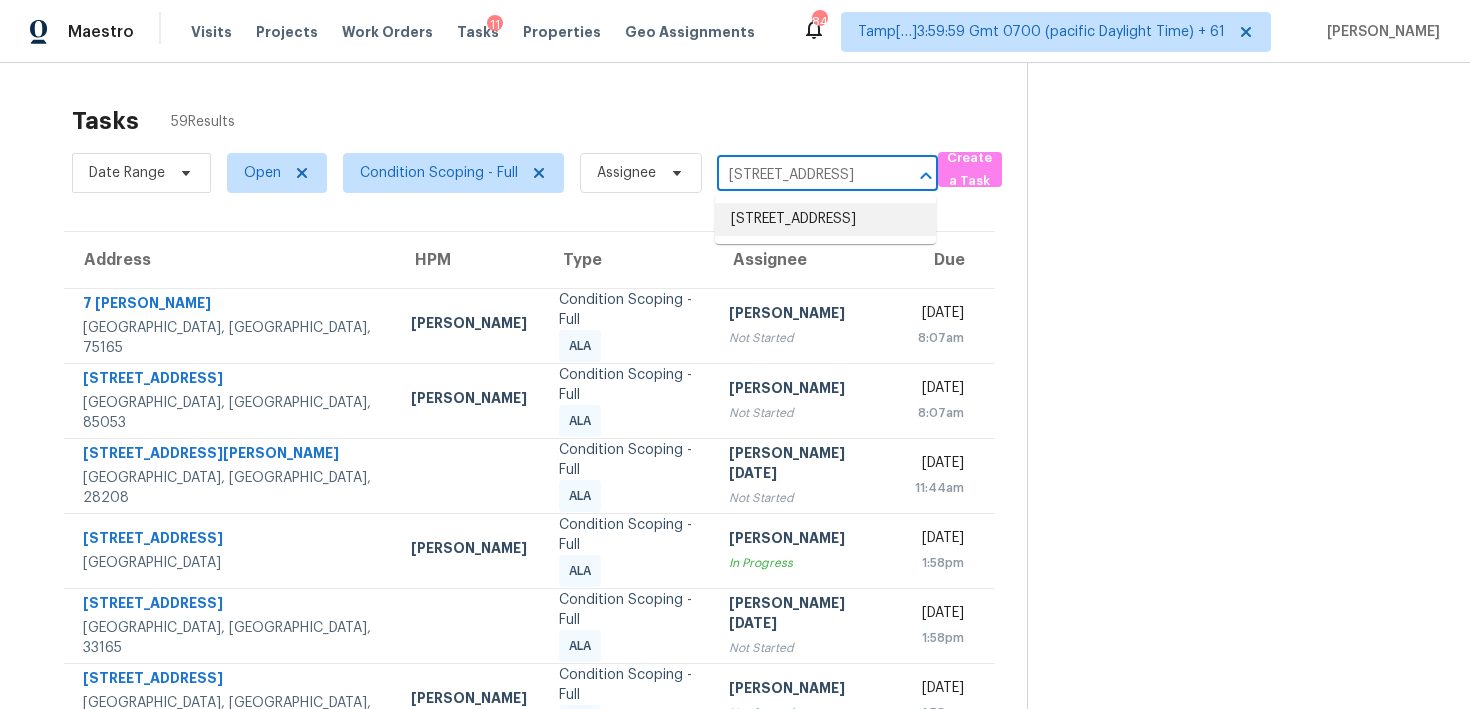click on "172 Lexington Dr, Sanford, NC 27332" at bounding box center (825, 219) 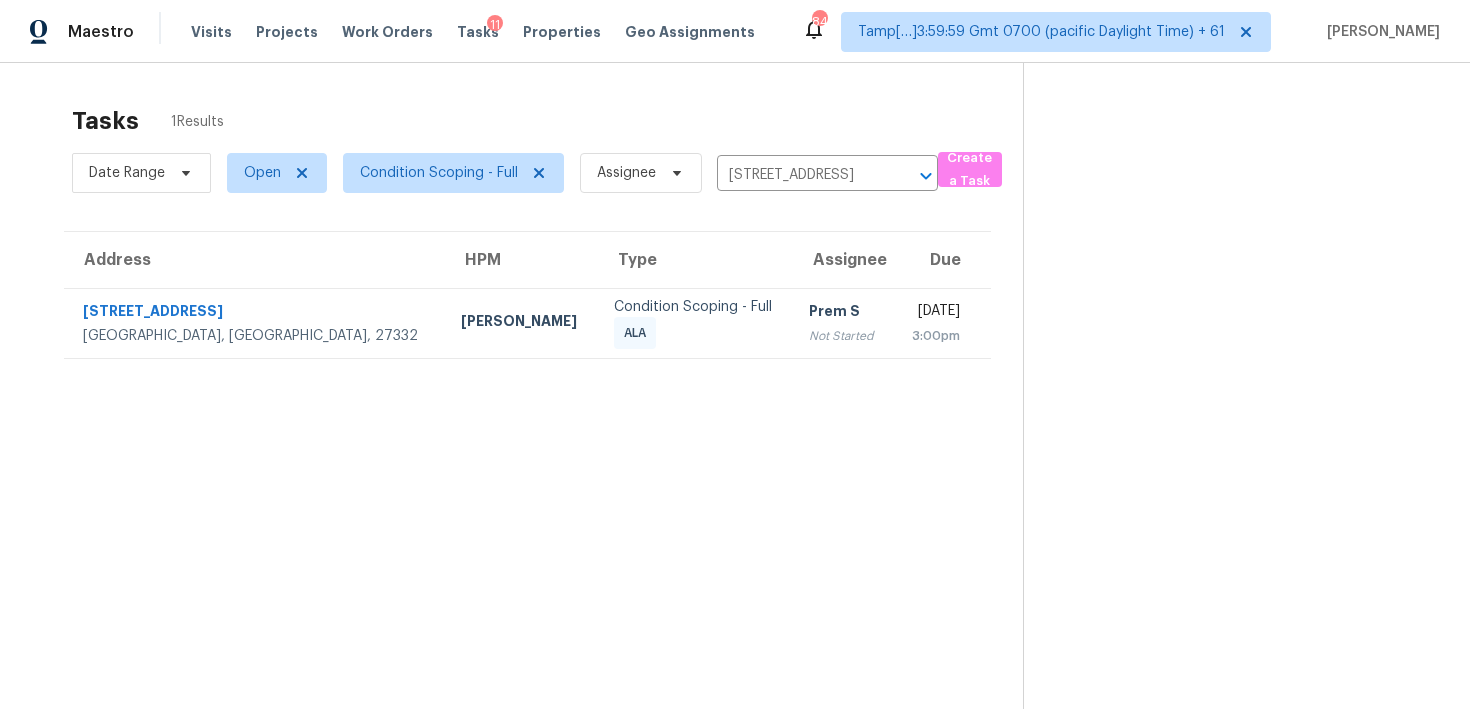 click on "Prem S" at bounding box center [843, 313] 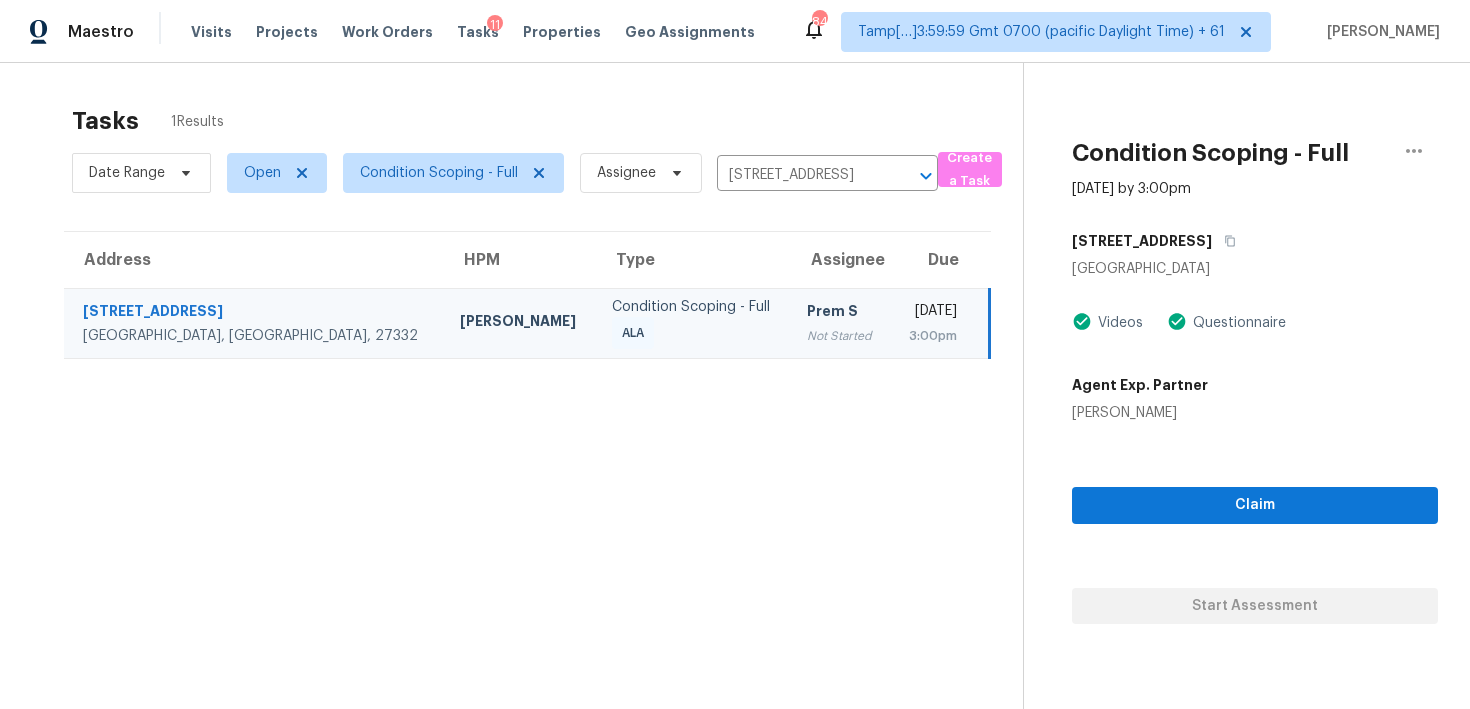 click on "Claim Start Assessment" at bounding box center (1255, 523) 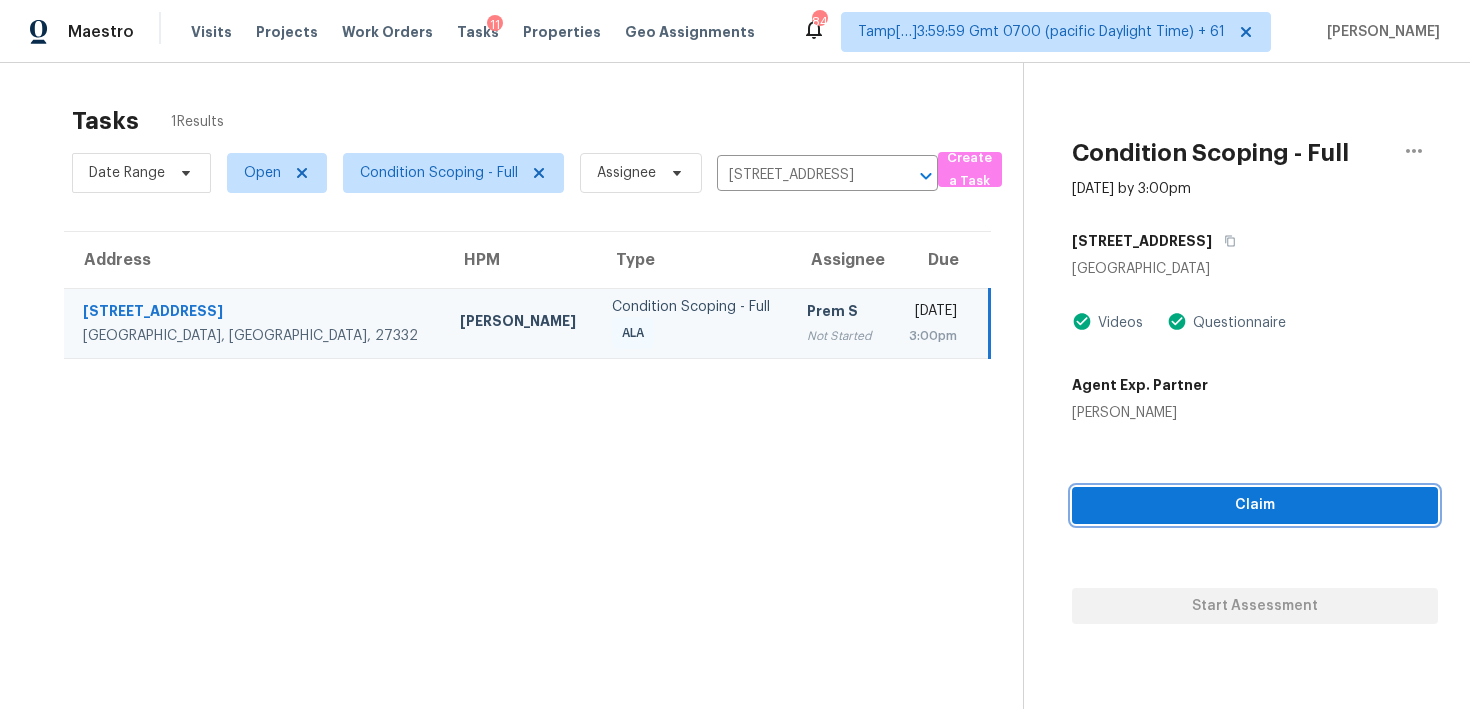click on "Claim" at bounding box center (1255, 505) 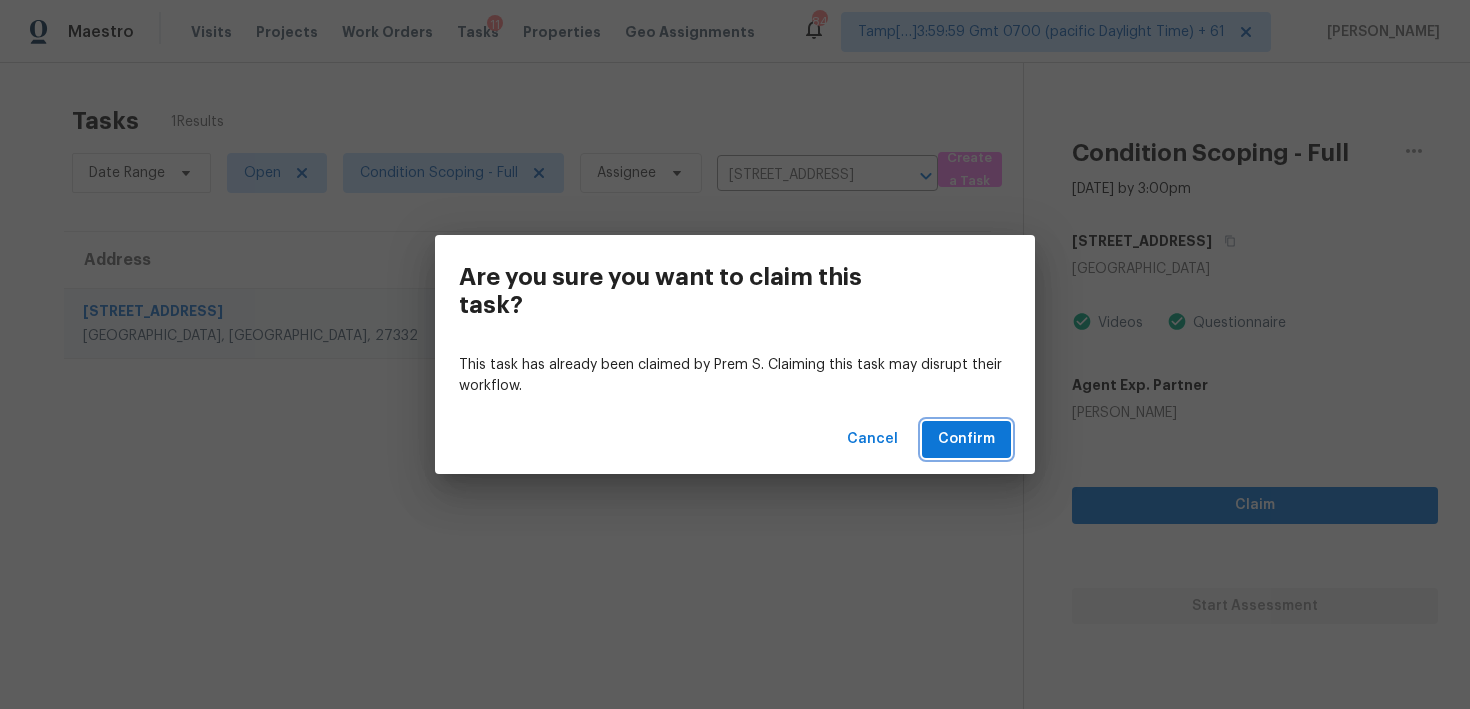 click on "Confirm" at bounding box center [966, 439] 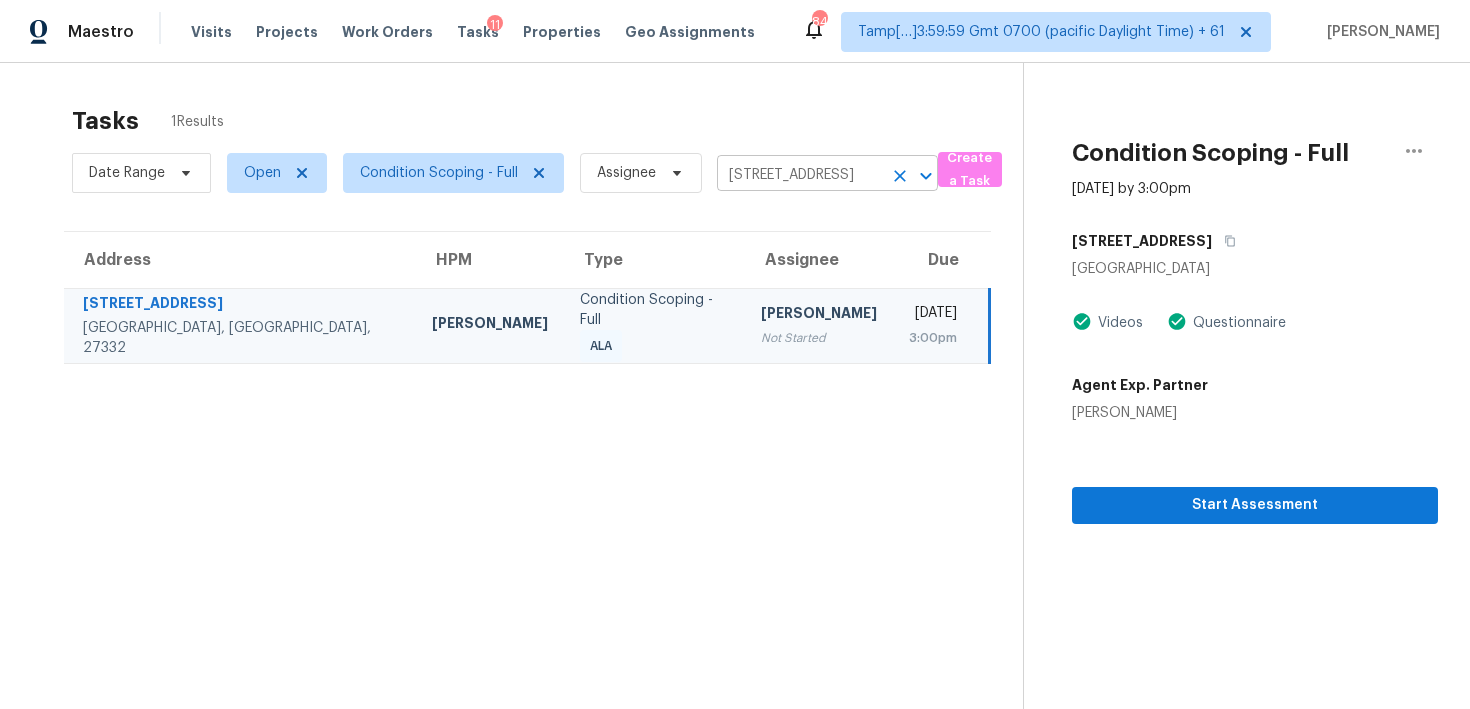click at bounding box center (900, 176) 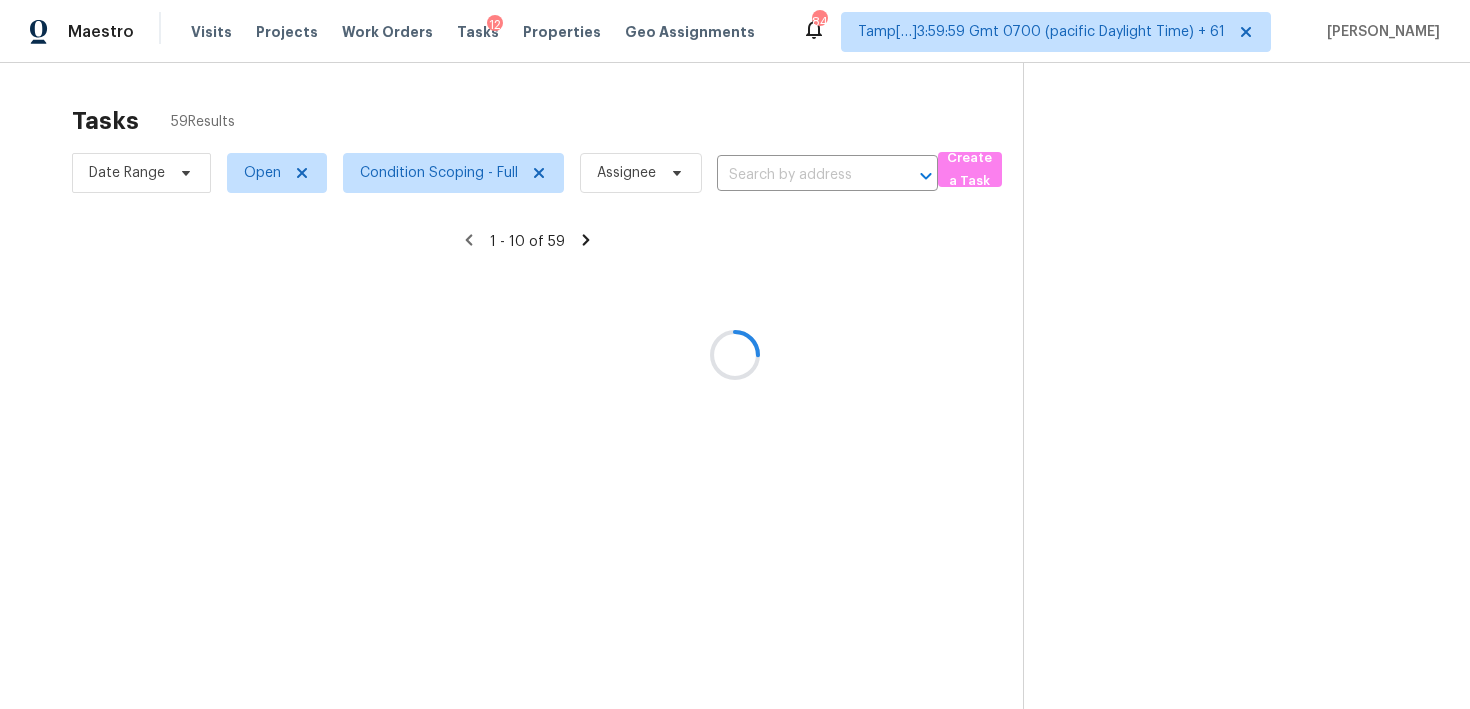 click at bounding box center (735, 354) 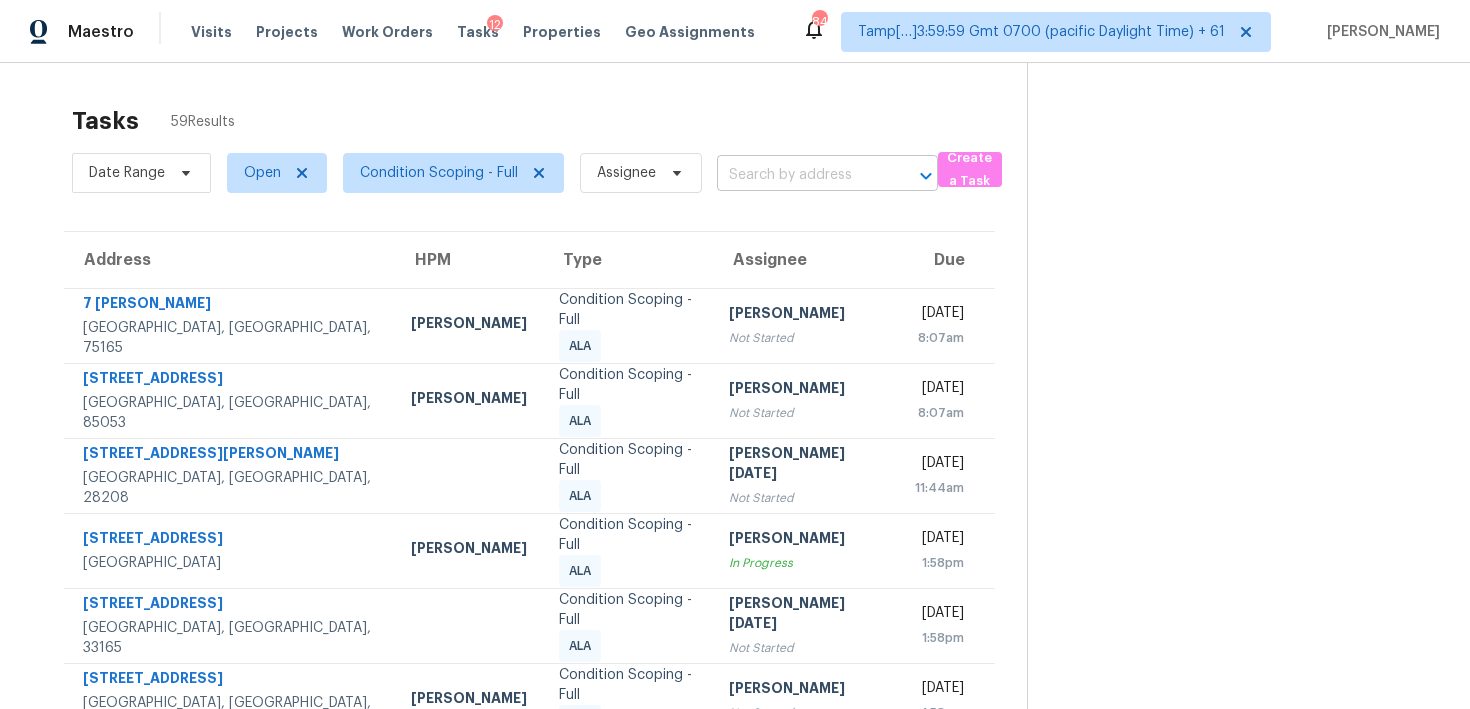 click at bounding box center (799, 175) 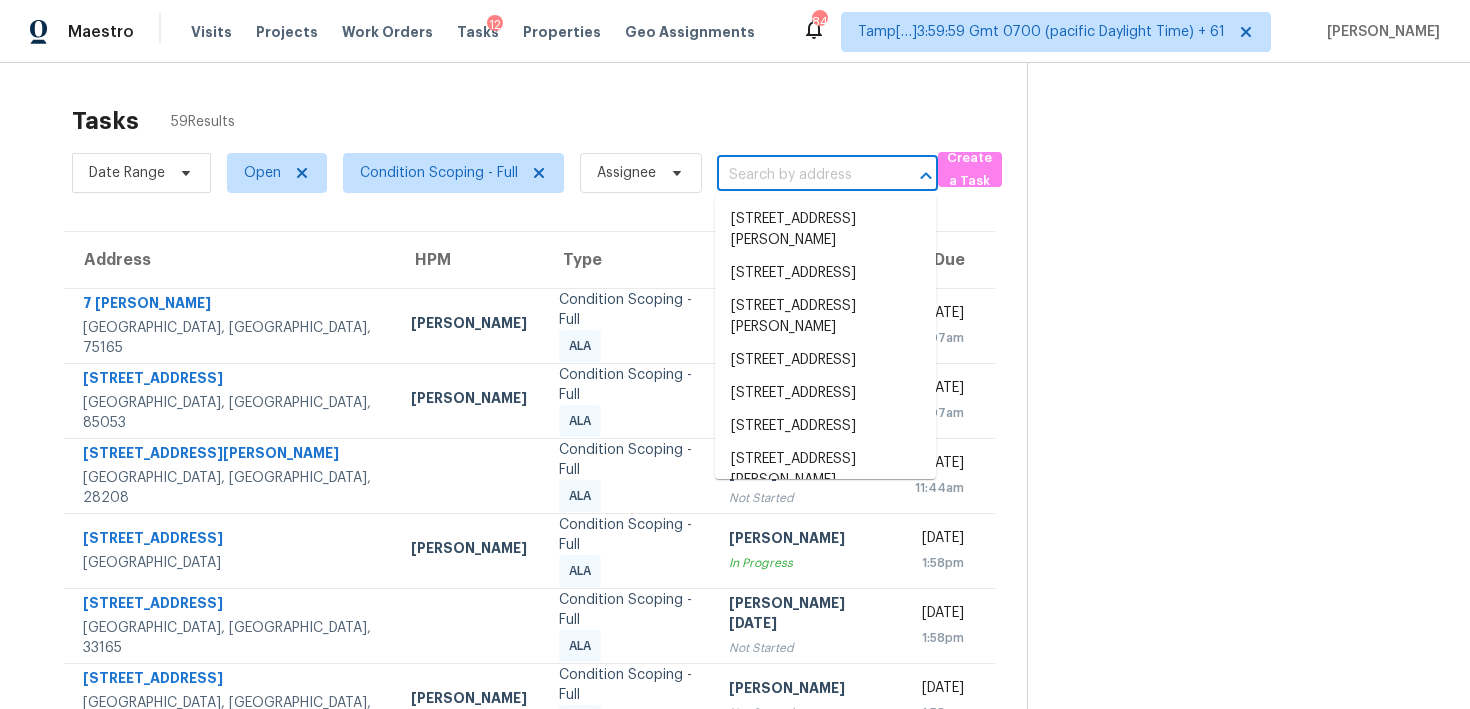 paste on "2435 W Broadway, Anaheim, CA, 92804" 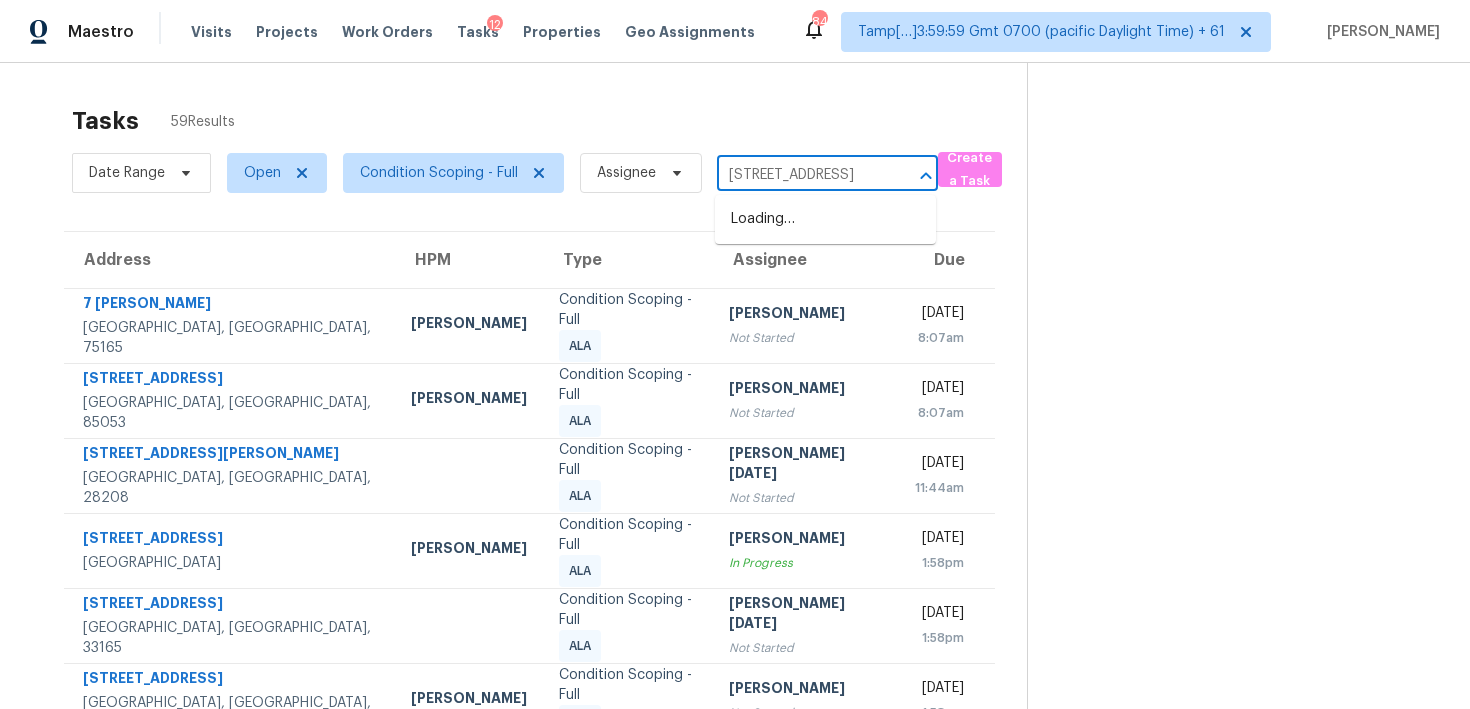 scroll, scrollTop: 0, scrollLeft: 106, axis: horizontal 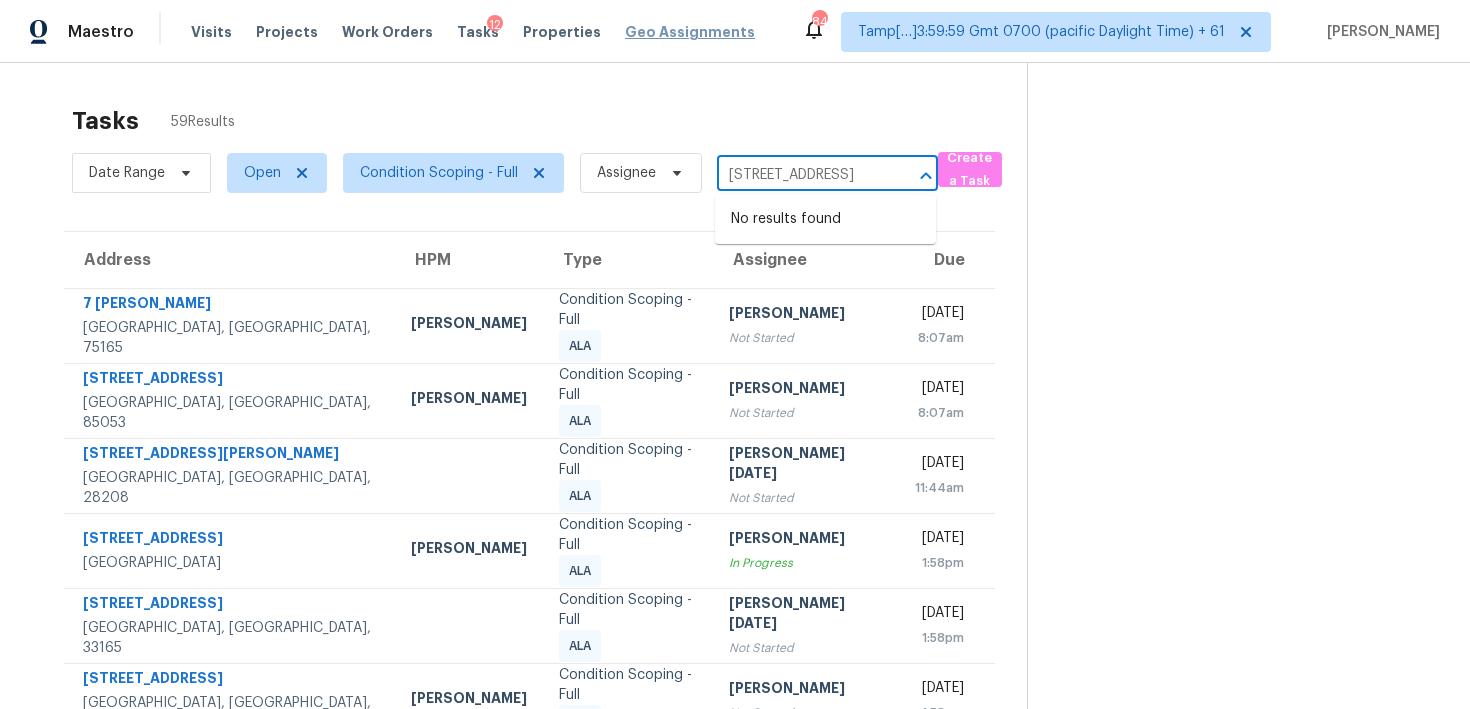 type on "2435 W Broadway, Anaheim, CA, 92804" 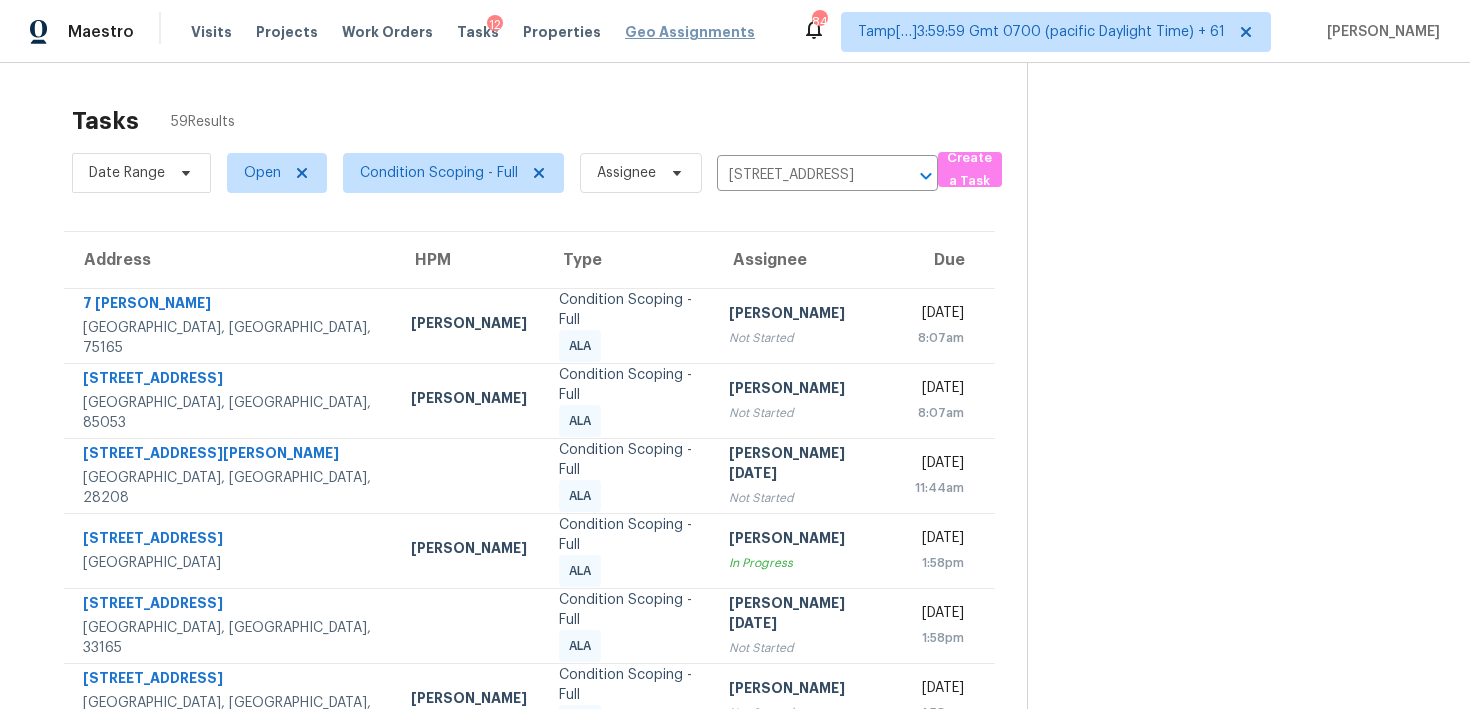 type 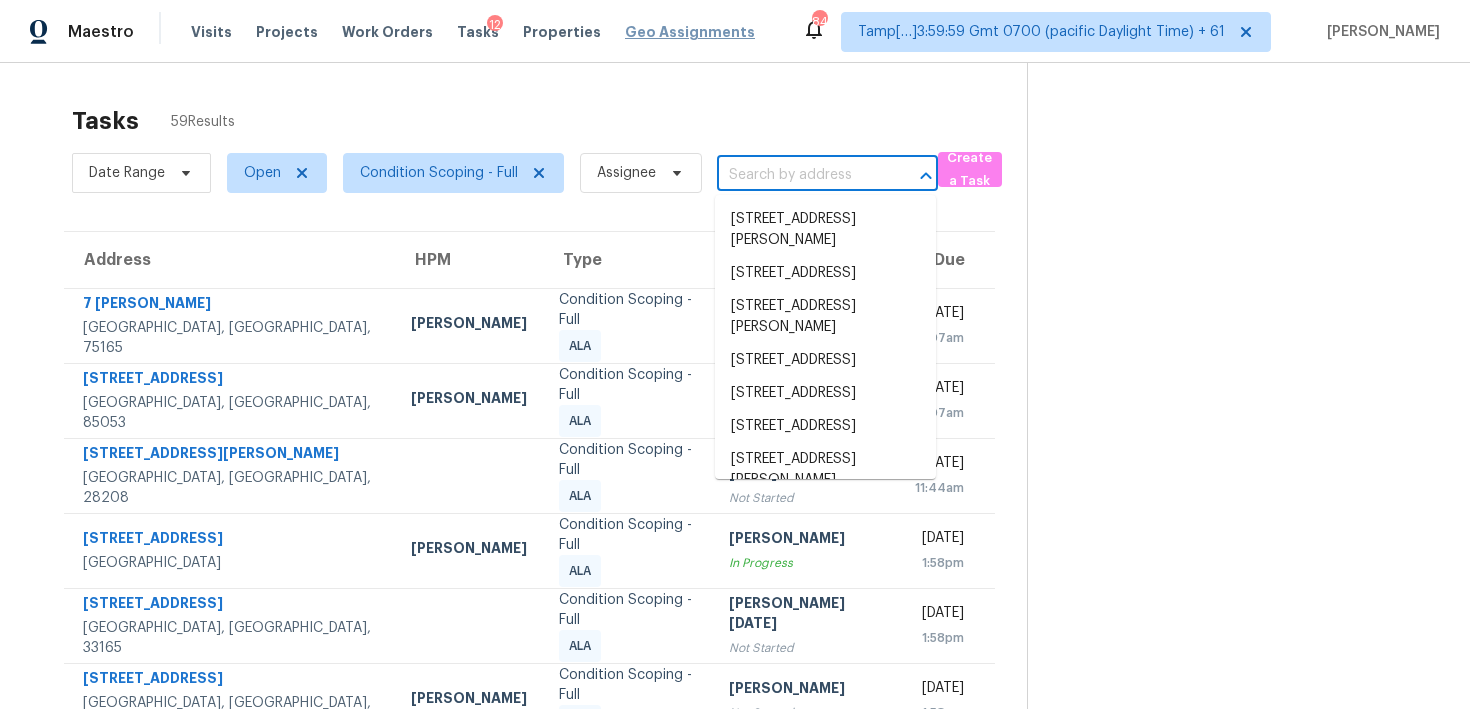 scroll, scrollTop: 0, scrollLeft: 0, axis: both 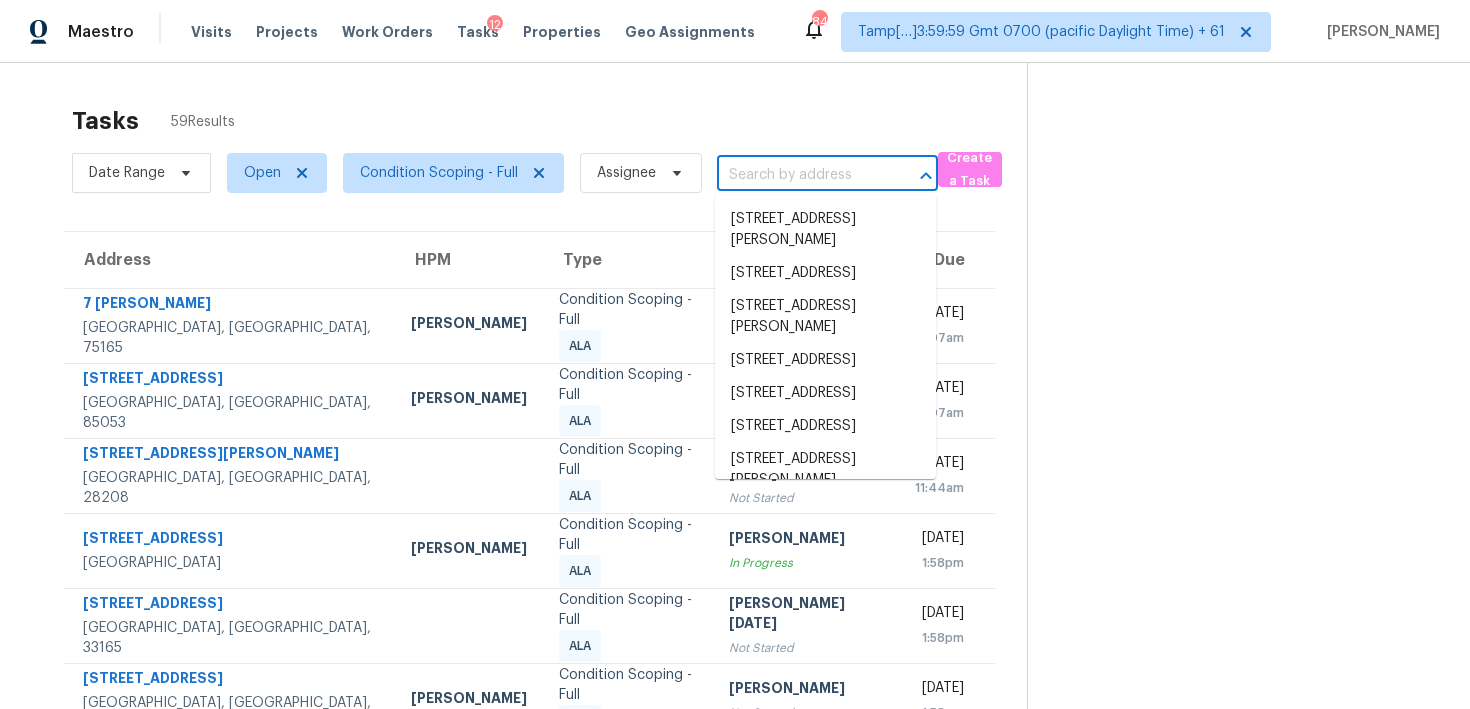 click at bounding box center [799, 175] 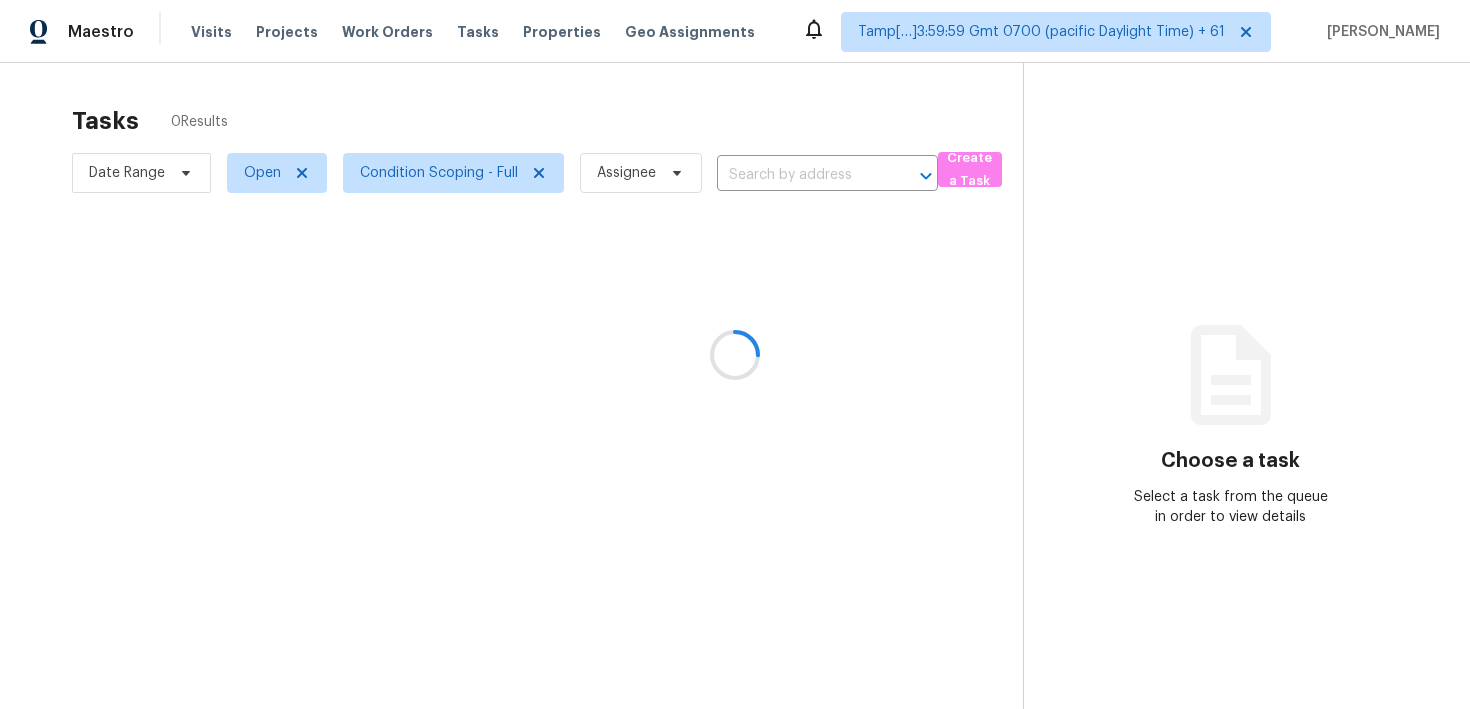 scroll, scrollTop: 0, scrollLeft: 0, axis: both 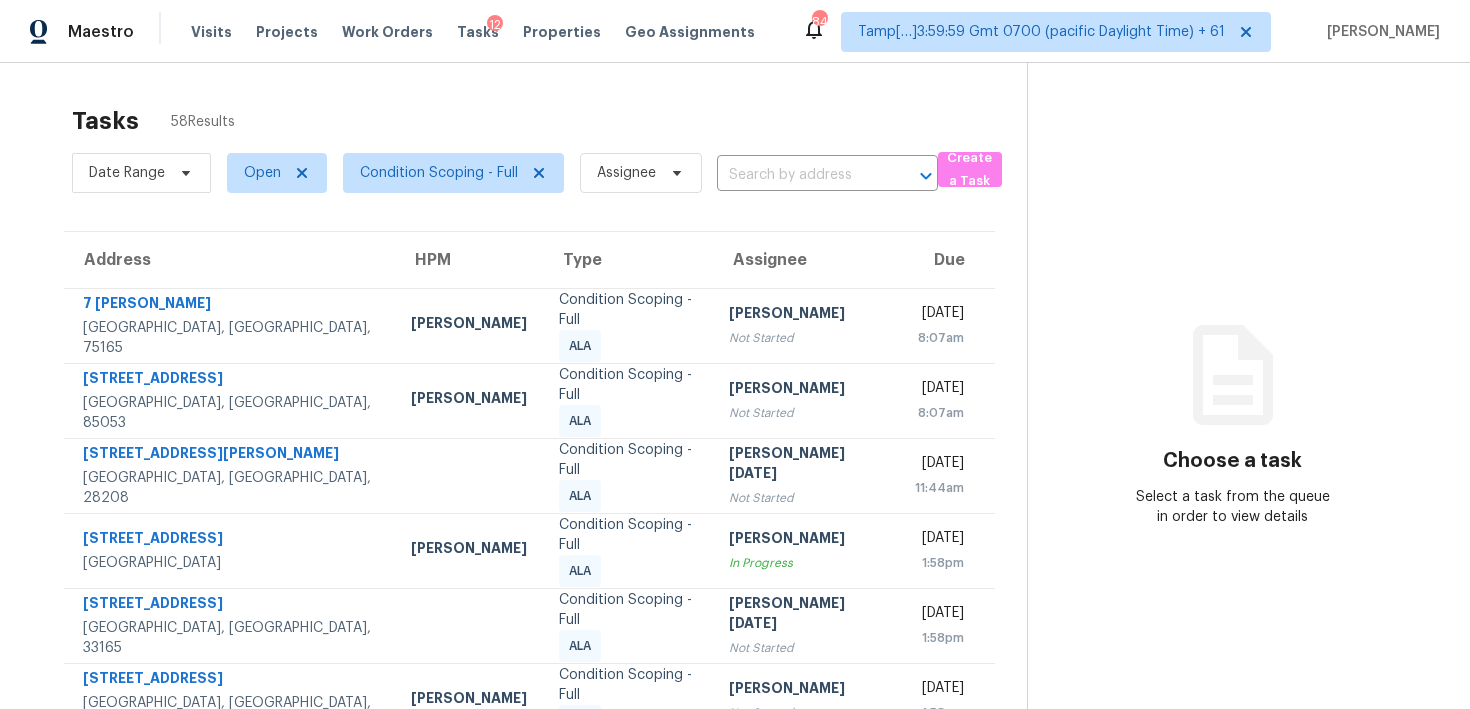 click at bounding box center (799, 175) 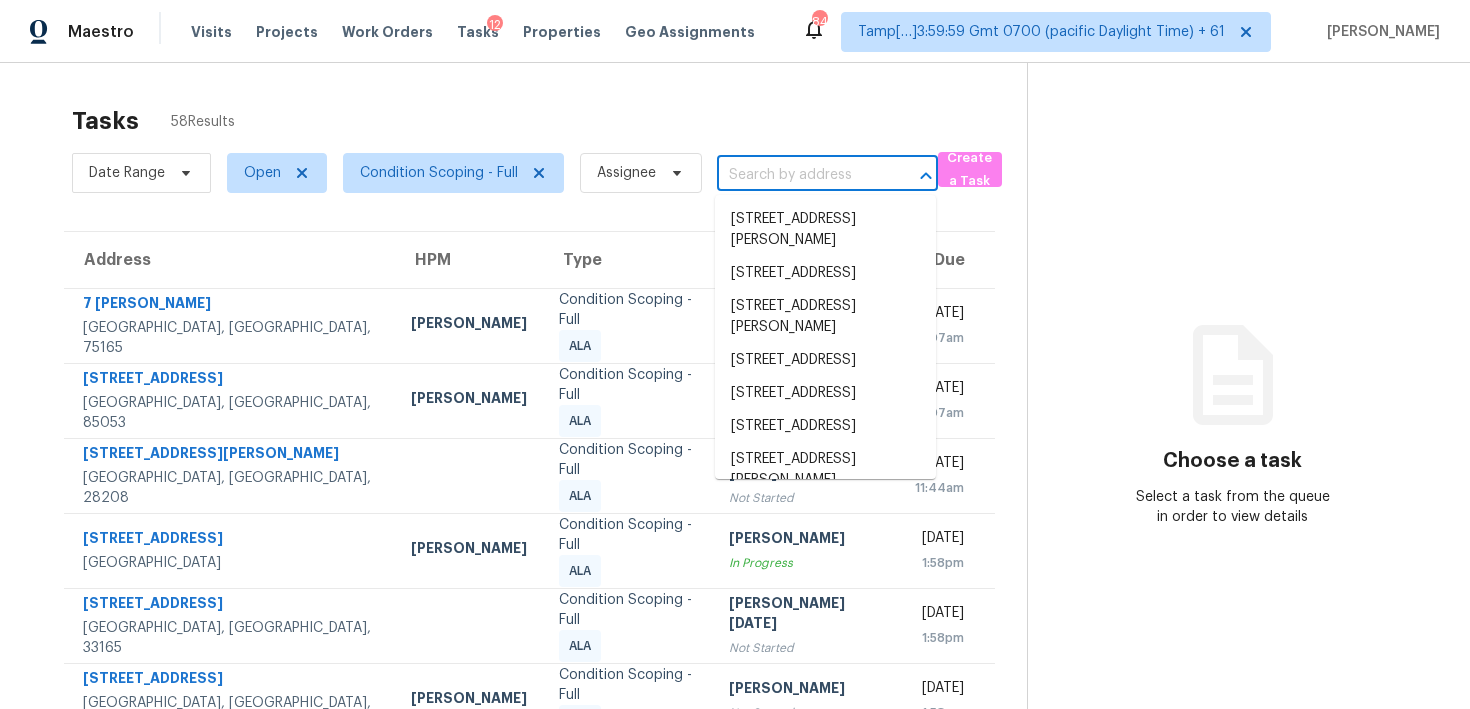 paste on "[STREET_ADDRESS]" 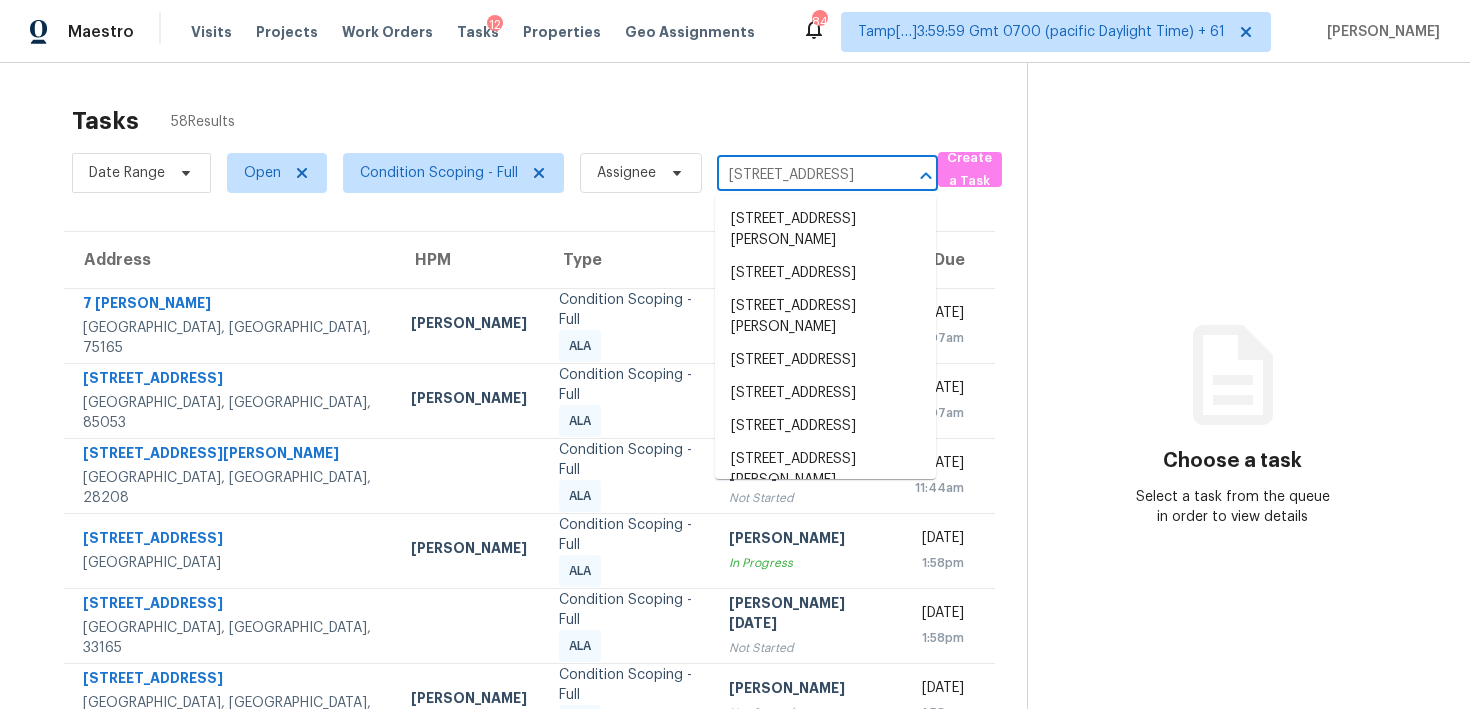 scroll, scrollTop: 0, scrollLeft: 106, axis: horizontal 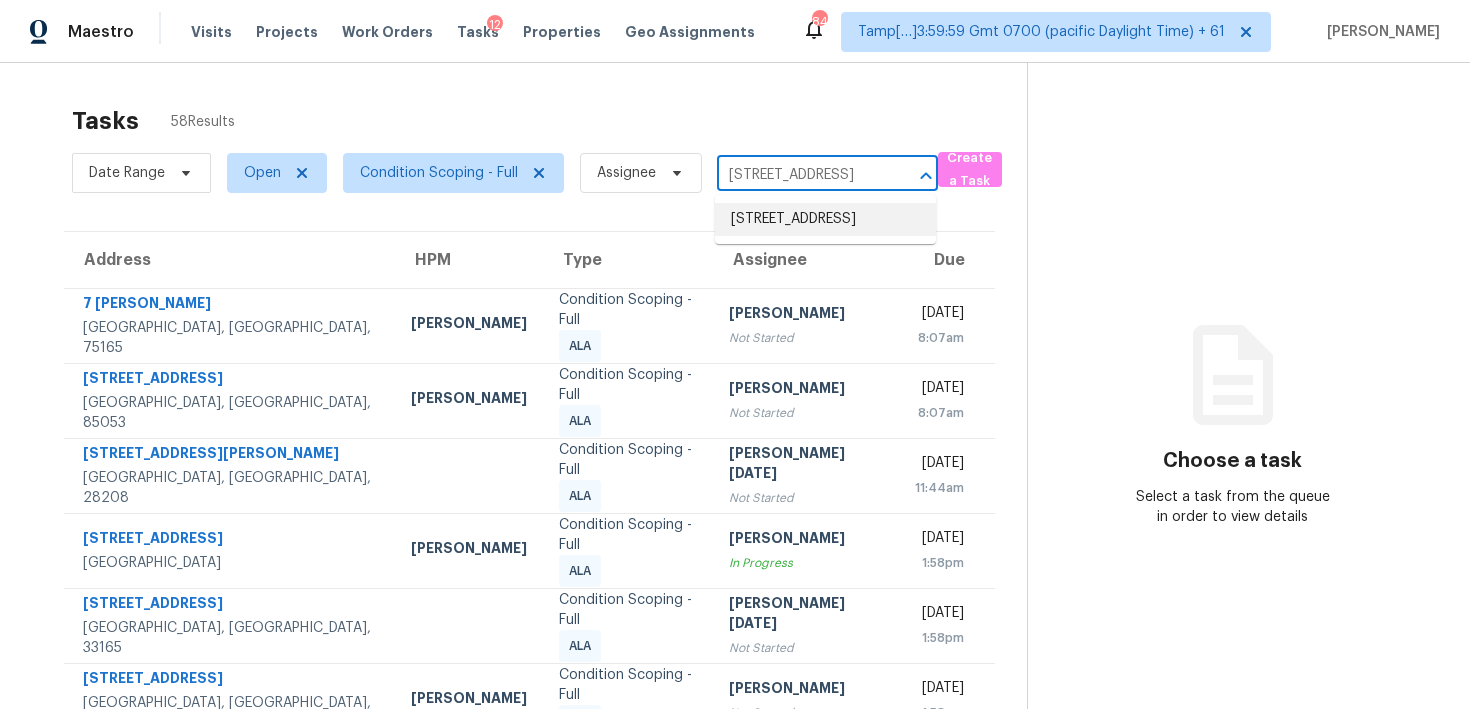 click on "[STREET_ADDRESS]" at bounding box center [825, 219] 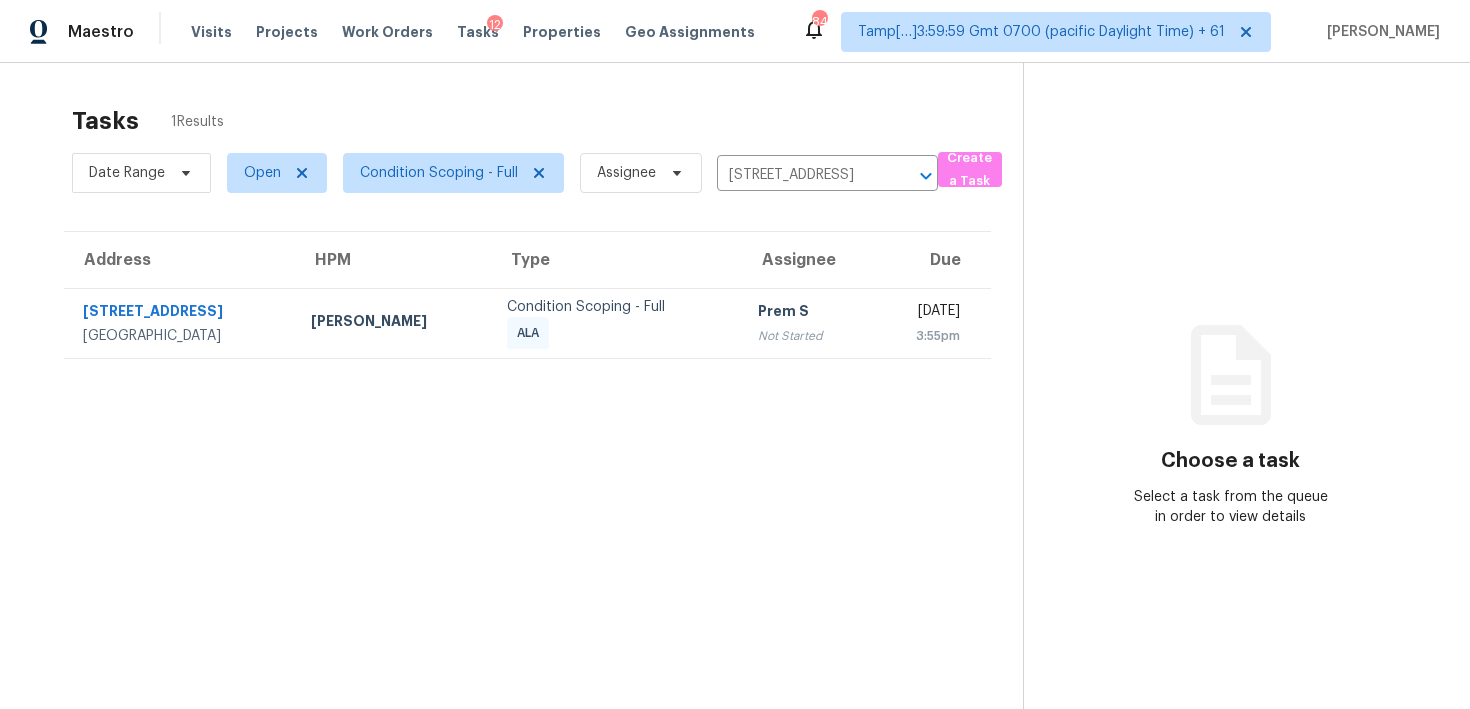click on "Due" at bounding box center [931, 260] 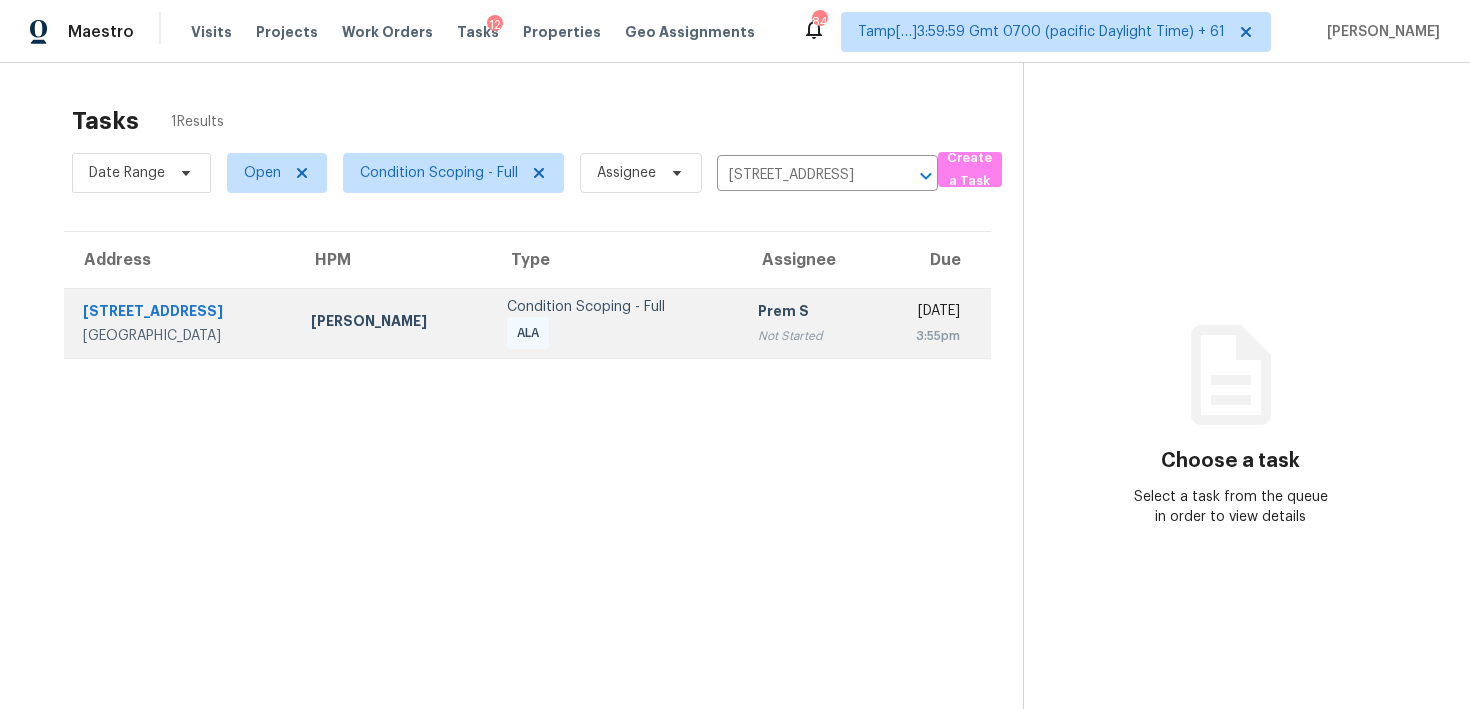 click on "[DATE] 3:55pm" at bounding box center [931, 323] 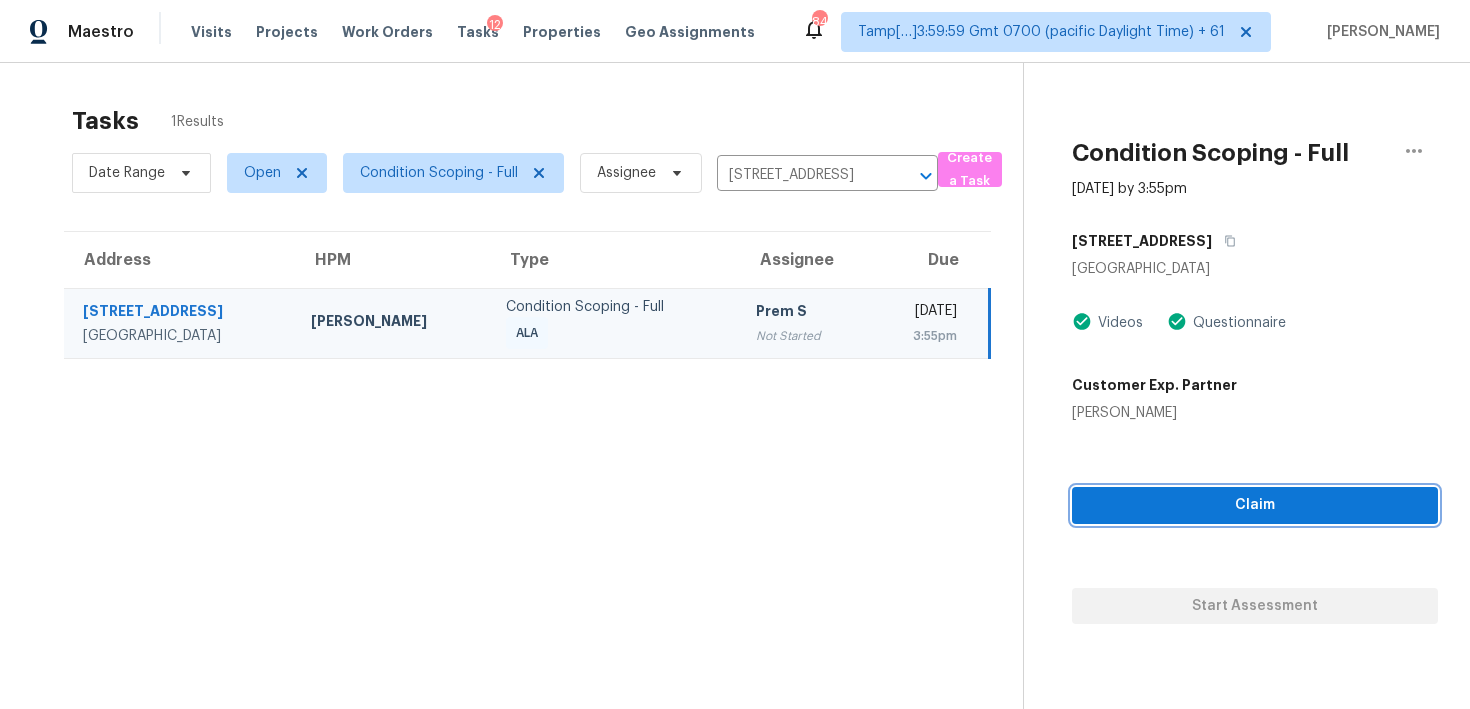 click on "Claim" at bounding box center (1255, 505) 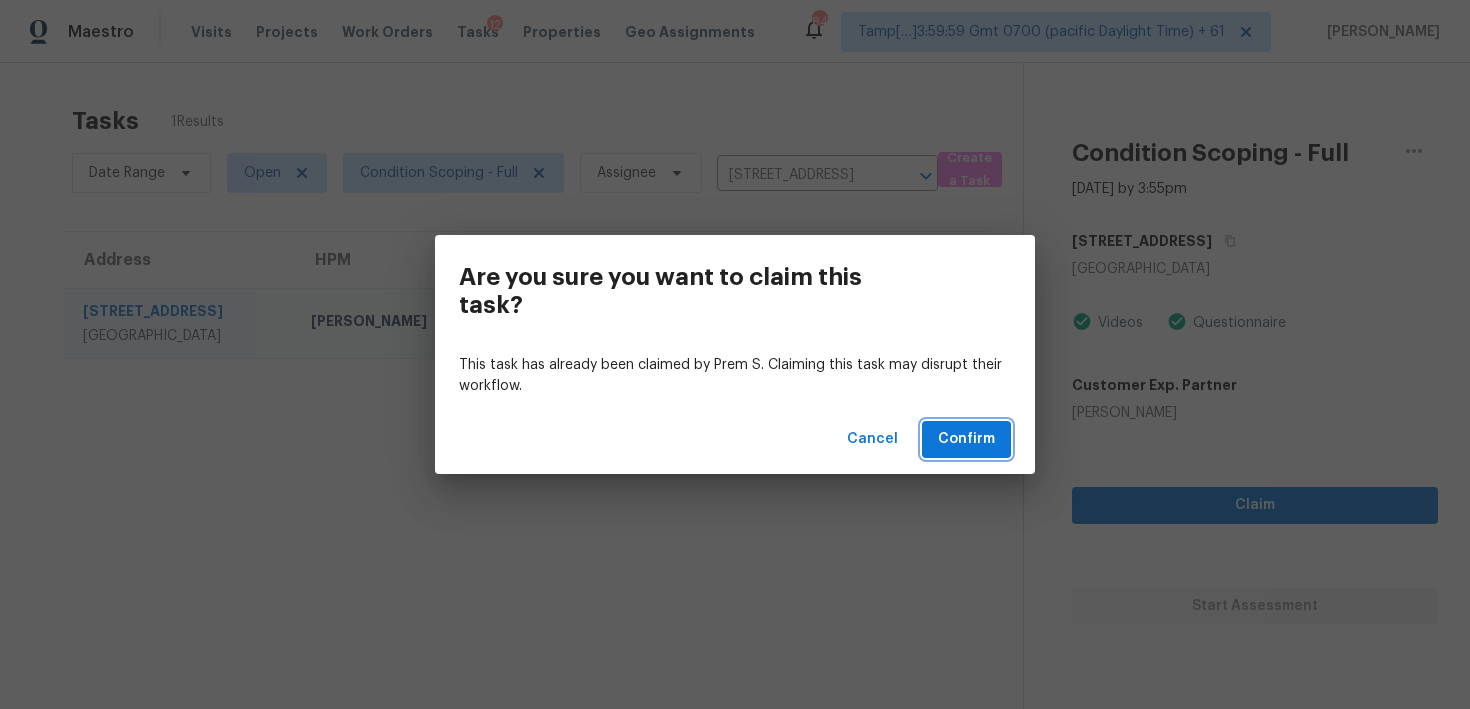 click on "Confirm" at bounding box center (966, 439) 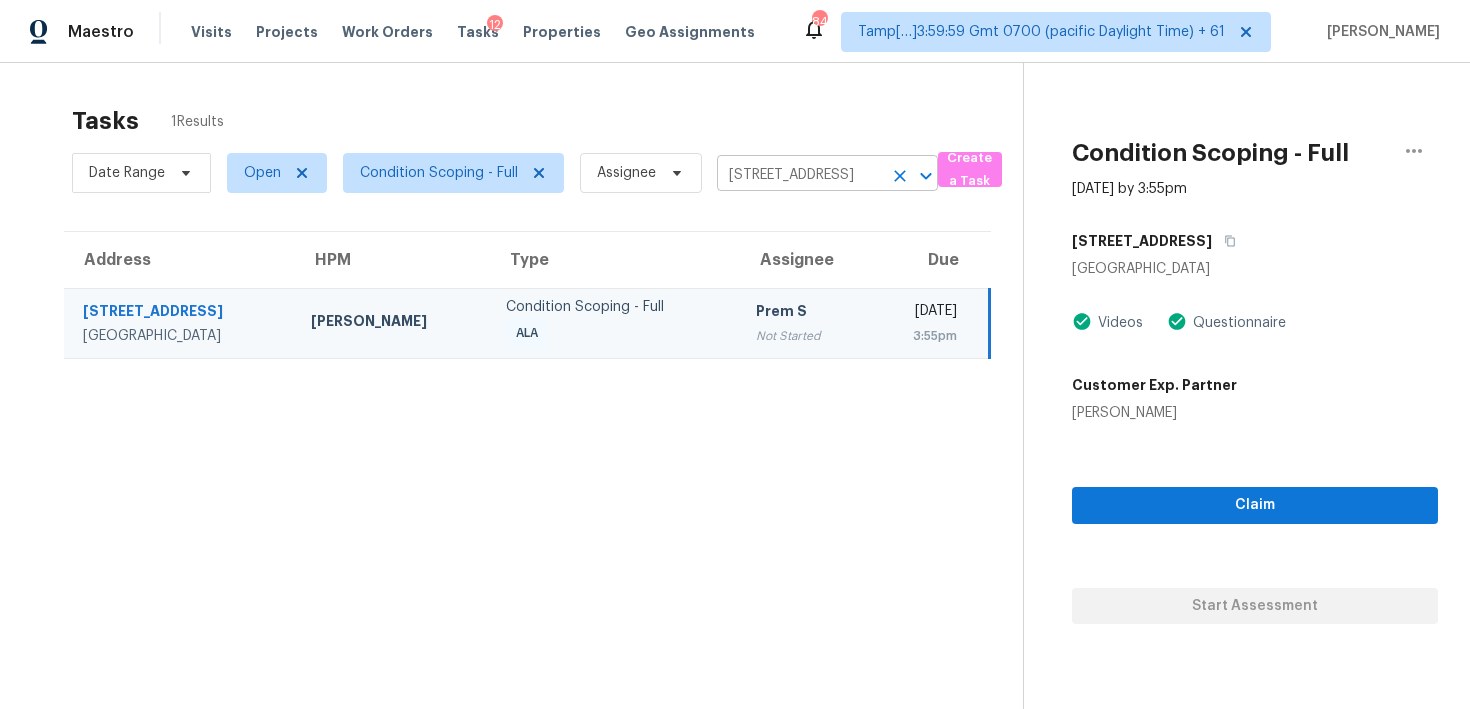 click 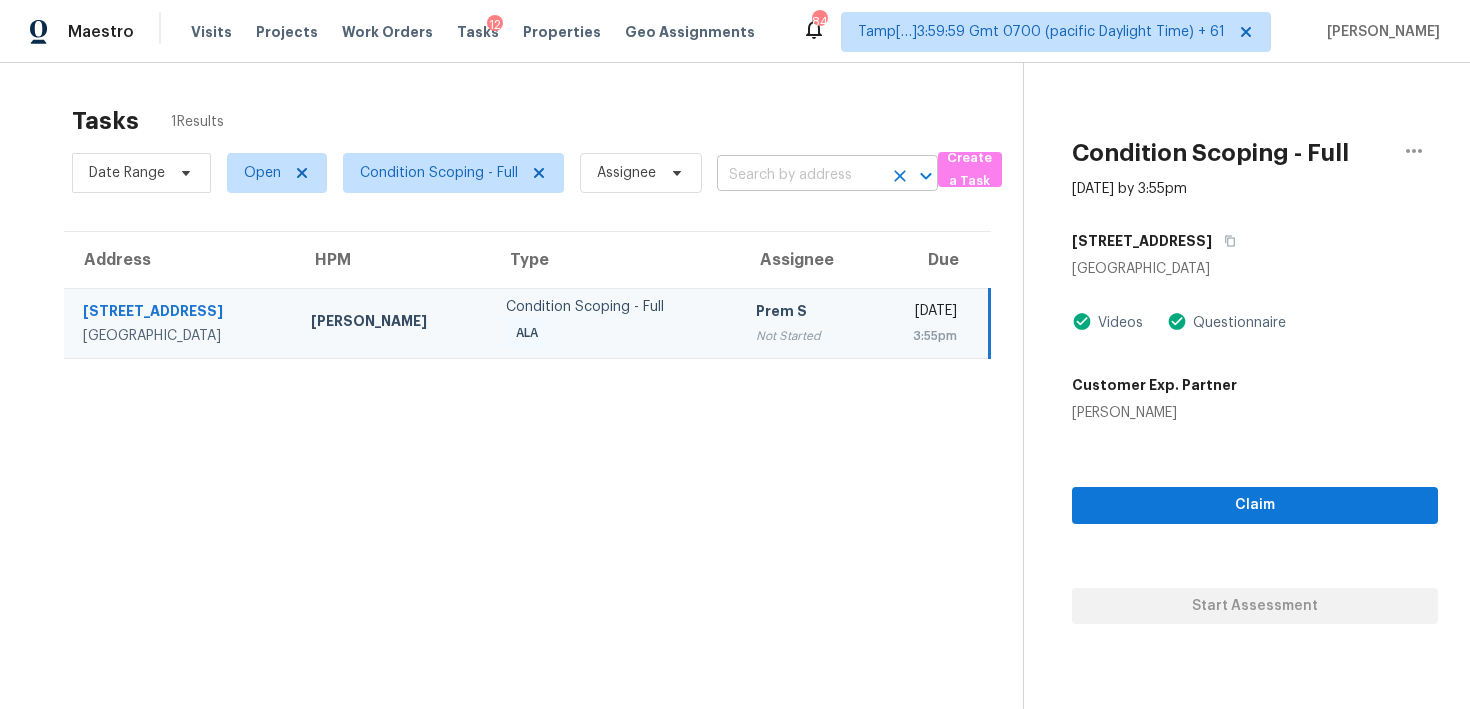 scroll, scrollTop: 0, scrollLeft: 0, axis: both 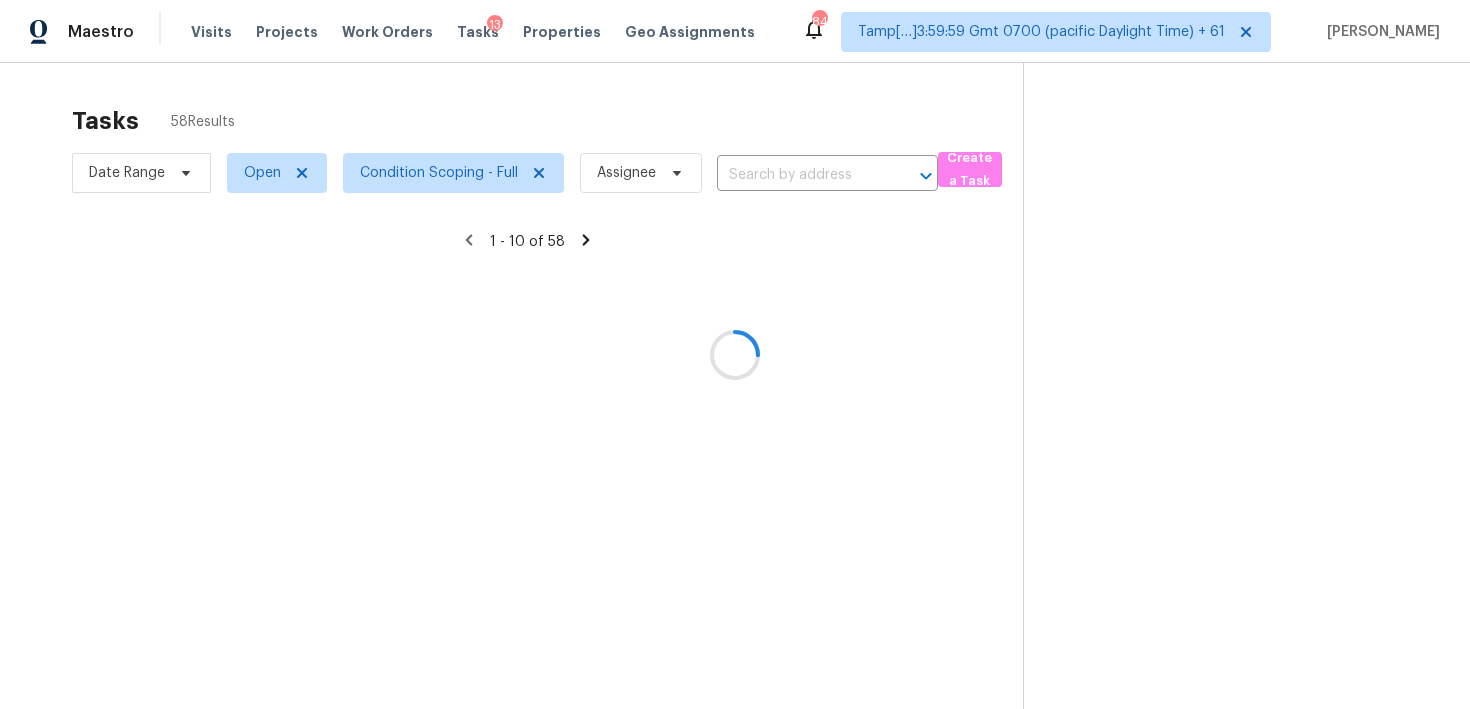 click at bounding box center (735, 354) 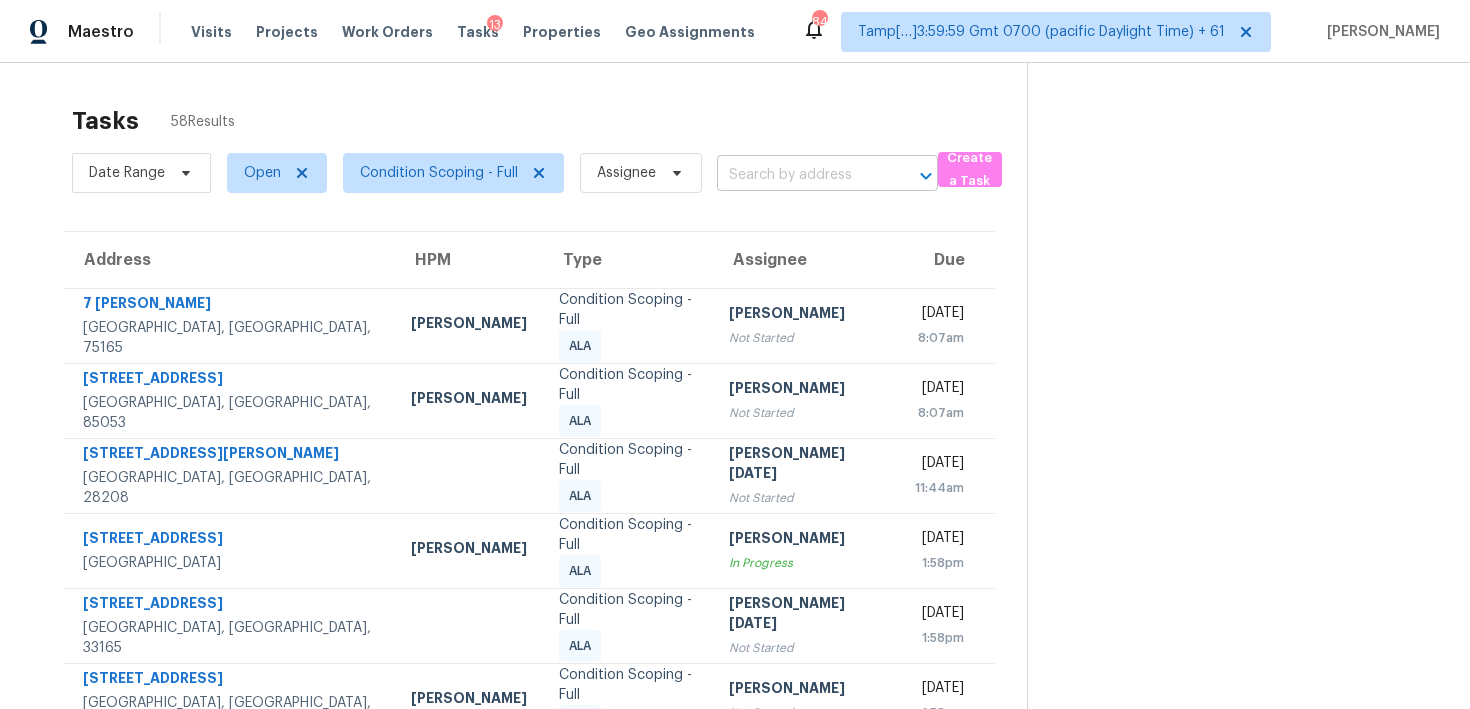 click at bounding box center [799, 175] 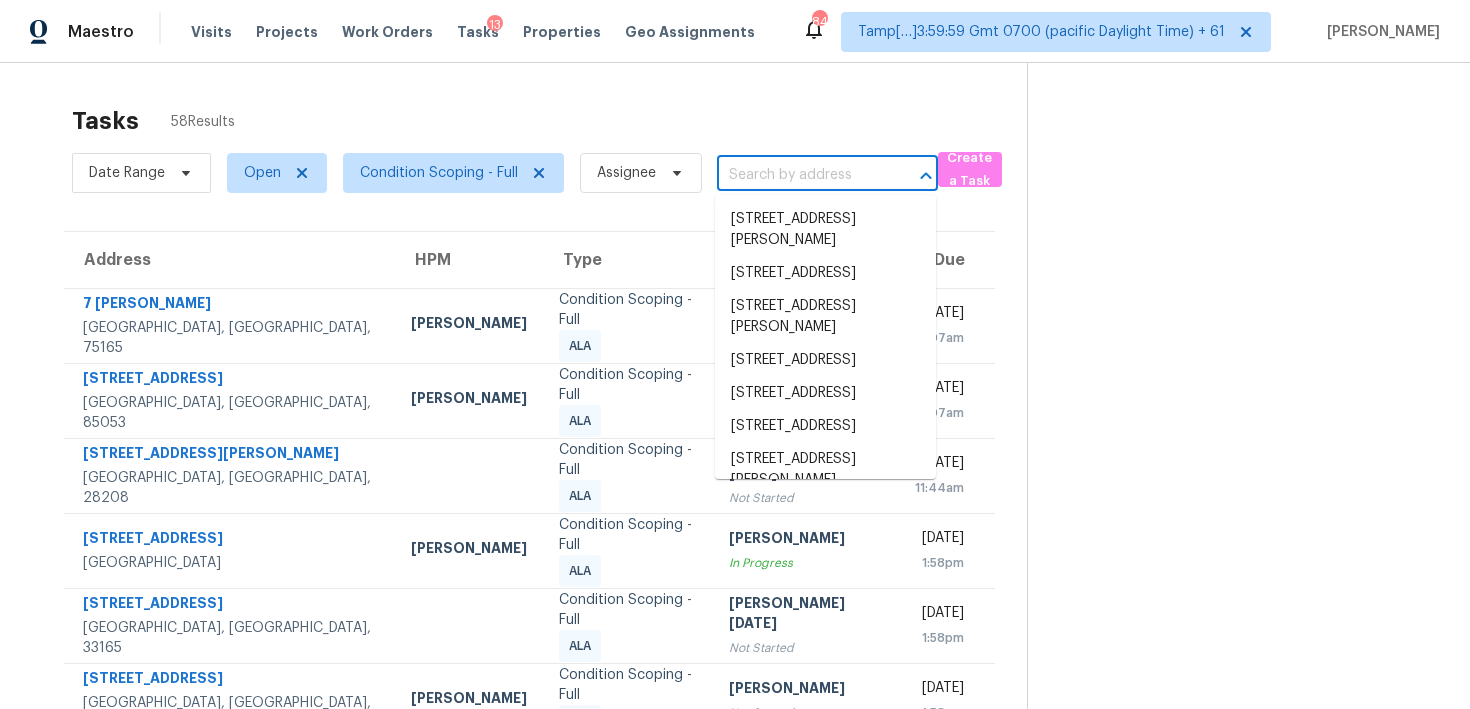 paste on "4316 Summercrest Blvd, Antioch, TN, 37013" 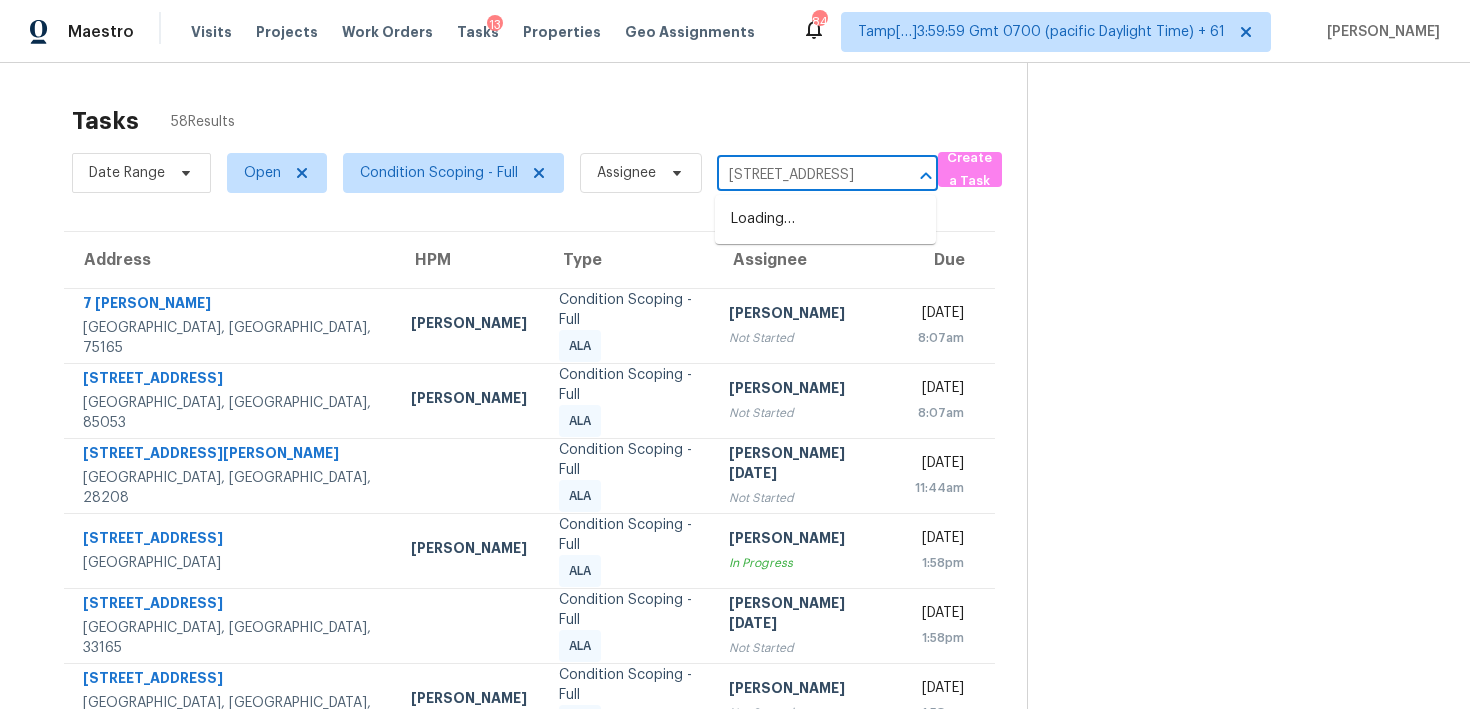 scroll, scrollTop: 0, scrollLeft: 133, axis: horizontal 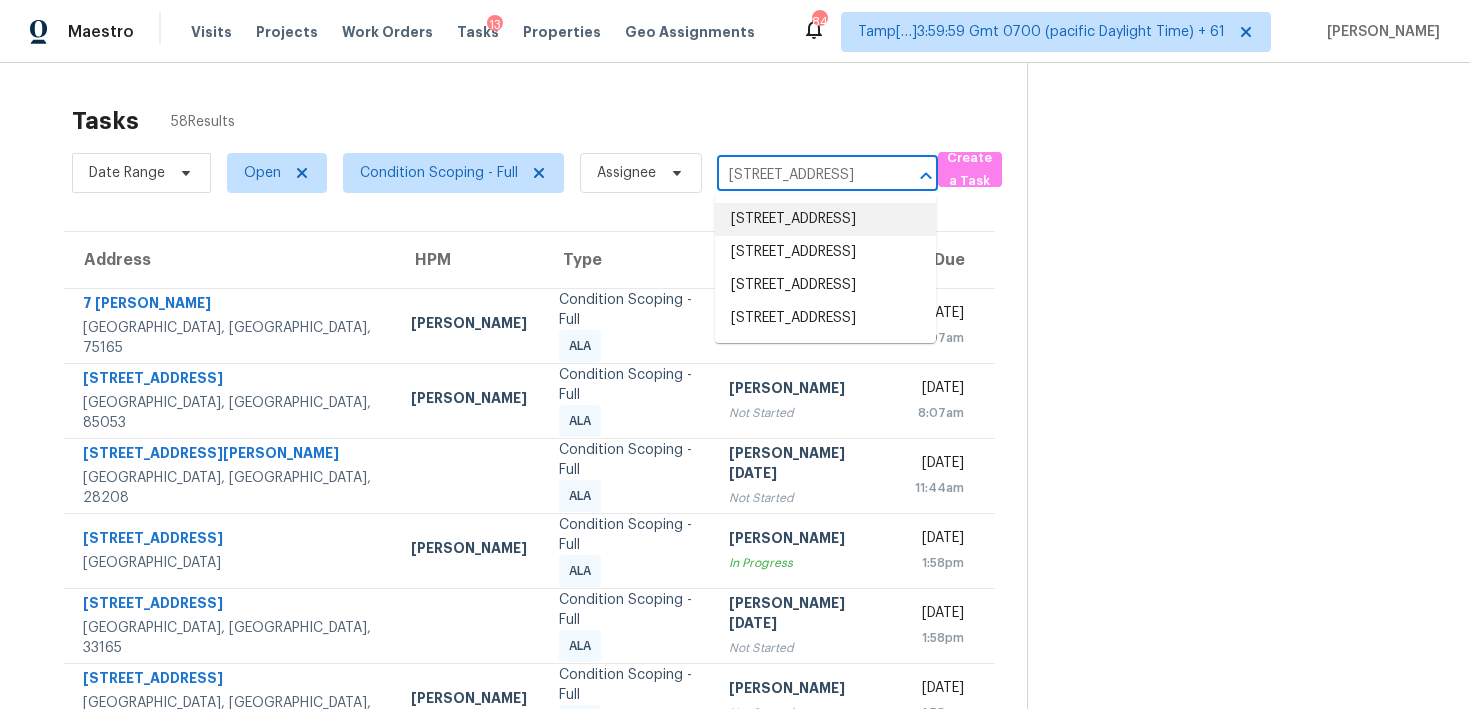 click on "4316 Summercrest Blvd Unit 1022, Antioch, TN 37013" at bounding box center [825, 219] 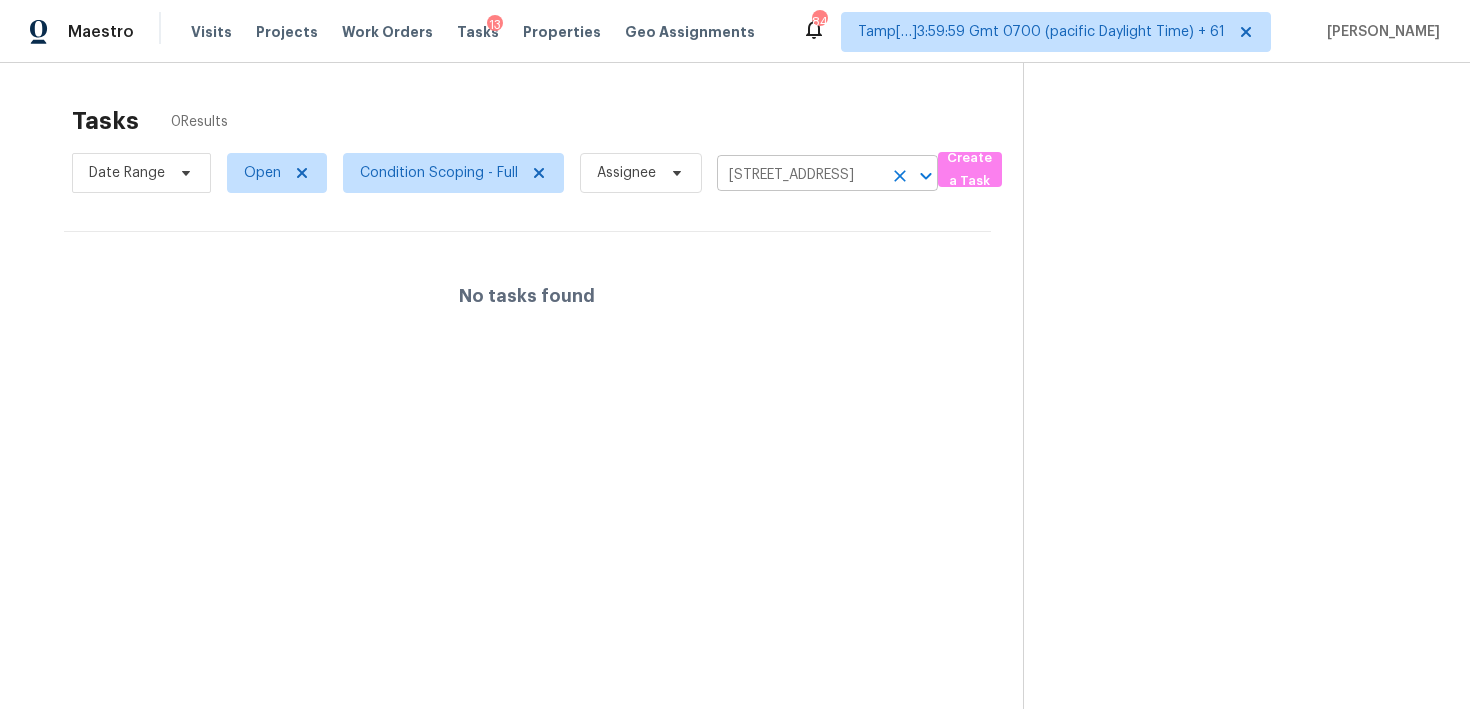 click on "4316 Summercrest Blvd Unit 1022, Antioch, TN 37013 ​" at bounding box center [827, 175] 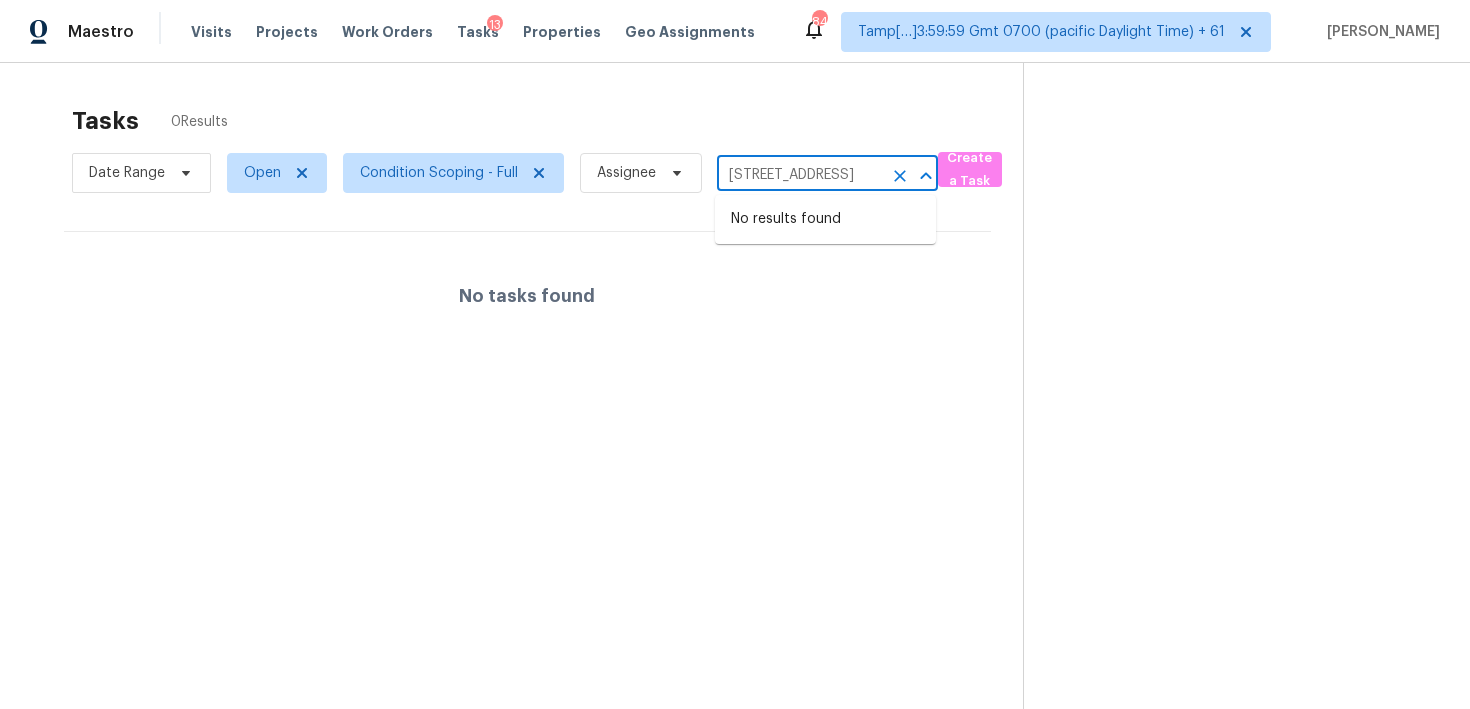 scroll, scrollTop: 0, scrollLeft: 194, axis: horizontal 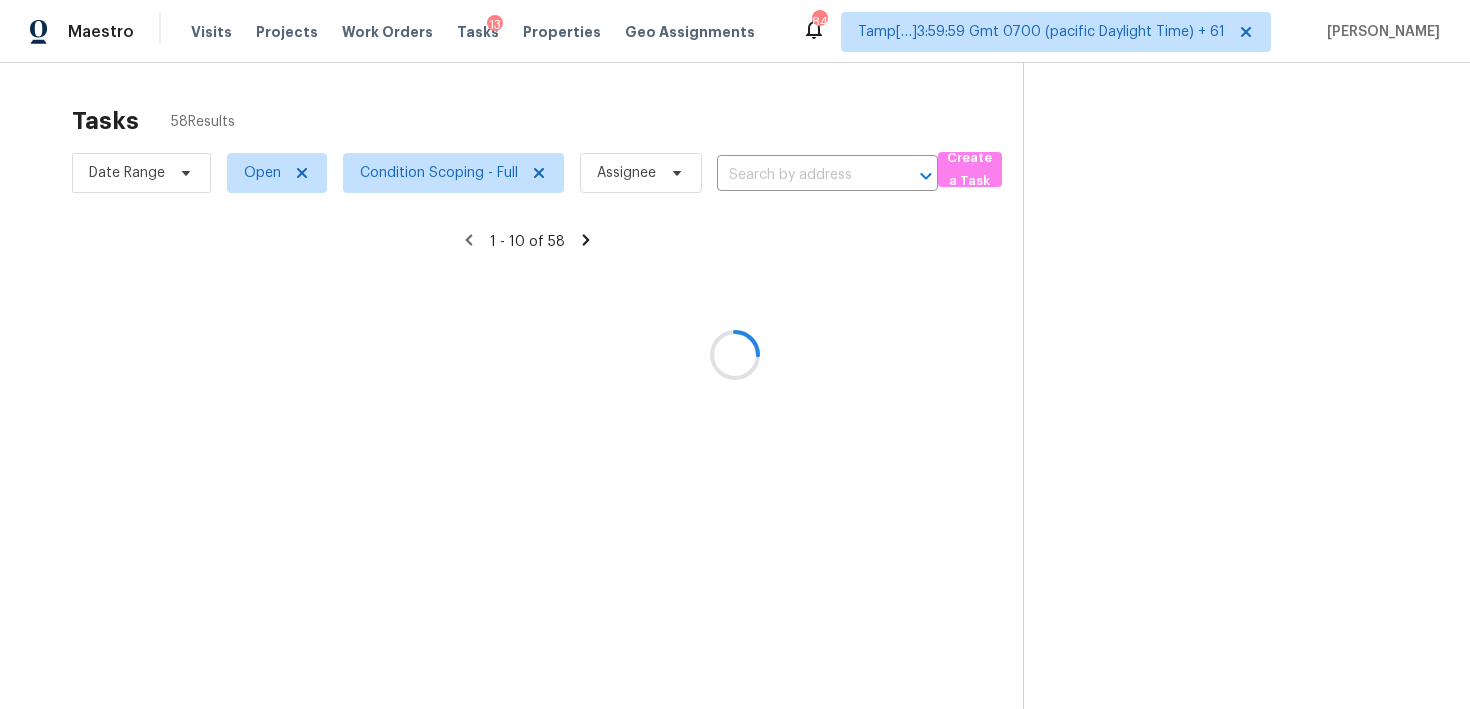 click at bounding box center [735, 354] 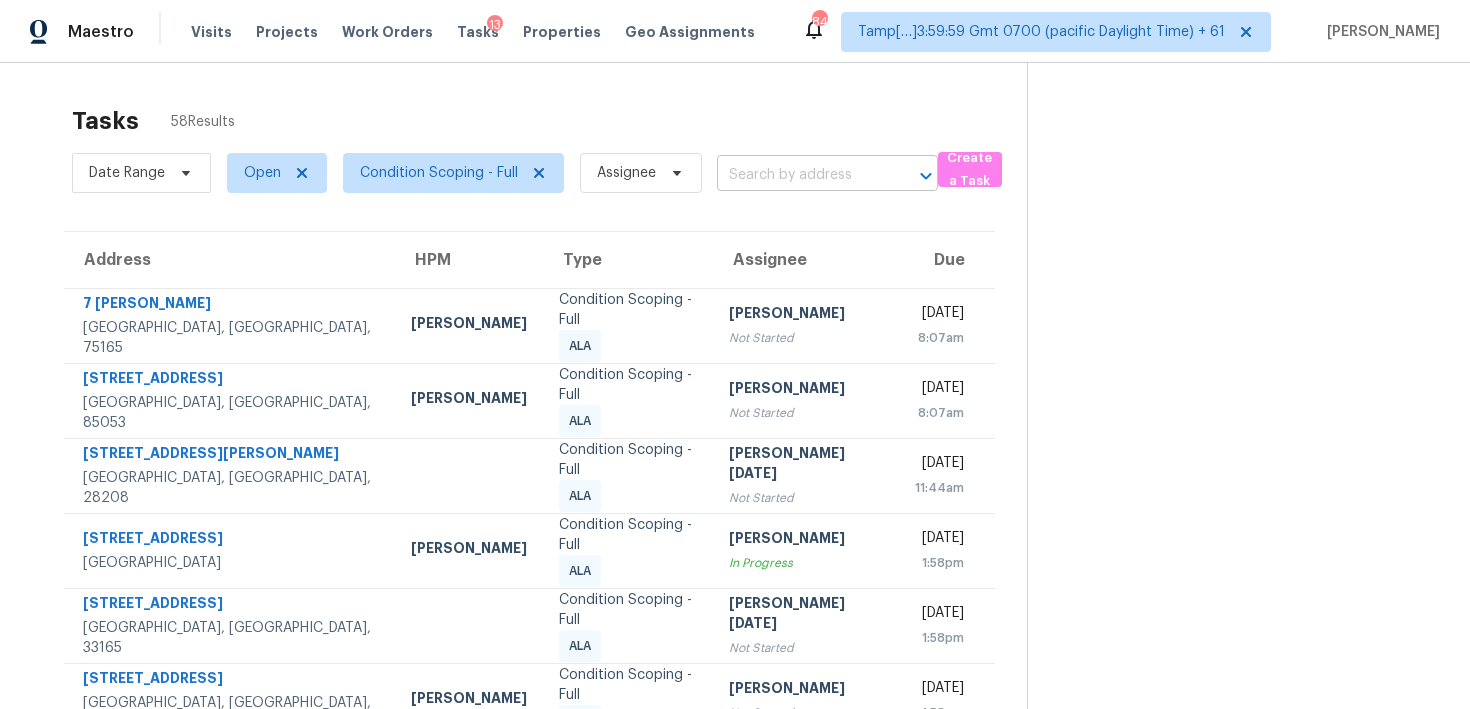 click at bounding box center [799, 175] 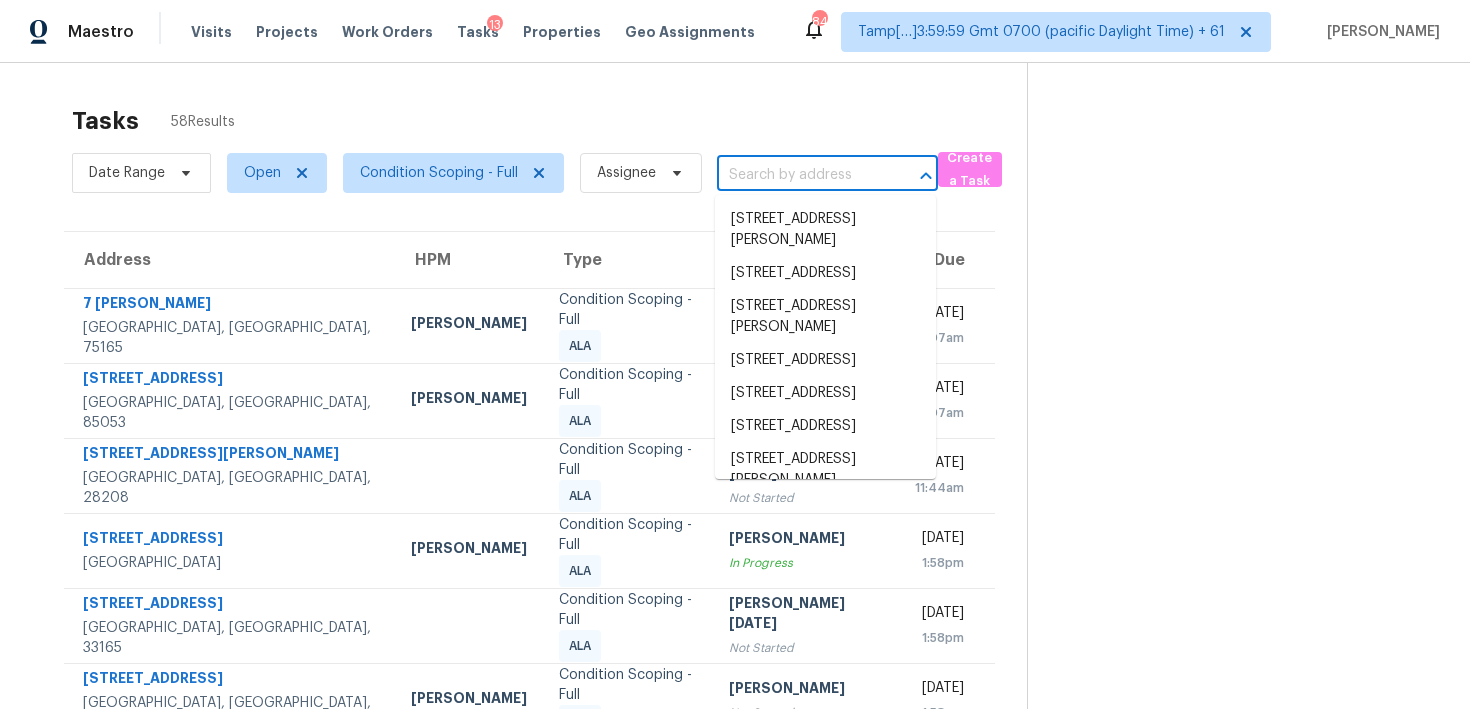 paste on "4316 Summercrest Blvd, Antioch, TN, 37013" 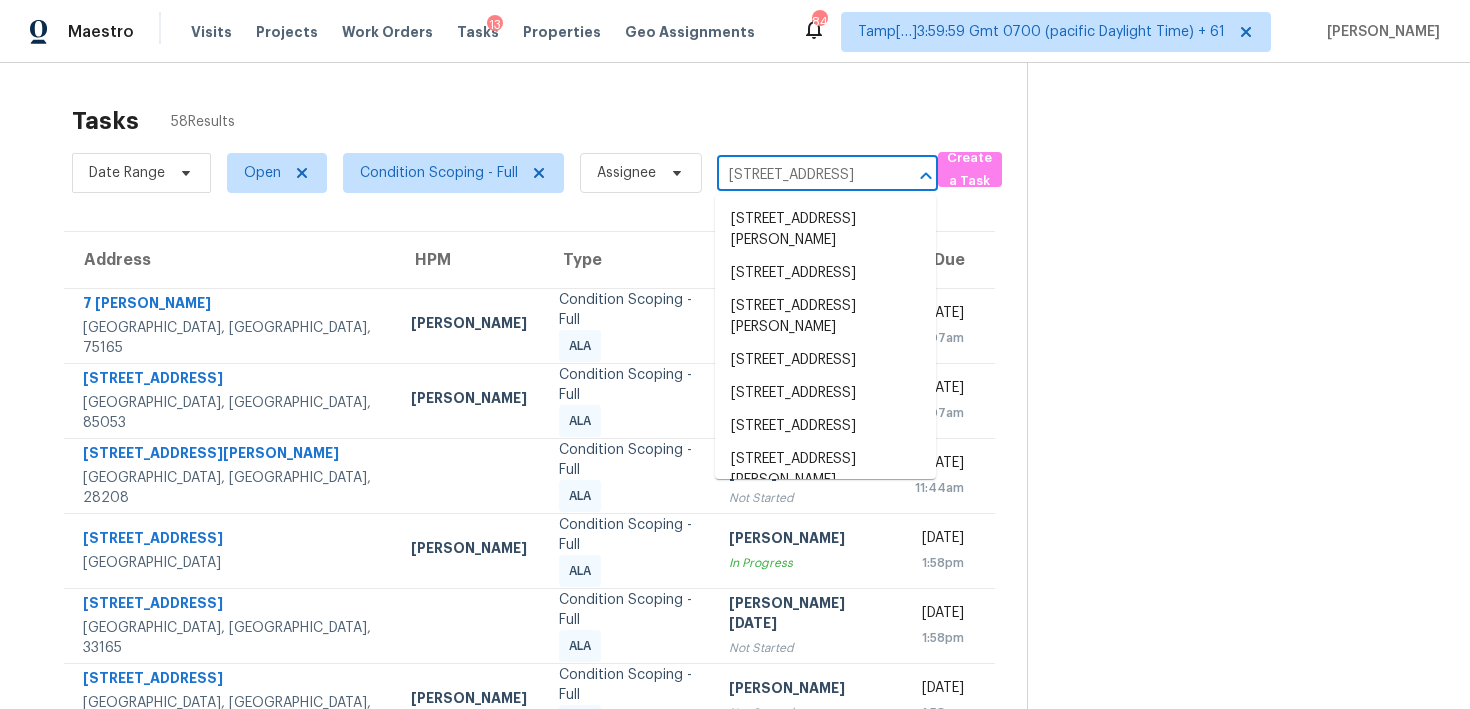 scroll, scrollTop: 0, scrollLeft: 133, axis: horizontal 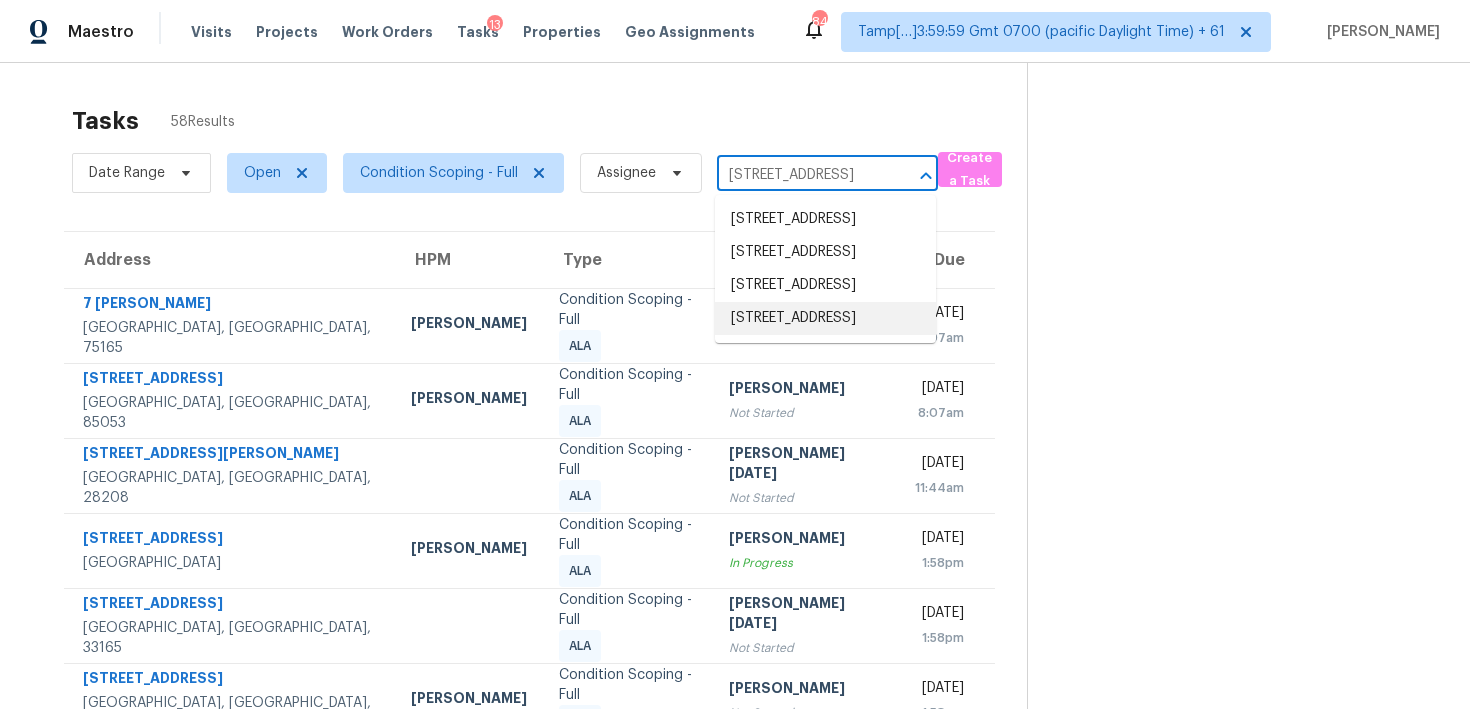 click on "4316 Summercrest Blvd Unit 102, Antioch, TN 37013" at bounding box center (825, 318) 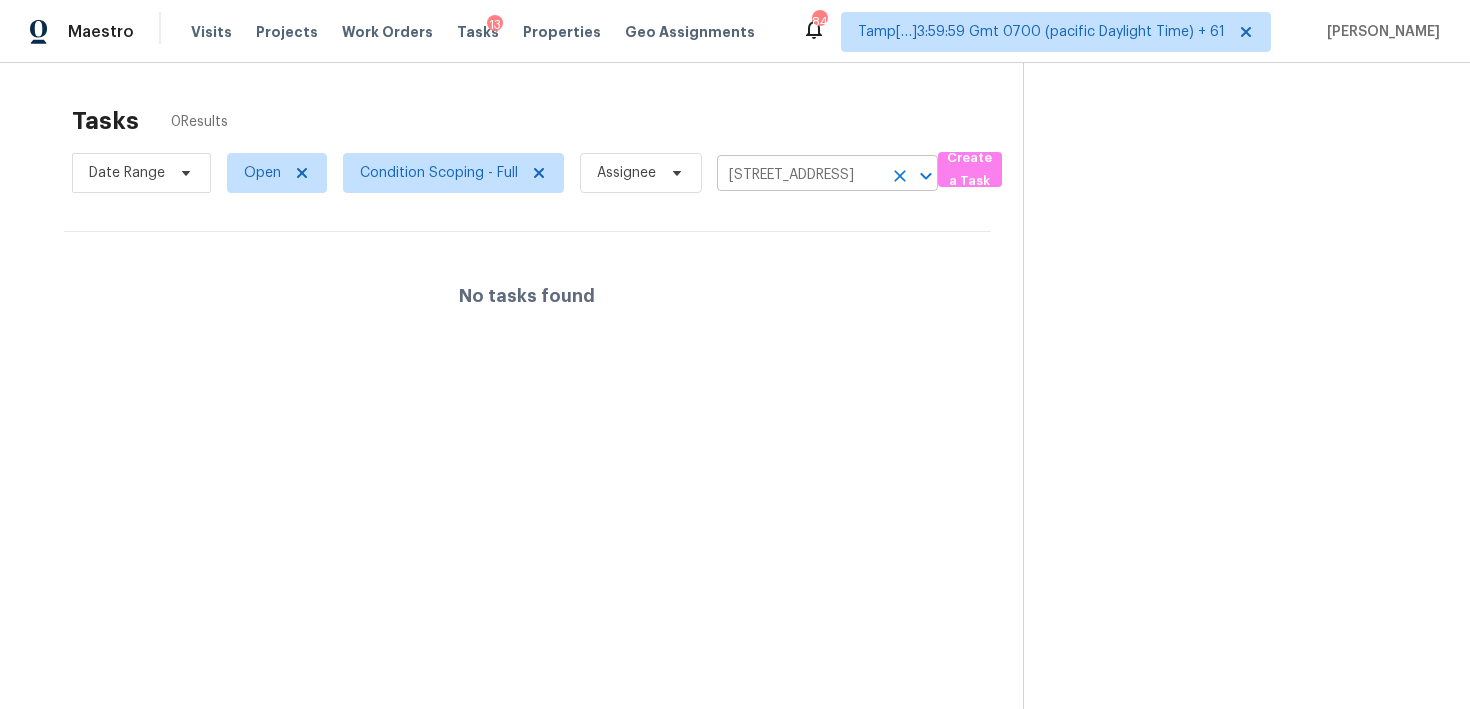 click 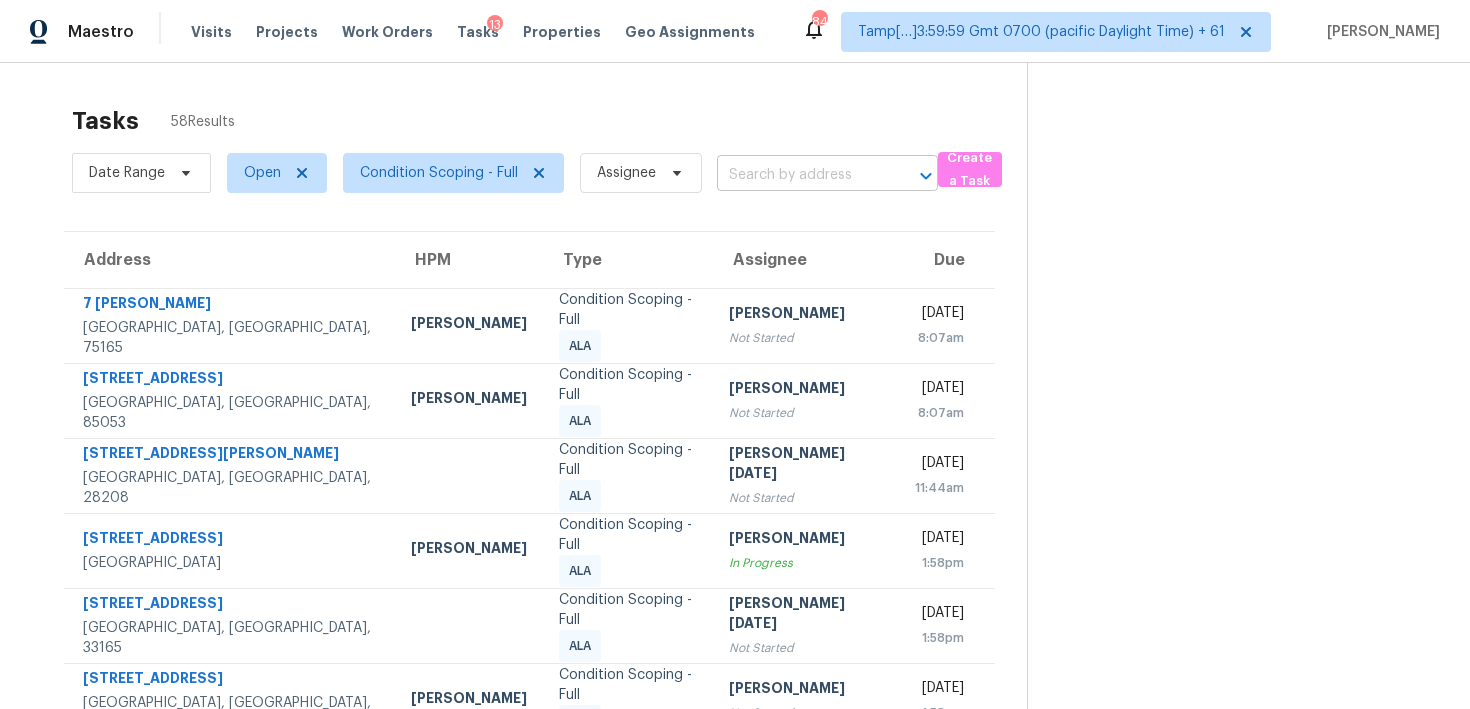 click at bounding box center [799, 175] 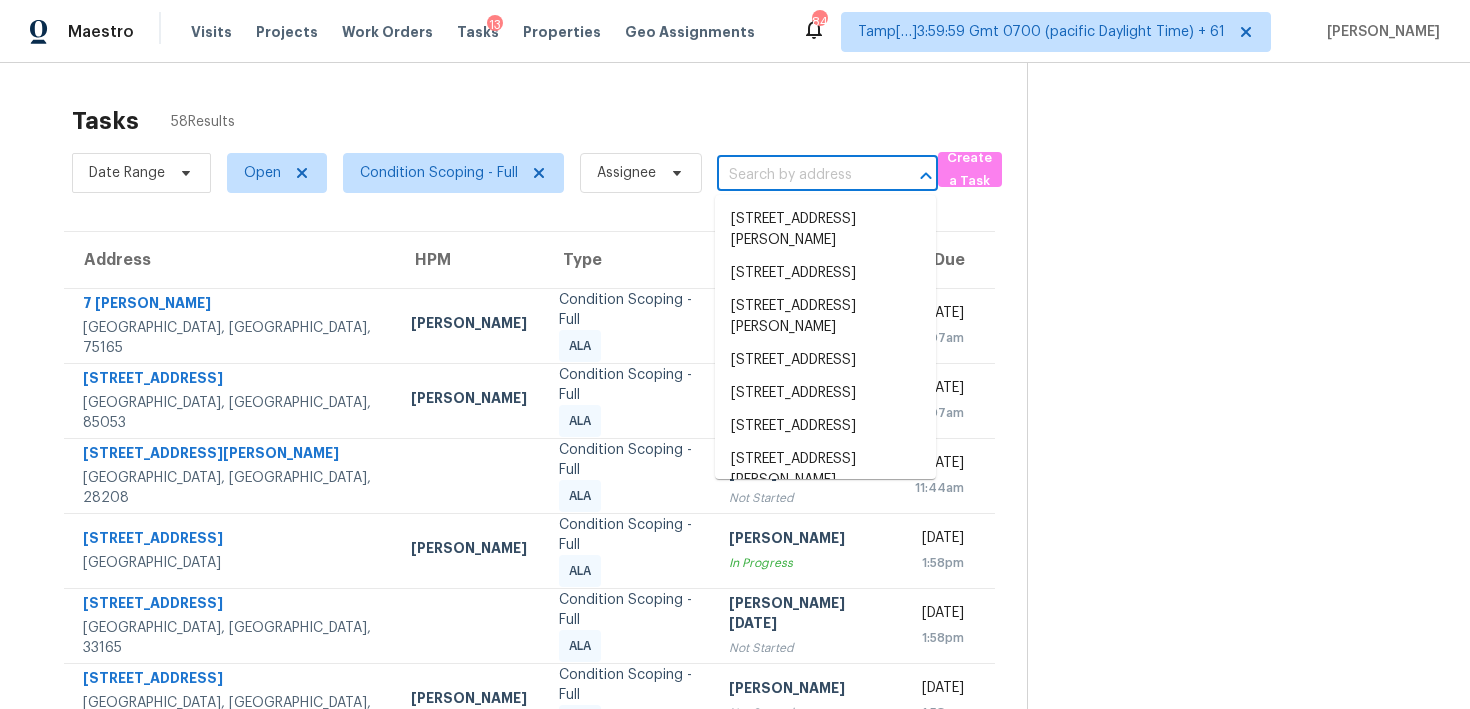 paste on "4316 Summercrest Blvd, Antioch, TN, 37013" 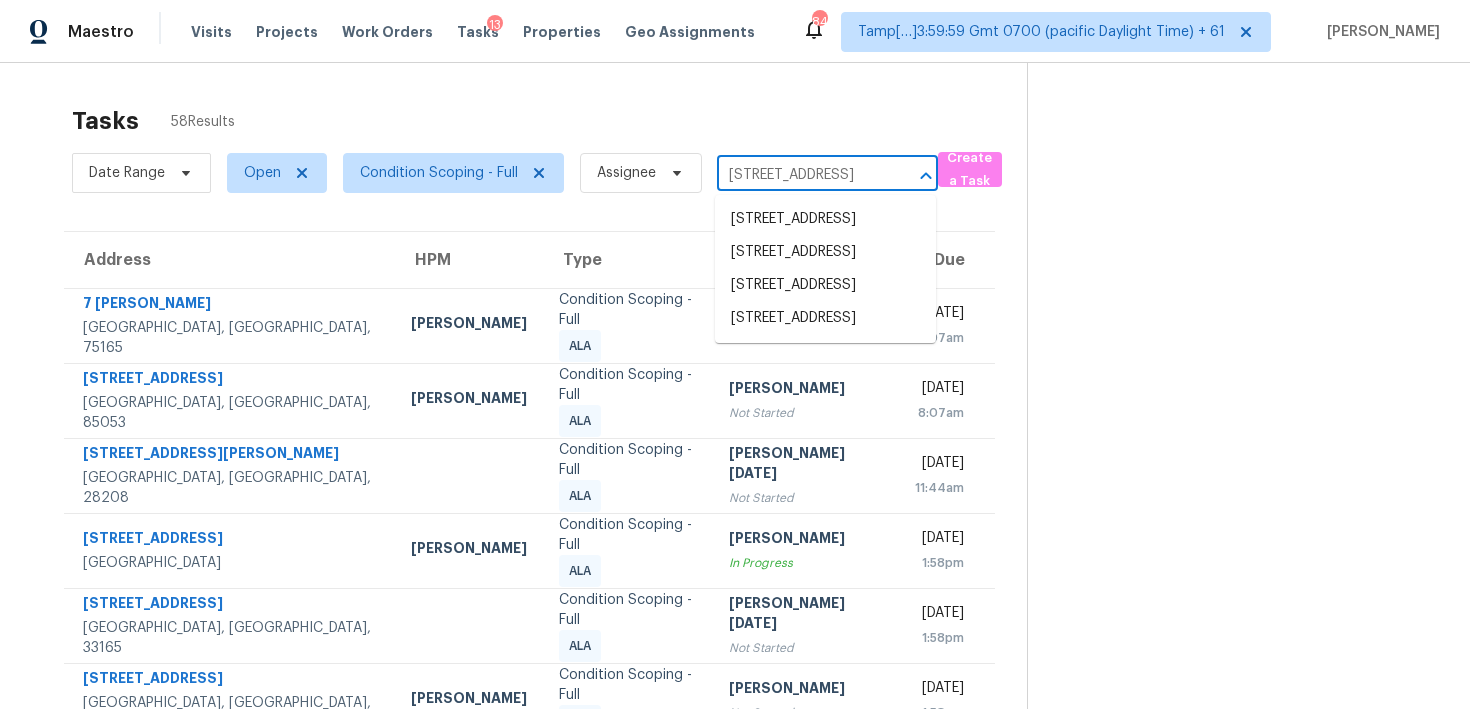 scroll, scrollTop: 0, scrollLeft: 133, axis: horizontal 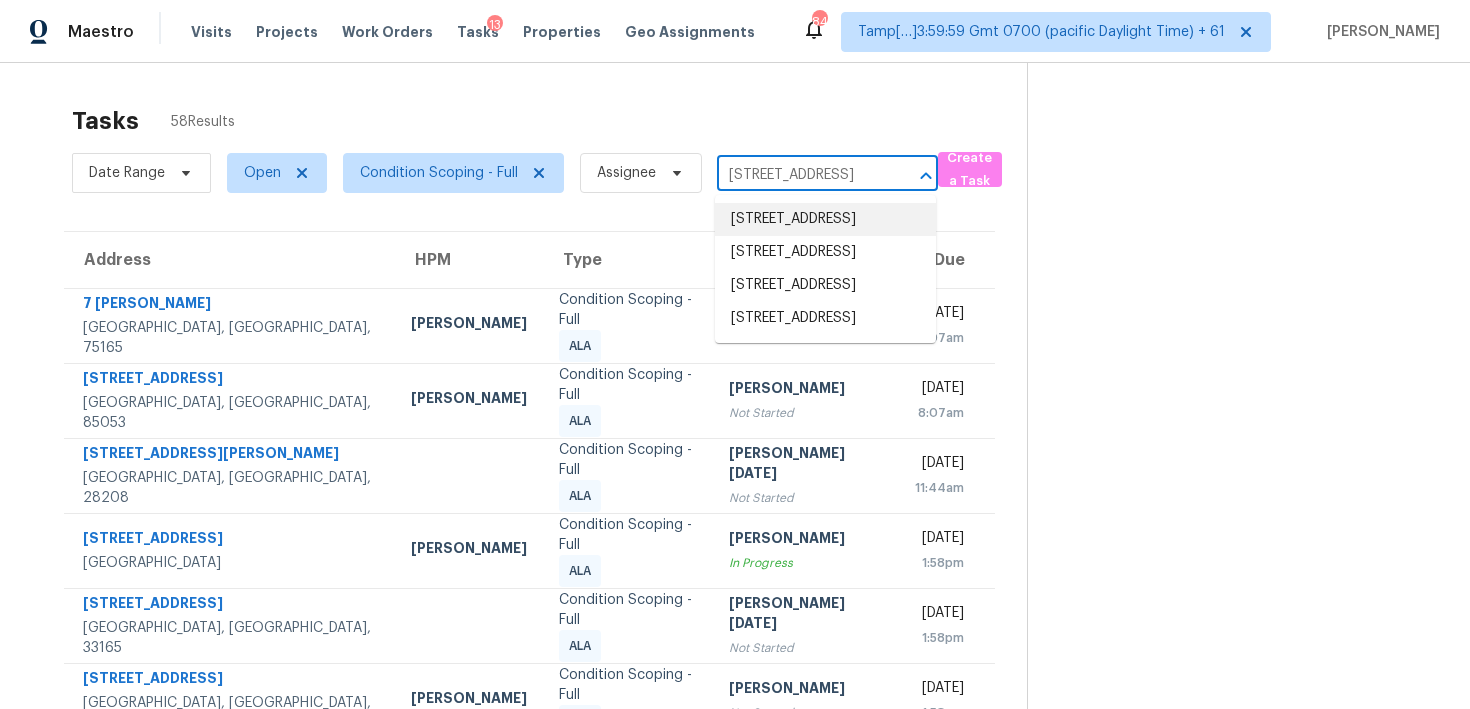 click on "4316 Summercrest Blvd Unit 1022, Antioch, TN 37013" at bounding box center [825, 219] 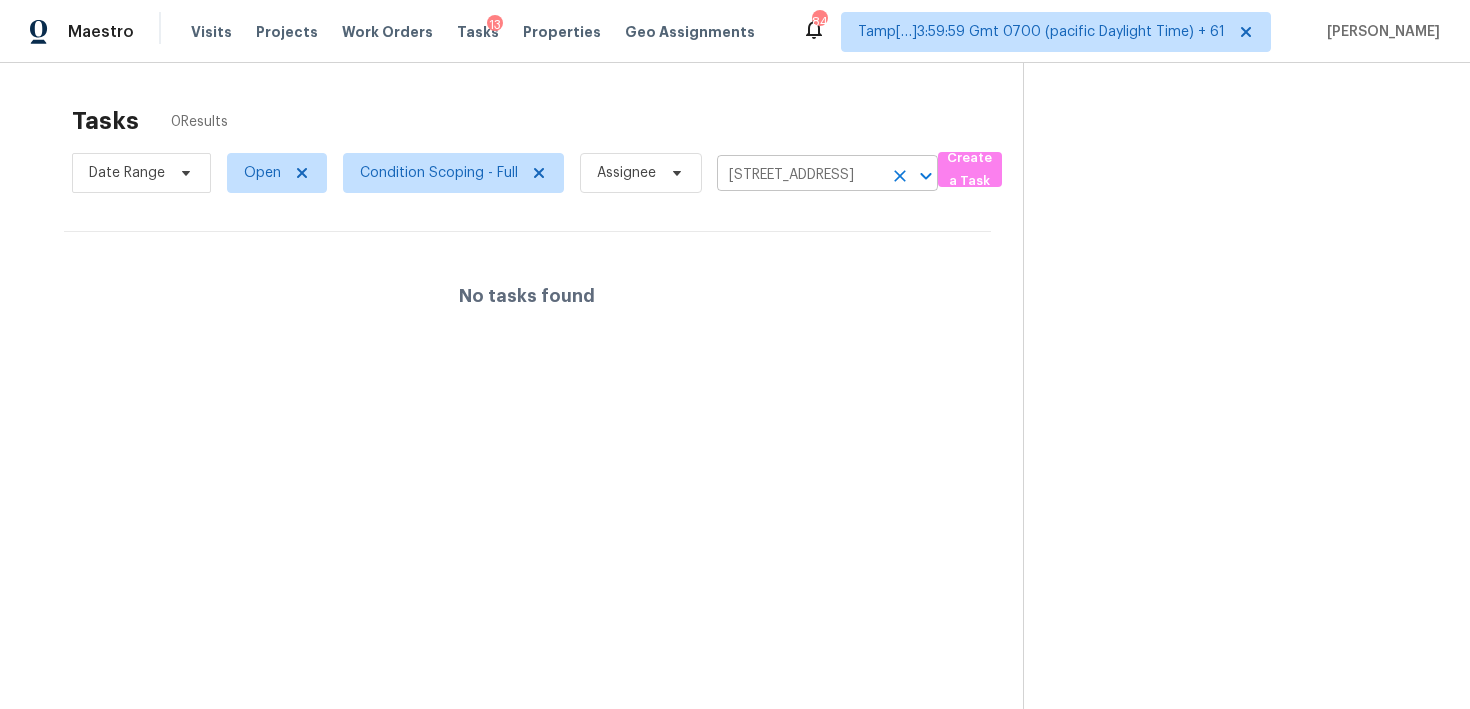 click 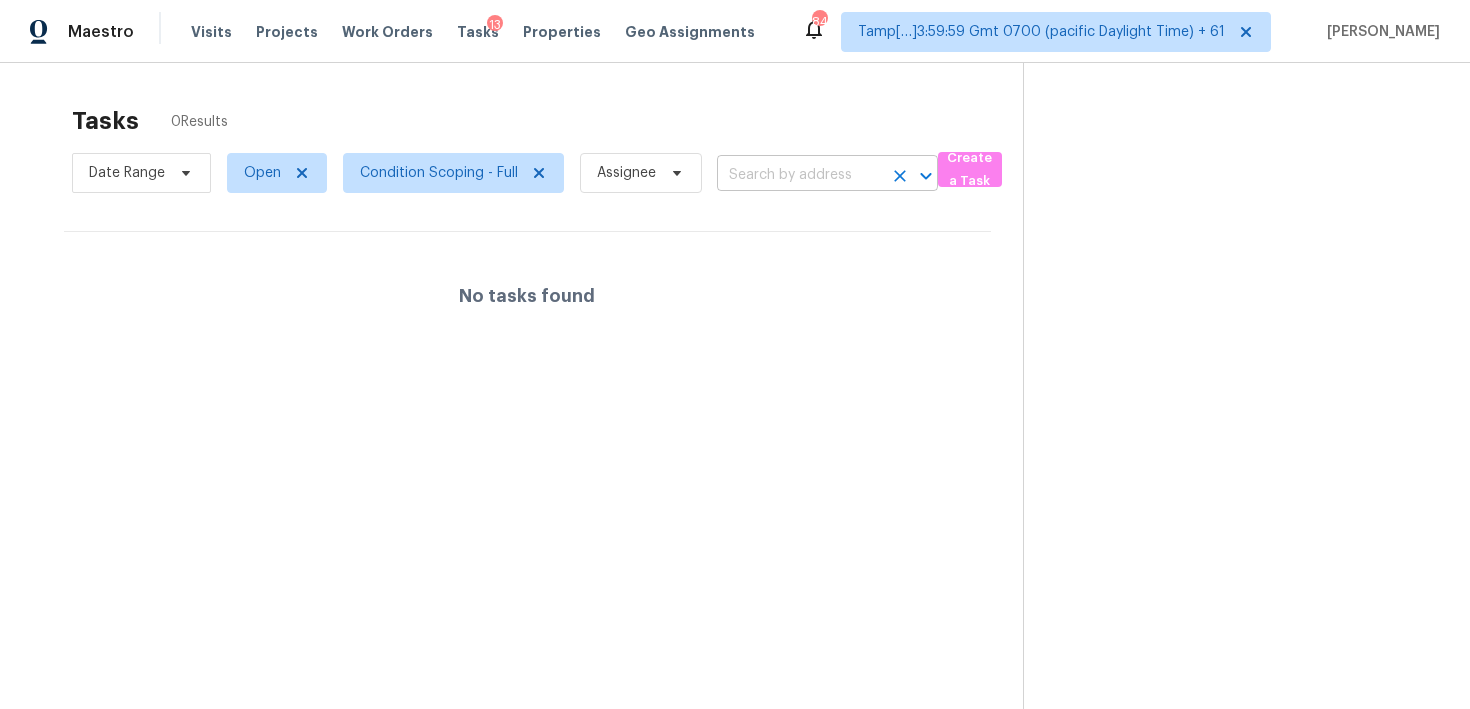 scroll, scrollTop: 0, scrollLeft: 0, axis: both 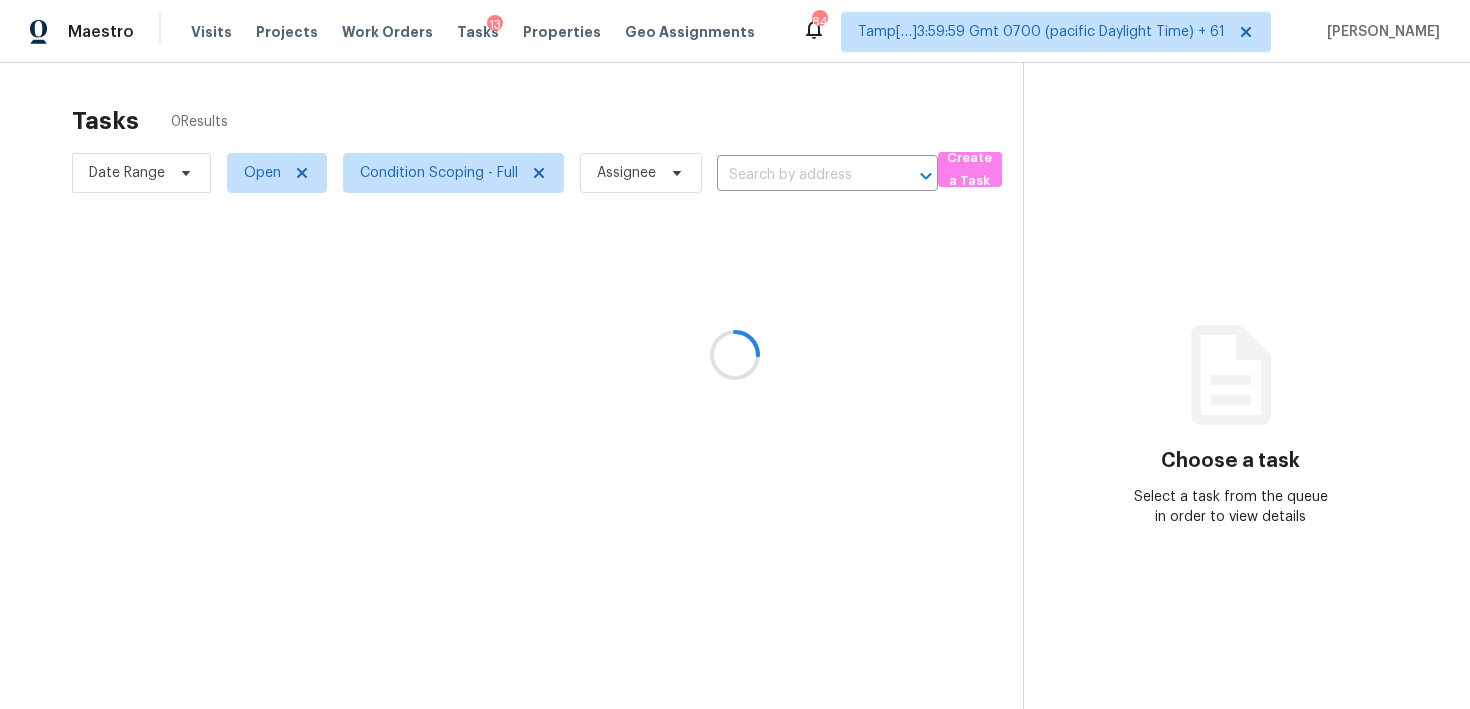 click at bounding box center [735, 354] 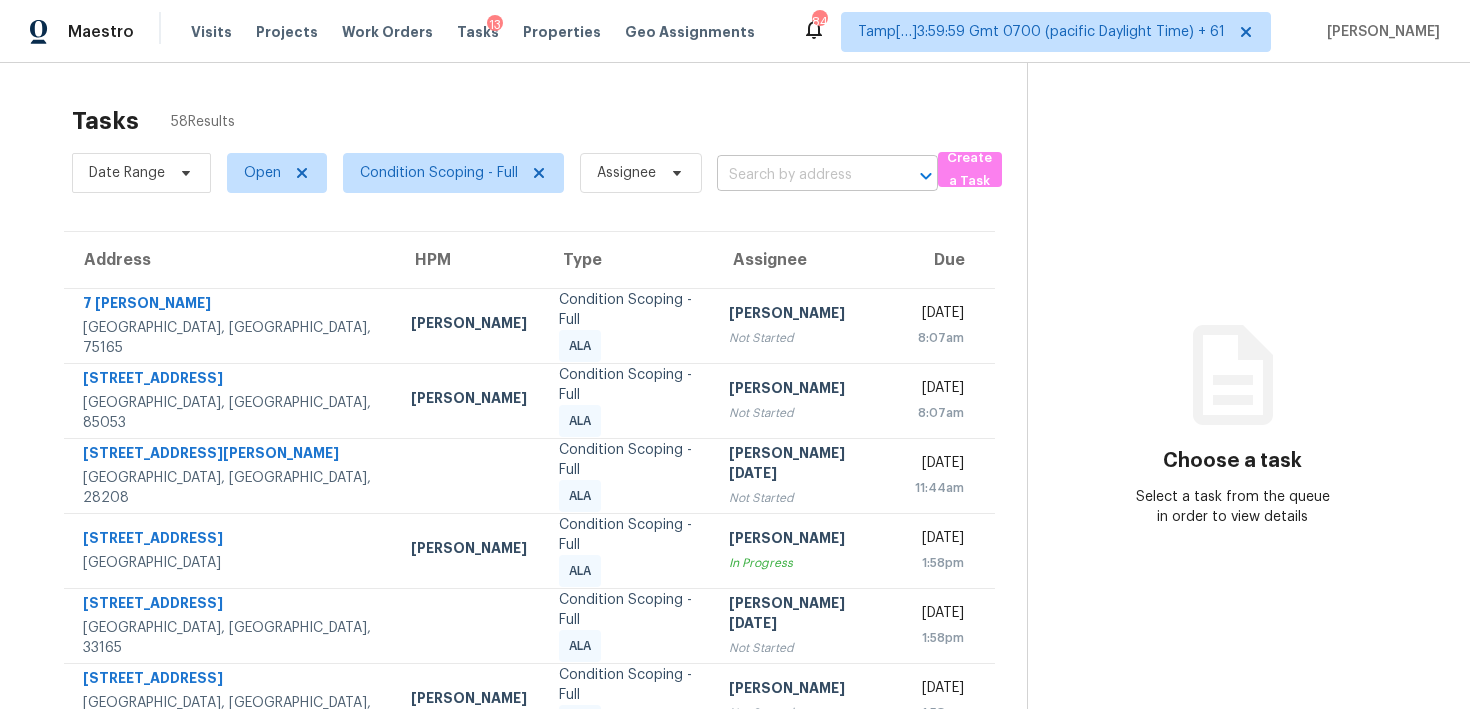 click at bounding box center (799, 175) 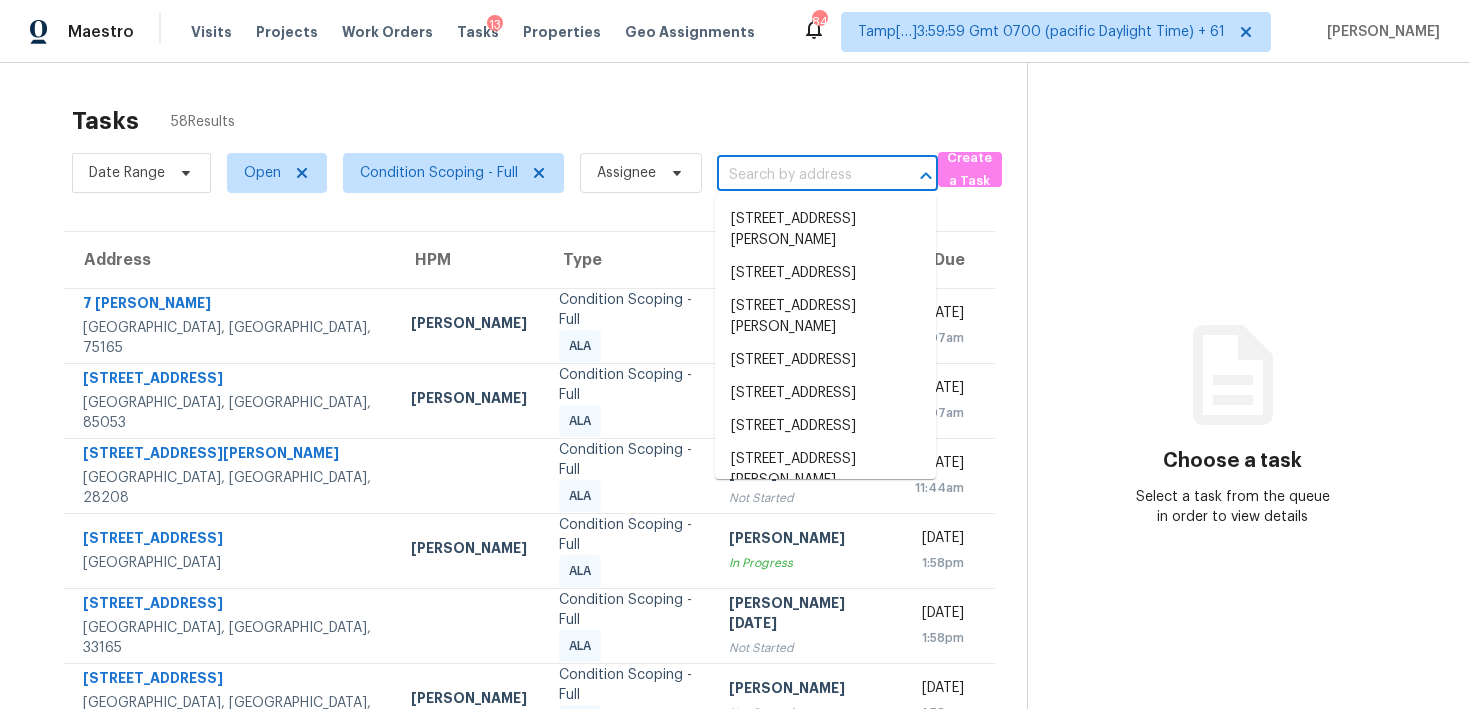 paste on "4316 Summercrest Blvd, Antioch, TN, 37013" 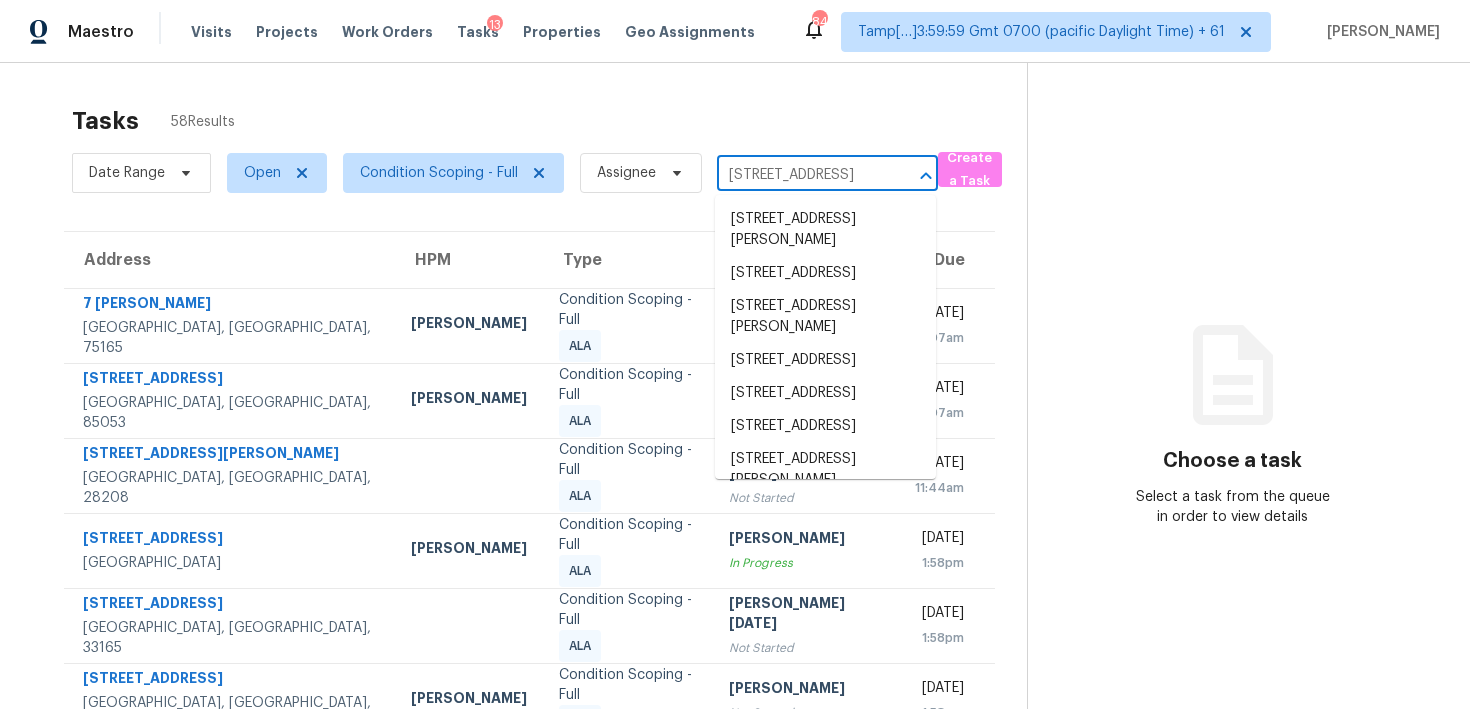 scroll, scrollTop: 0, scrollLeft: 133, axis: horizontal 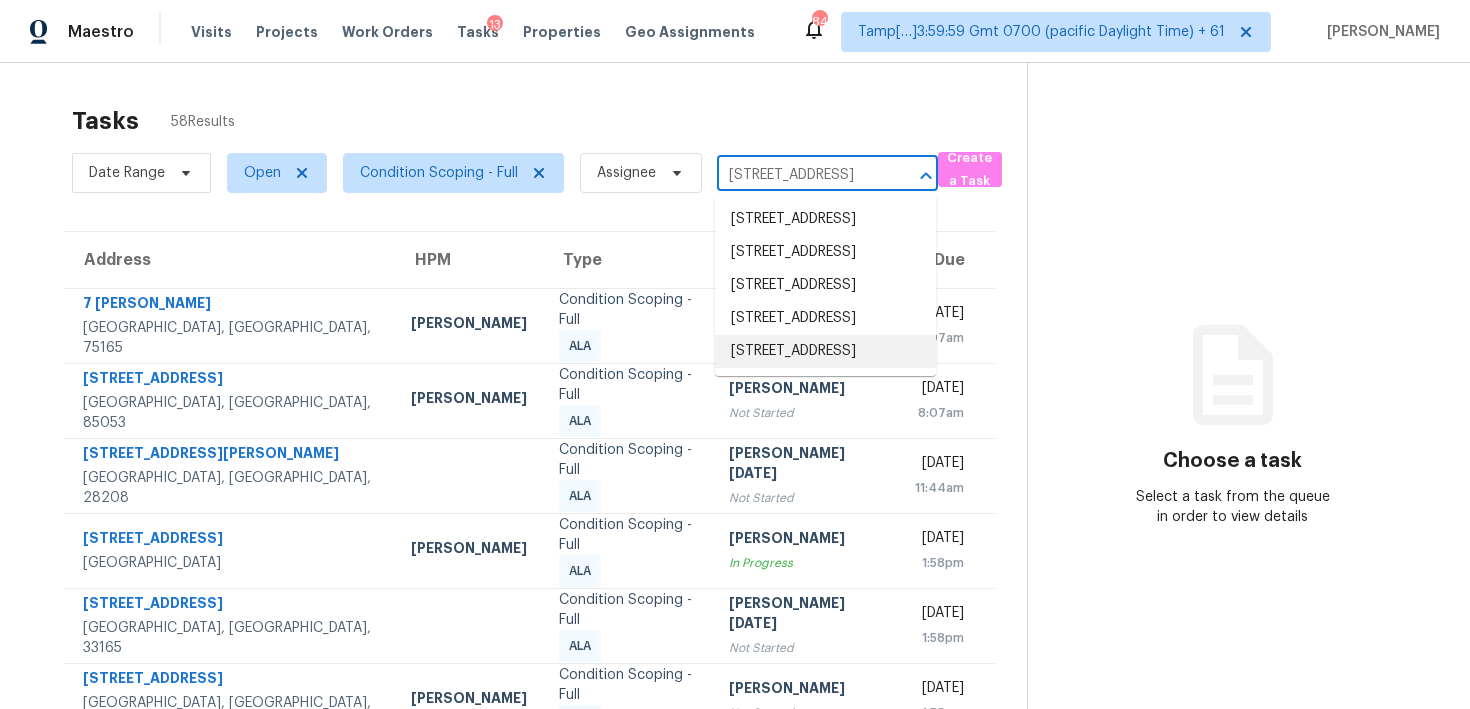 click on "4316 Summercrest Blvd, Antioch, TN 37013" at bounding box center [825, 351] 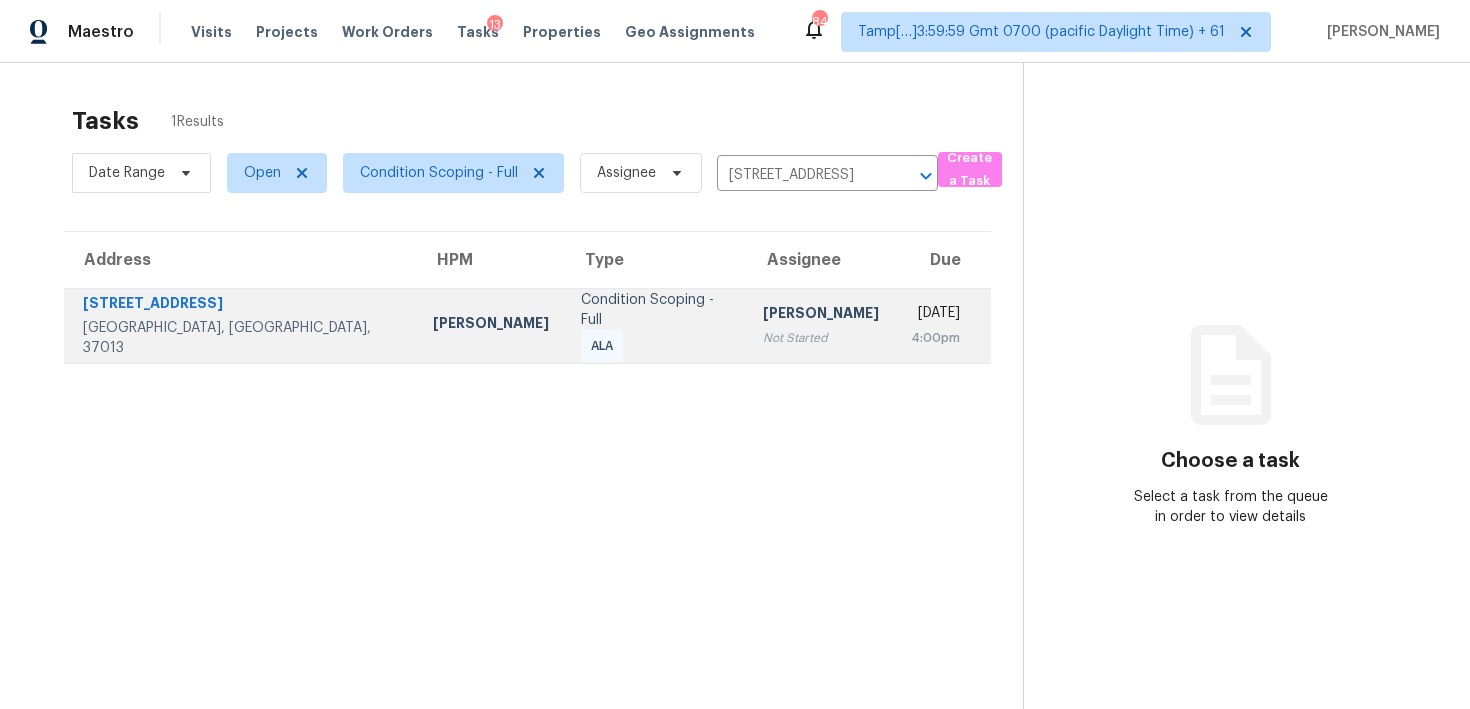 click on "Not Started" at bounding box center [821, 338] 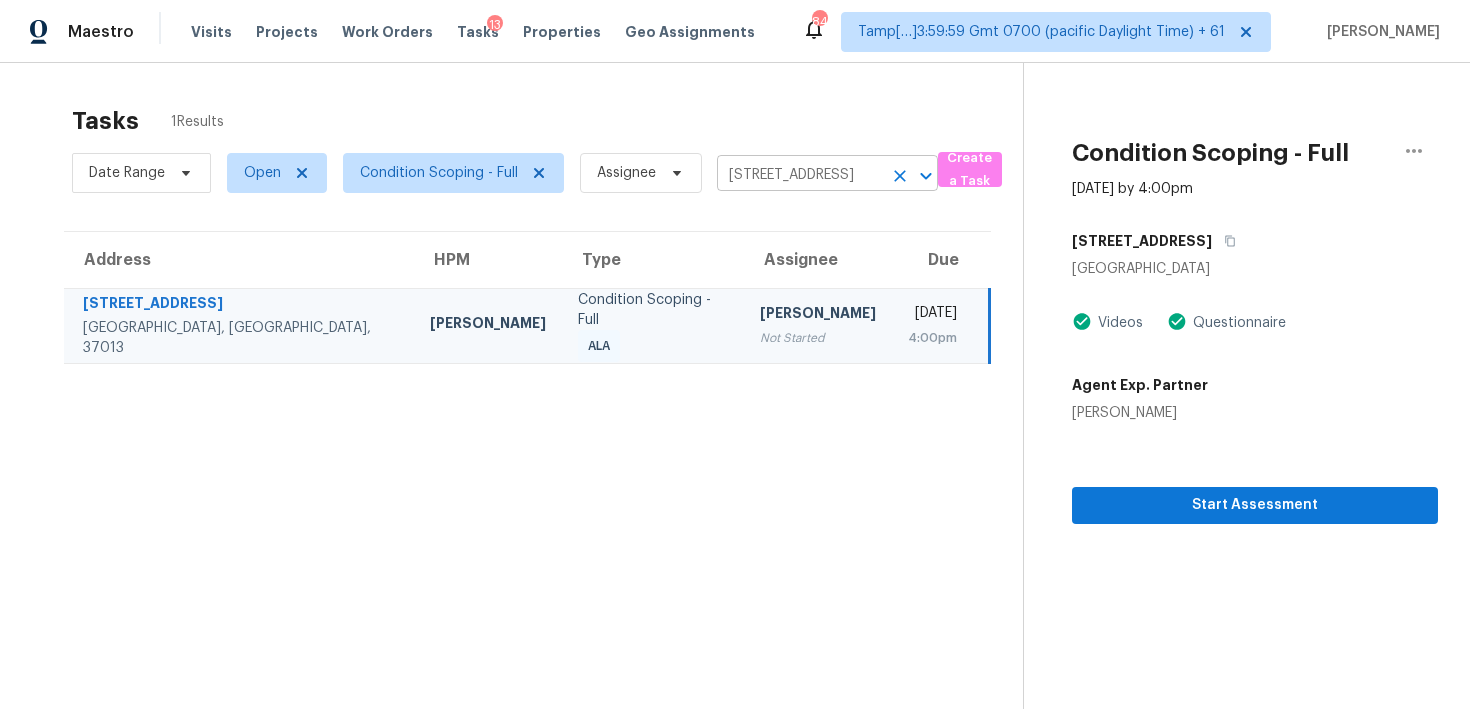 click 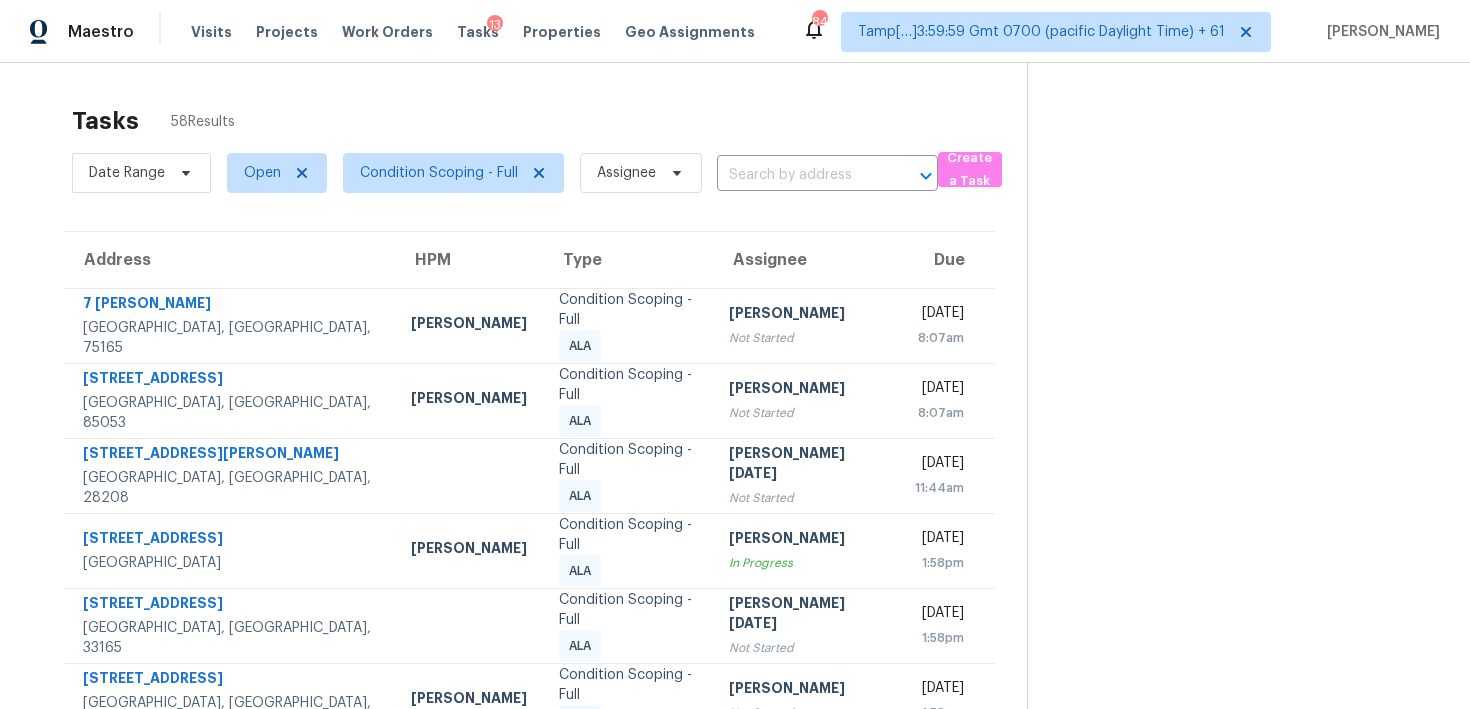 click on "Tasks 58  Results" at bounding box center [549, 121] 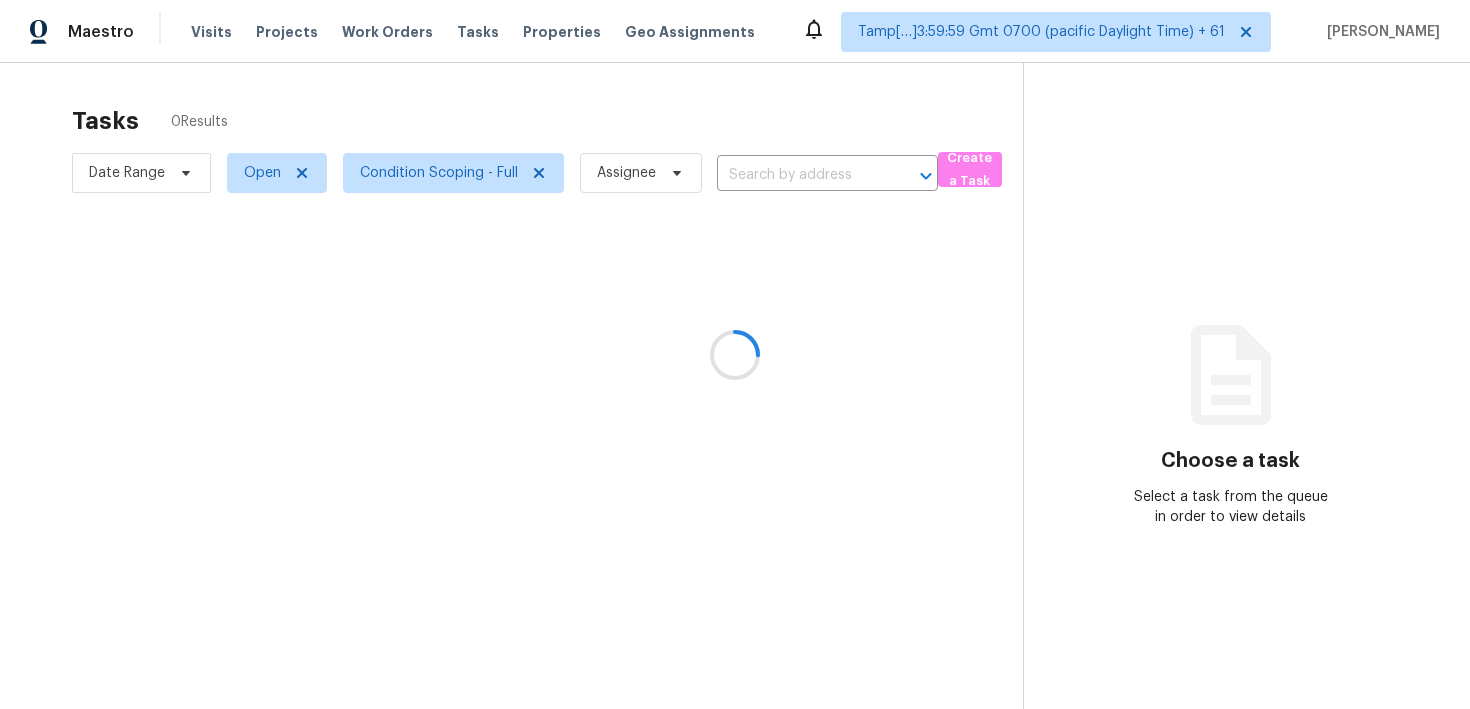 scroll, scrollTop: 0, scrollLeft: 0, axis: both 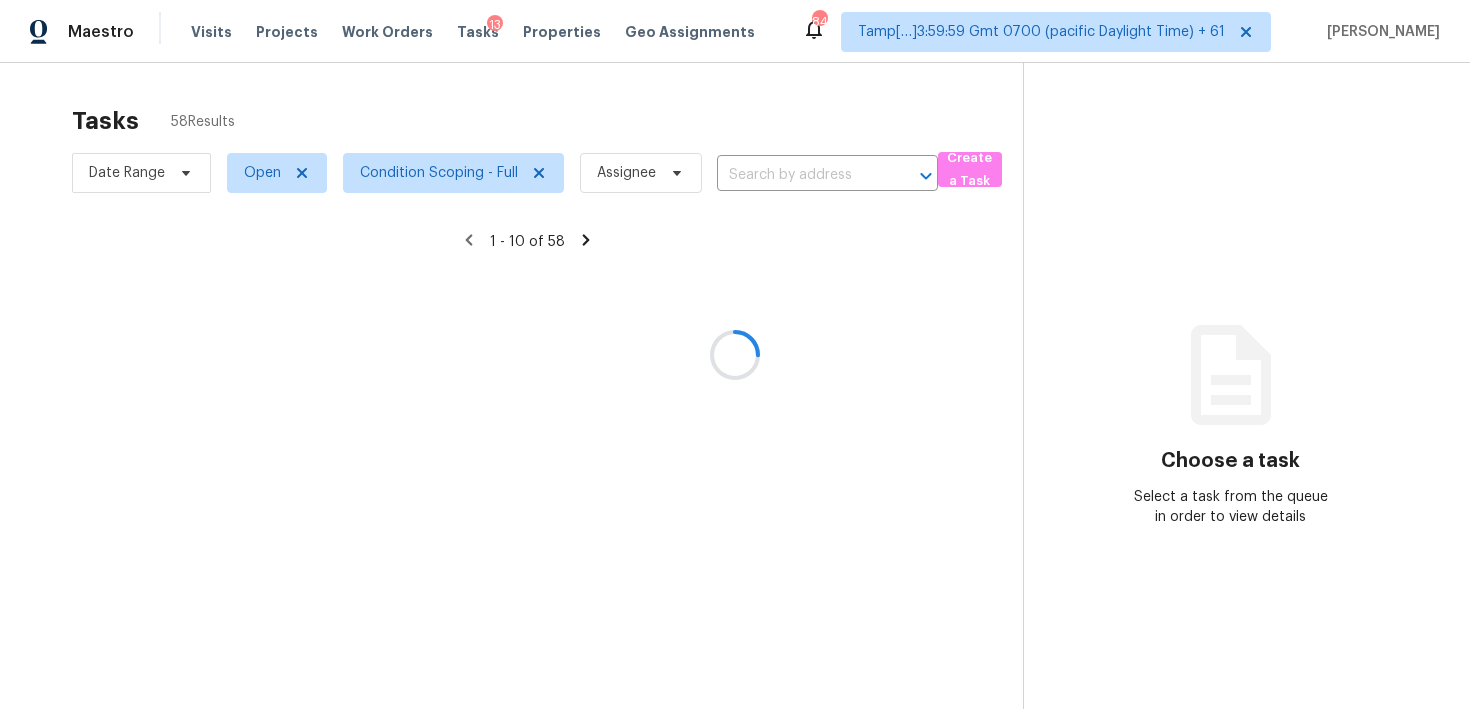 click at bounding box center [735, 354] 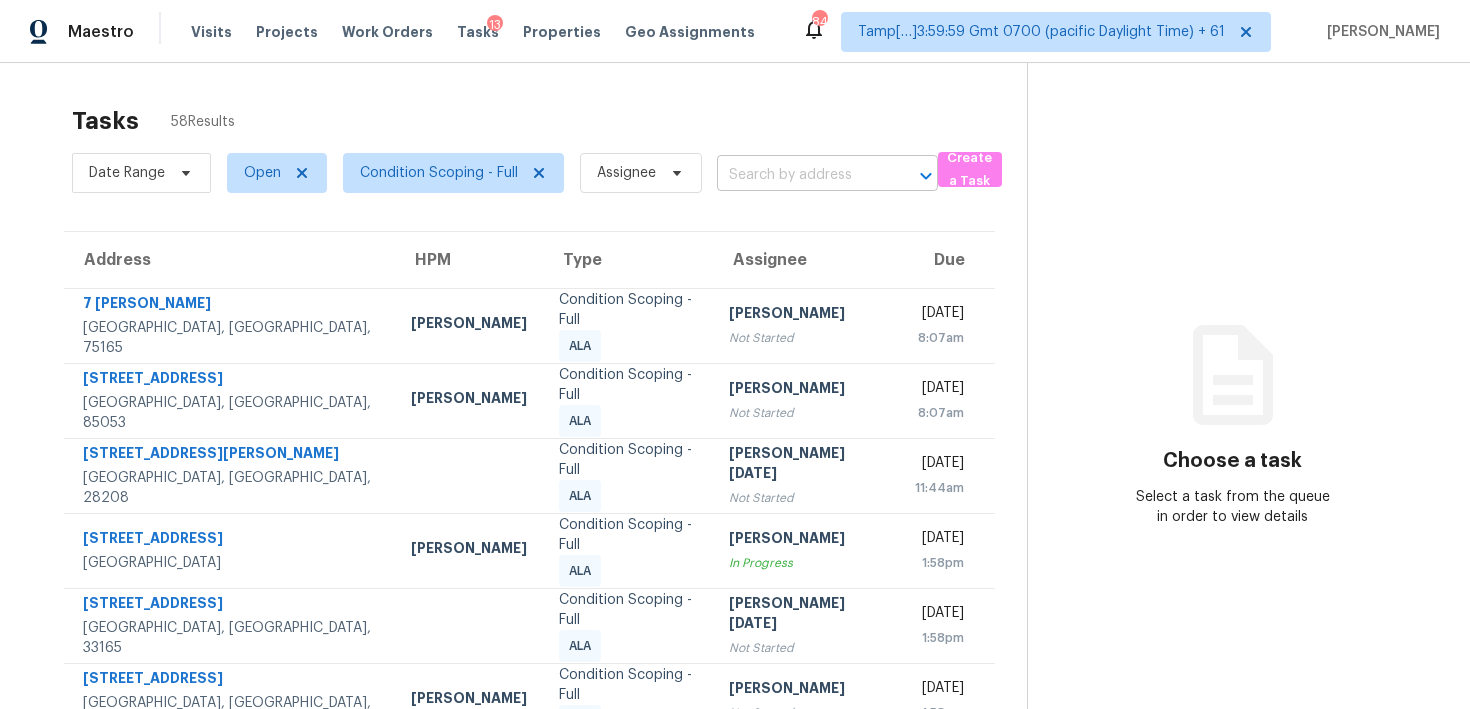 click at bounding box center (799, 175) 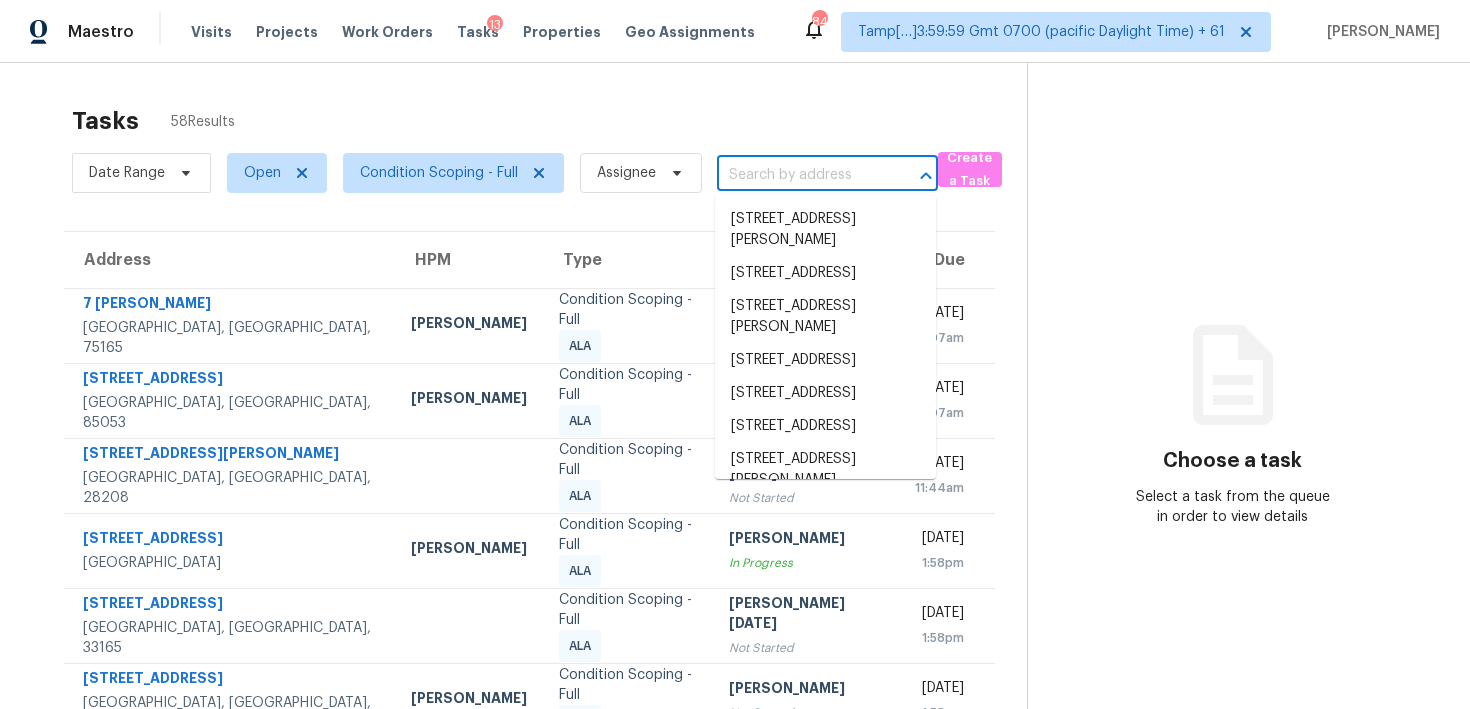 paste on "[STREET_ADDRESS][PERSON_NAME][PERSON_NAME]" 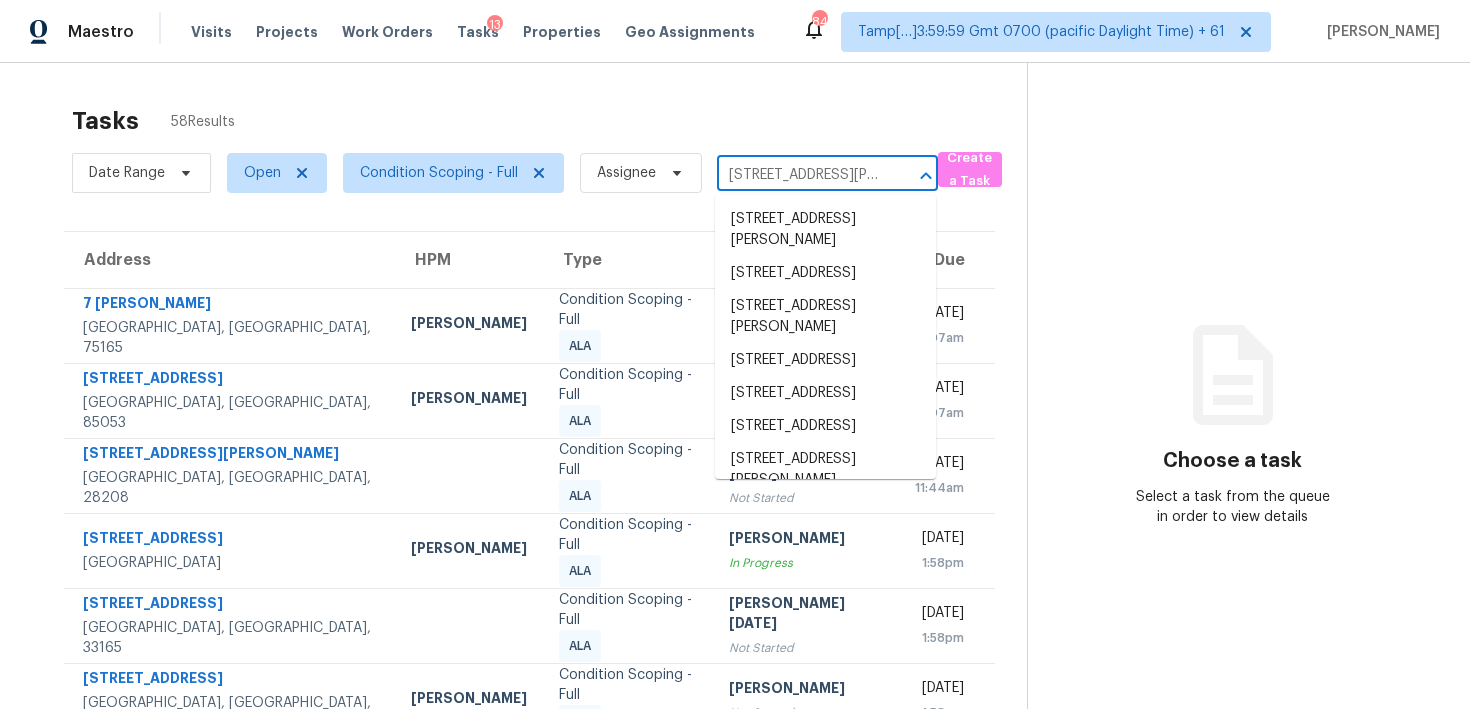 scroll, scrollTop: 0, scrollLeft: 91, axis: horizontal 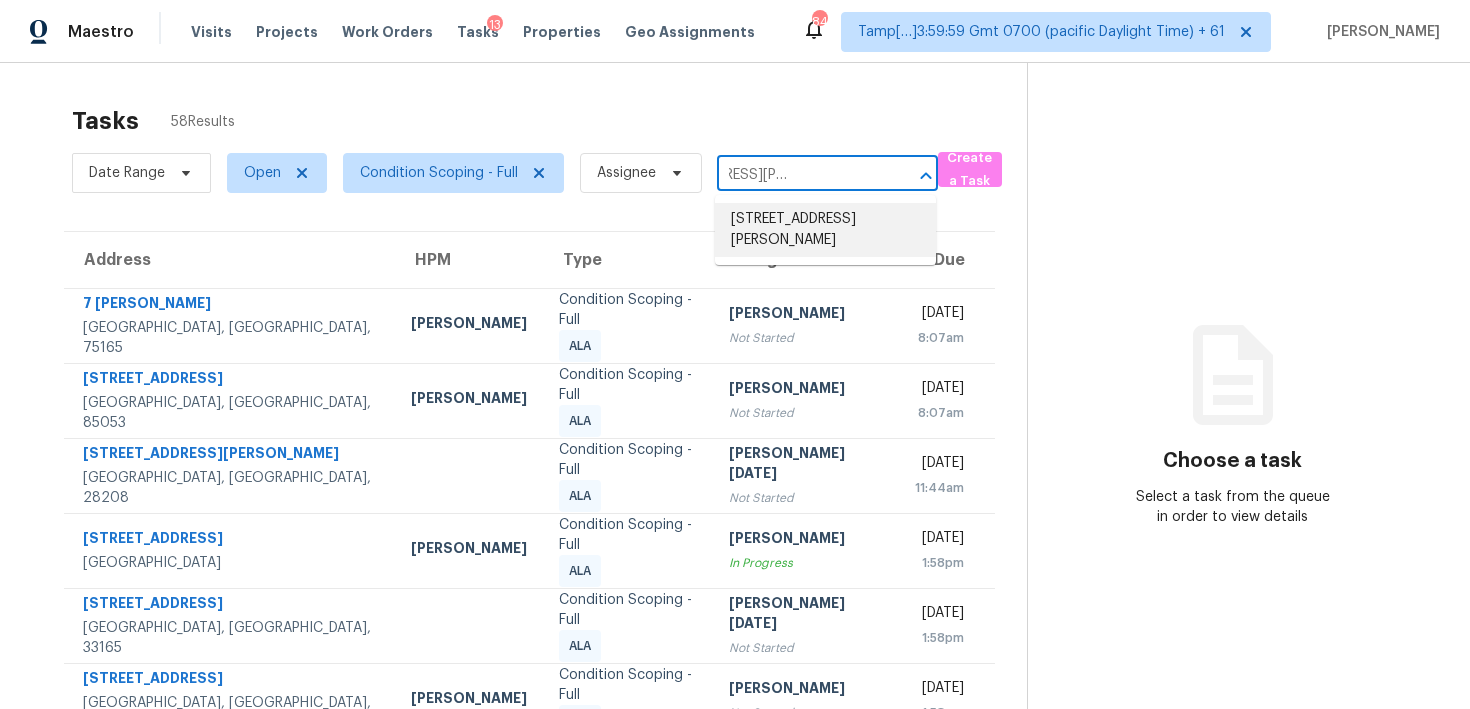 click on "[STREET_ADDRESS][PERSON_NAME]" at bounding box center (825, 230) 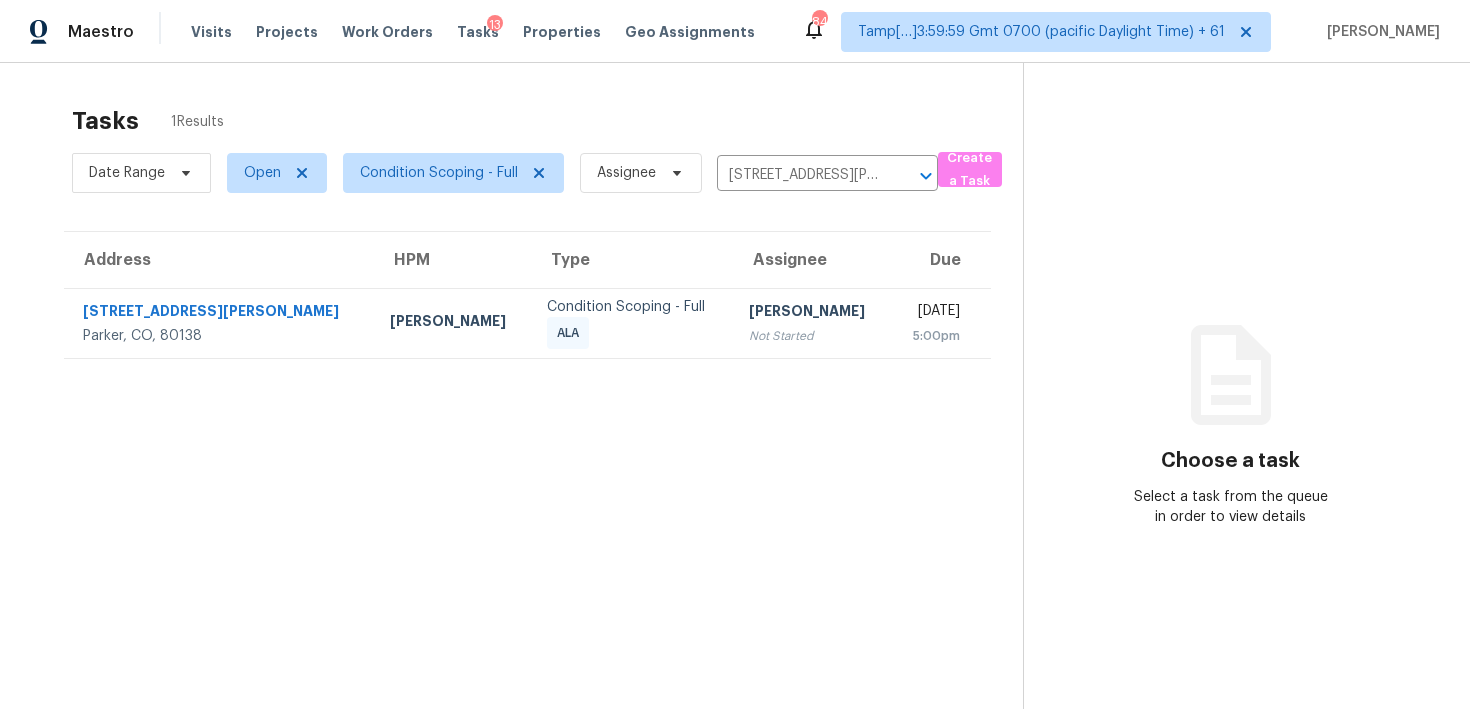click on "Salma Ansari Not Started" at bounding box center [812, 323] 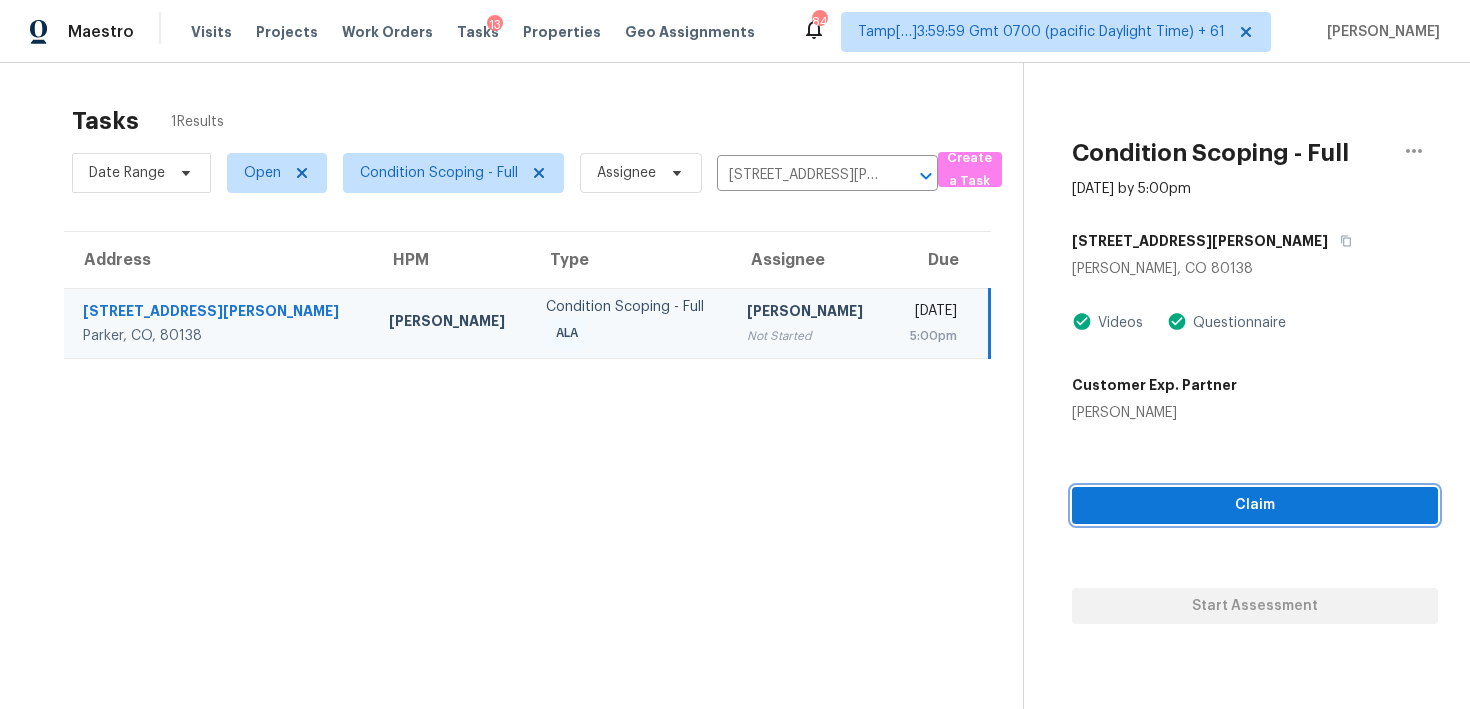 click on "Claim" at bounding box center (1255, 505) 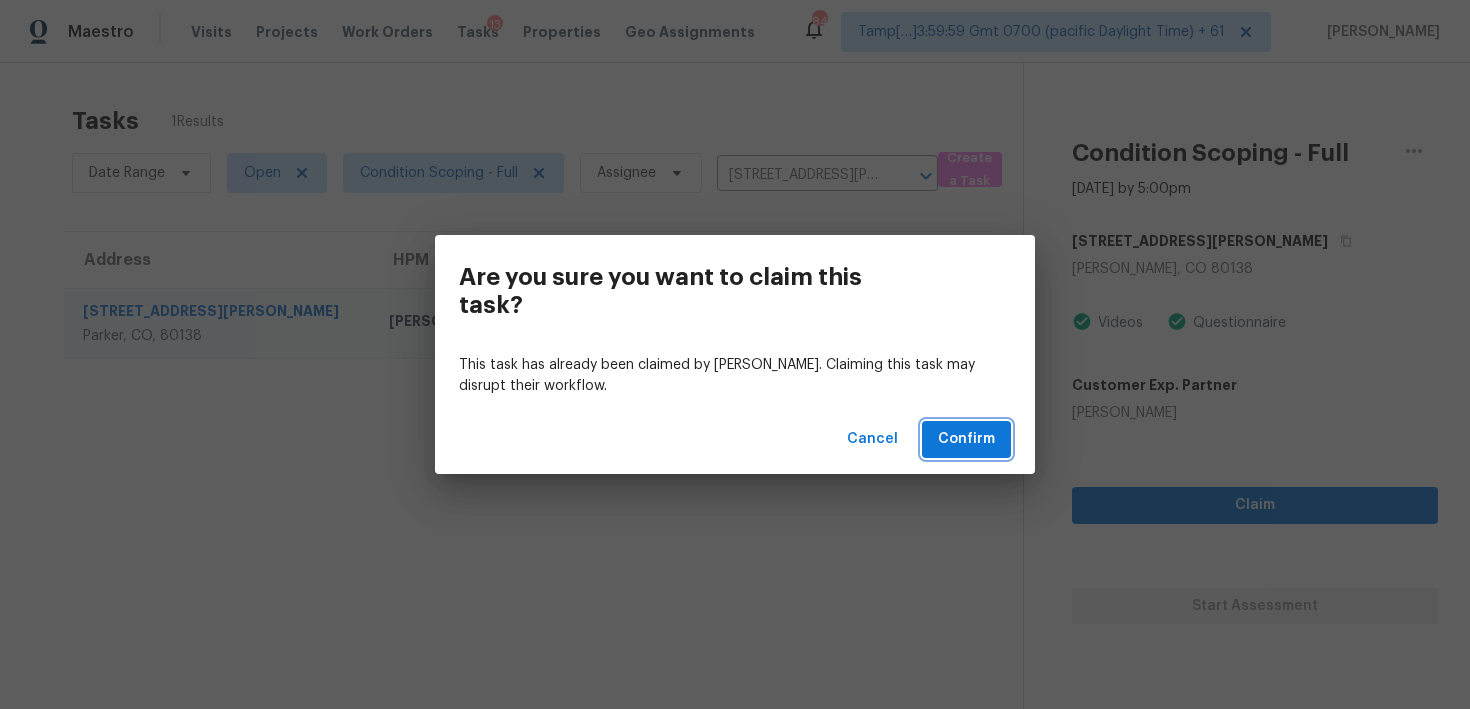 click on "Confirm" at bounding box center [966, 439] 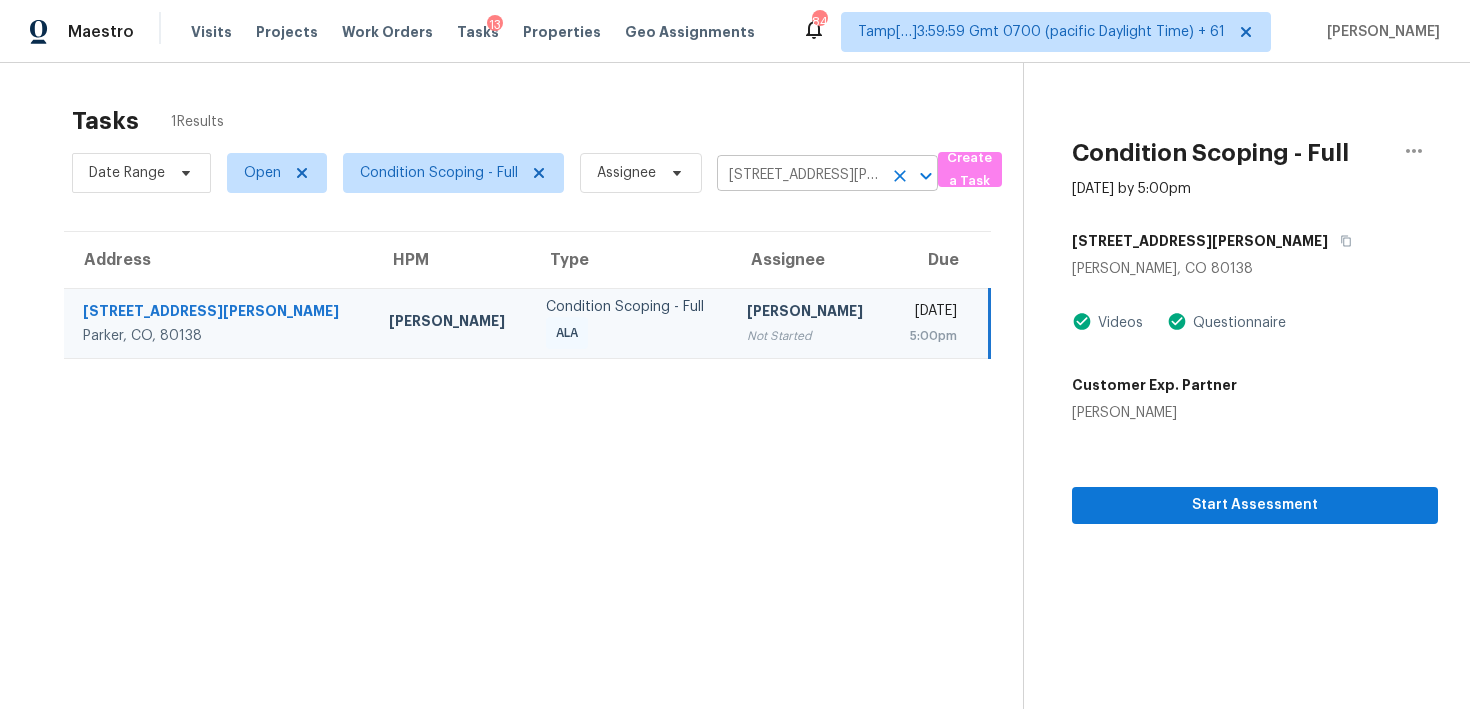 click 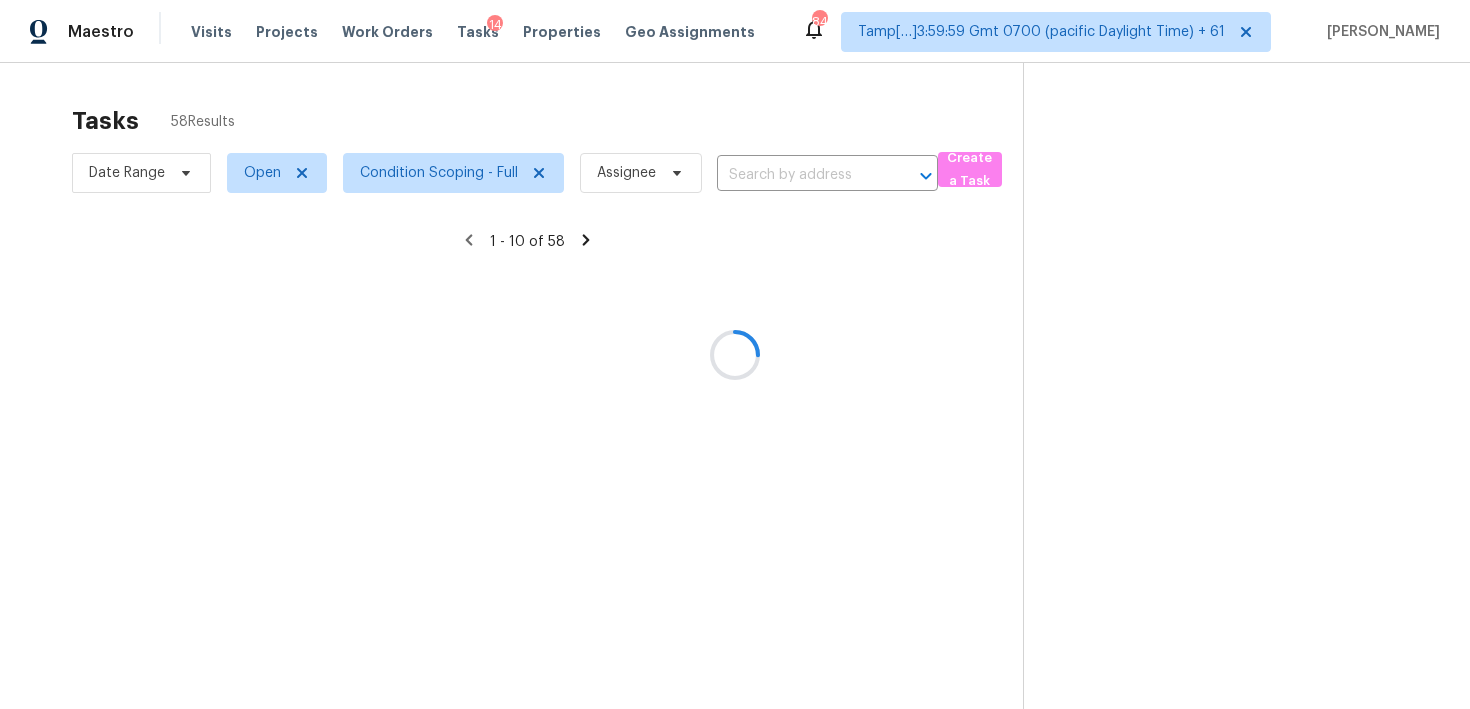 click at bounding box center (735, 354) 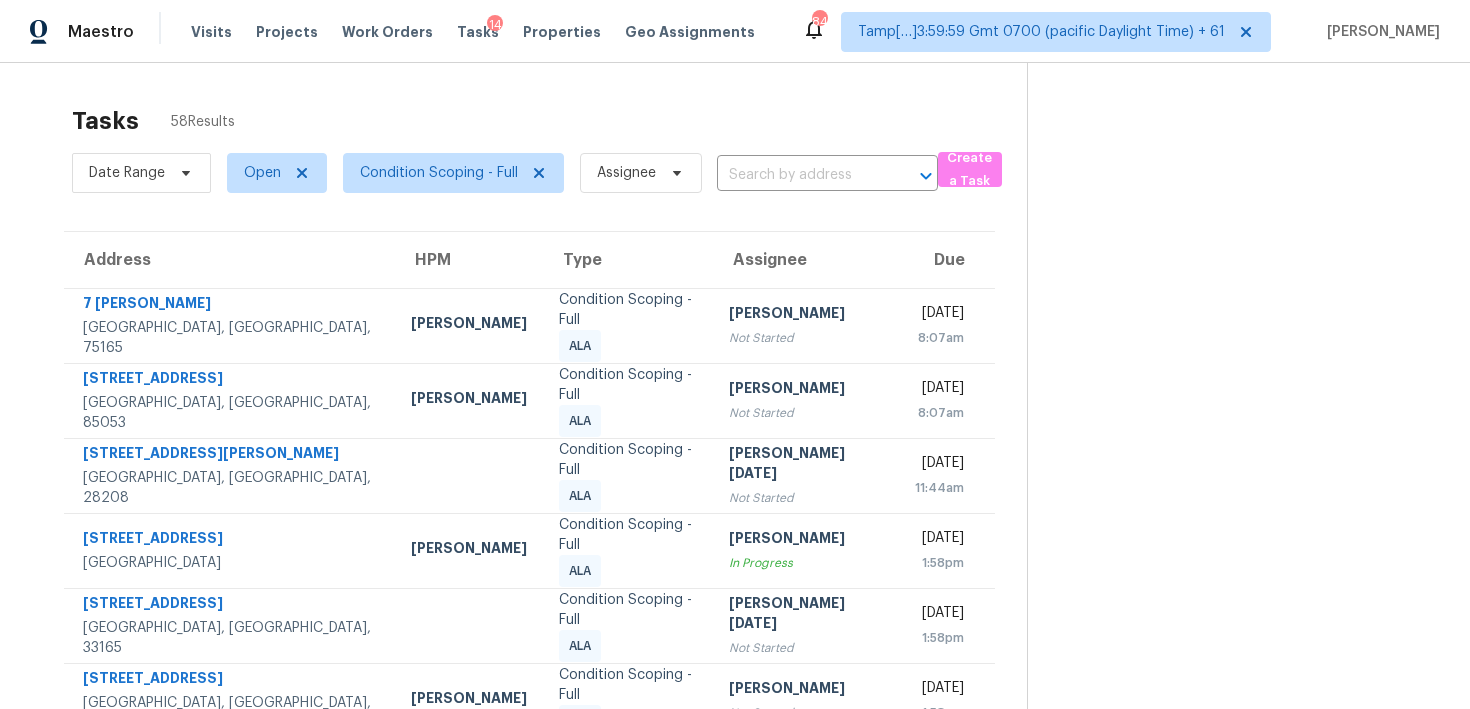 click on "Date Range Open Condition Scoping - Full Assignee ​" at bounding box center [505, 173] 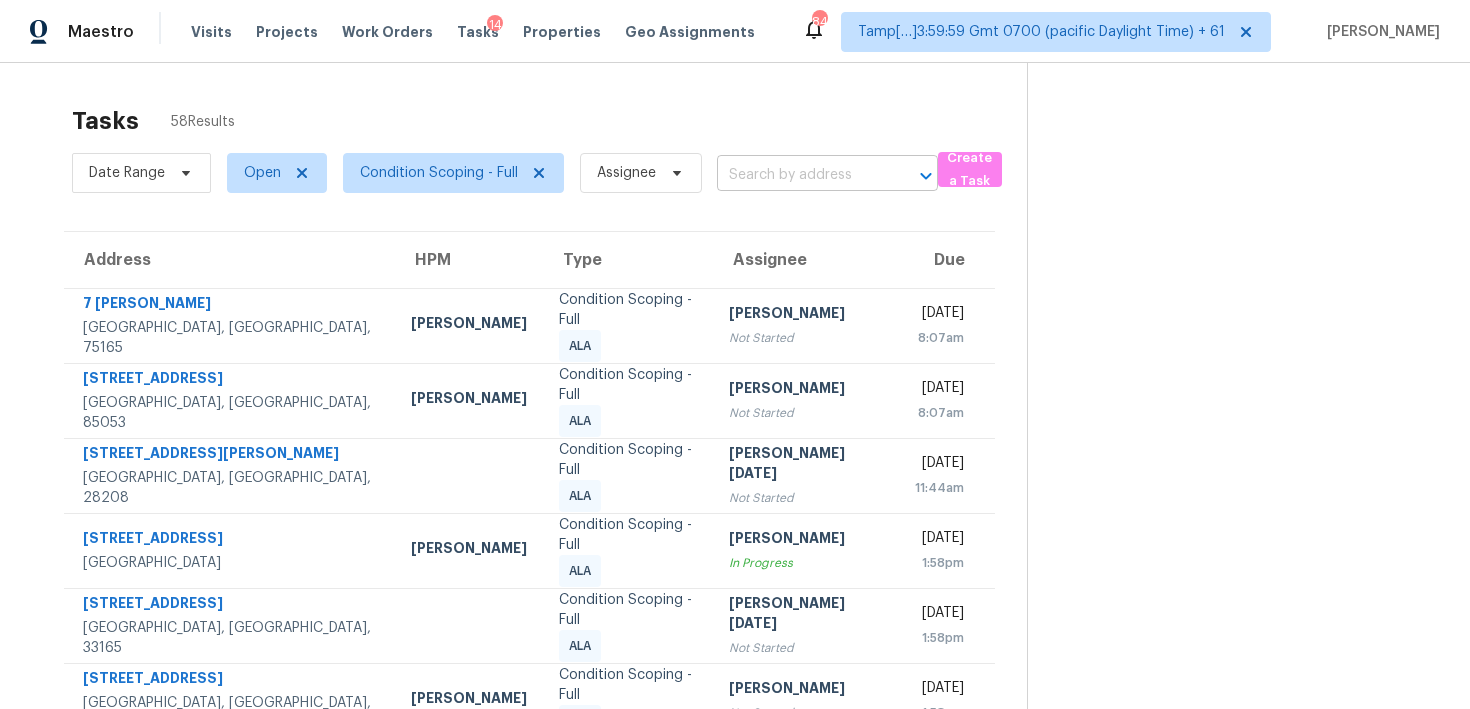 click at bounding box center (799, 175) 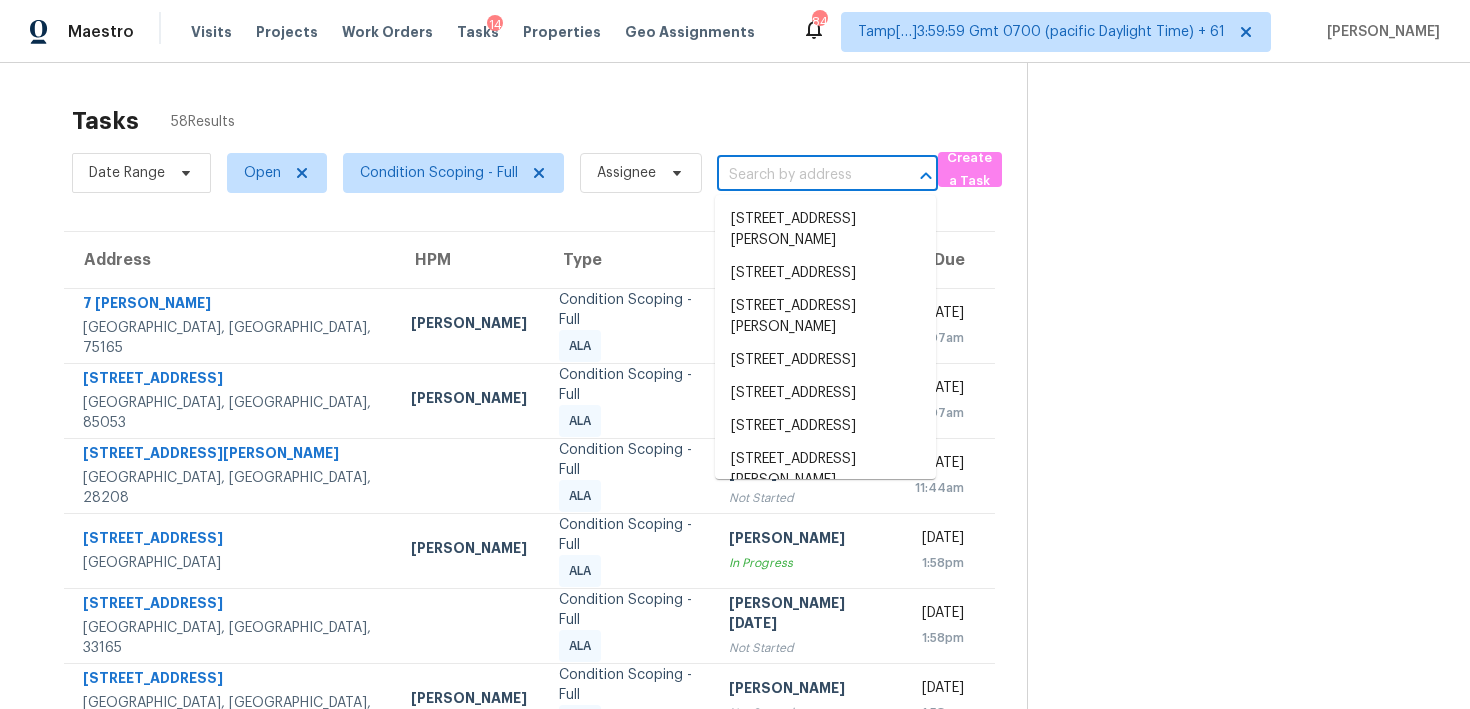 paste on "921 Raleigh St, Denver, CO, 80204" 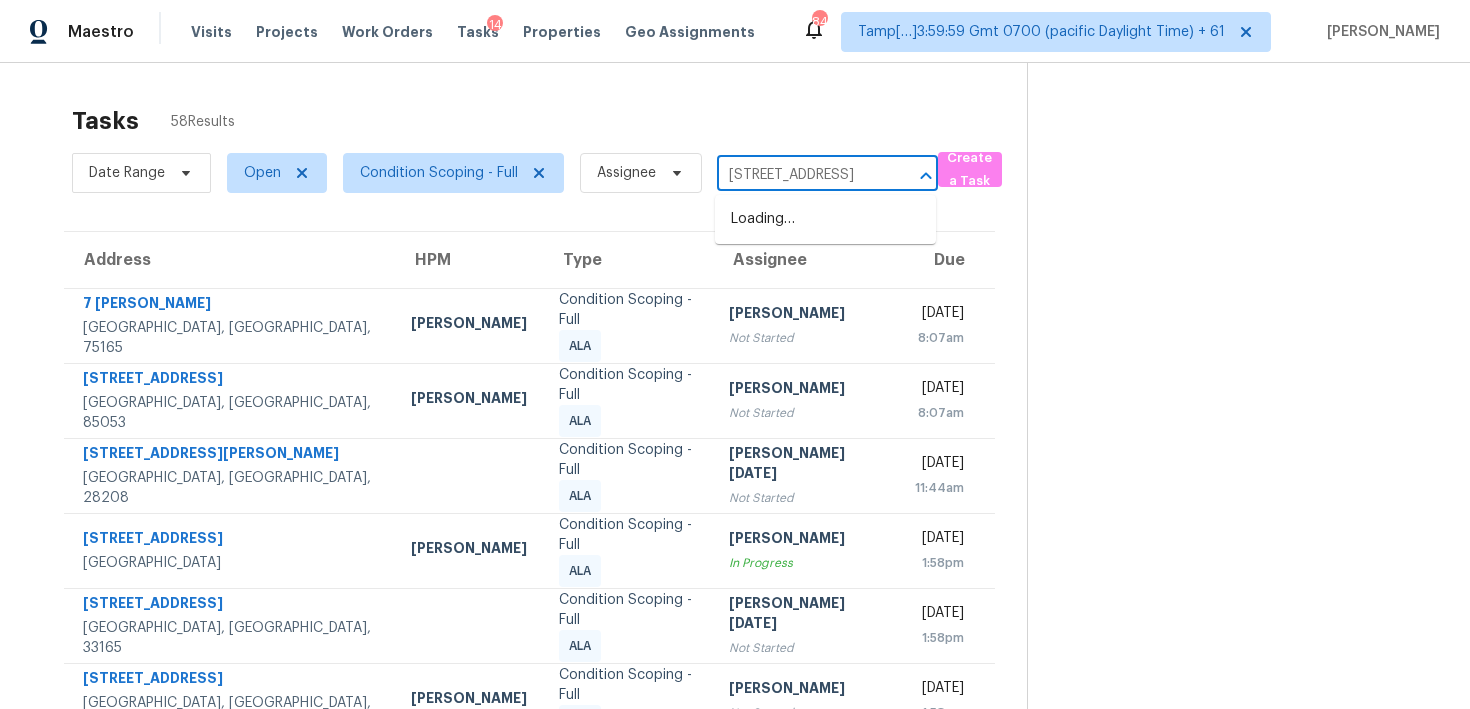 type on "921 Raleigh St, Denver, CO, 80204" 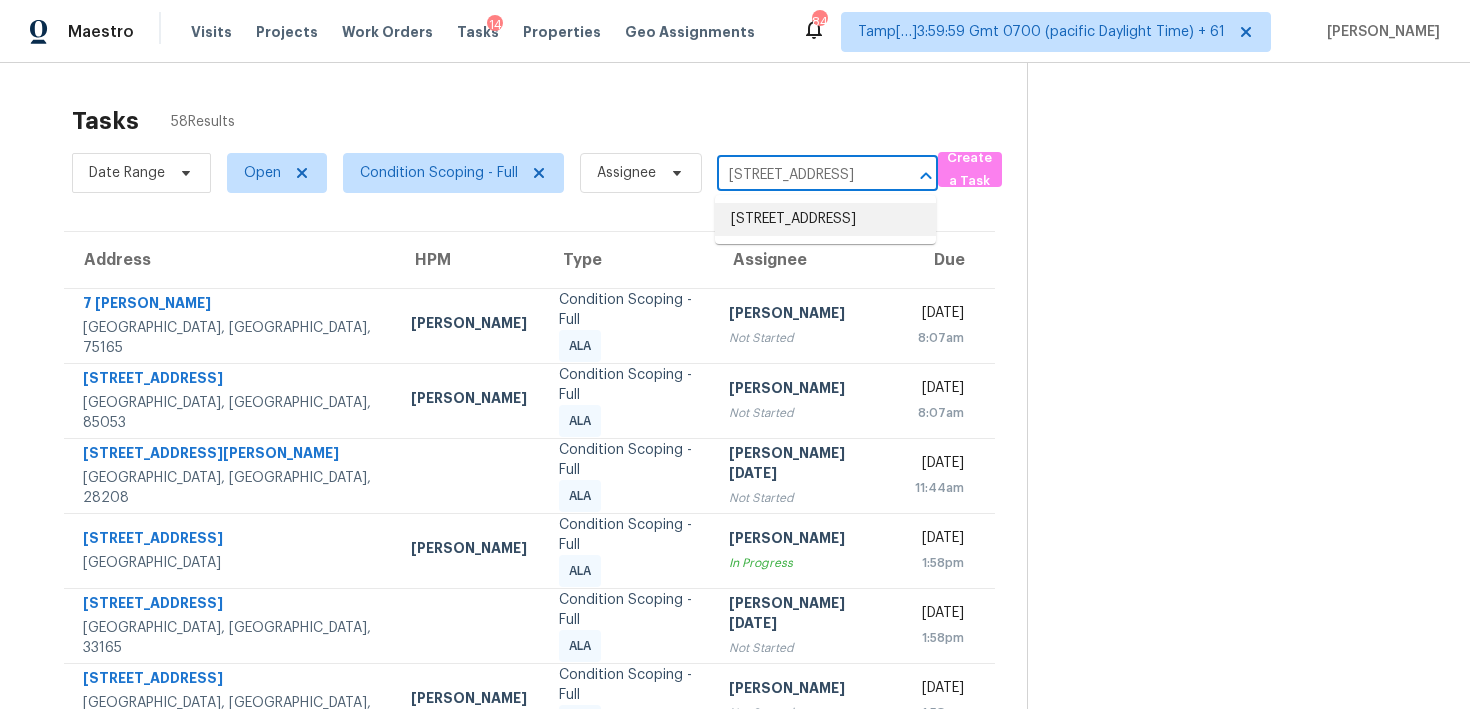 click on "921 Raleigh St, Denver, CO 80204" at bounding box center [825, 219] 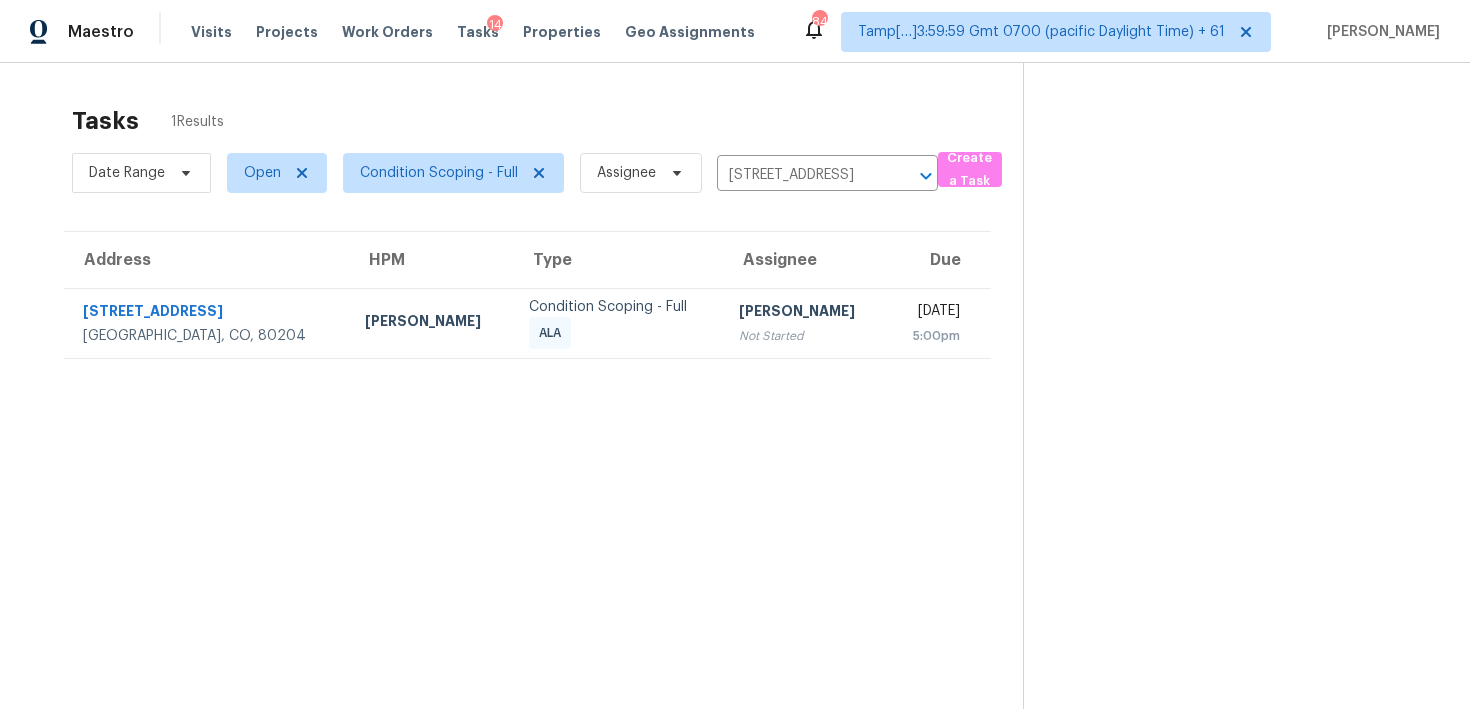 click on "Salma Ansari Not Started" at bounding box center [805, 323] 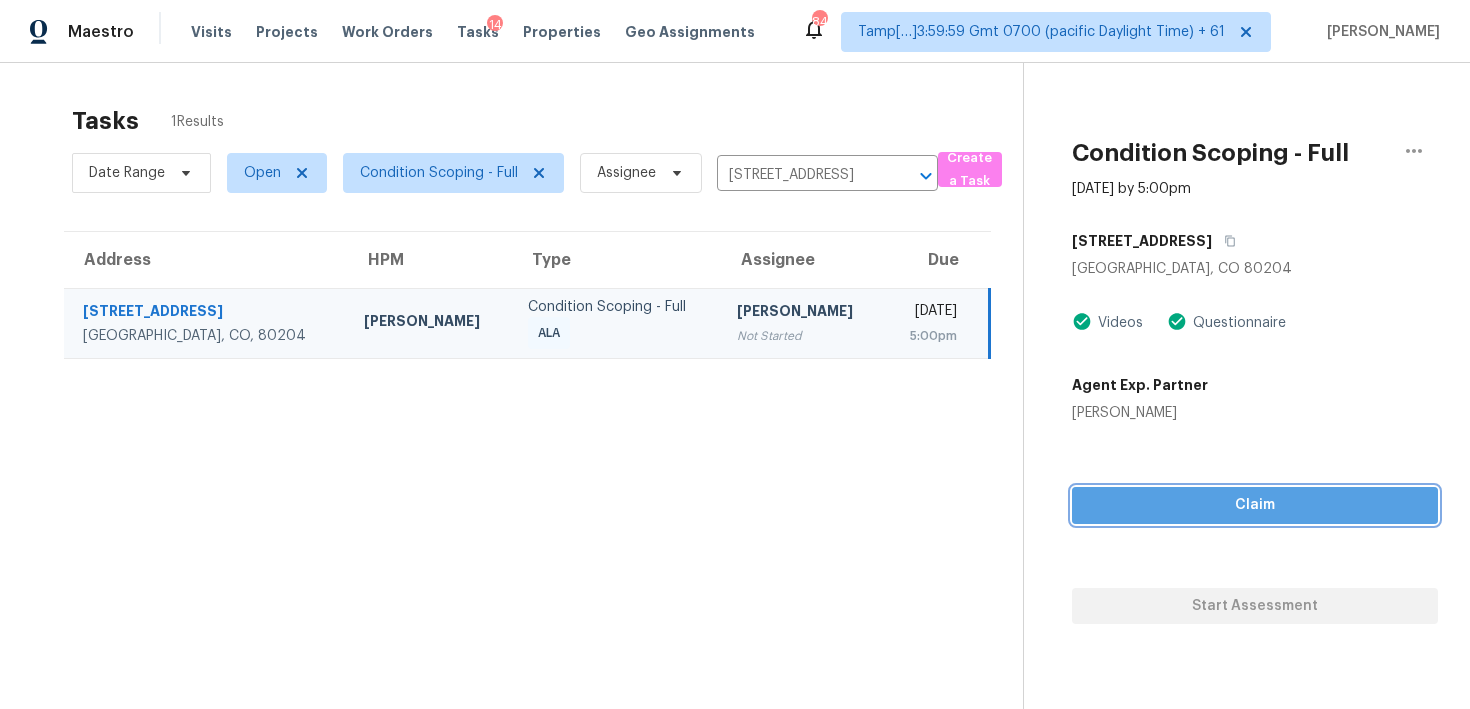 click on "Claim" at bounding box center (1255, 505) 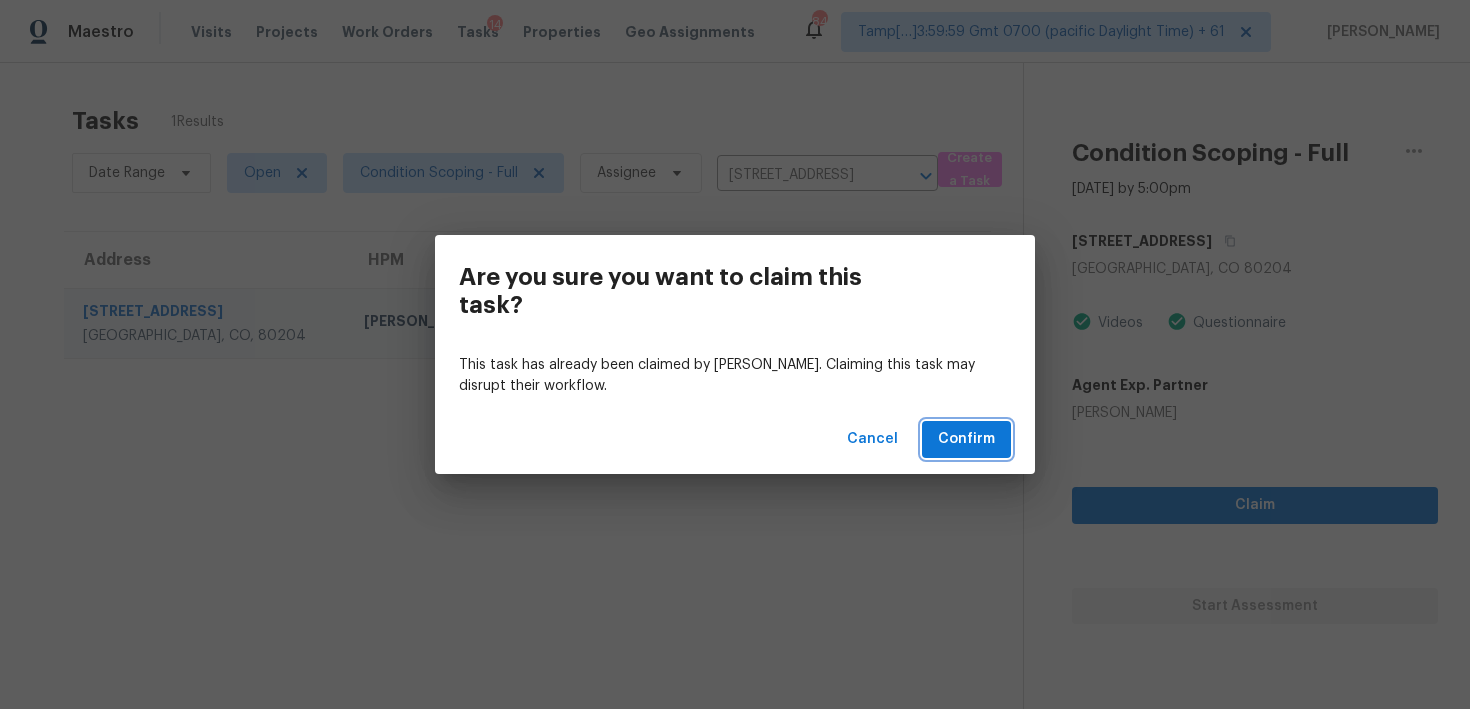 click on "Confirm" at bounding box center (966, 439) 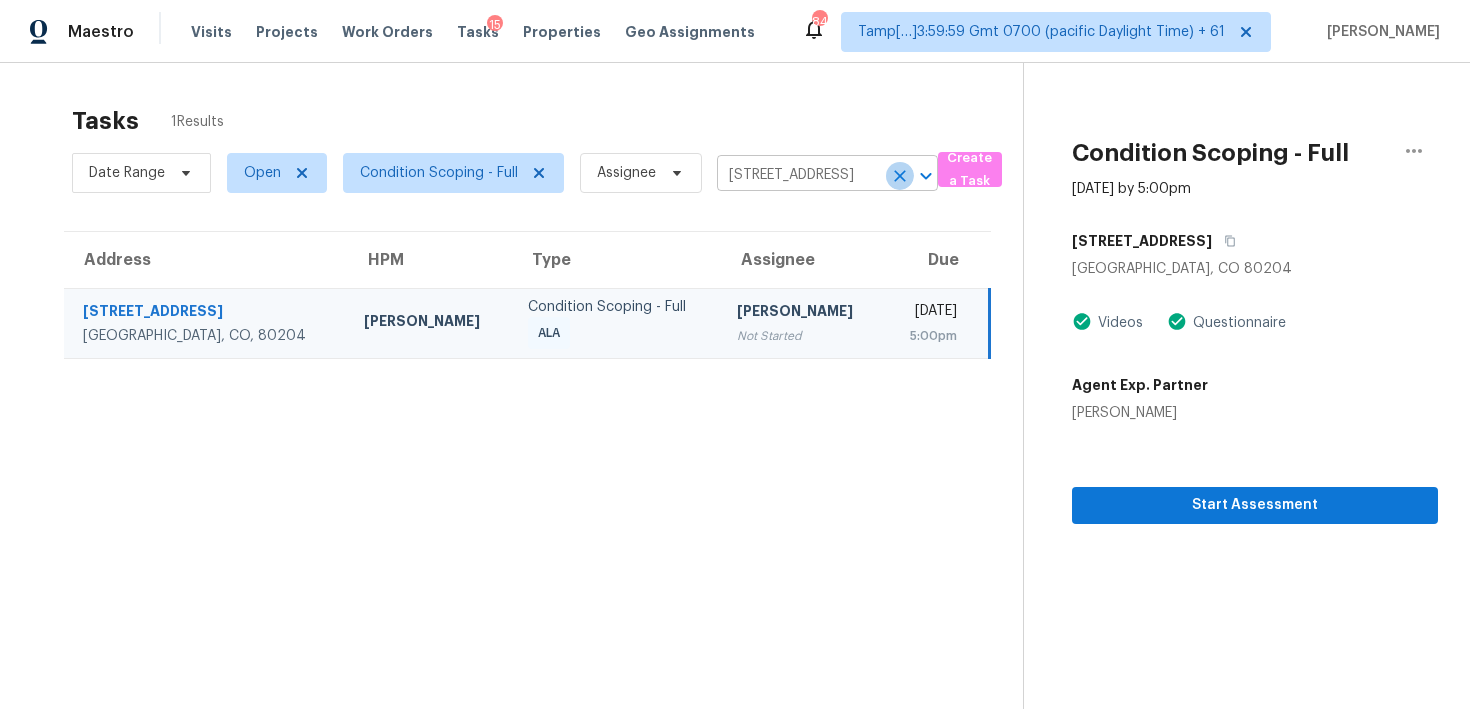 click 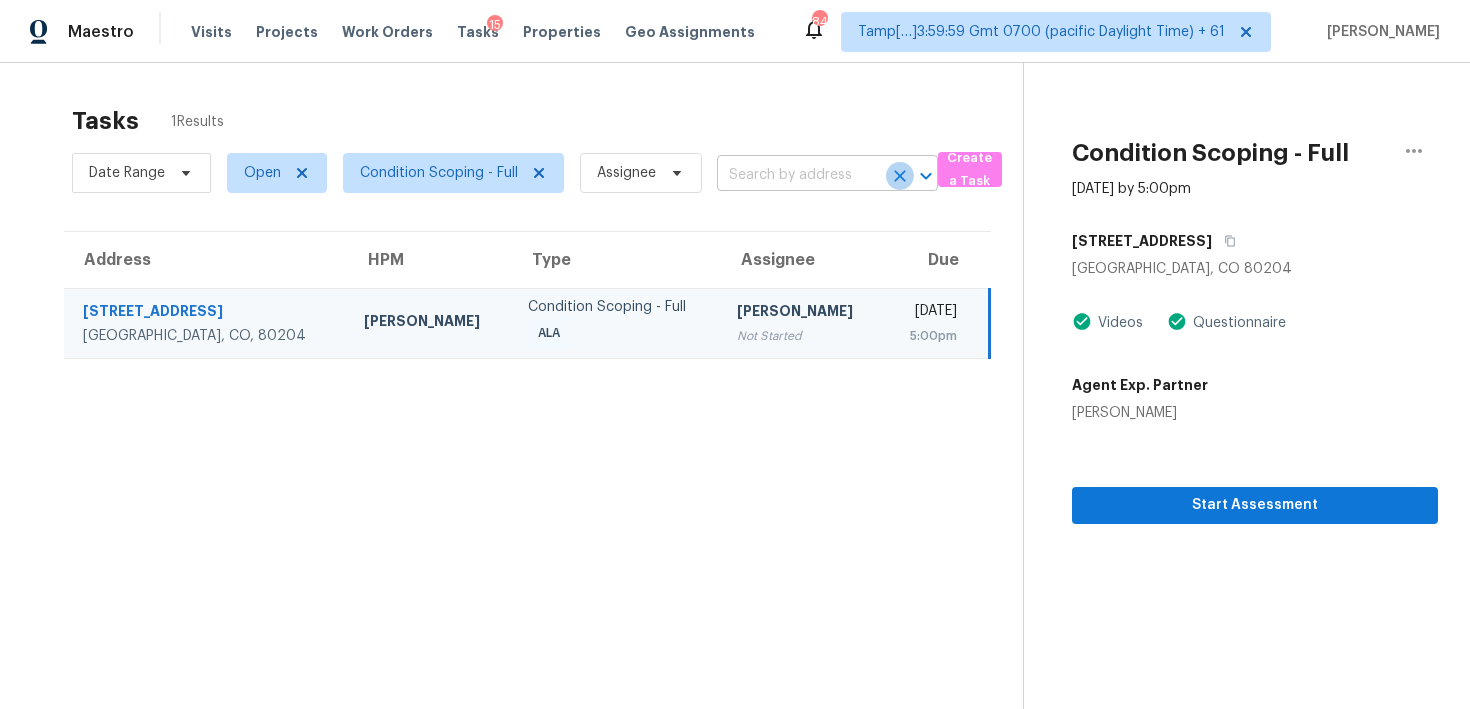 scroll, scrollTop: 0, scrollLeft: 0, axis: both 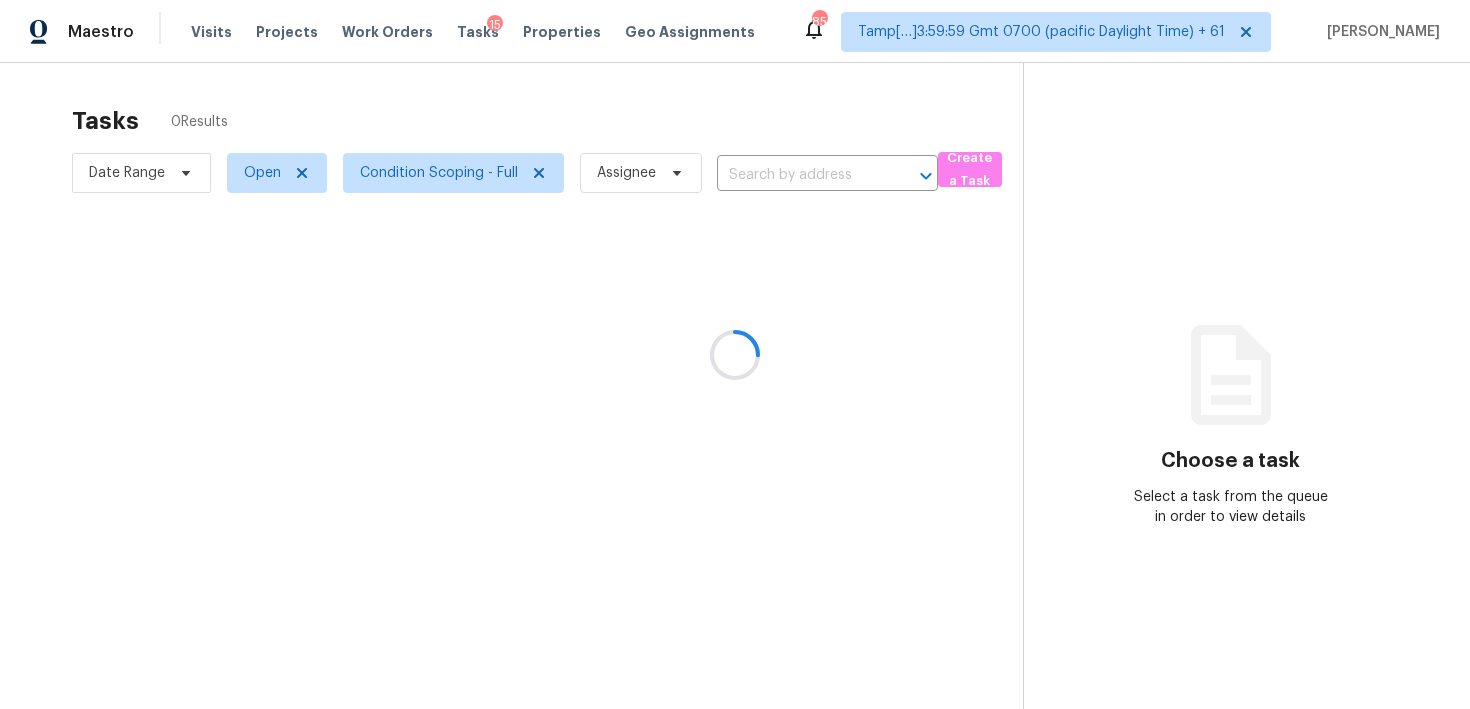 click at bounding box center (735, 354) 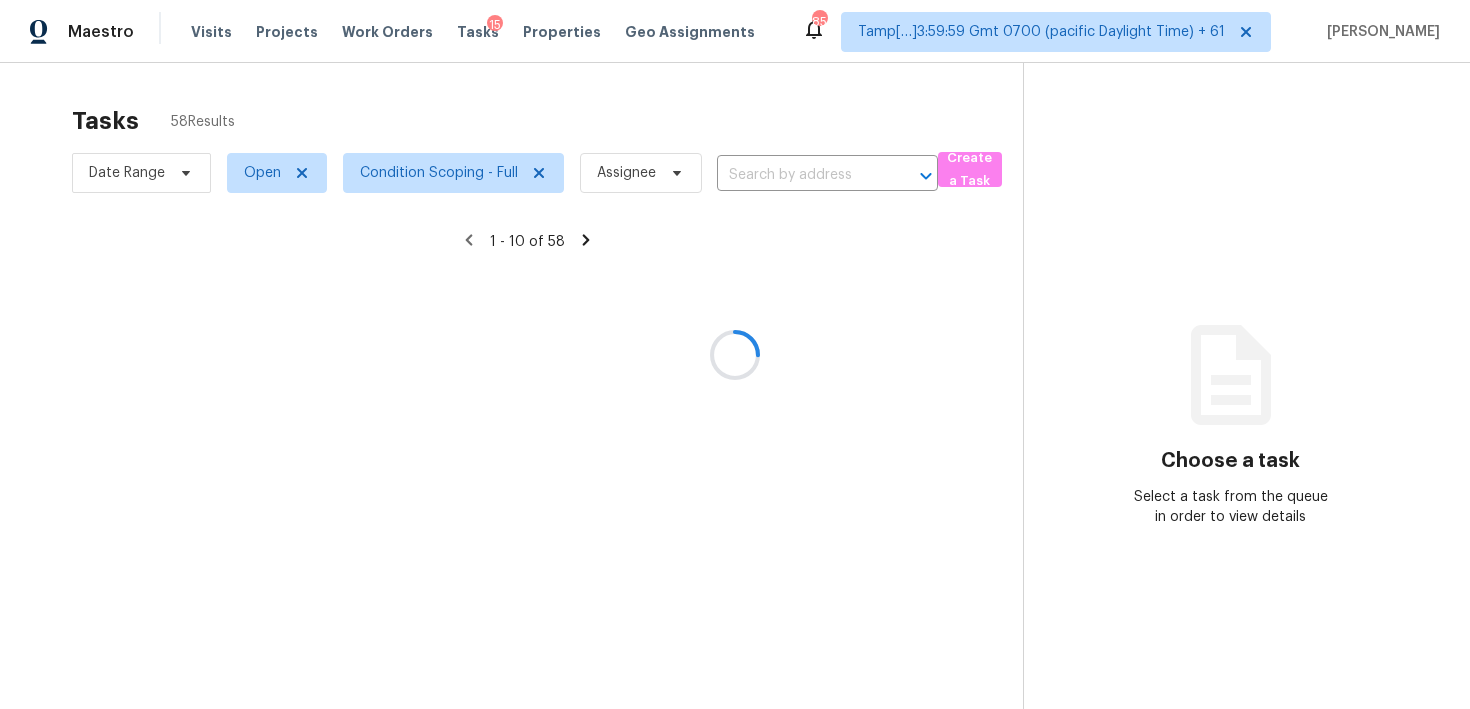 click at bounding box center [735, 354] 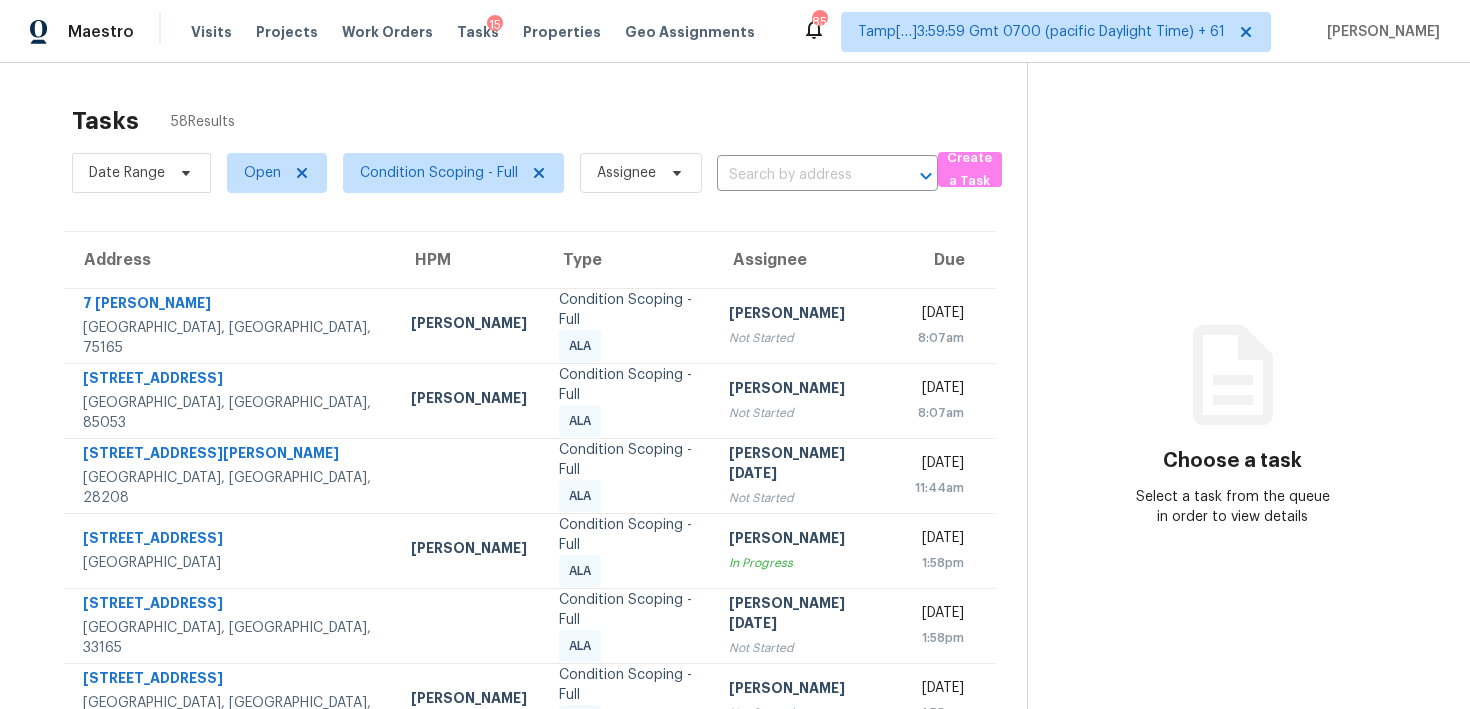 click at bounding box center [799, 175] 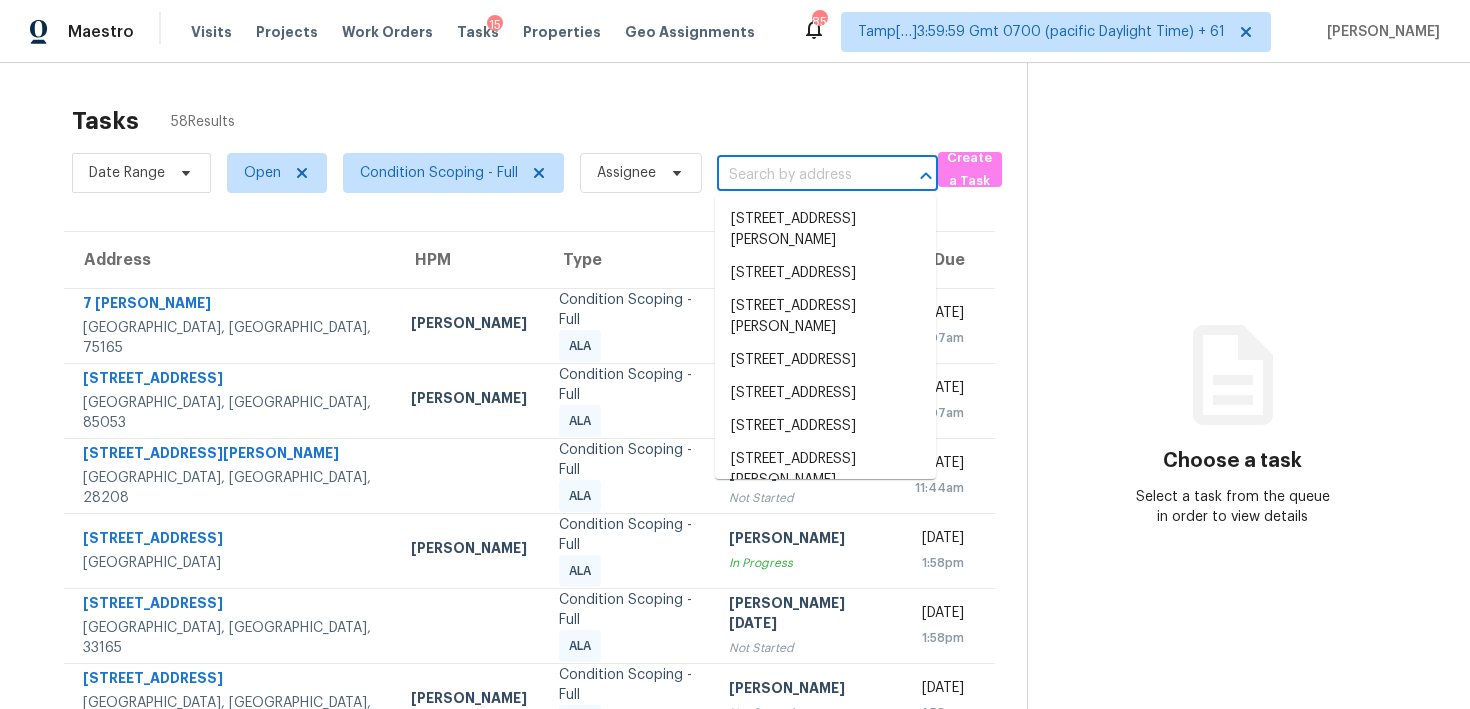paste on "[STREET_ADDRESS][PERSON_NAME]" 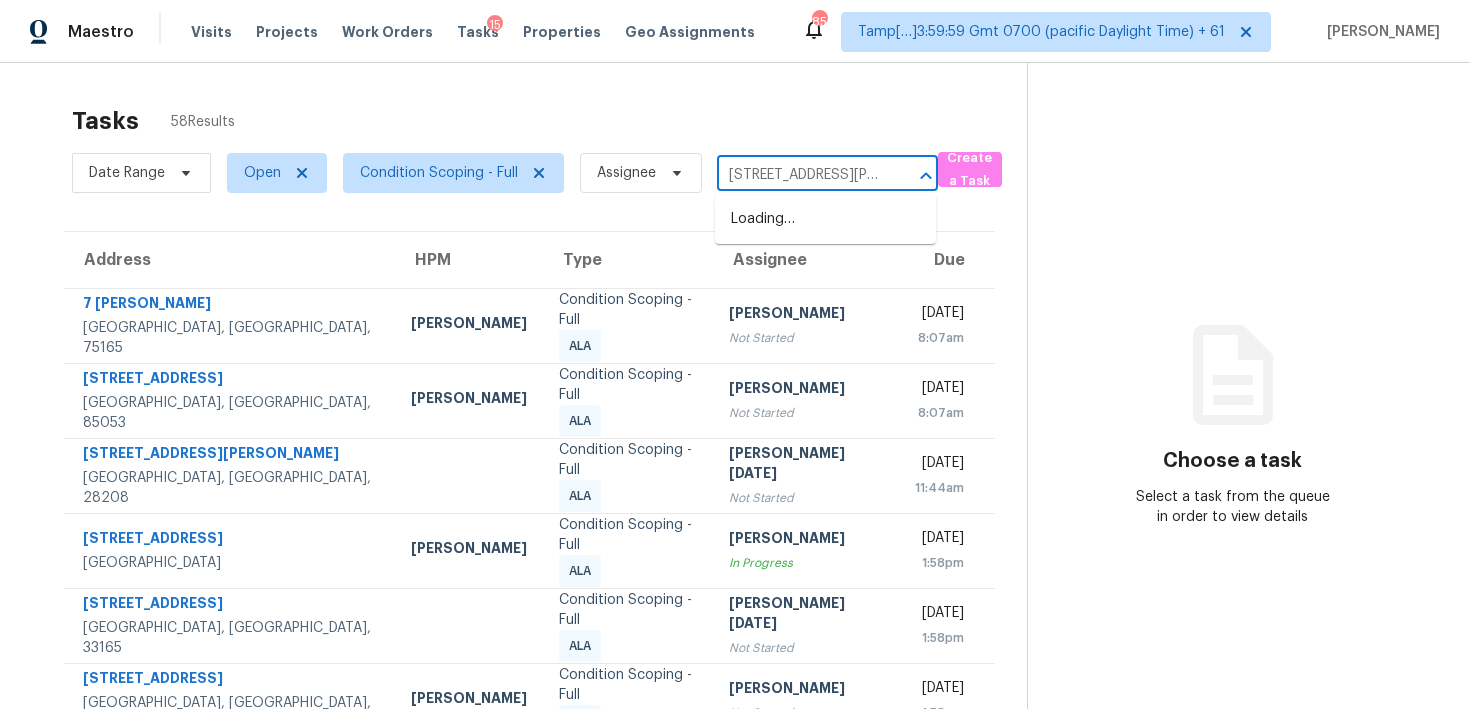 scroll, scrollTop: 0, scrollLeft: 126, axis: horizontal 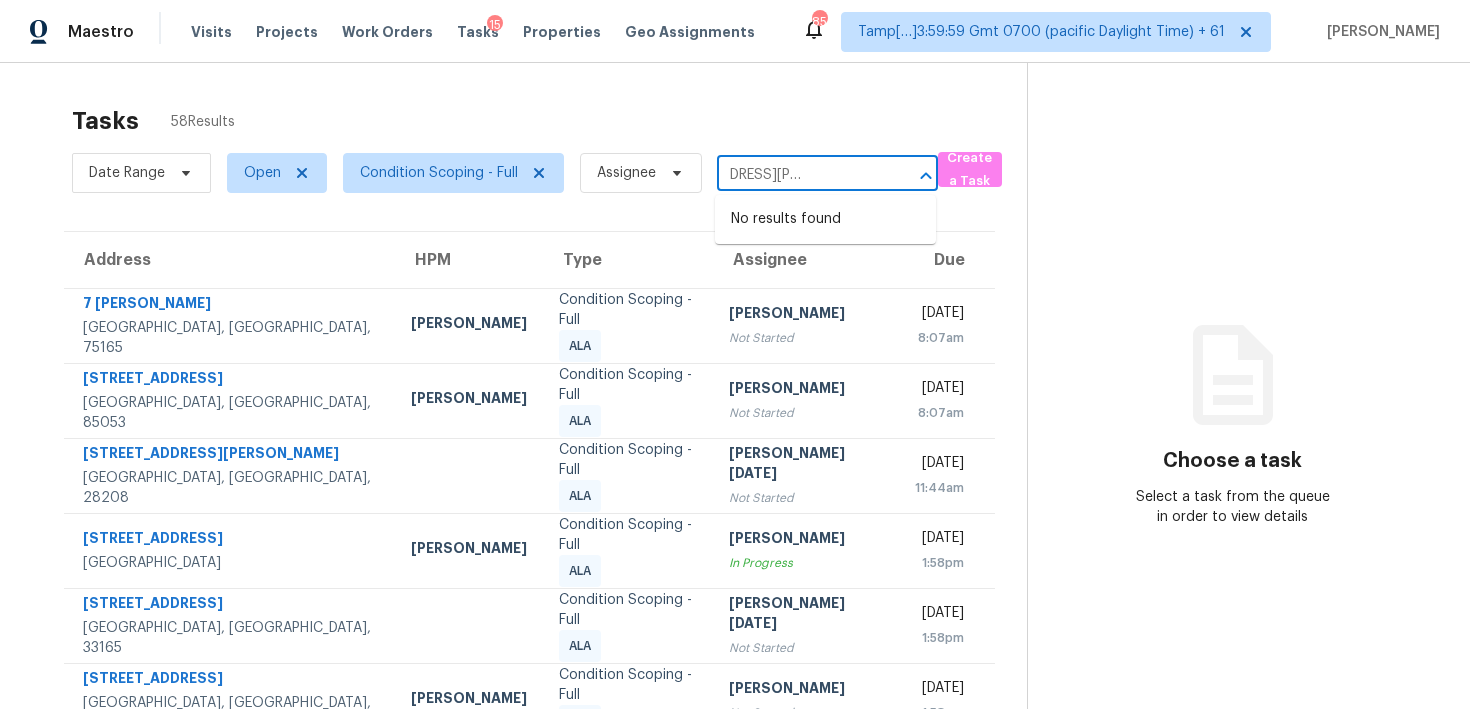 type on "[STREET_ADDRESS][PERSON_NAME]" 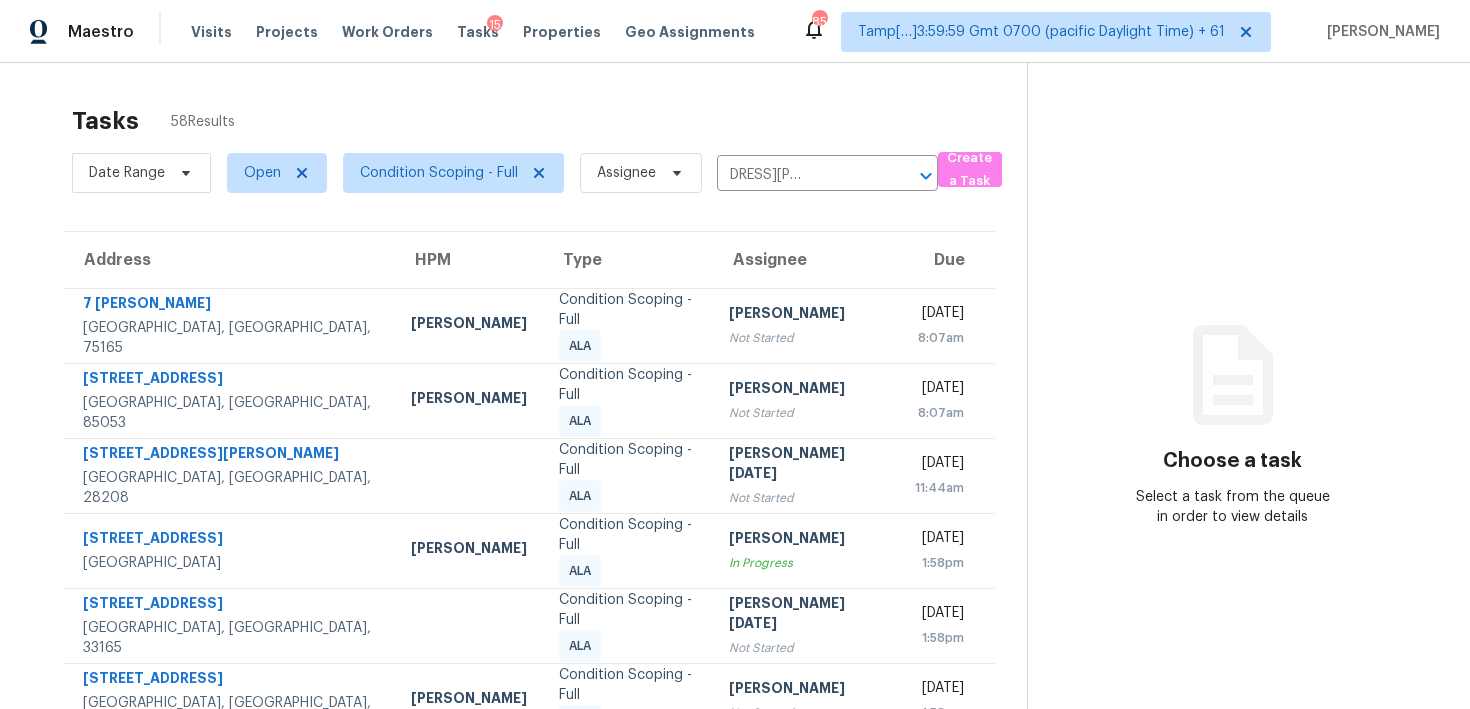 type 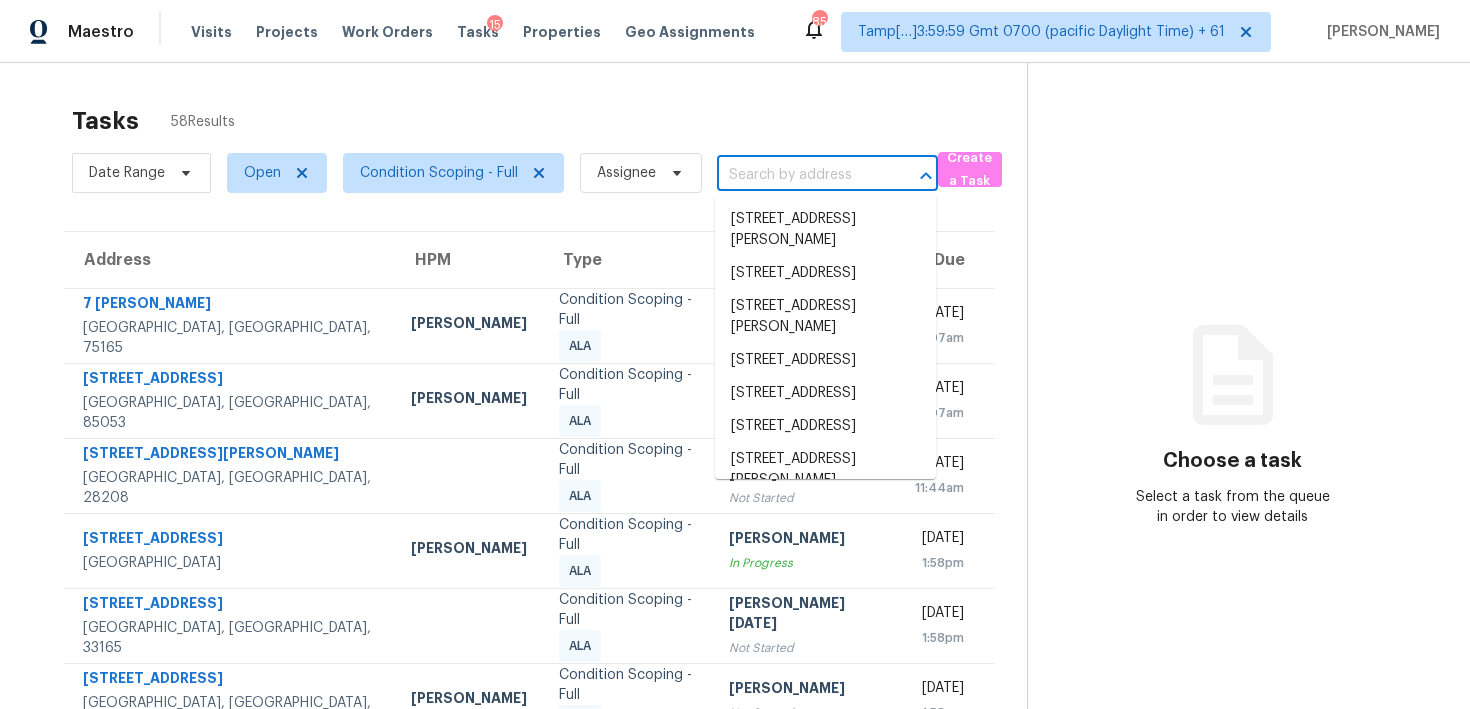 scroll, scrollTop: 0, scrollLeft: 0, axis: both 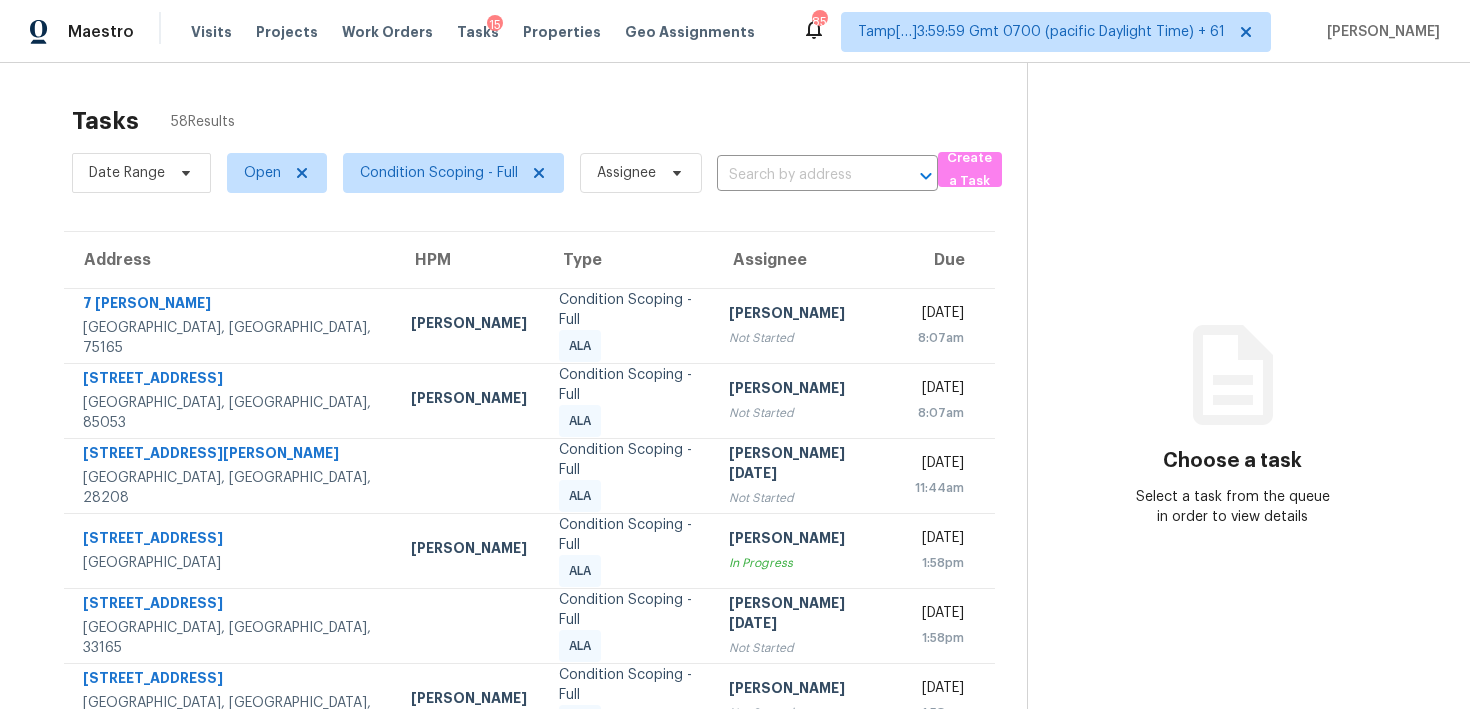 click on "Date Range Open Condition Scoping - Full Assignee ​" at bounding box center (505, 173) 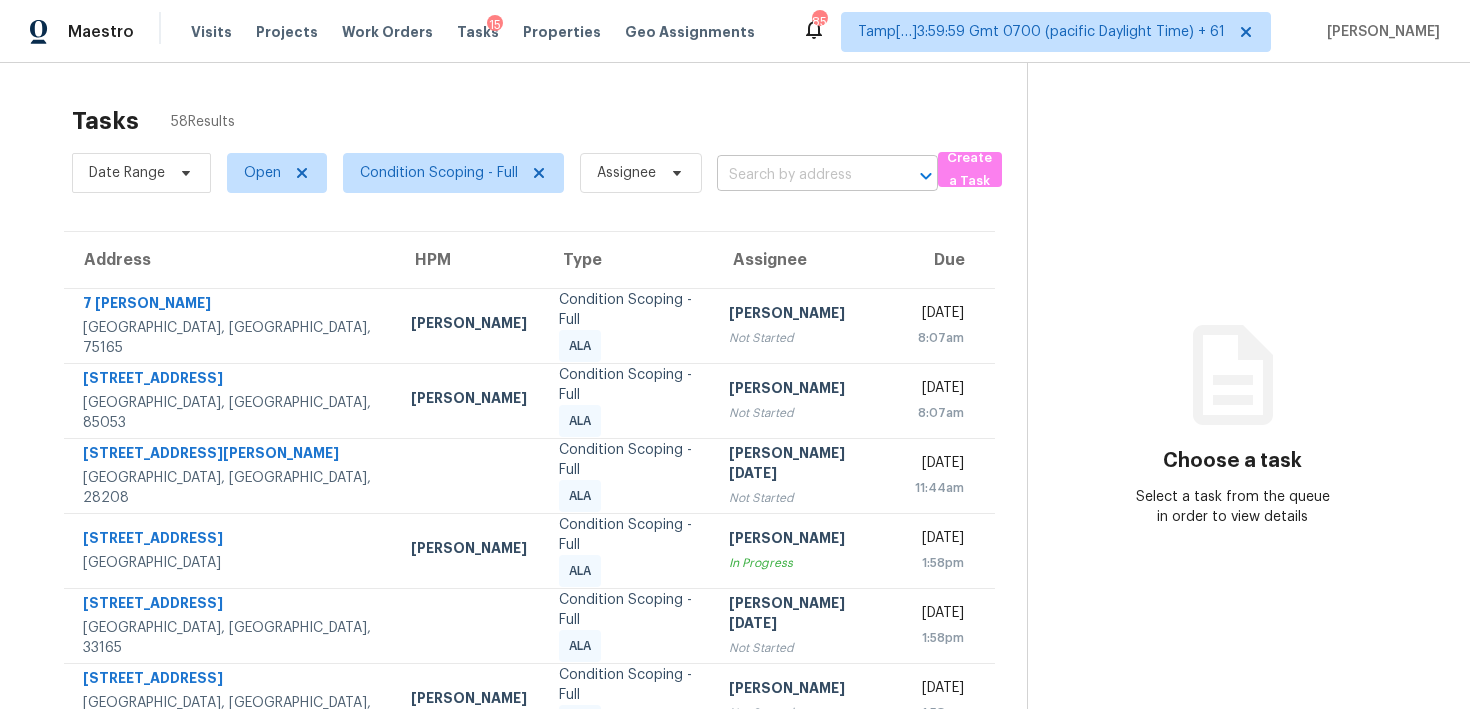 click at bounding box center [799, 175] 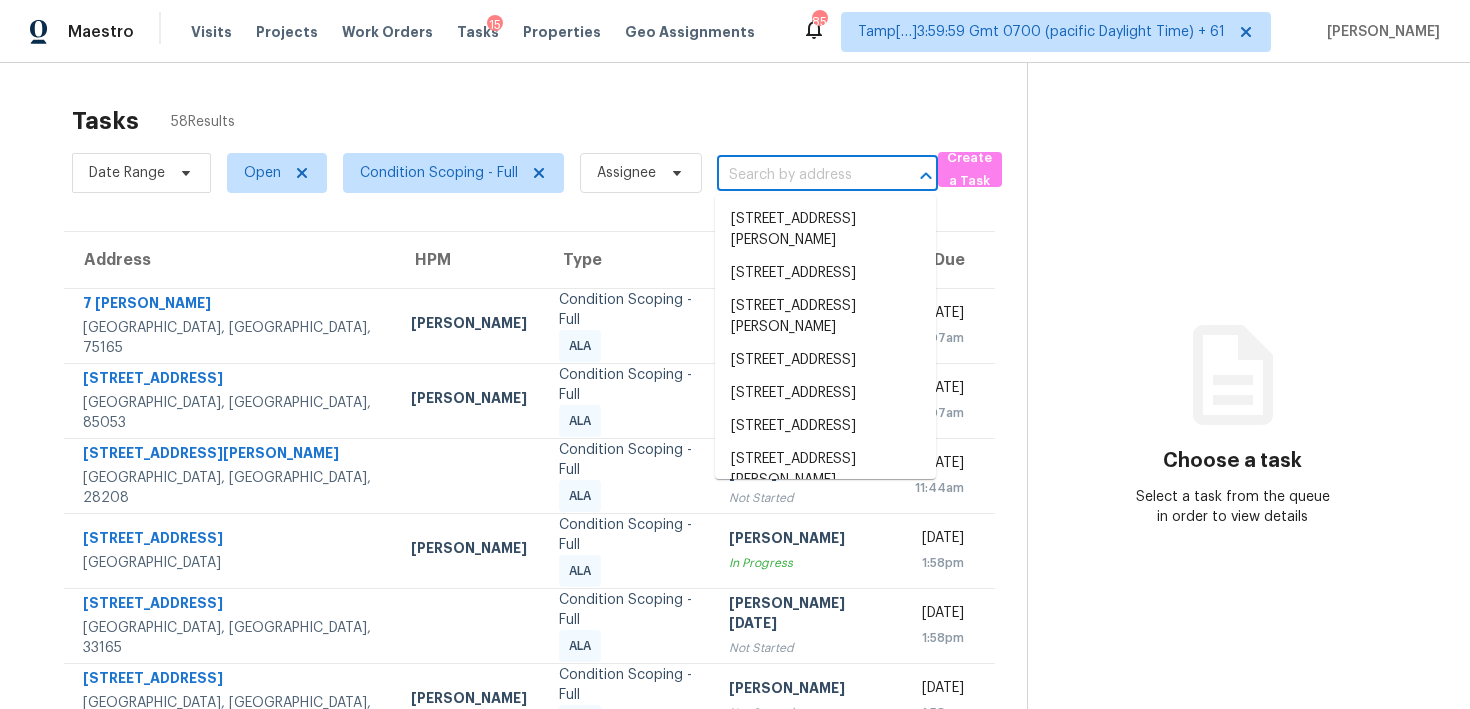 paste on "[STREET_ADDRESS][PERSON_NAME]" 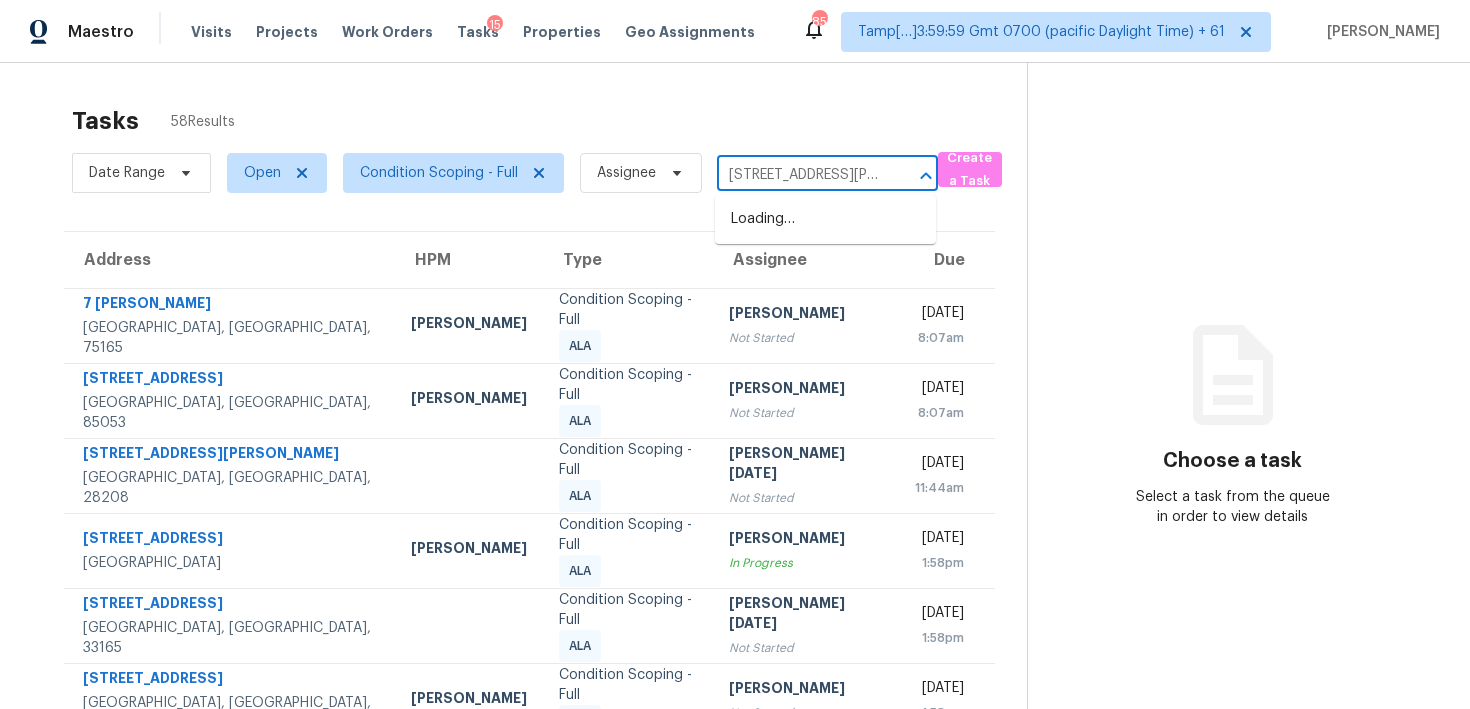 scroll, scrollTop: 0, scrollLeft: 126, axis: horizontal 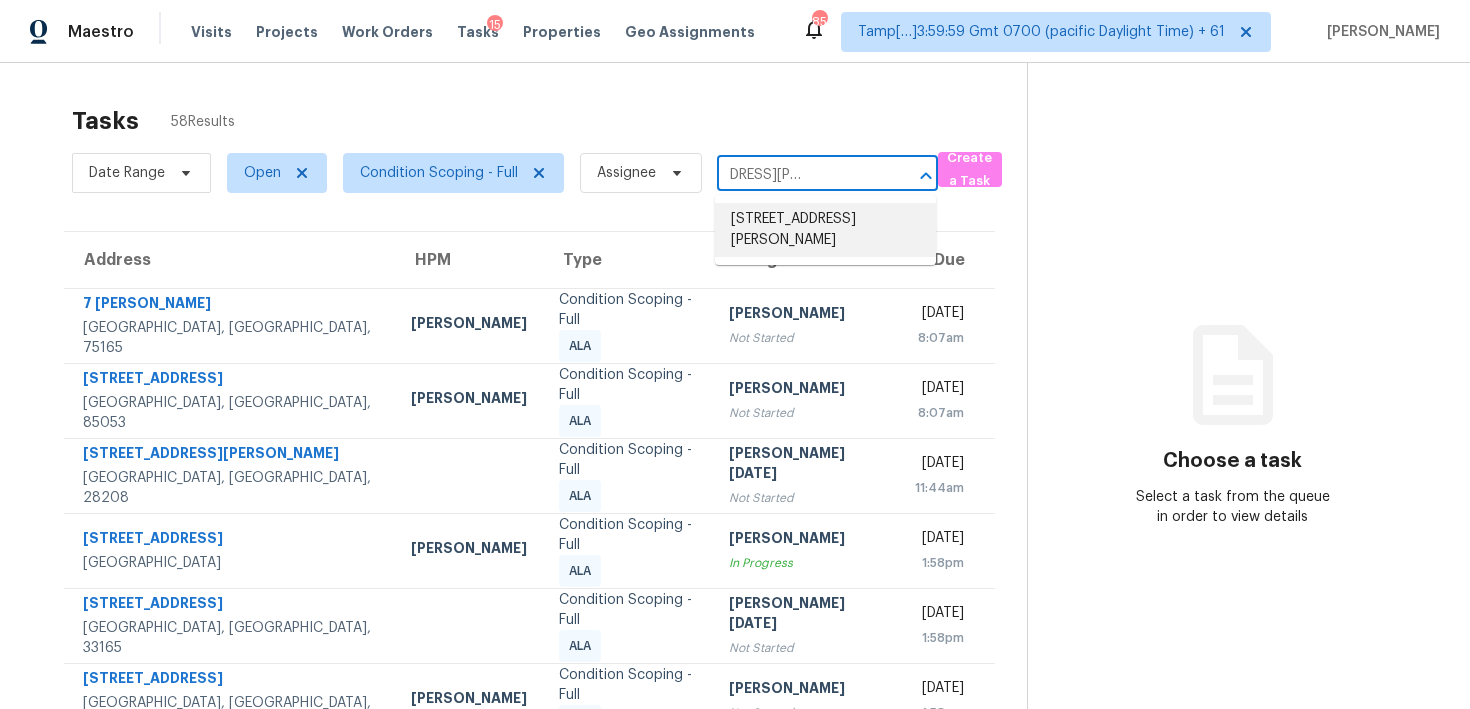 click on "7566 Sunmore Ln, Sacramento, CA 95828" at bounding box center (825, 230) 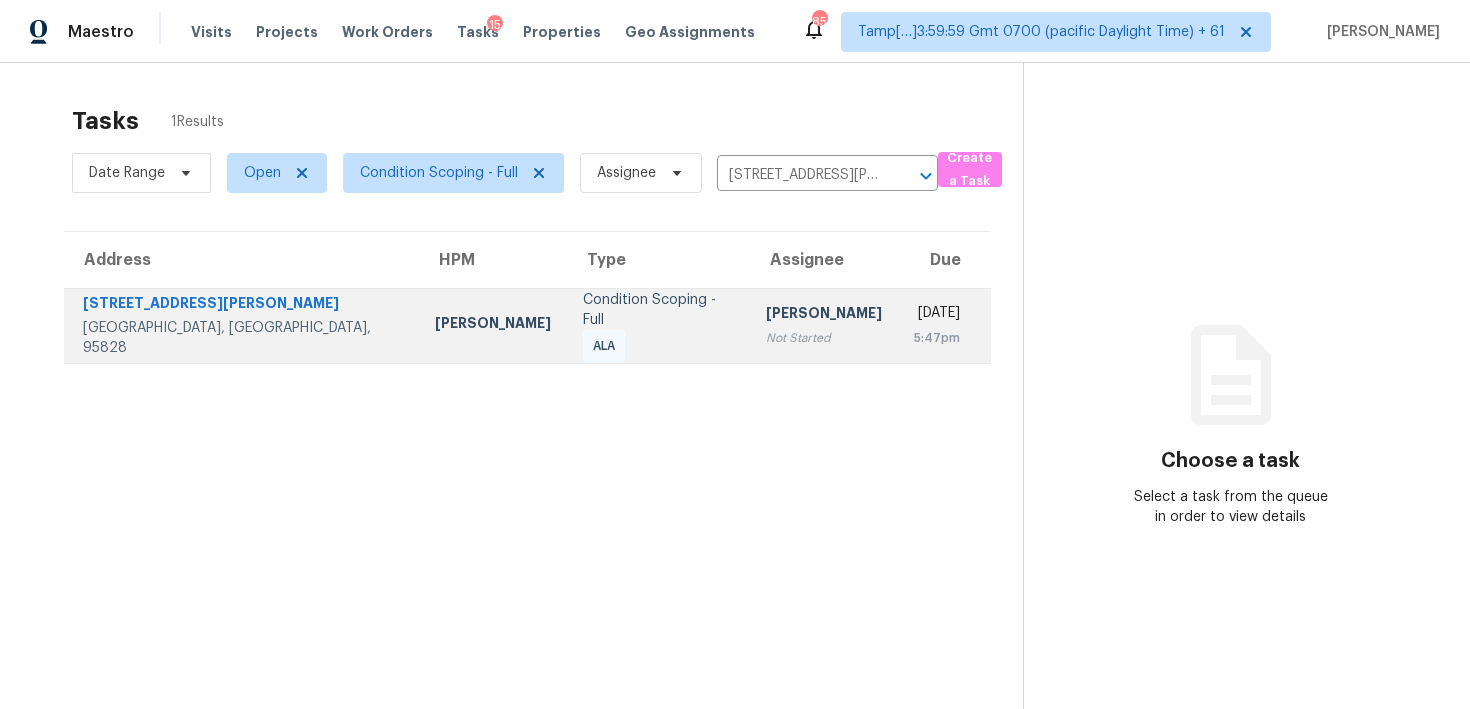 click on "[PERSON_NAME]" at bounding box center (824, 315) 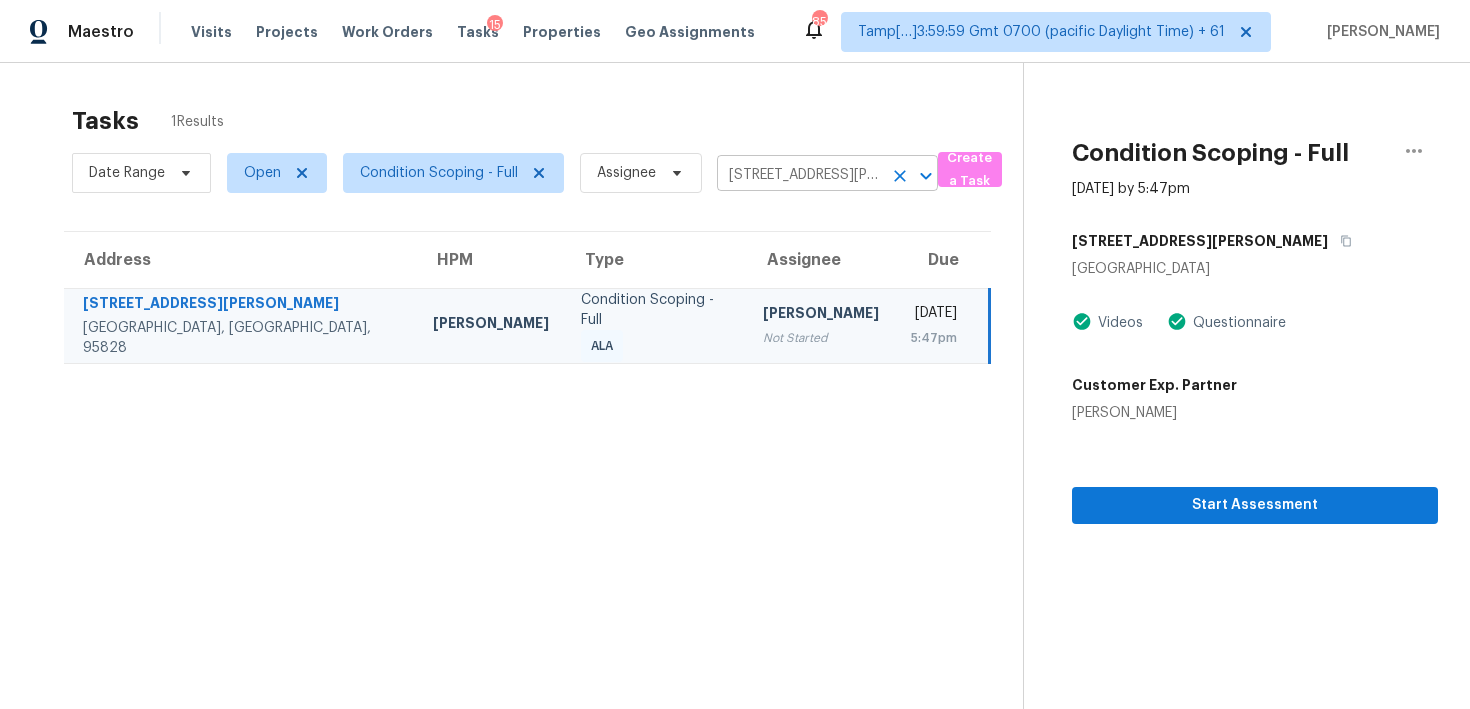click on "7566 Sunmore Ln, Sacramento, CA 95828 ​" at bounding box center (827, 175) 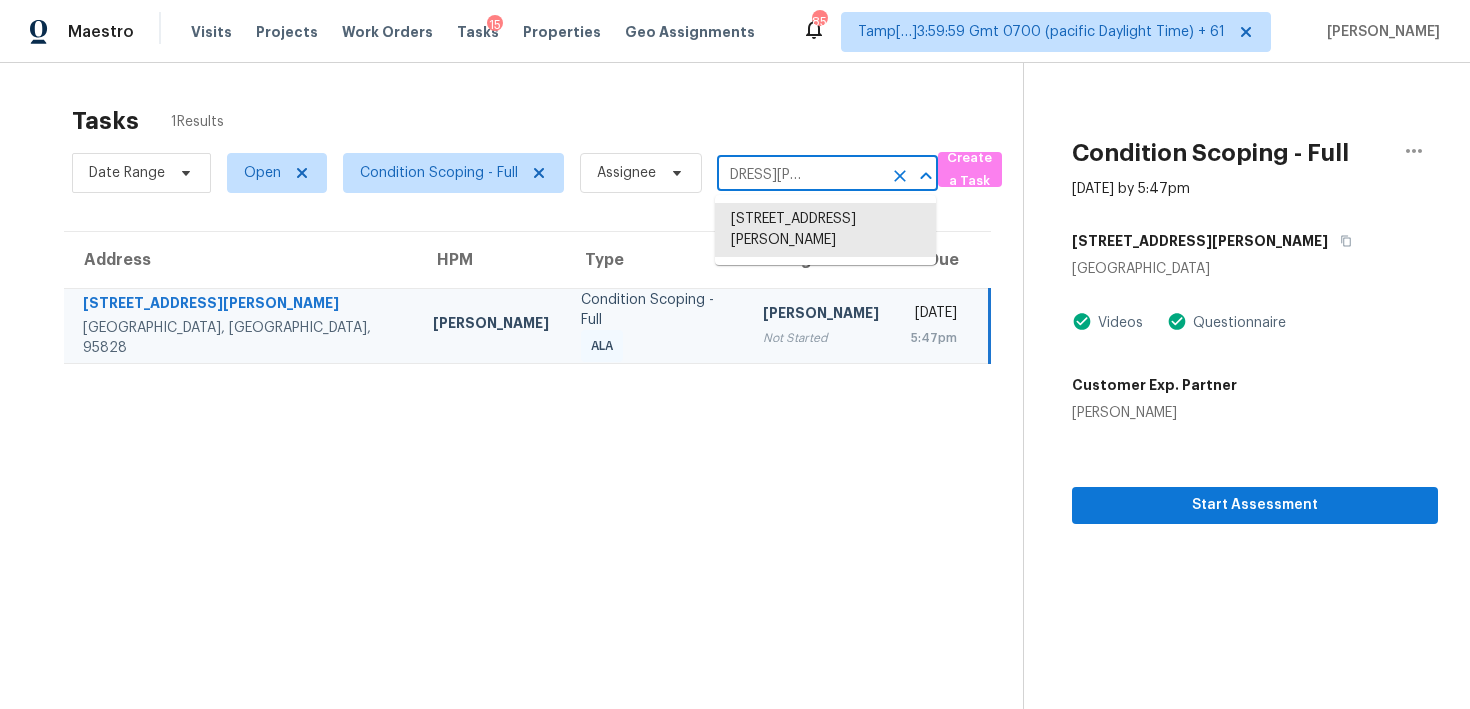 click 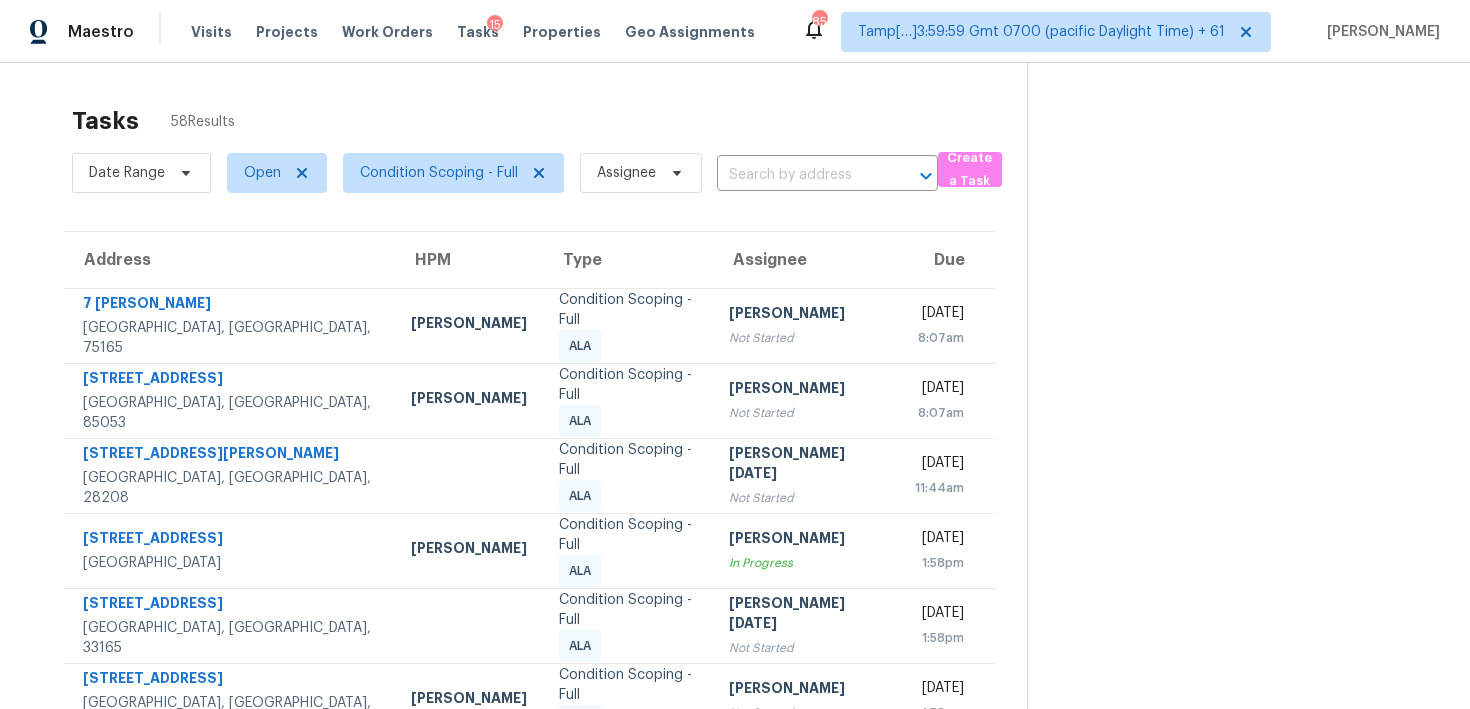 click on "Tasks 58  Results" at bounding box center [549, 121] 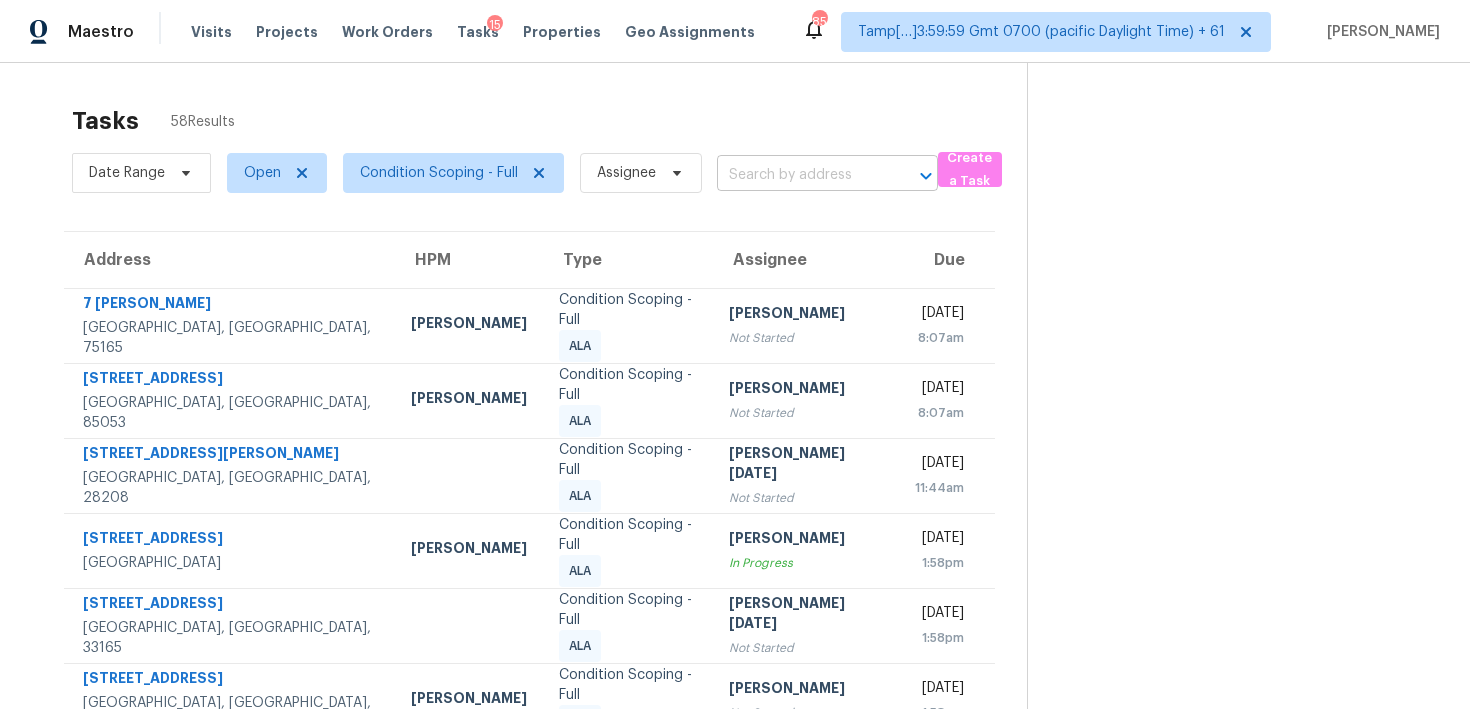 click at bounding box center [799, 175] 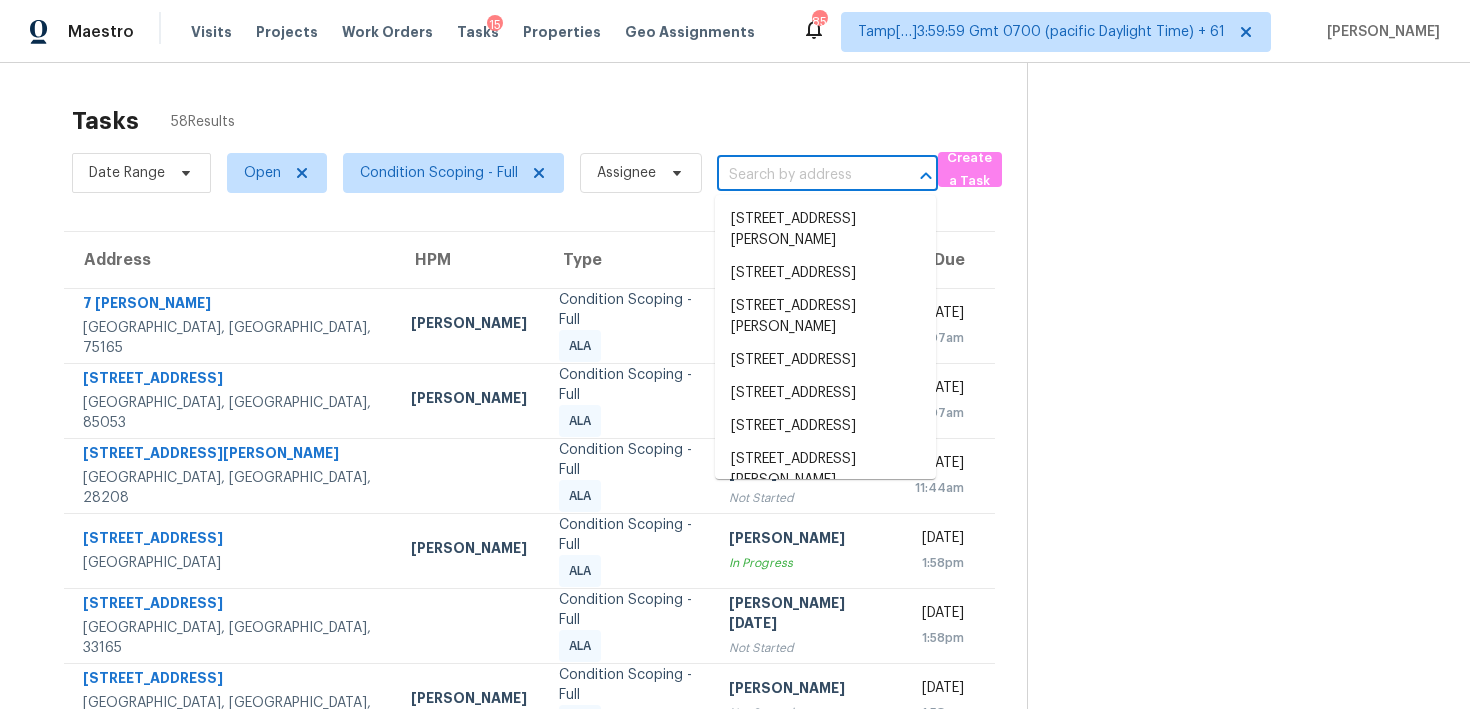 paste on "26644 Dior Ct, Menifee, CA, 92585" 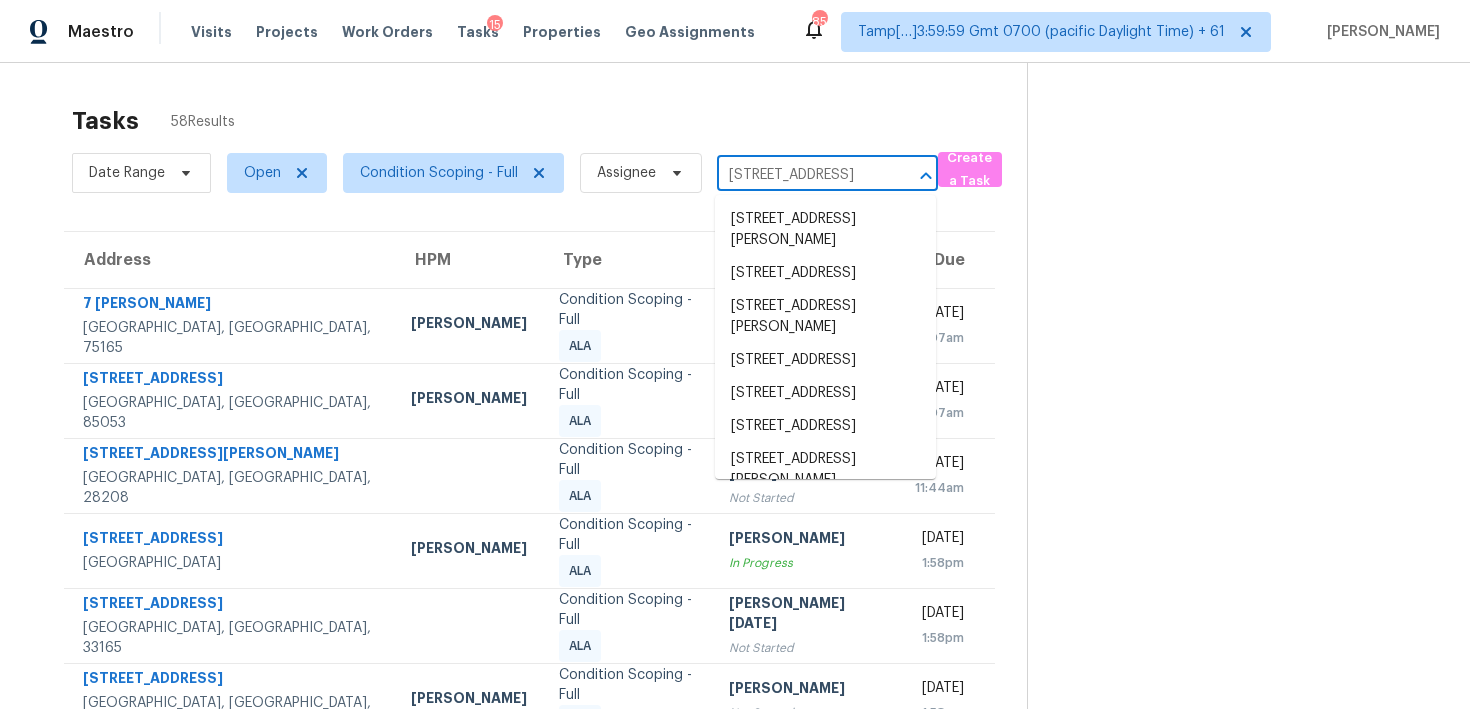scroll, scrollTop: 0, scrollLeft: 75, axis: horizontal 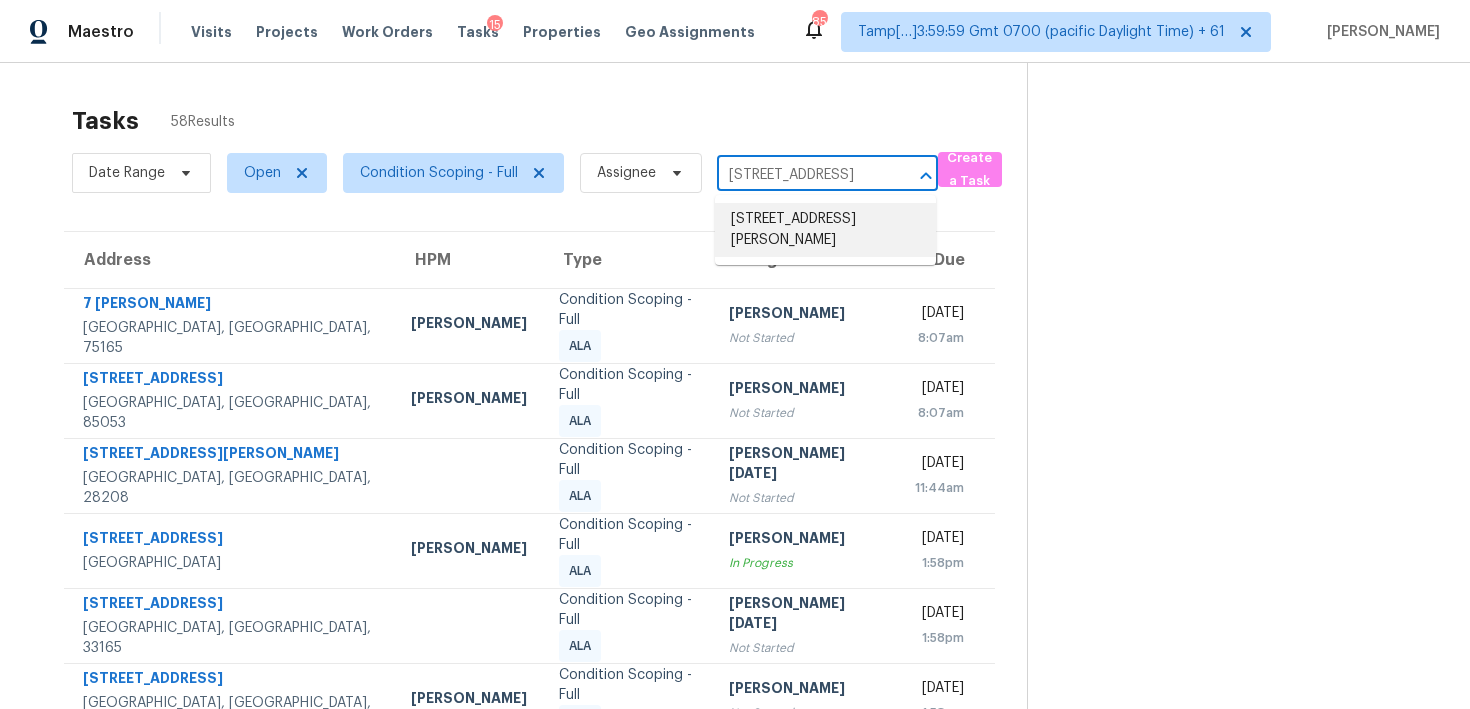 click on "26644 Dior Ct, Menifee, CA 92585" at bounding box center [825, 230] 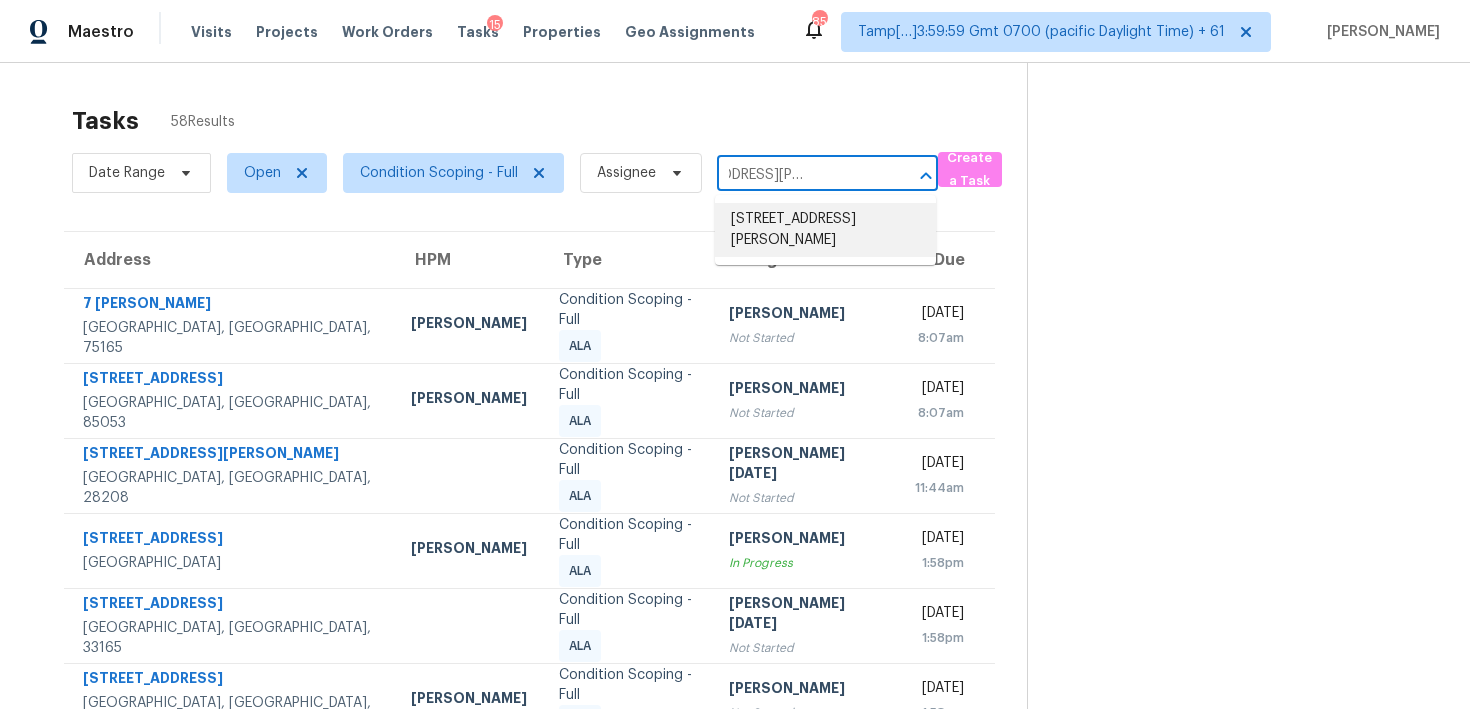 scroll, scrollTop: 0, scrollLeft: 0, axis: both 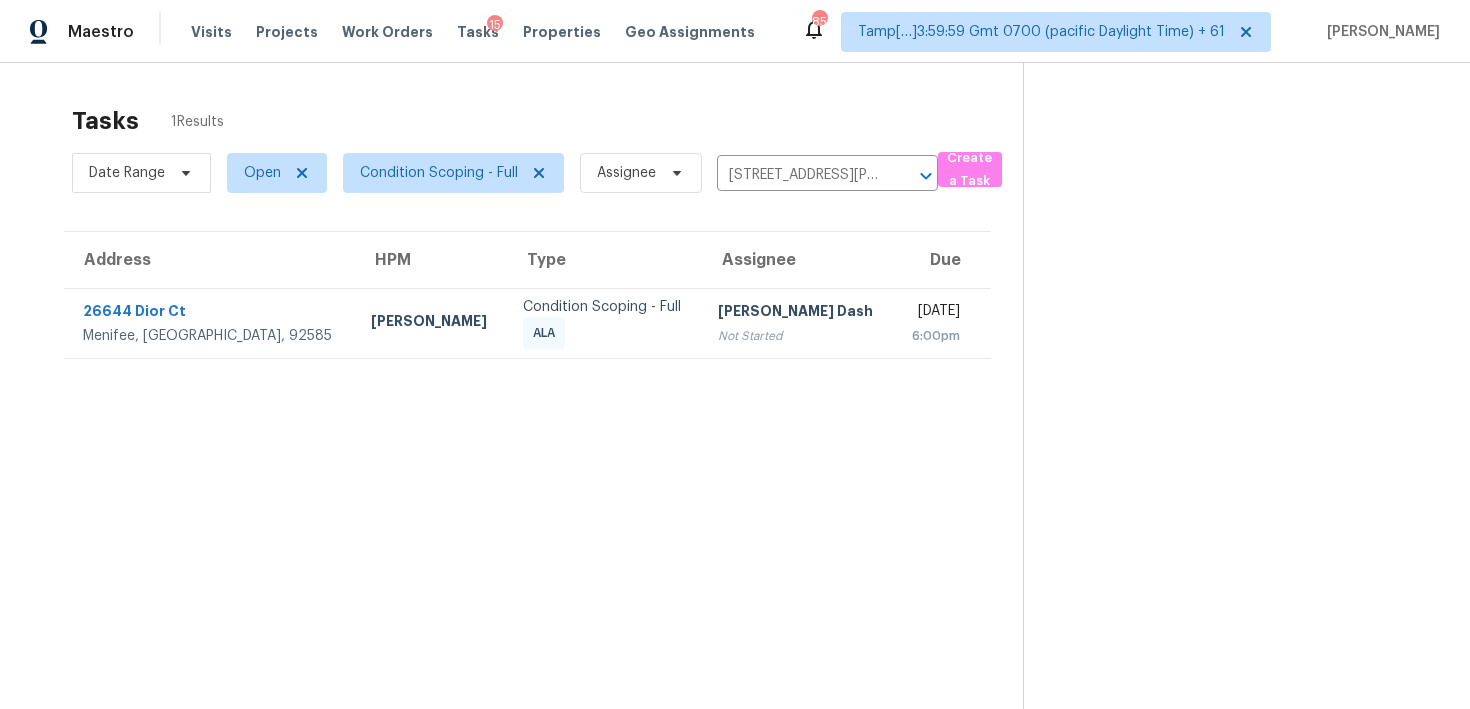click on "Soumya Ranjan Dash Not Started" at bounding box center (798, 323) 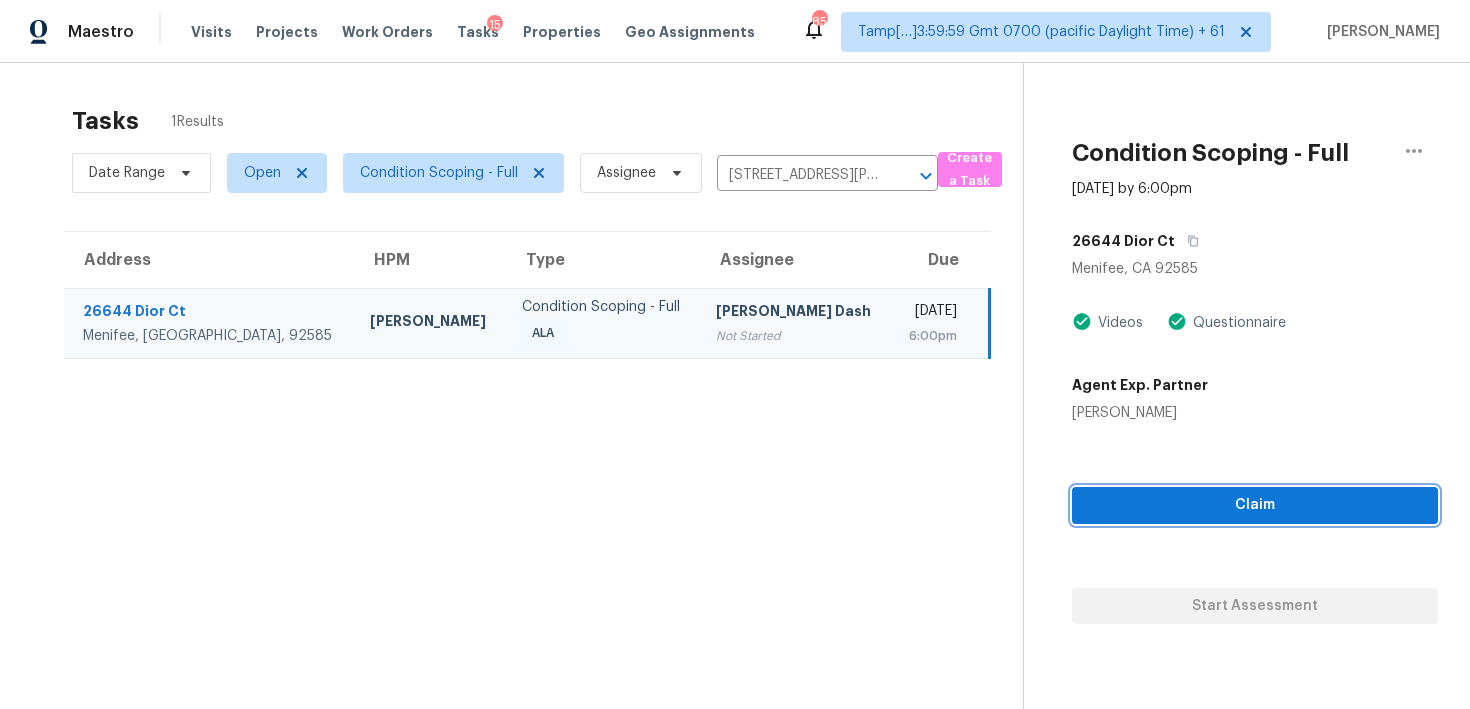 click on "Claim" at bounding box center (1255, 505) 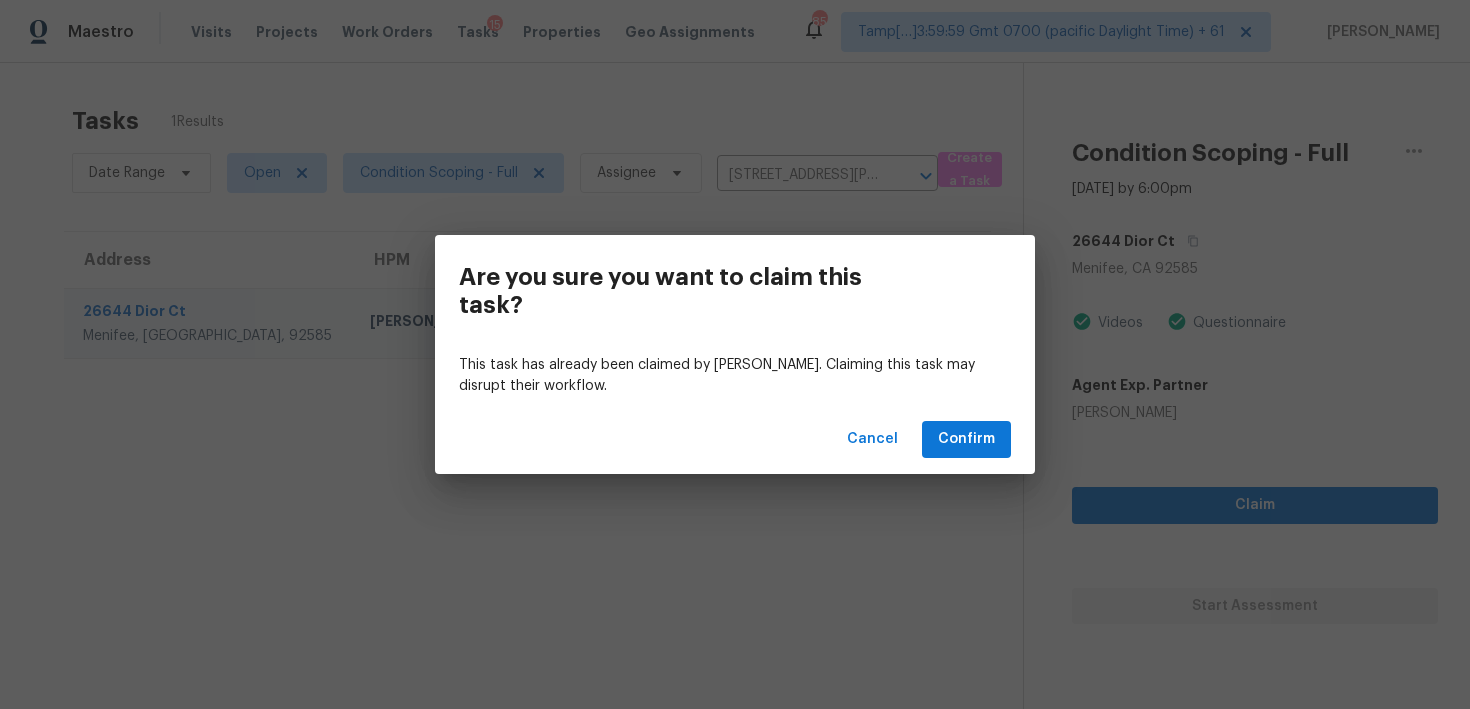 click on "Cancel Confirm" at bounding box center (735, 439) 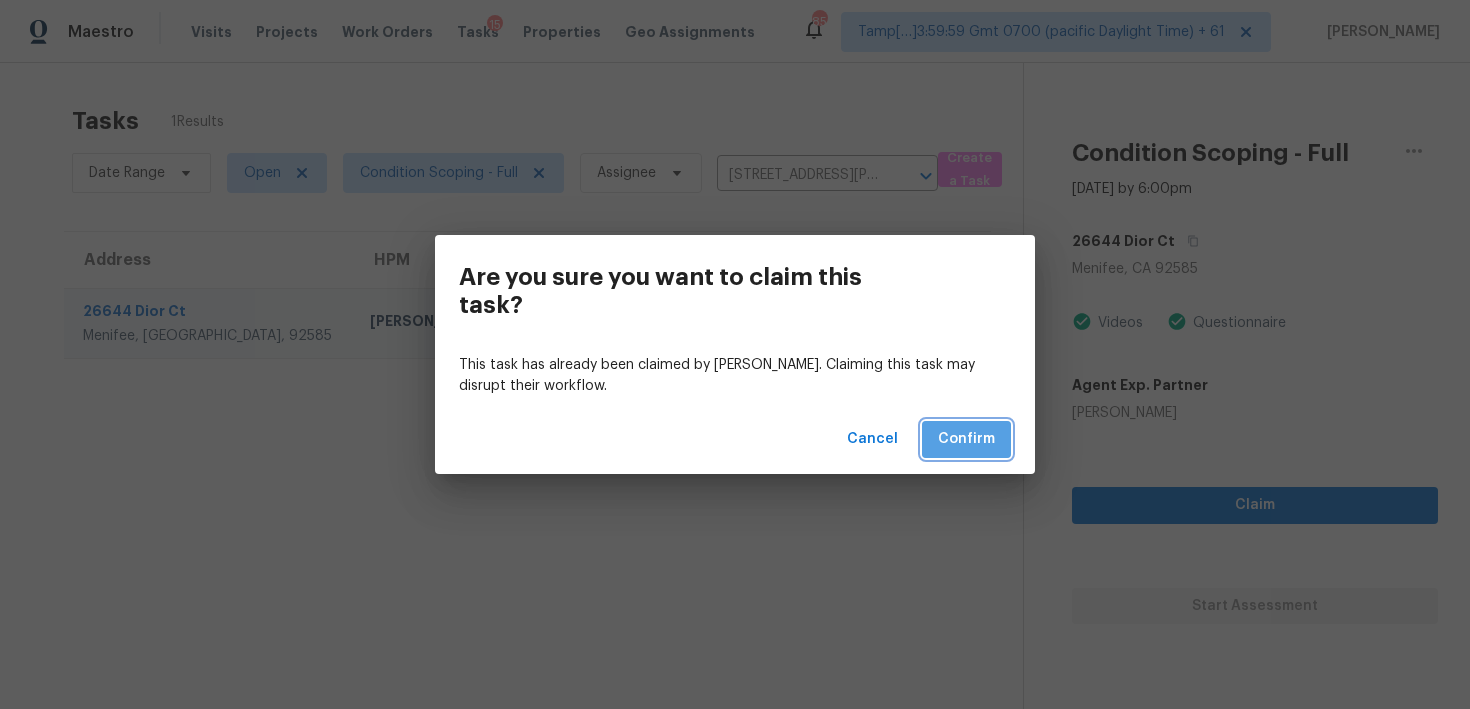 click on "Confirm" at bounding box center (966, 439) 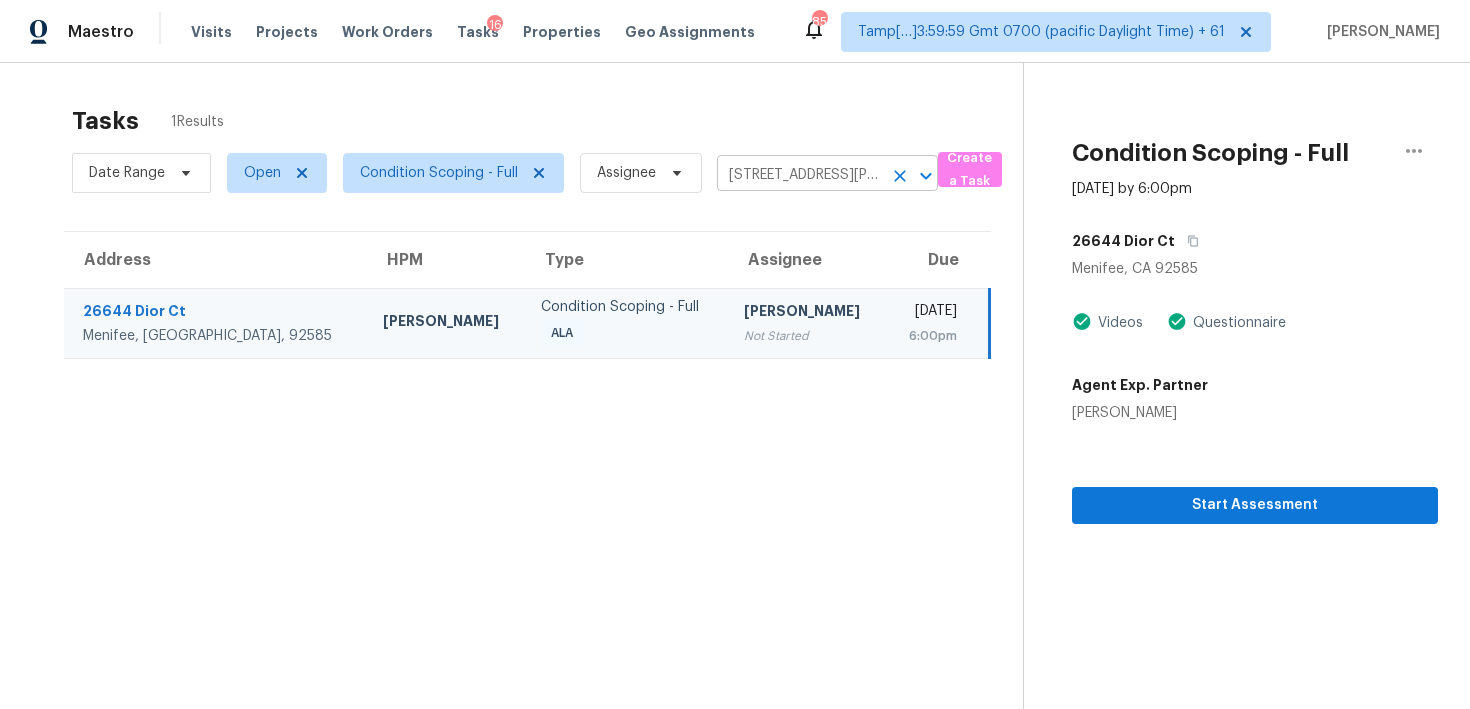 click 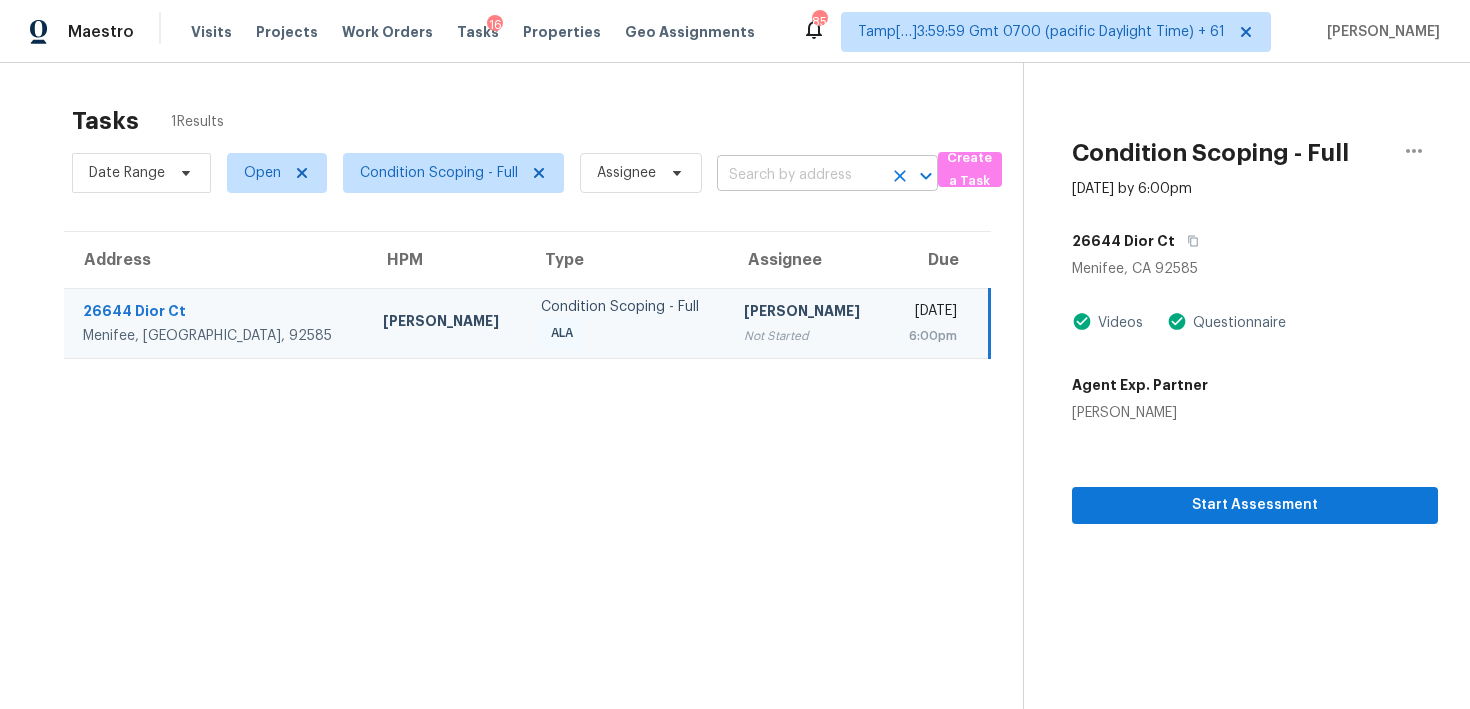 scroll, scrollTop: 0, scrollLeft: 0, axis: both 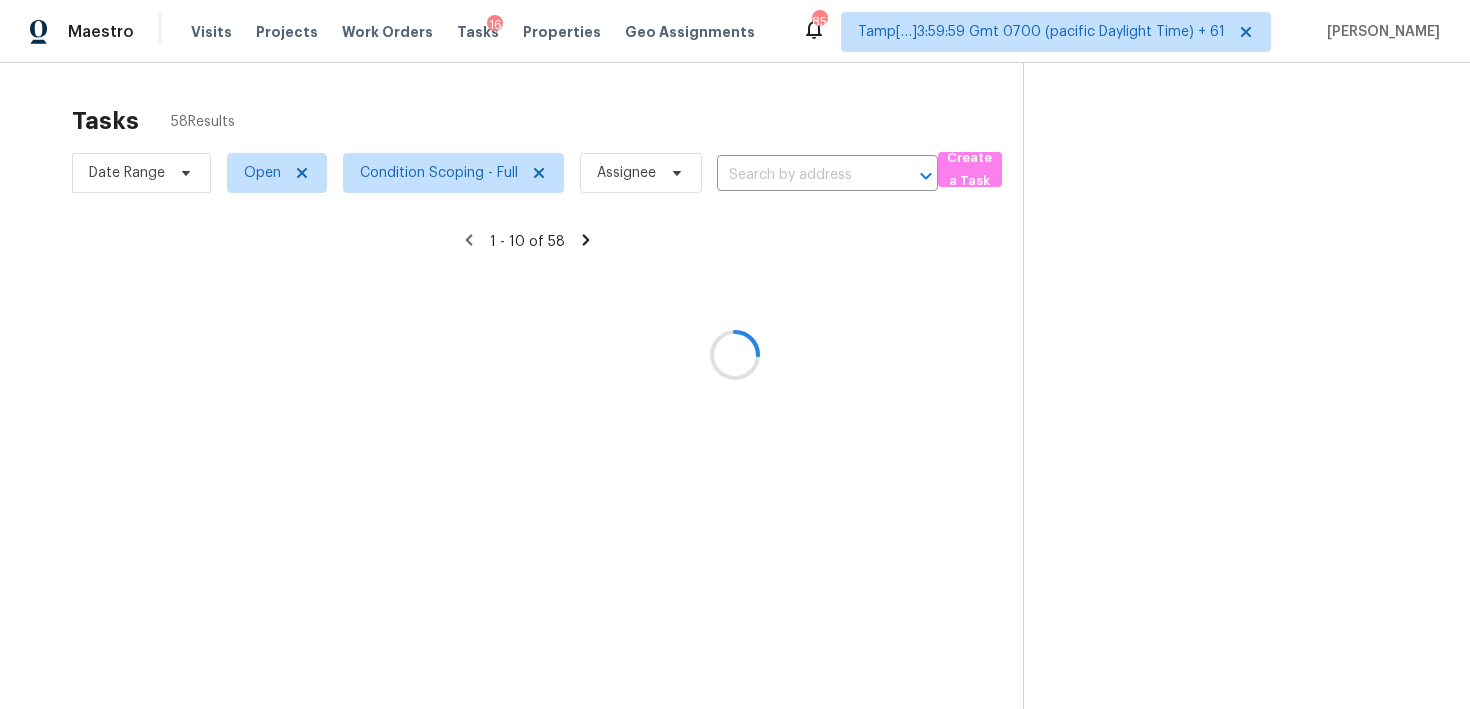 click at bounding box center [735, 354] 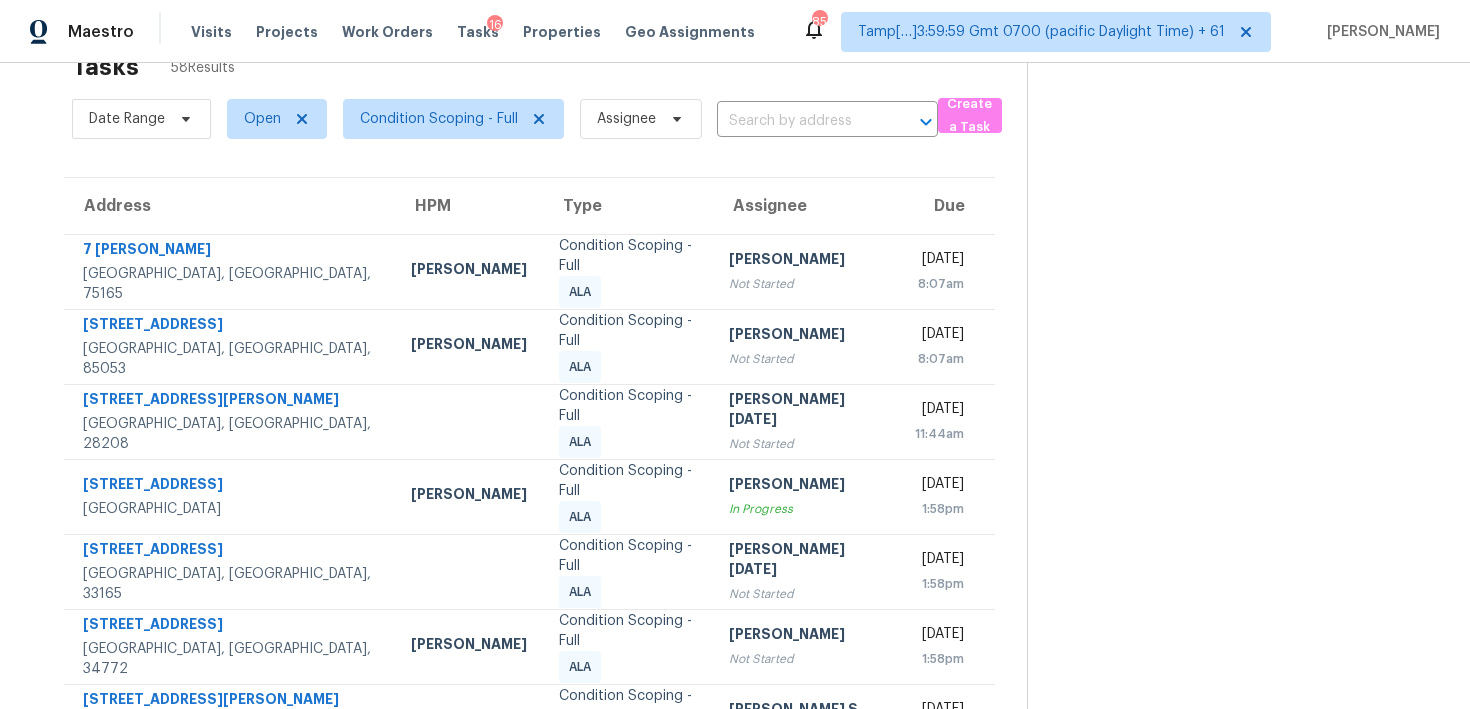 scroll, scrollTop: 57, scrollLeft: 0, axis: vertical 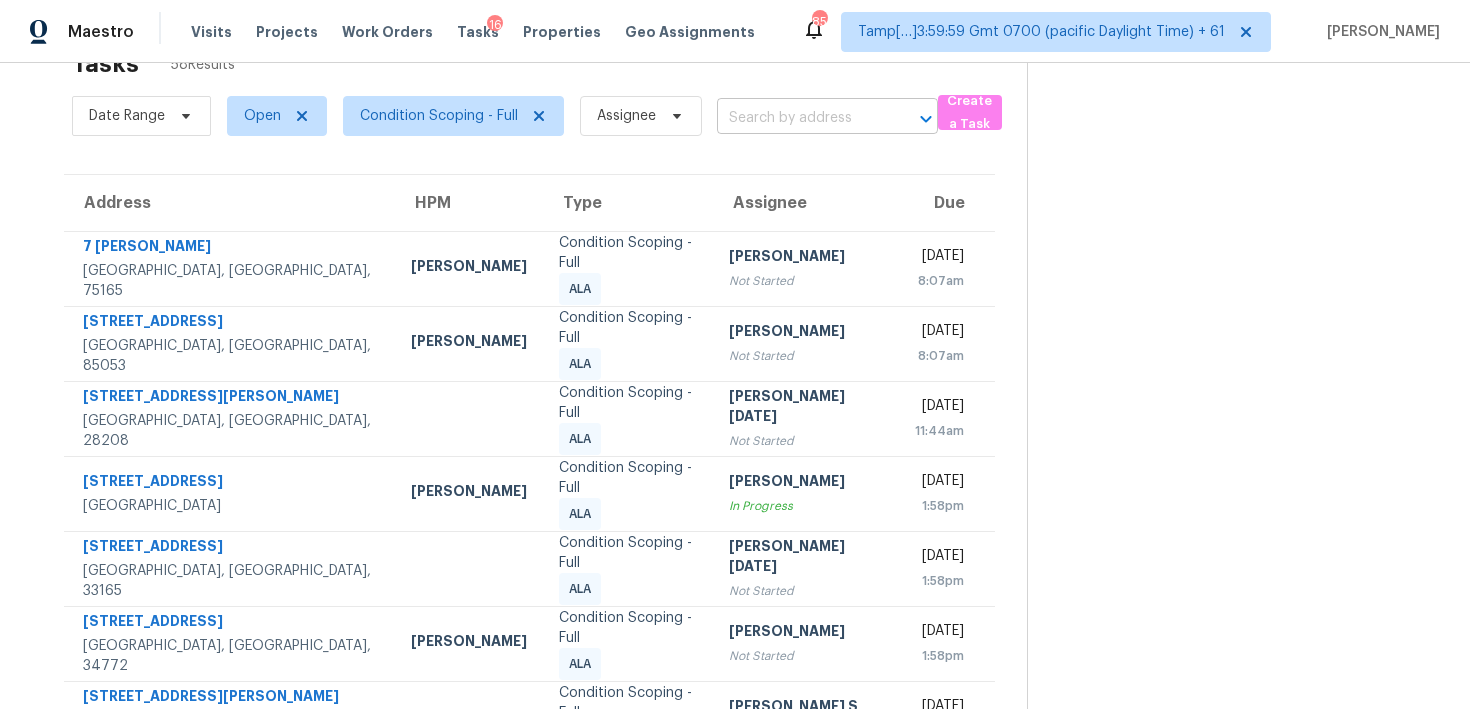 click at bounding box center [799, 118] 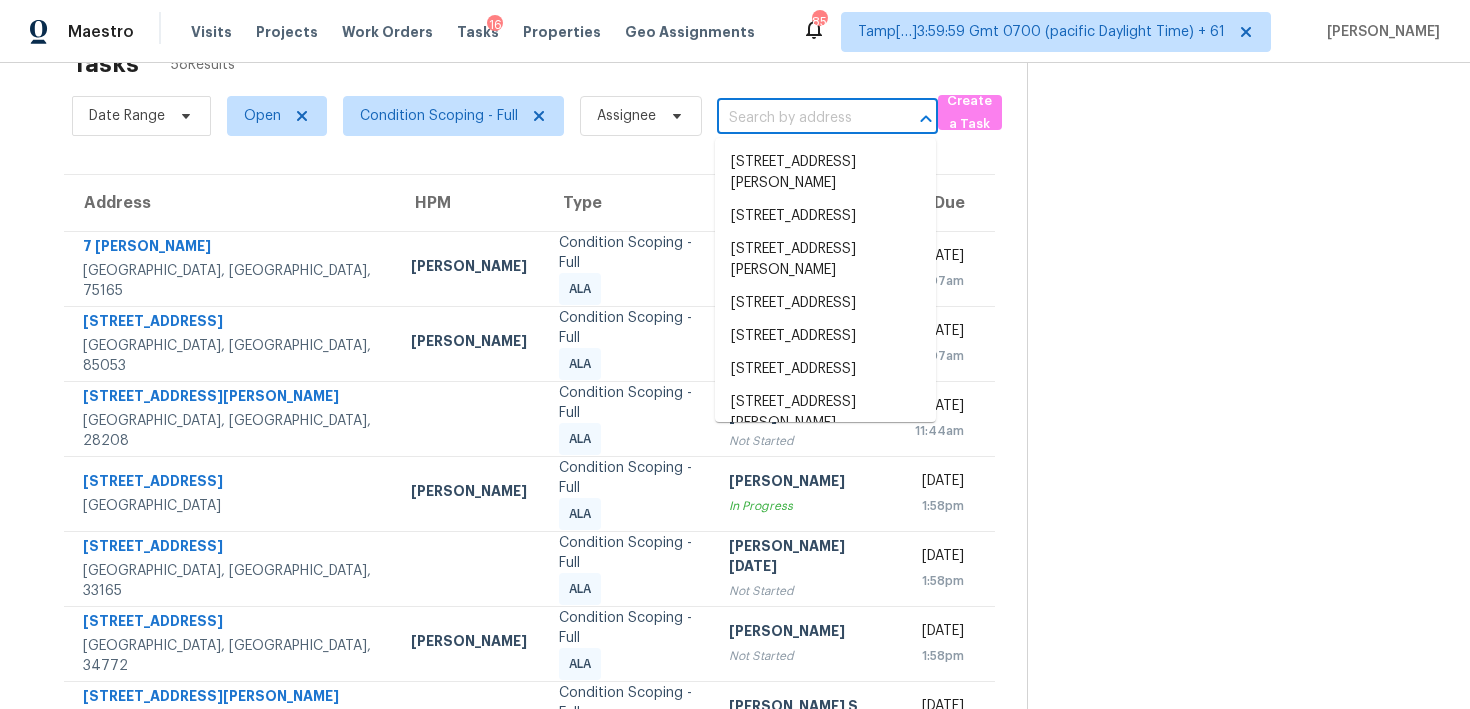paste on "1420 NE 16th Ave, Portland, OR, 97232" 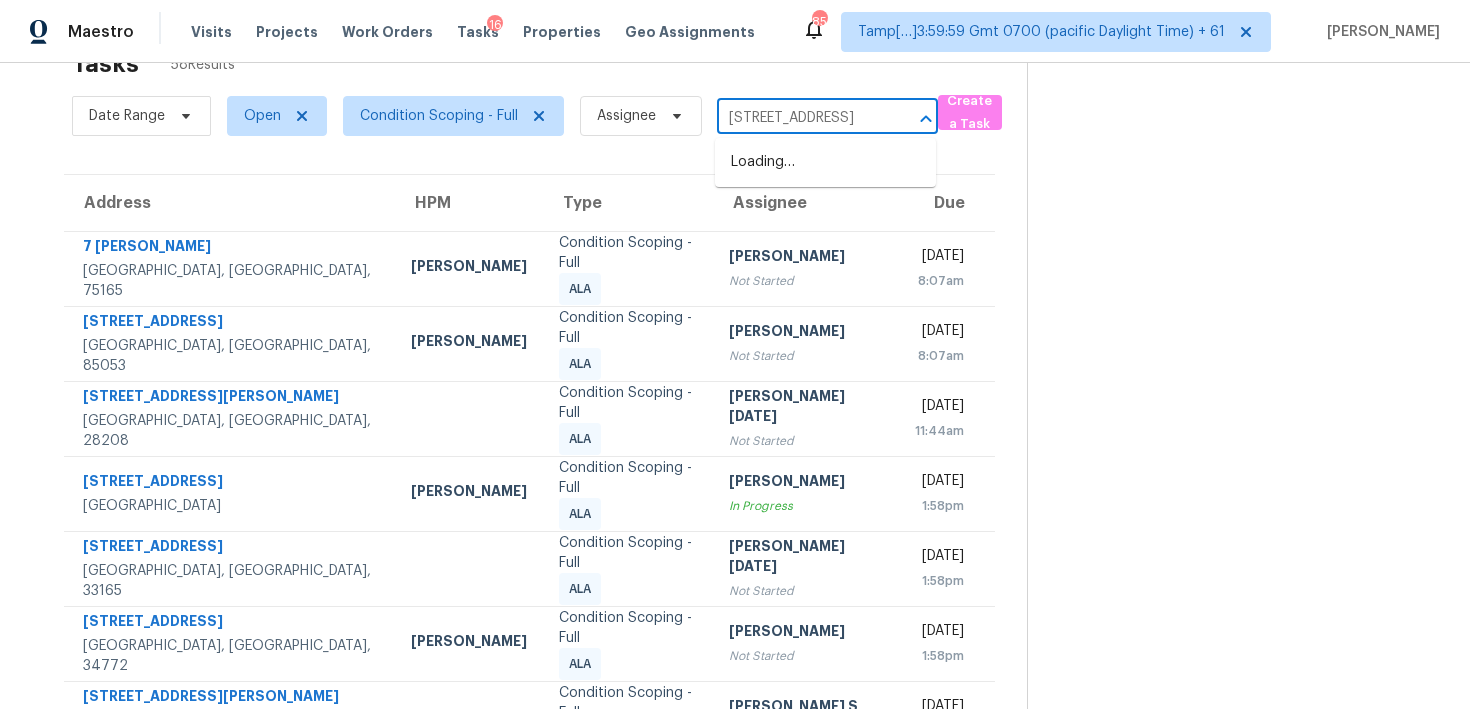 scroll, scrollTop: 0, scrollLeft: 97, axis: horizontal 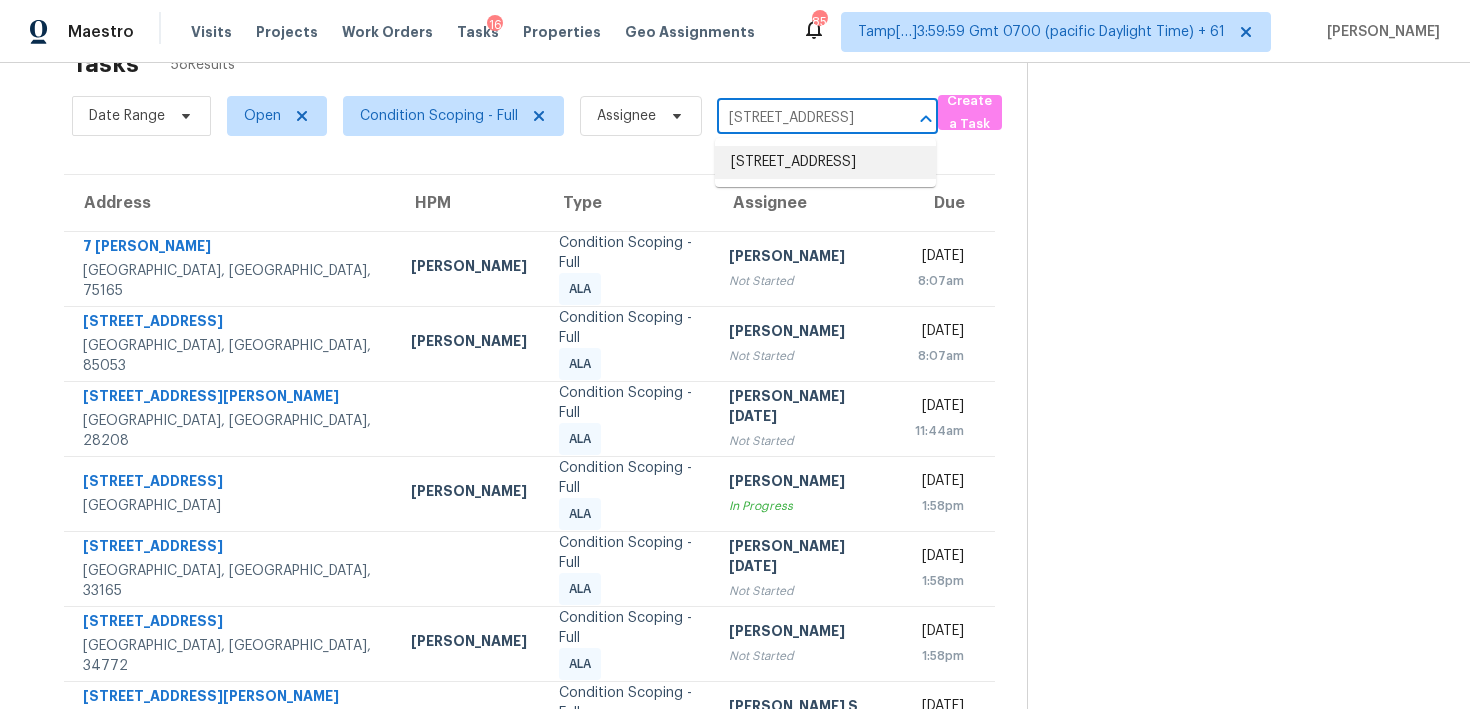 click on "1420 NE 16th Ave, Portland, OR 97232" at bounding box center [825, 162] 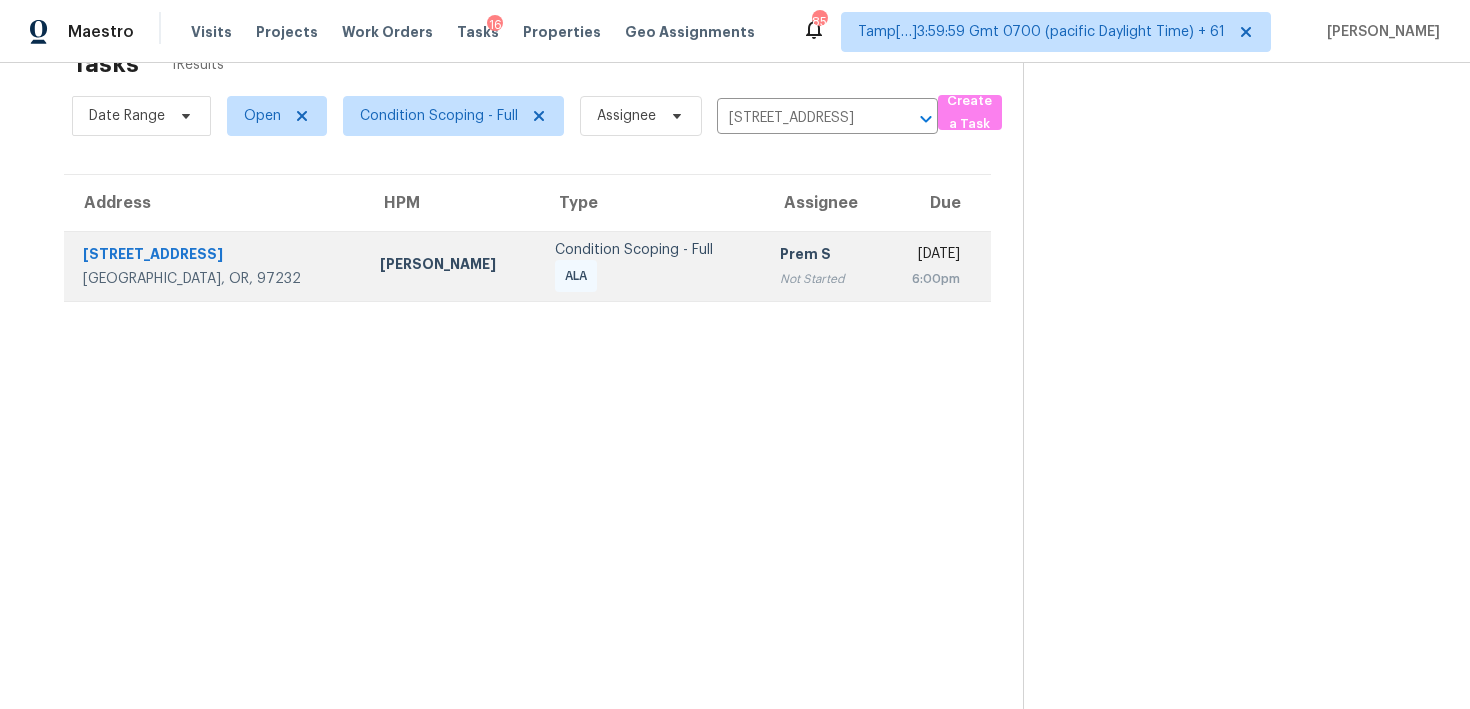 click on "Prem S Not Started" at bounding box center [821, 266] 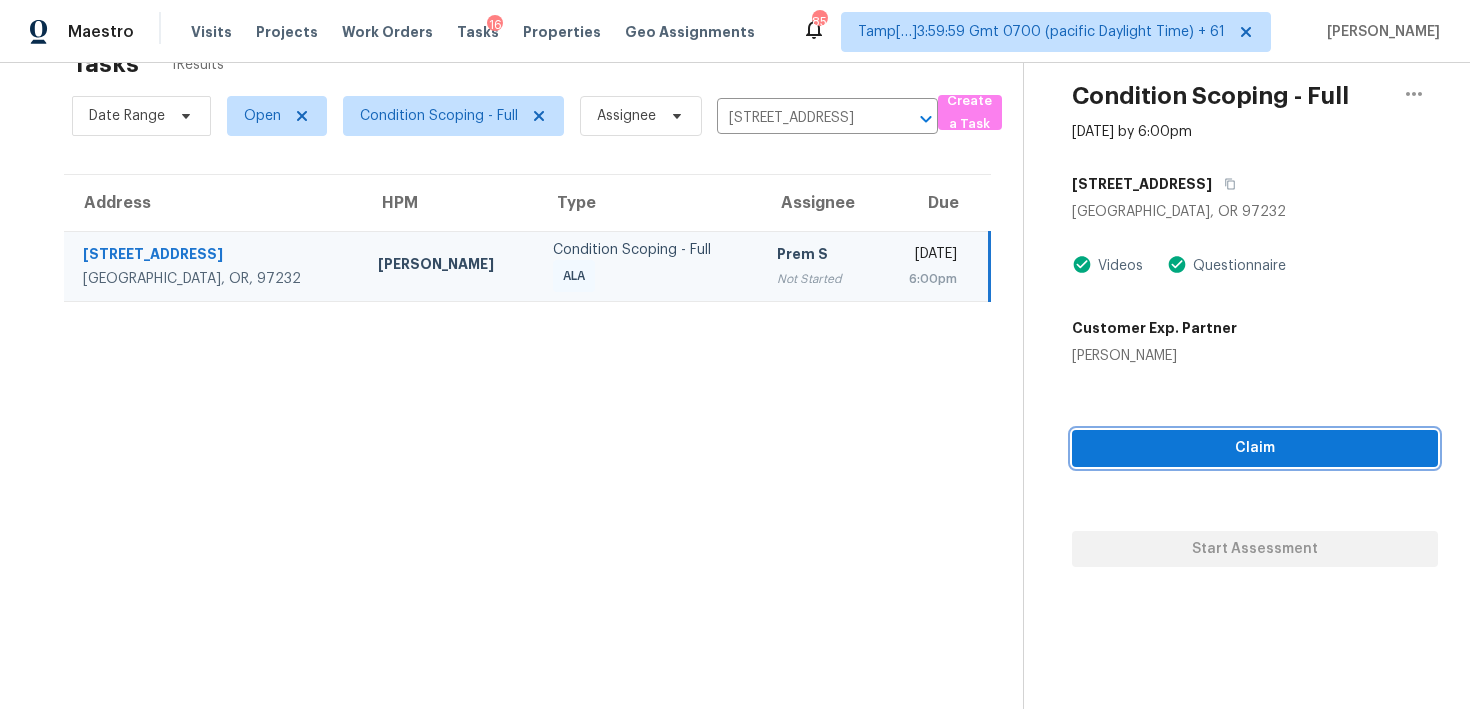 click on "Claim" at bounding box center (1255, 448) 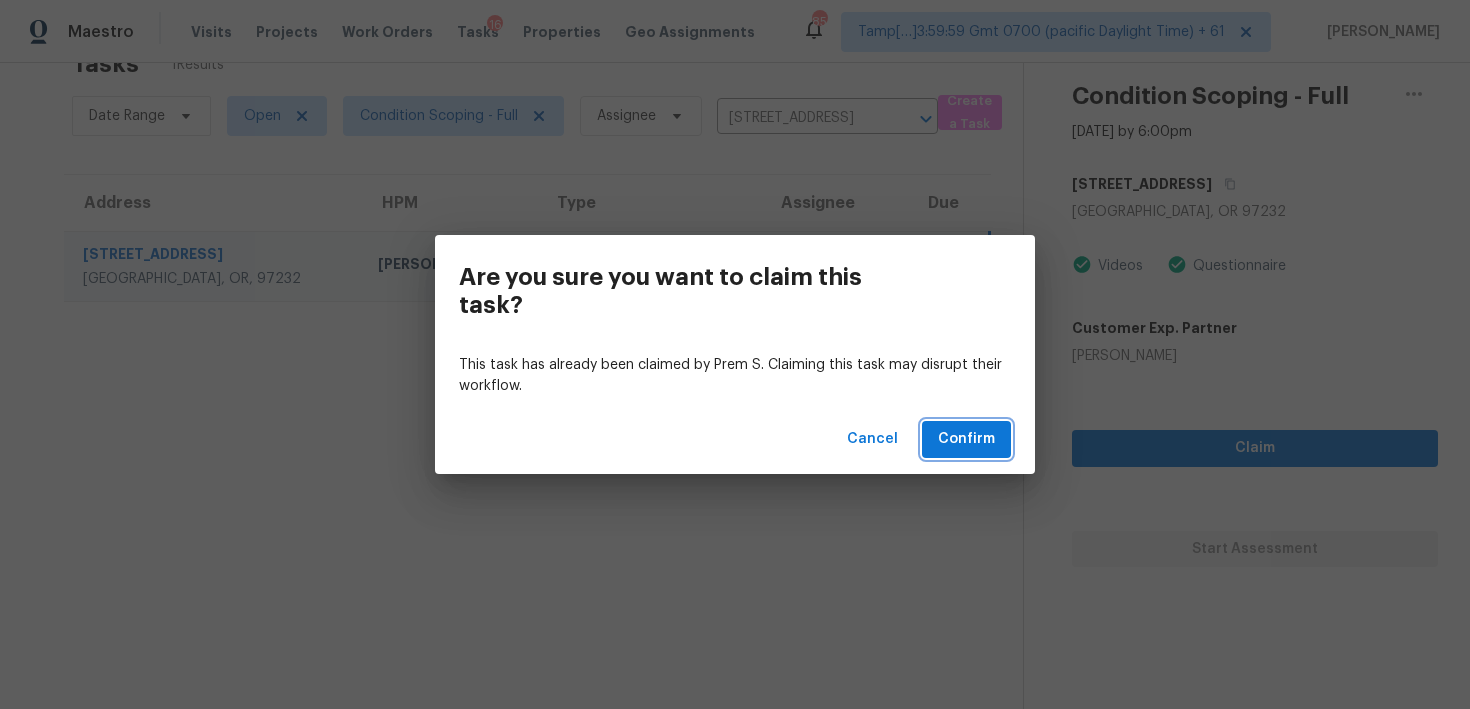 click on "Confirm" at bounding box center (966, 439) 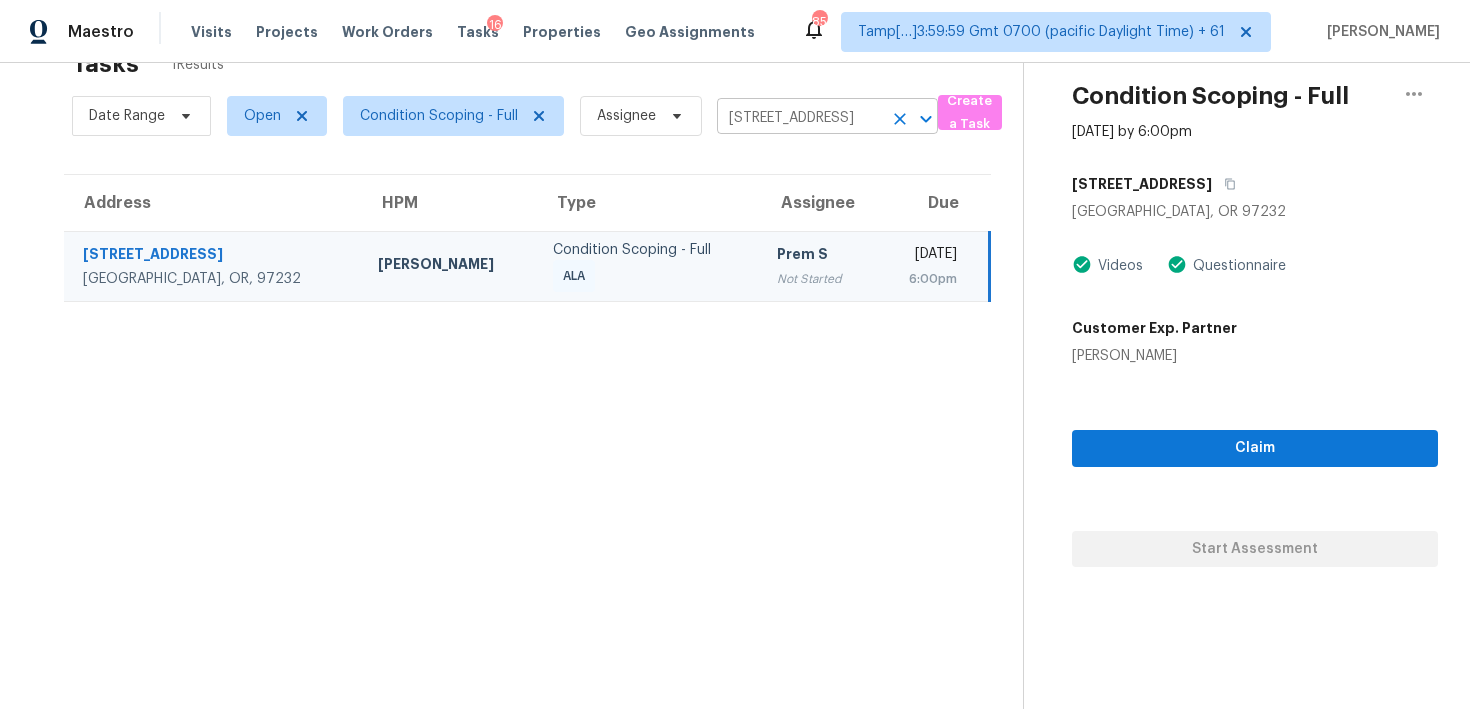 click at bounding box center (900, 119) 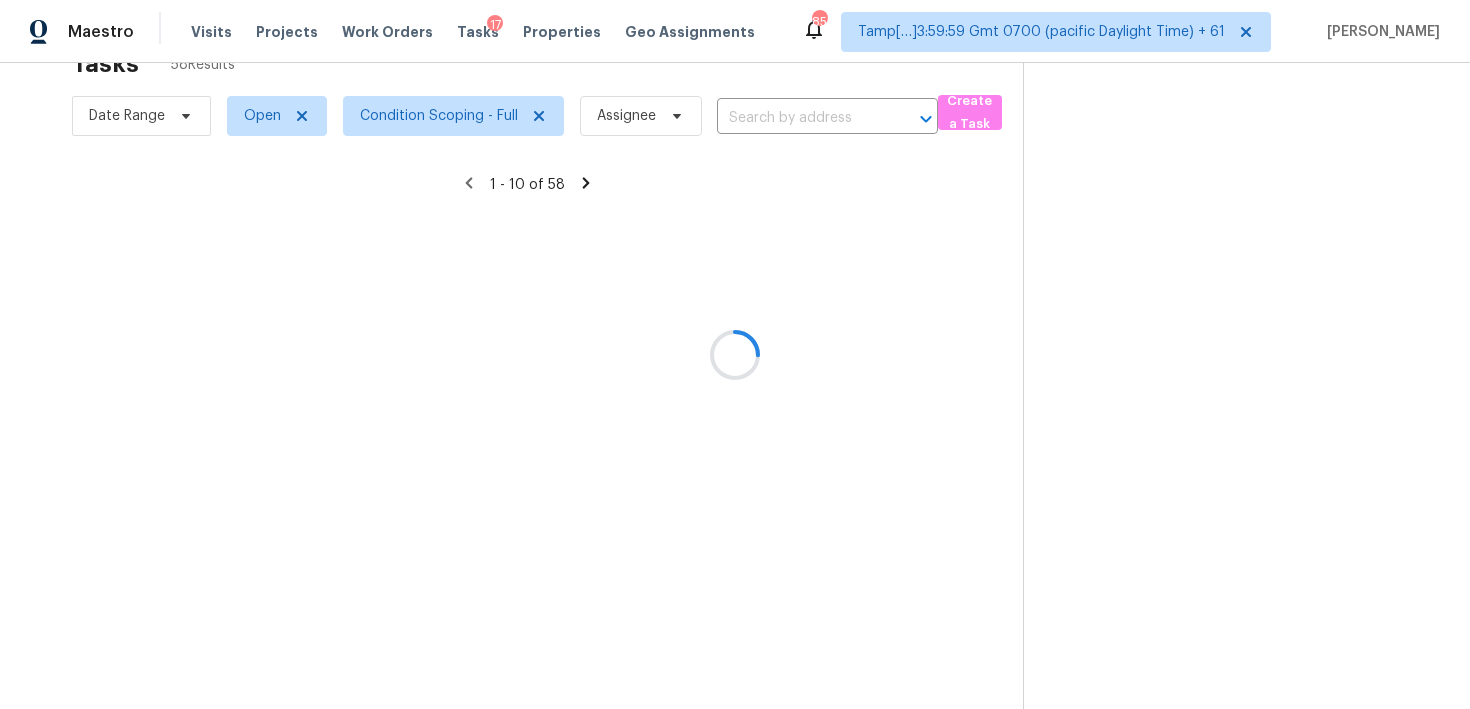 click at bounding box center (735, 354) 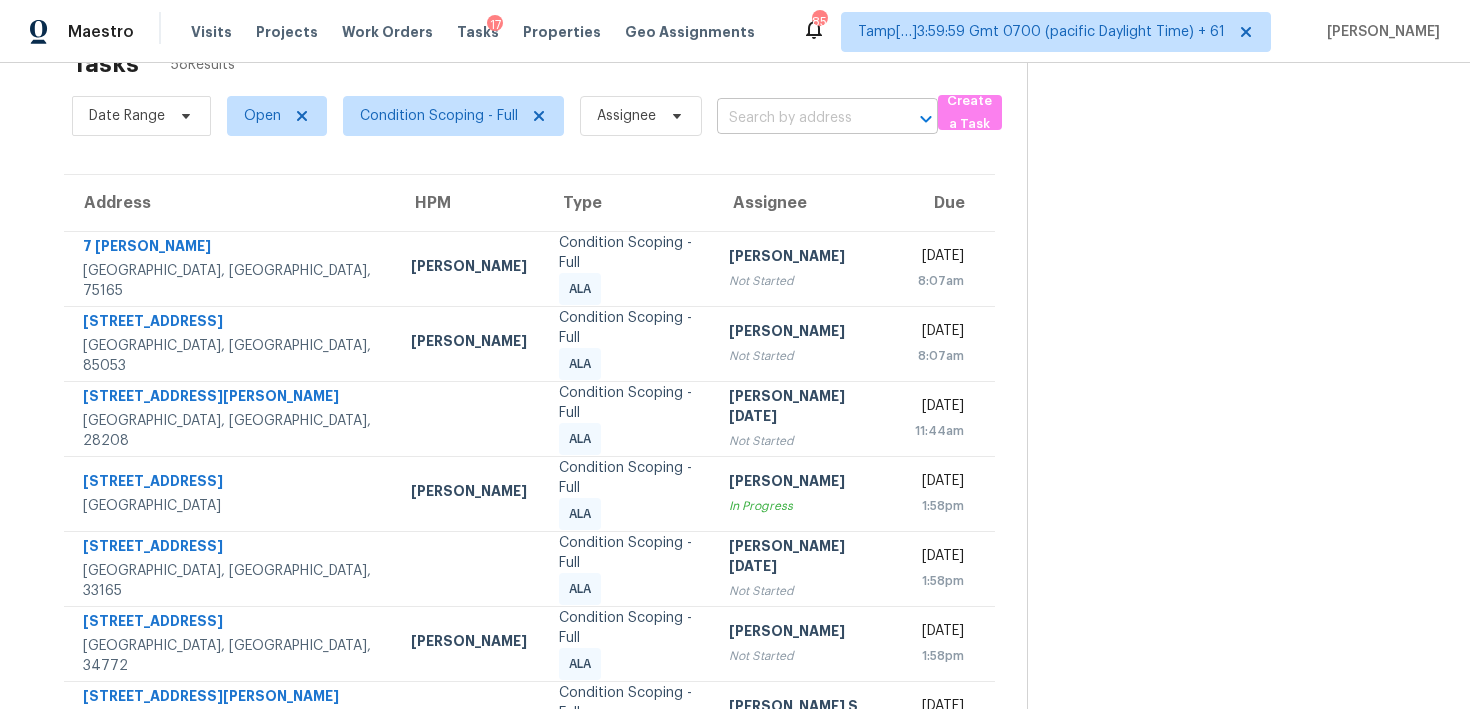 click at bounding box center [799, 118] 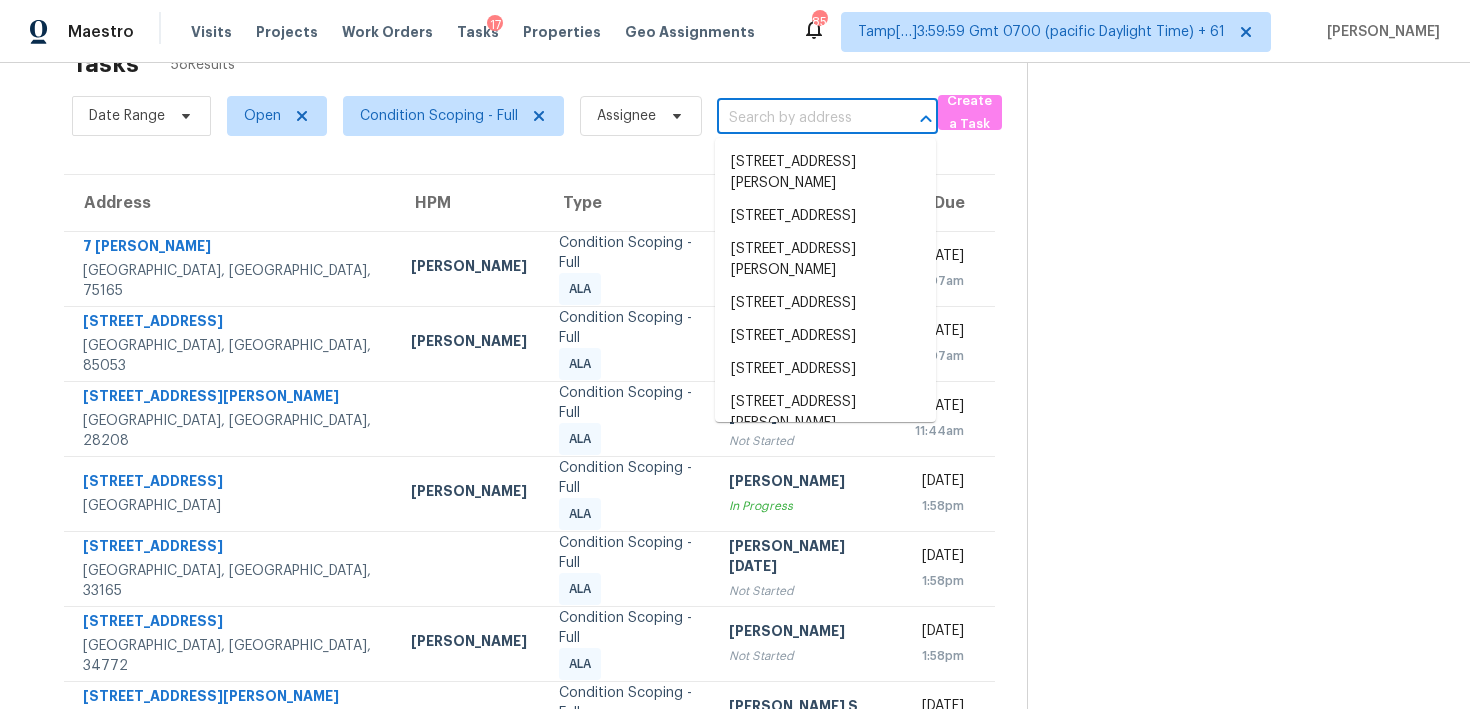 paste on "8748 Twined Creek Ln, Charlotte, NC, 28227" 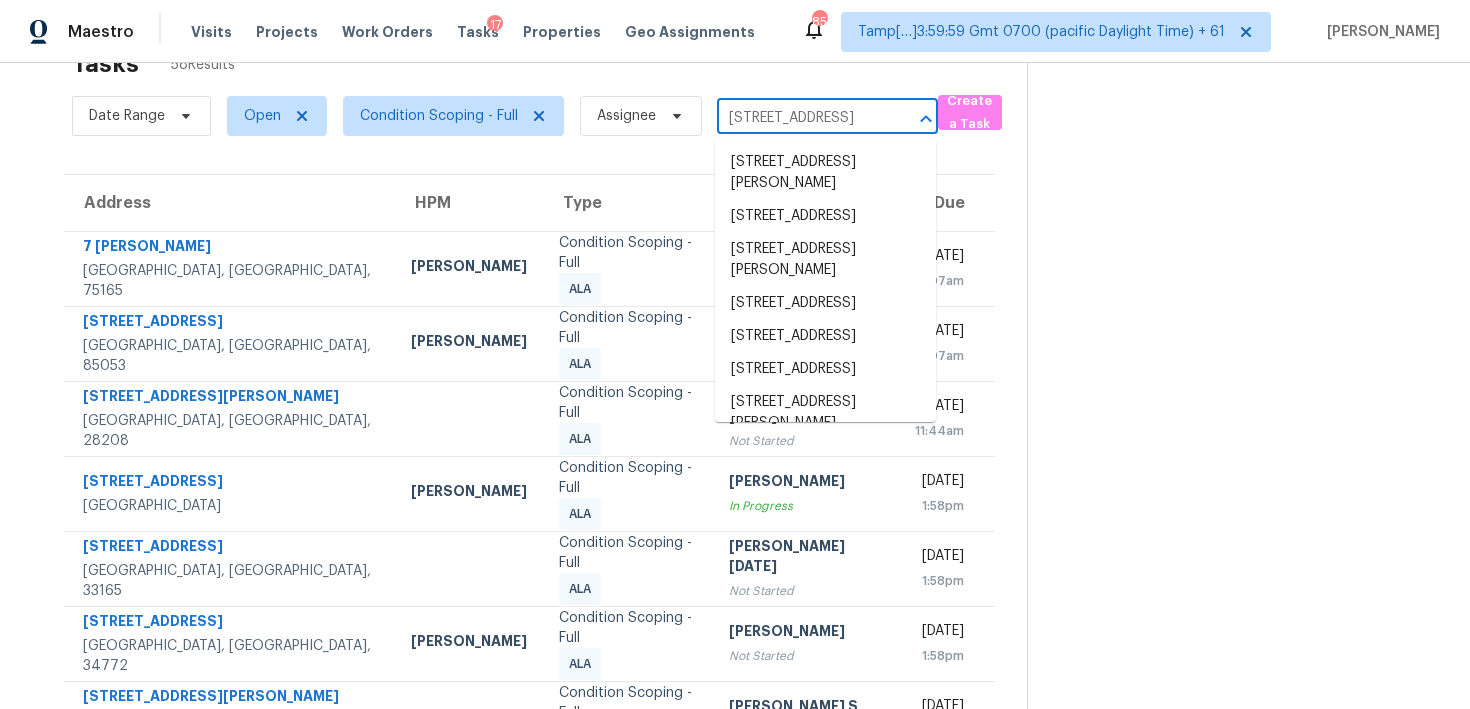 scroll, scrollTop: 0, scrollLeft: 134, axis: horizontal 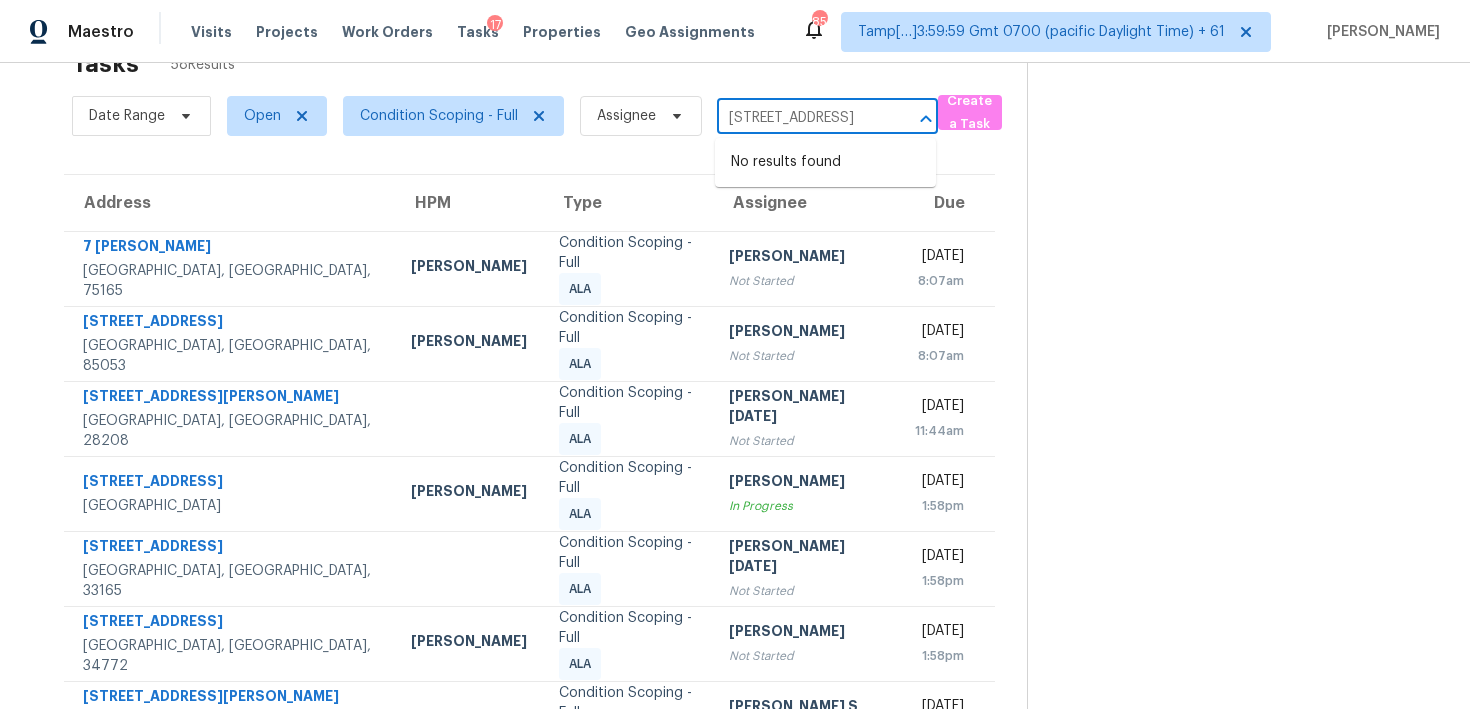 type on "8748 Twined Creek Ln, Charlotte, NC, 28227" 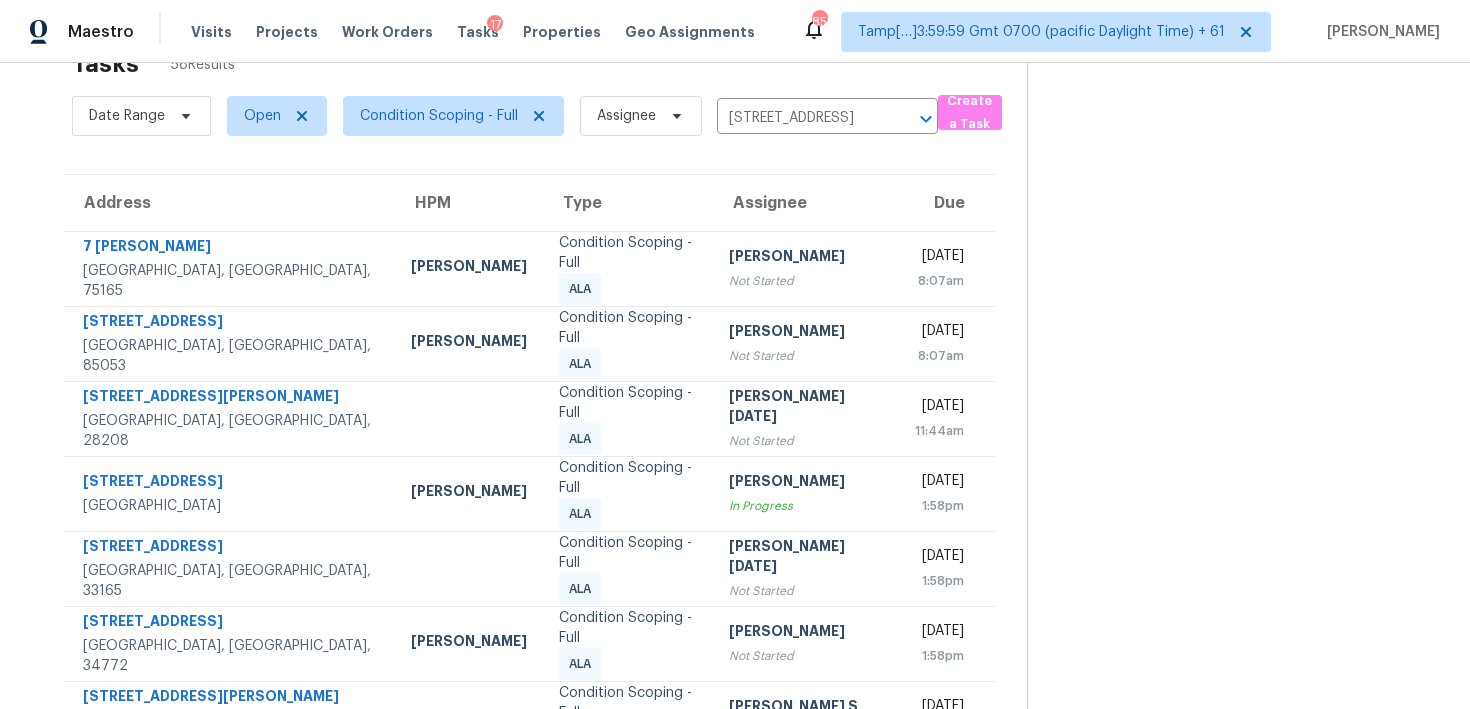 type 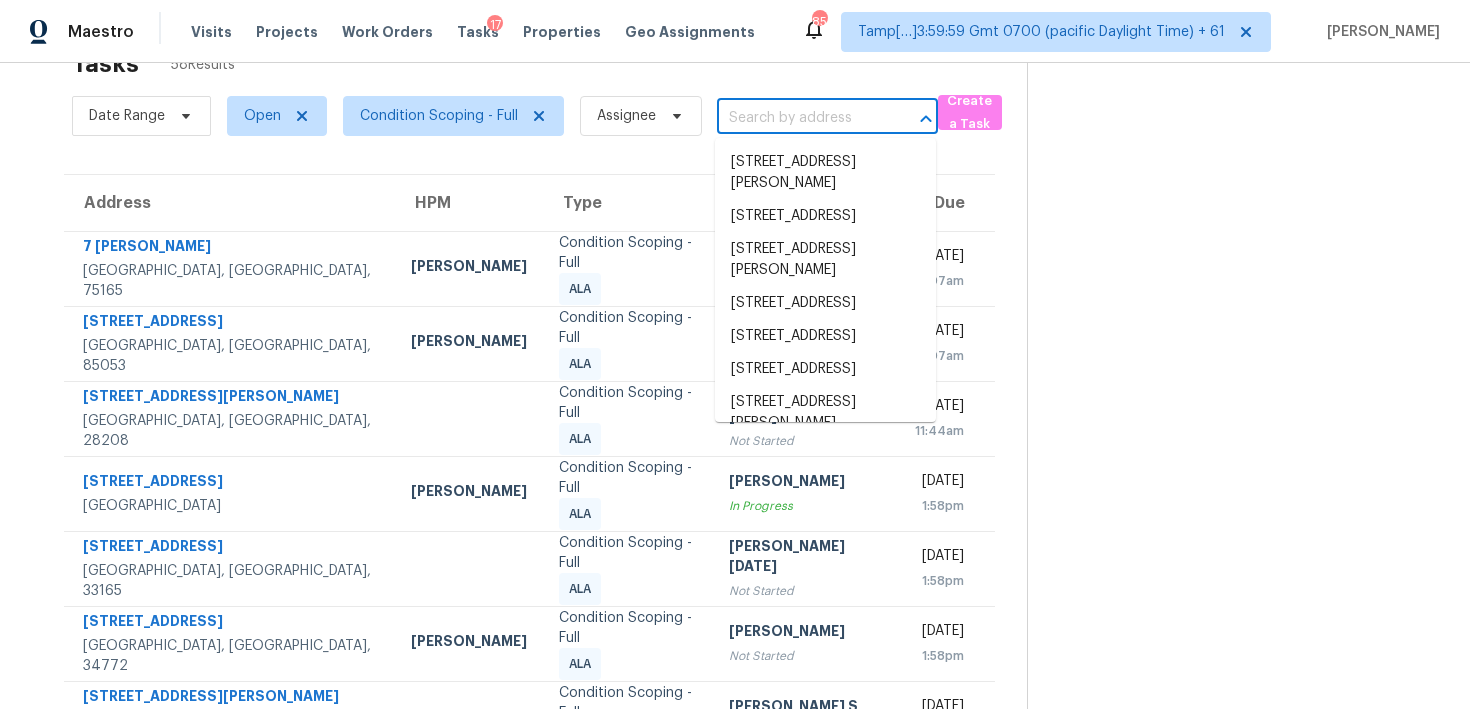 scroll, scrollTop: 0, scrollLeft: 0, axis: both 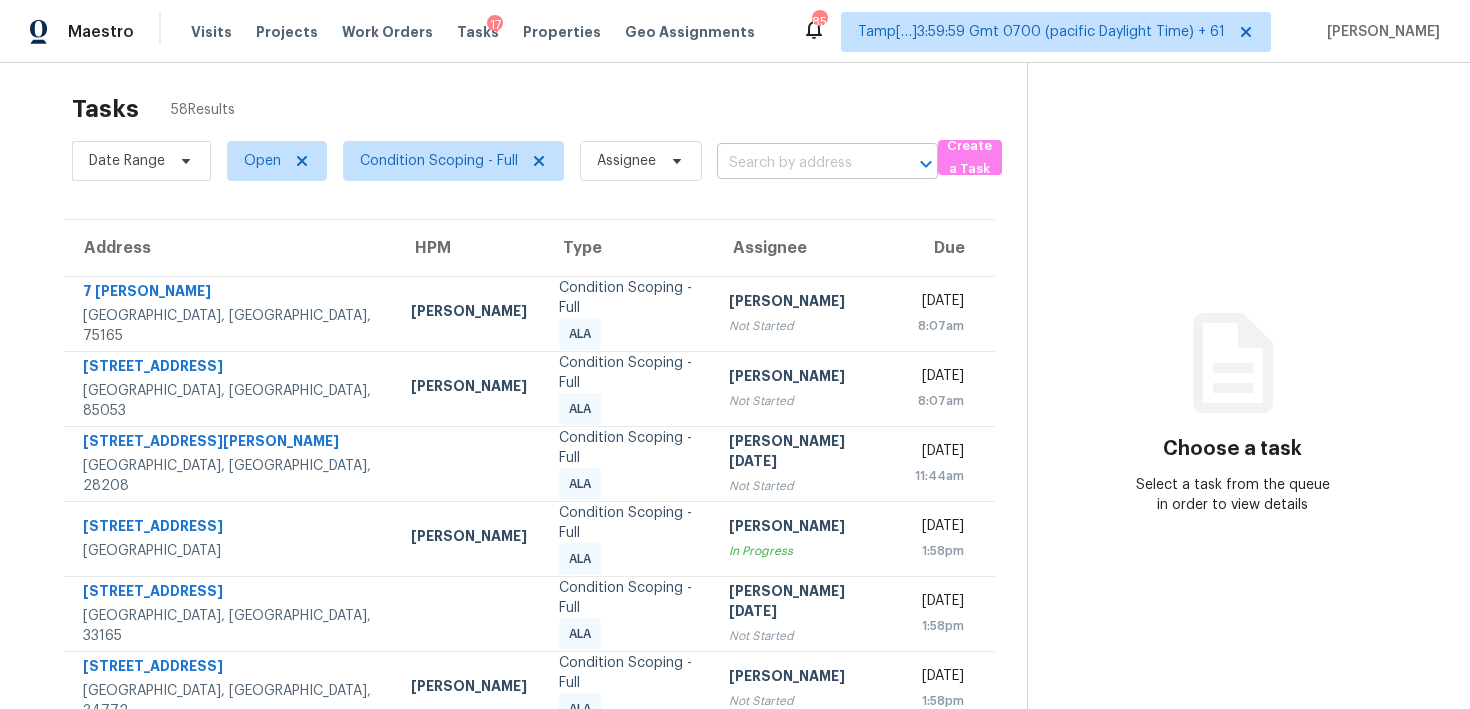 click at bounding box center (799, 163) 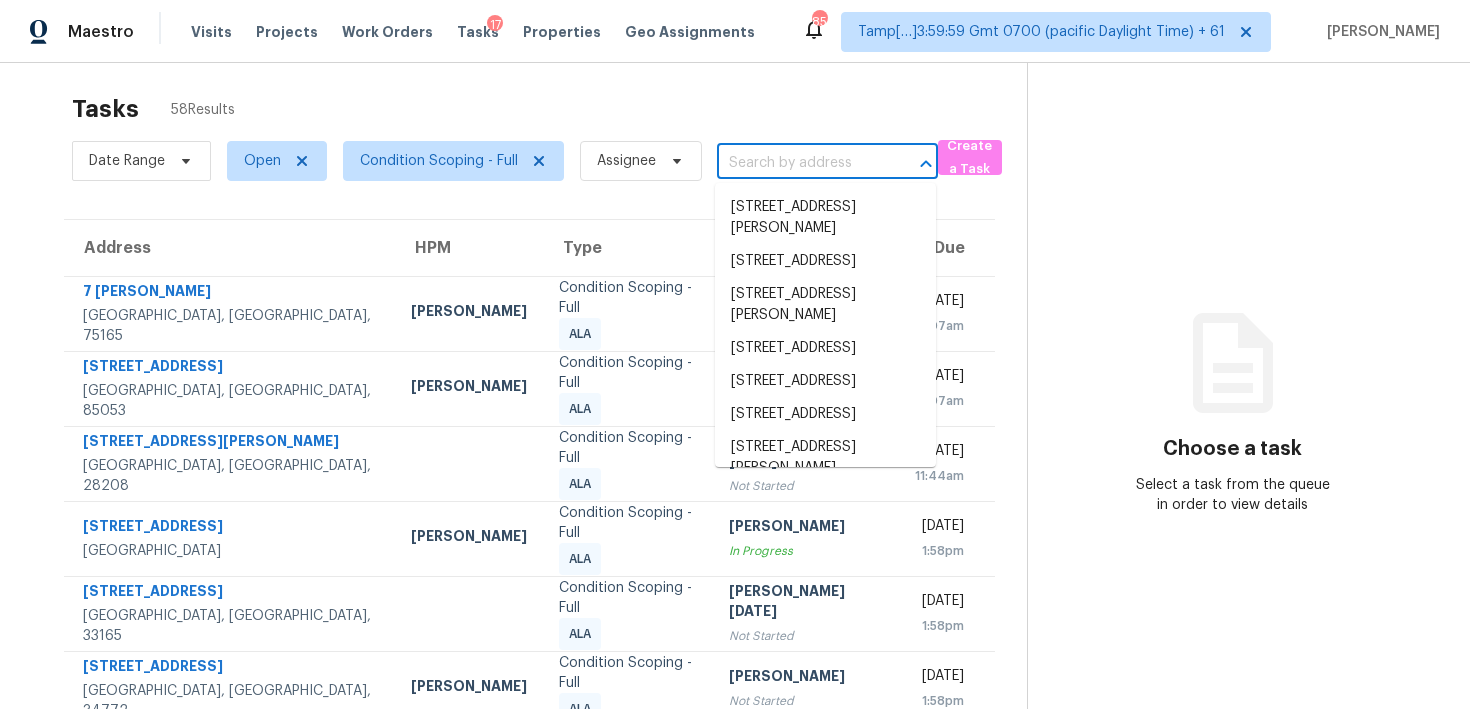 paste on "8748 Twined Creek Ln, Charlotte, NC, 28227" 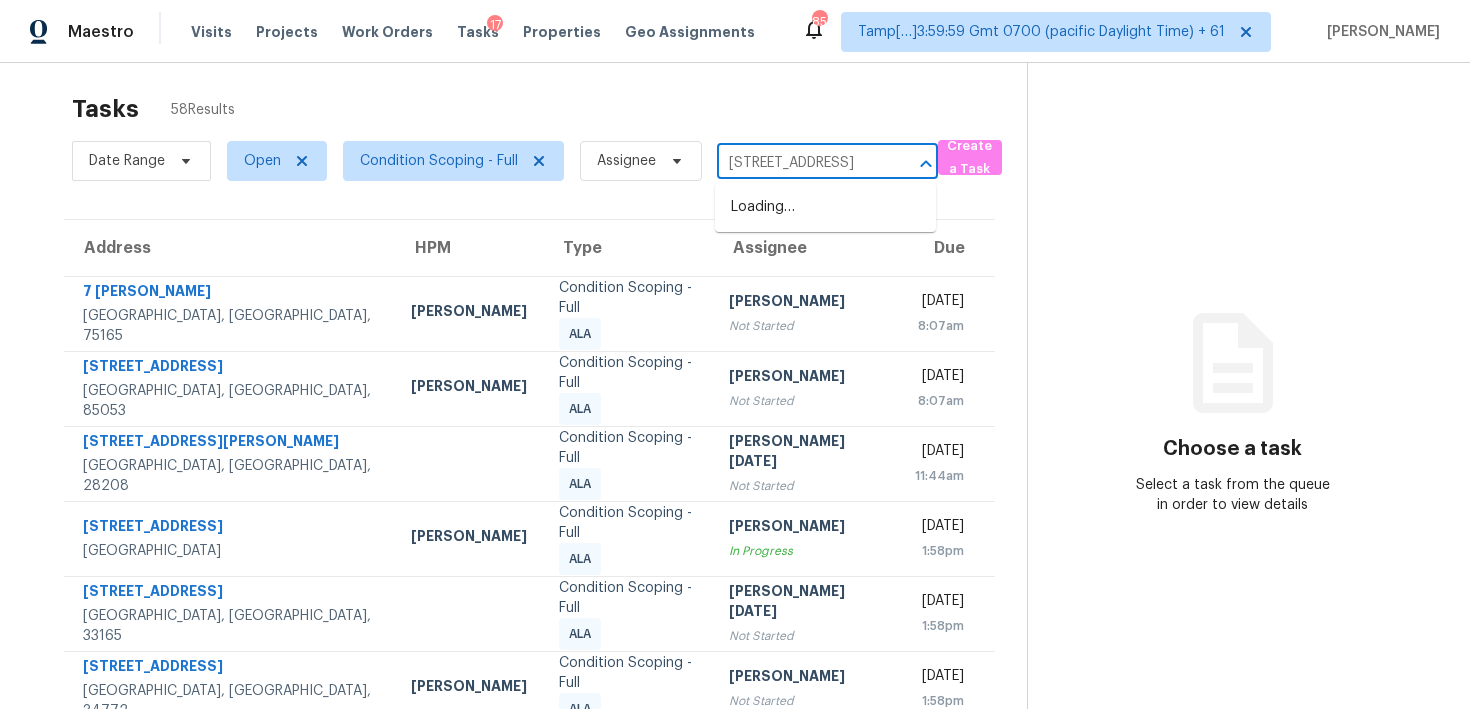 scroll, scrollTop: 0, scrollLeft: 134, axis: horizontal 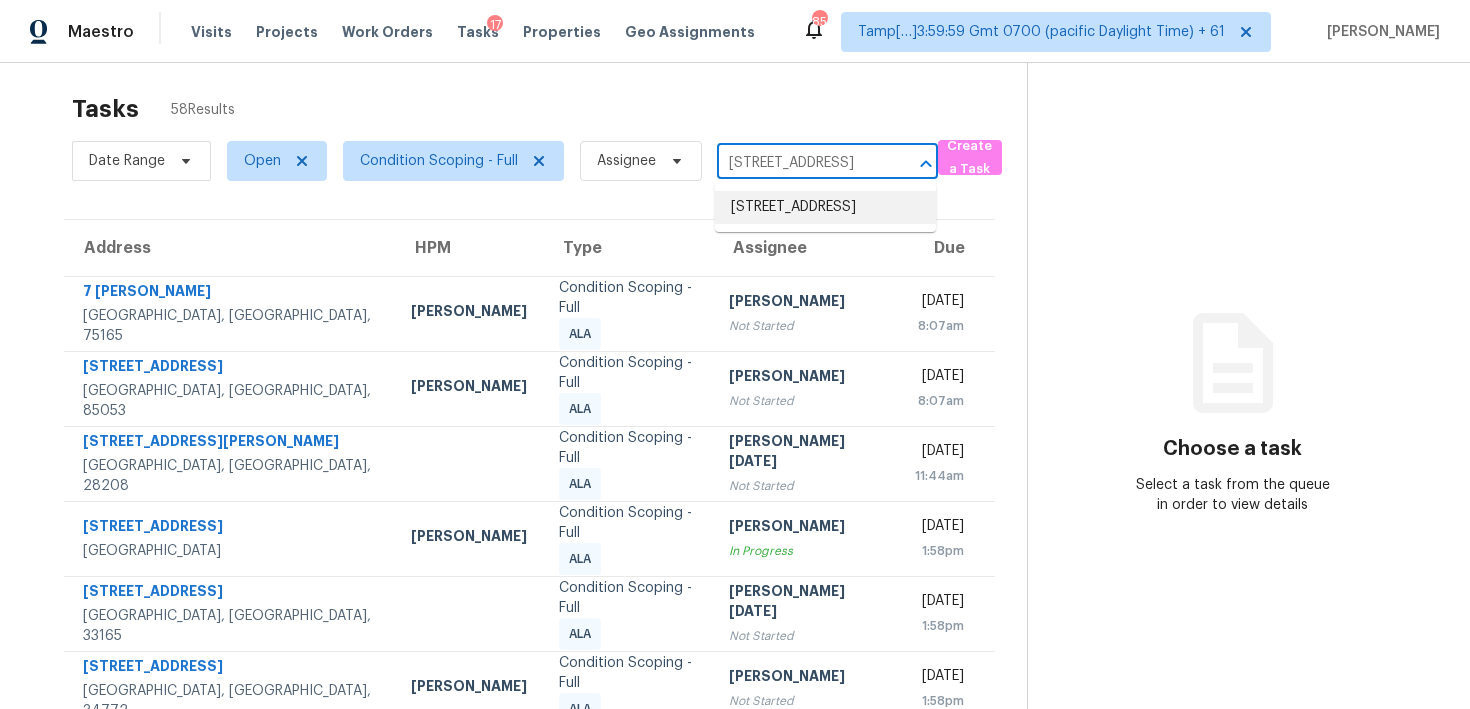 click on "8748 Twined Creek Ln, Charlotte, NC 28227" at bounding box center [825, 207] 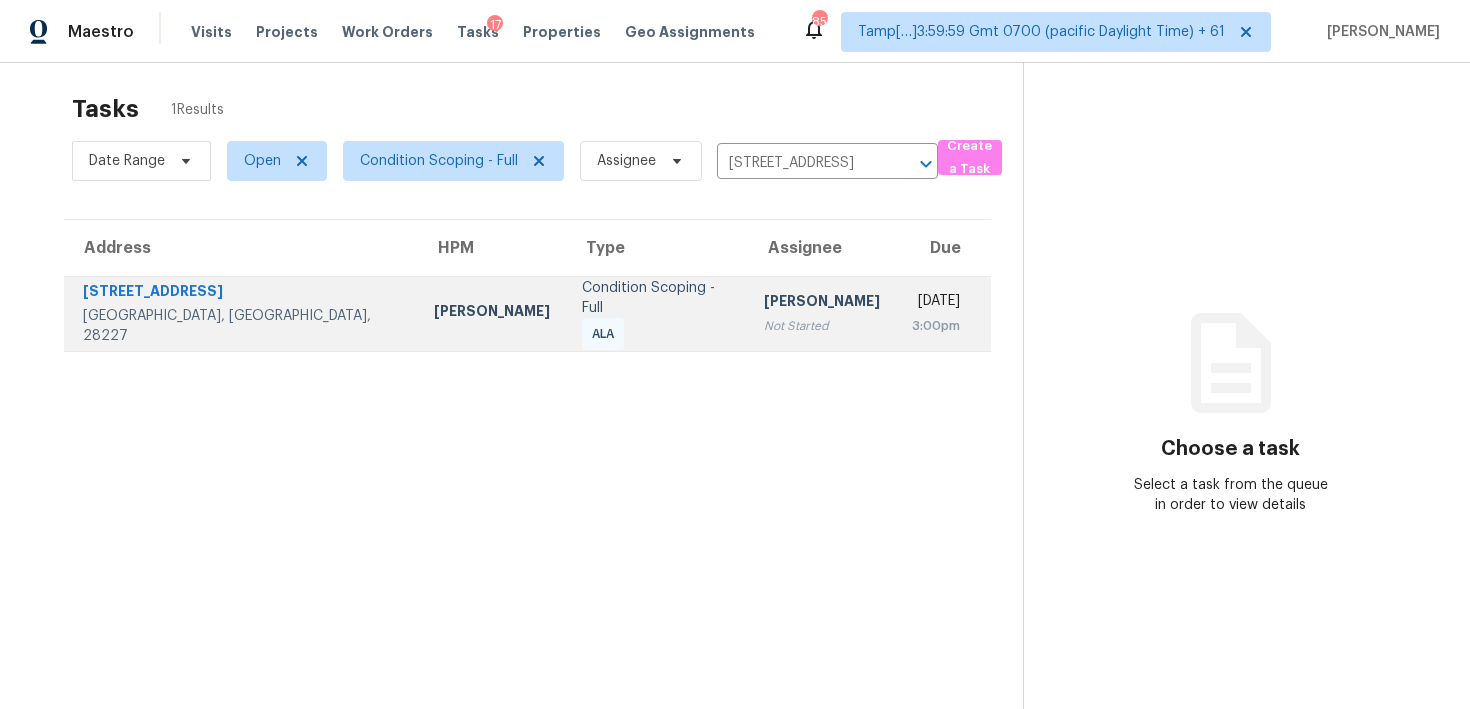 click on "Fri, Jul 11th 2025 3:00pm" at bounding box center [943, 313] 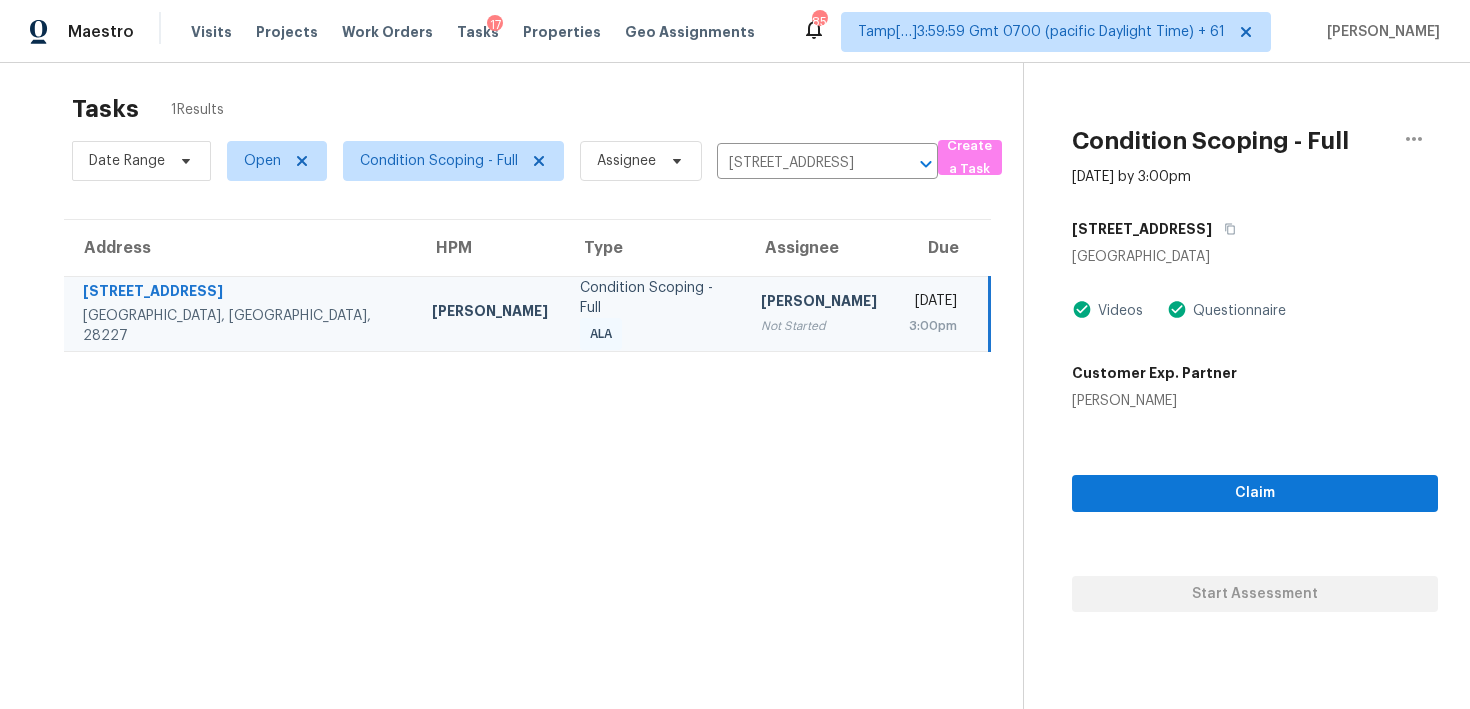 click on "Claim Start Assessment" at bounding box center [1255, 511] 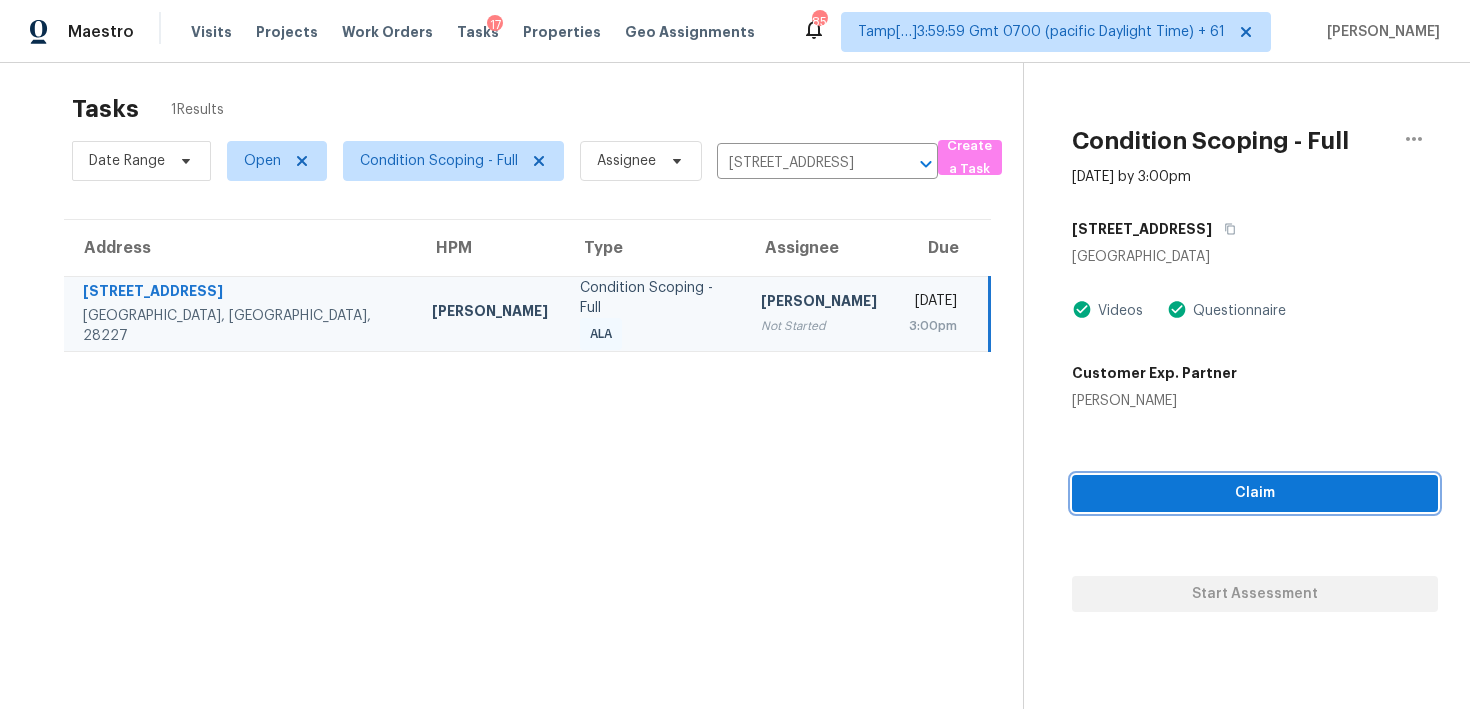 click on "Claim" at bounding box center (1255, 493) 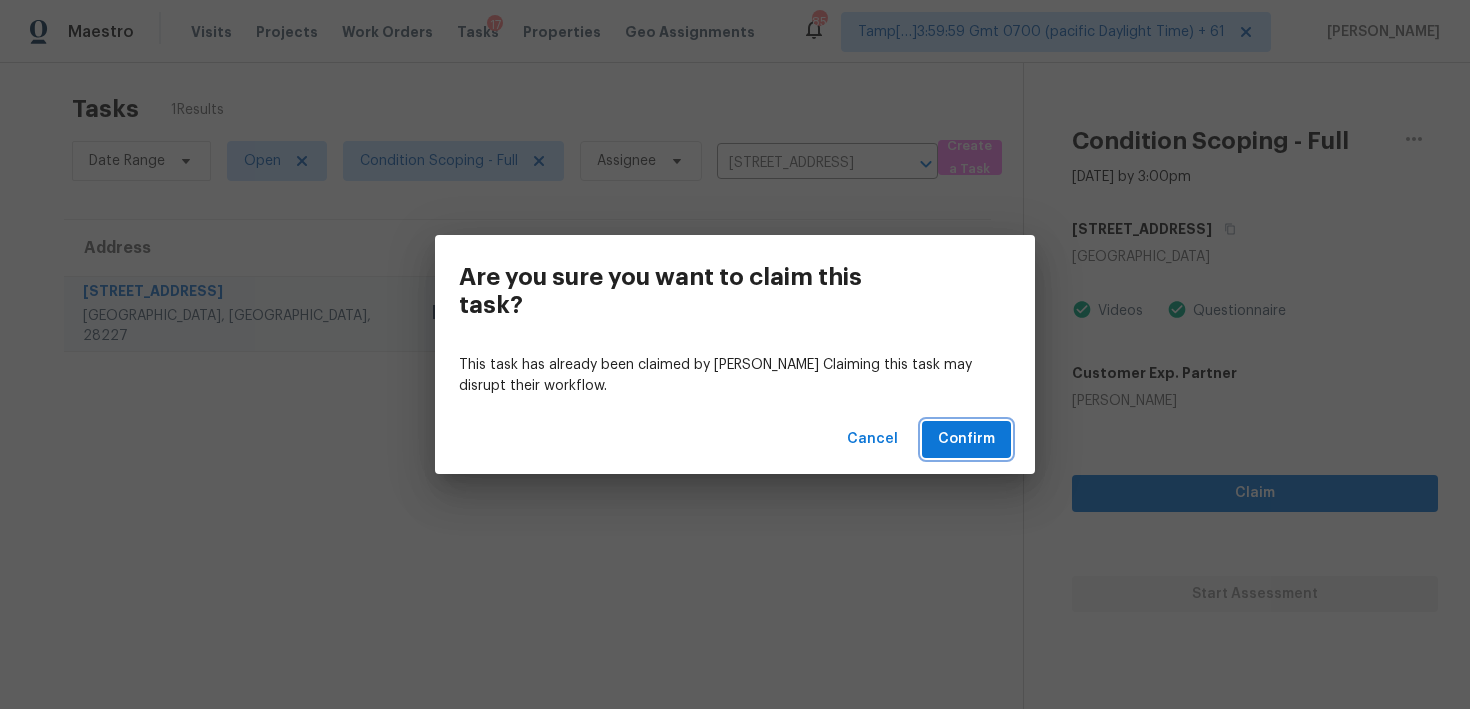 click on "Confirm" at bounding box center [966, 439] 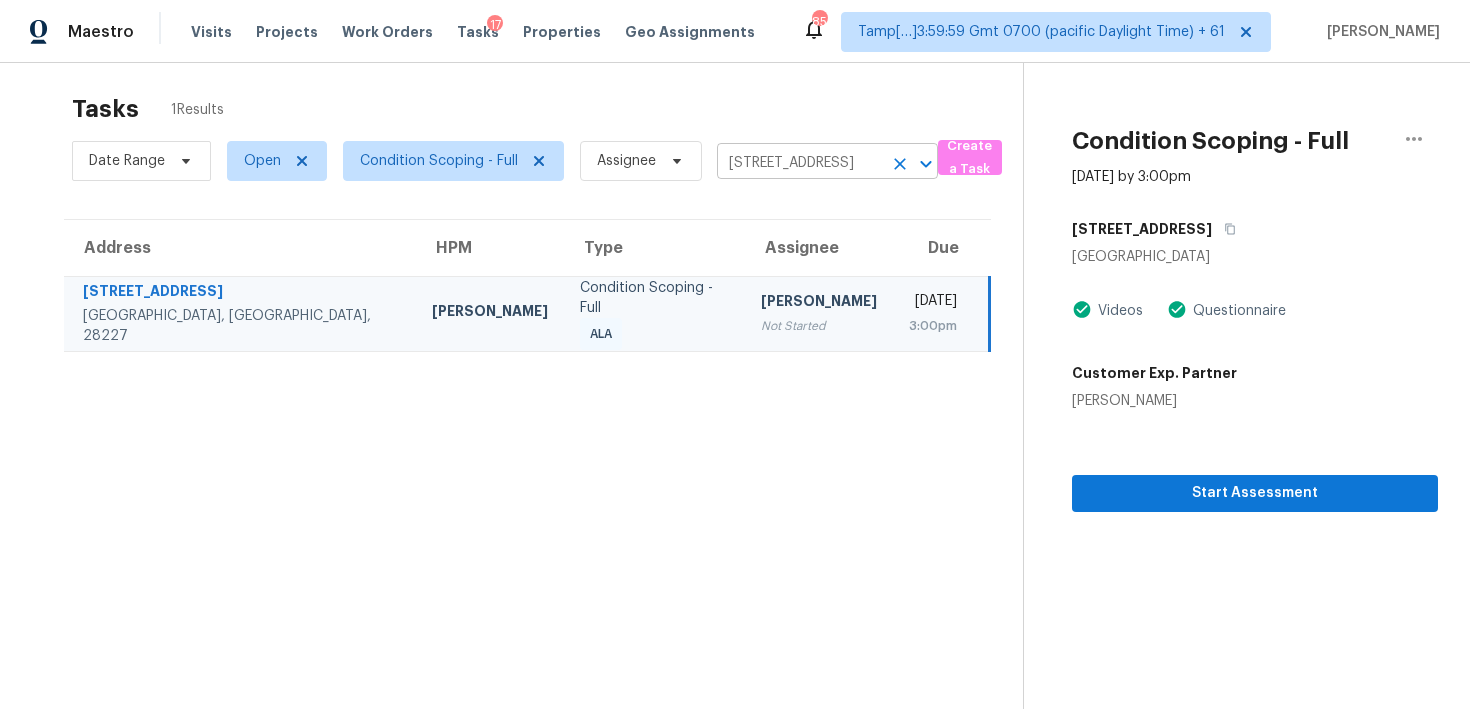click at bounding box center [900, 164] 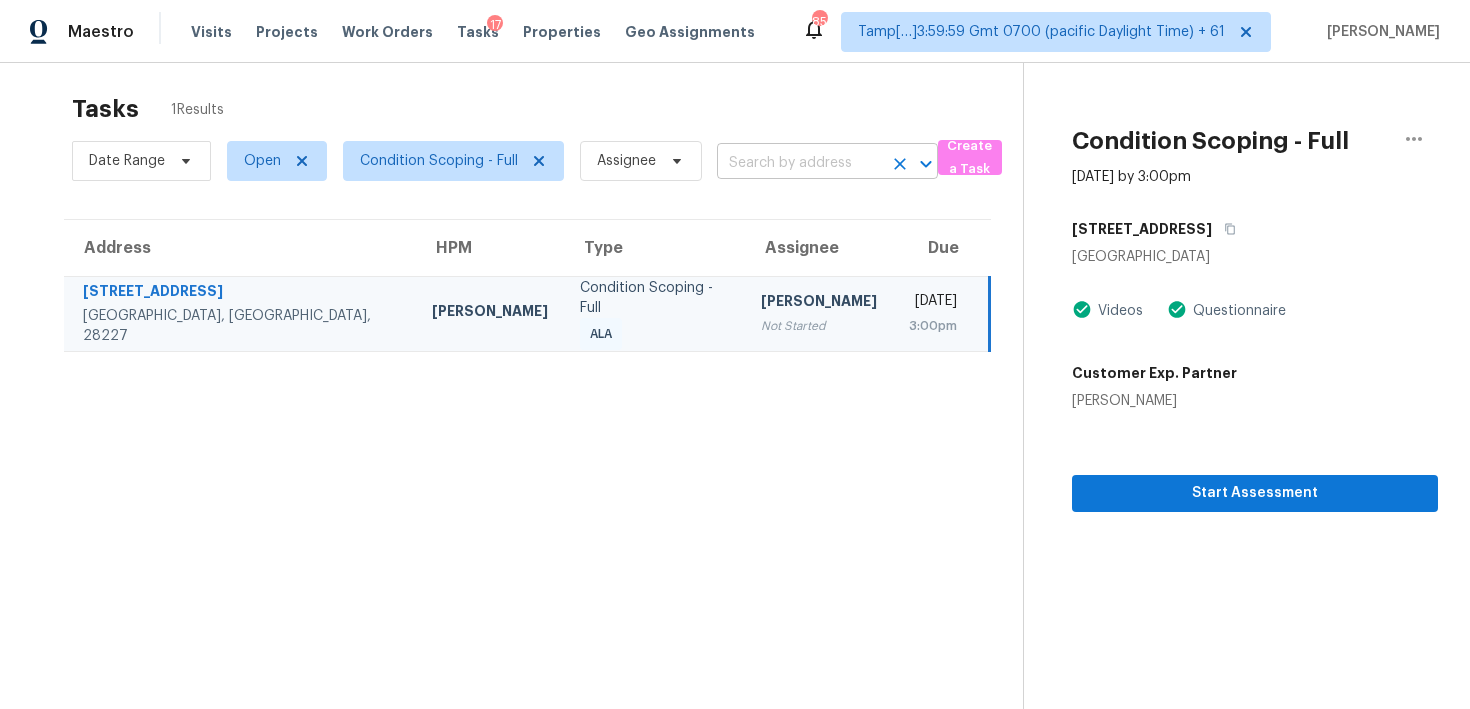 scroll, scrollTop: 0, scrollLeft: 0, axis: both 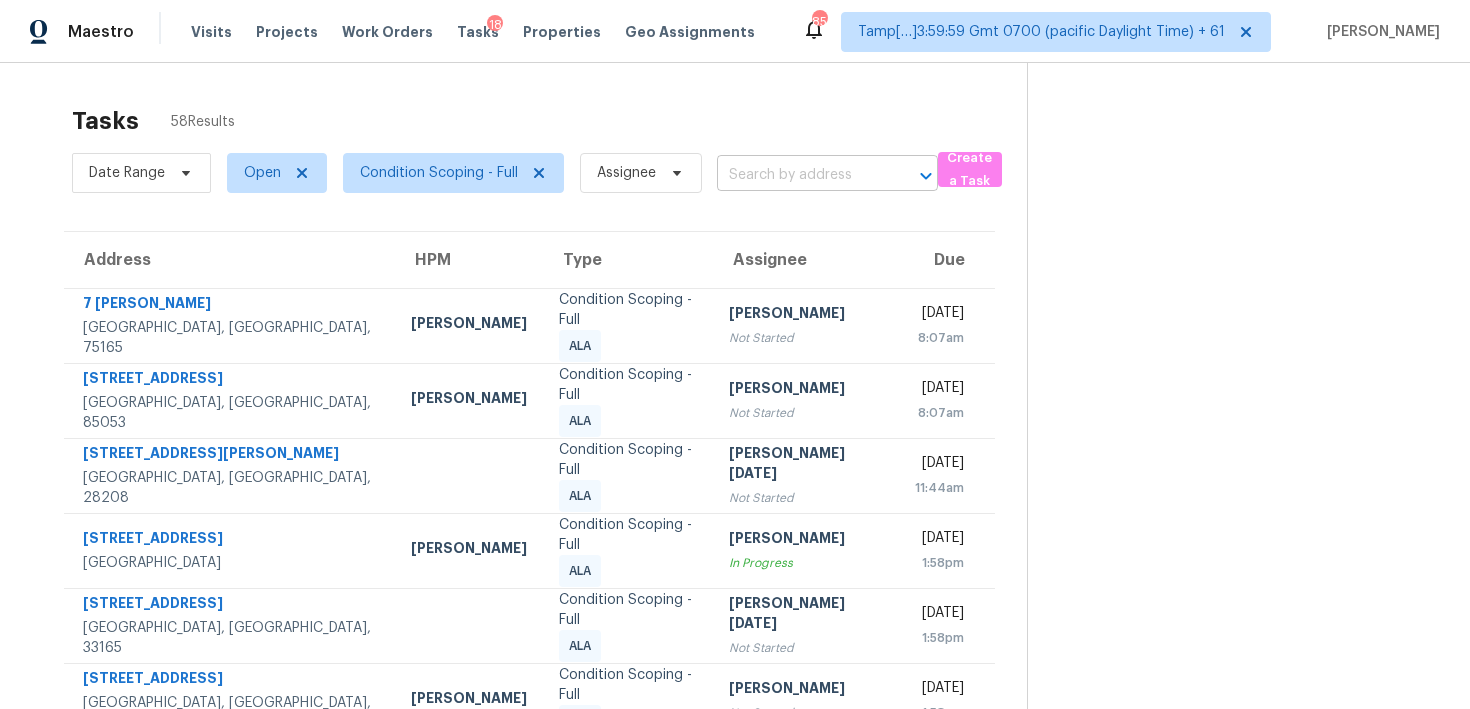 click at bounding box center [799, 175] 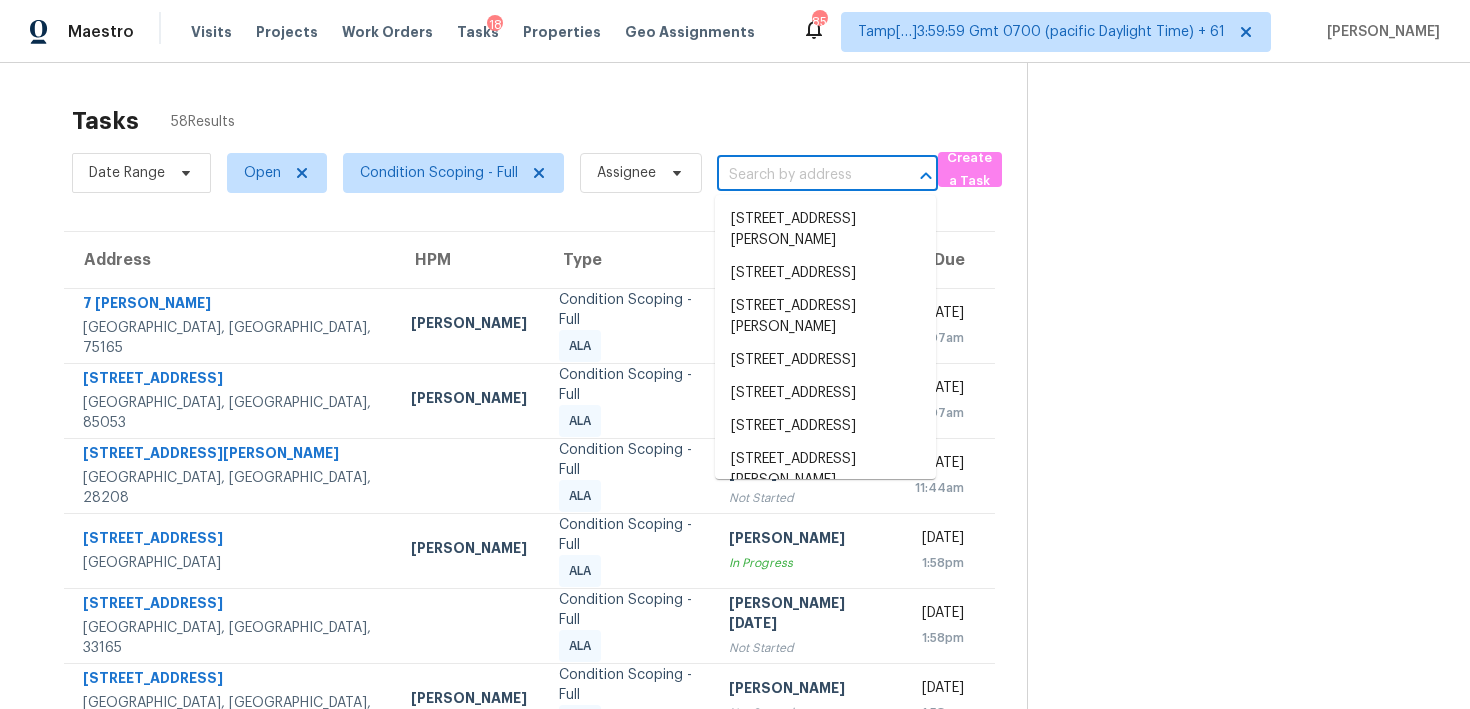 paste on "670 Chantress Ct, Alpharetta, GA, 30004" 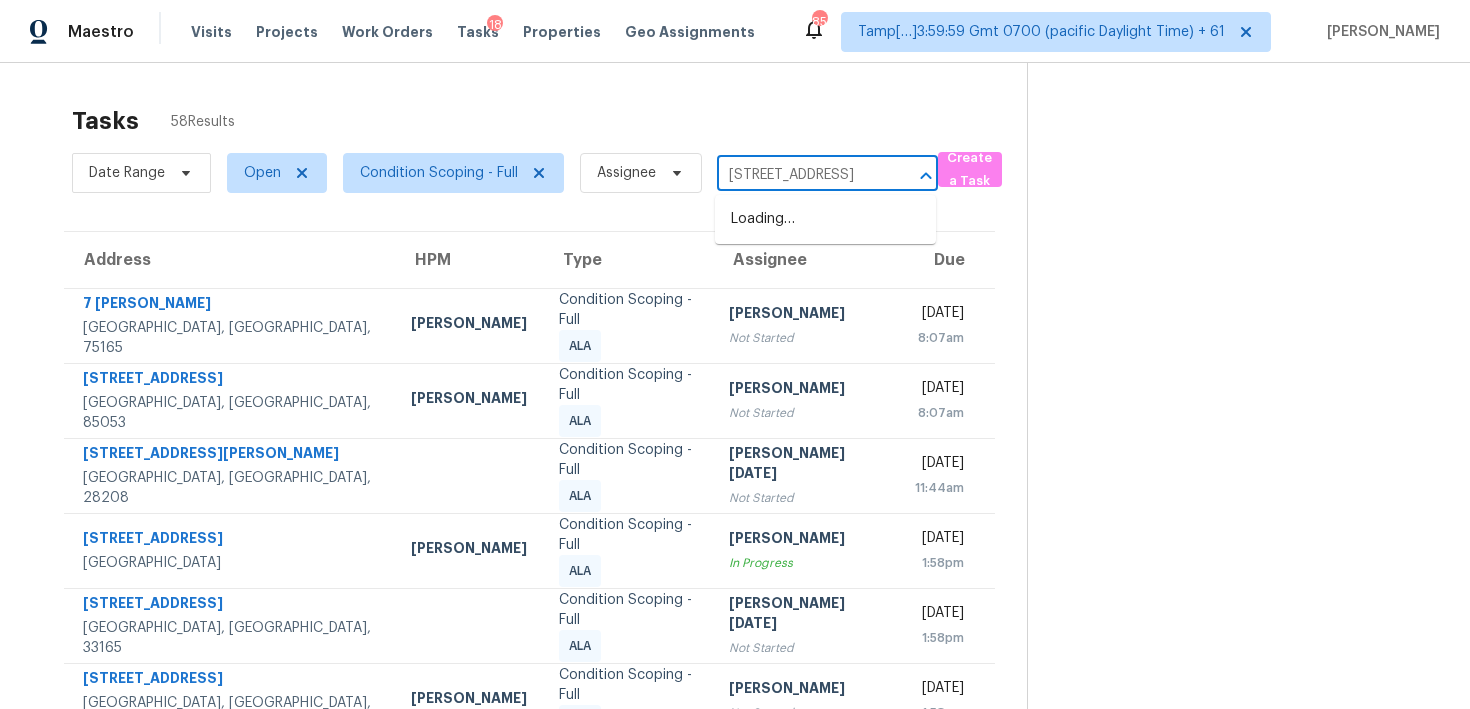 scroll, scrollTop: 0, scrollLeft: 117, axis: horizontal 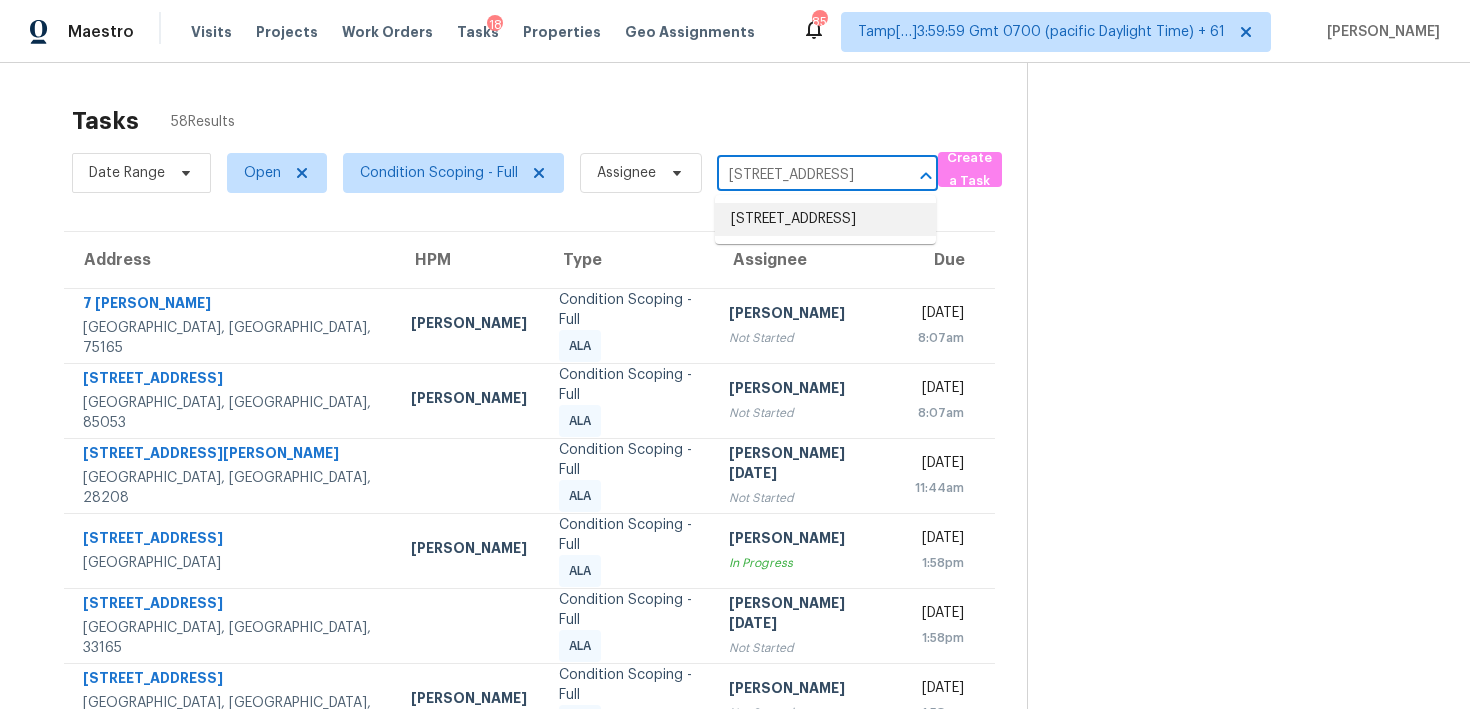 click on "670 Chantress Ct, Alpharetta, GA 30004" at bounding box center [825, 219] 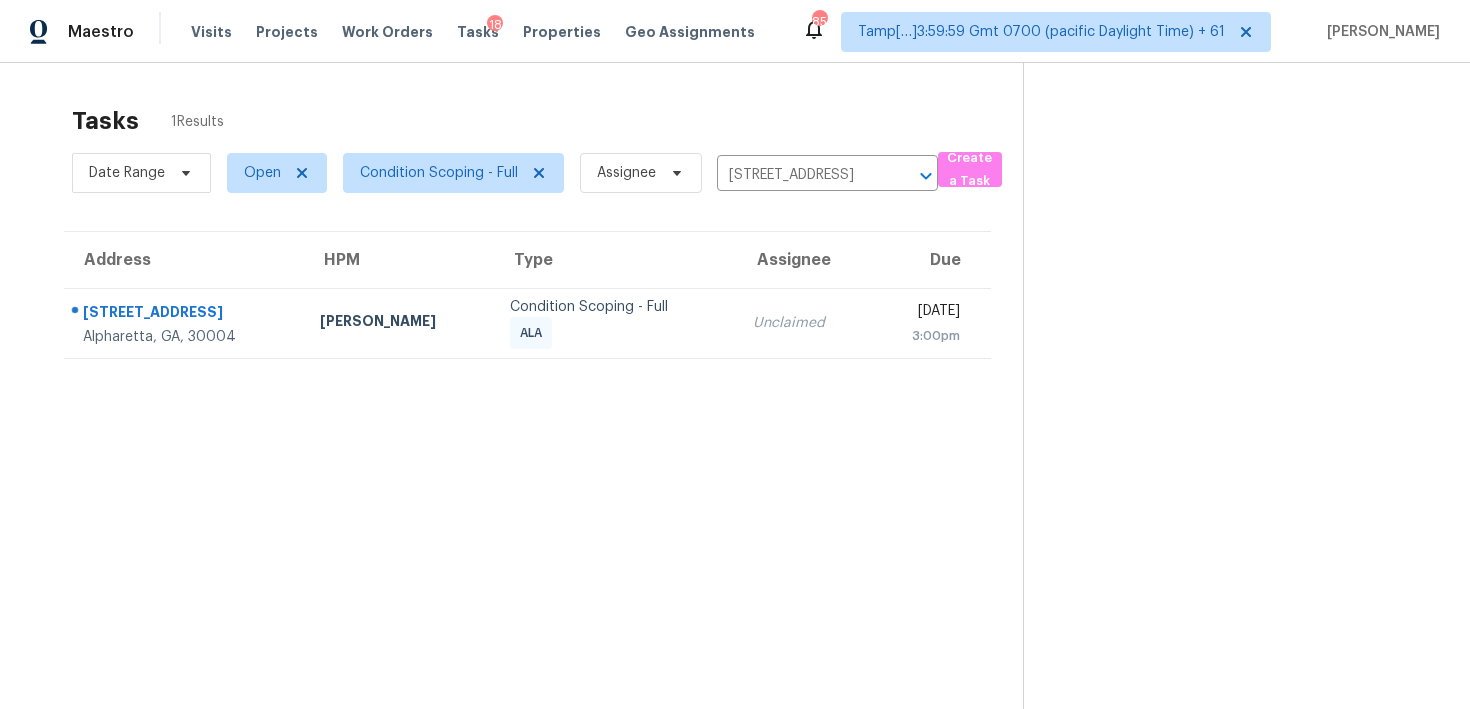 click on "Unclaimed" at bounding box center (803, 323) 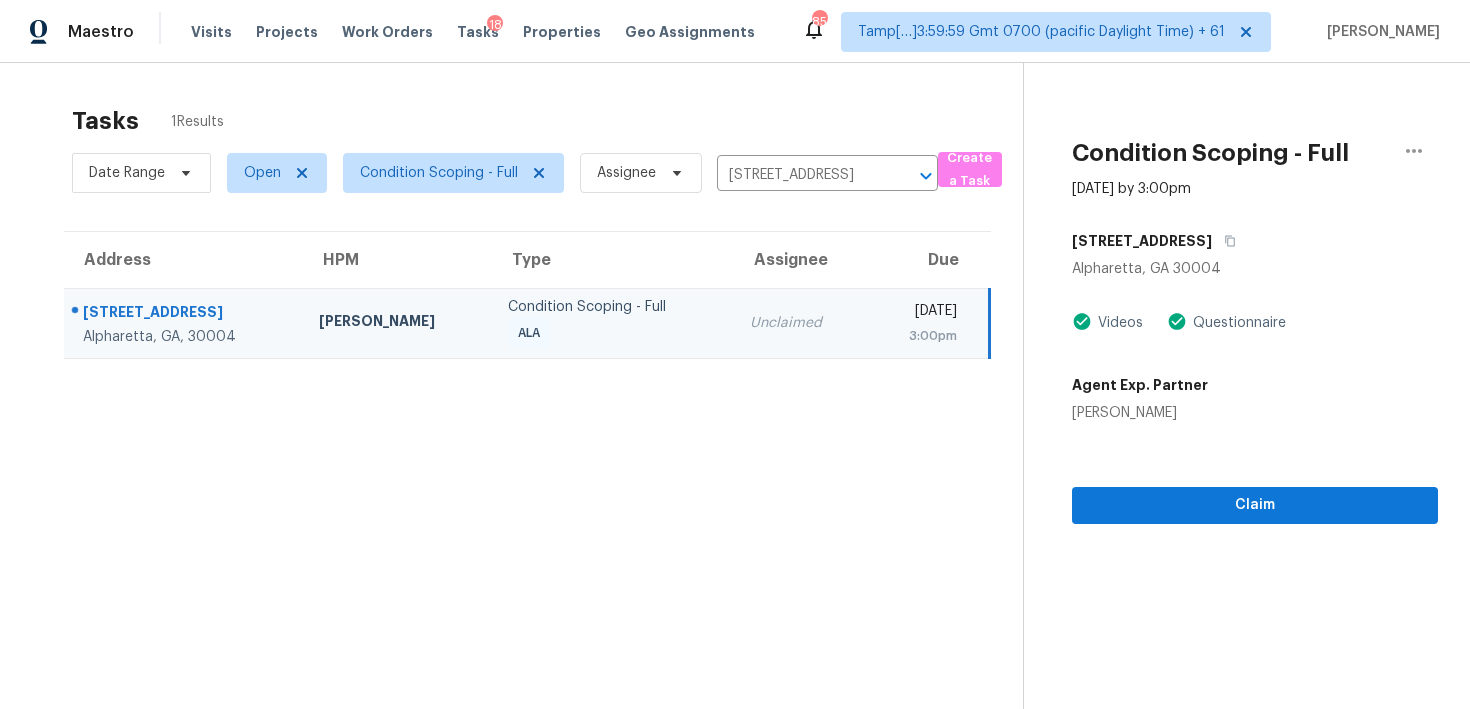click on "Unclaimed" at bounding box center [800, 323] 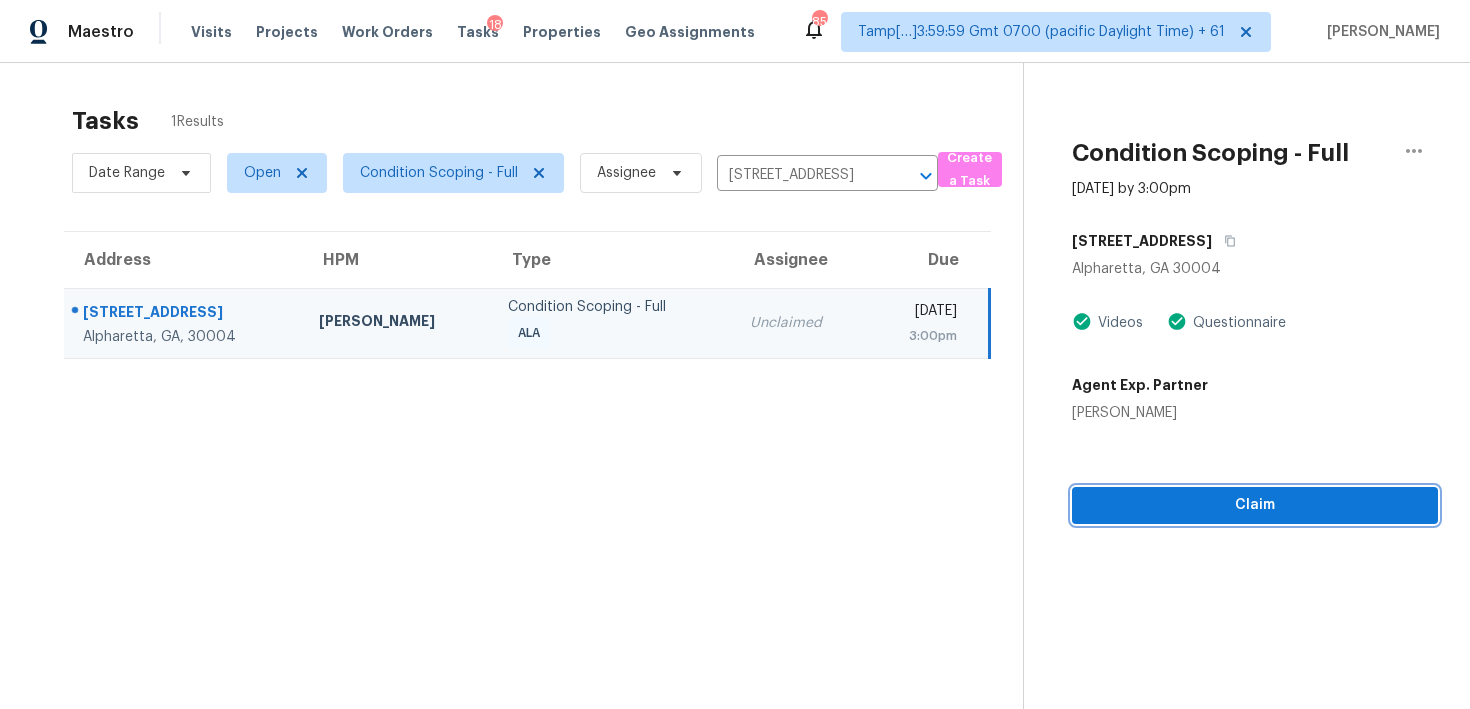 click on "Claim" at bounding box center (1255, 505) 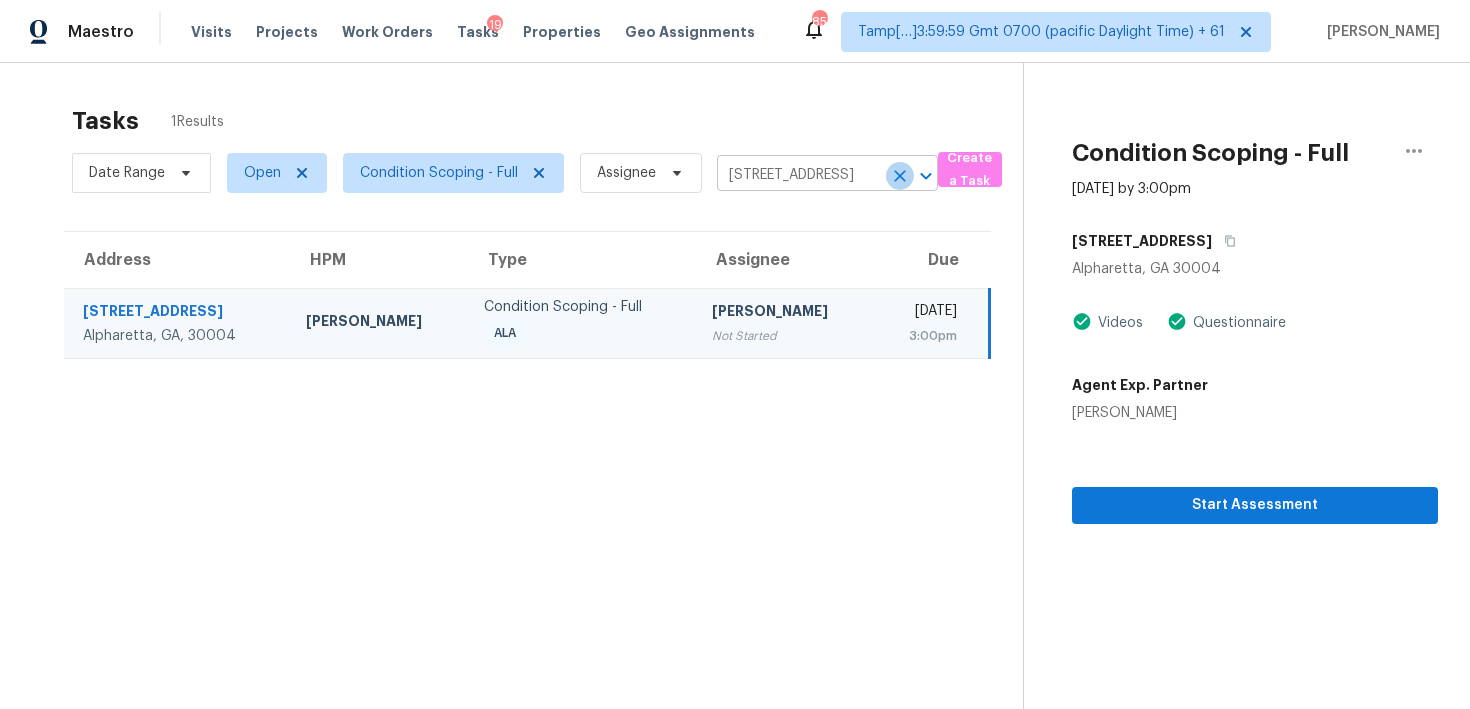 click at bounding box center (900, 176) 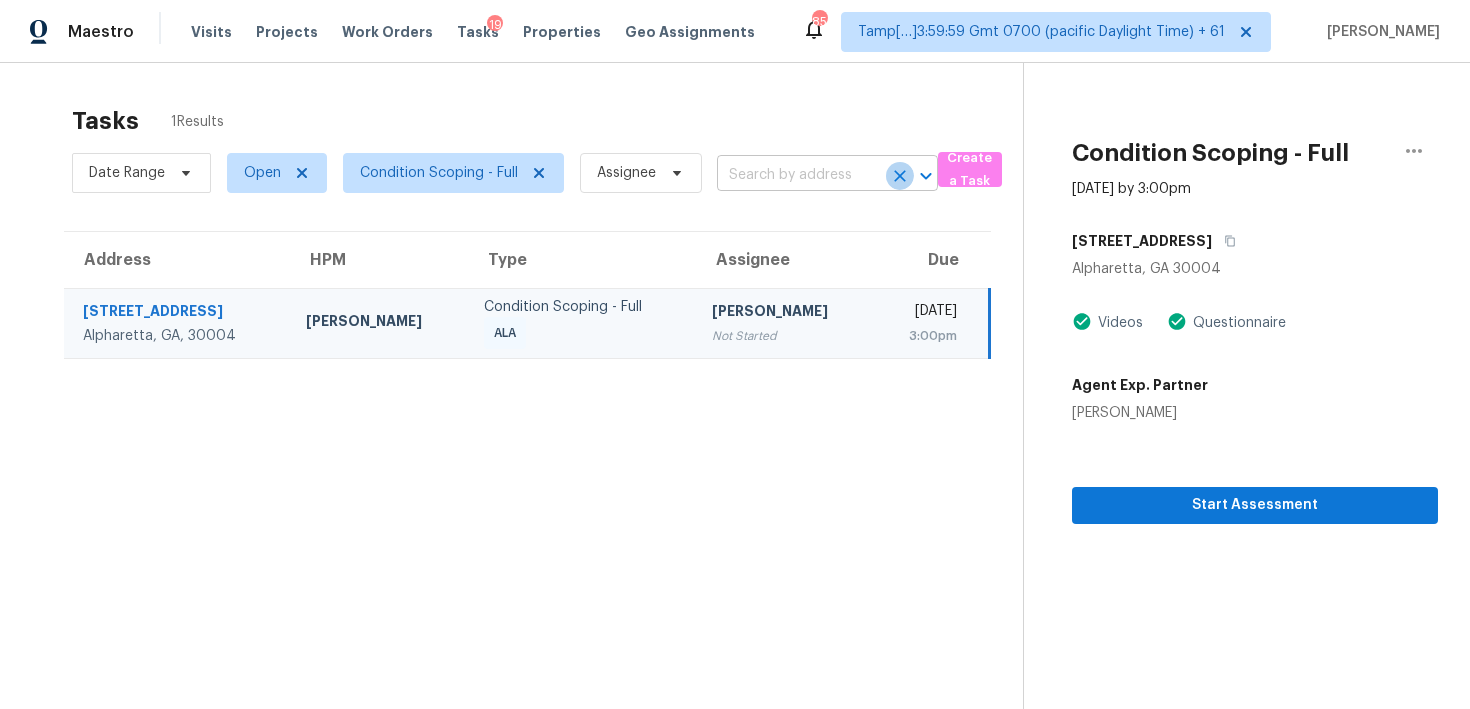scroll, scrollTop: 0, scrollLeft: 0, axis: both 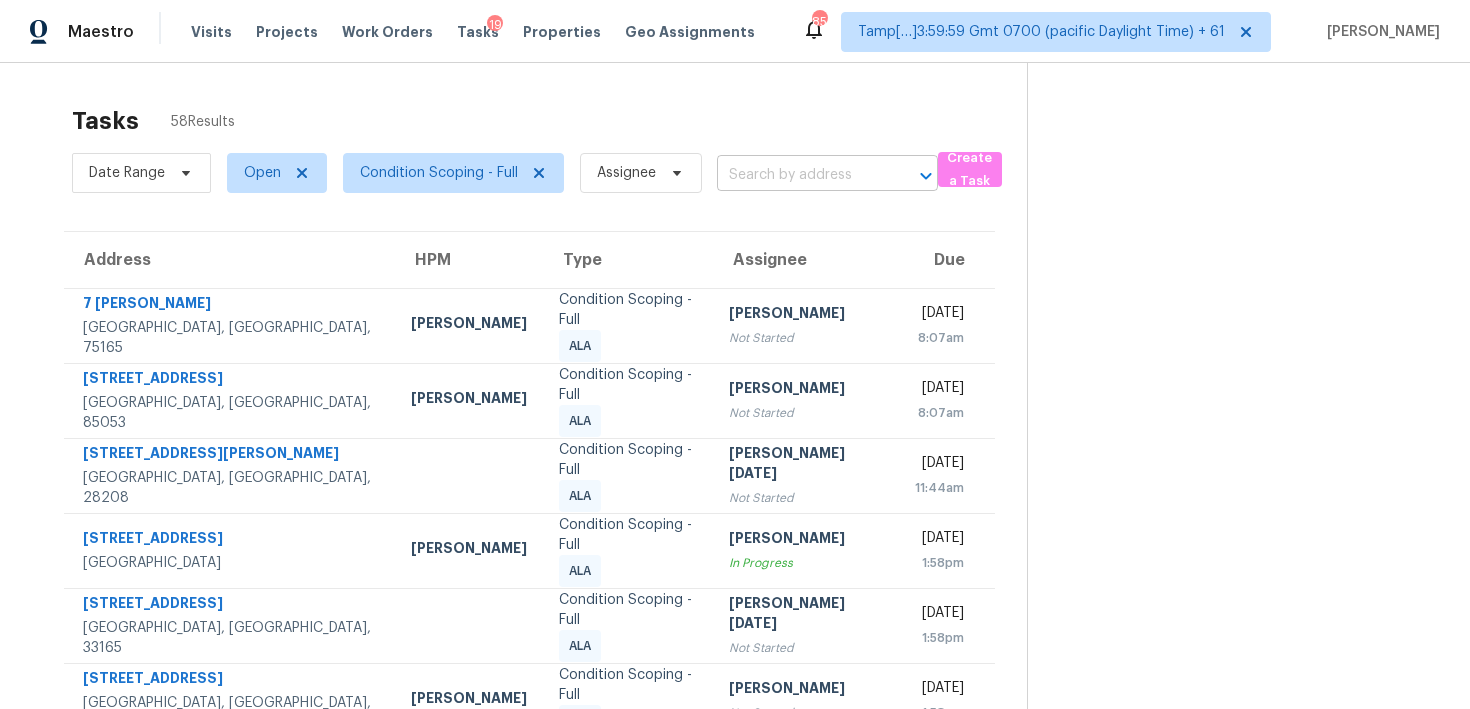 click at bounding box center (799, 175) 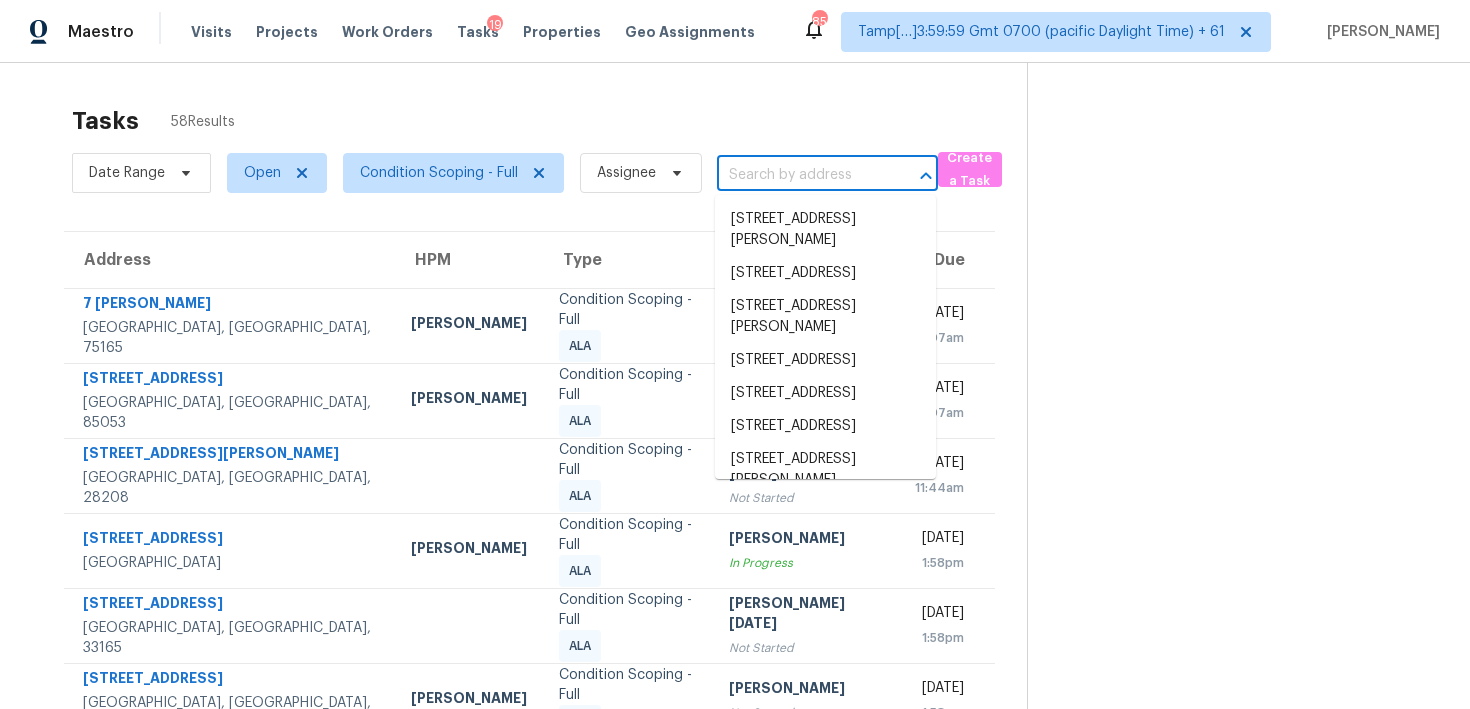paste on "670 Chantress Ct, Alpharetta, GA, 30004" 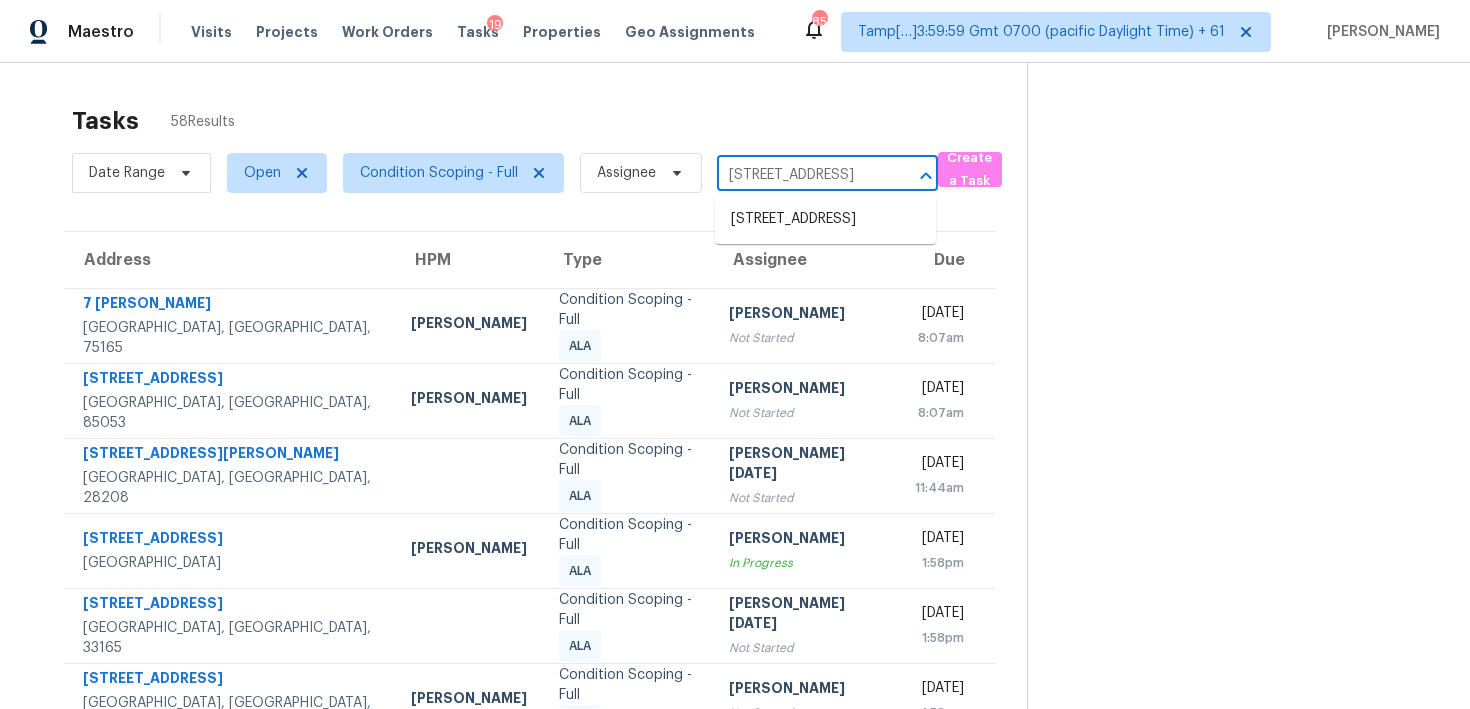 scroll, scrollTop: 0, scrollLeft: 117, axis: horizontal 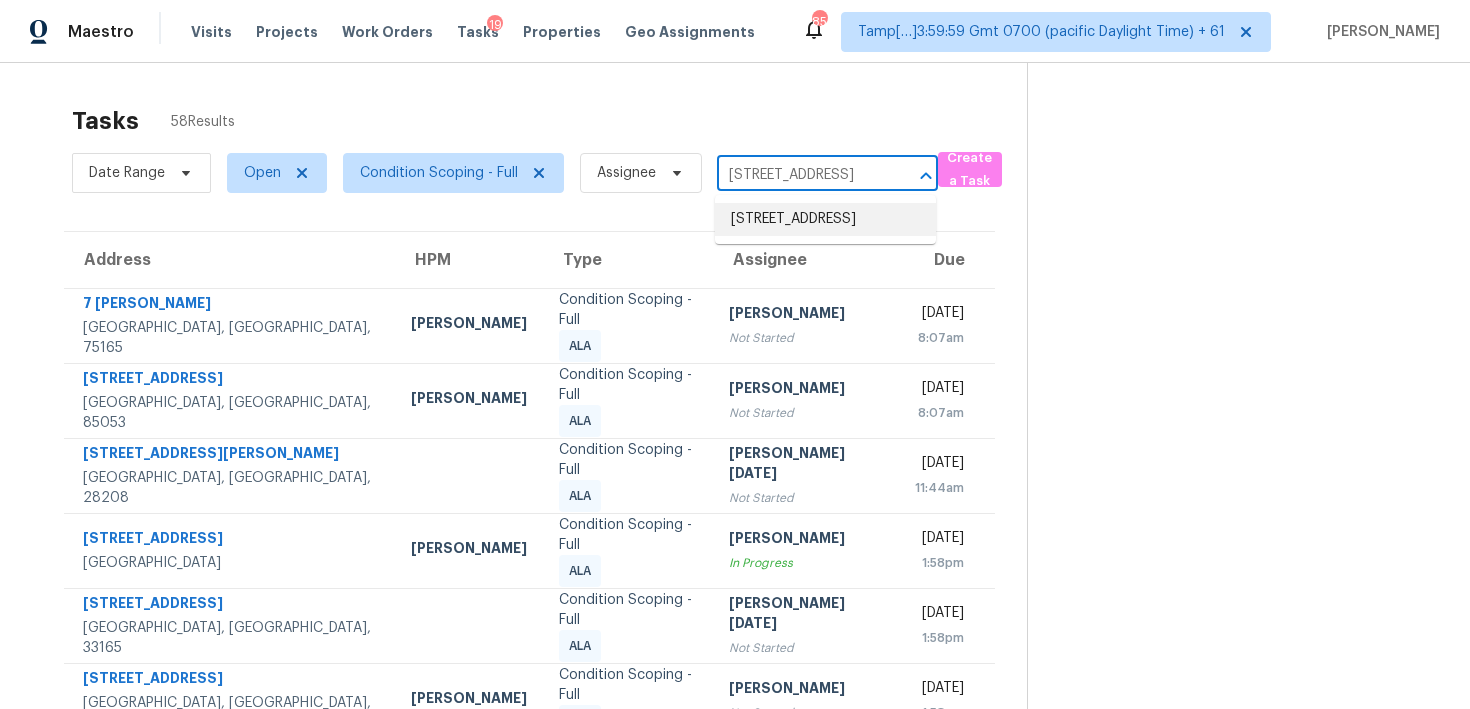 type on "670 Chantress Ct, Alpharetta, GA, 30004" 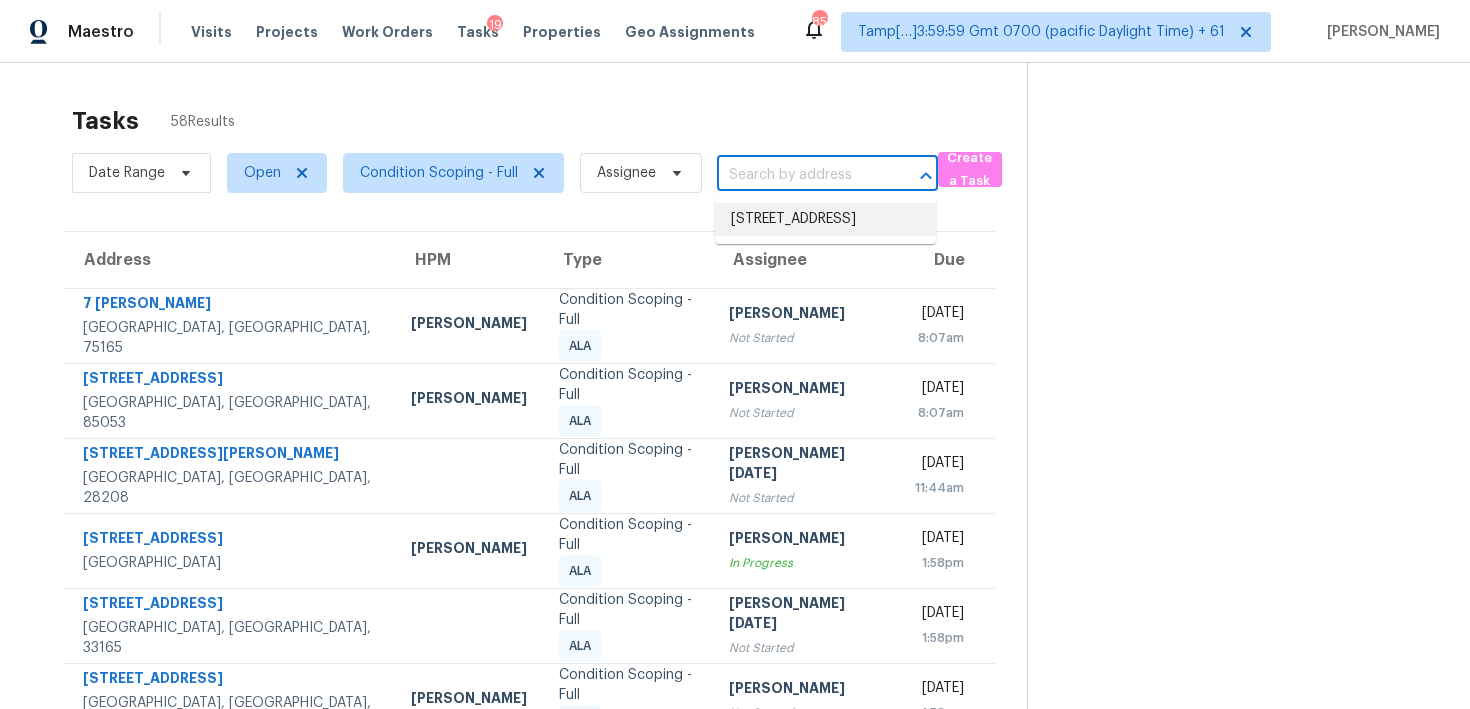 click on "Assignee" at bounding box center [806, 260] 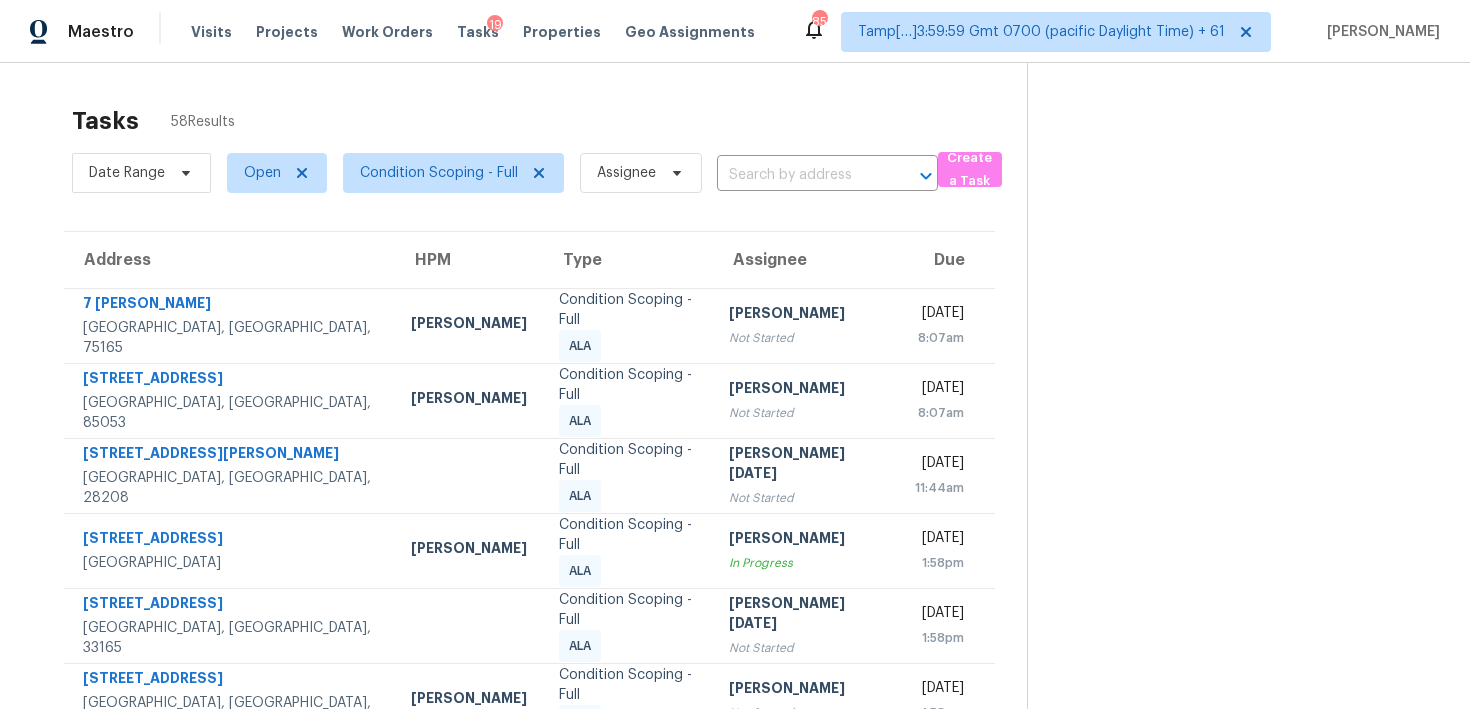 scroll, scrollTop: 0, scrollLeft: 0, axis: both 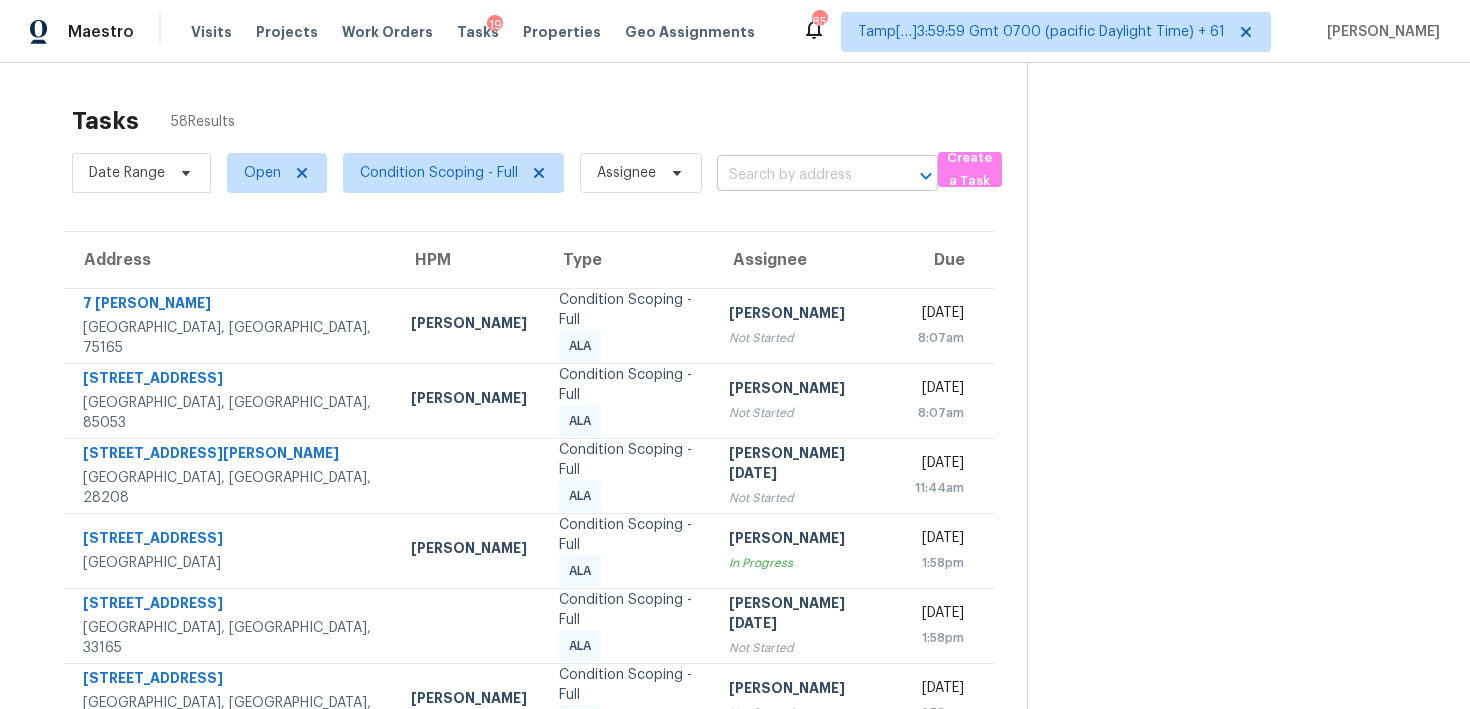 click at bounding box center [799, 175] 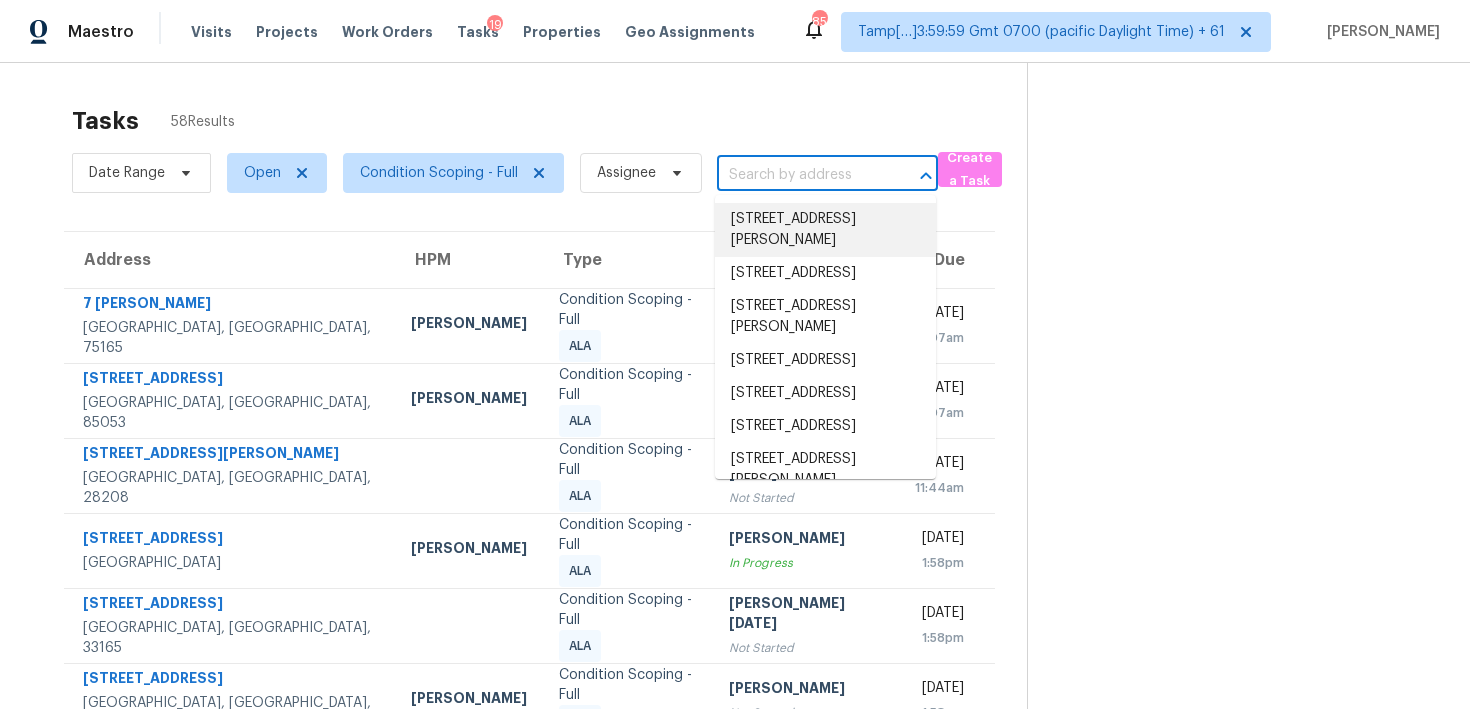 paste on "670 Chantress Ct, Alpharetta, GA, 30004" 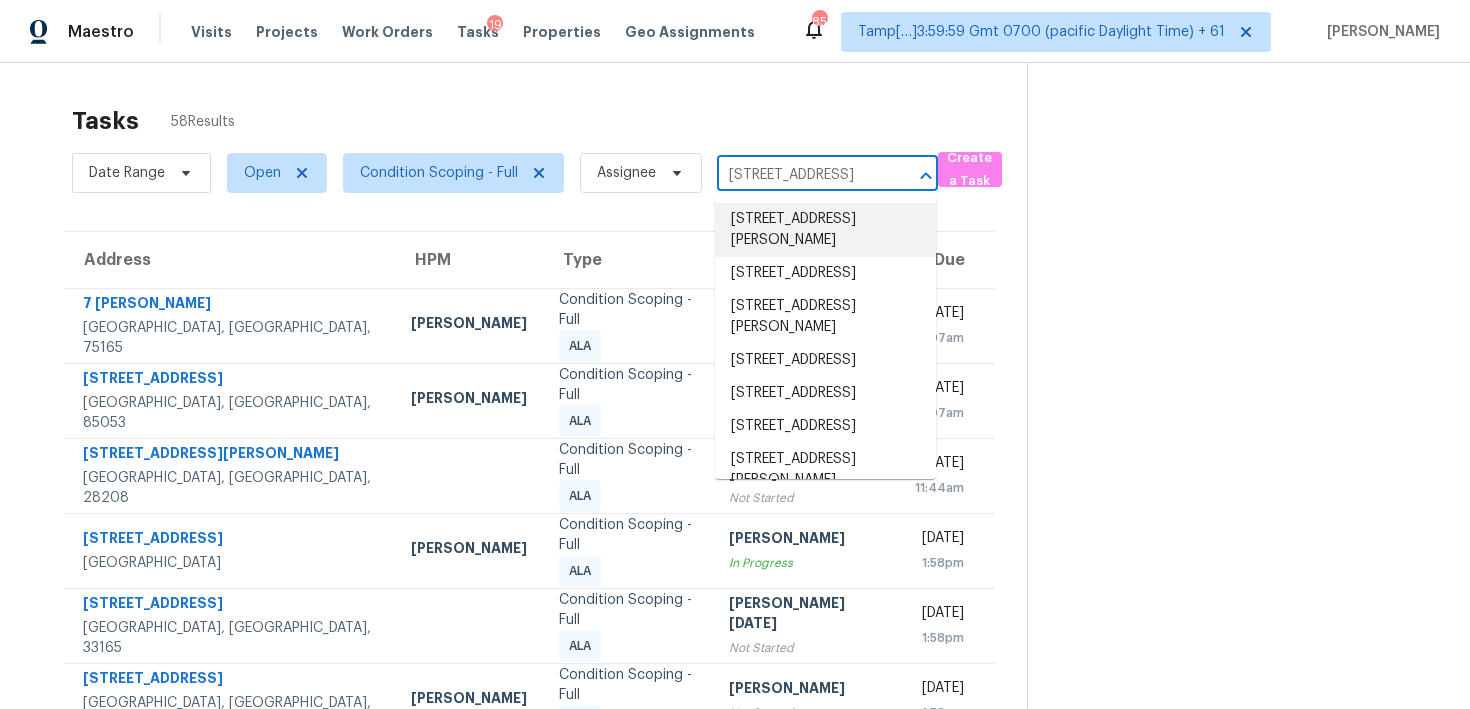 scroll, scrollTop: 0, scrollLeft: 117, axis: horizontal 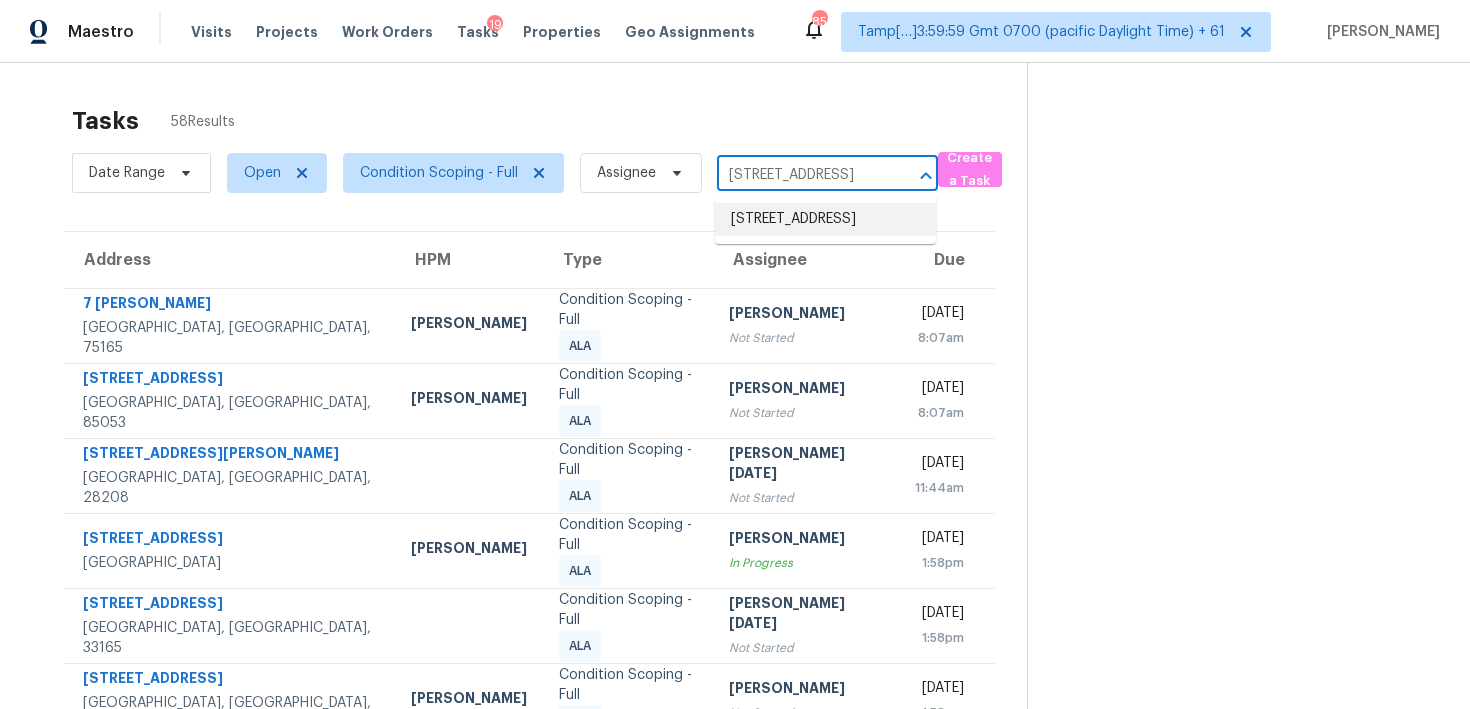 click on "670 Chantress Ct, Alpharetta, GA 30004" at bounding box center (825, 219) 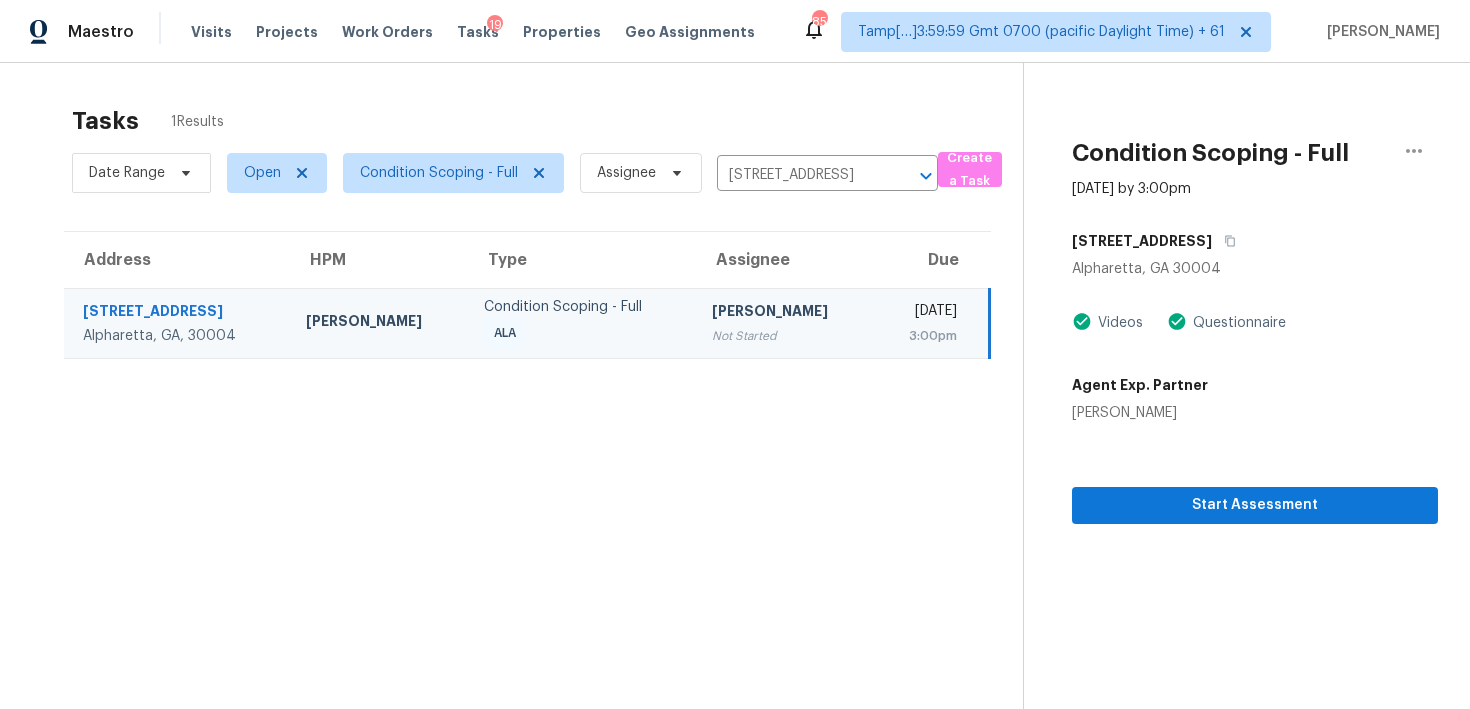 click on "[PERSON_NAME]" at bounding box center (785, 313) 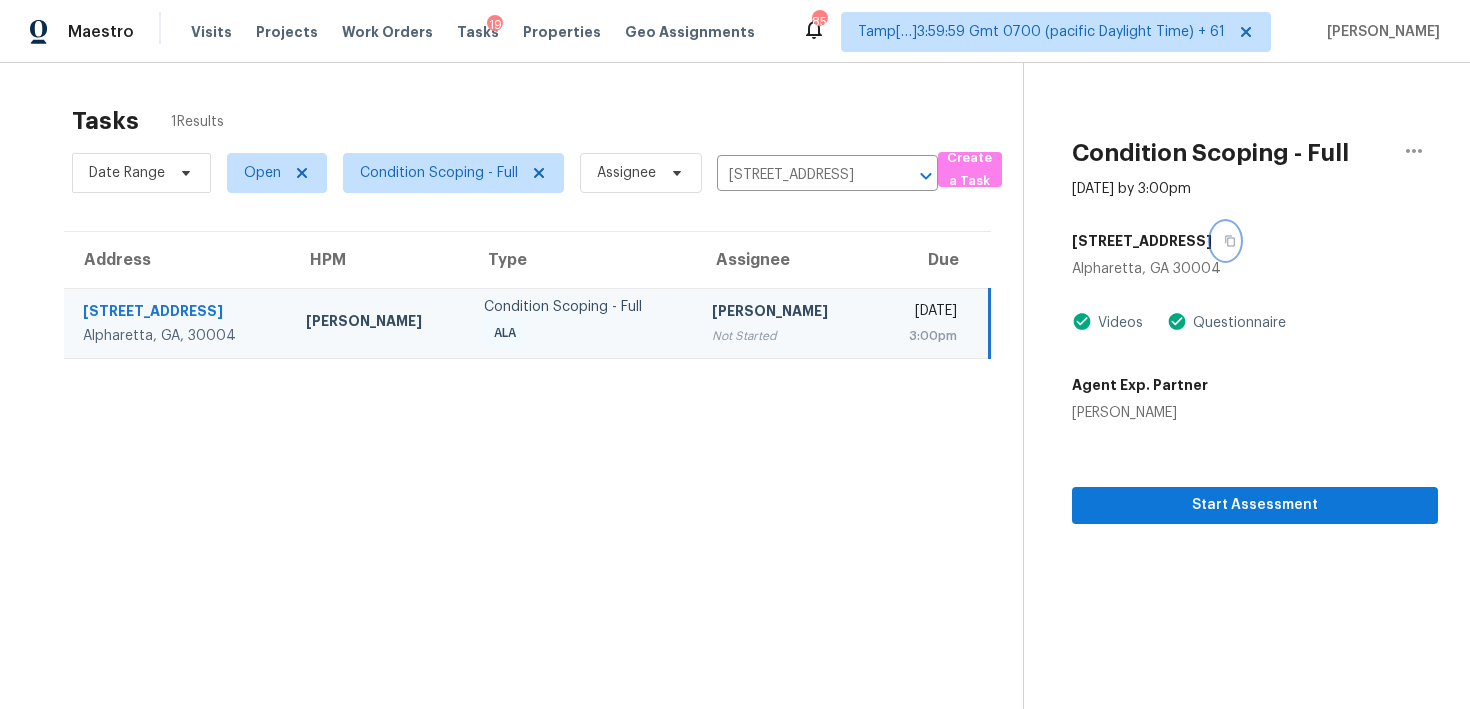 click at bounding box center [1225, 241] 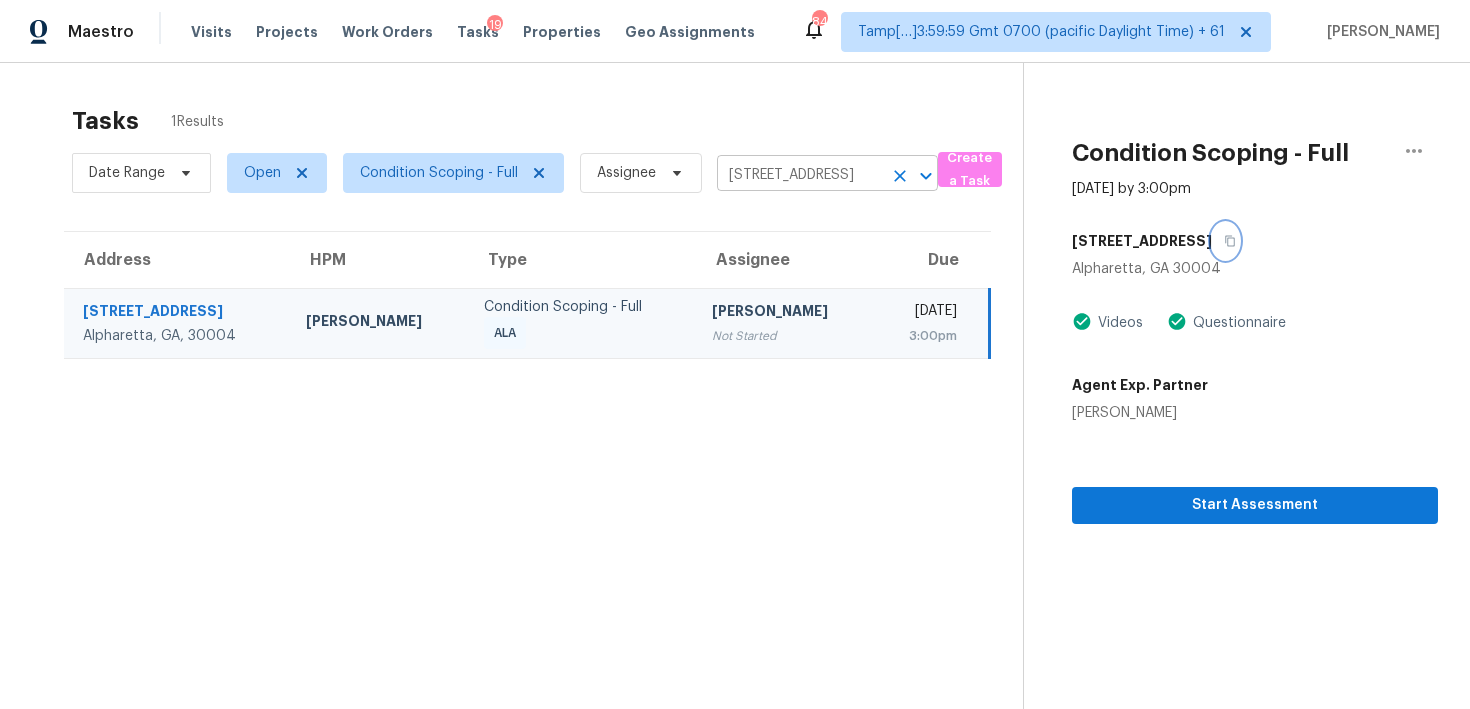 click at bounding box center (900, 176) 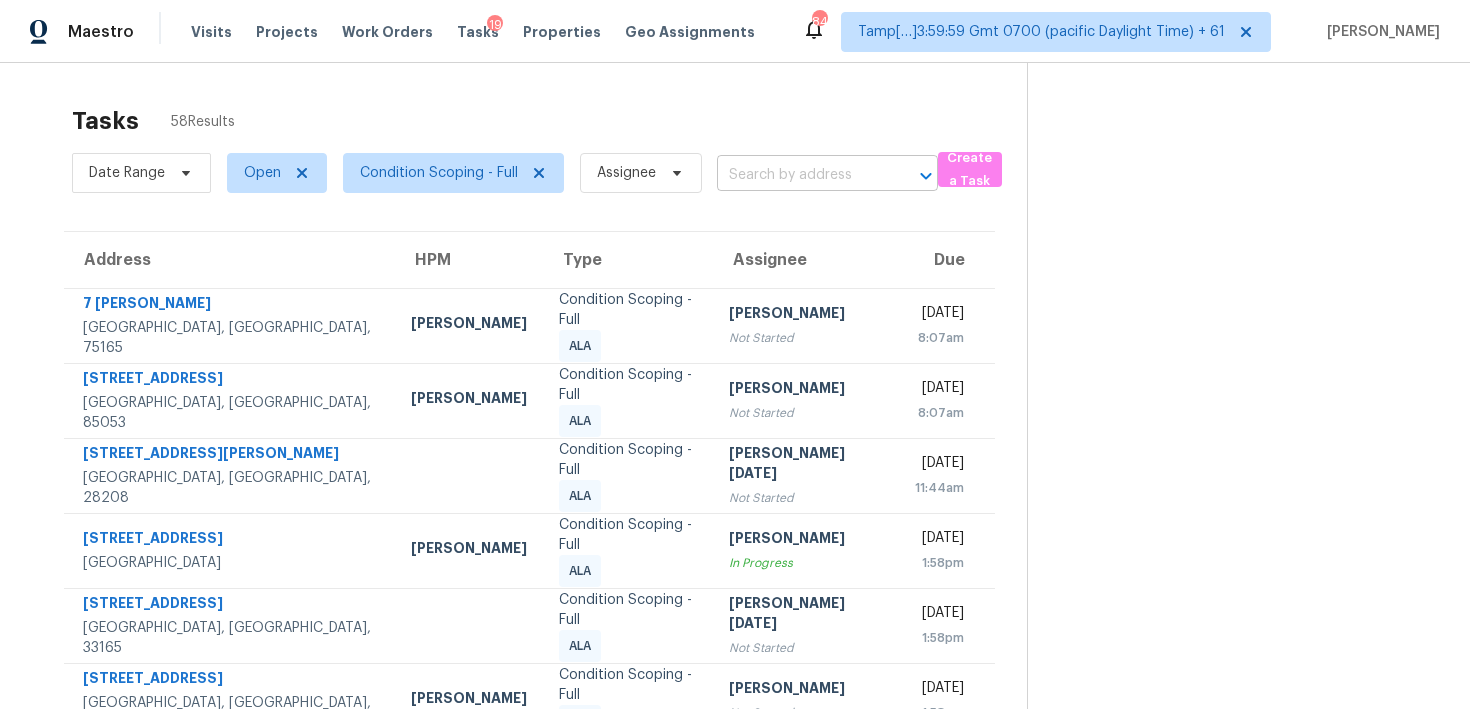 click at bounding box center (799, 175) 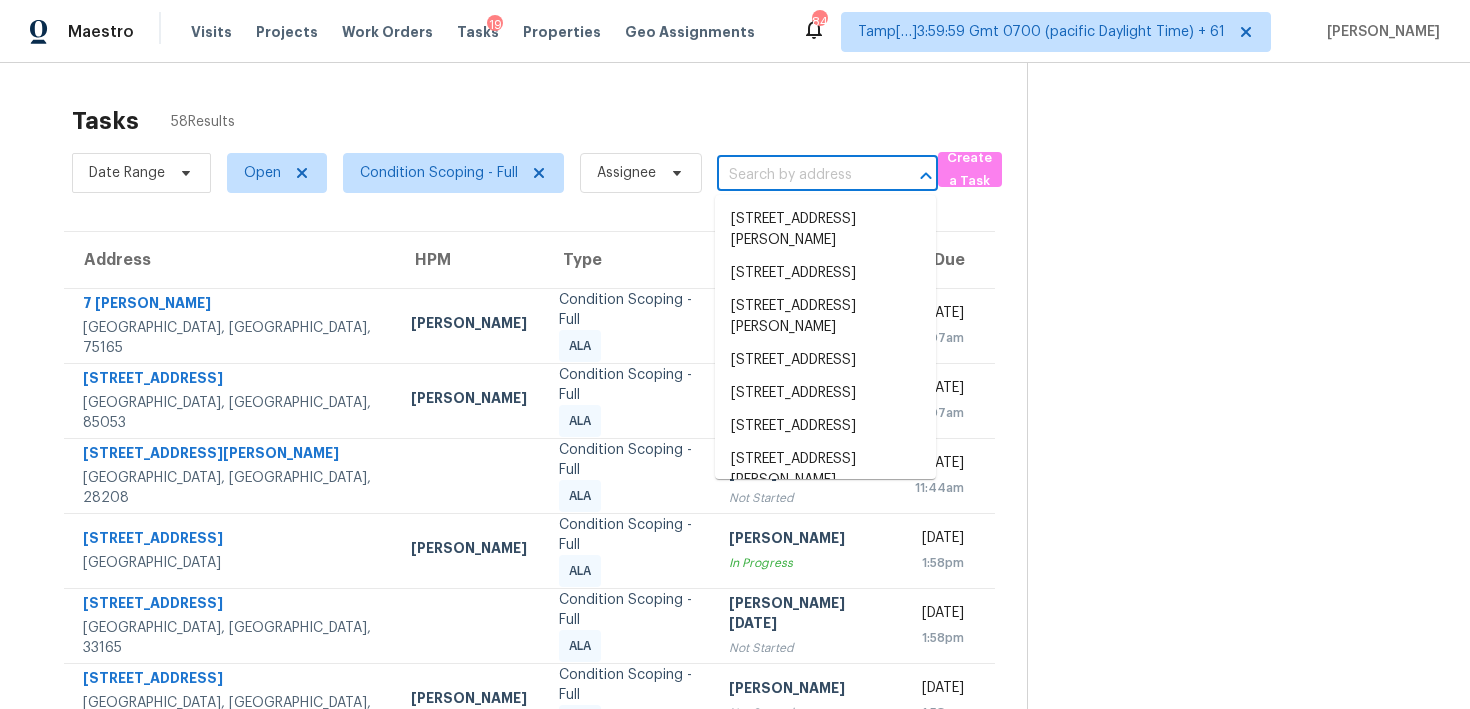 paste on "670 Chantress Ct, Alpharetta, GA, 30004" 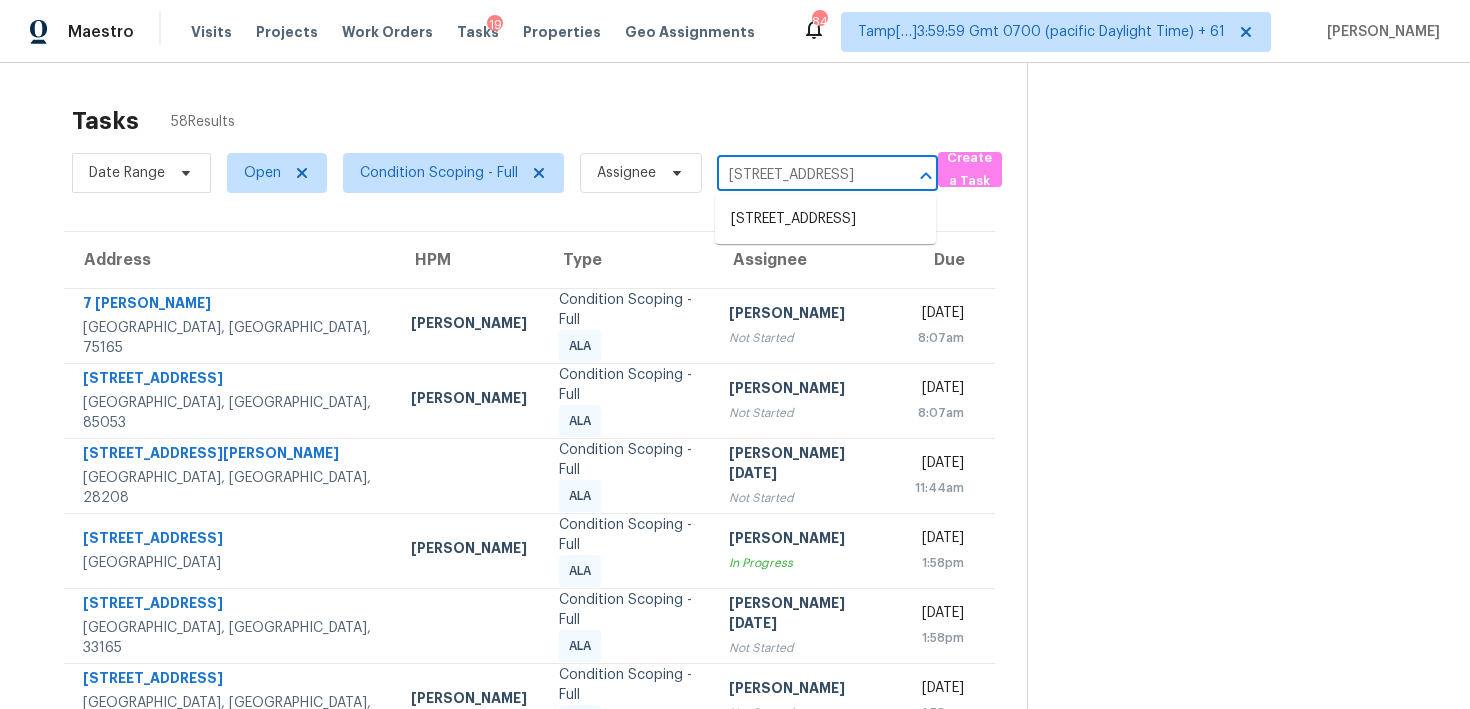 scroll, scrollTop: 0, scrollLeft: 117, axis: horizontal 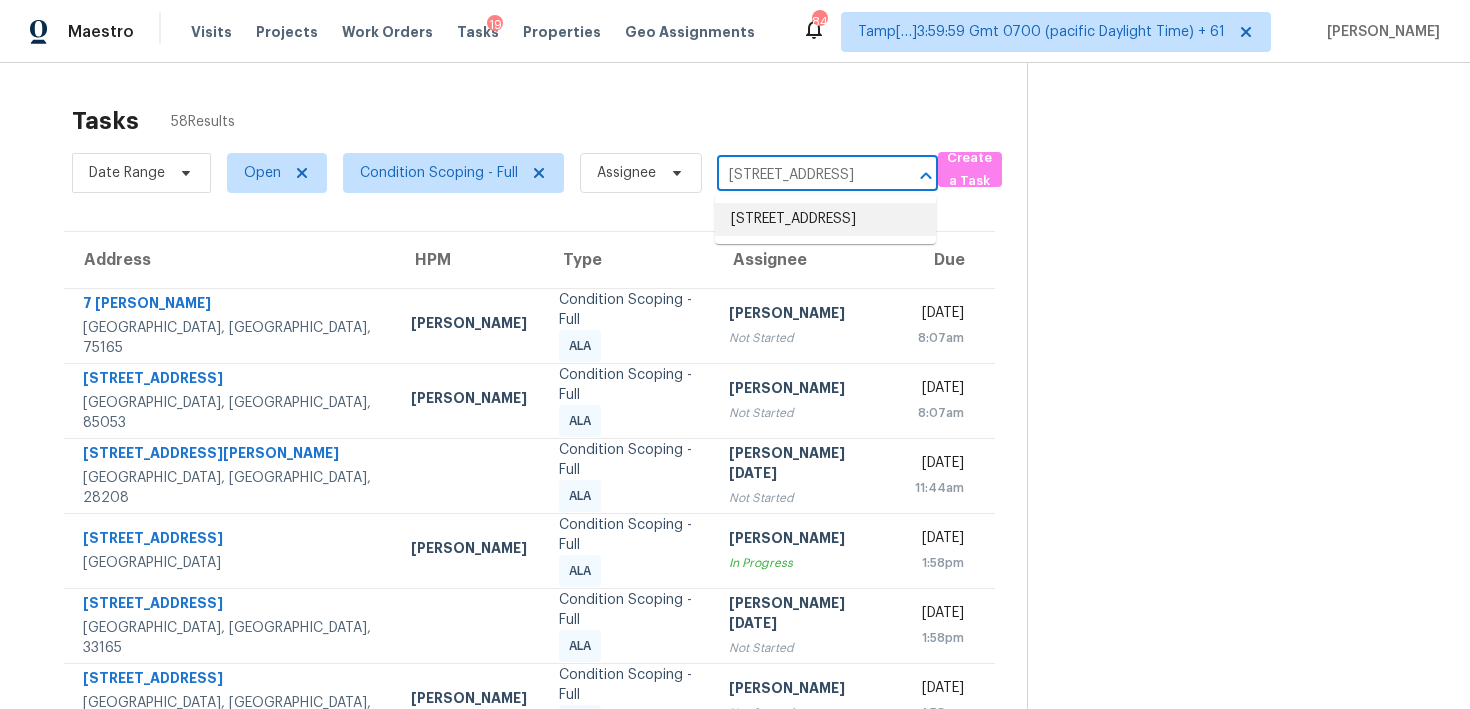 click on "670 Chantress Ct, Alpharetta, GA 30004" at bounding box center [825, 219] 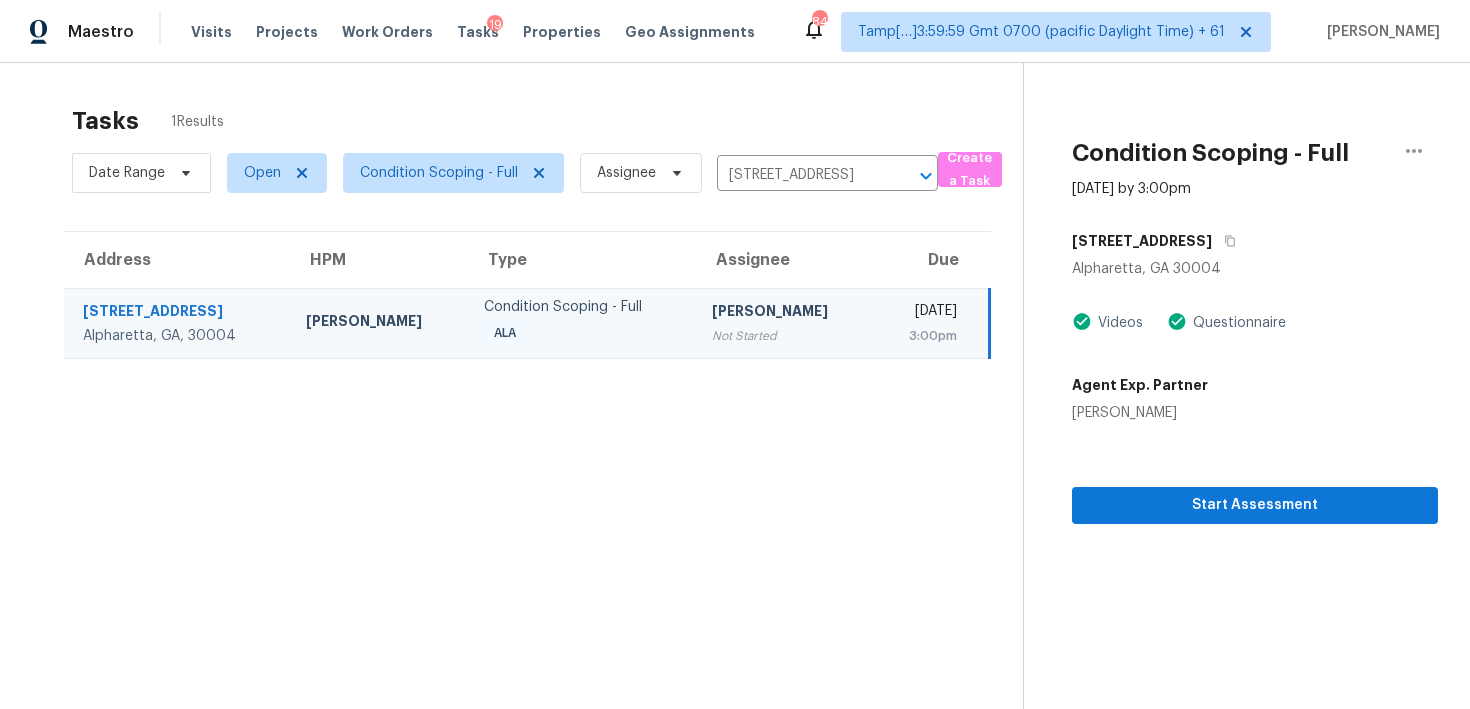 click on "Fri, Jul 11th 2025" at bounding box center [923, 313] 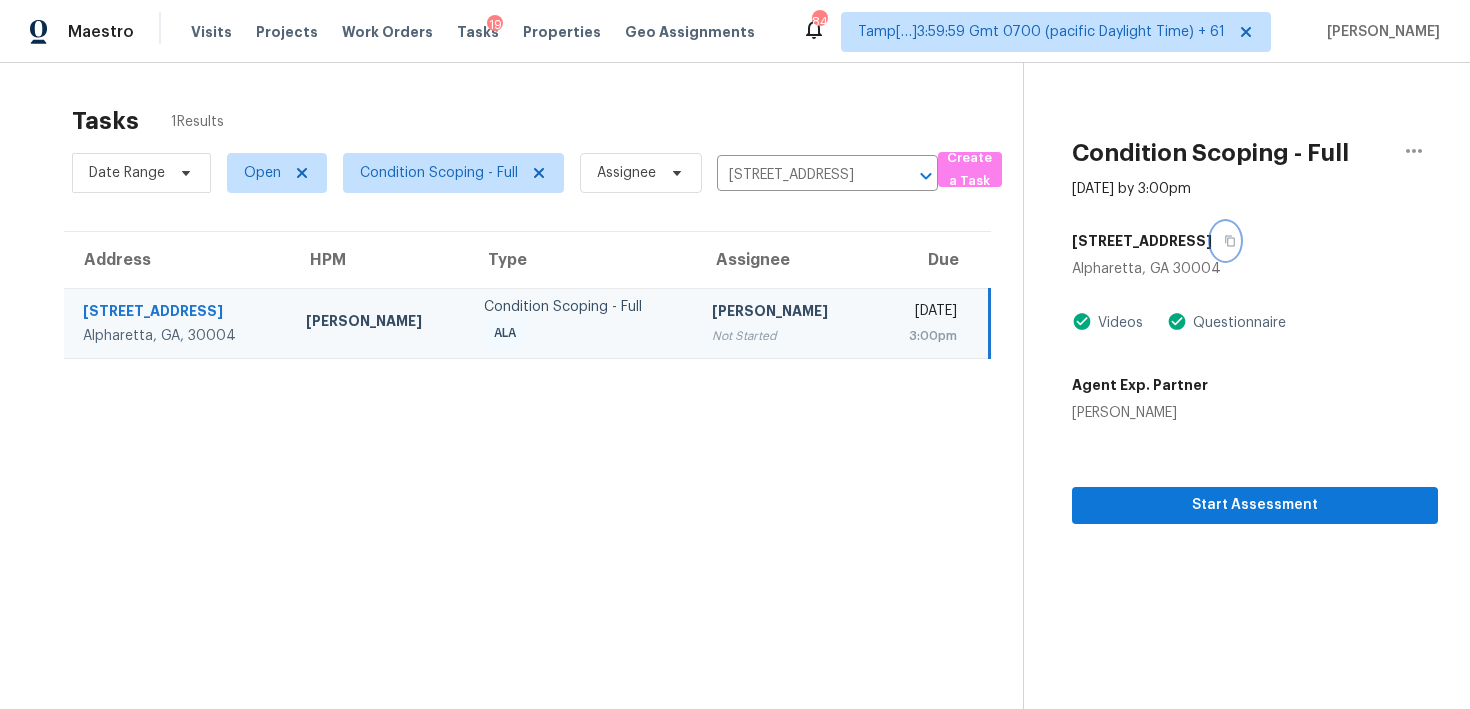 click at bounding box center [1225, 241] 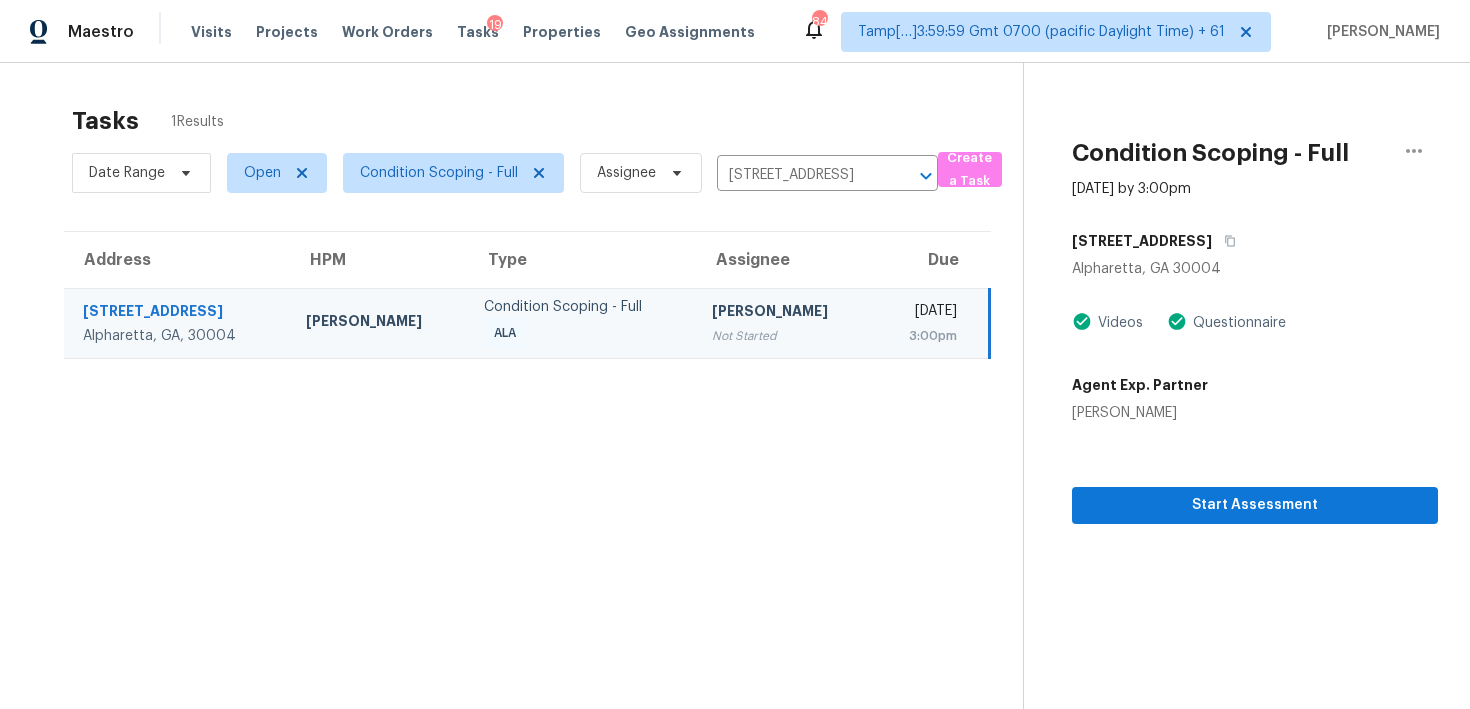 click on "Fri, Jul 11th 2025 3:00pm" at bounding box center (932, 323) 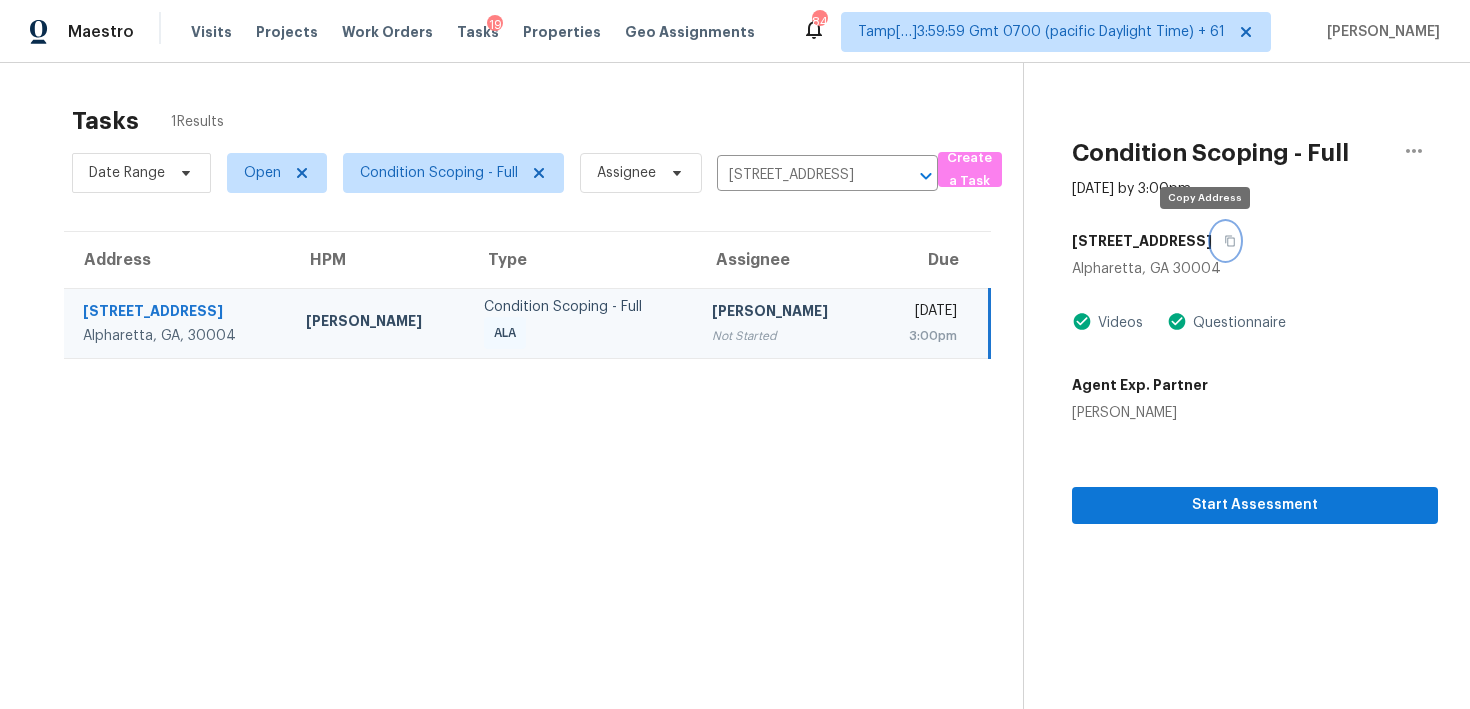 click at bounding box center [1225, 241] 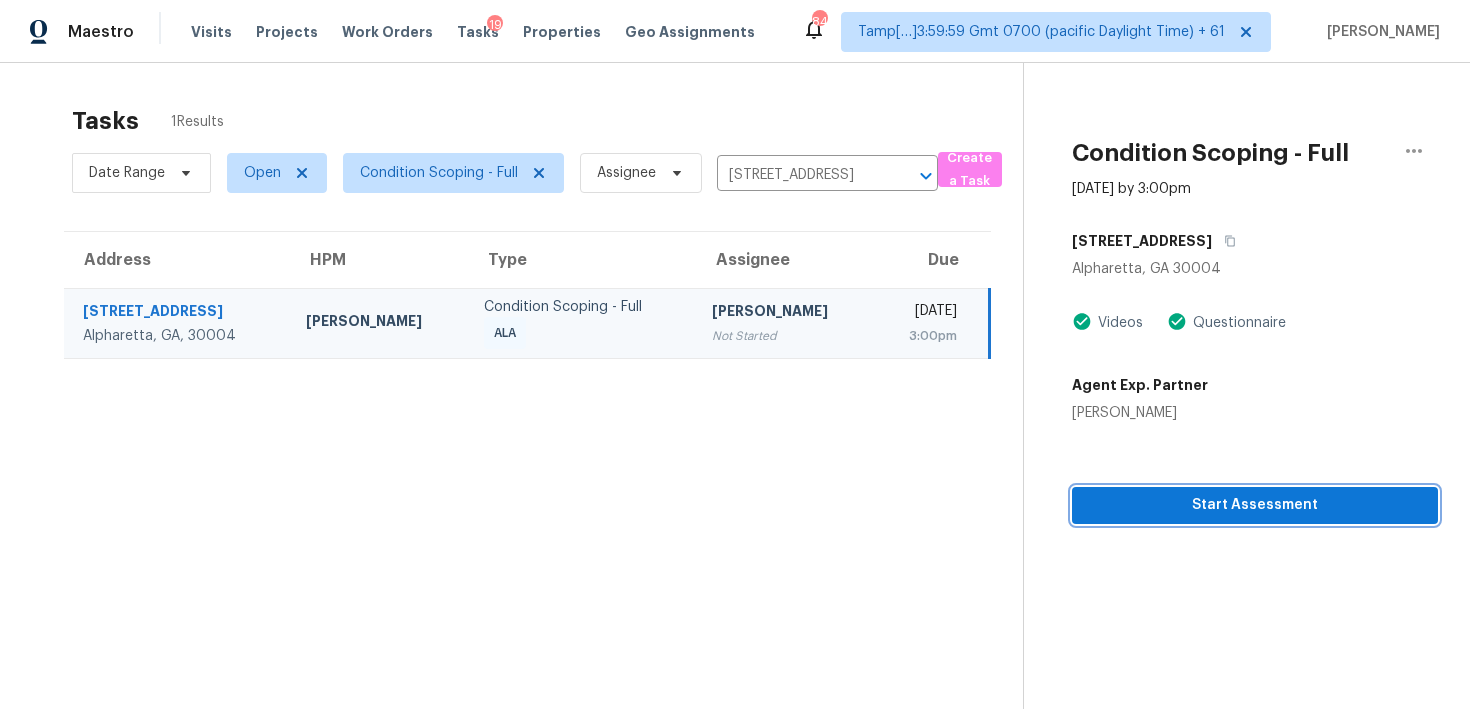 click on "Start Assessment" at bounding box center [1255, 505] 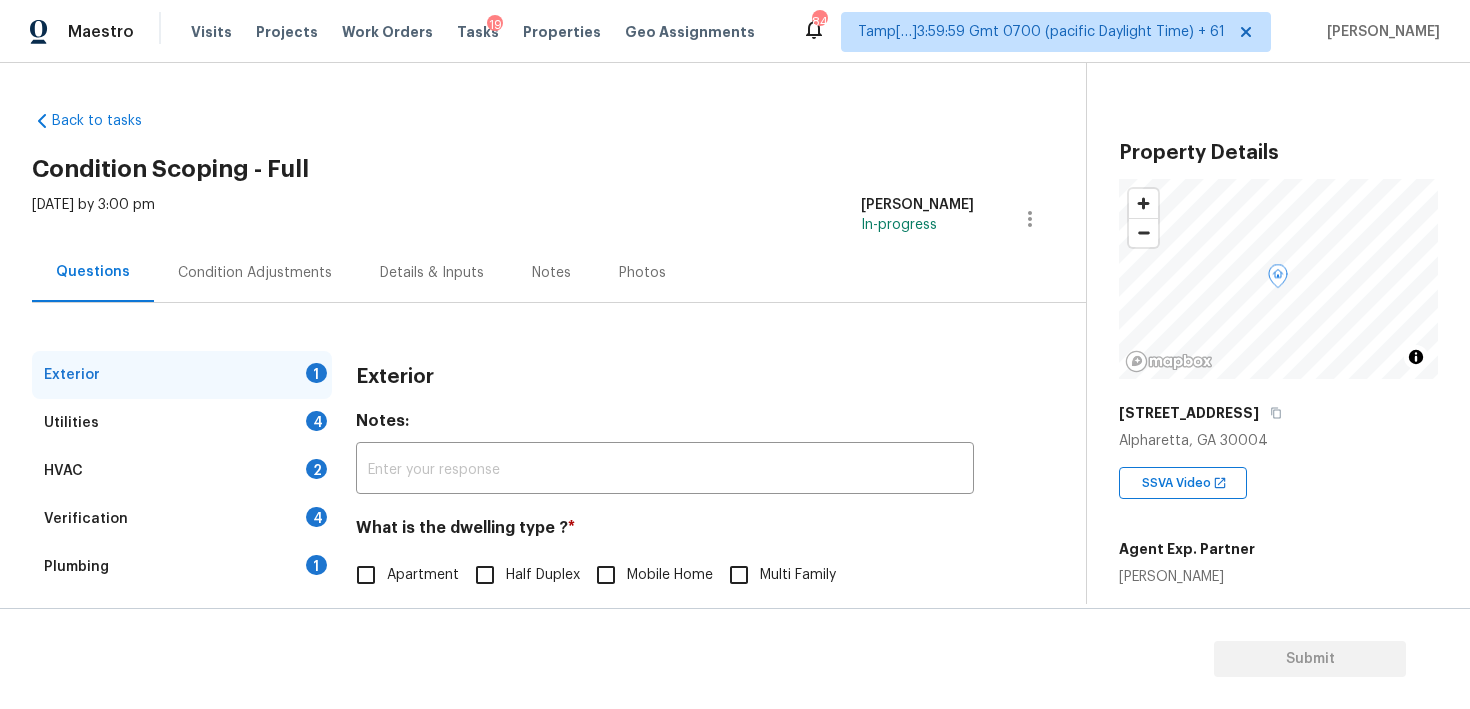 click on "Condition Adjustments" at bounding box center (255, 273) 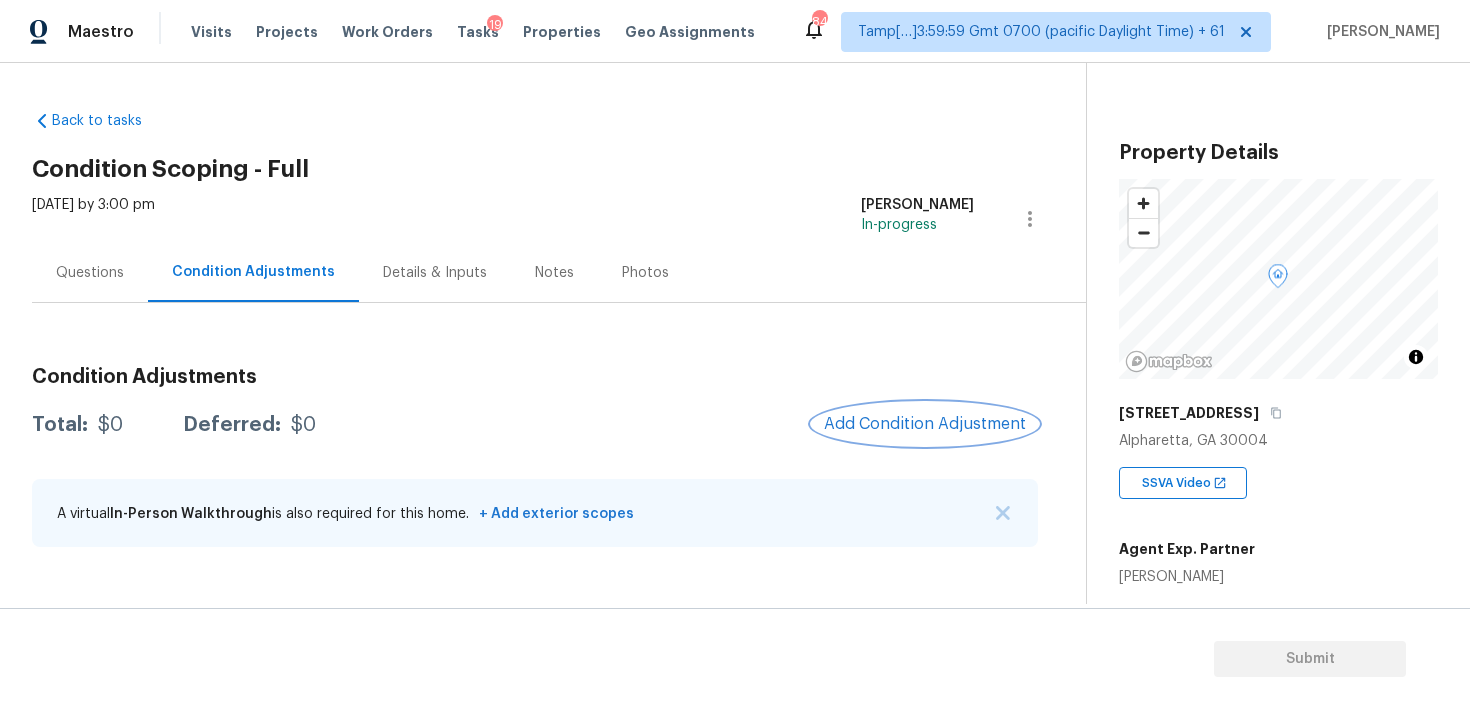 click on "Add Condition Adjustment" at bounding box center [925, 424] 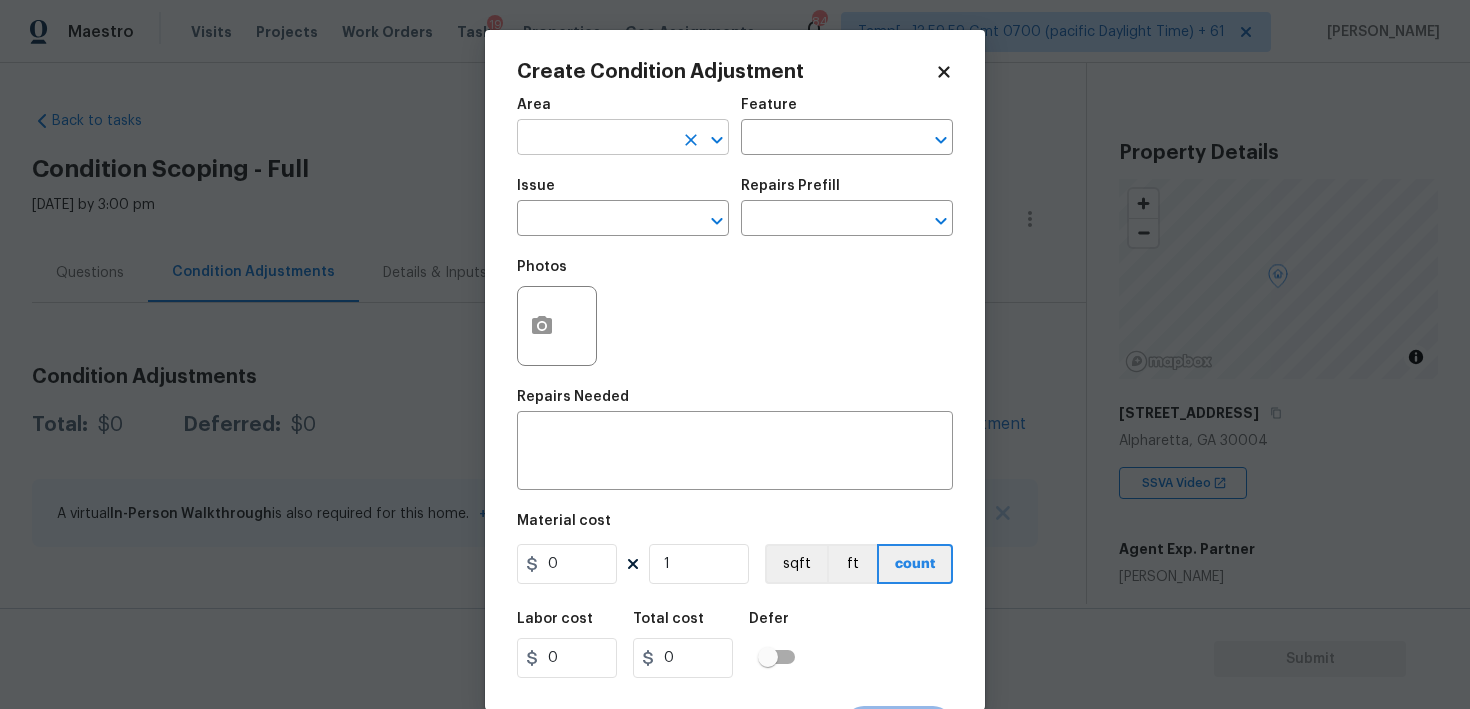 click at bounding box center [595, 139] 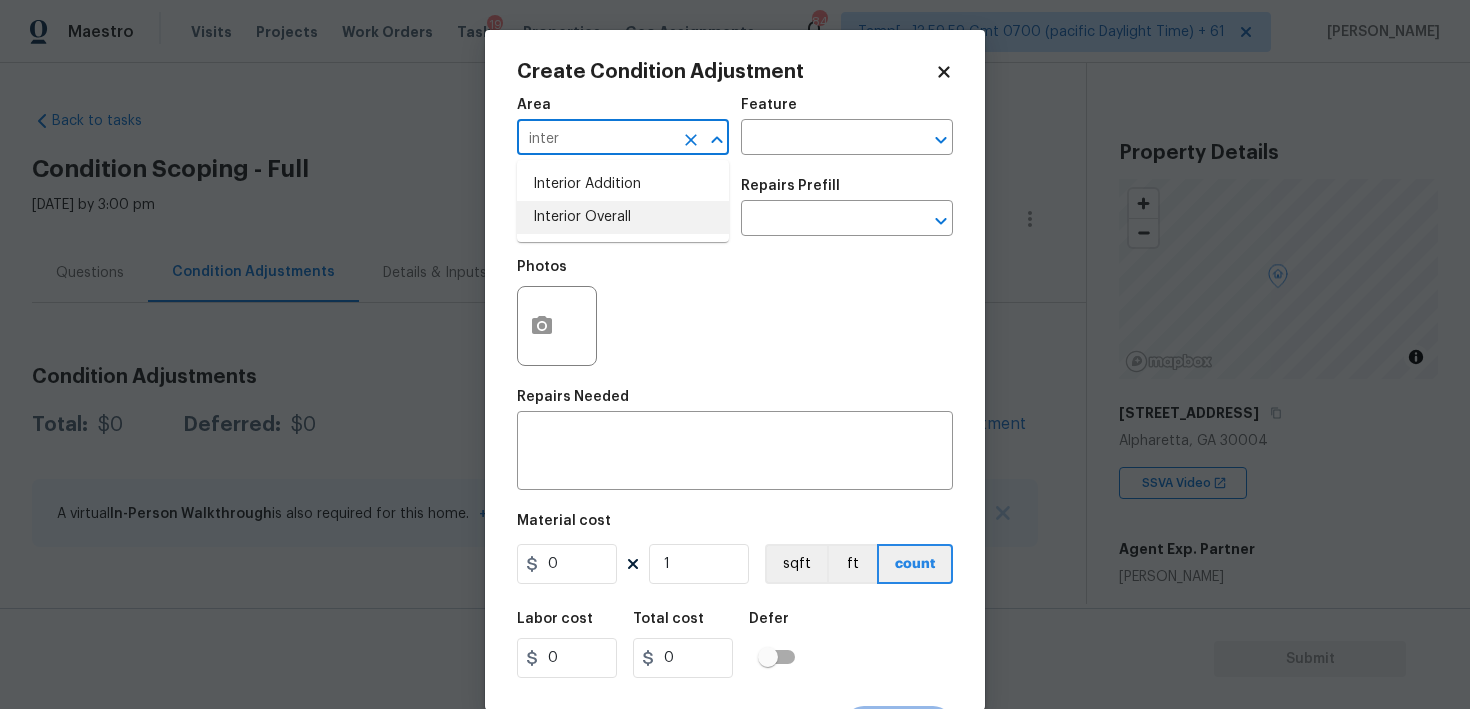 click on "Interior Overall" at bounding box center [623, 217] 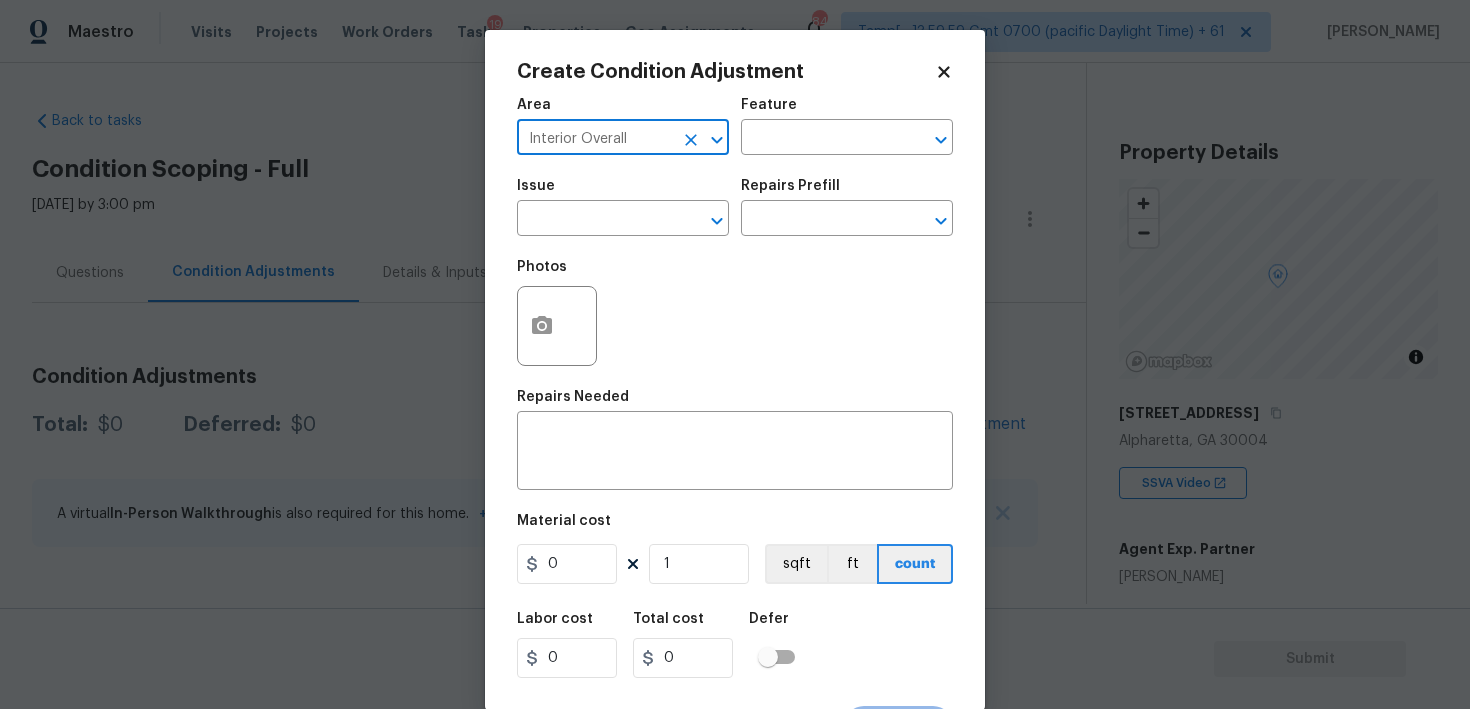 type on "Interior Overall" 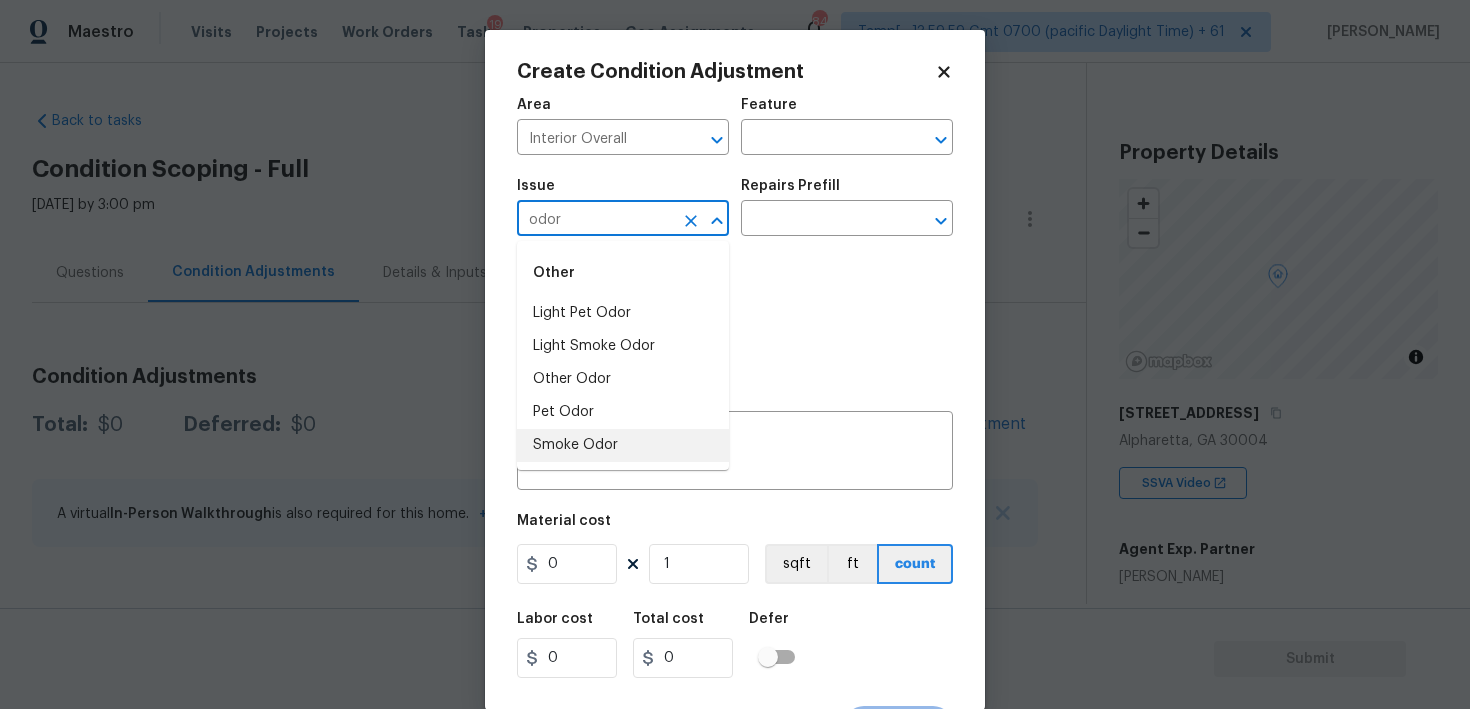 click on "Smoke Odor" at bounding box center [623, 445] 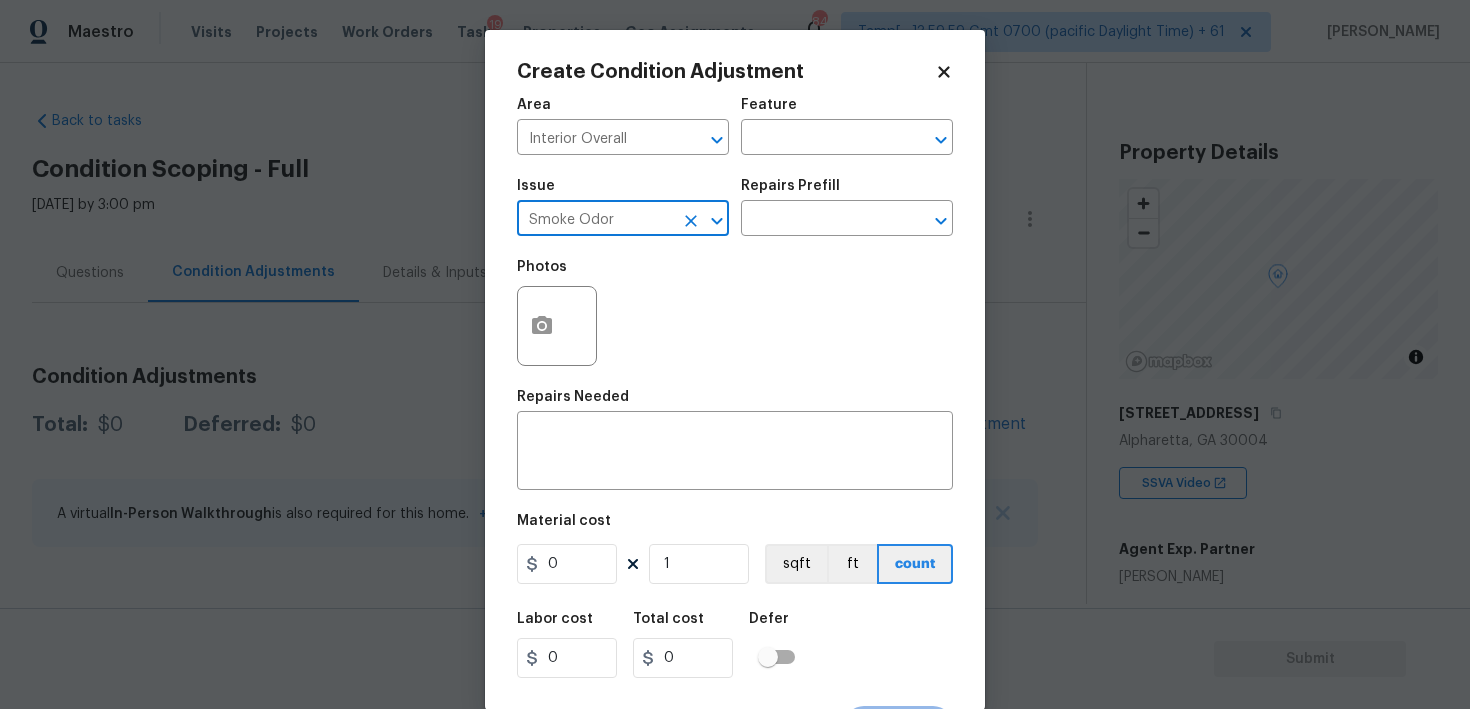type on "Smoke Odor" 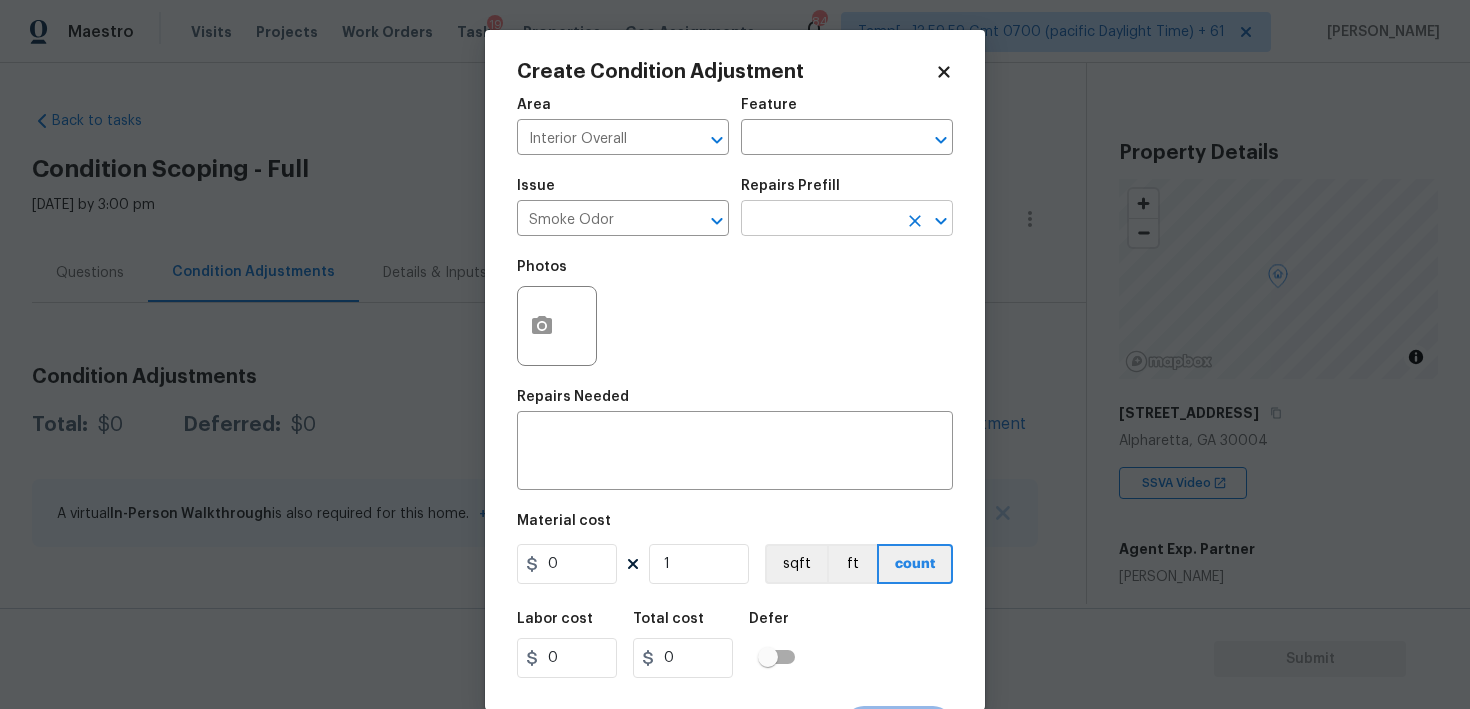 click at bounding box center [819, 220] 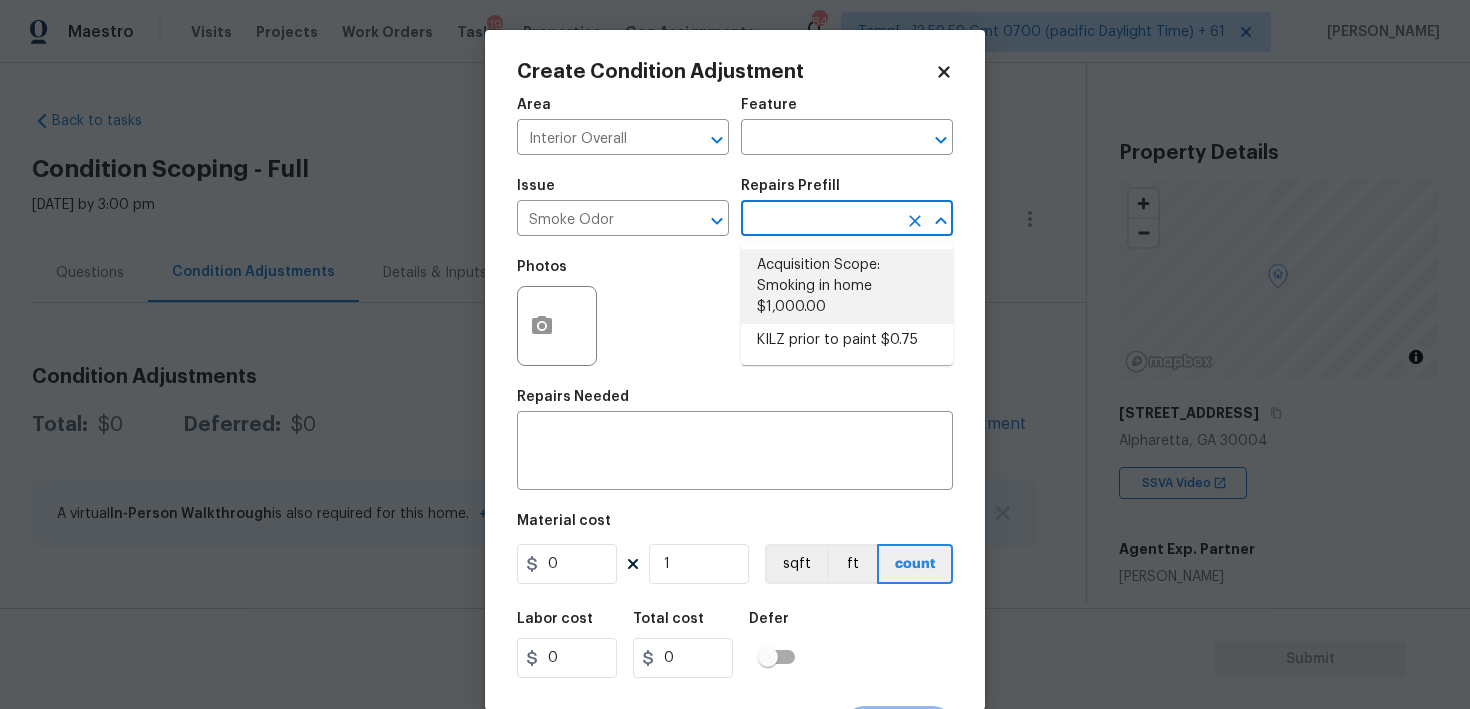 click on "Acquisition Scope: Smoking in home $1,000.00" at bounding box center (847, 286) 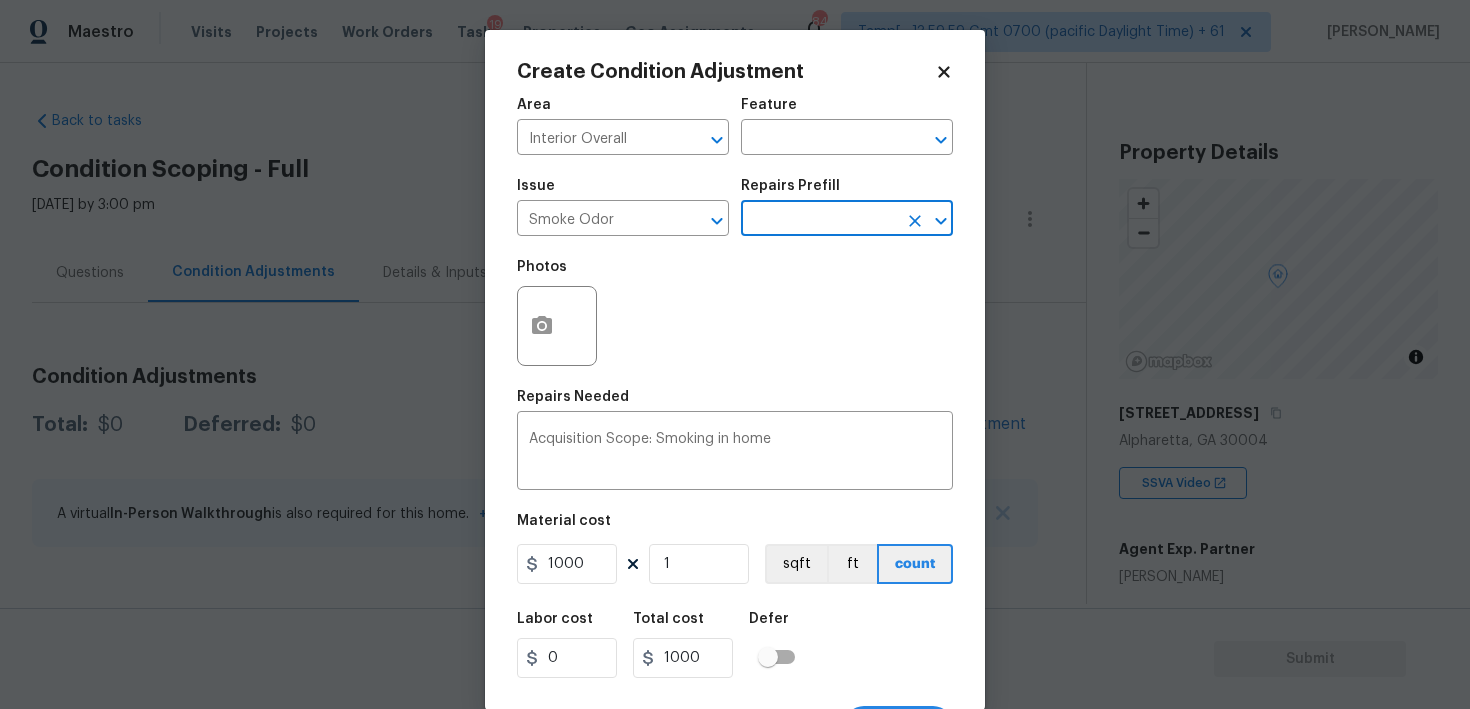 scroll, scrollTop: 38, scrollLeft: 0, axis: vertical 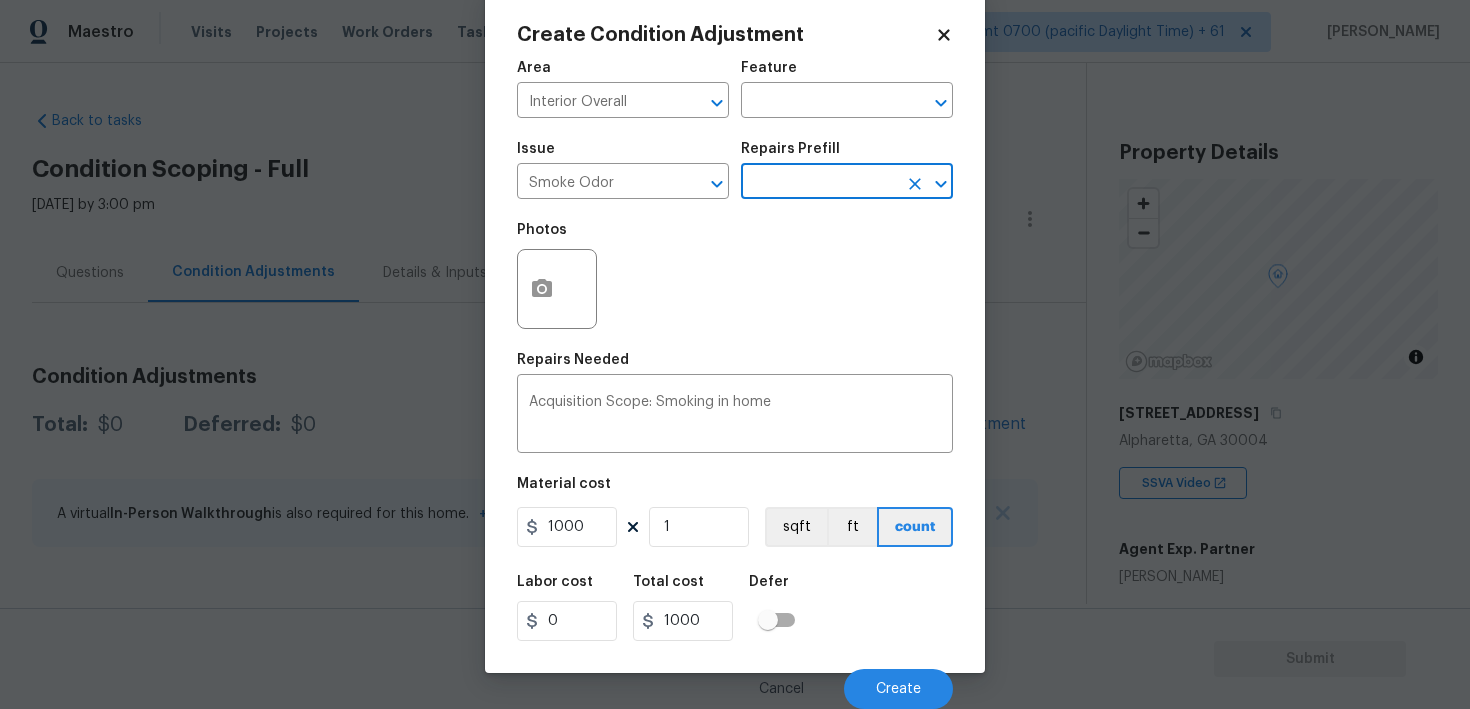 click on "Labor cost 0 Total cost 1000 Defer" at bounding box center (735, 608) 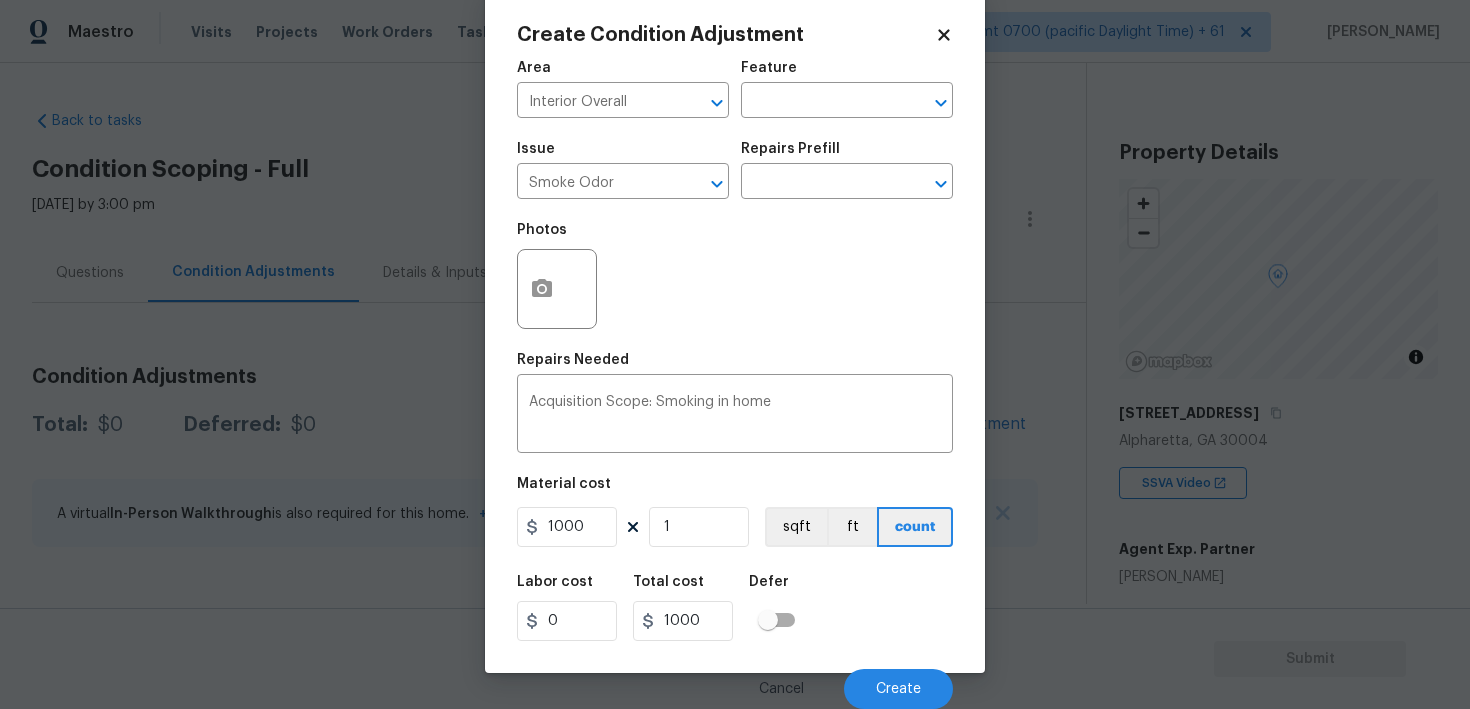 click on "Cancel Create" at bounding box center [735, 681] 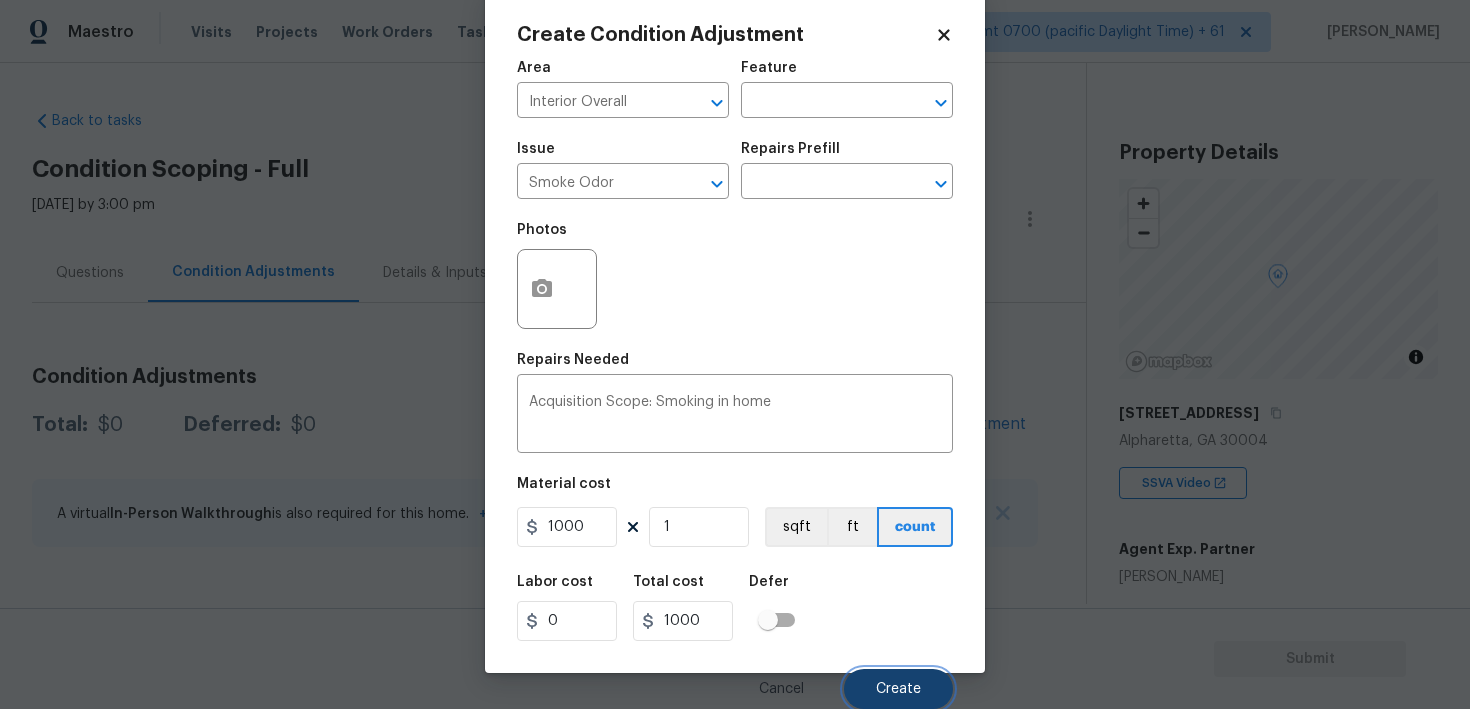 click on "Create" at bounding box center (898, 689) 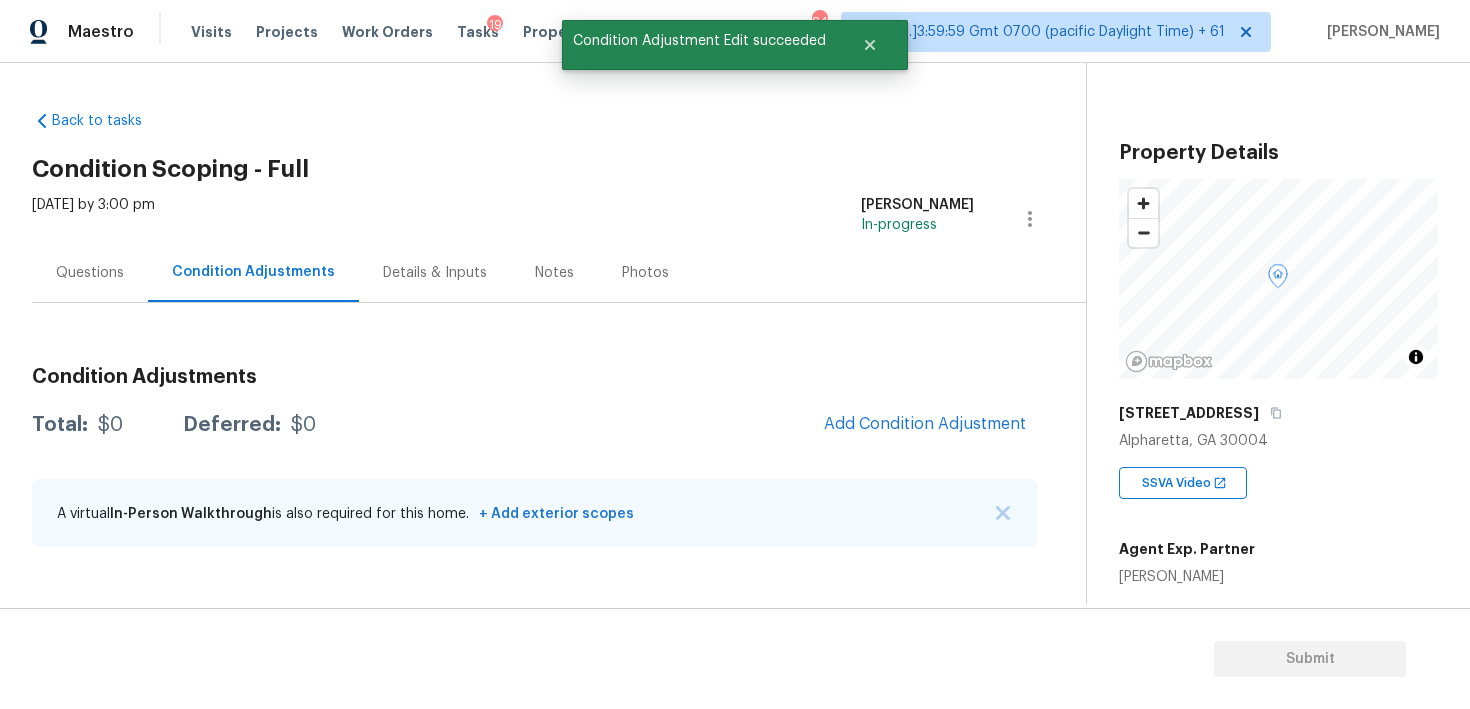 scroll, scrollTop: 31, scrollLeft: 0, axis: vertical 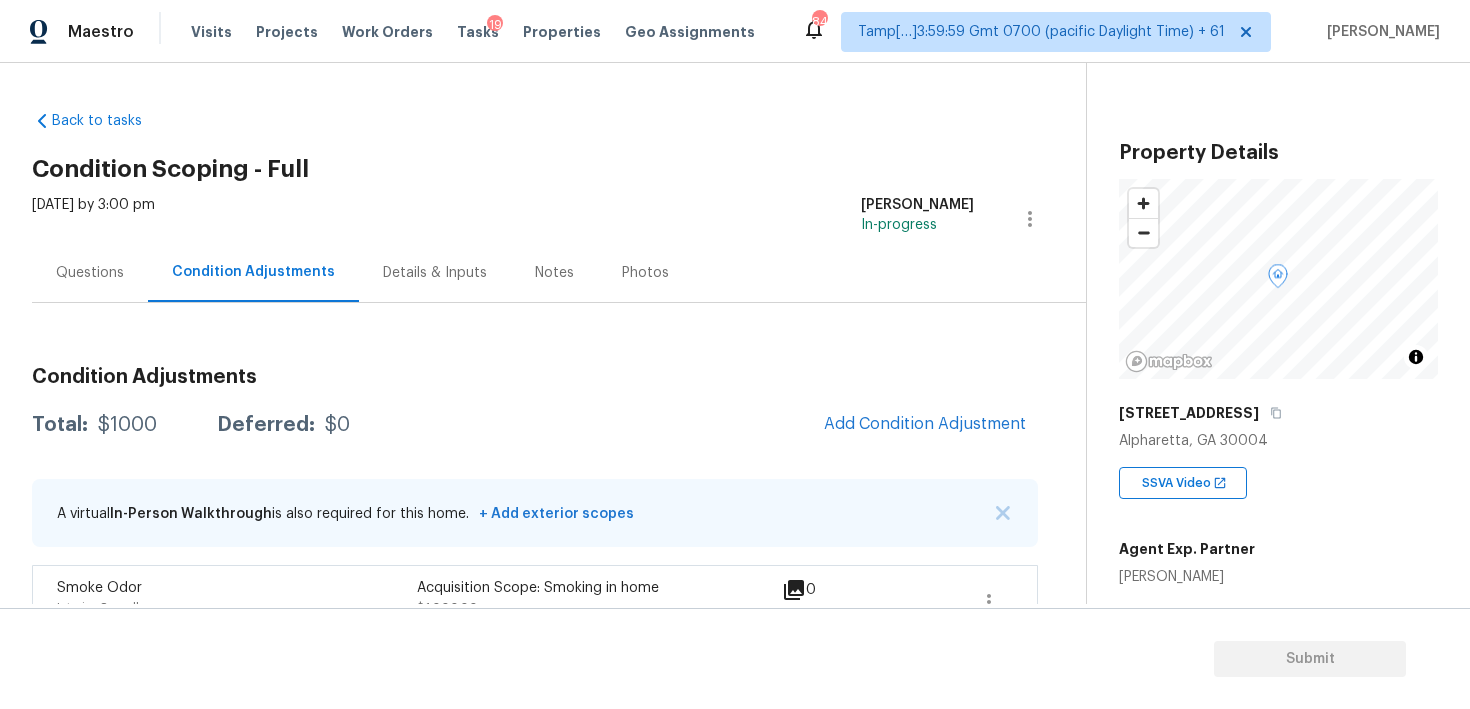 click on "Add Condition Adjustment" at bounding box center (925, 425) 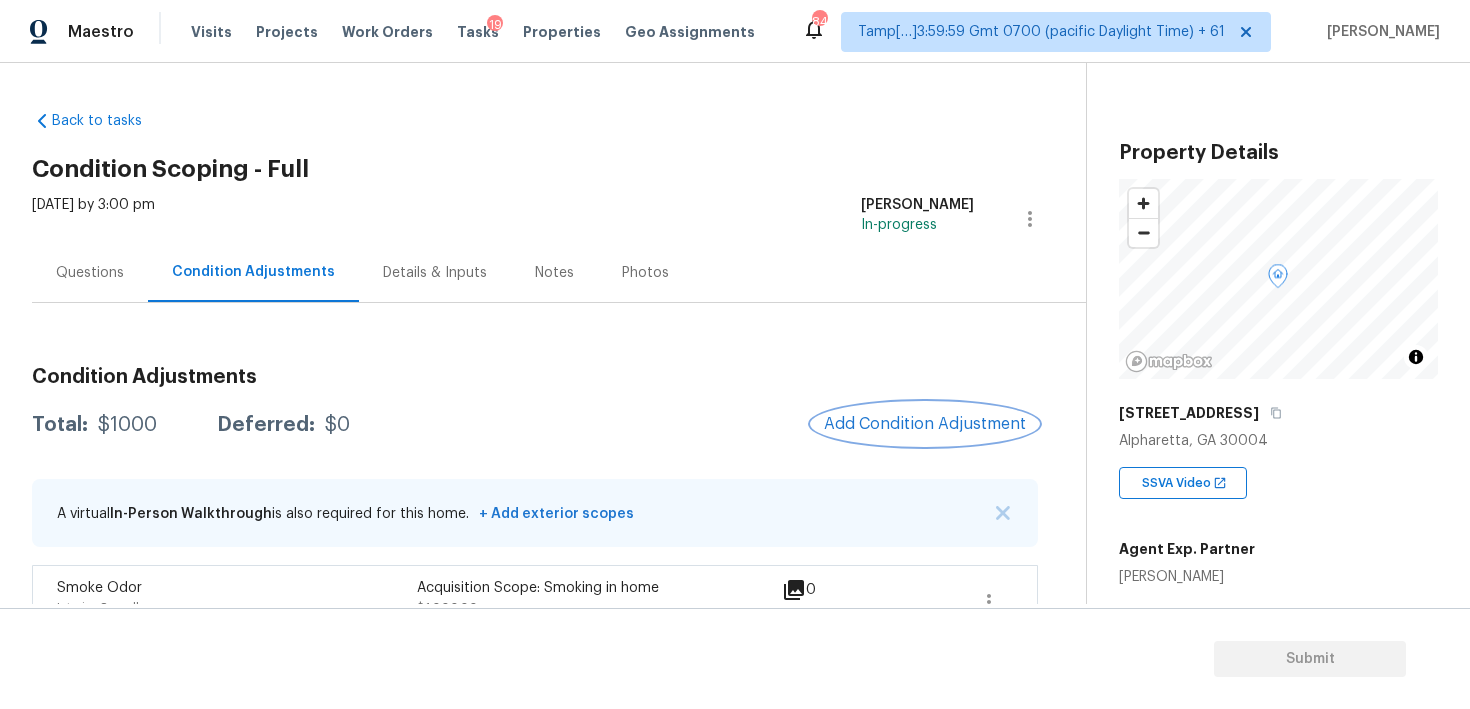 click on "Add Condition Adjustment" at bounding box center (925, 424) 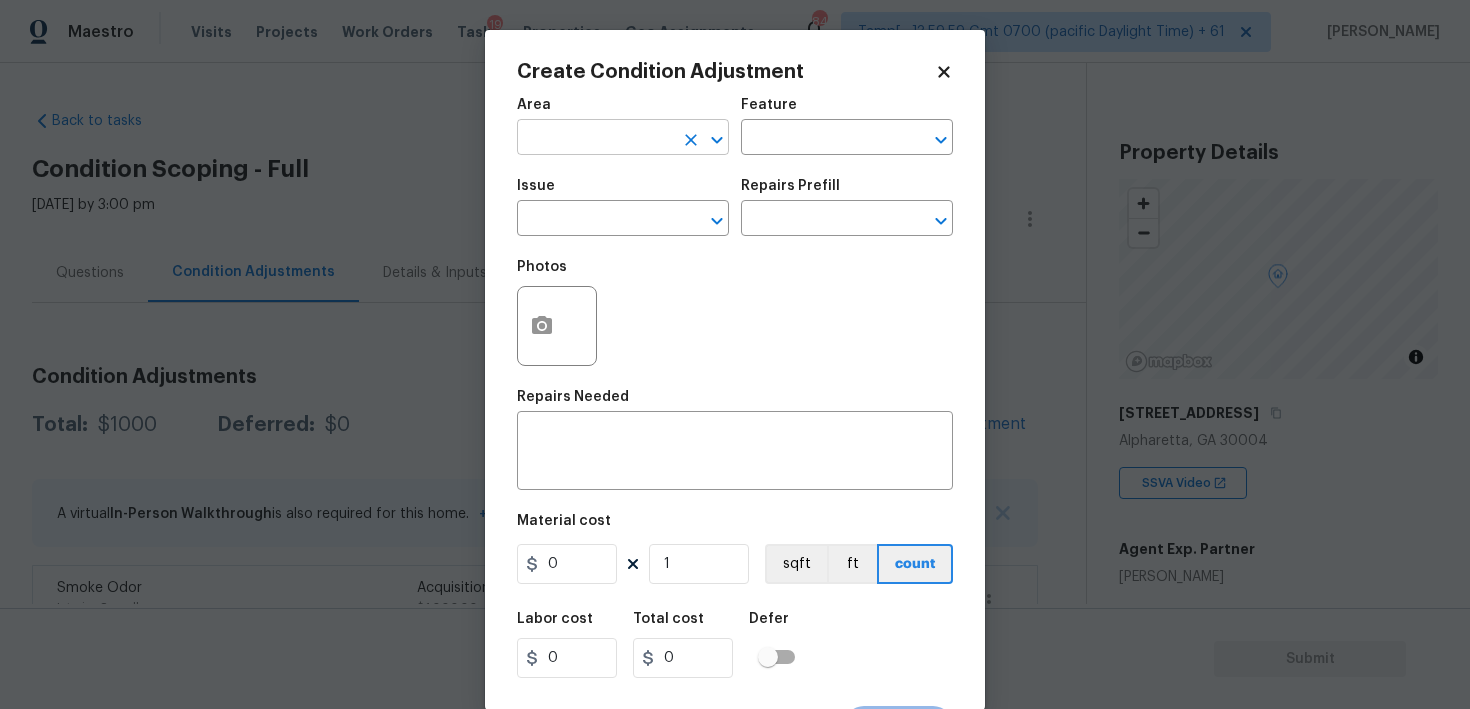 click at bounding box center [595, 139] 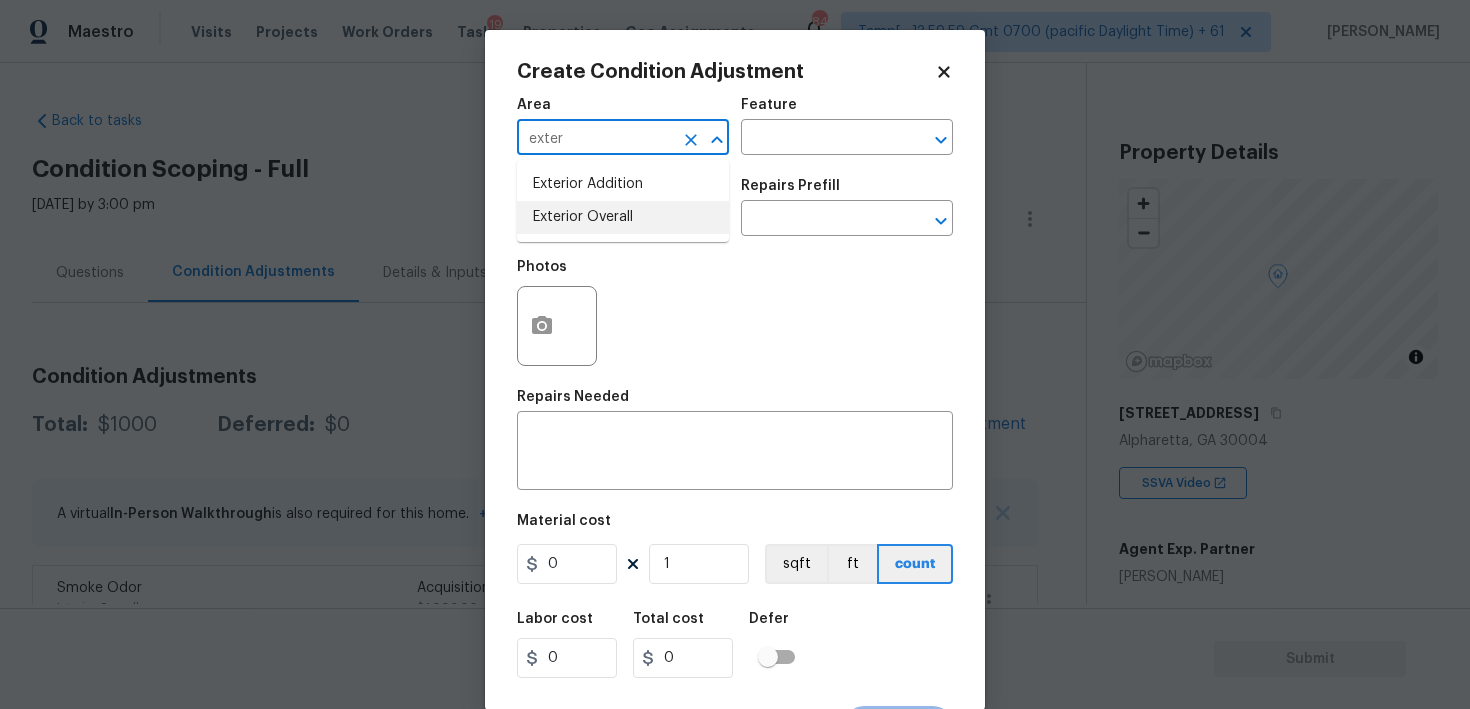 click on "Exterior Overall" at bounding box center [623, 217] 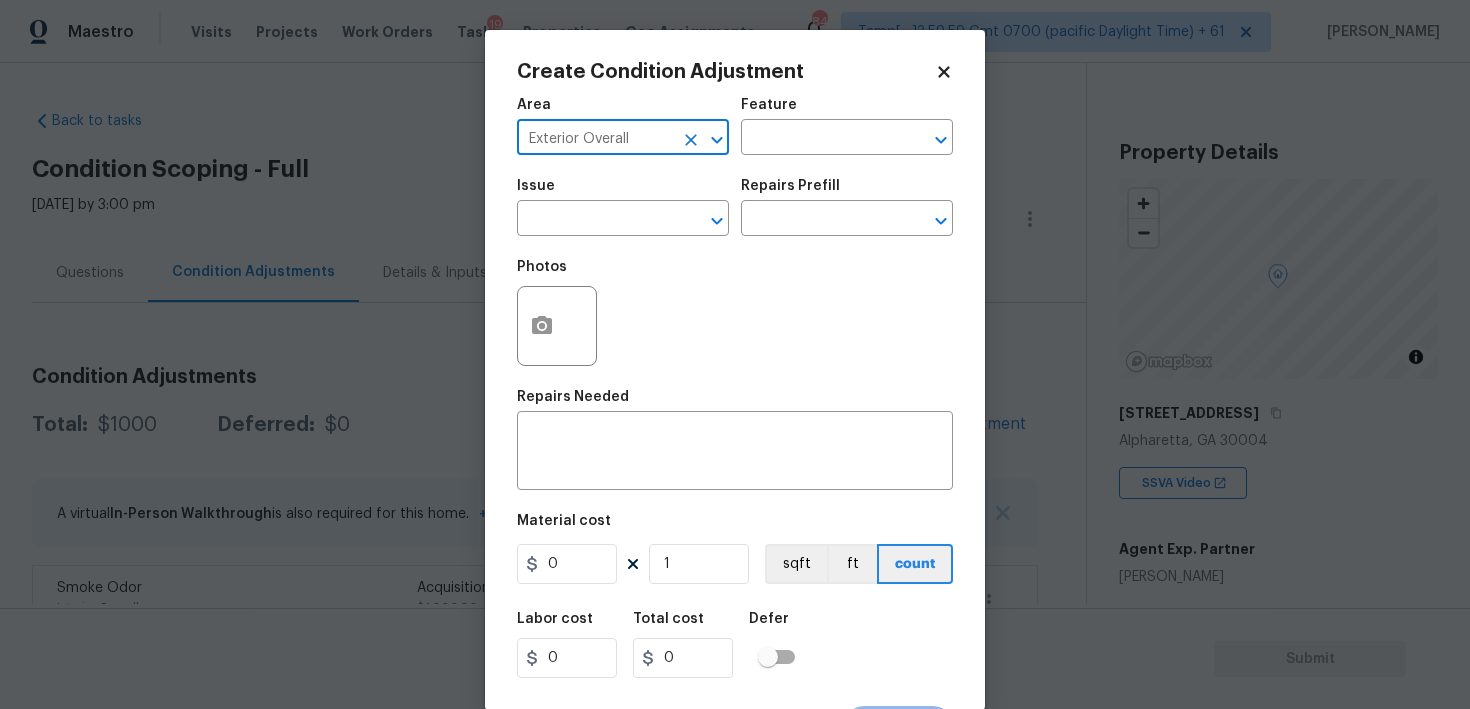 type on "Exterior Overall" 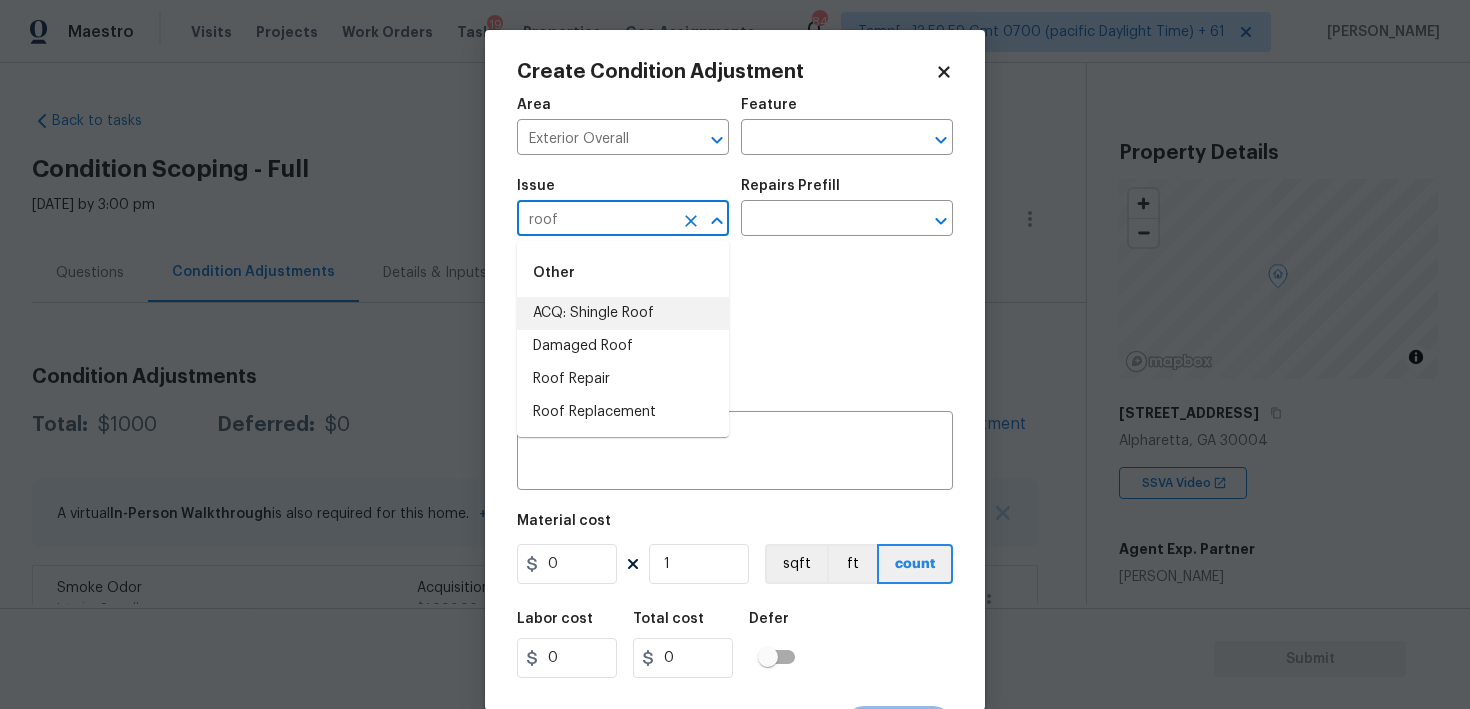 click on "ACQ: Shingle Roof" at bounding box center [623, 313] 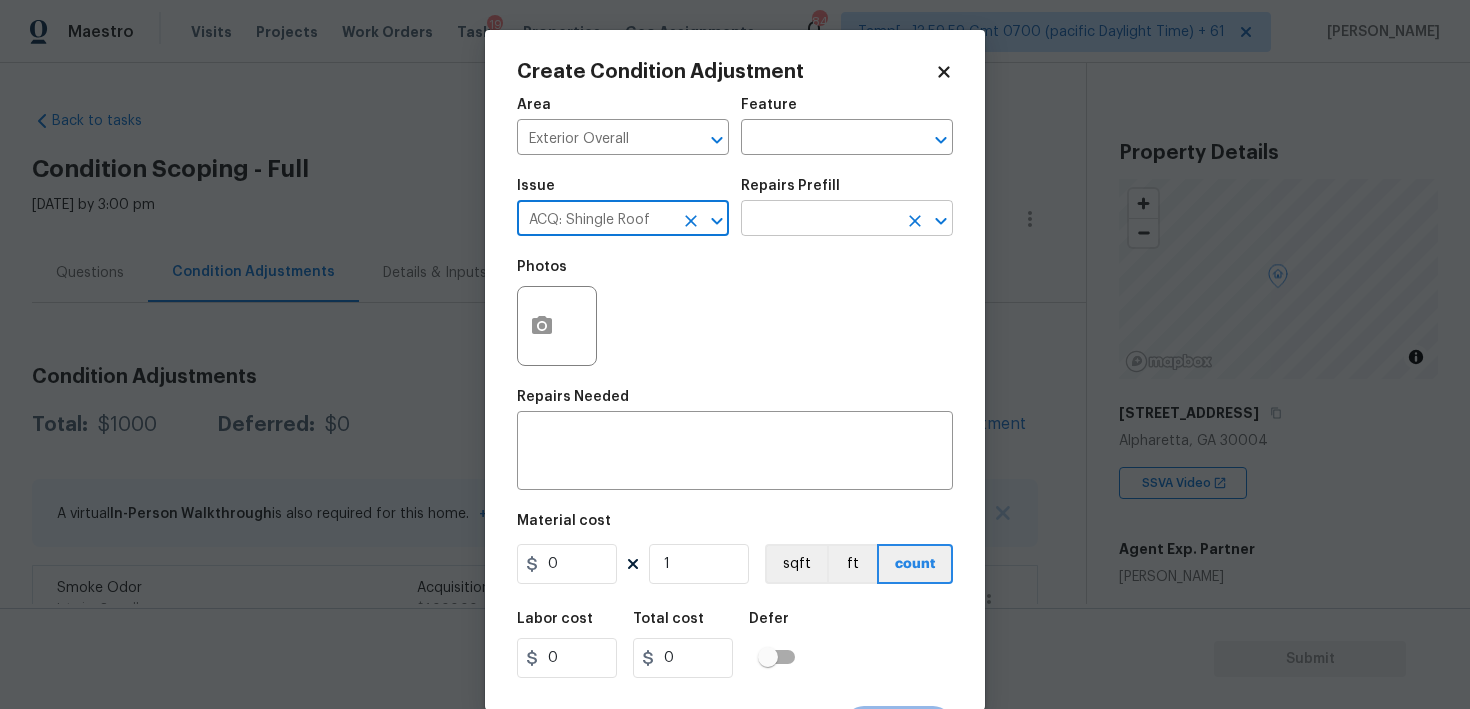 type on "ACQ: Shingle Roof" 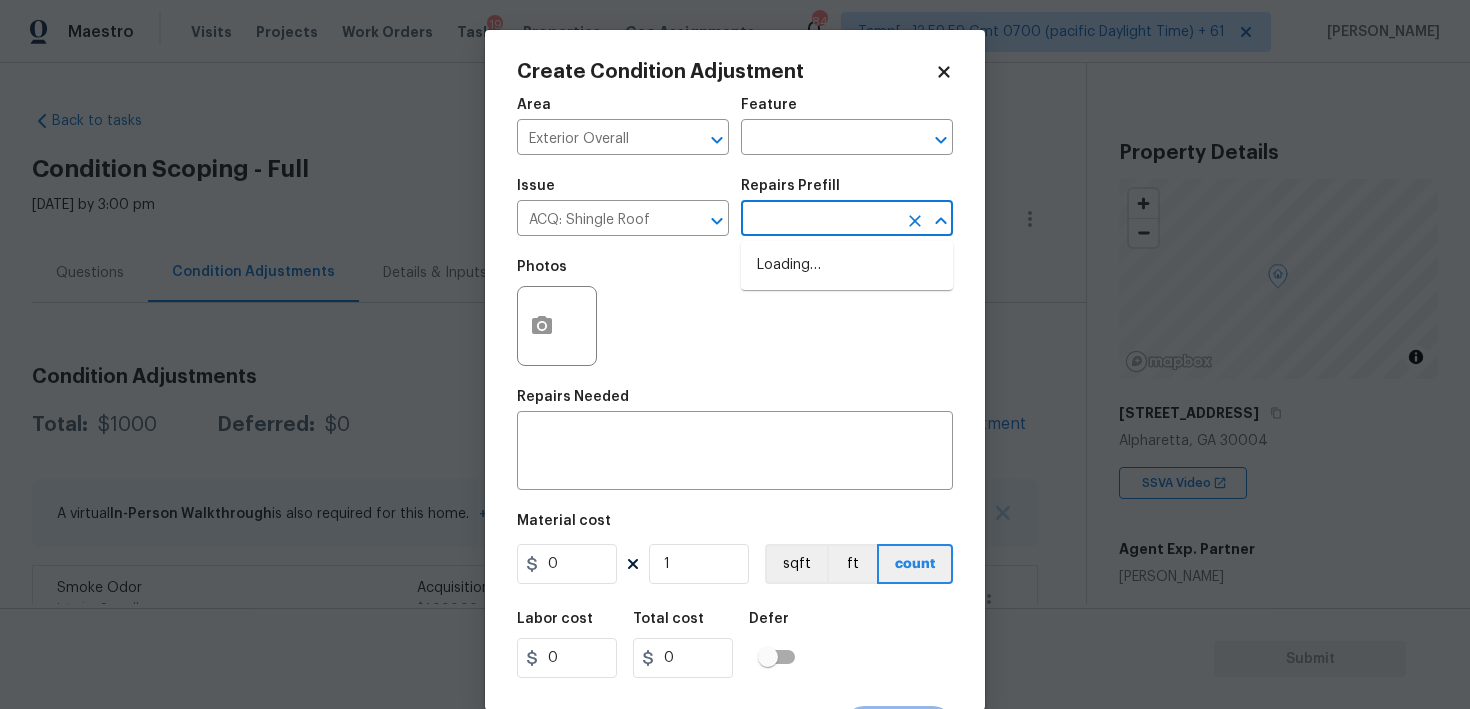 click at bounding box center (819, 220) 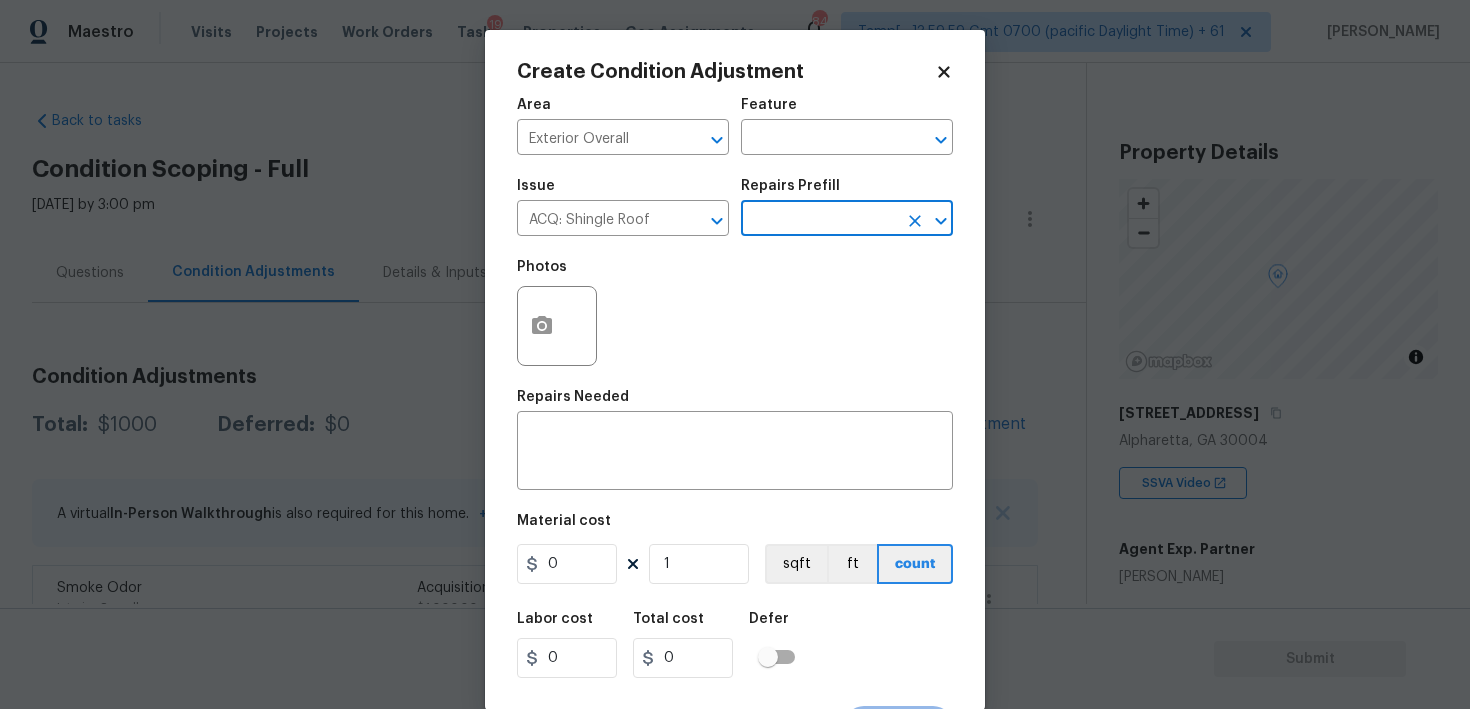 click at bounding box center (819, 220) 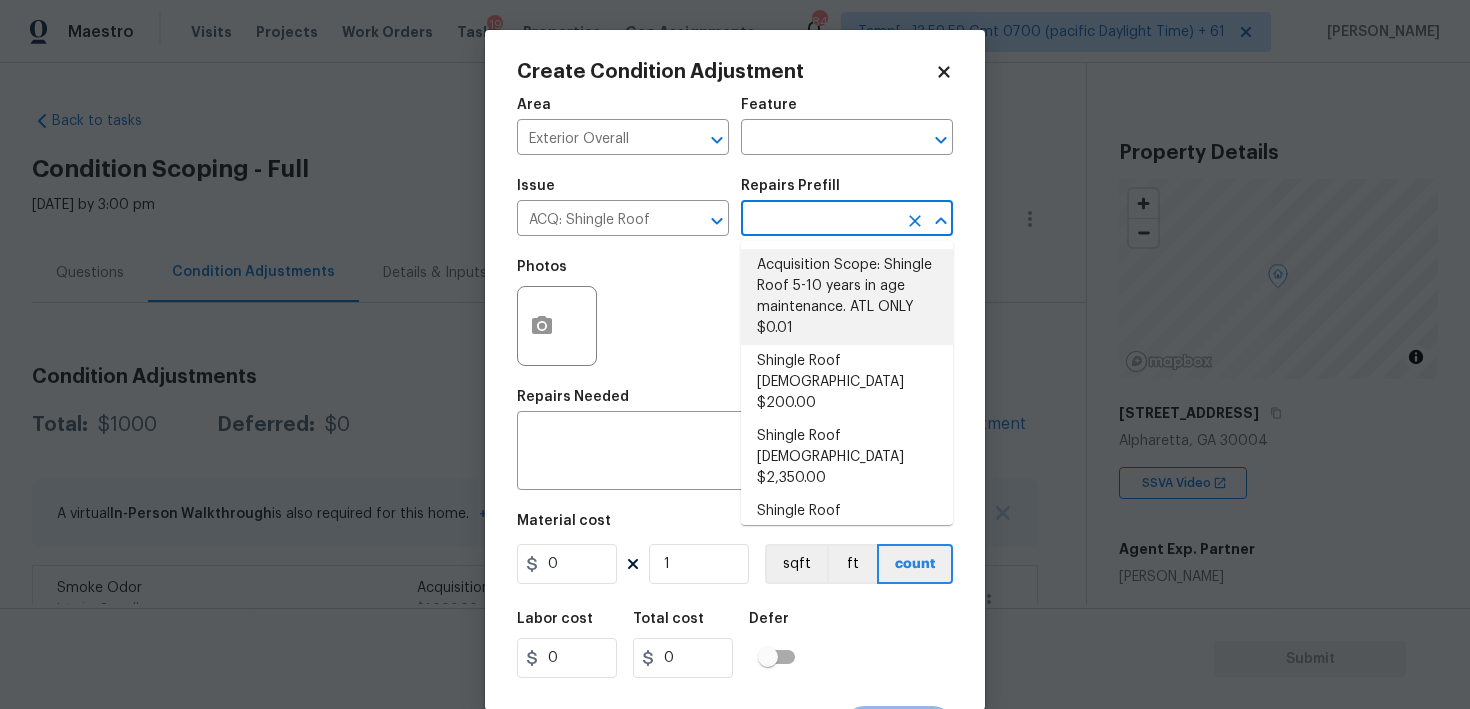 scroll, scrollTop: 44, scrollLeft: 0, axis: vertical 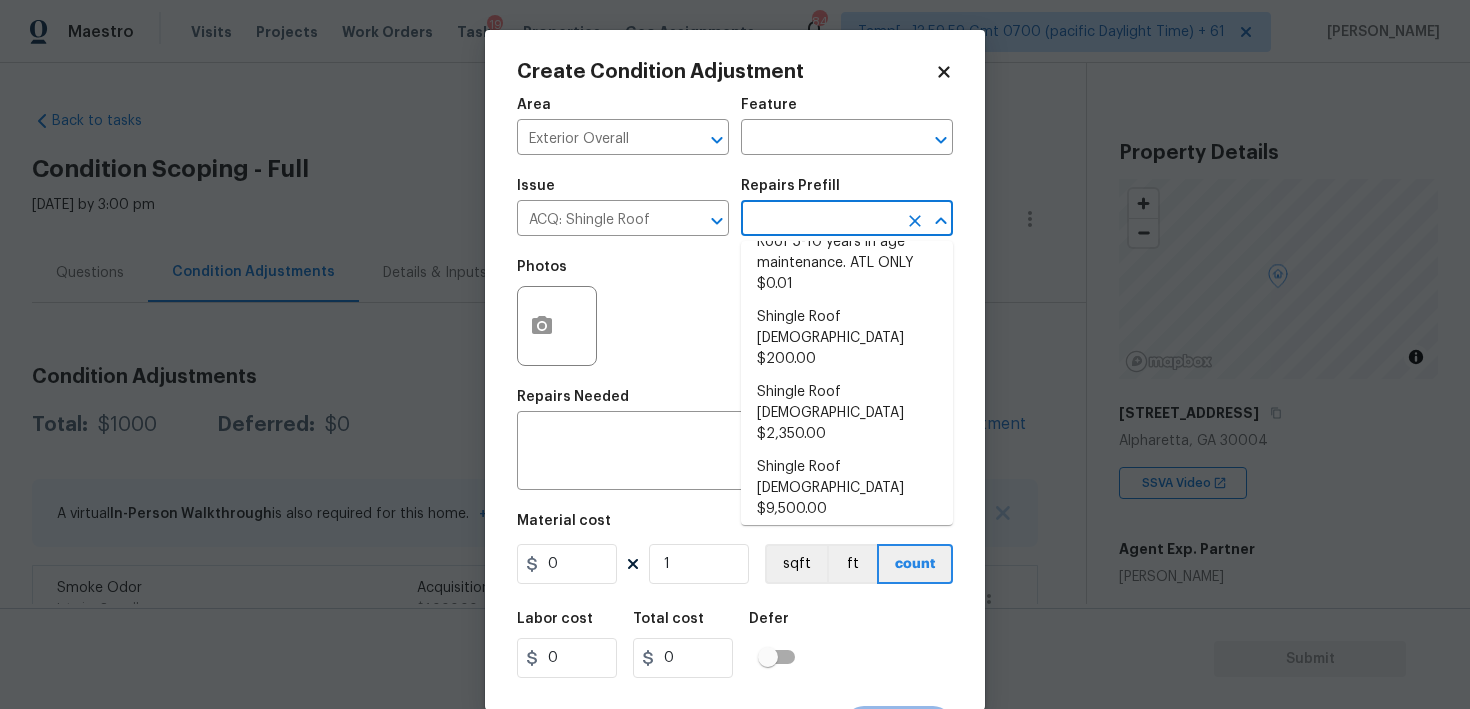 click on "Shingle Roof [DEMOGRAPHIC_DATA] $9,500.00" at bounding box center [847, 563] 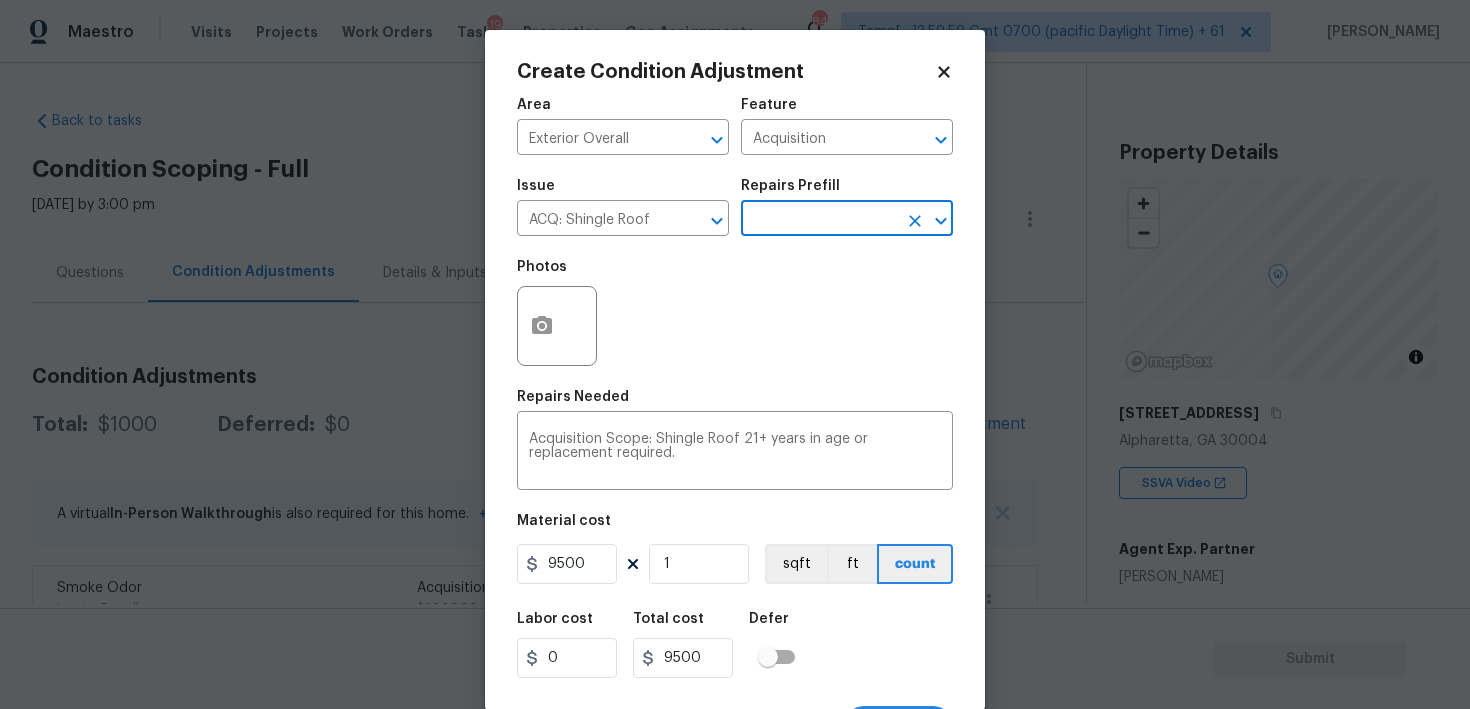 scroll, scrollTop: 38, scrollLeft: 0, axis: vertical 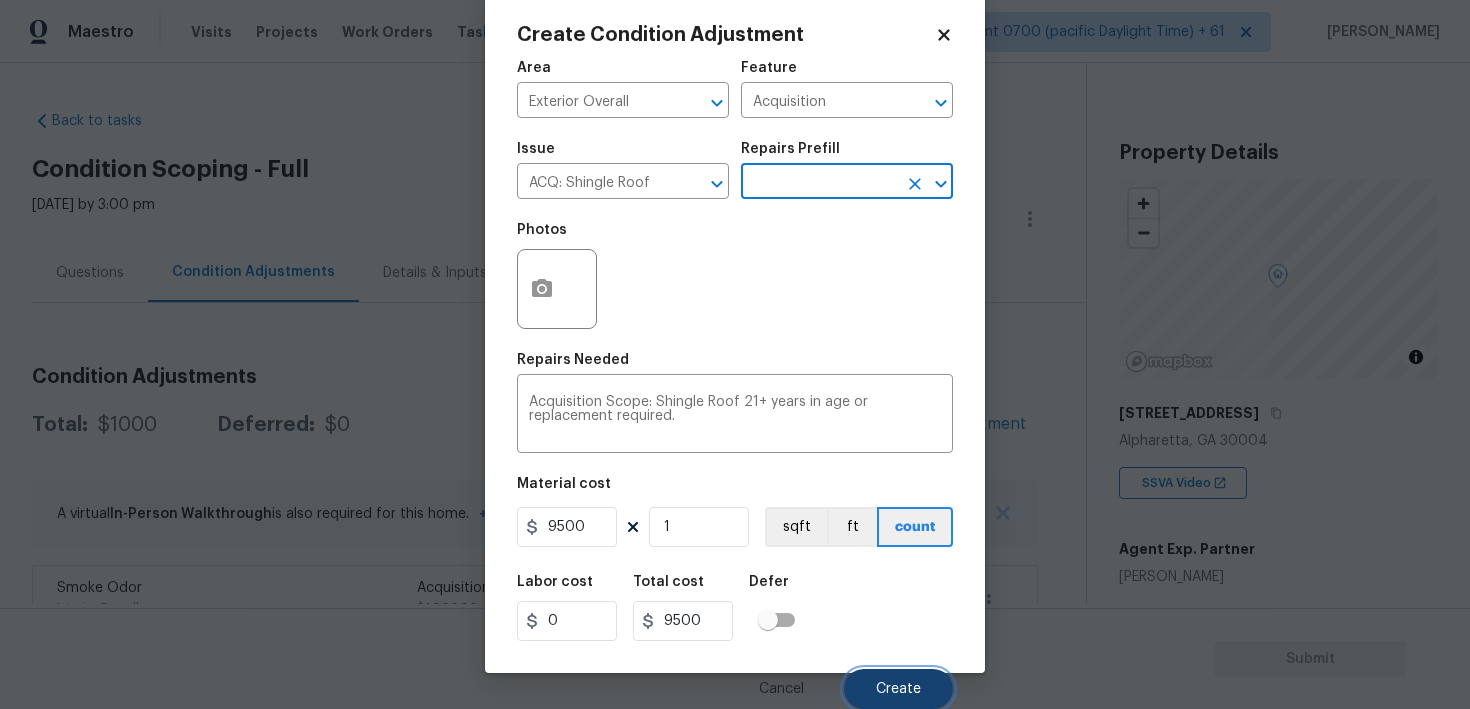 click on "Create" at bounding box center [898, 689] 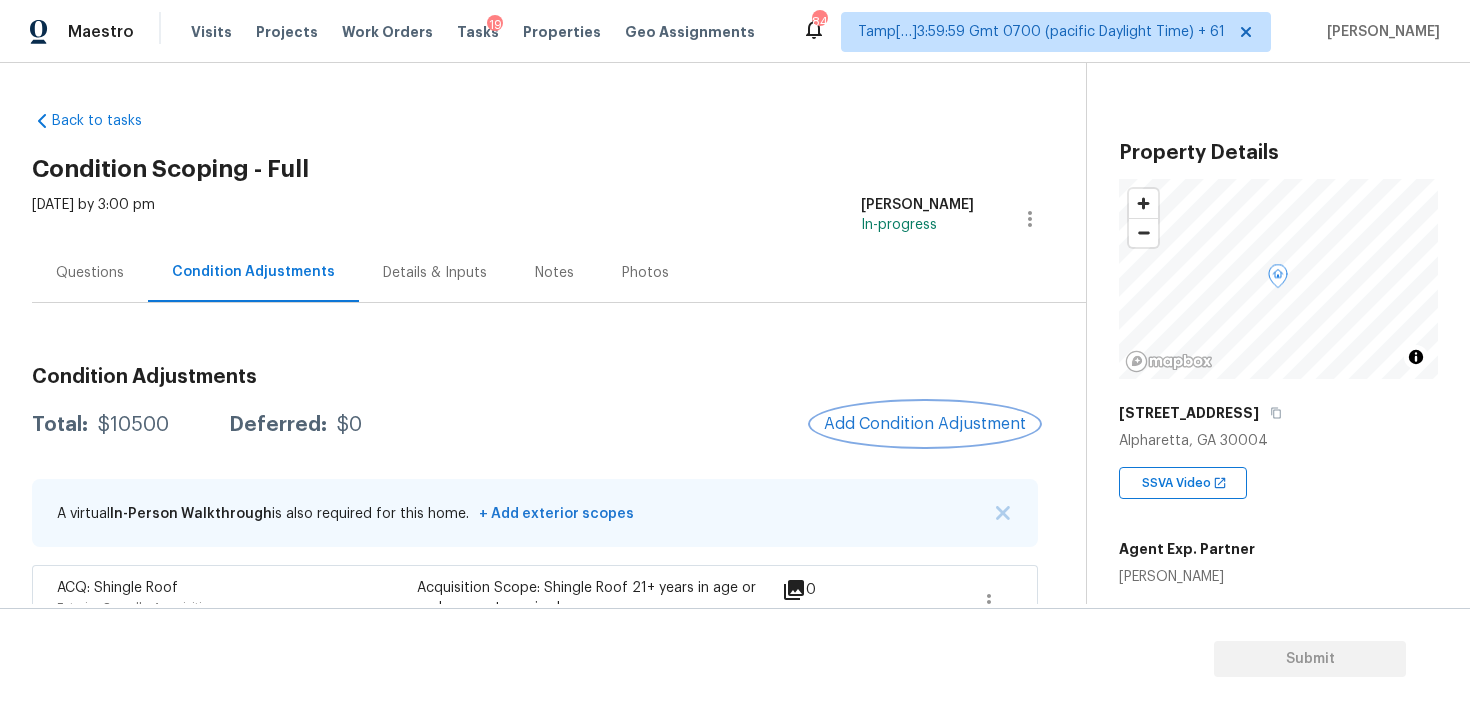 scroll, scrollTop: 0, scrollLeft: 0, axis: both 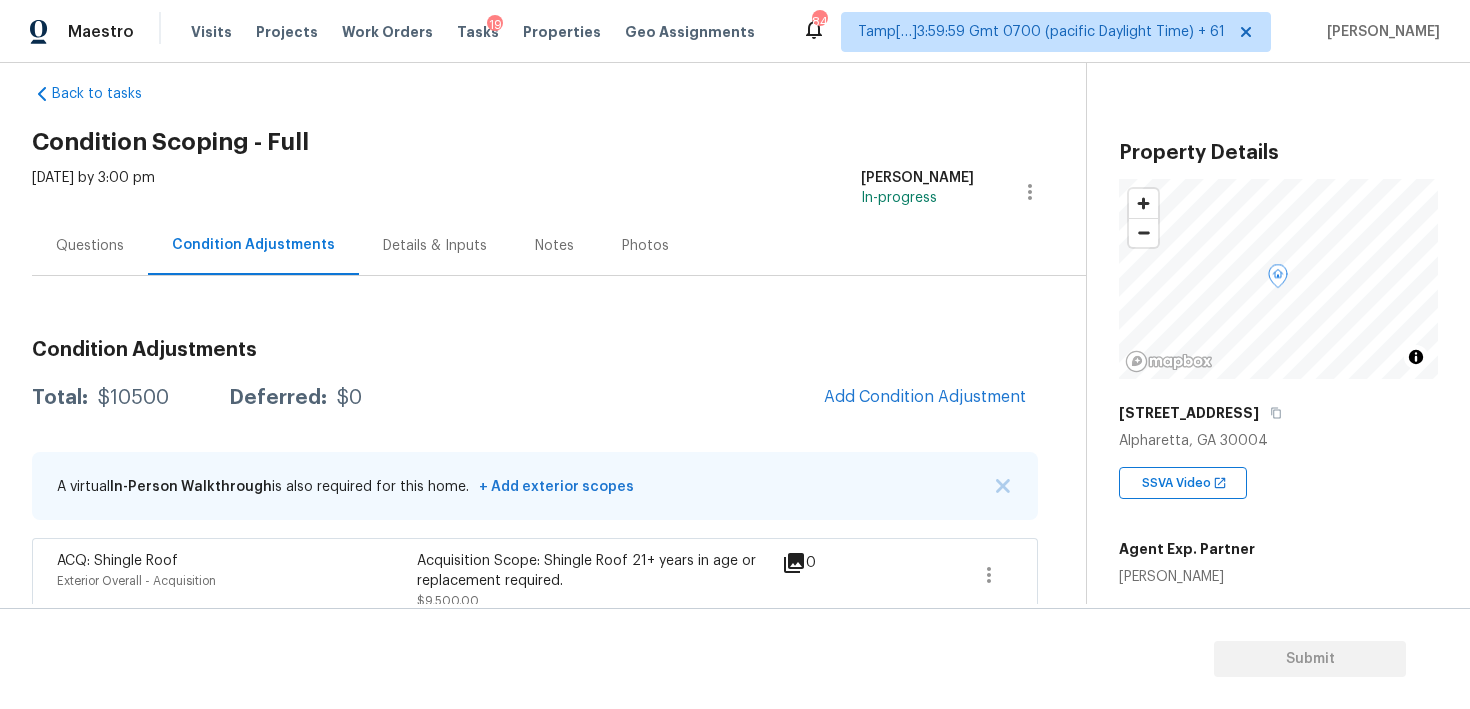 click on "Questions" at bounding box center [90, 245] 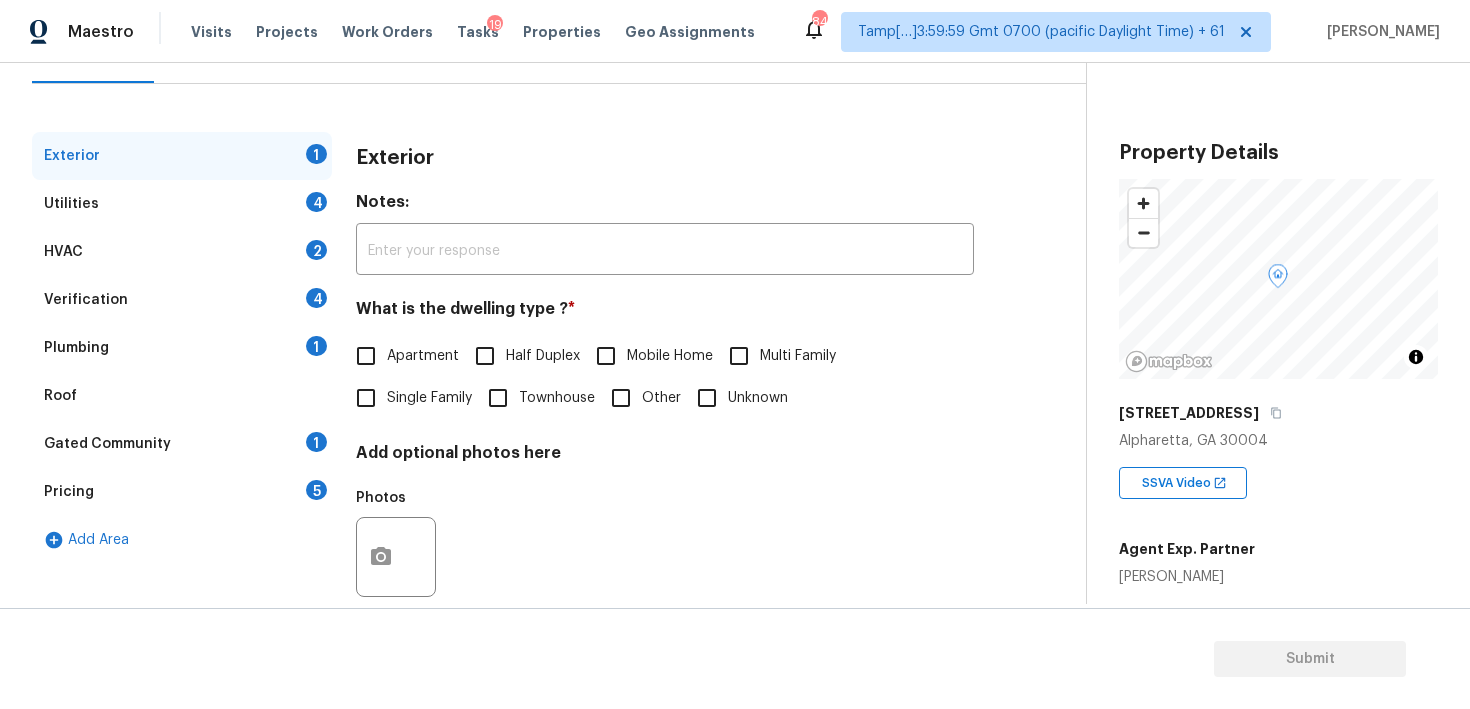 scroll, scrollTop: 254, scrollLeft: 0, axis: vertical 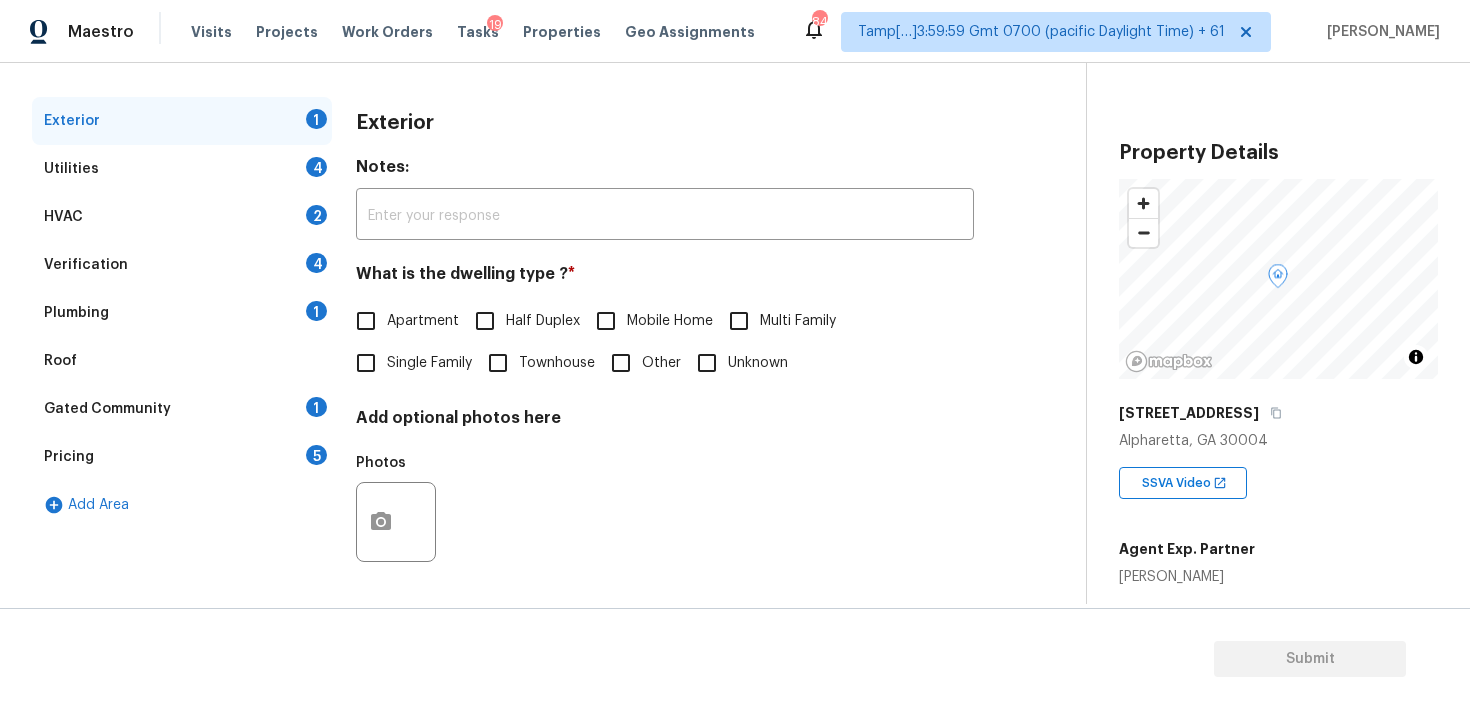 click on "Verification 4" at bounding box center [182, 265] 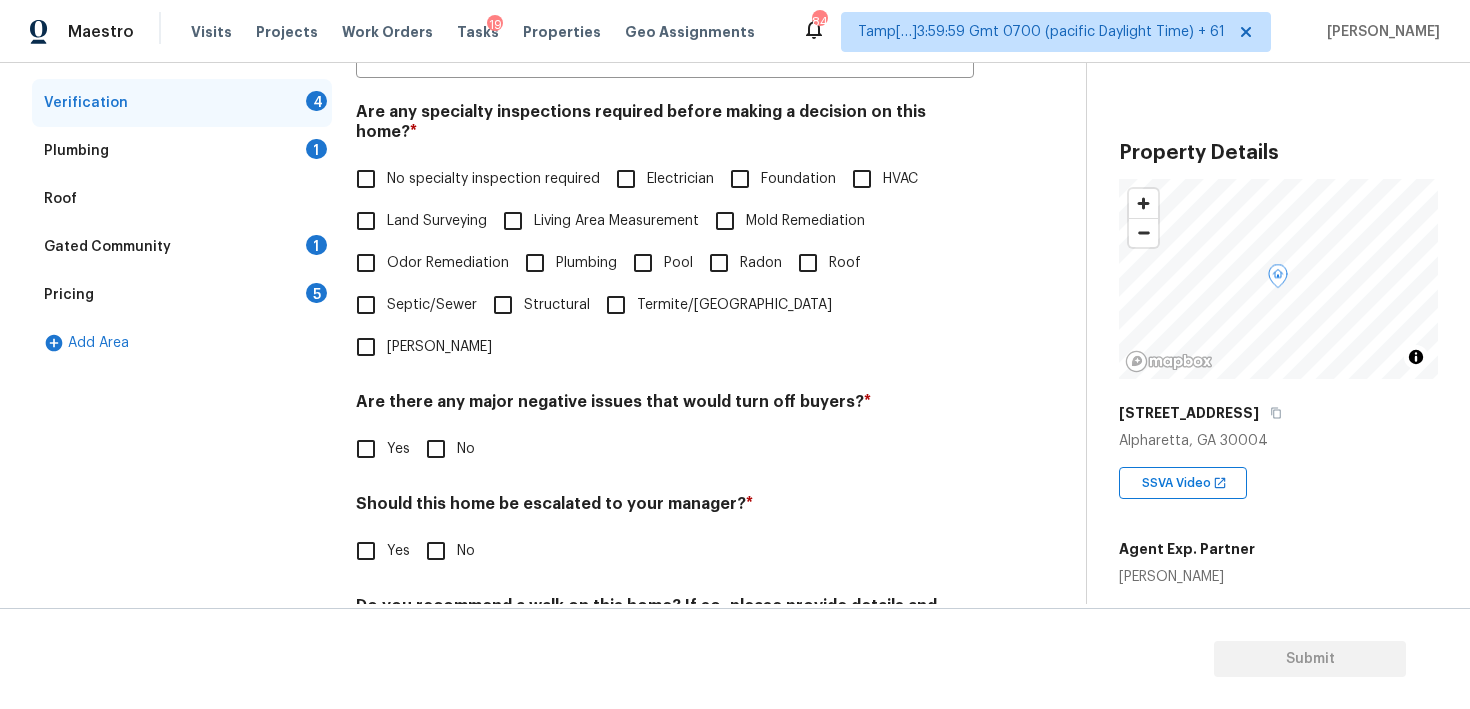 scroll, scrollTop: 431, scrollLeft: 0, axis: vertical 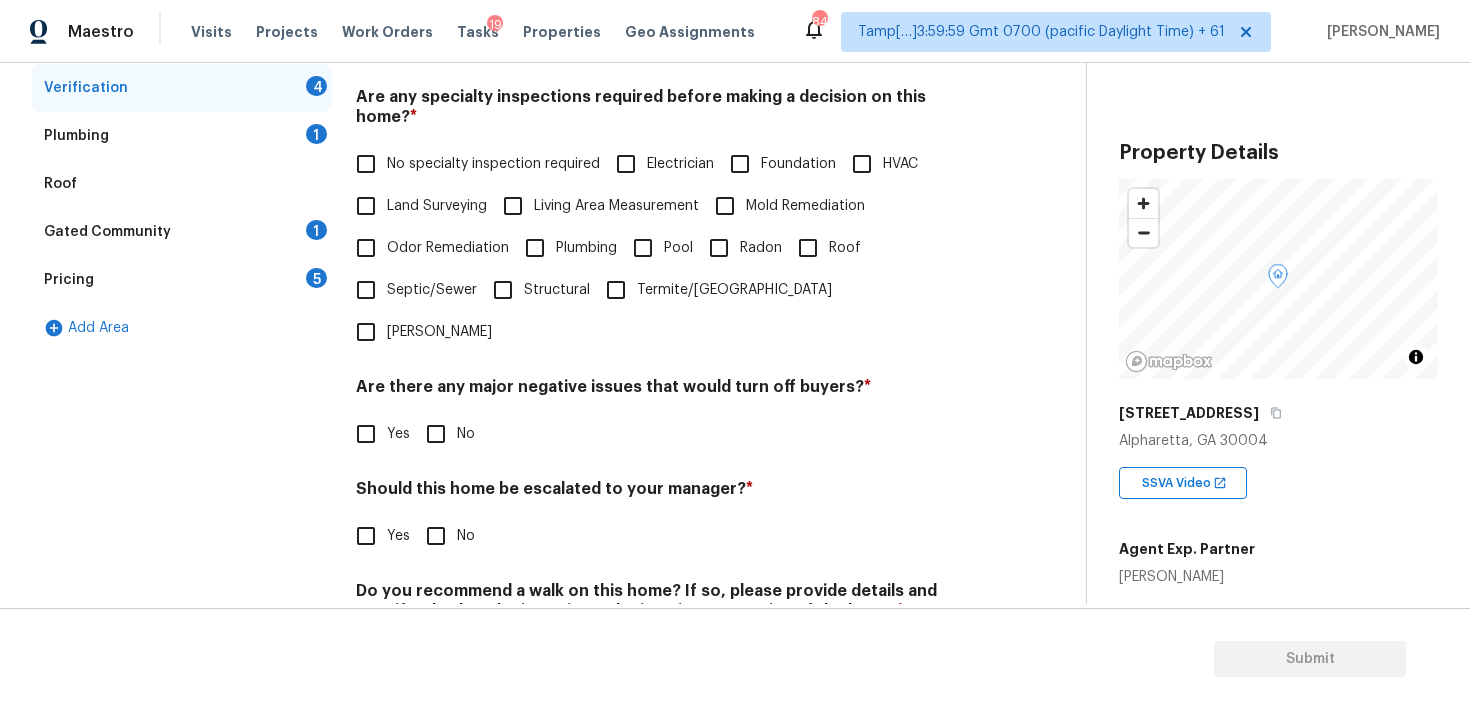 click on "Yes" at bounding box center (366, 536) 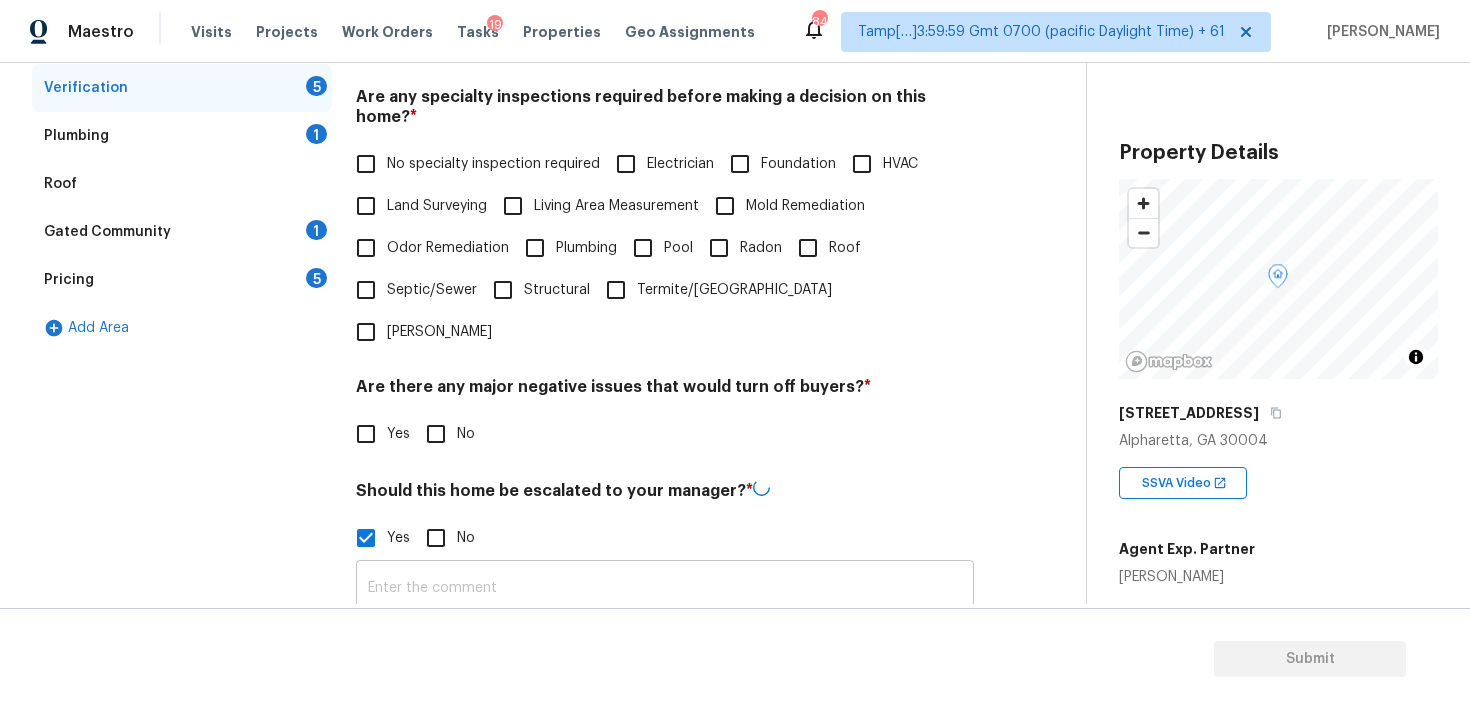 click at bounding box center [665, 588] 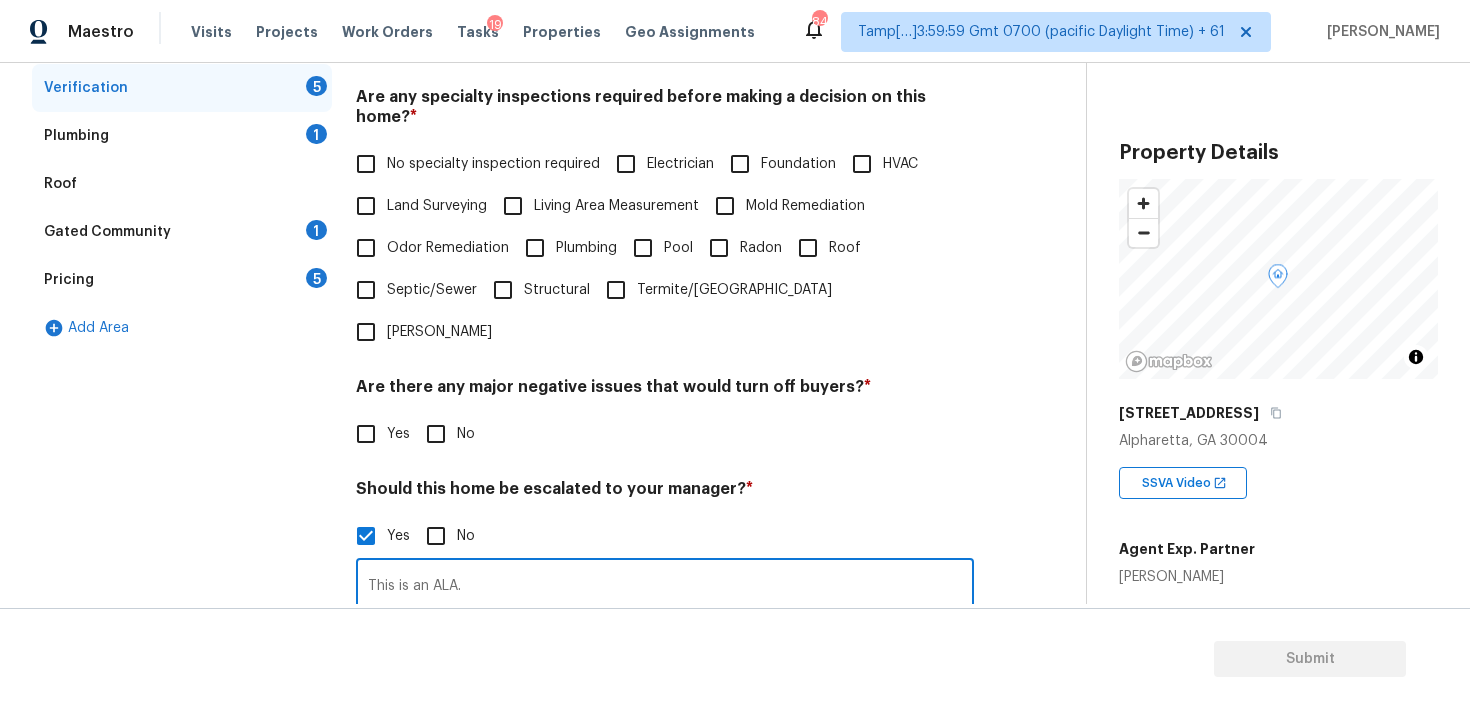 type on "This is an ALA." 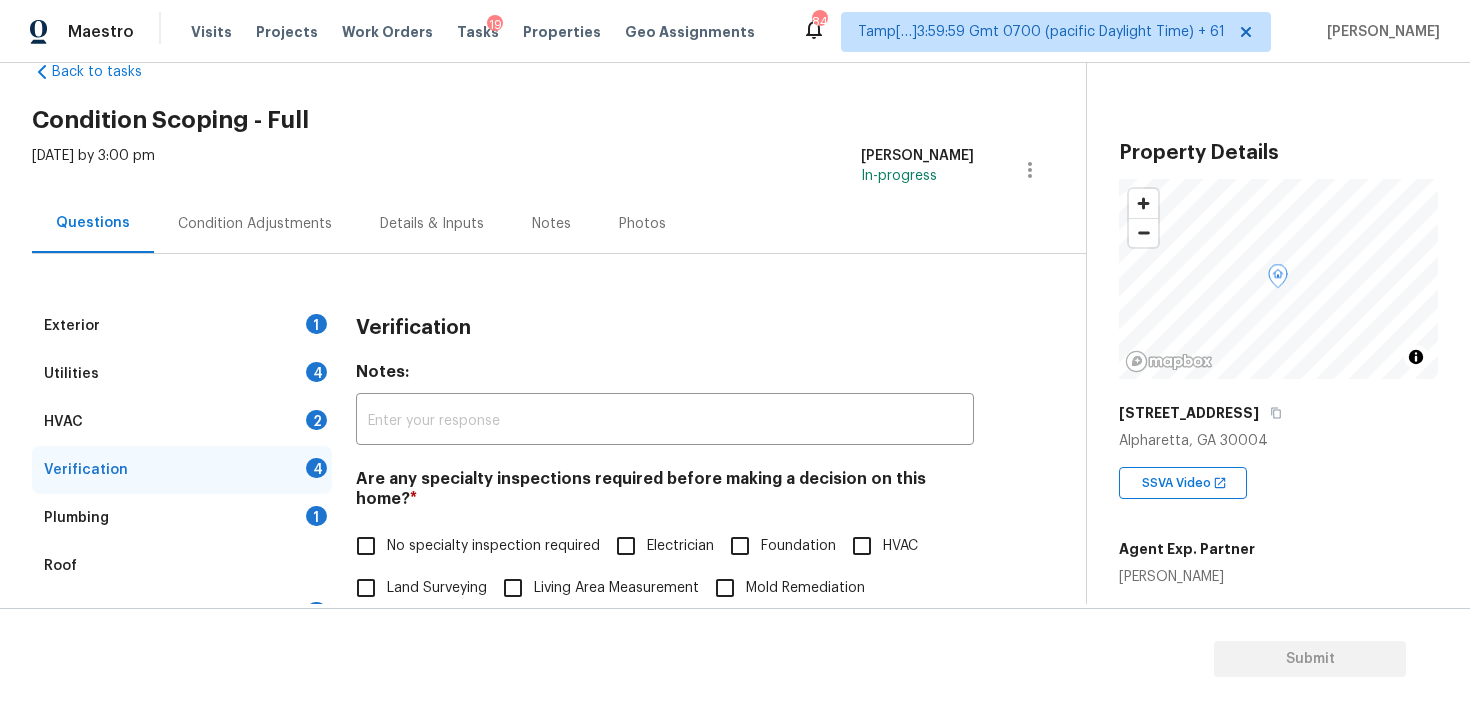 click on "Condition Adjustments" at bounding box center [255, 224] 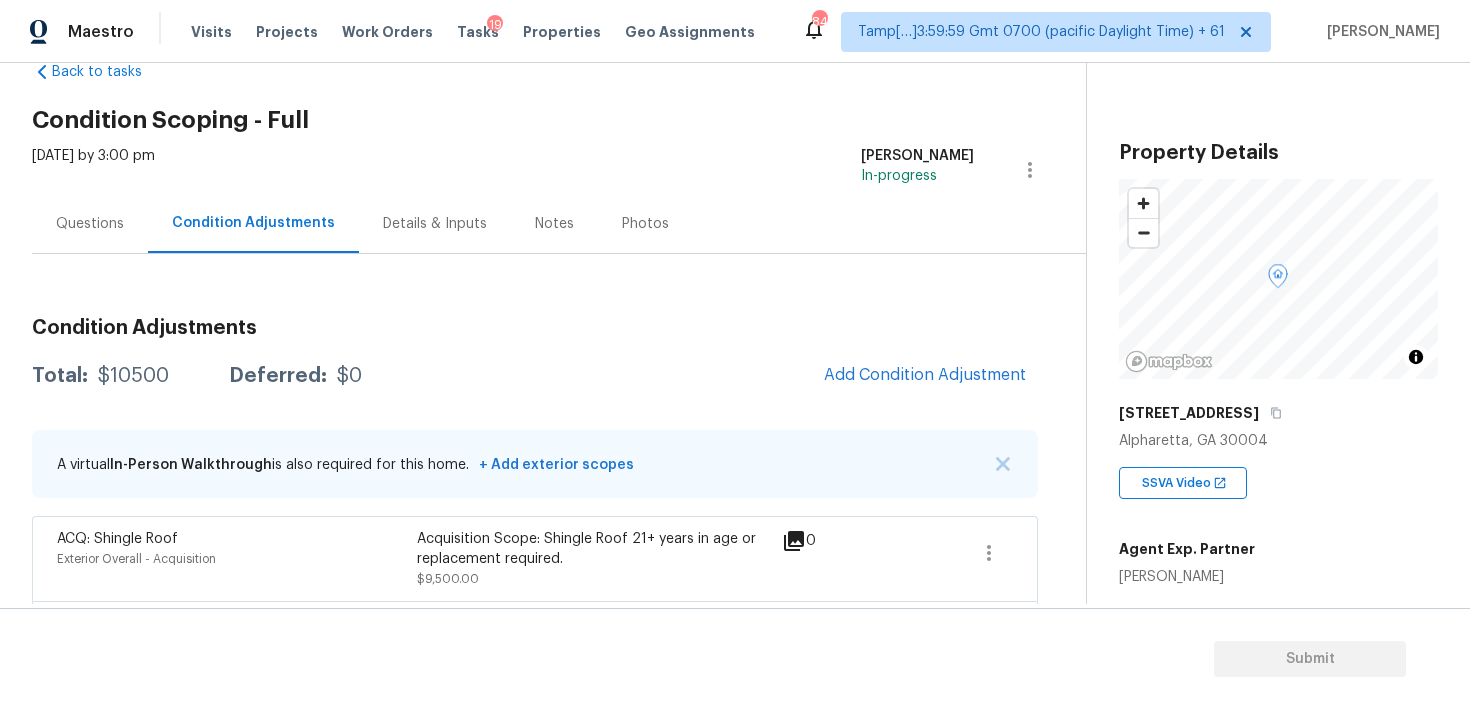 scroll, scrollTop: 126, scrollLeft: 0, axis: vertical 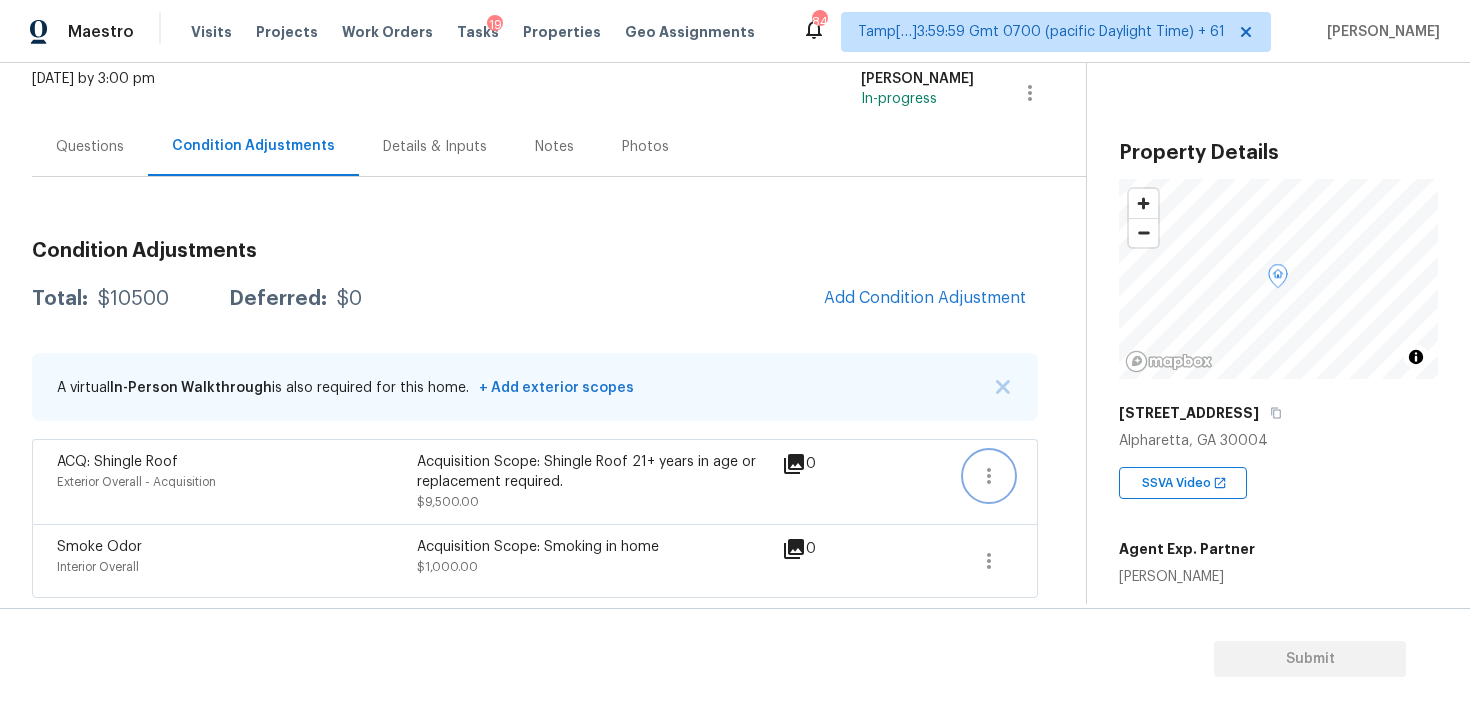 click at bounding box center [989, 476] 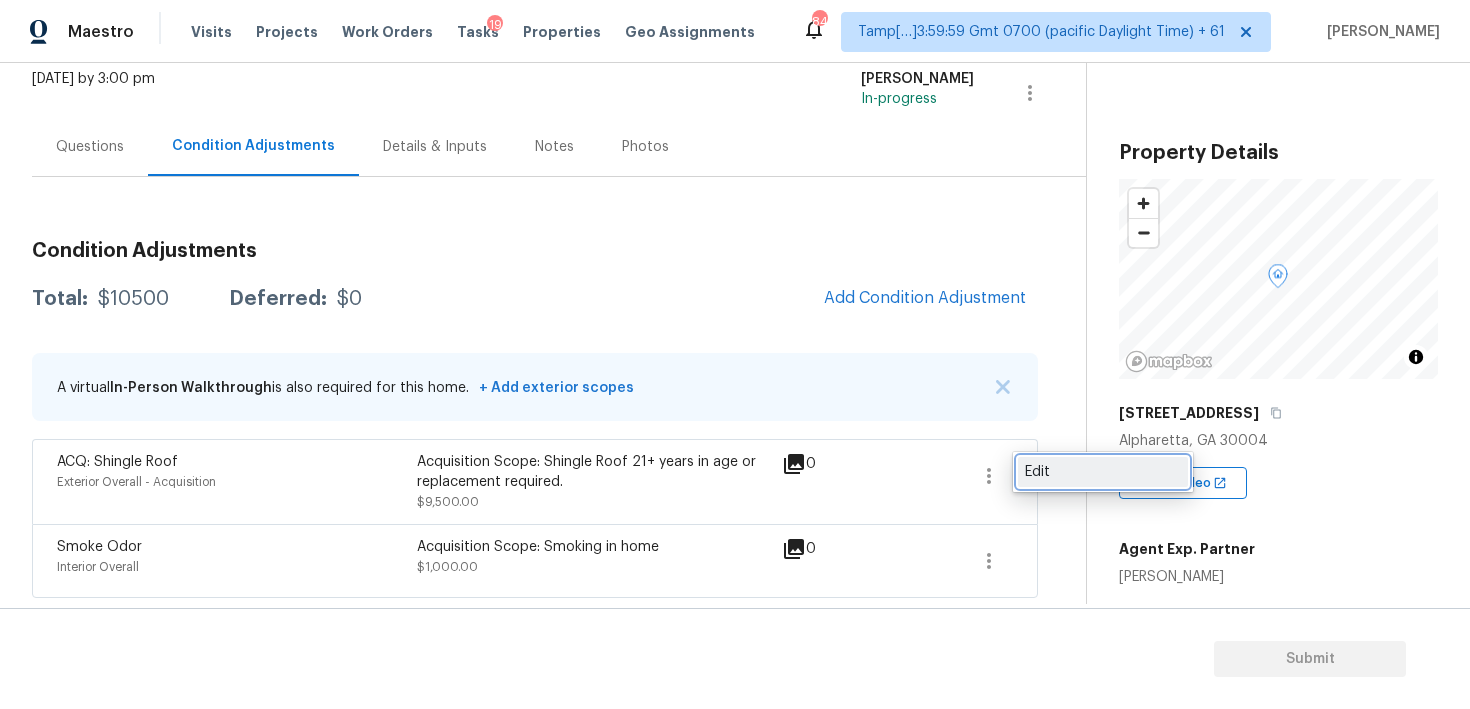 click on "Edit" at bounding box center [1103, 472] 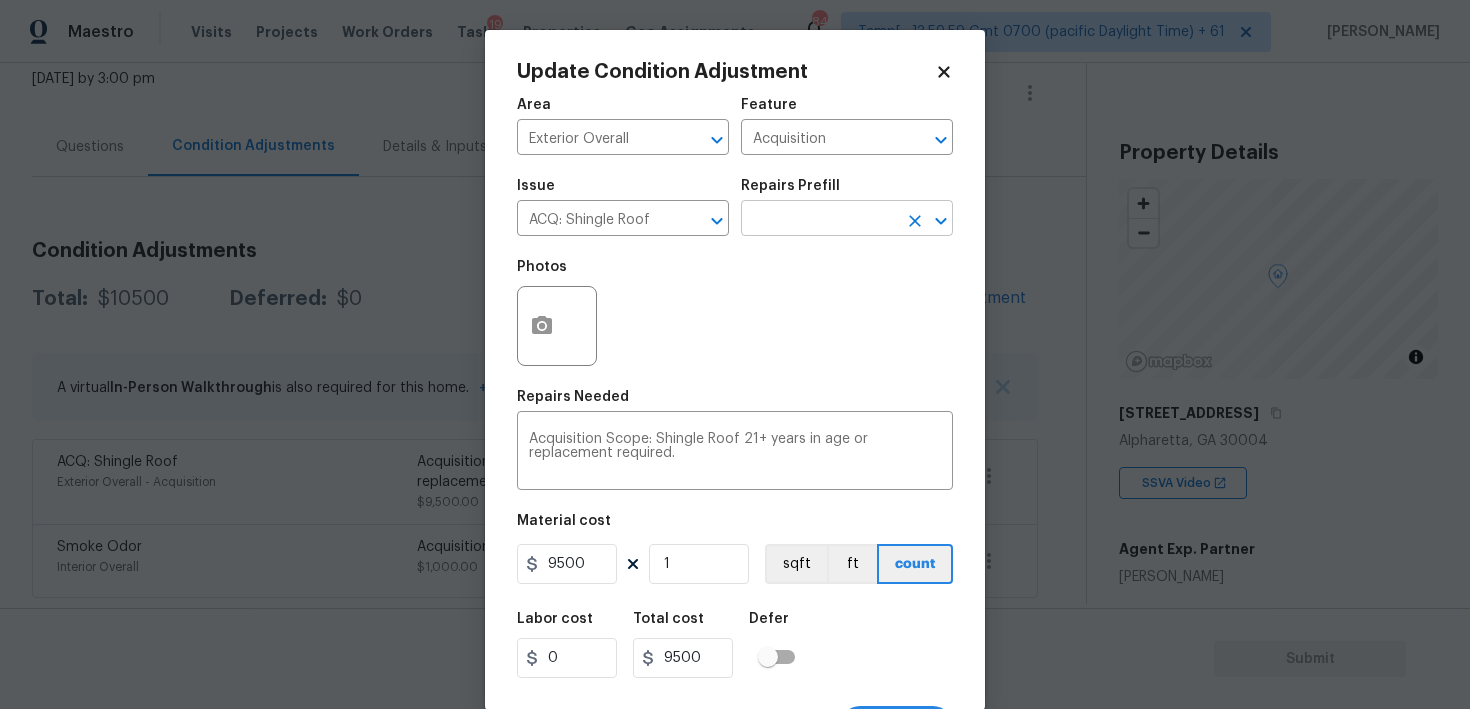 click at bounding box center [819, 220] 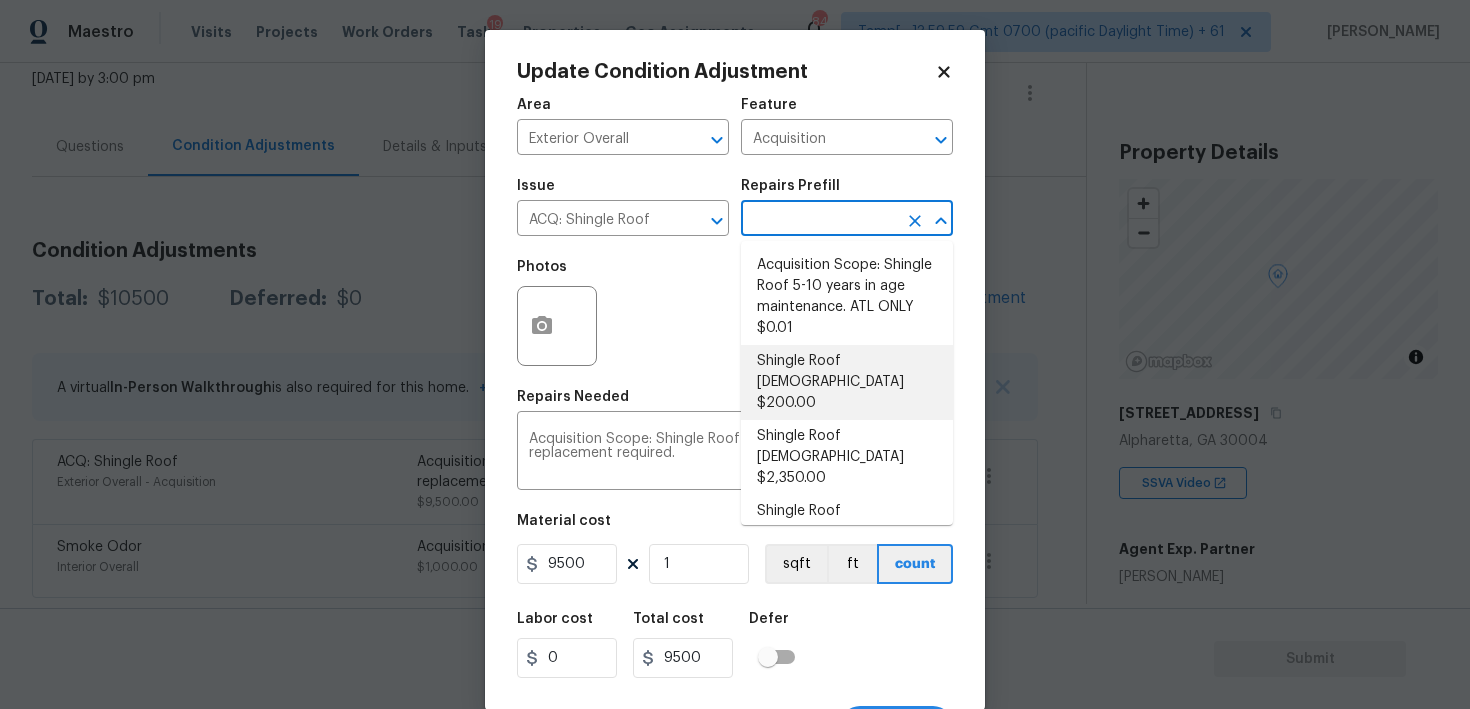 click on "Shingle Roof 0-10 Years Old $200.00" at bounding box center [847, 382] 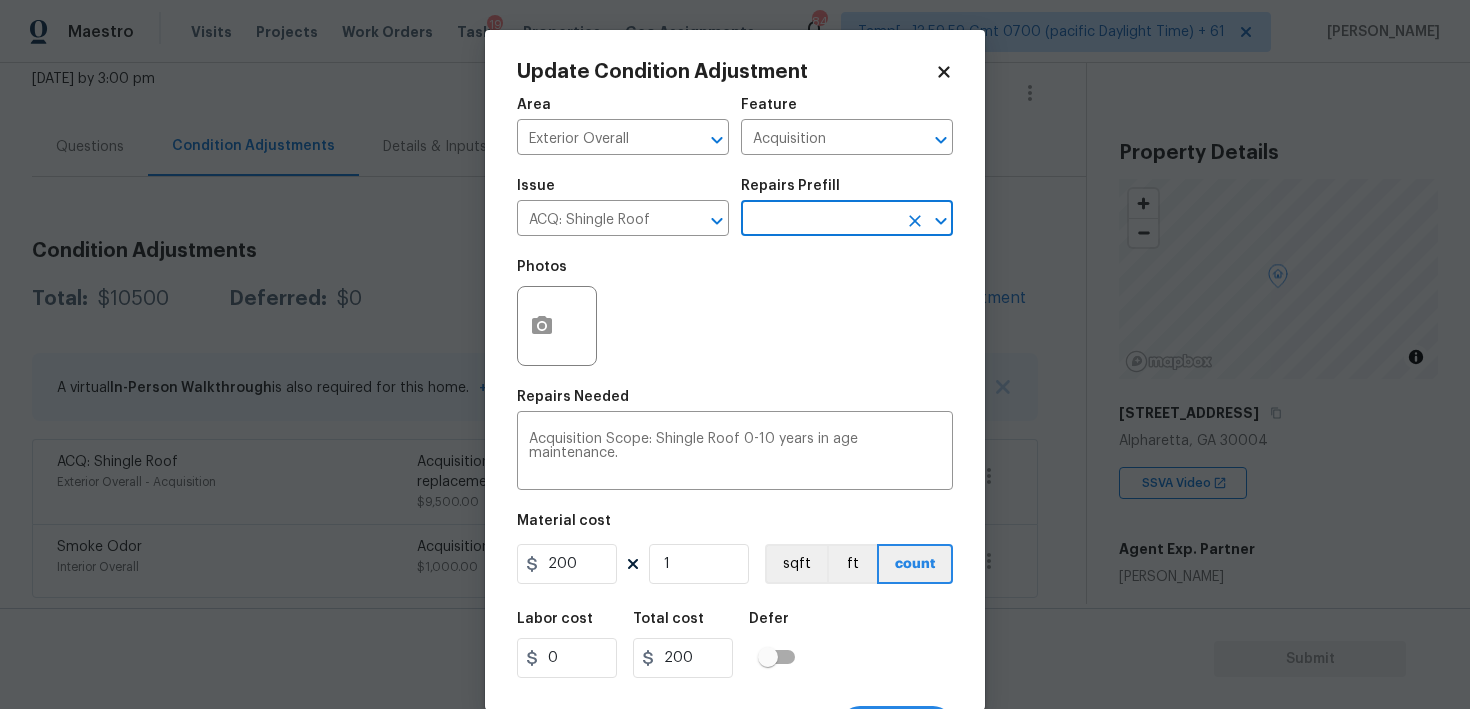 click on "200 1 sqft ft count" at bounding box center [735, 564] 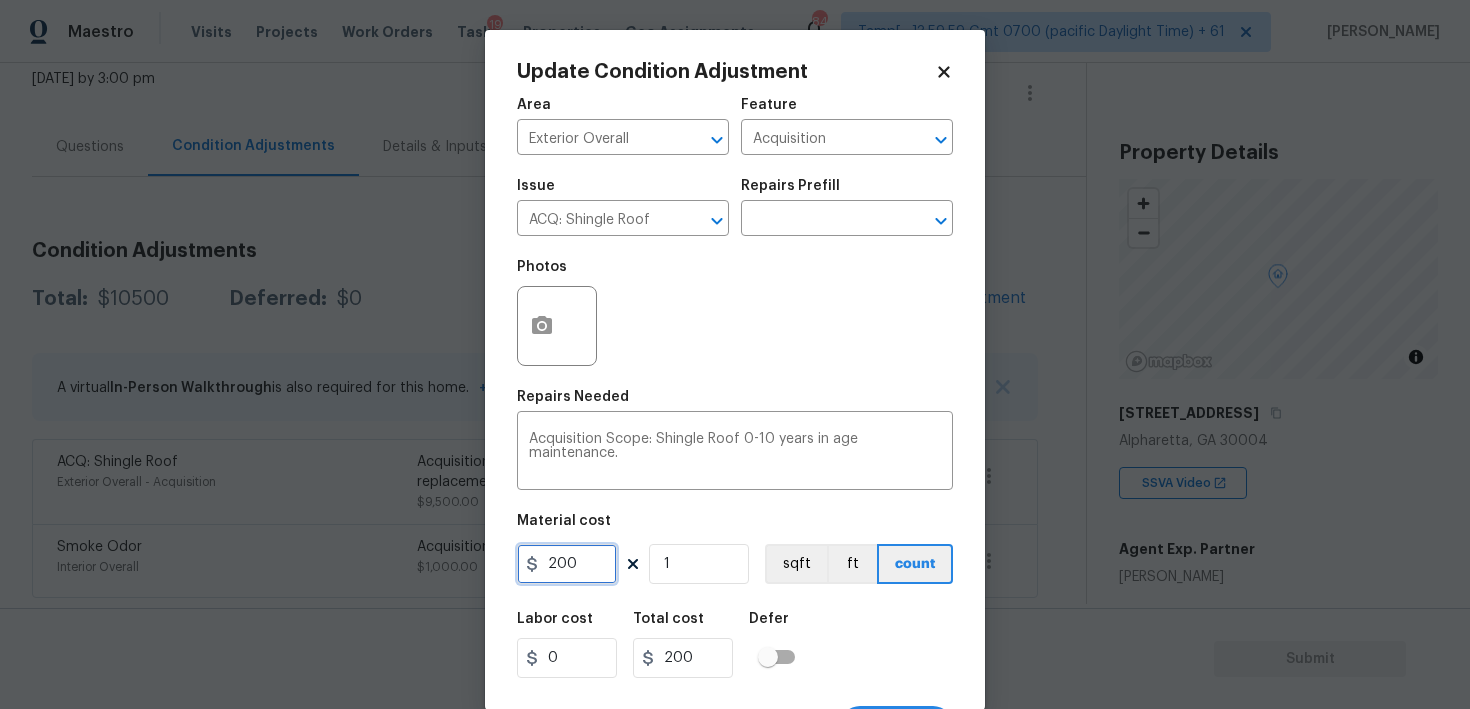 click on "200" at bounding box center (567, 564) 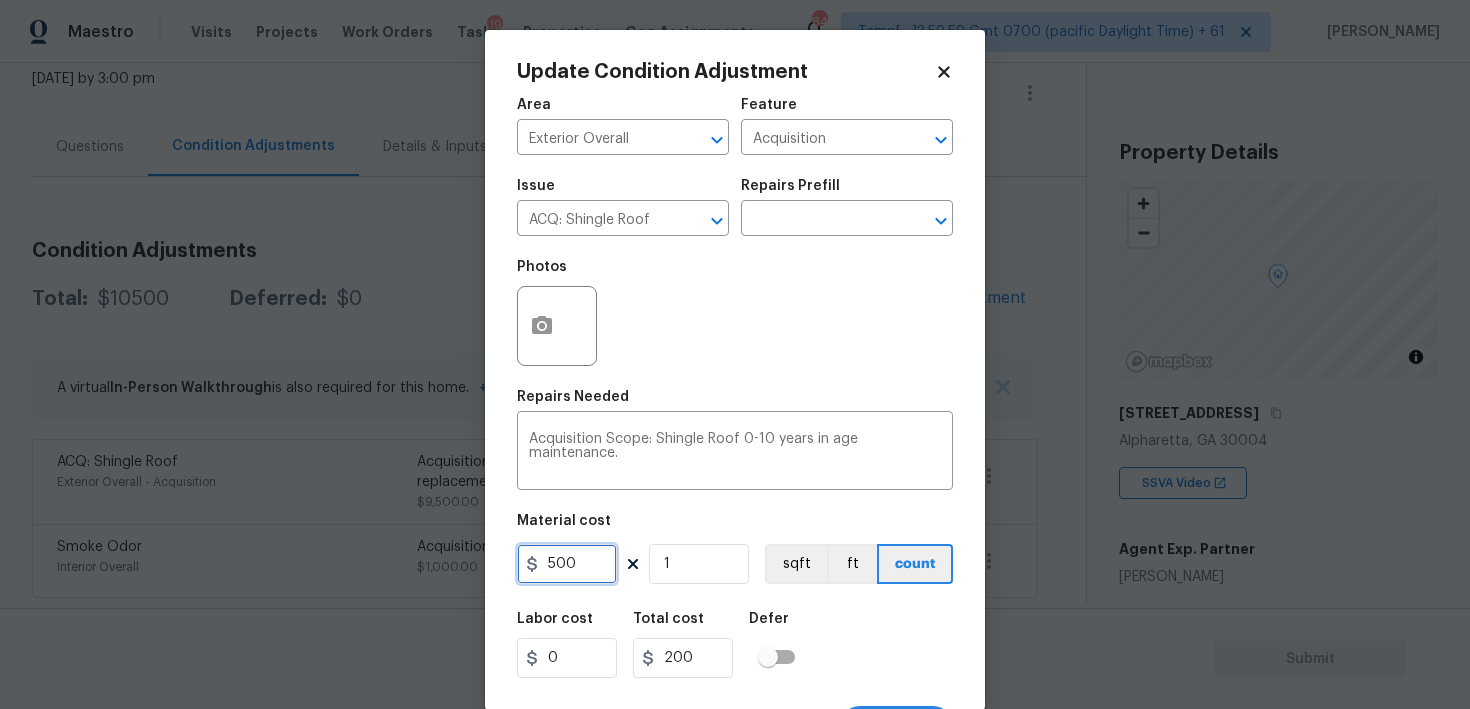 type on "500" 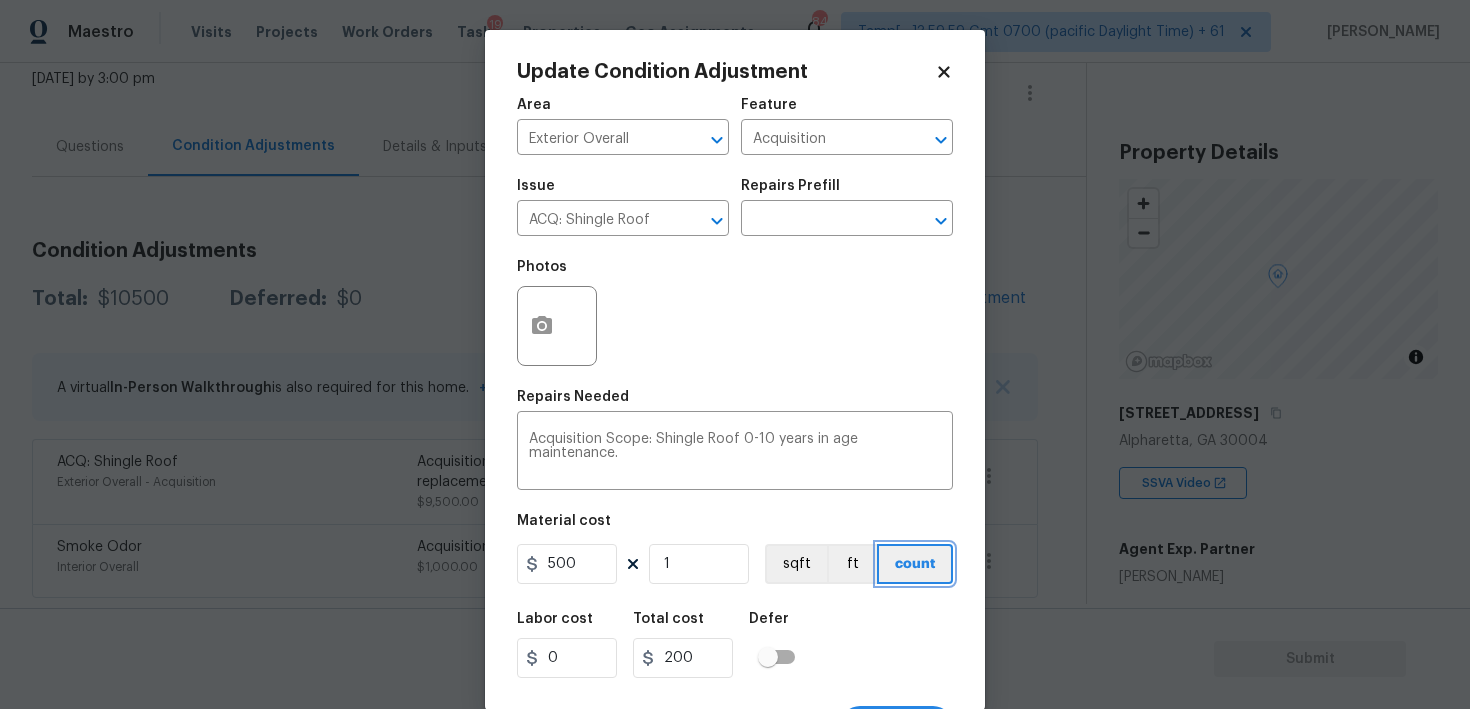 type on "500" 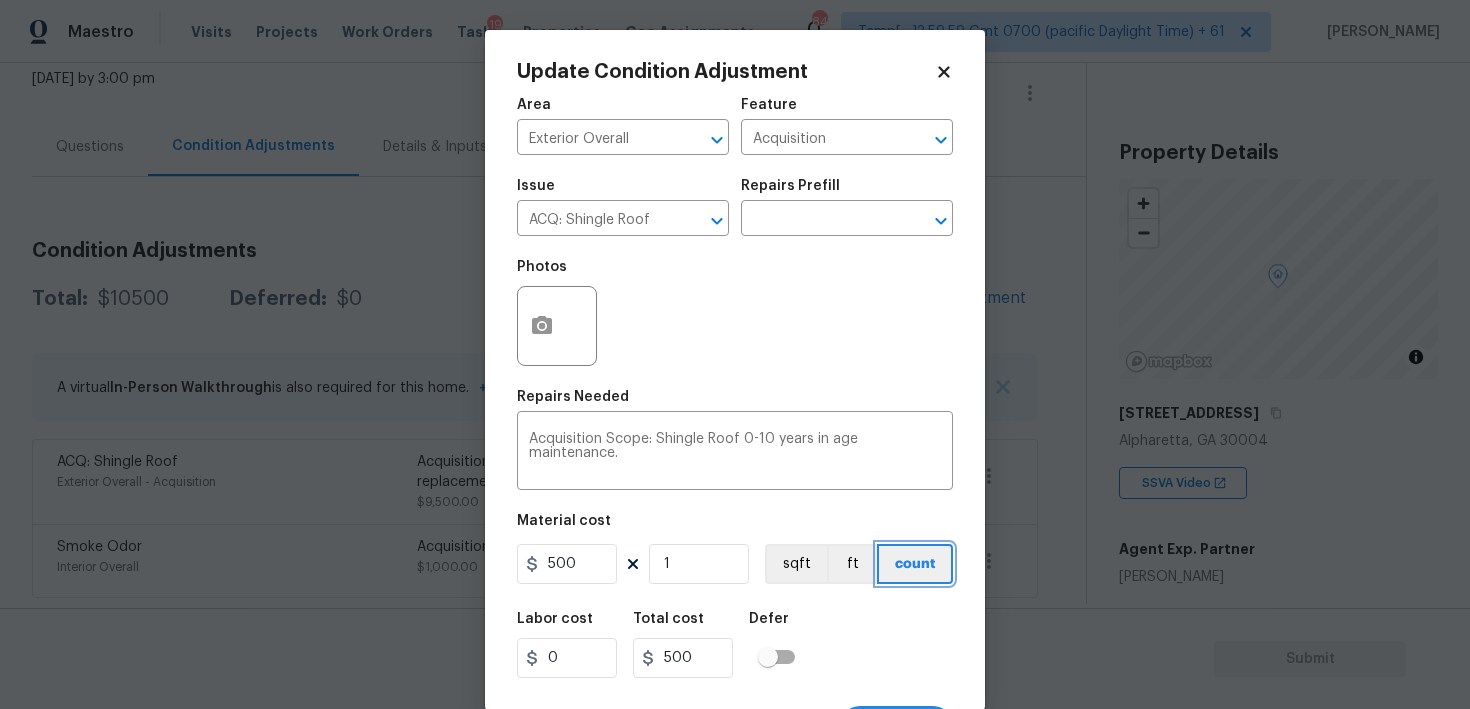 click on "count" at bounding box center [915, 564] 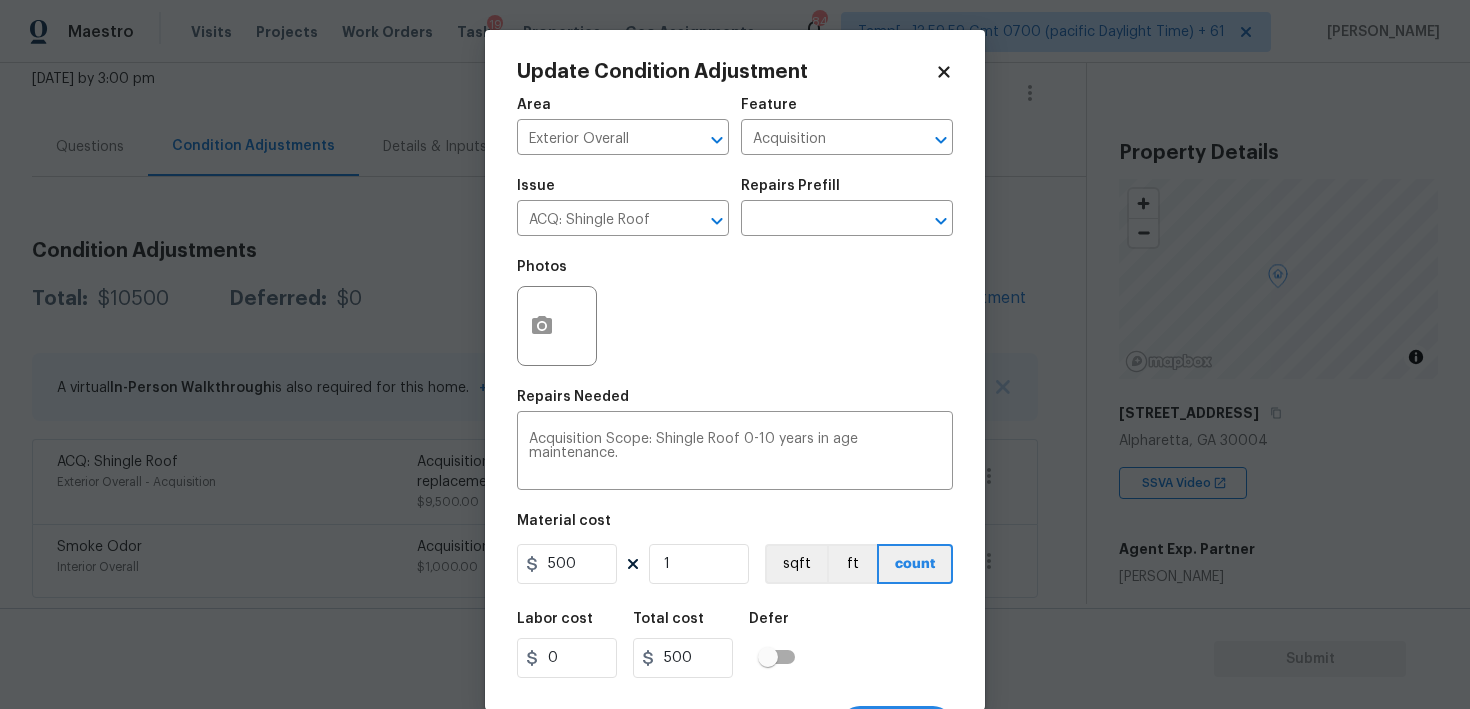 click on "Labor cost 0 Total cost 500 Defer" at bounding box center [735, 645] 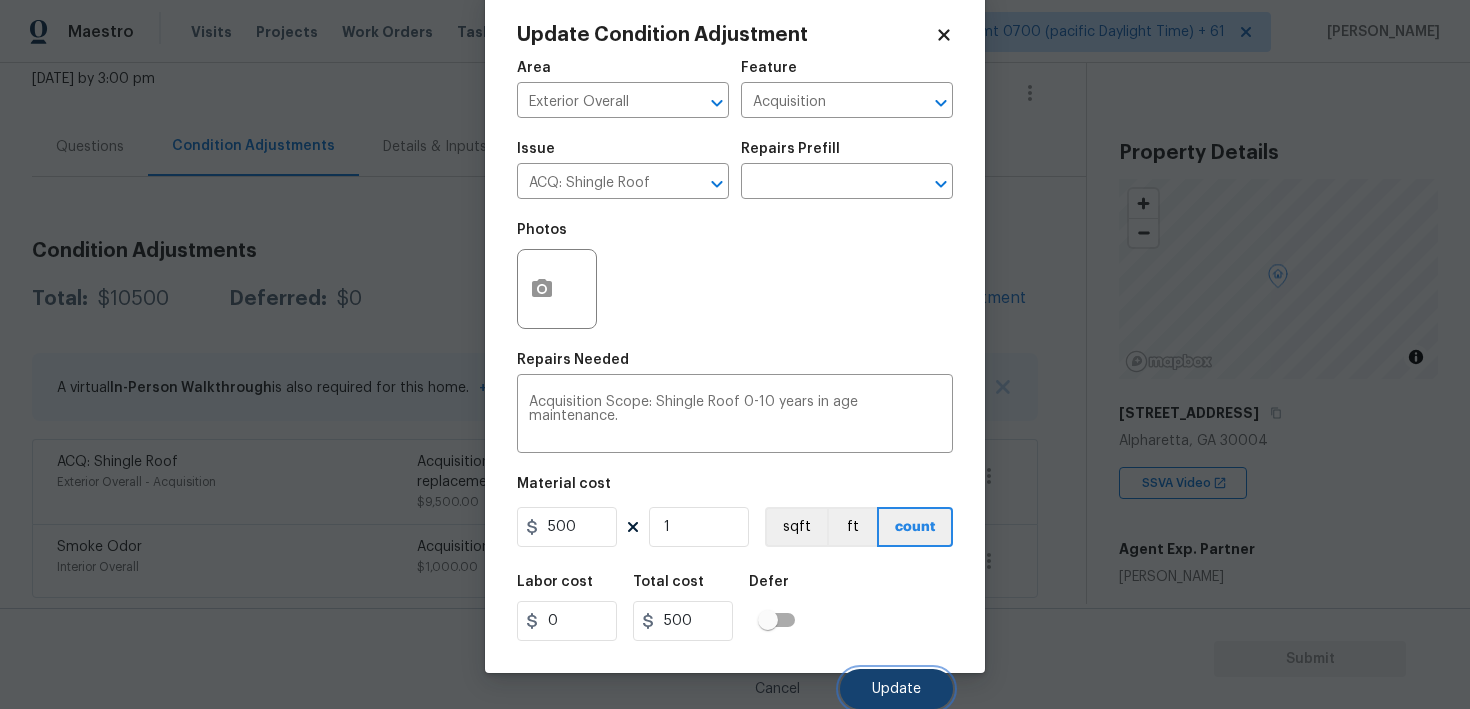 click on "Update" at bounding box center (896, 689) 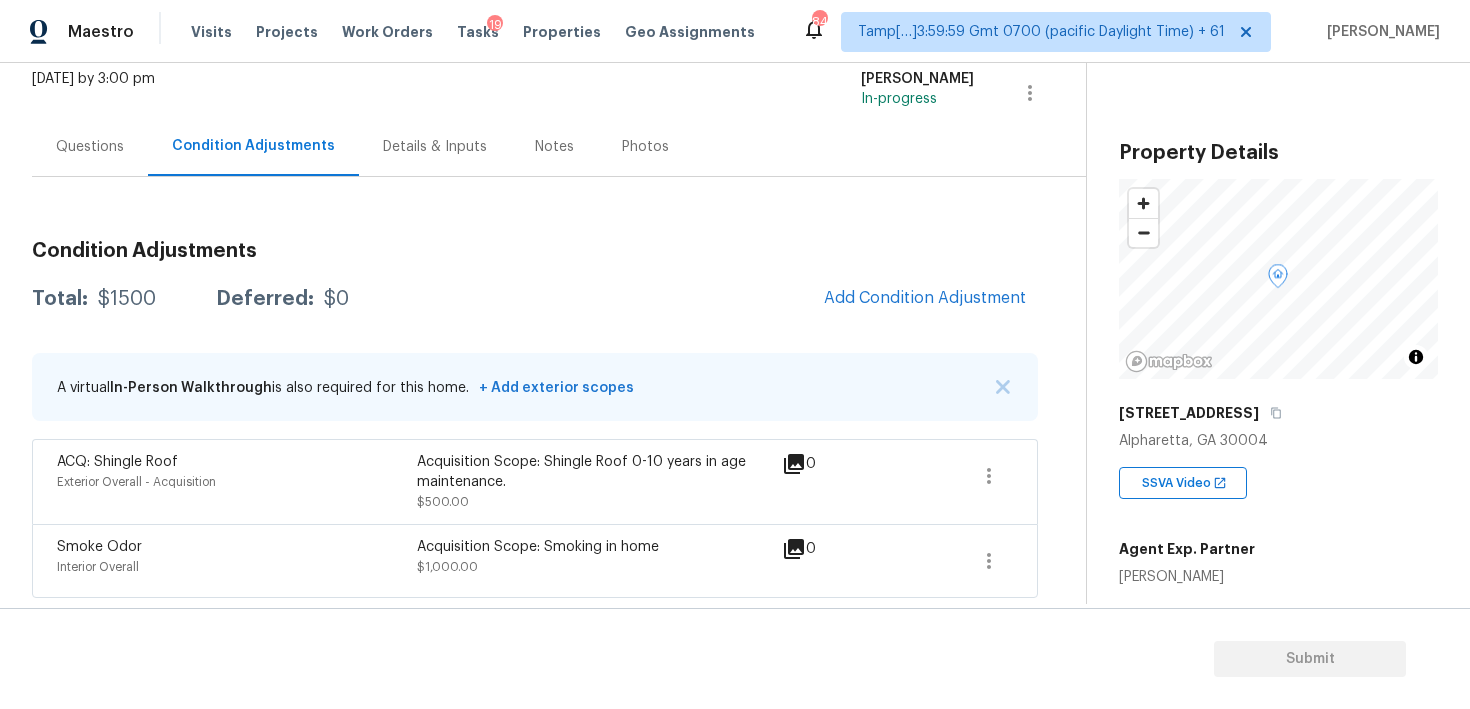 scroll, scrollTop: 0, scrollLeft: 0, axis: both 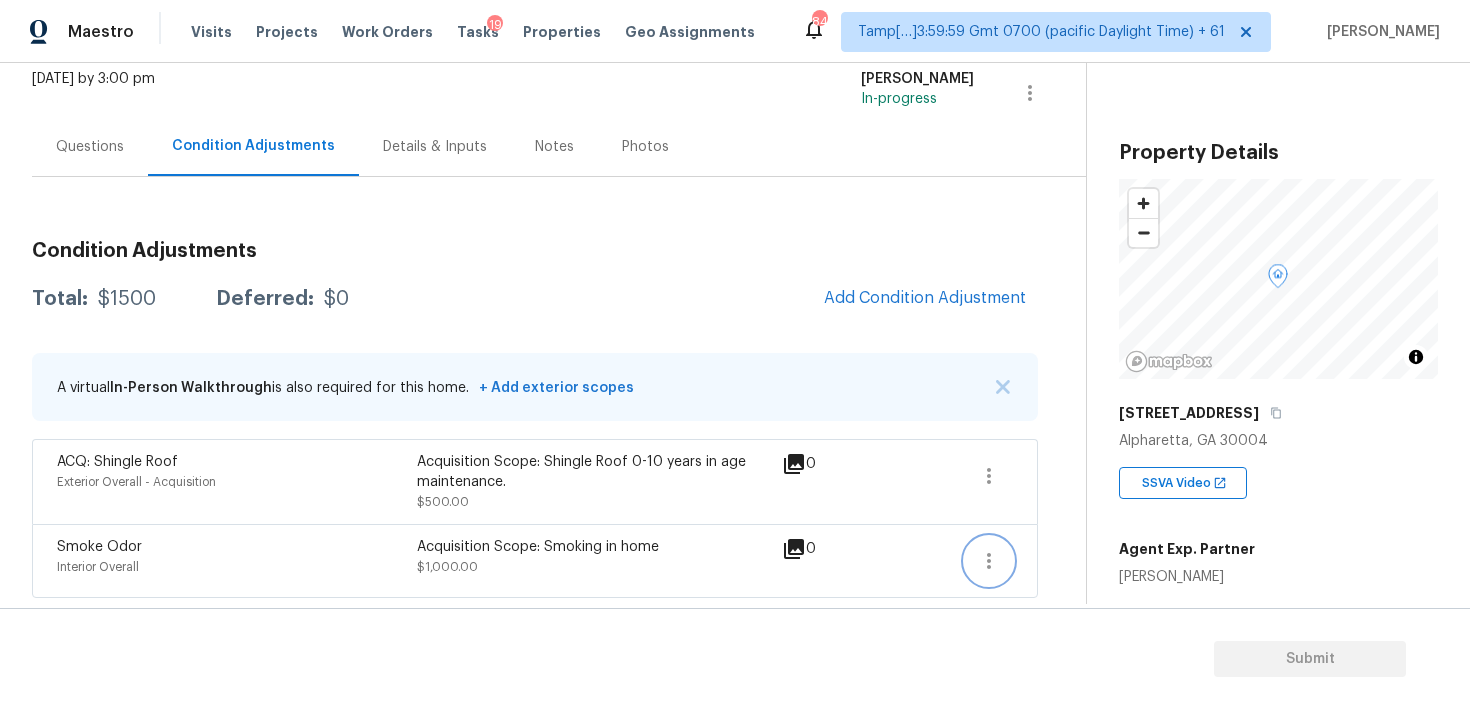 click 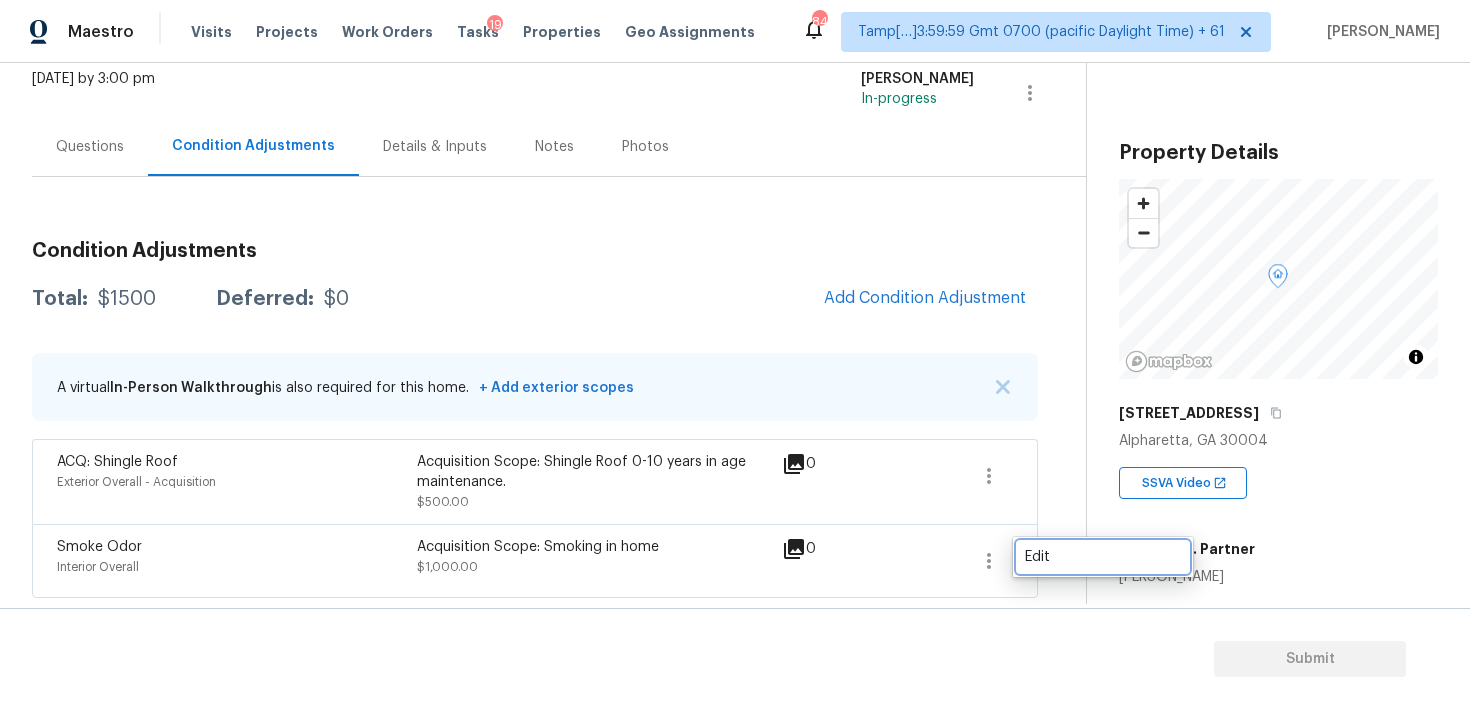 click on "Edit" at bounding box center (1103, 557) 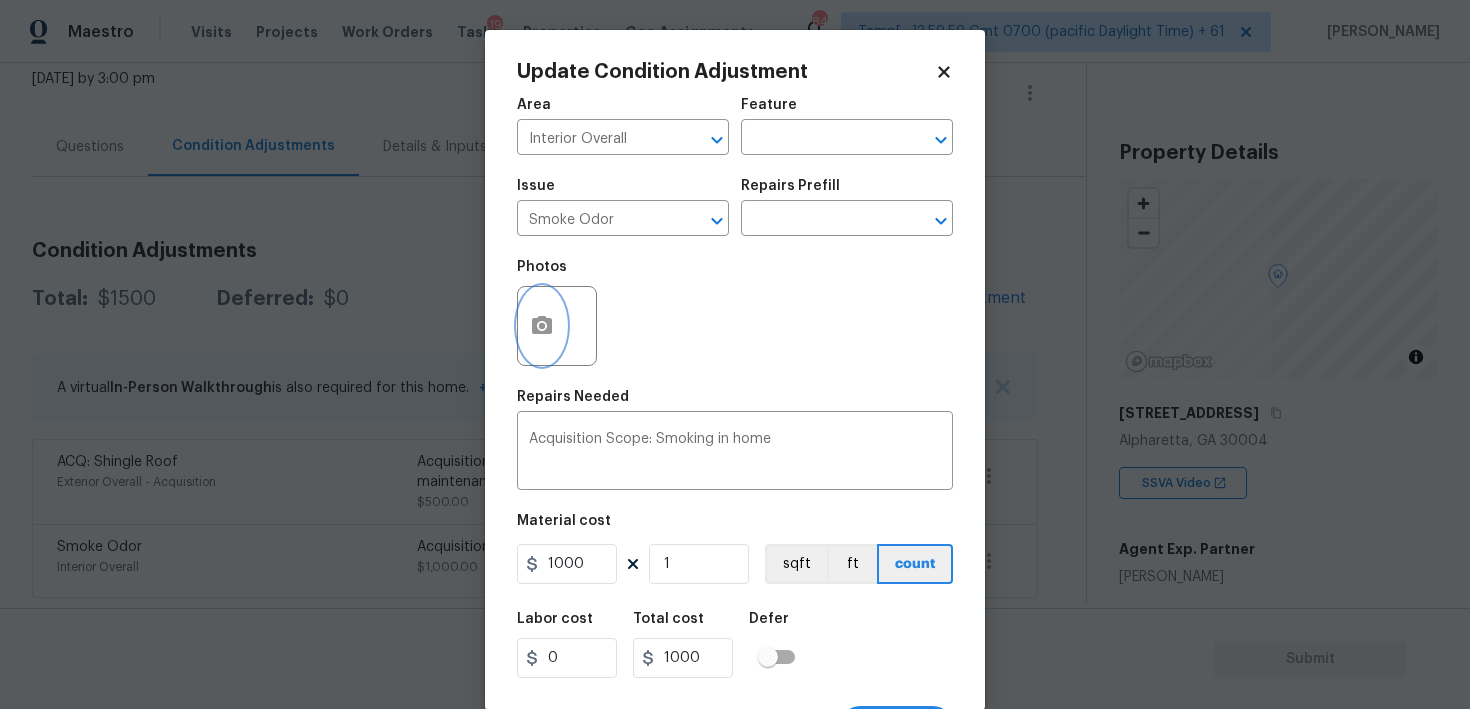 click at bounding box center [542, 326] 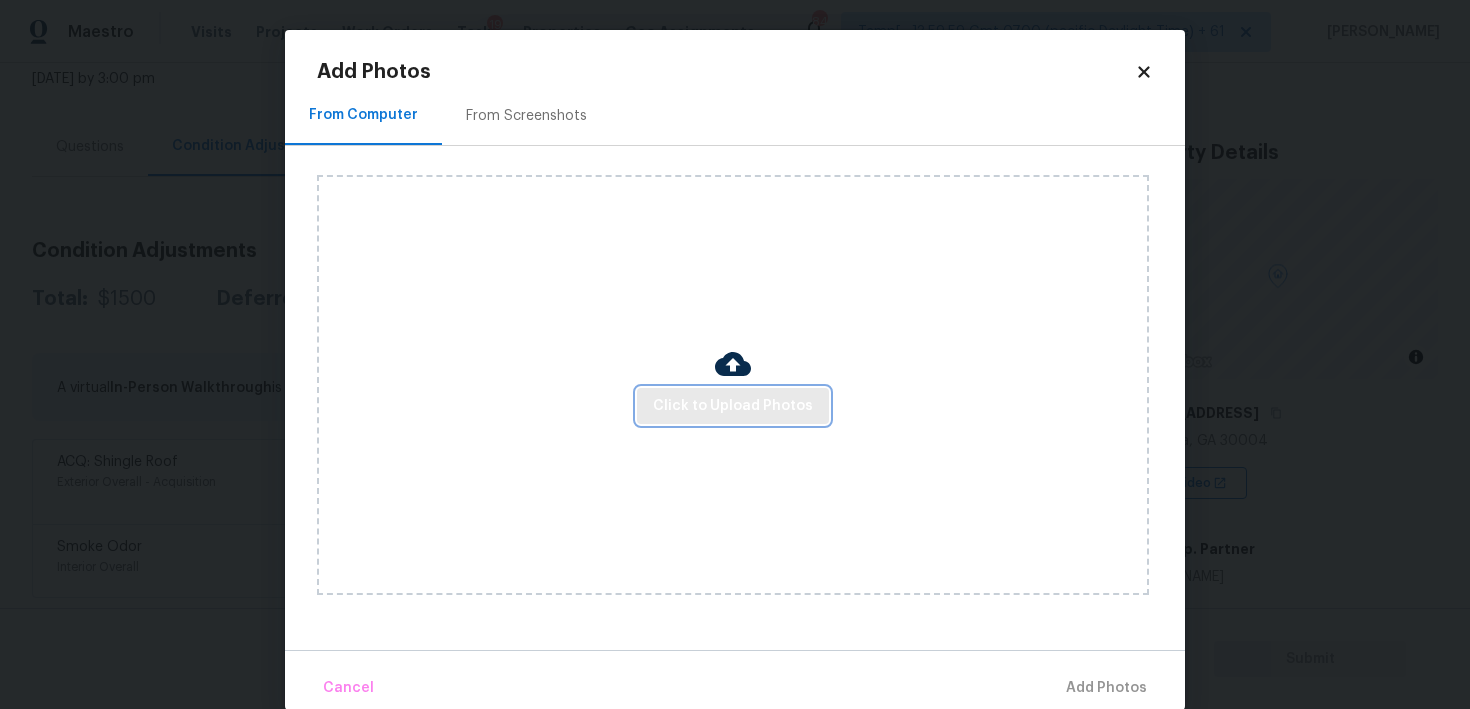 click on "Click to Upload Photos" at bounding box center [733, 406] 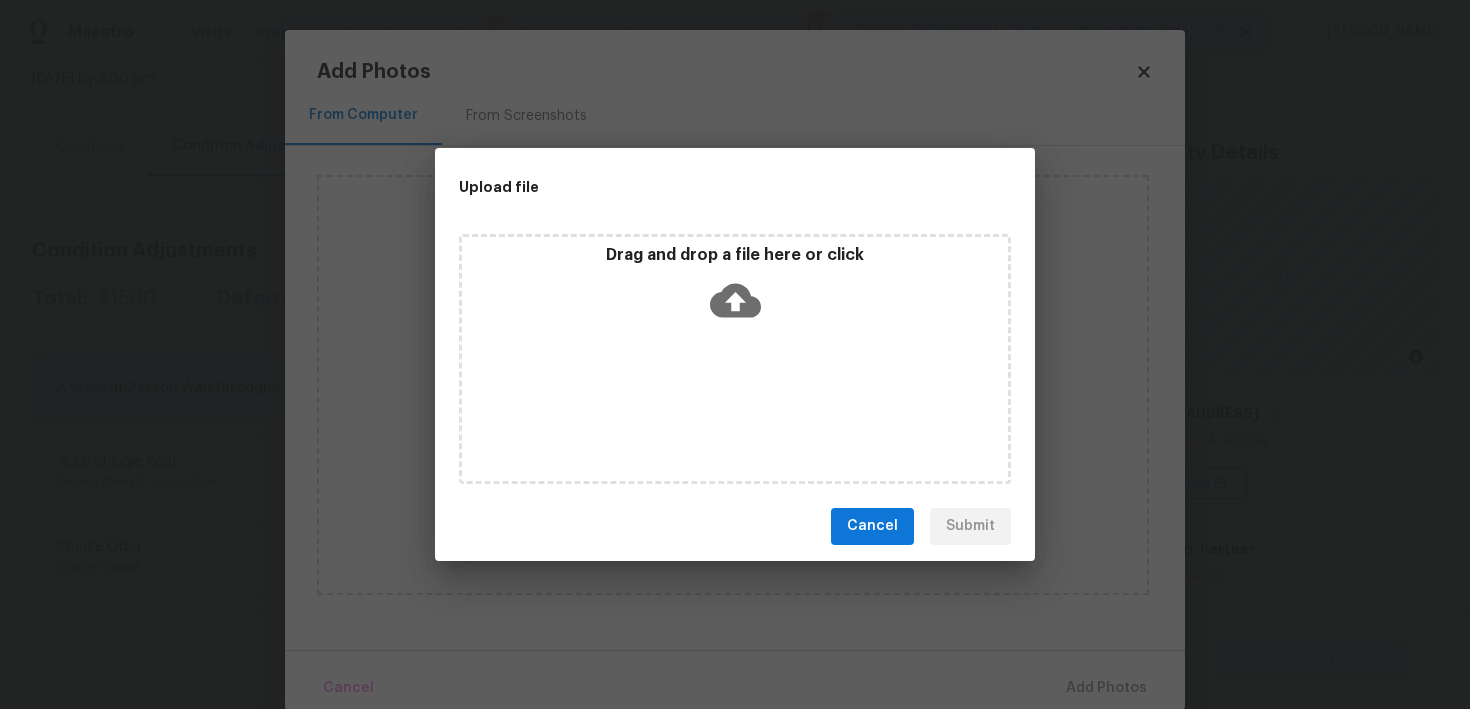click 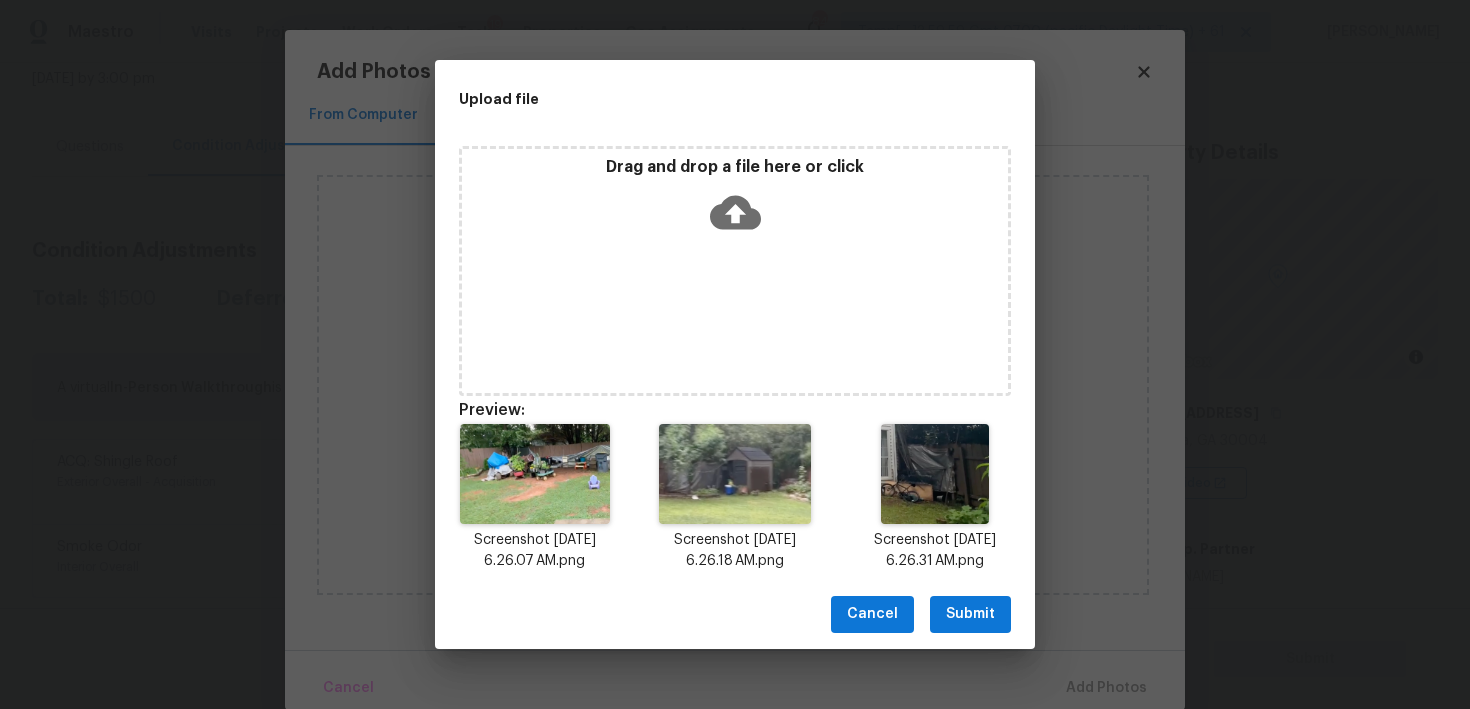 click on "Submit" at bounding box center [970, 614] 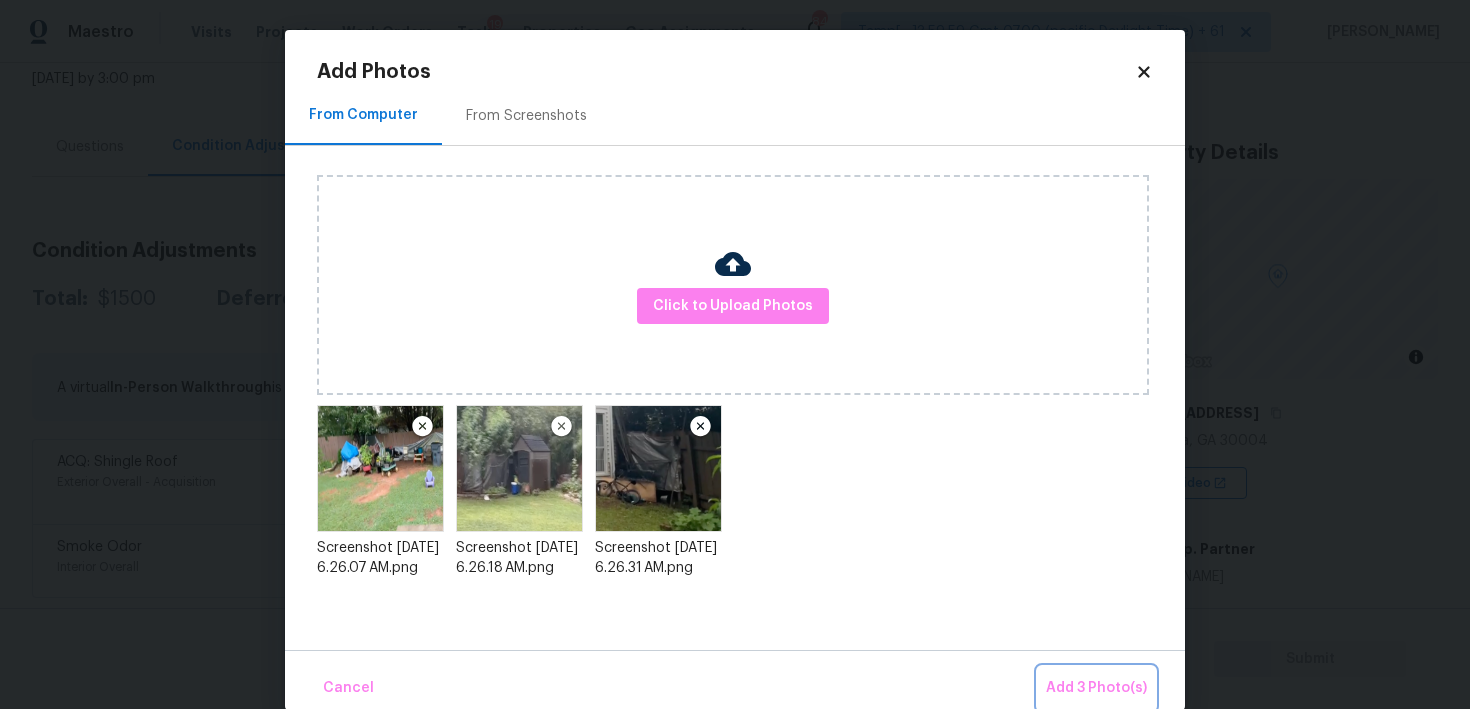 click on "Add 3 Photo(s)" at bounding box center (1096, 688) 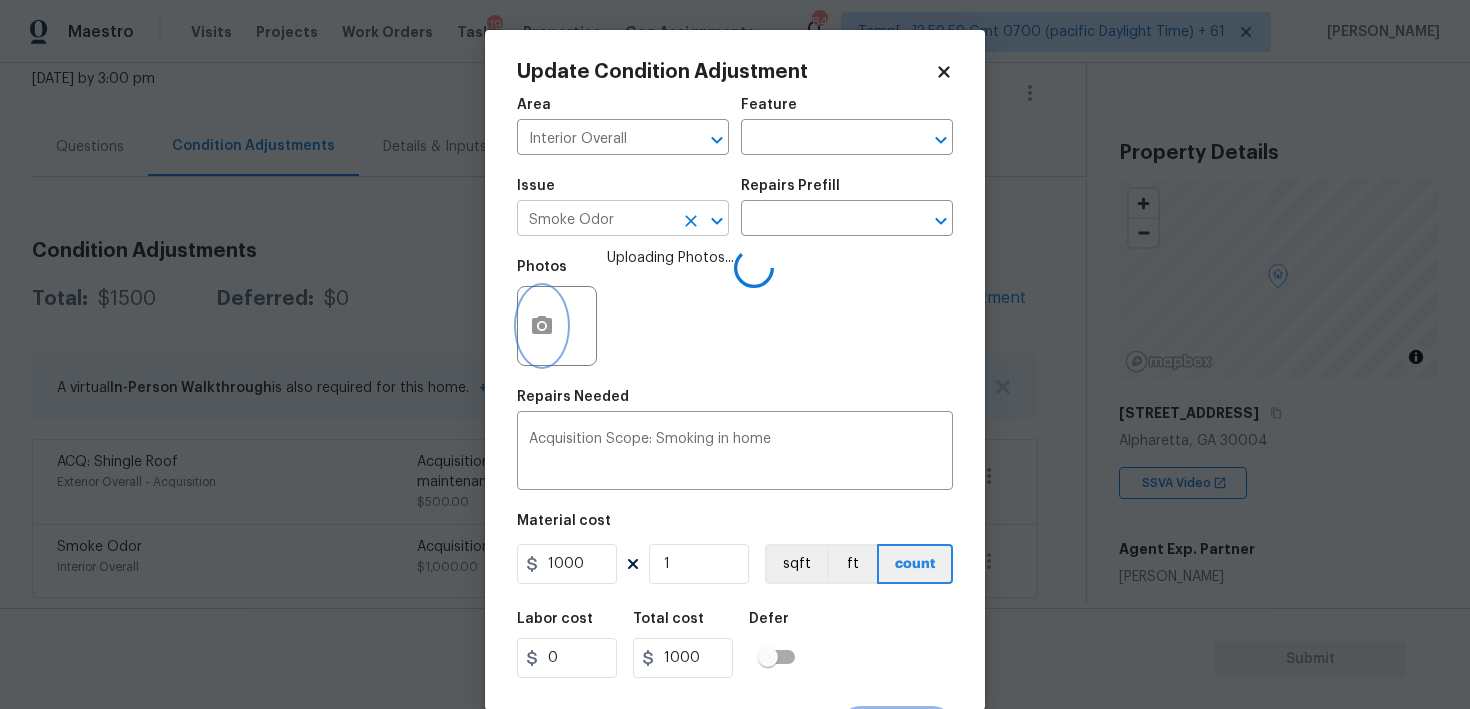 click 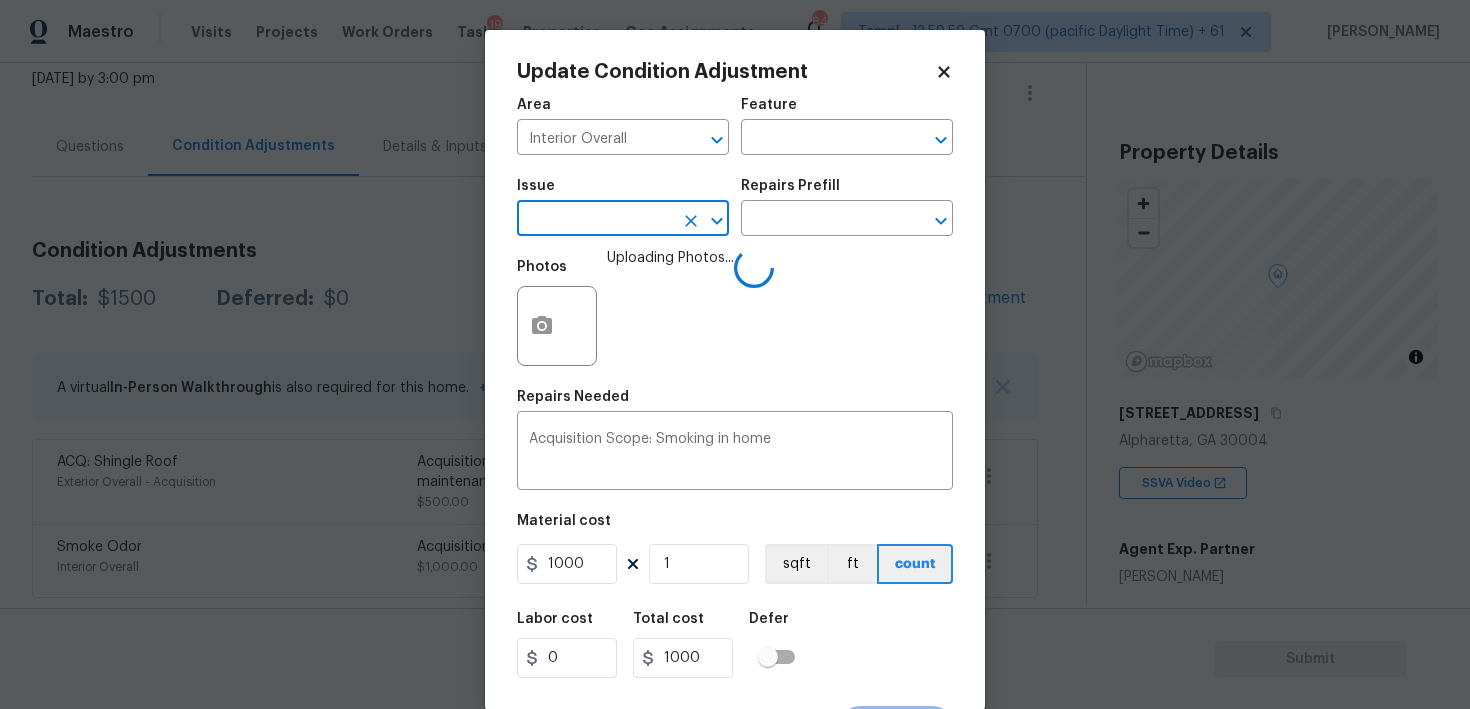 click at bounding box center [595, 220] 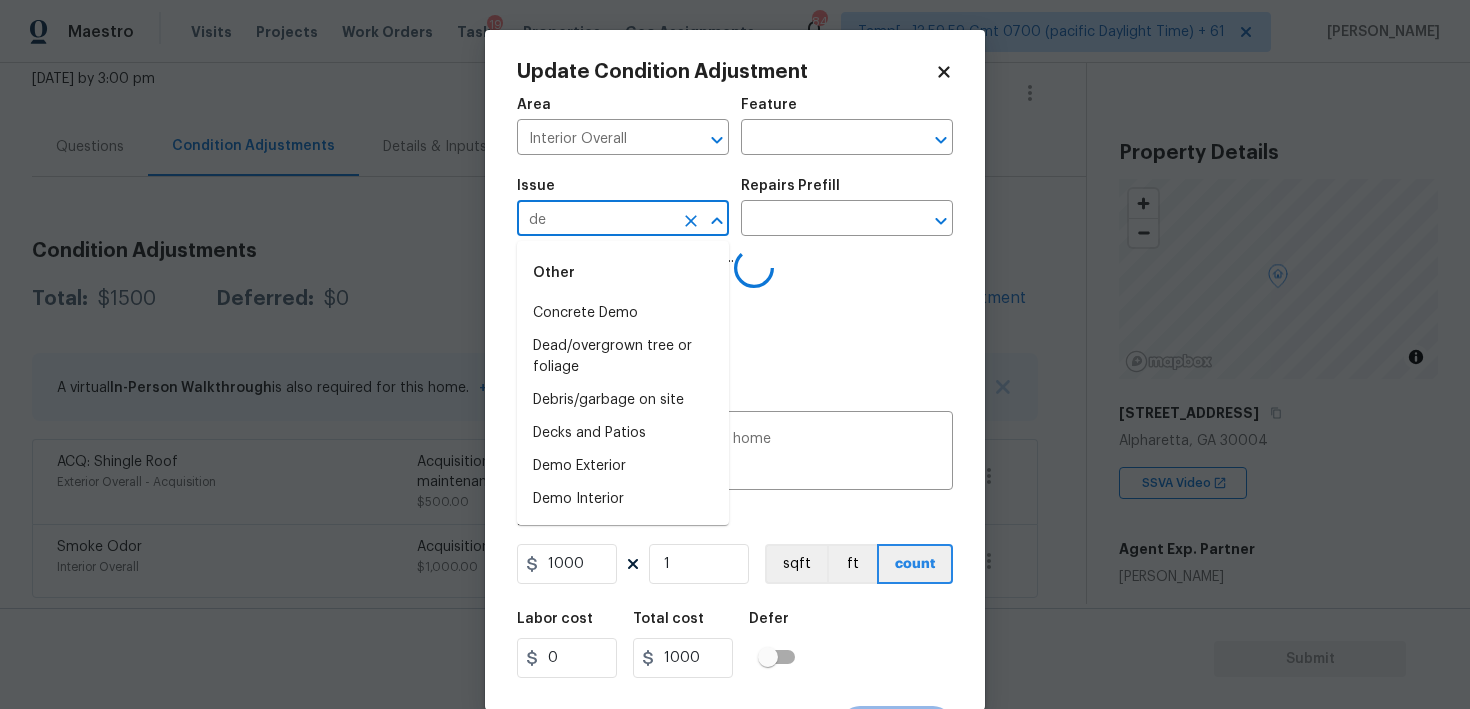 type on "deb" 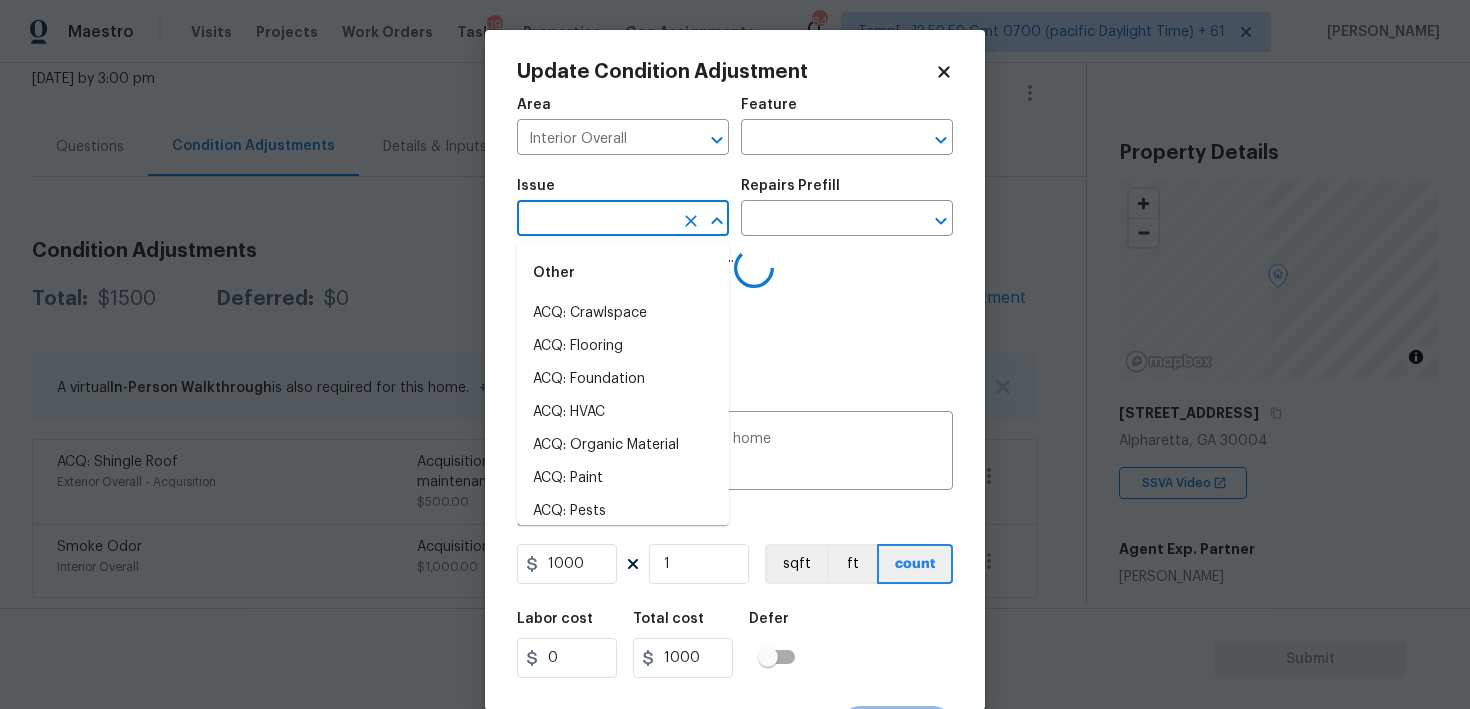 type on "d" 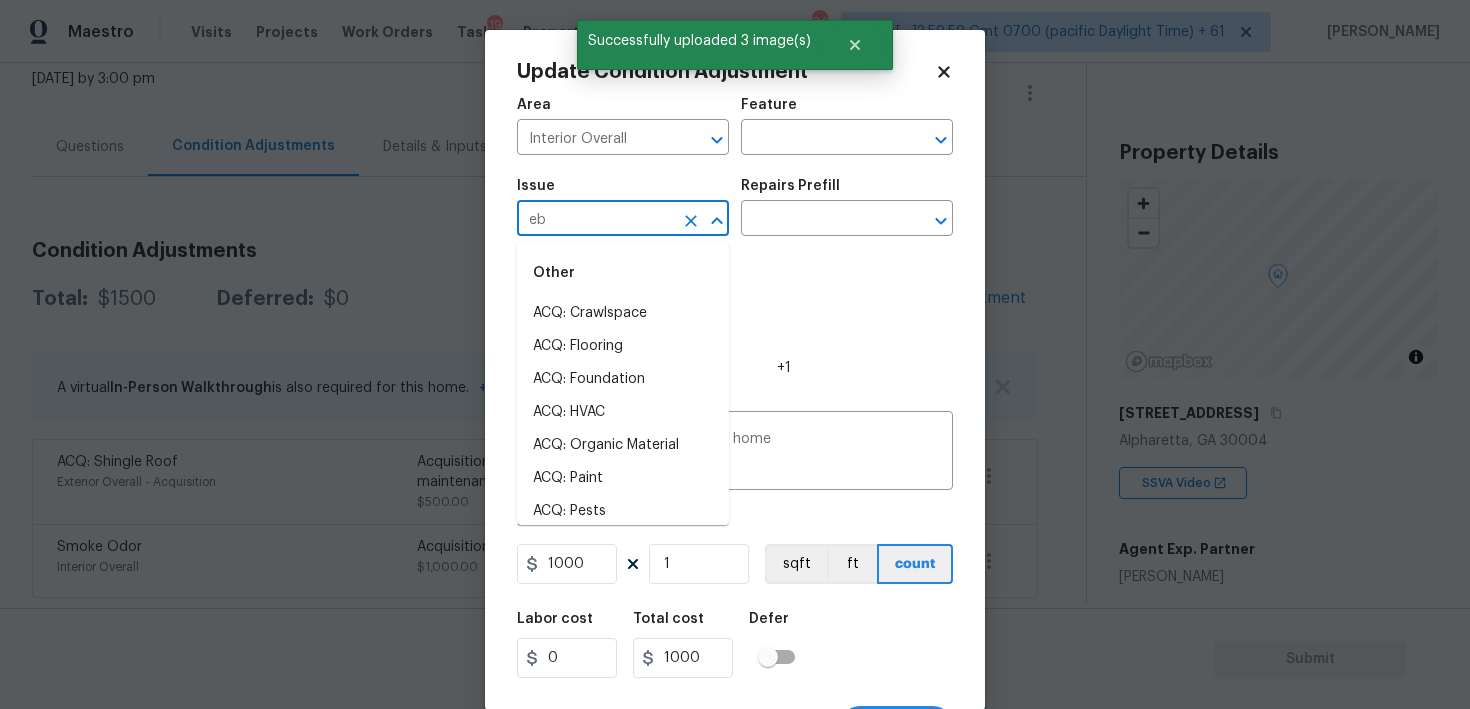 type on "ebr" 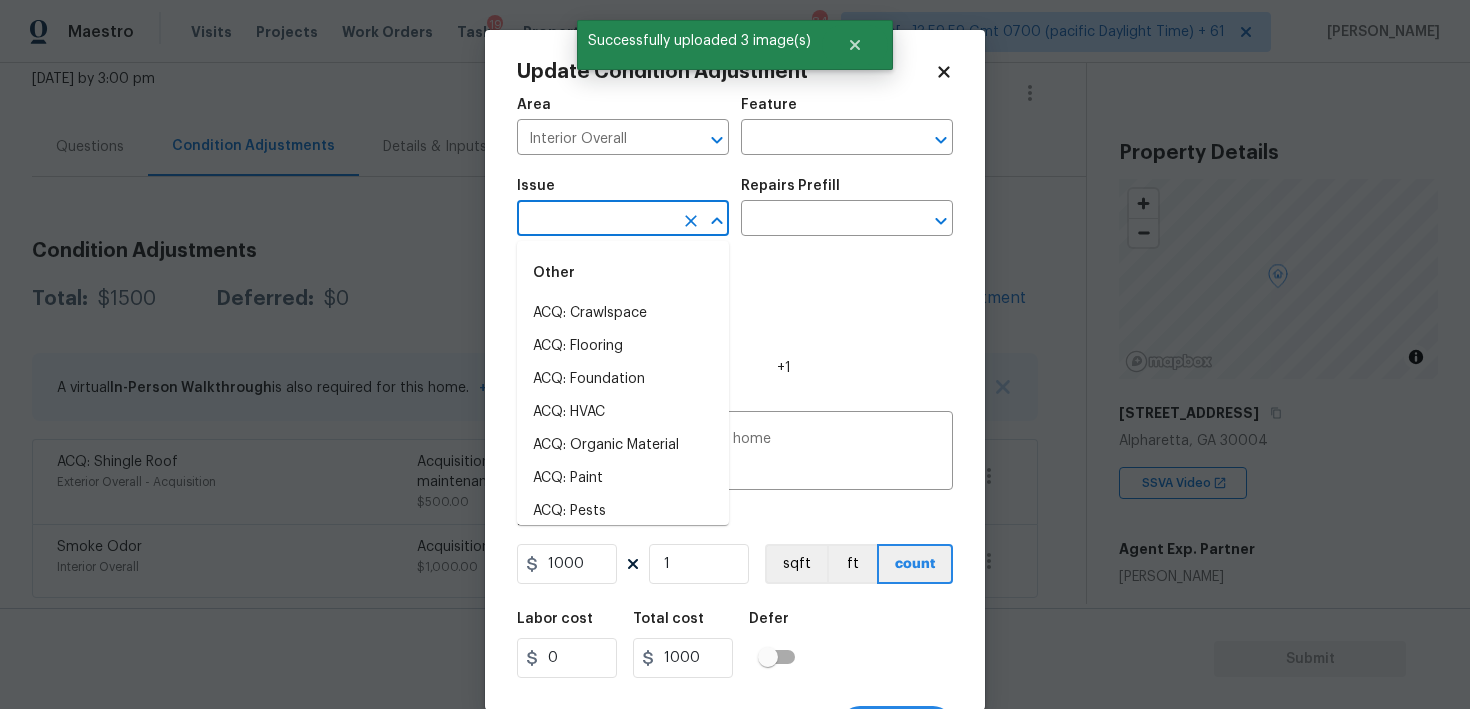 type on "i" 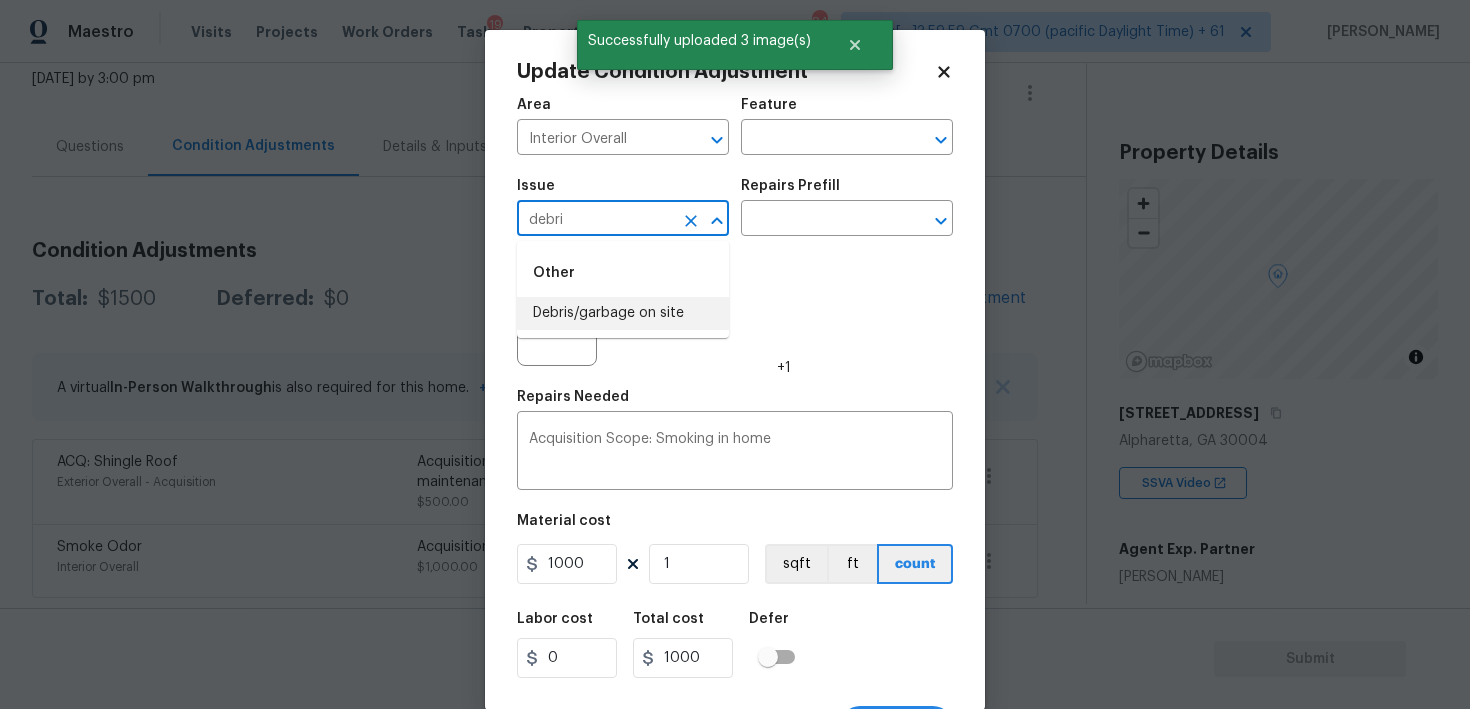 click on "Debris/garbage on site" at bounding box center [623, 313] 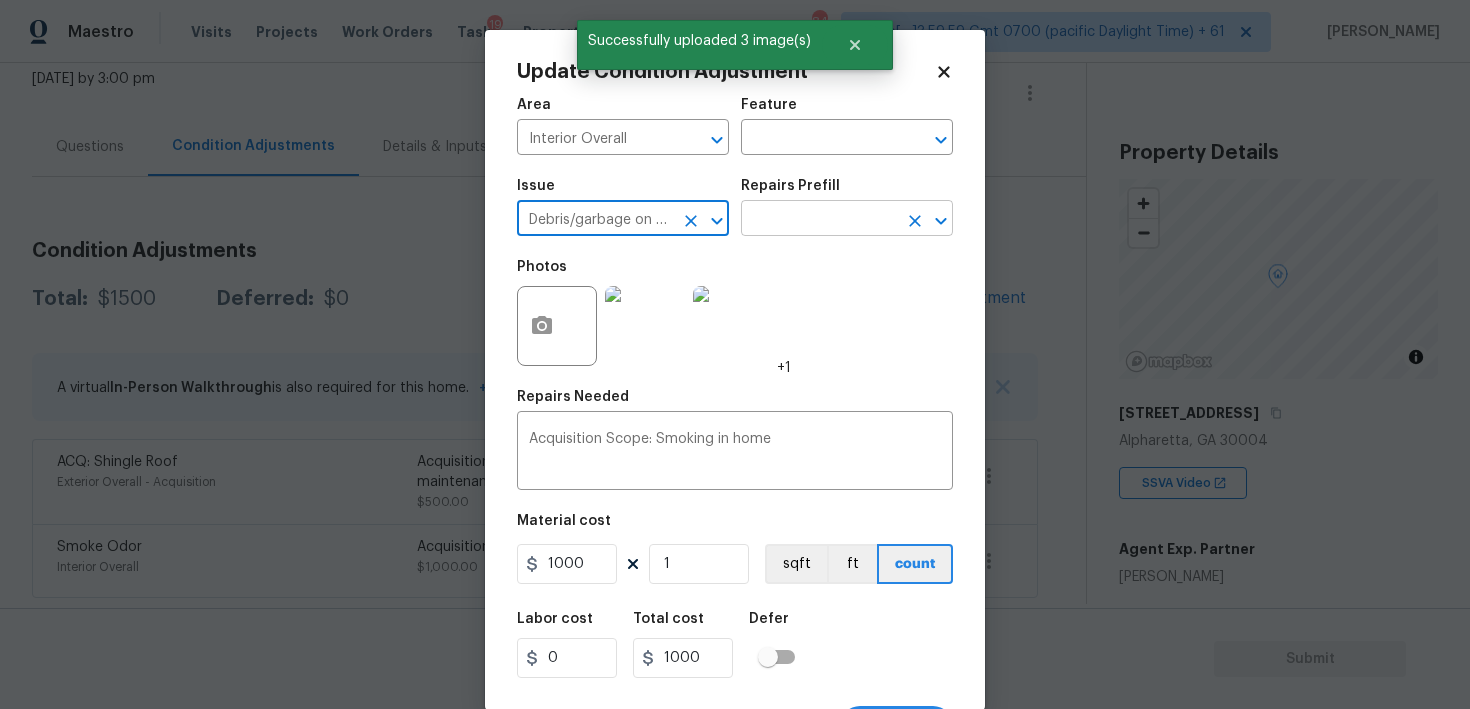 type on "Debris/garbage on site" 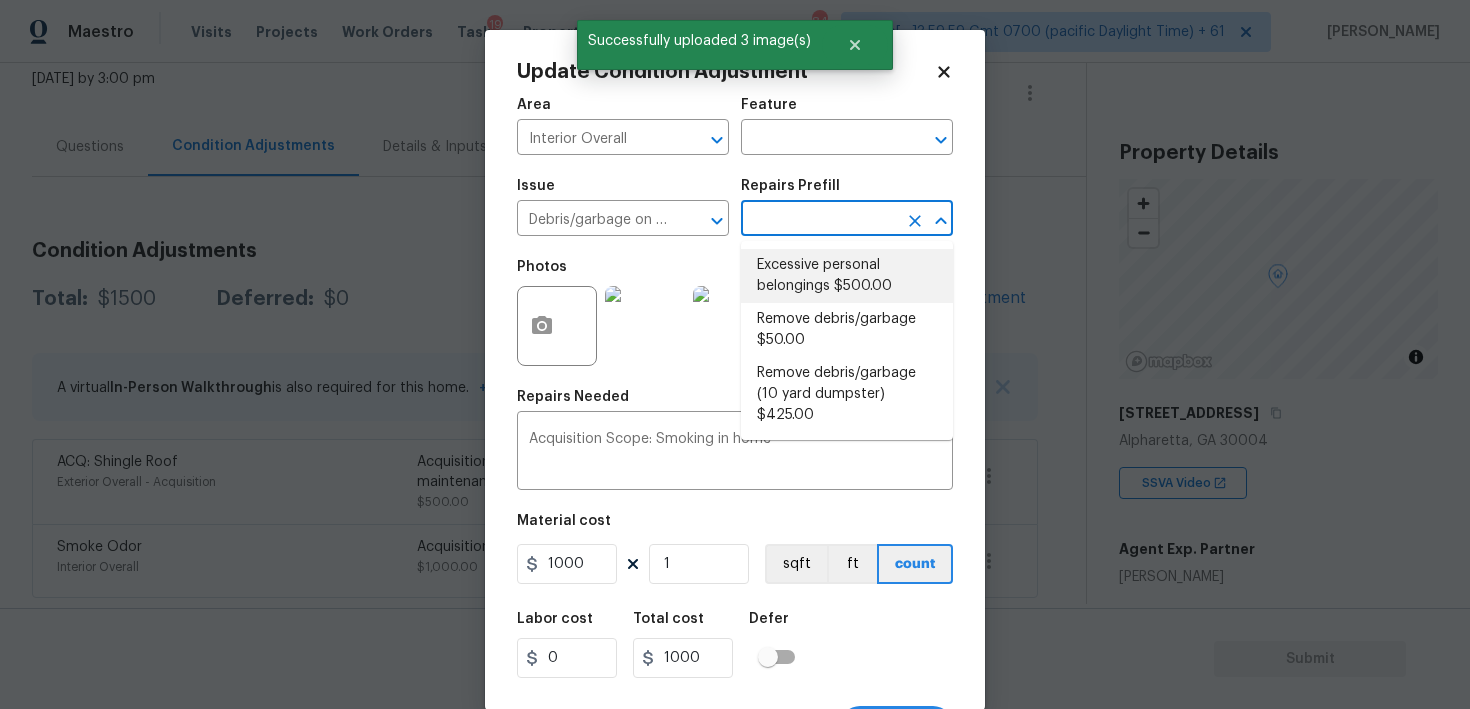 click on "Excessive personal belongings $500.00" at bounding box center [847, 276] 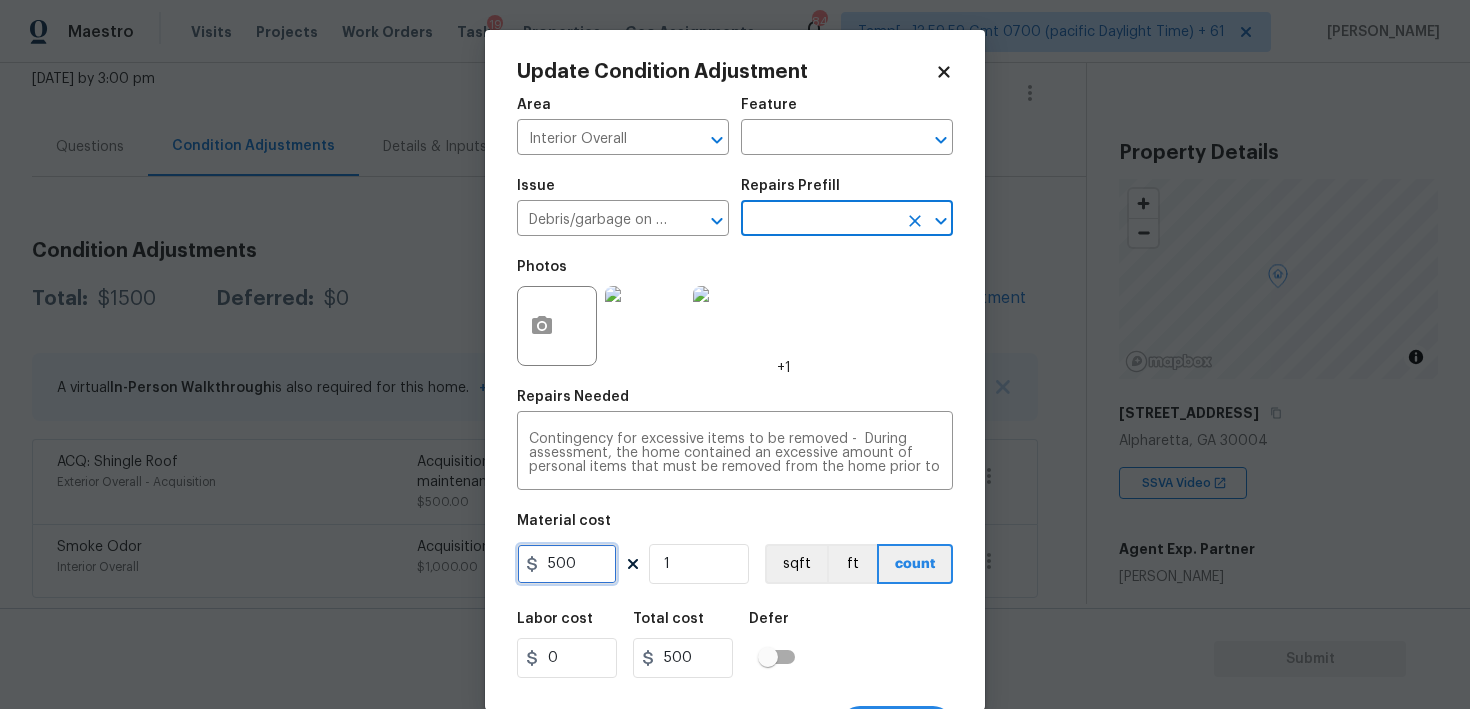 click on "500" at bounding box center [567, 564] 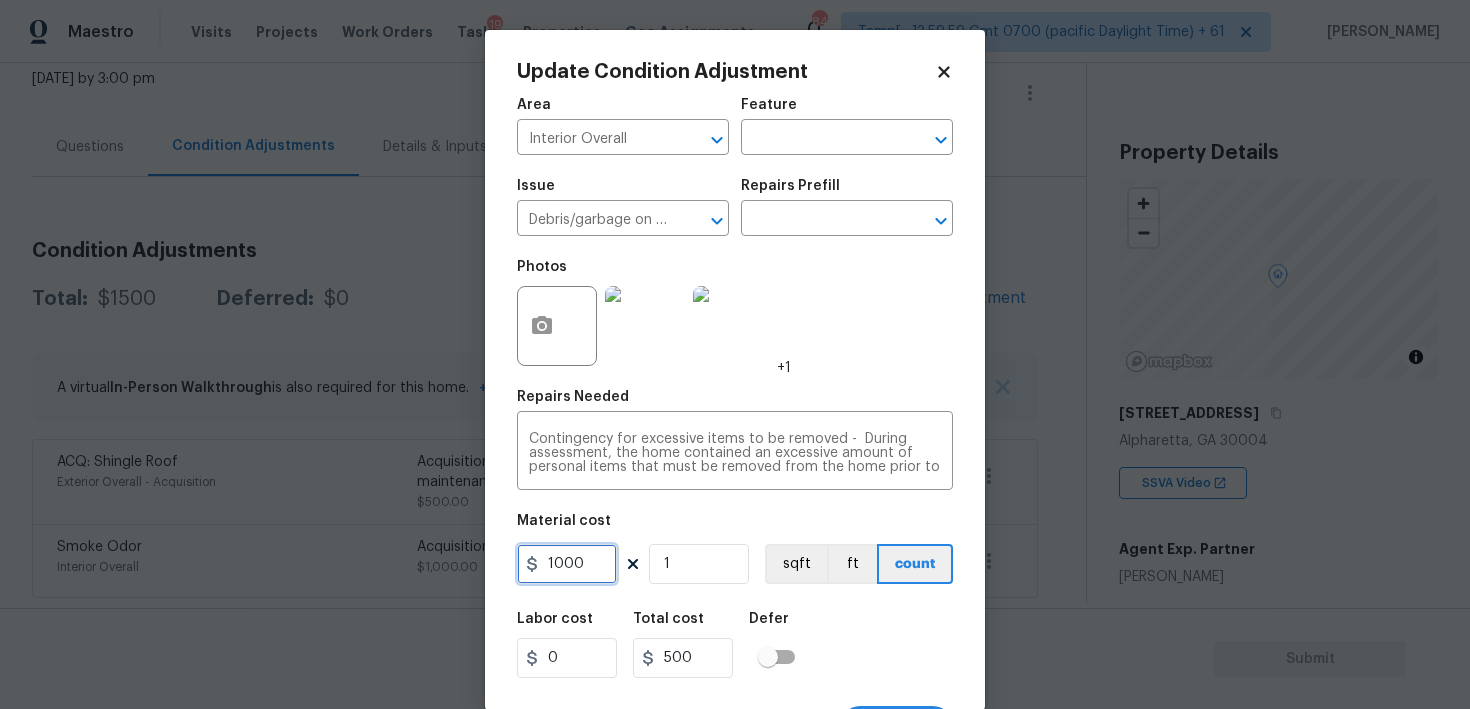 type on "1000" 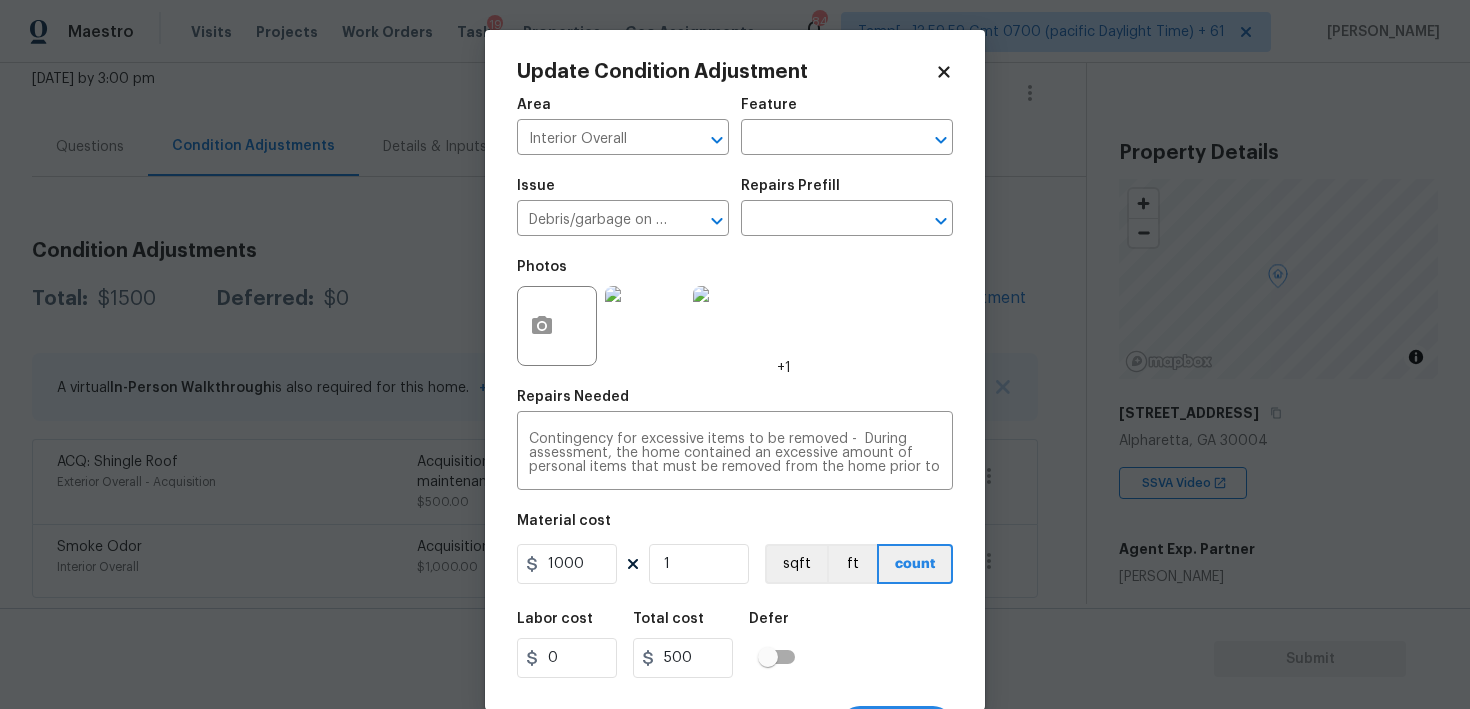 click on "Labor cost 0 Total cost 500 Defer" at bounding box center [735, 645] 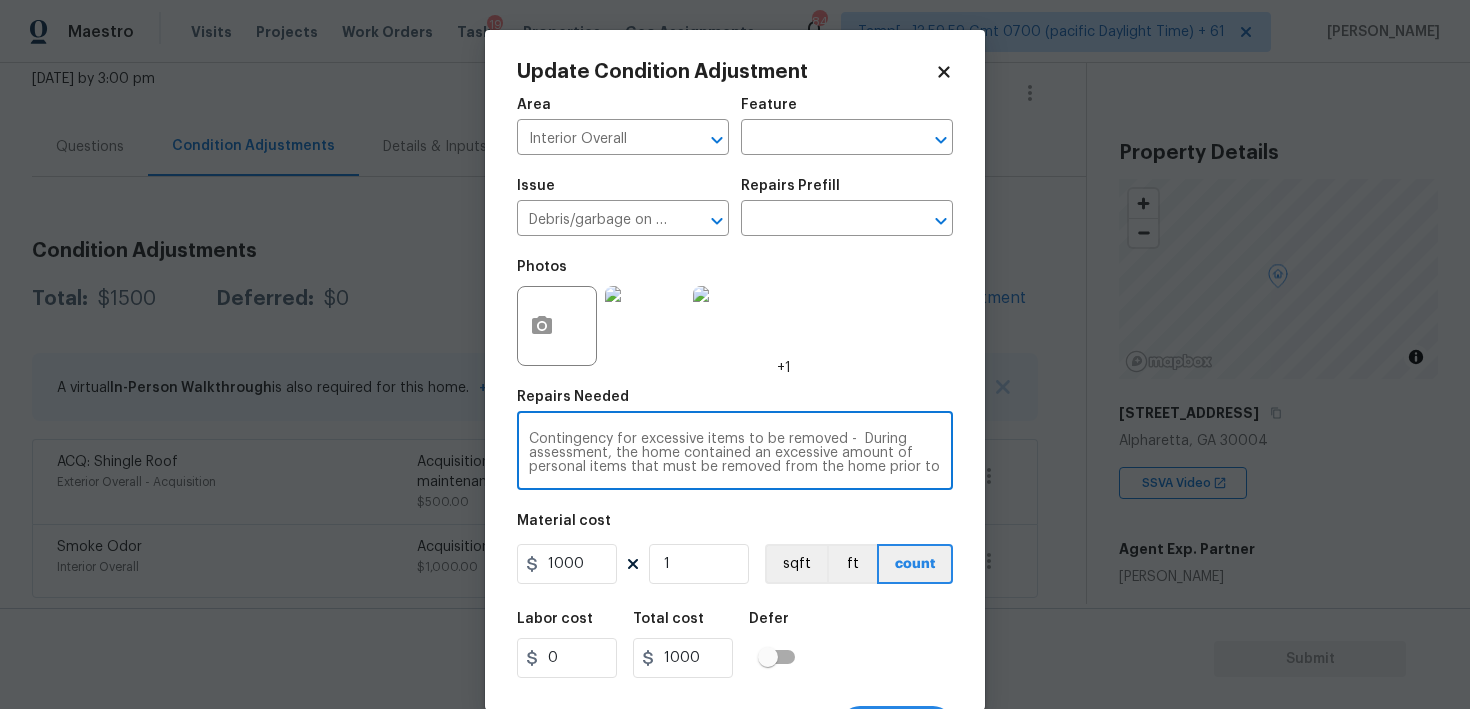 click on "Contingency for excessive items to be removed -  During assessment, the home contained an excessive amount of personal items that must be removed from the home prior to closing. Removal of contingency requires that all items be removed and a re-inspection be completed to confirm all contents have been vacated from the property" at bounding box center [735, 453] 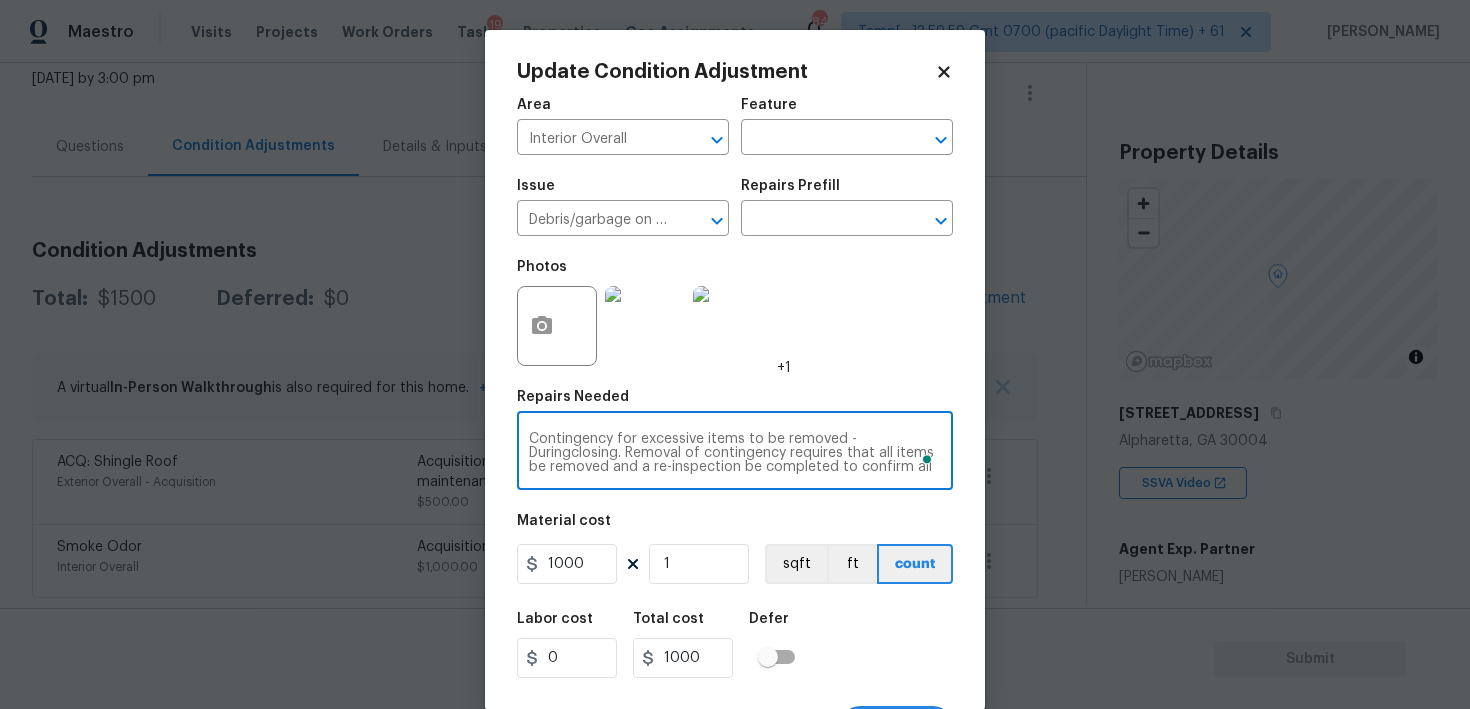 type on "Contingency for excessive items to be removed -  closing. Removal of contingency requires that all items be removed and a re-inspection be completed to confirm all contents have been vacated from the property" 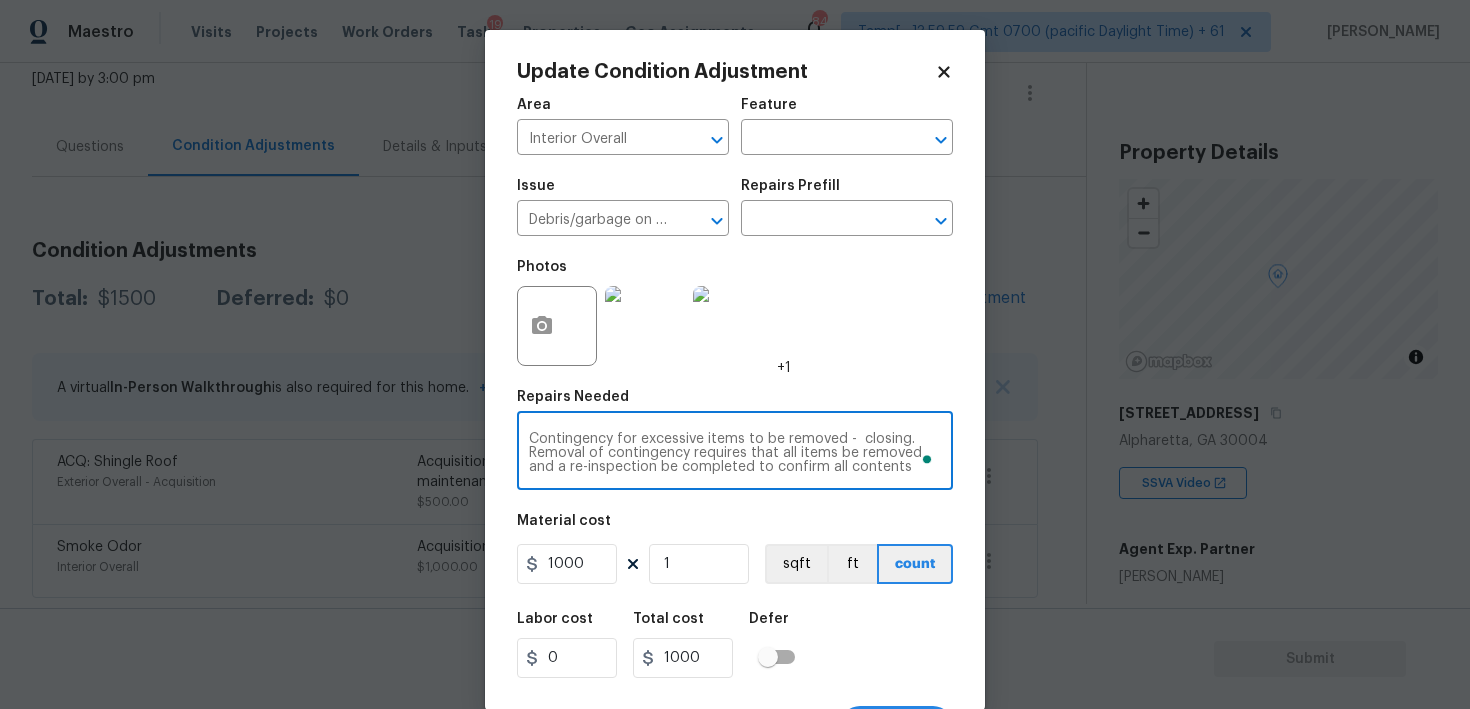 click on "Contingency for excessive items to be removed -  closing. Removal of contingency requires that all items be removed and a re-inspection be completed to confirm all contents have been vacated from the property" at bounding box center (735, 453) 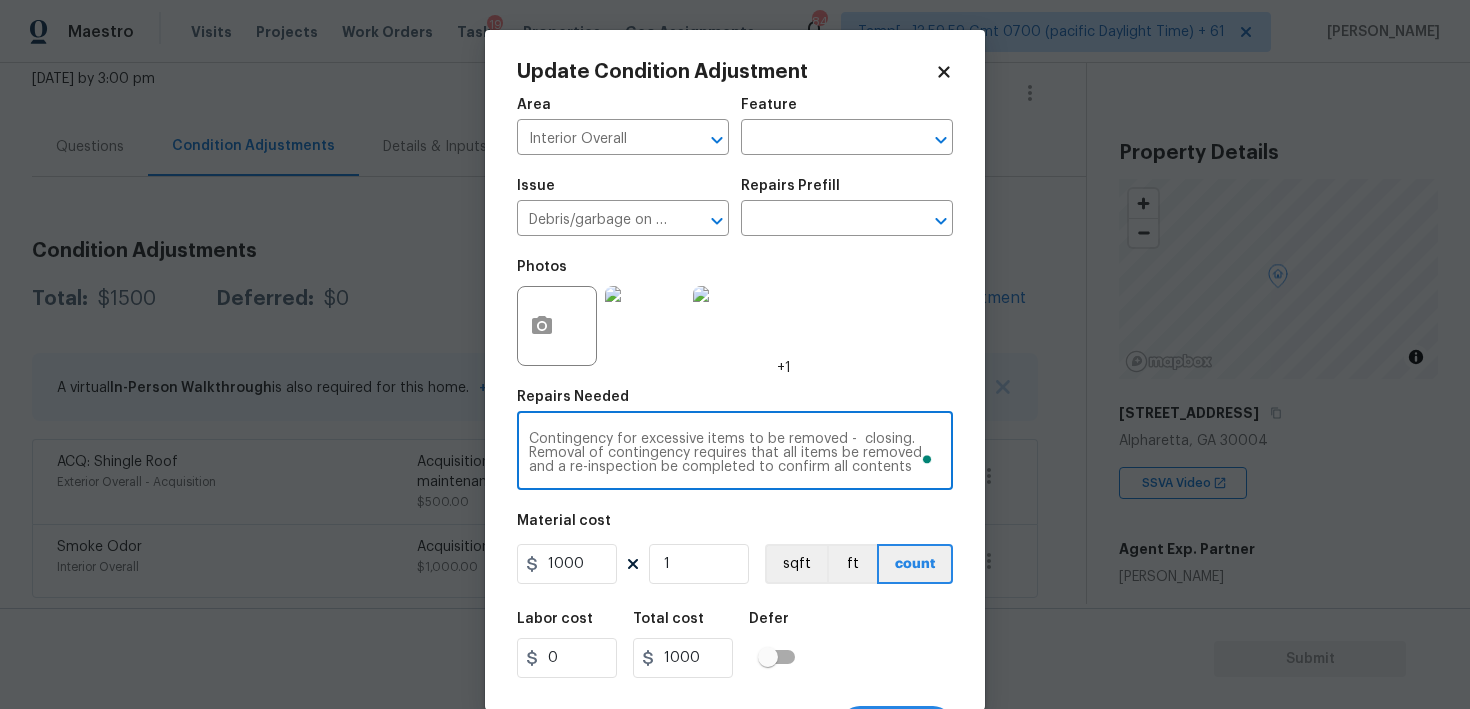 click on "Contingency for excessive items to be removed -  closing. Removal of contingency requires that all items be removed and a re-inspection be completed to confirm all contents have been vacated from the property" at bounding box center [735, 453] 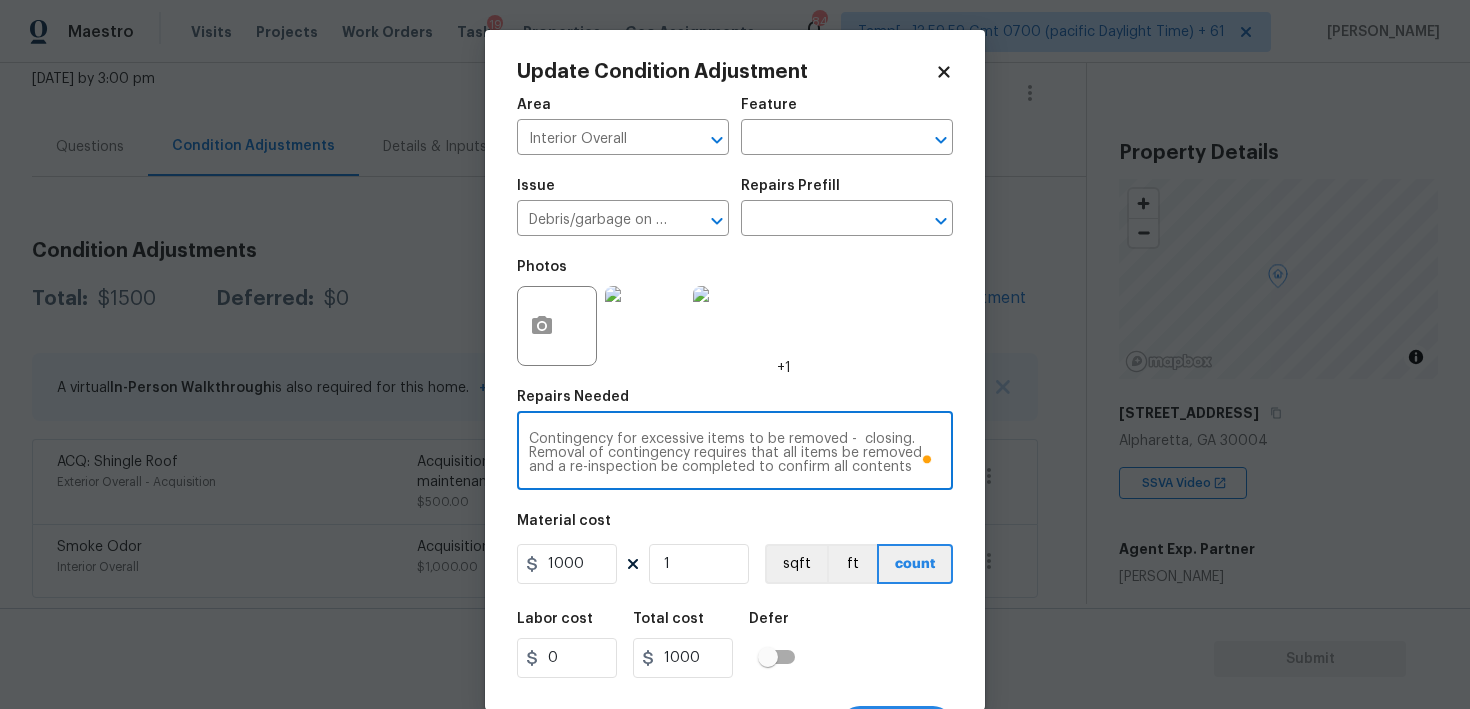 click on "Contingency for excessive items to be removed -  closing. Removal of contingency requires that all items be removed and a re-inspection be completed to confirm all contents have been vacated from the property" at bounding box center (735, 453) 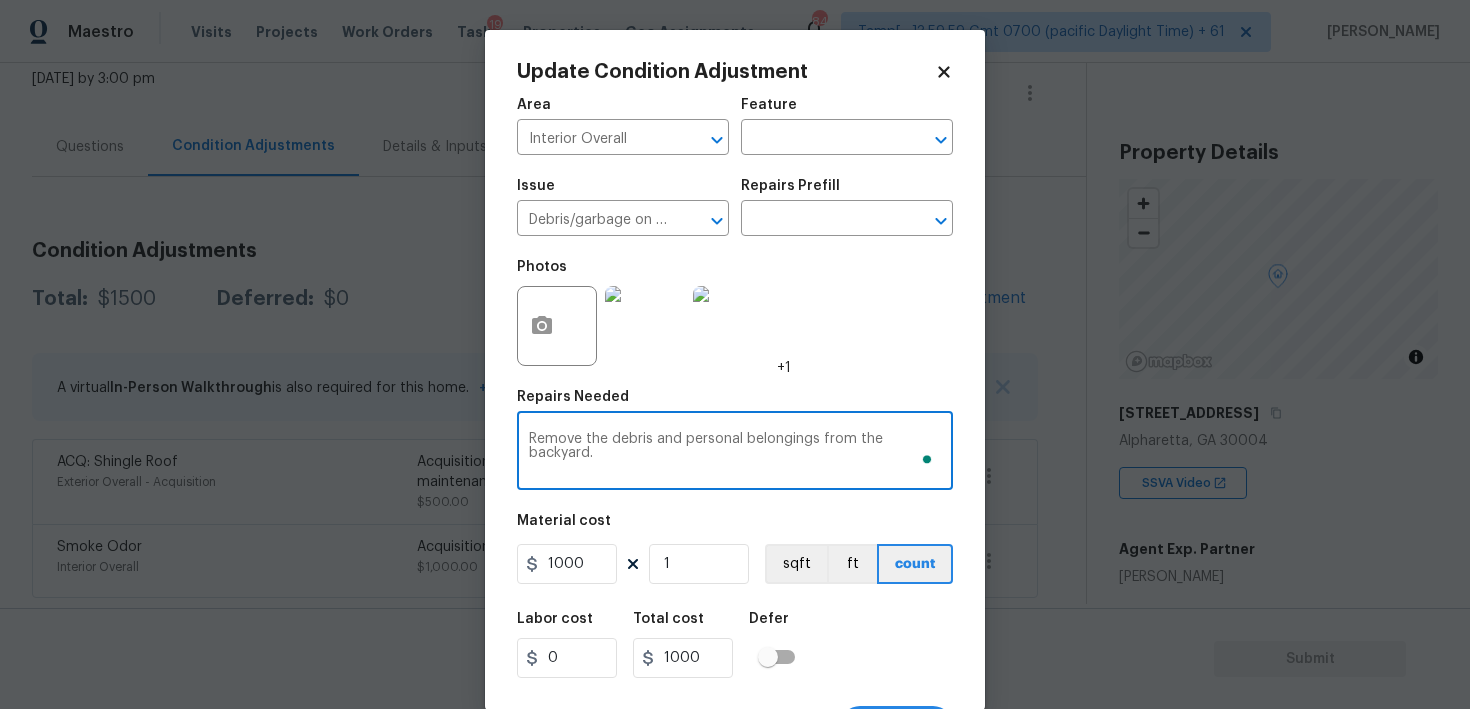 type on "Remove the debris and personal belongings from the backyard." 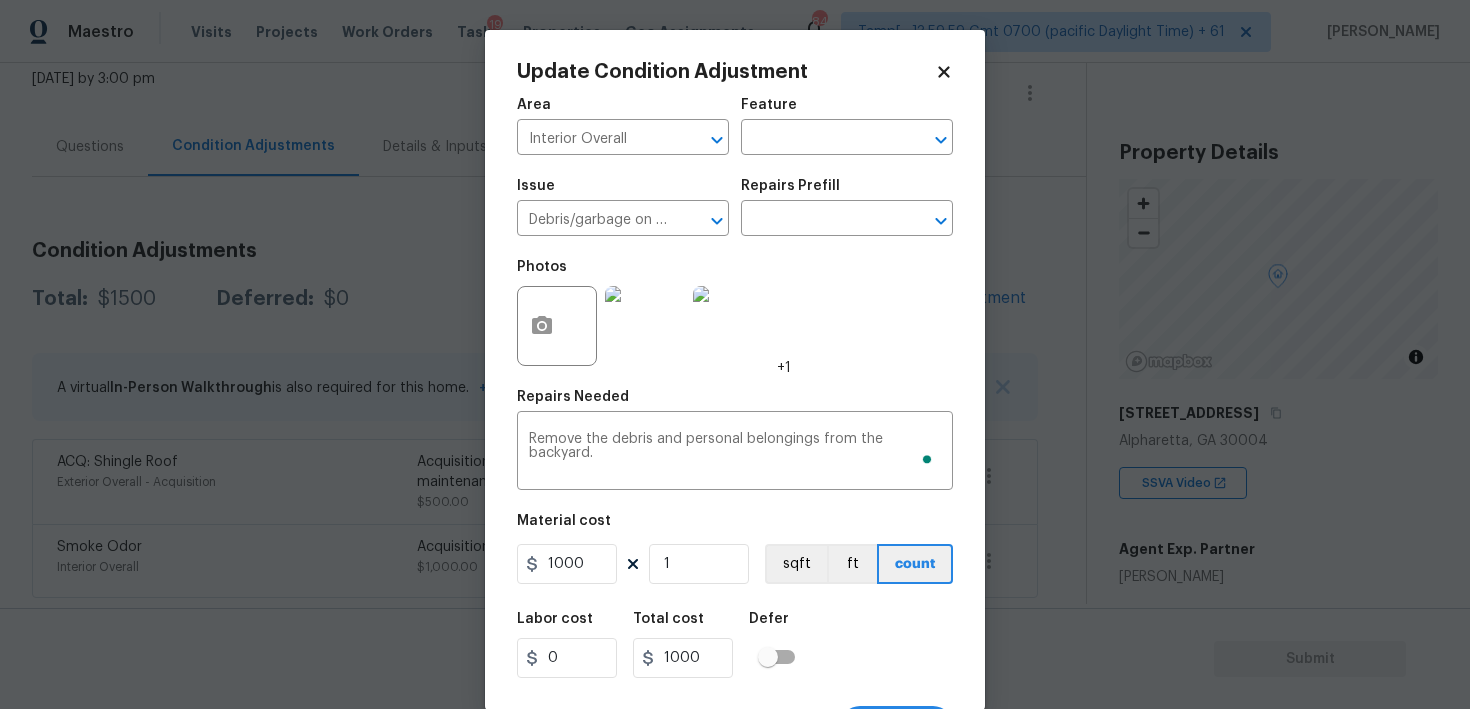 scroll, scrollTop: 38, scrollLeft: 0, axis: vertical 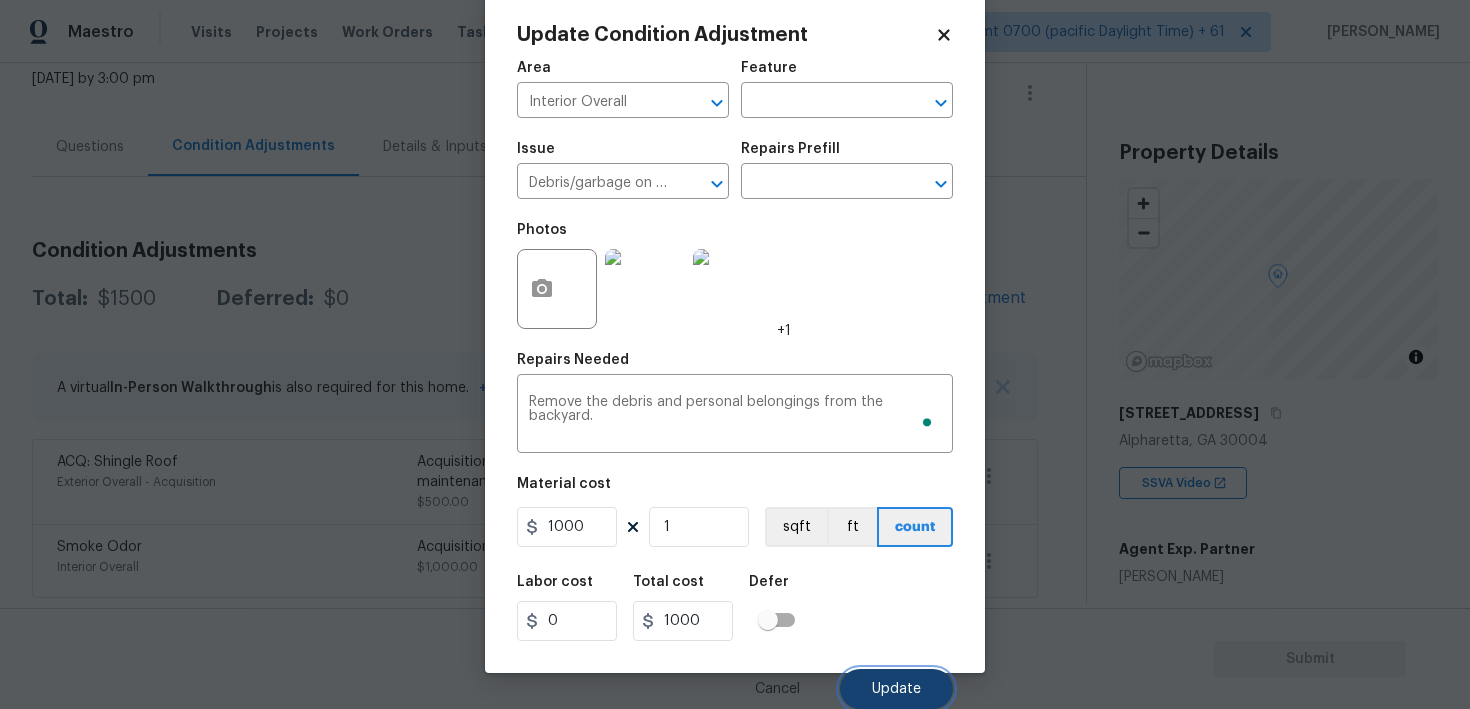 click on "Update" at bounding box center [896, 689] 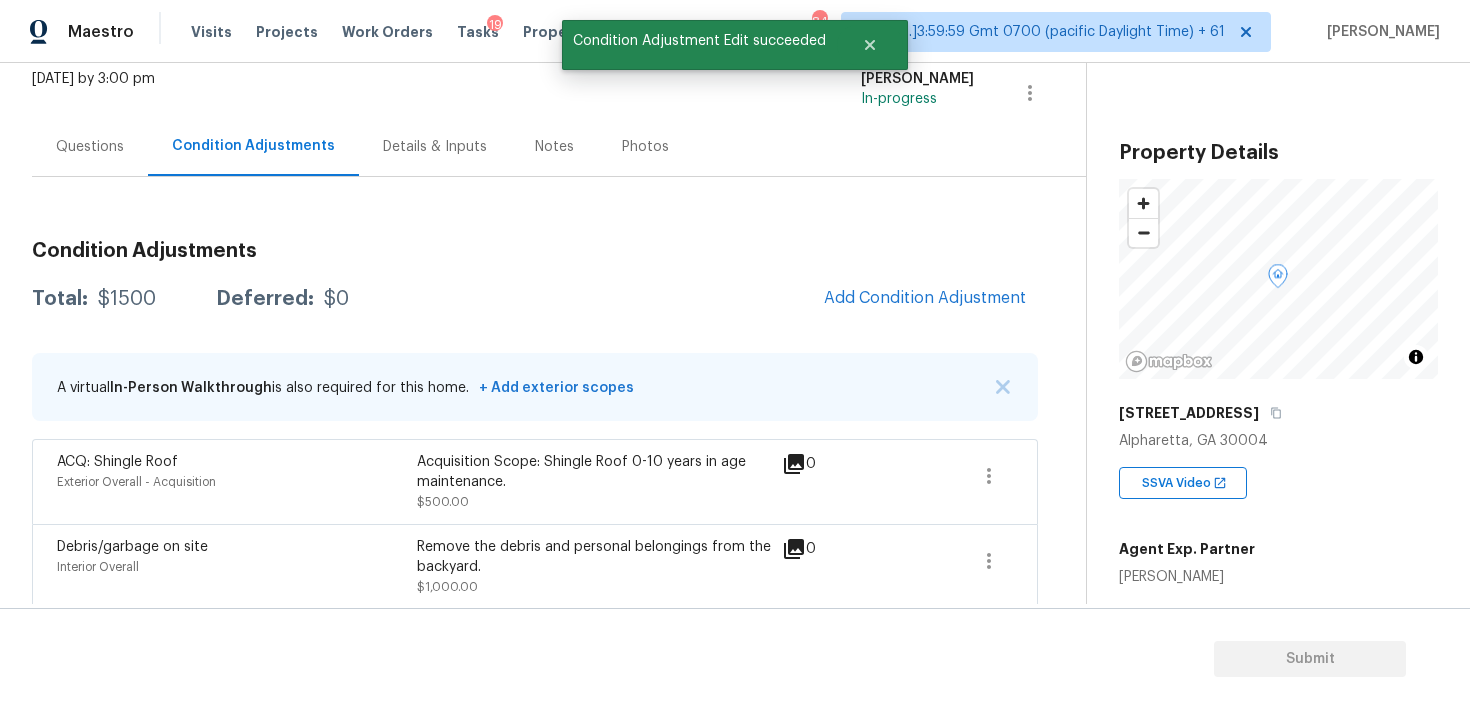 scroll, scrollTop: 0, scrollLeft: 0, axis: both 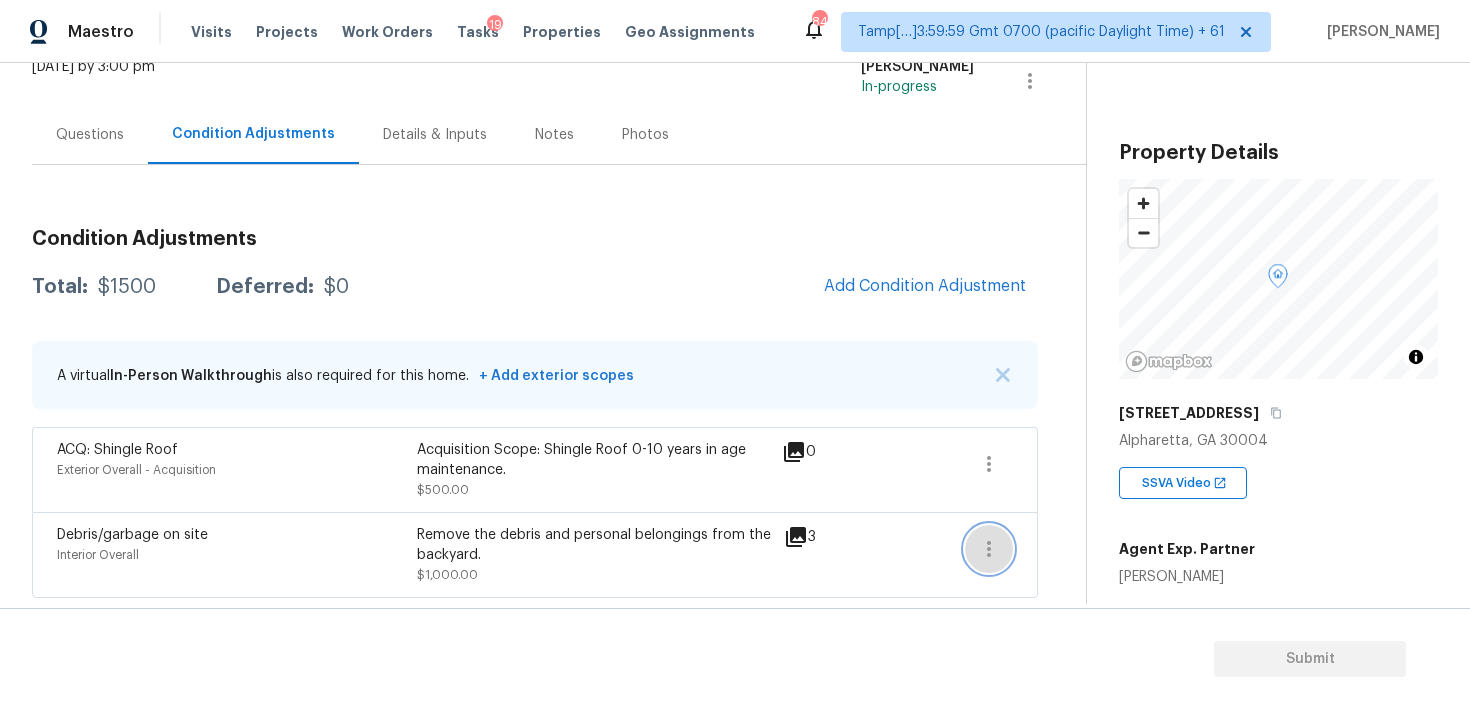 click at bounding box center [989, 549] 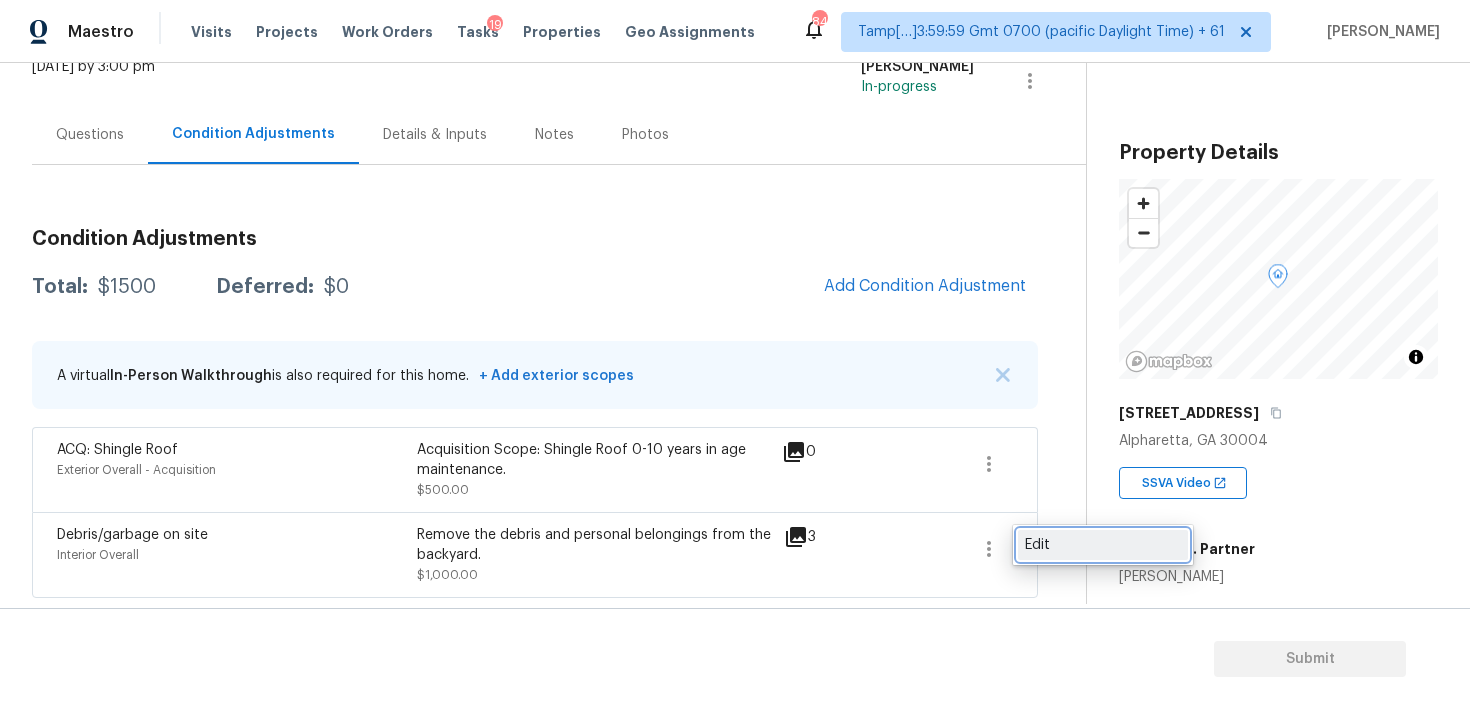 click on "Edit" at bounding box center (1103, 545) 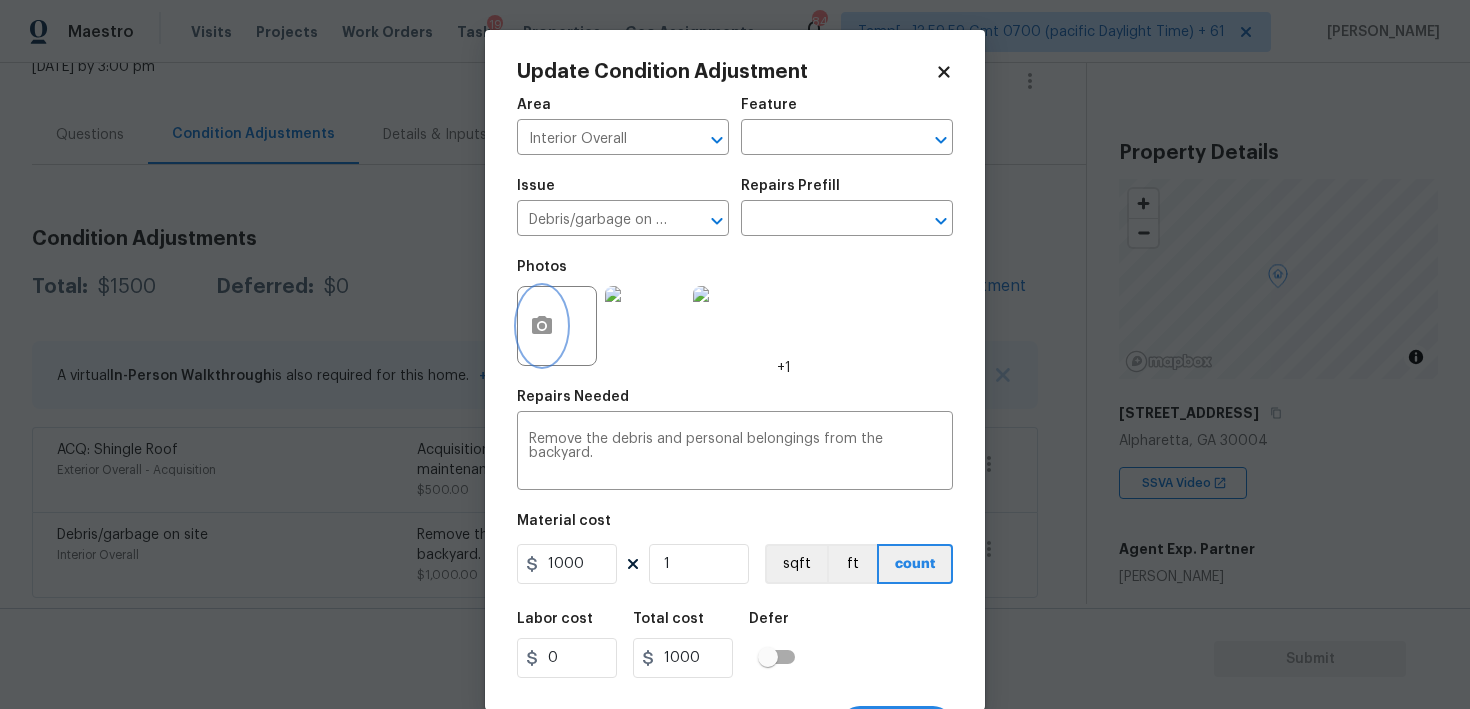 click 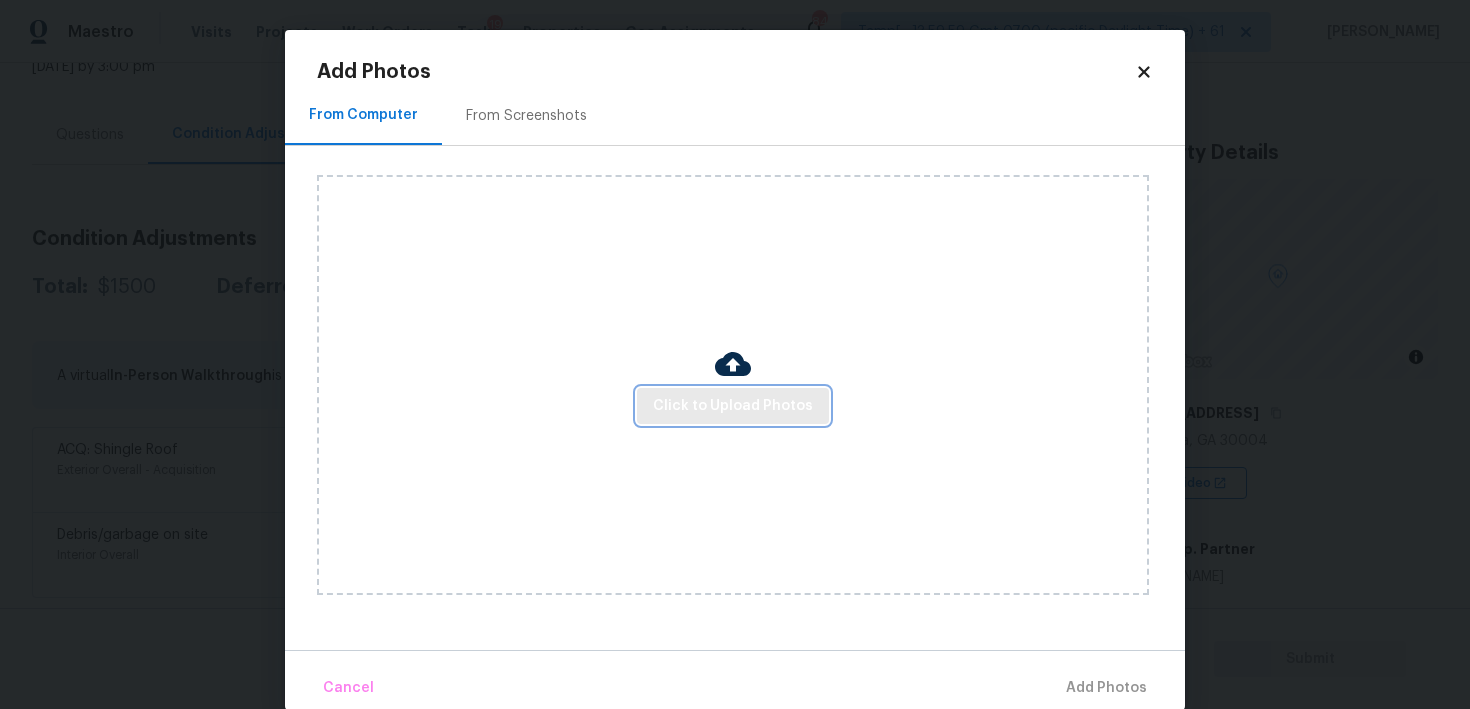 click on "Click to Upload Photos" at bounding box center [733, 406] 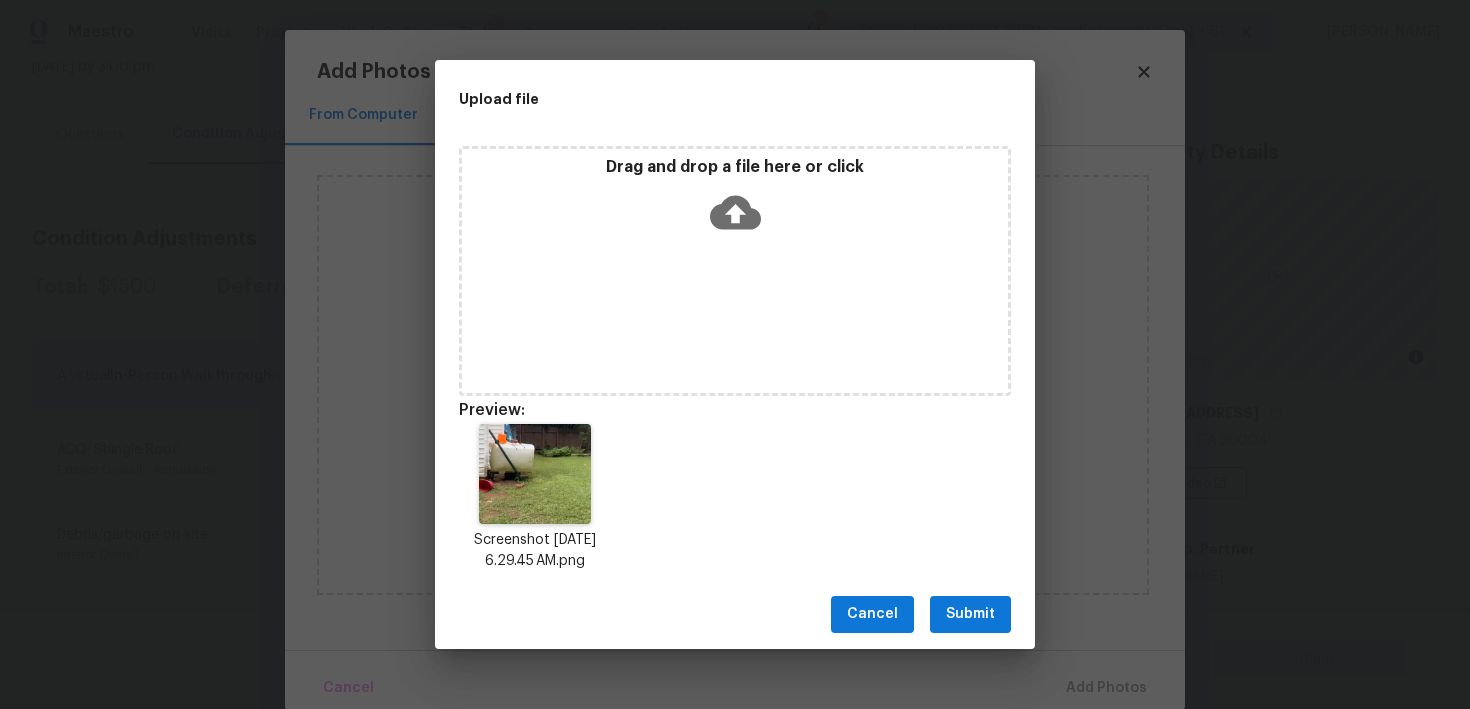 click on "Submit" at bounding box center [970, 614] 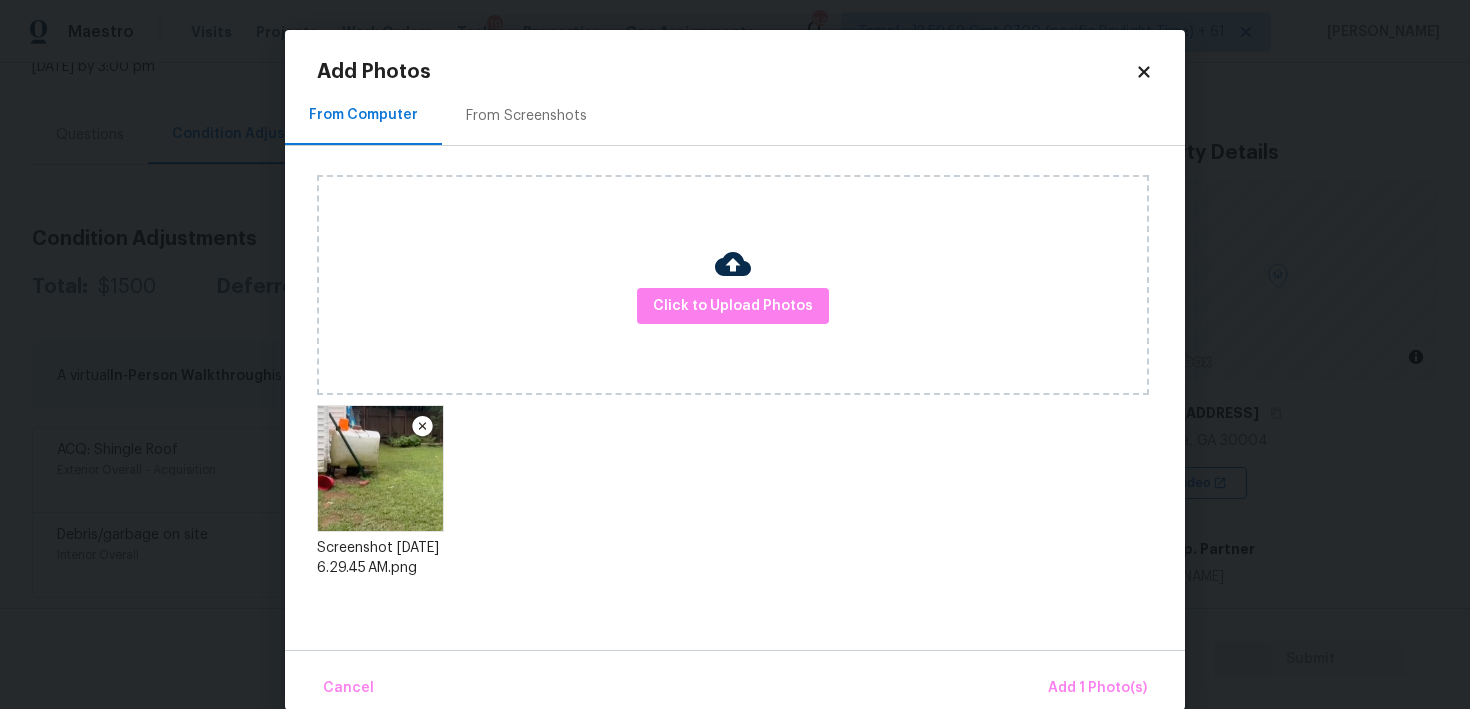 click on "Cancel Add 1 Photo(s)" at bounding box center (735, 680) 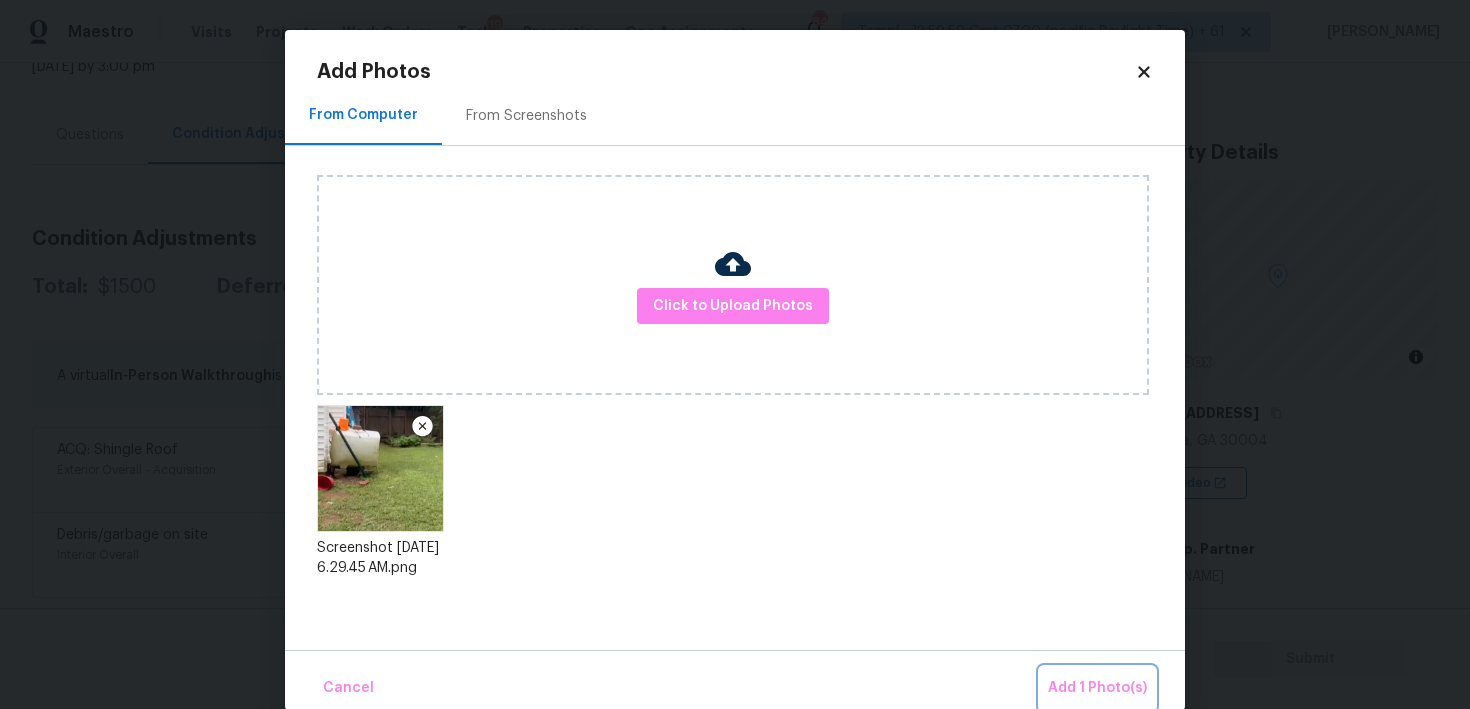 click on "Add 1 Photo(s)" at bounding box center (1097, 688) 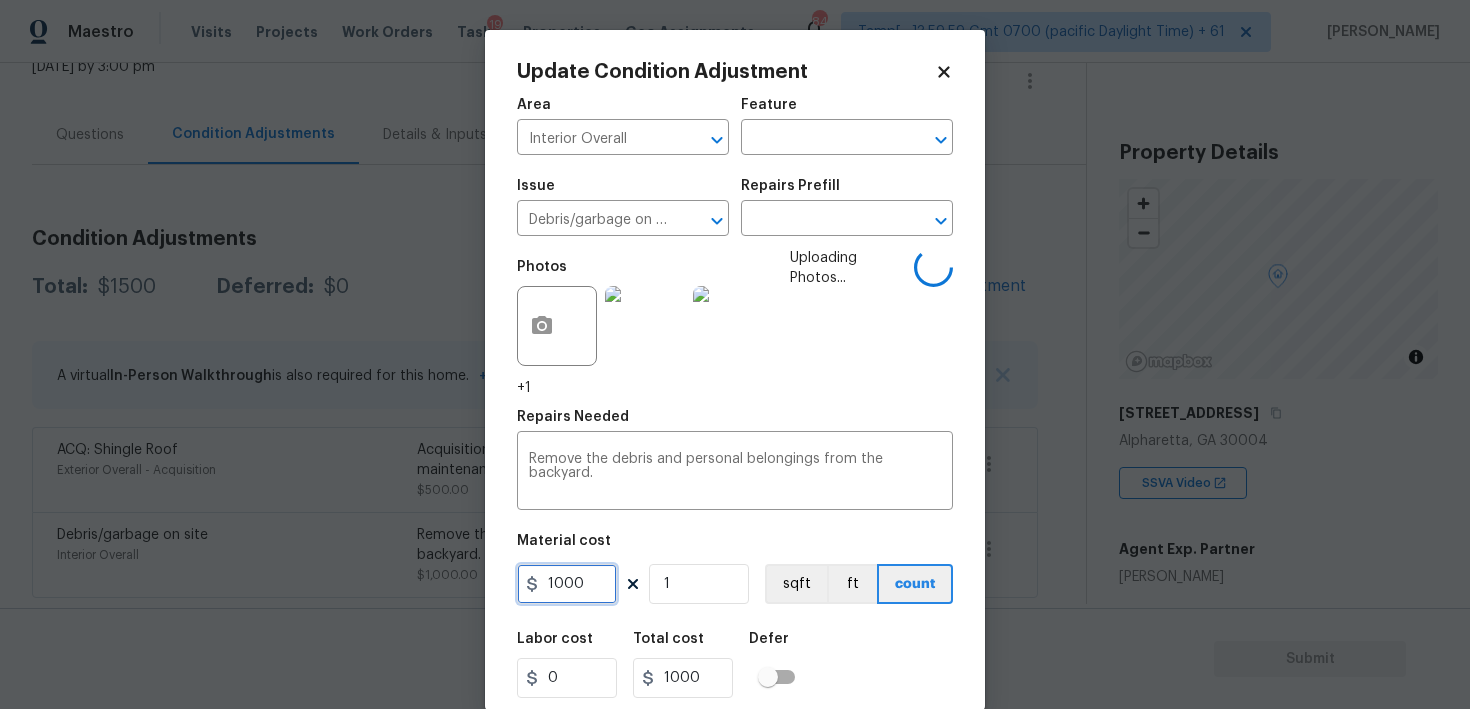 click on "1000" at bounding box center [567, 584] 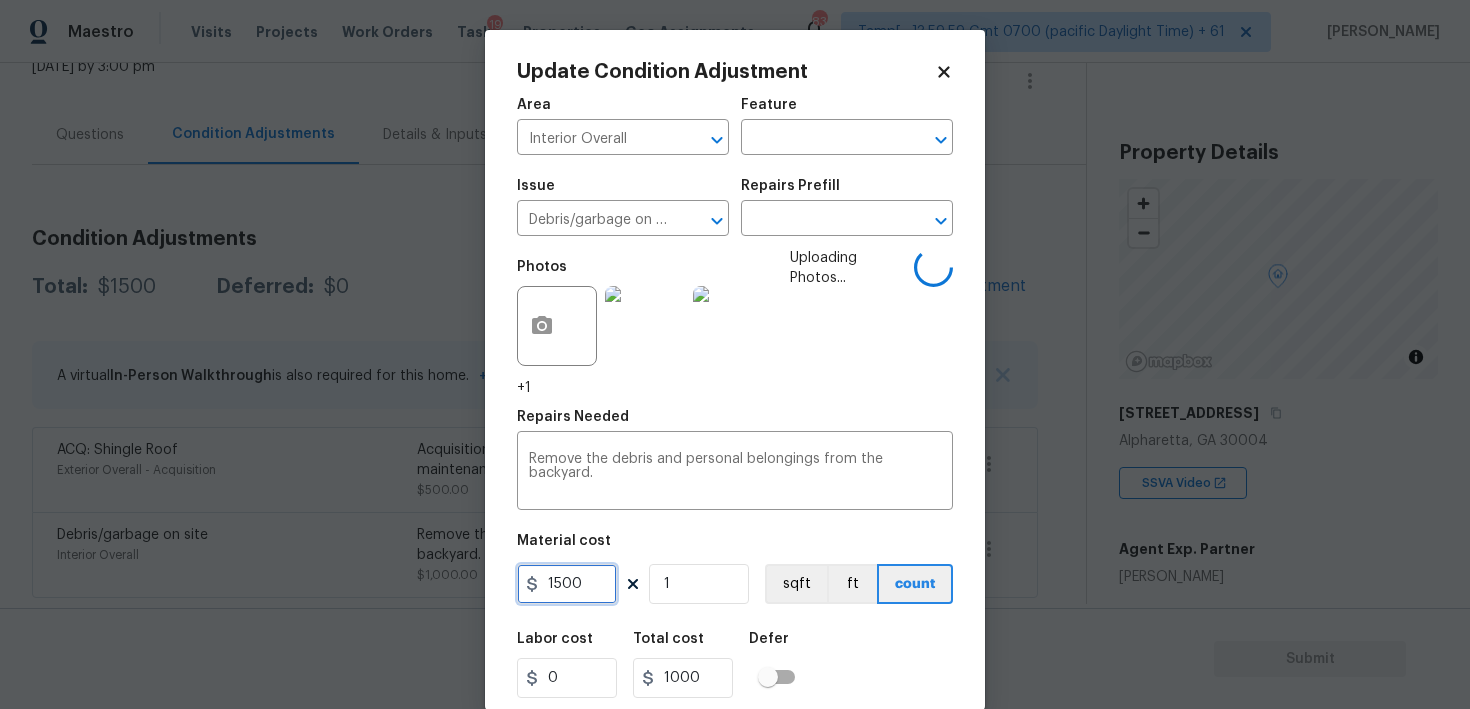 type on "1500" 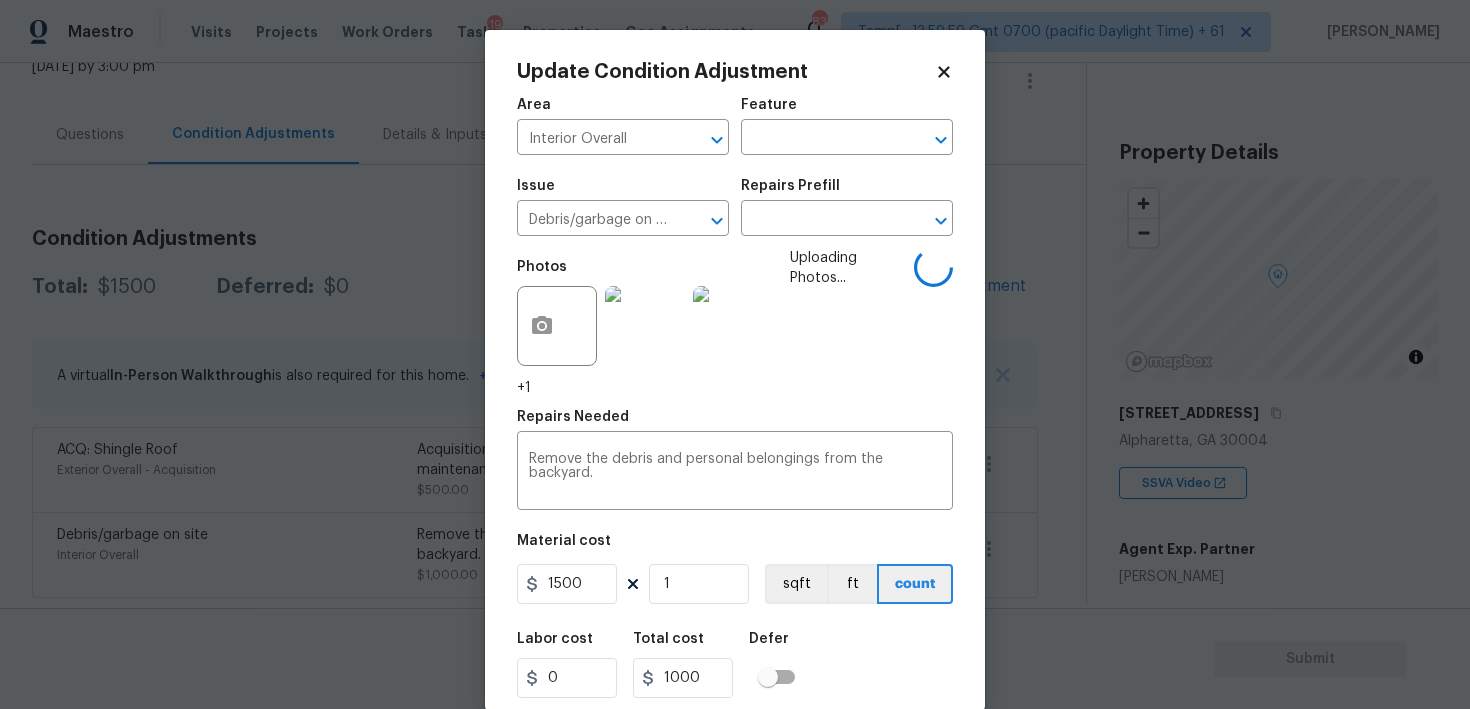 type on "1500" 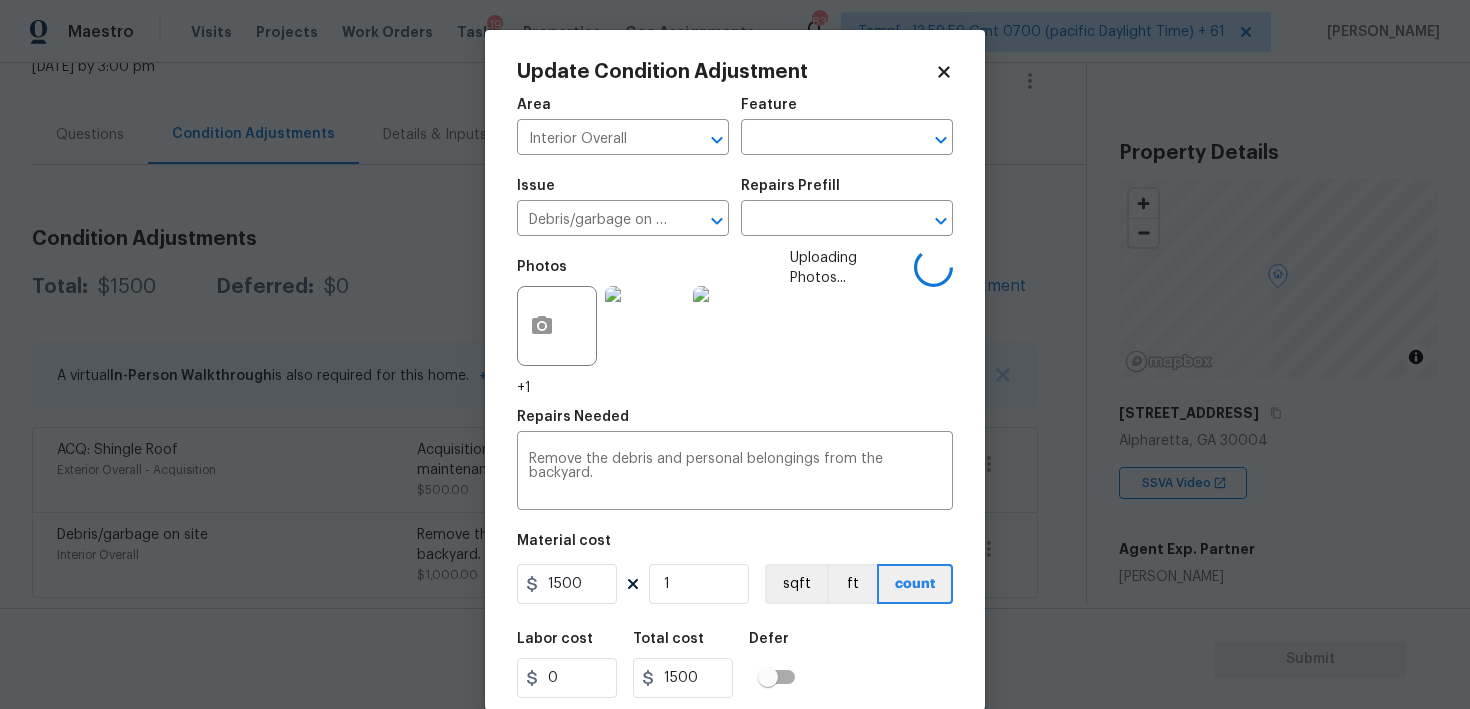 click on "Labor cost 0 Total cost 1500 Defer" at bounding box center [735, 665] 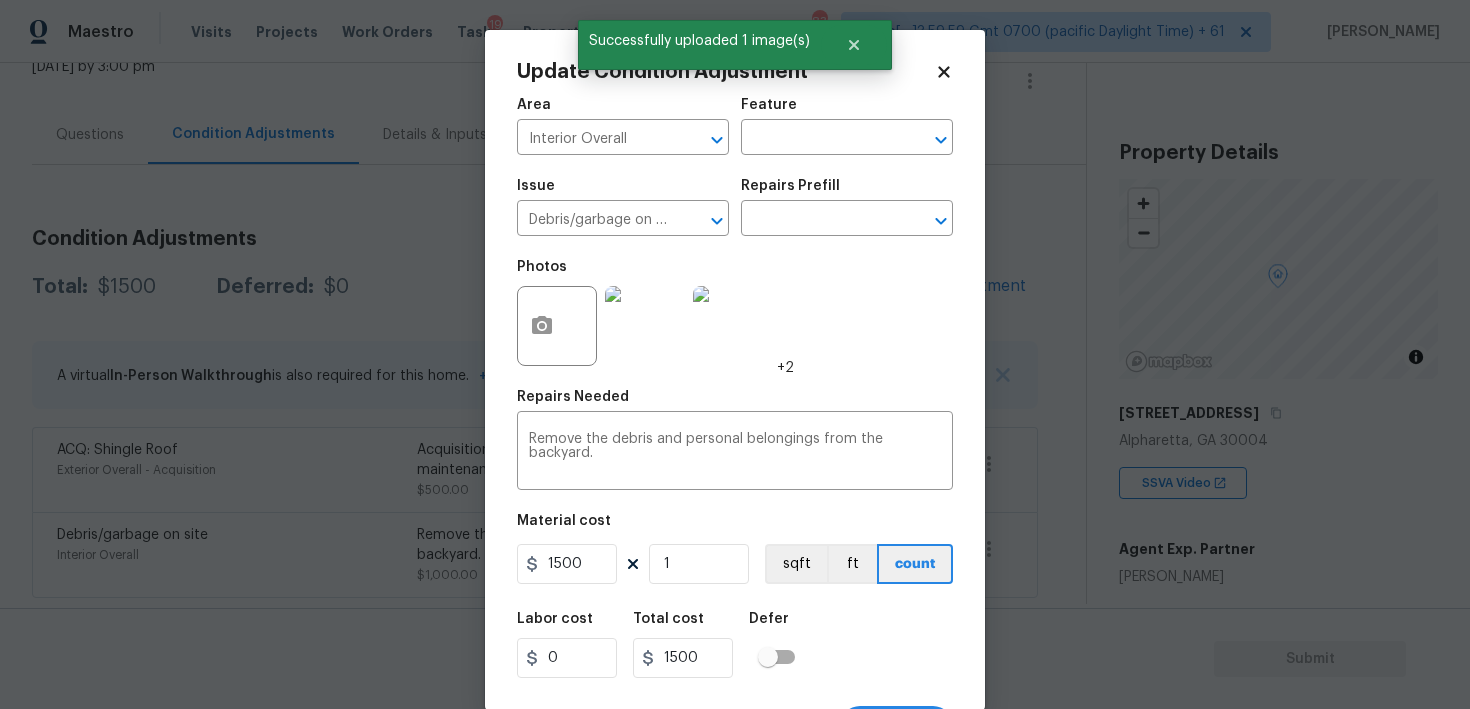 scroll, scrollTop: 38, scrollLeft: 0, axis: vertical 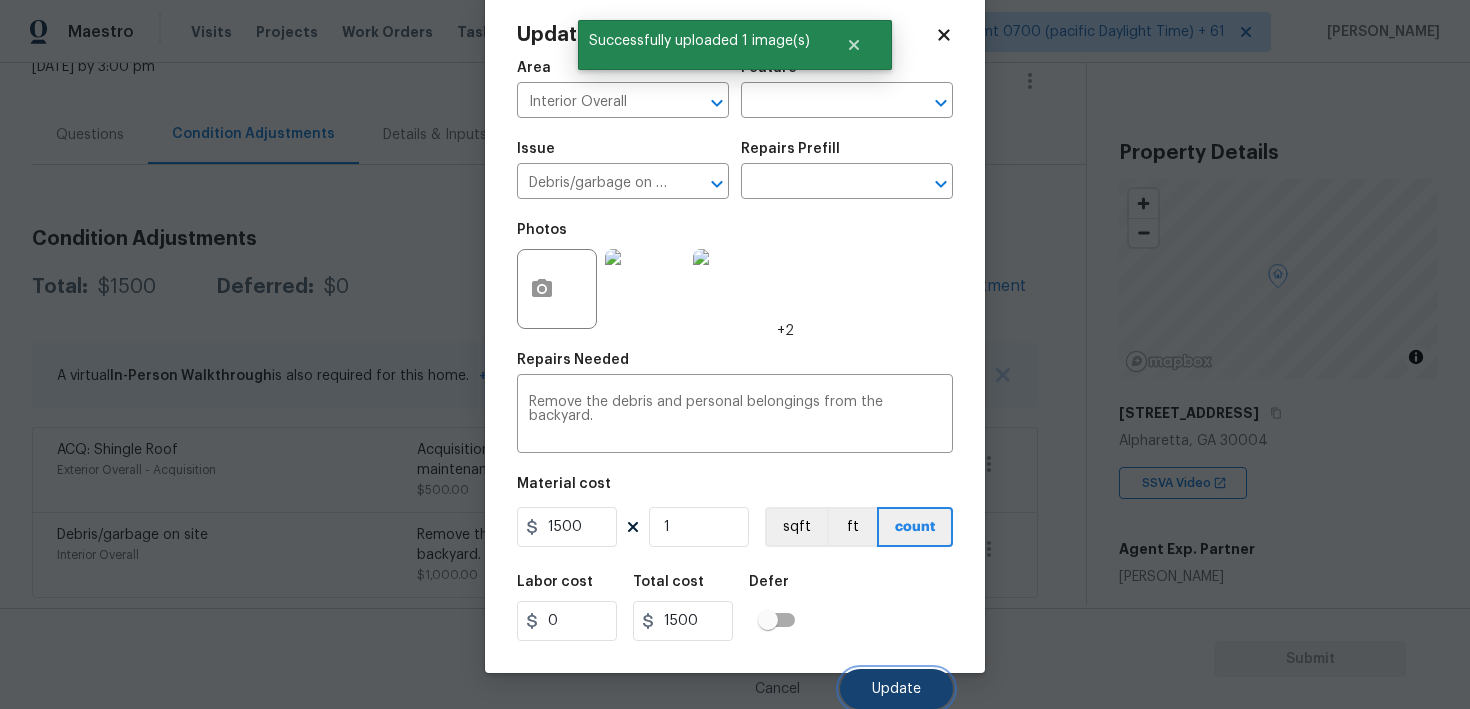 click on "Update" at bounding box center [896, 689] 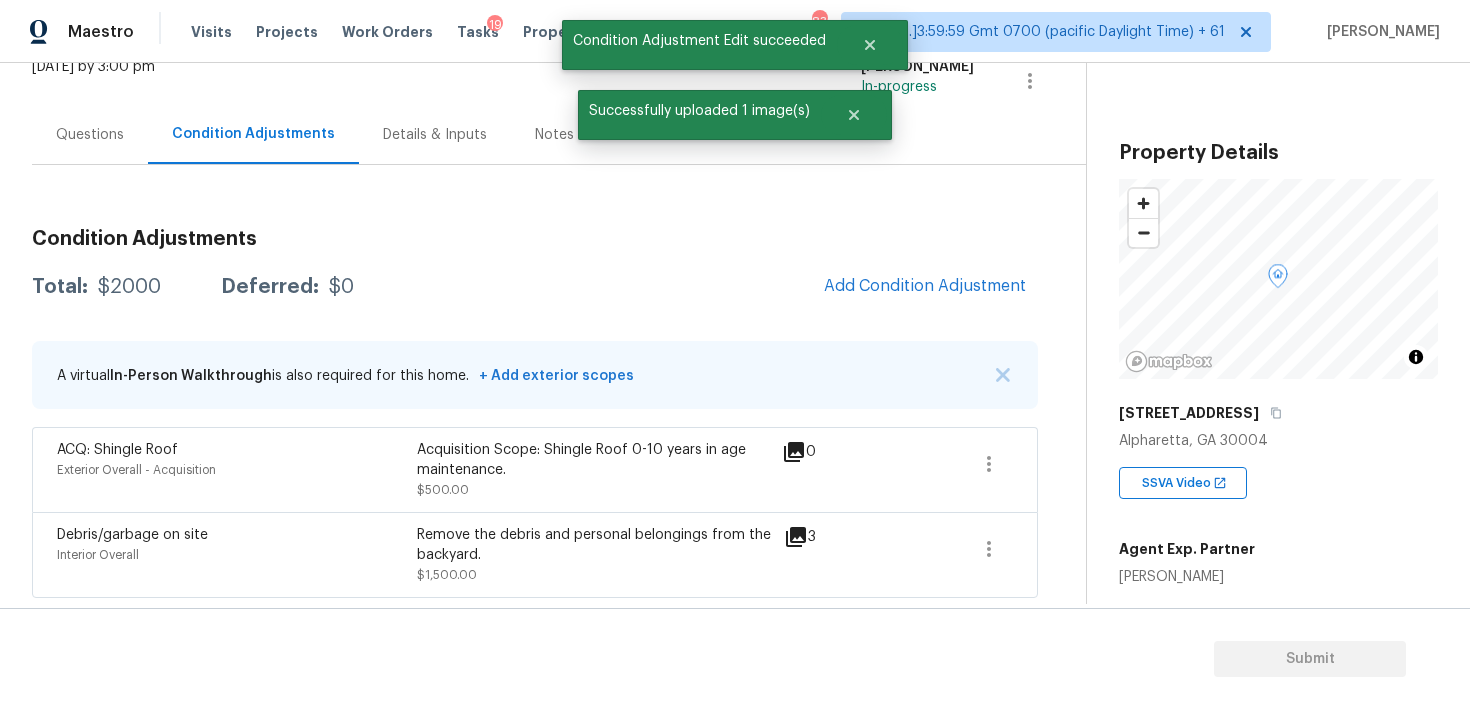 scroll, scrollTop: 0, scrollLeft: 0, axis: both 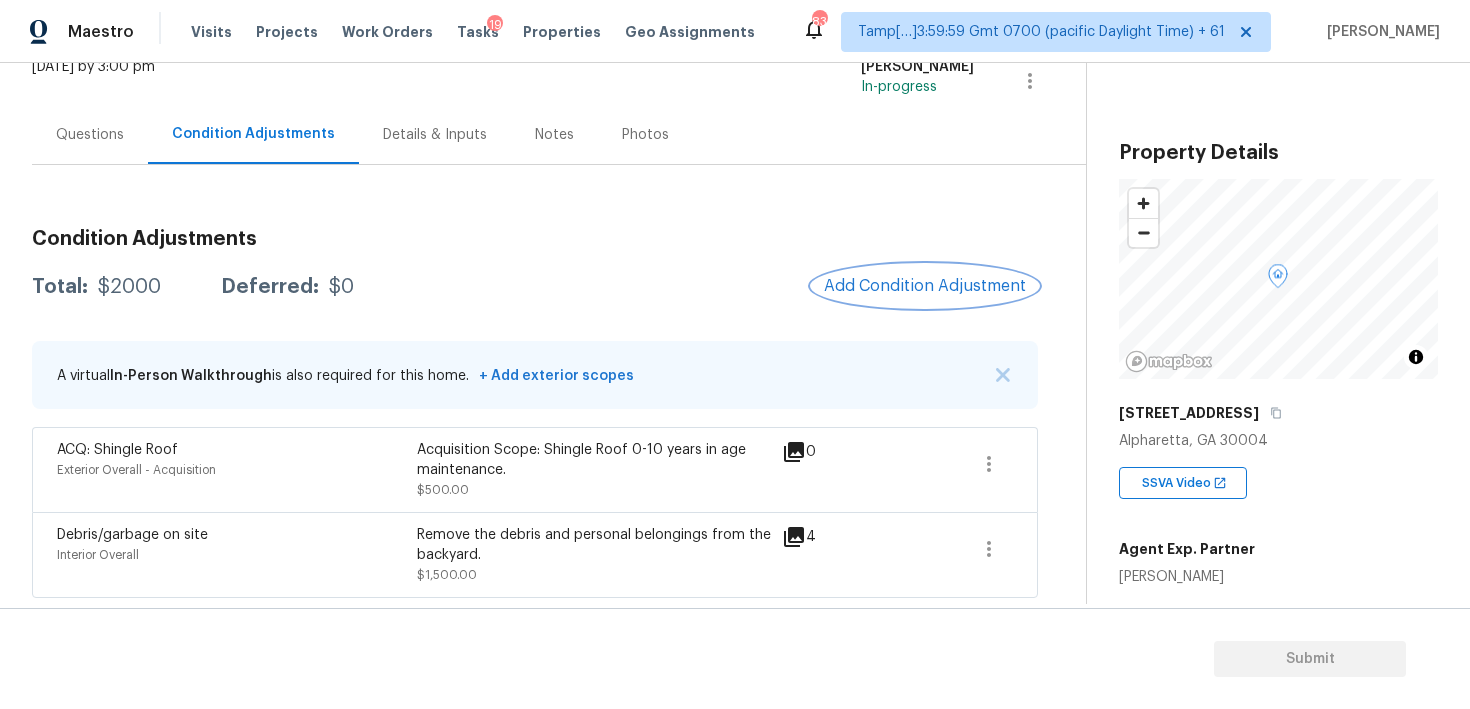click on "Add Condition Adjustment" at bounding box center (925, 286) 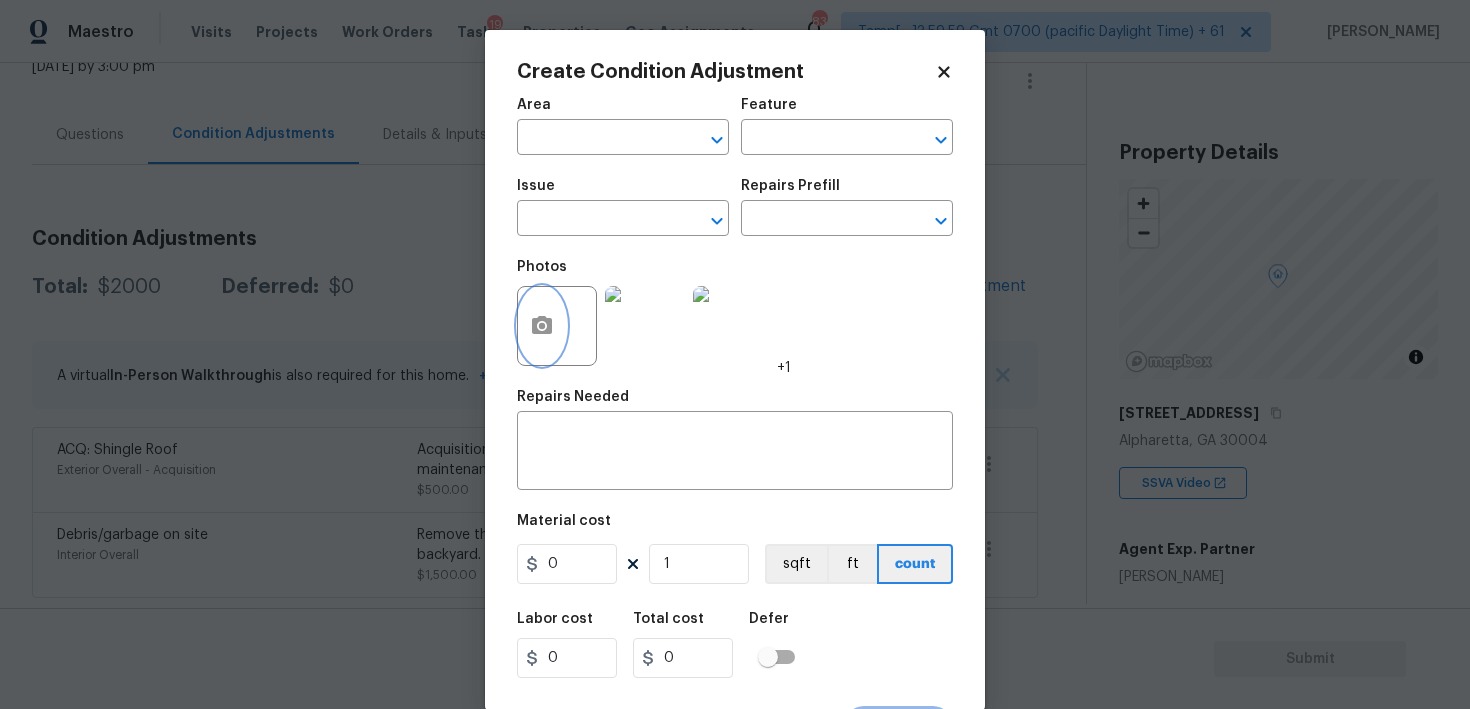 click at bounding box center [542, 326] 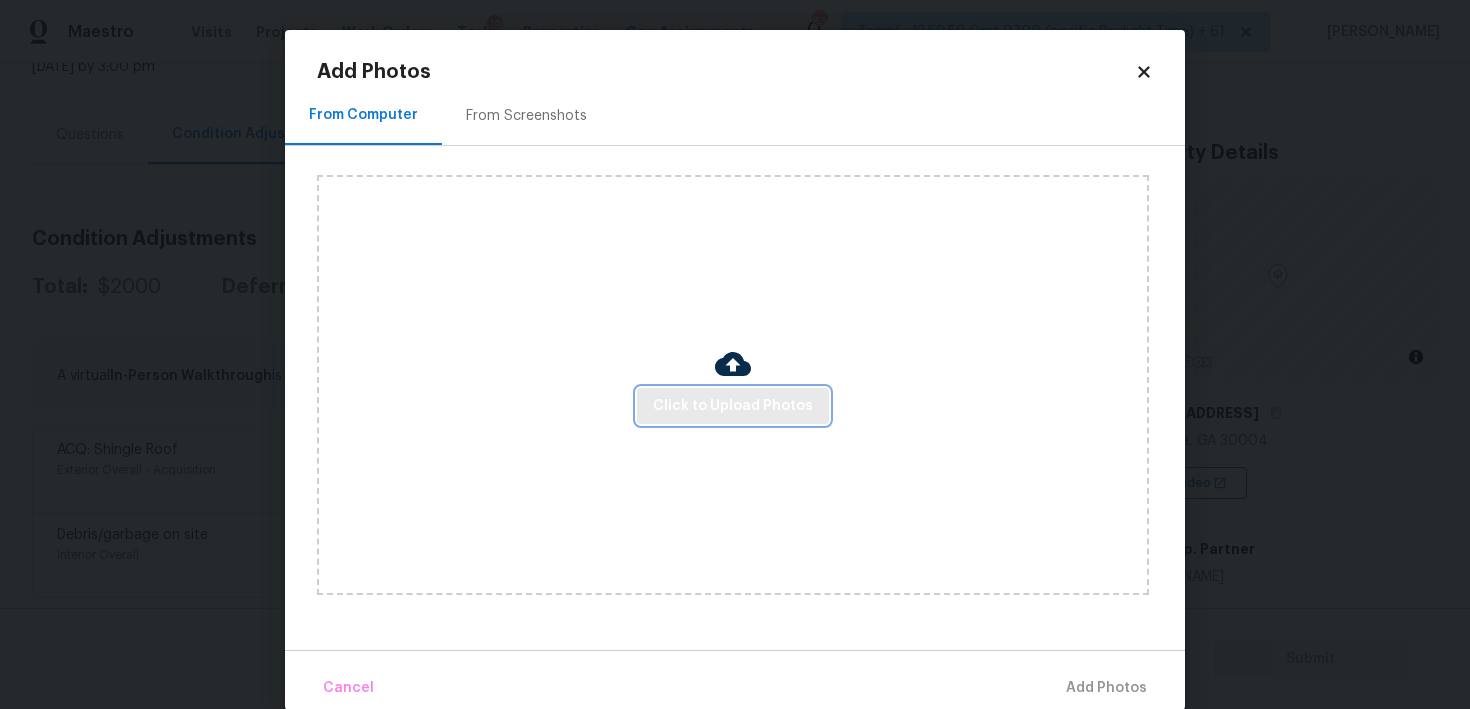 click on "Click to Upload Photos" at bounding box center [733, 406] 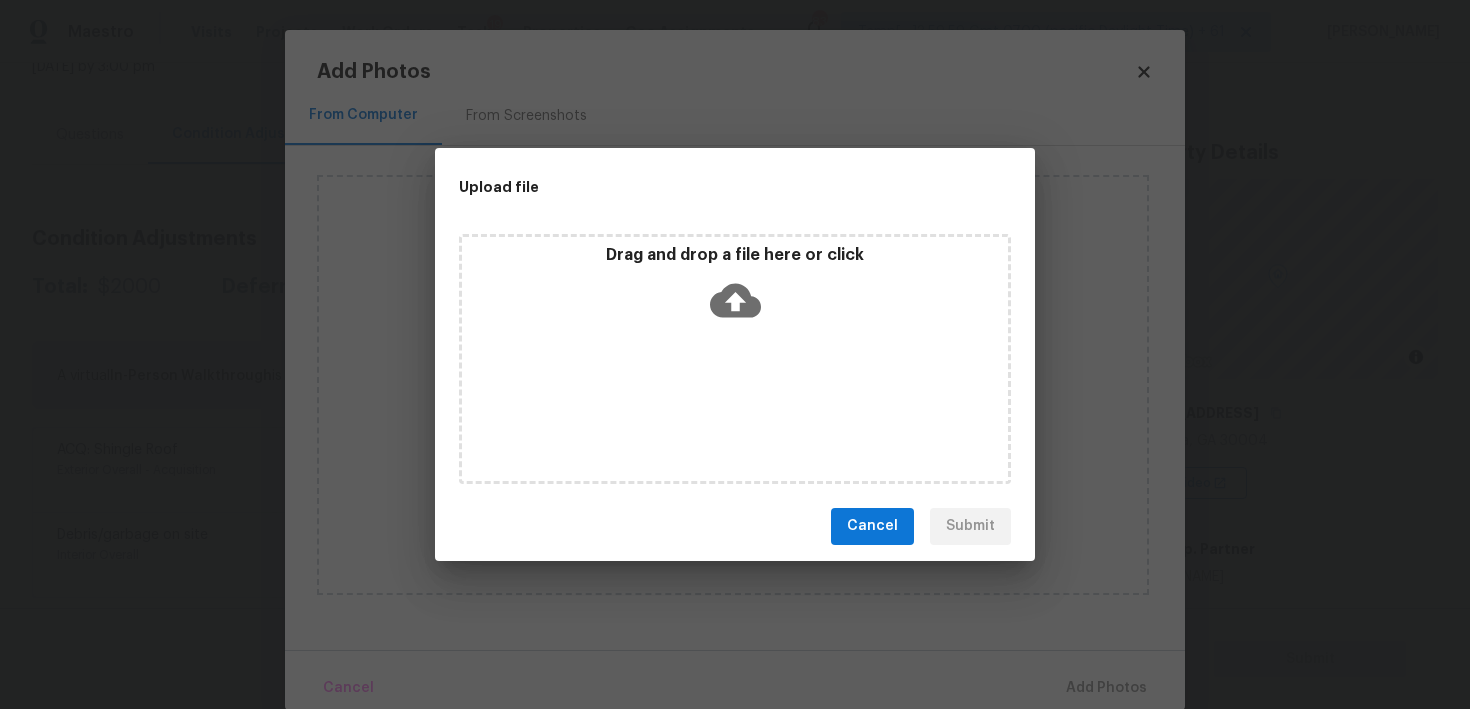 click 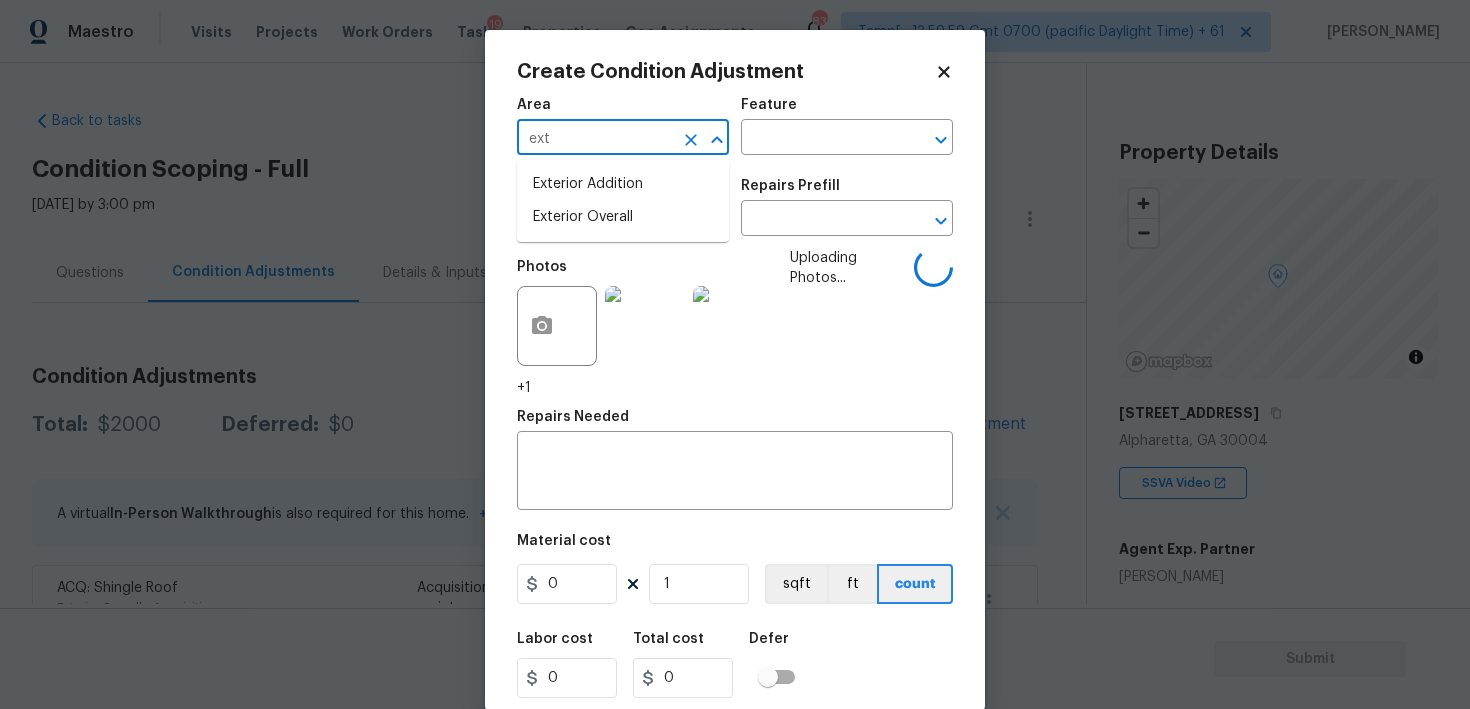 scroll, scrollTop: 0, scrollLeft: 0, axis: both 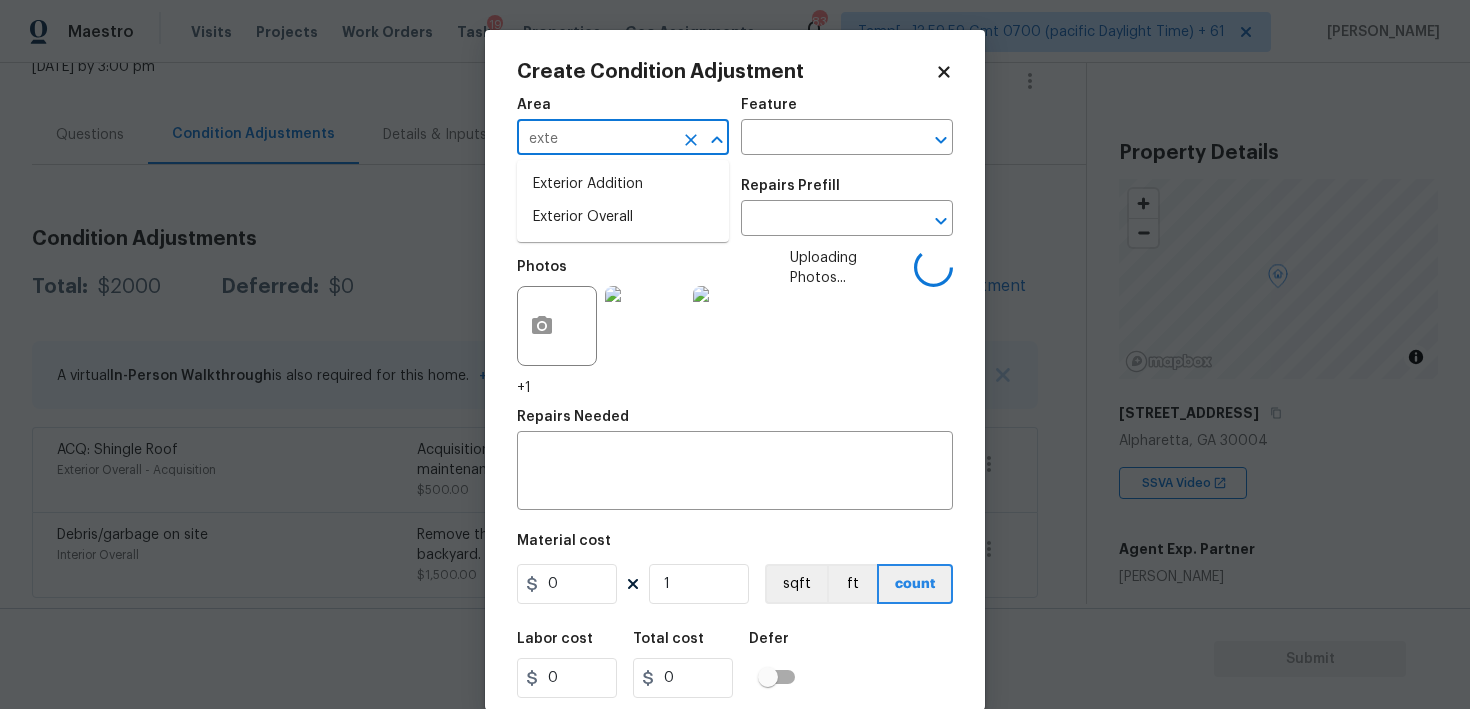 type on "exter" 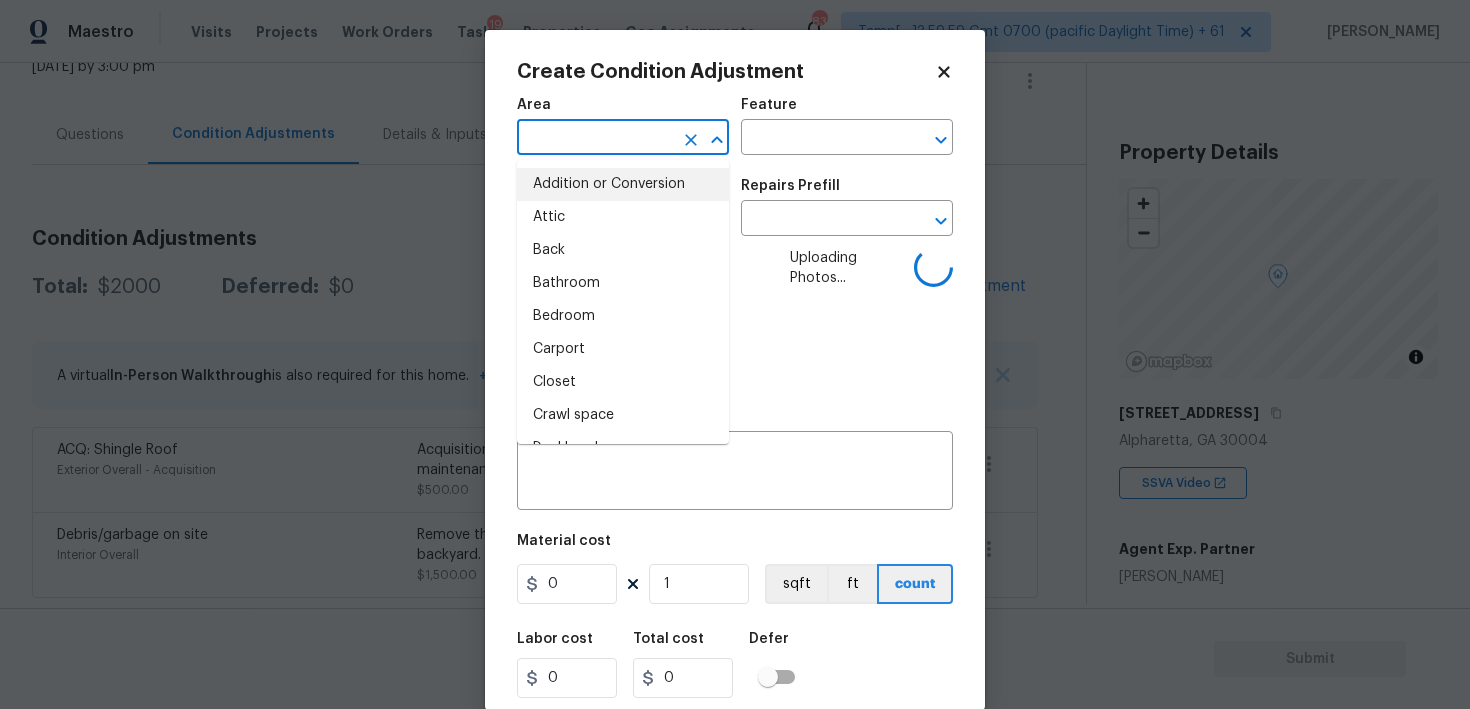 click at bounding box center (595, 139) 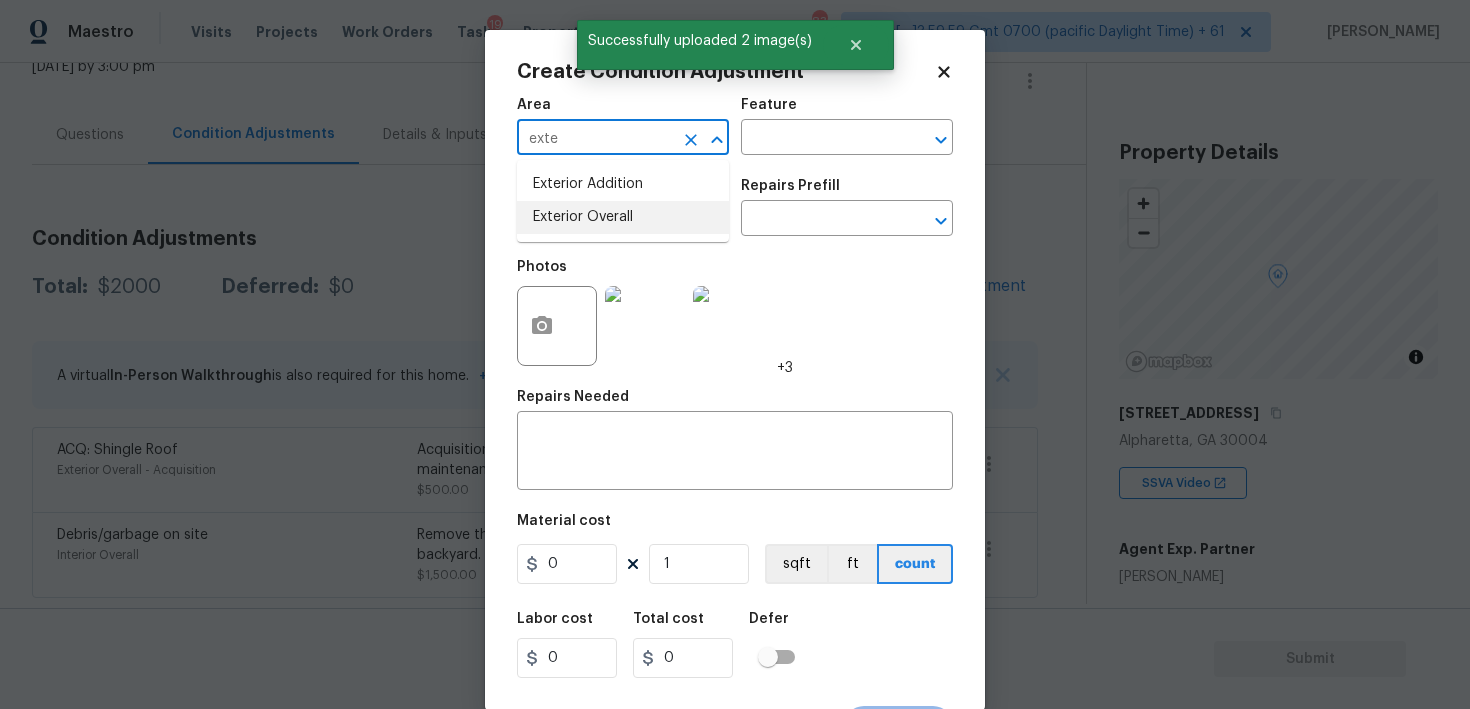 click on "Exterior Overall" at bounding box center [623, 217] 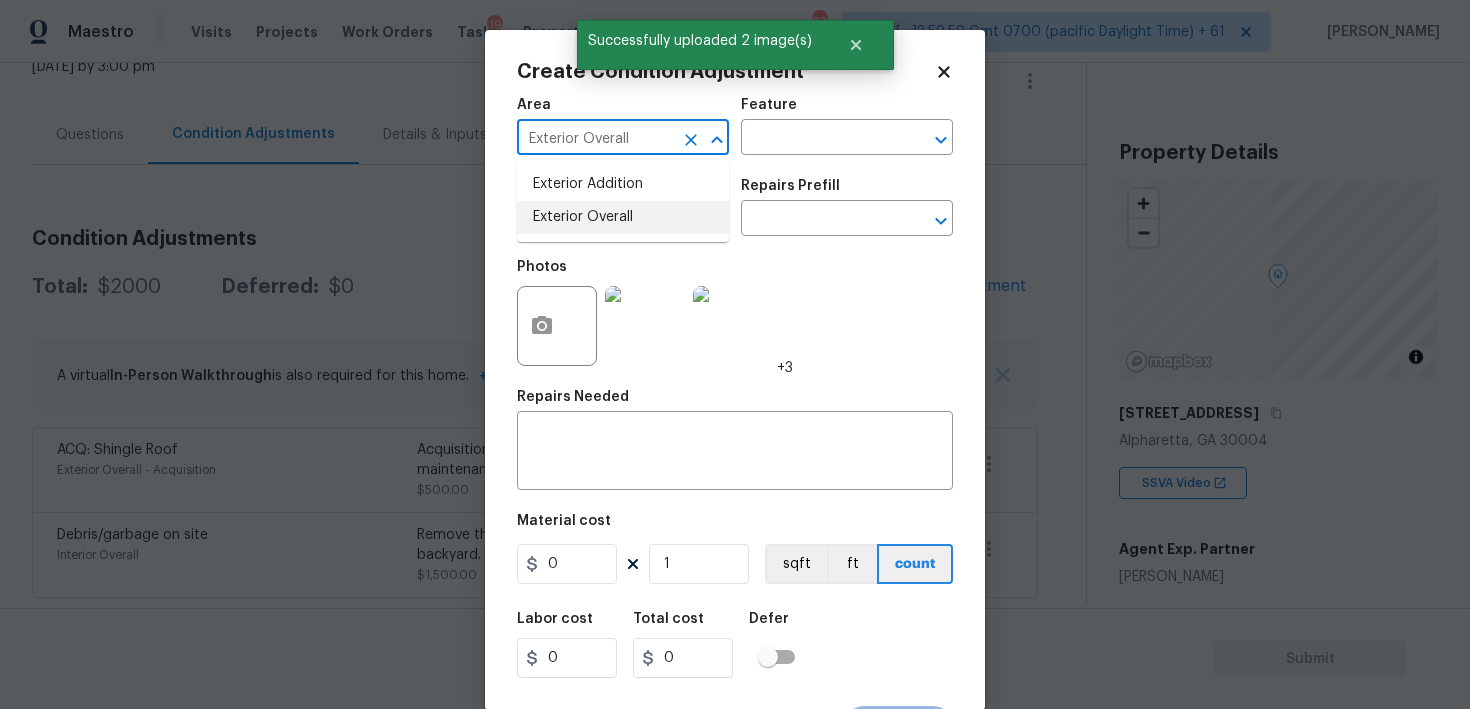 type on "Exterior Overall" 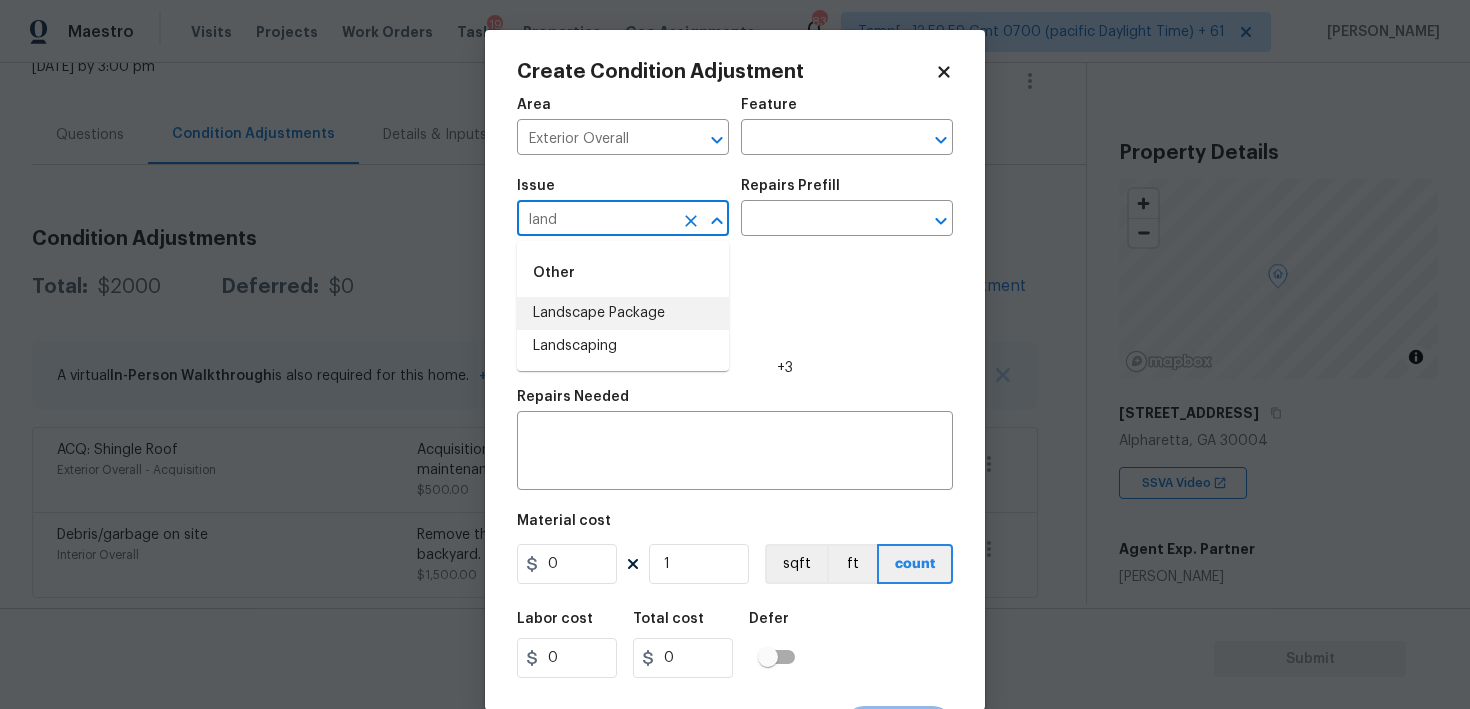 click on "Landscape Package" at bounding box center (623, 313) 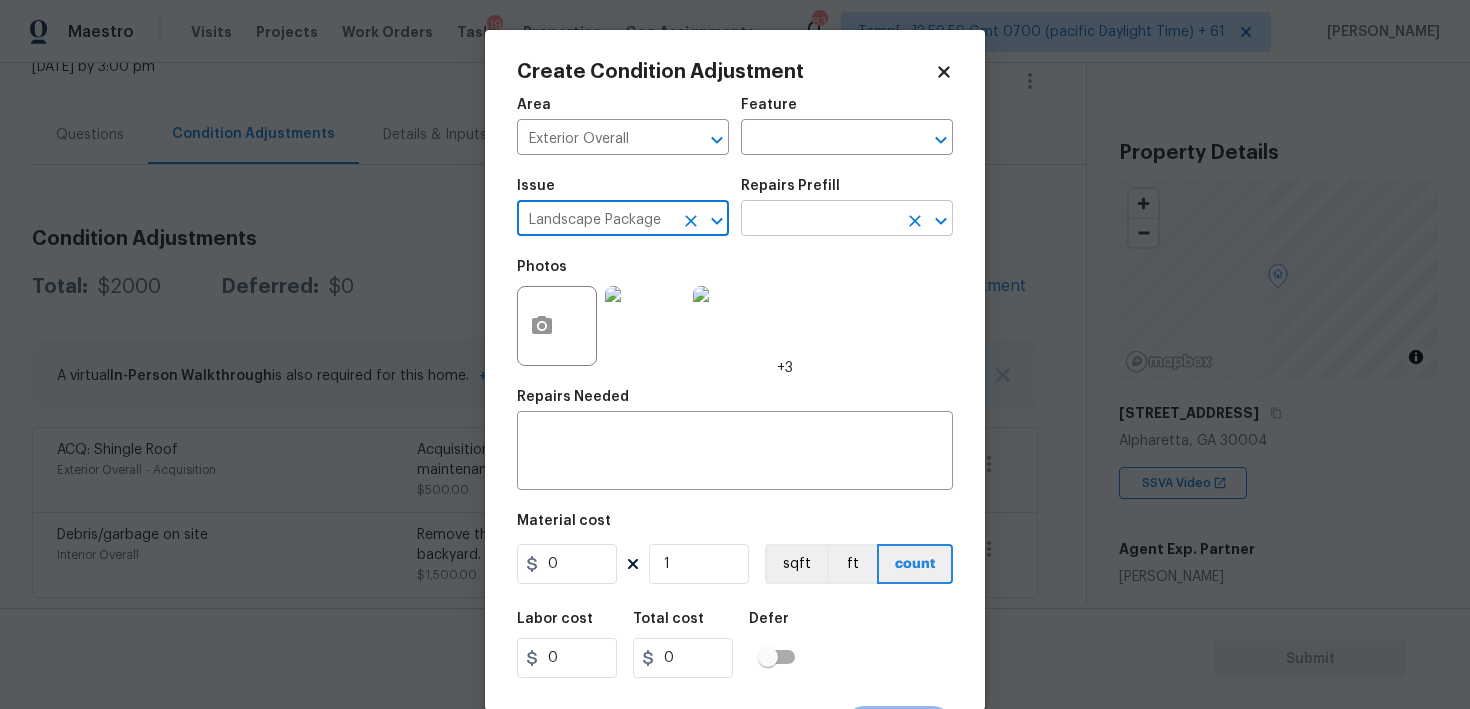 type on "Landscape Package" 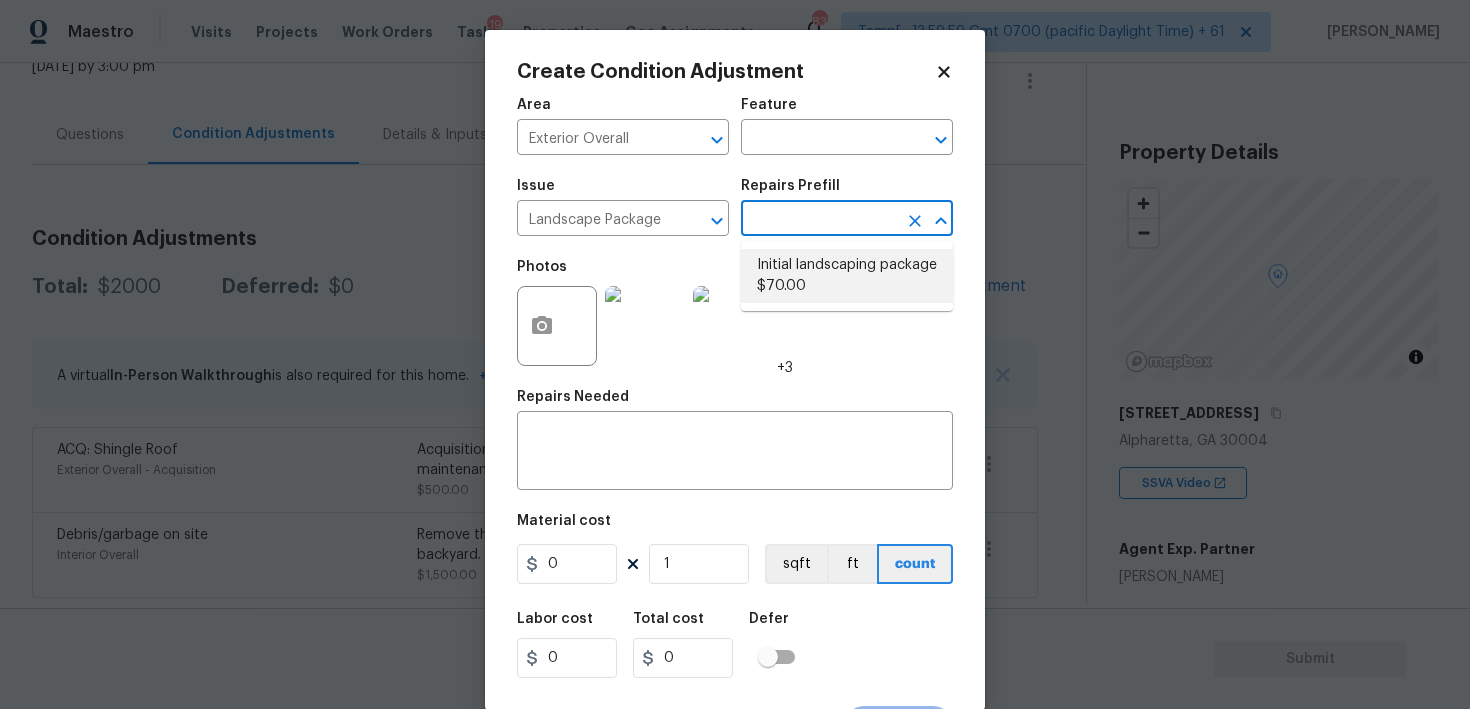 click on "Initial landscaping package $70.00" at bounding box center (847, 276) 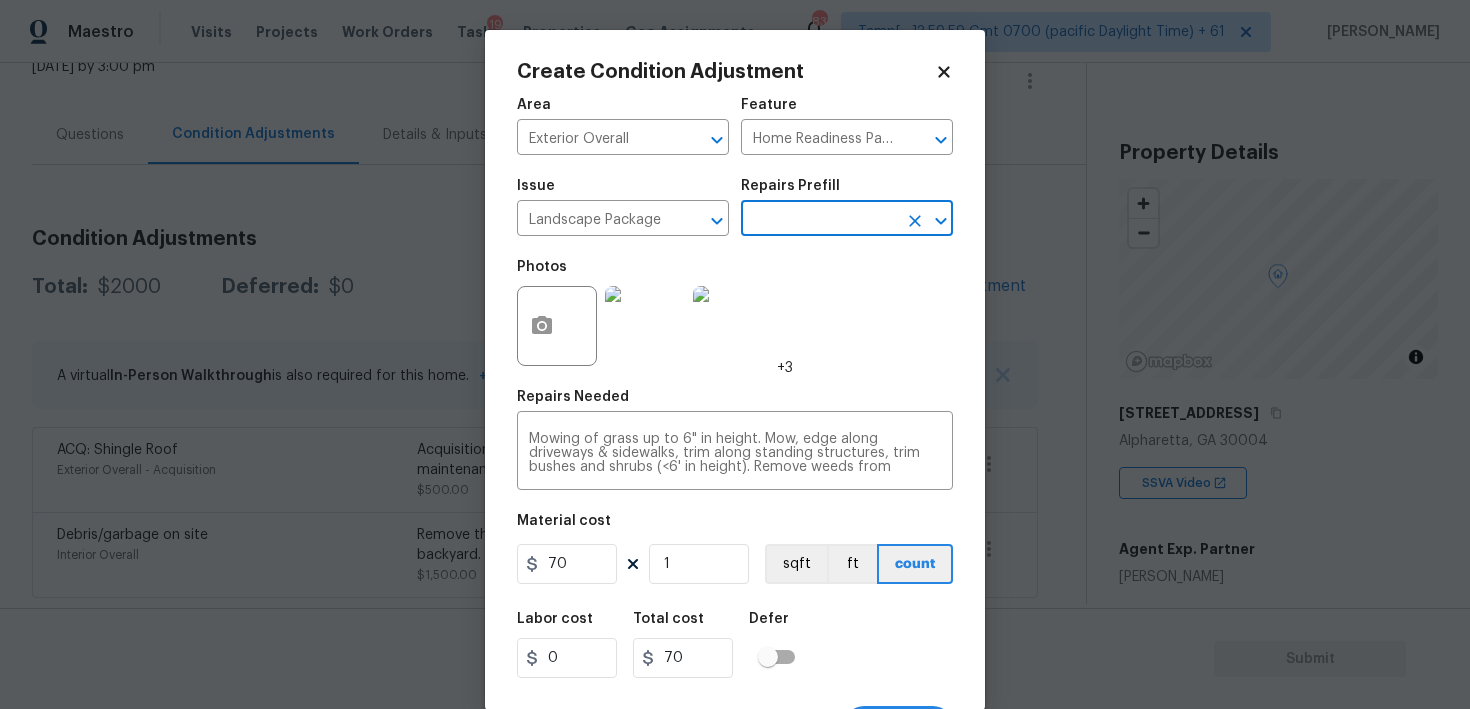 click on "Material cost" at bounding box center [735, 527] 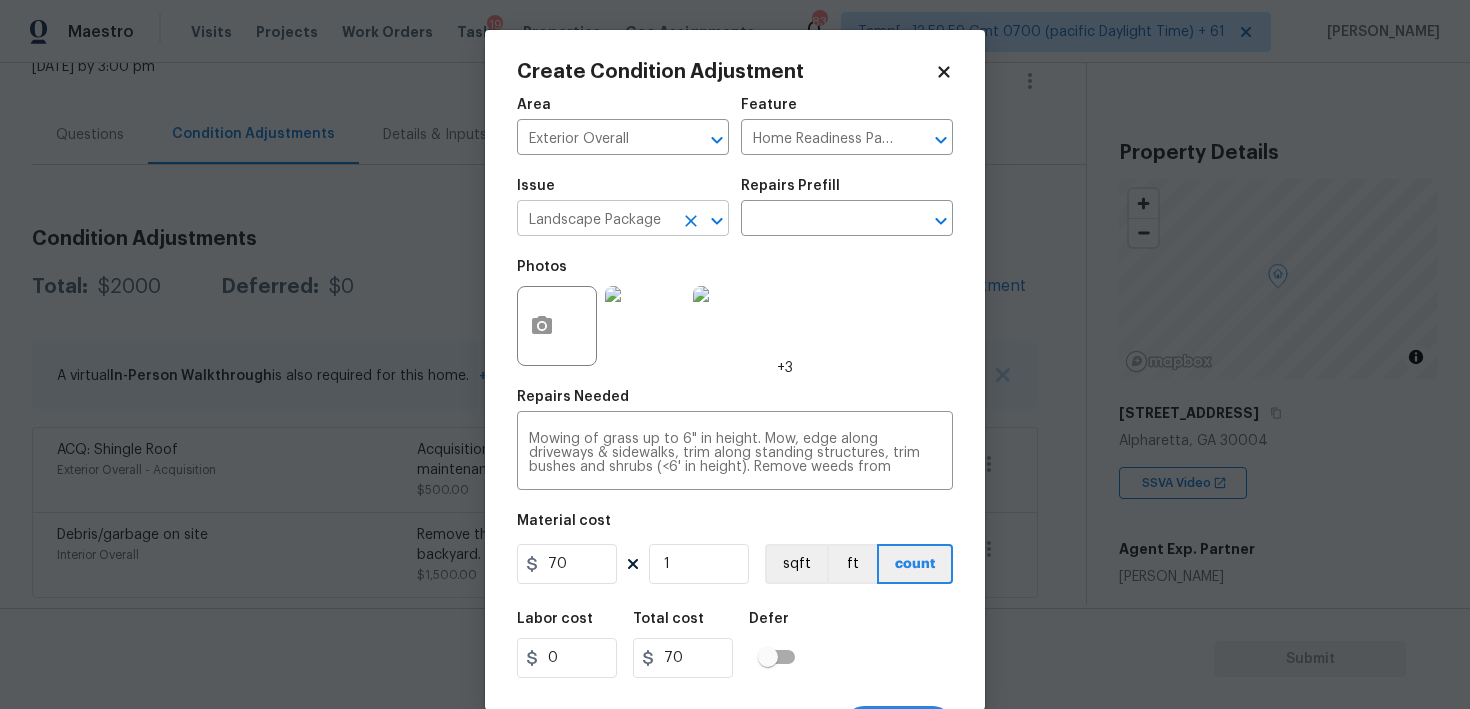 click 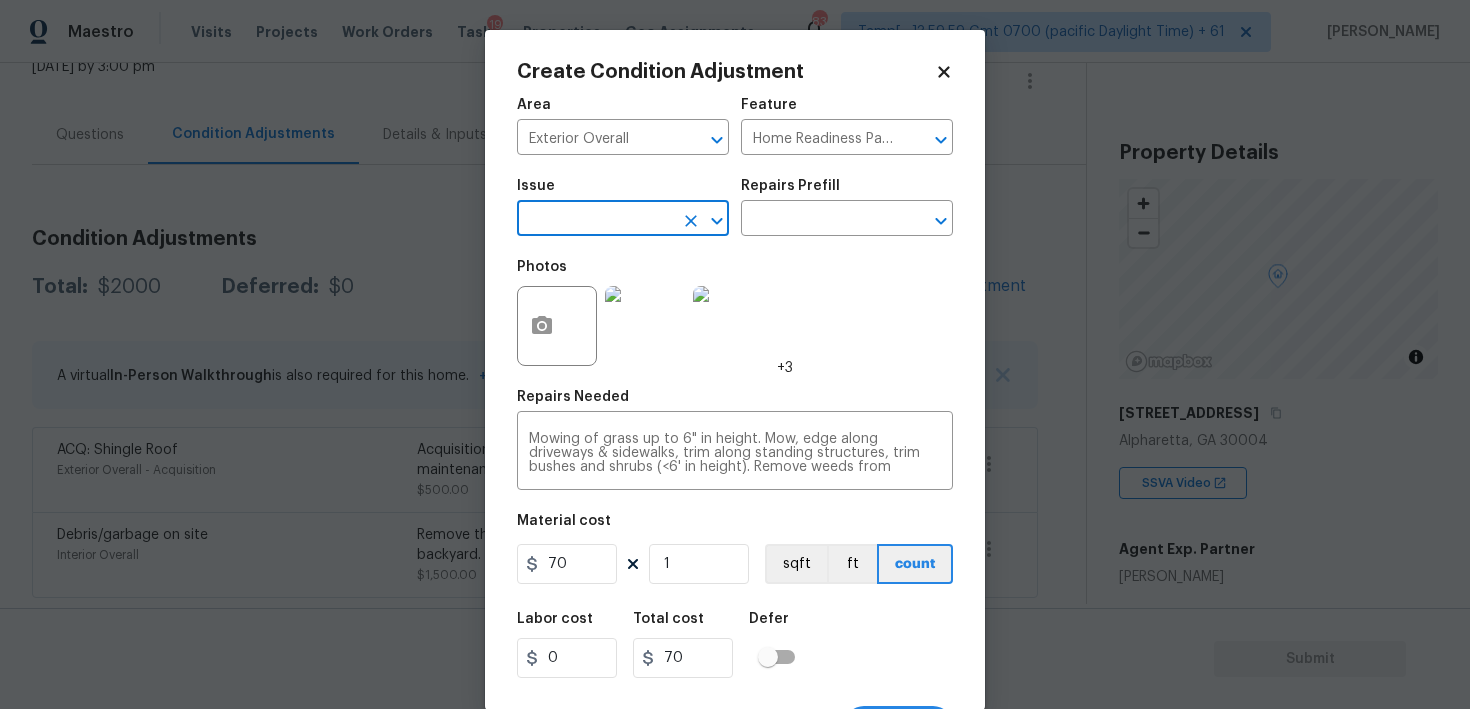 click at bounding box center (595, 220) 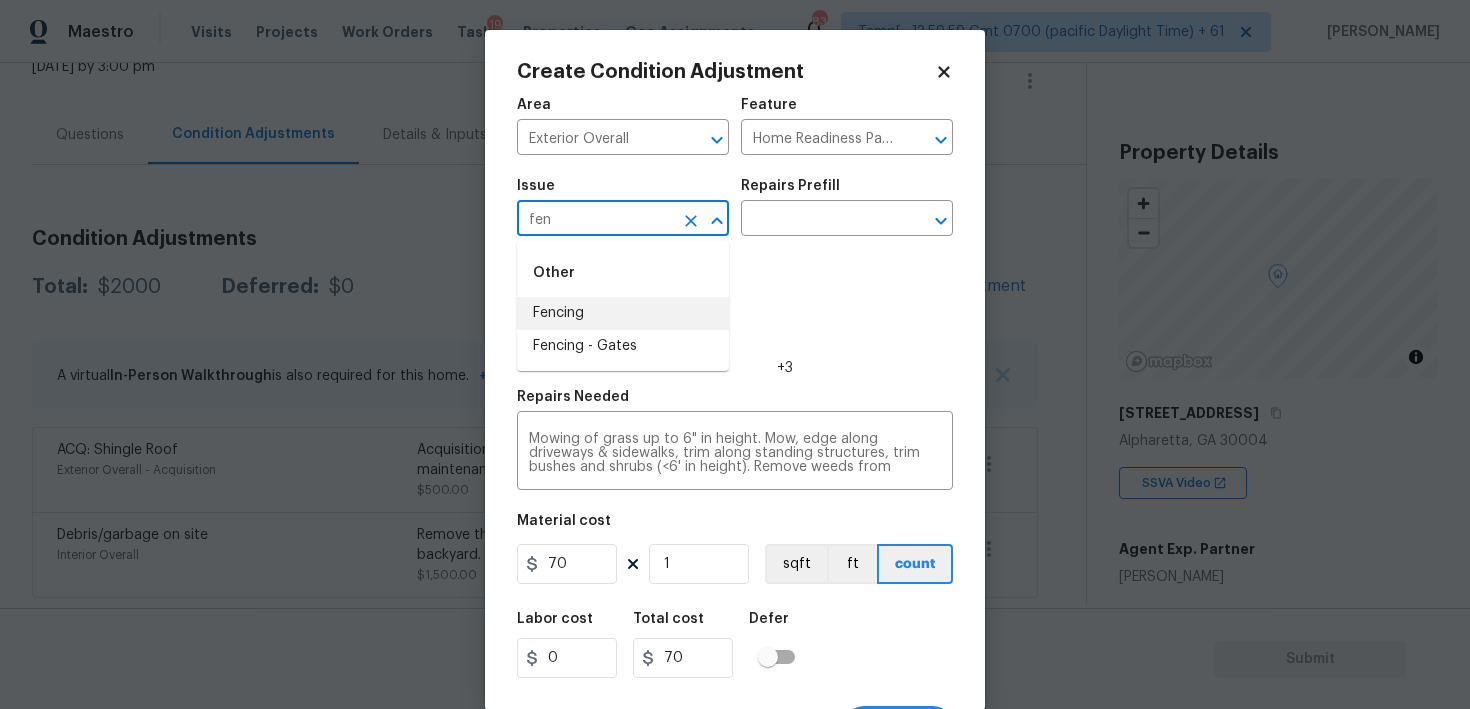 click on "Fencing" at bounding box center (623, 313) 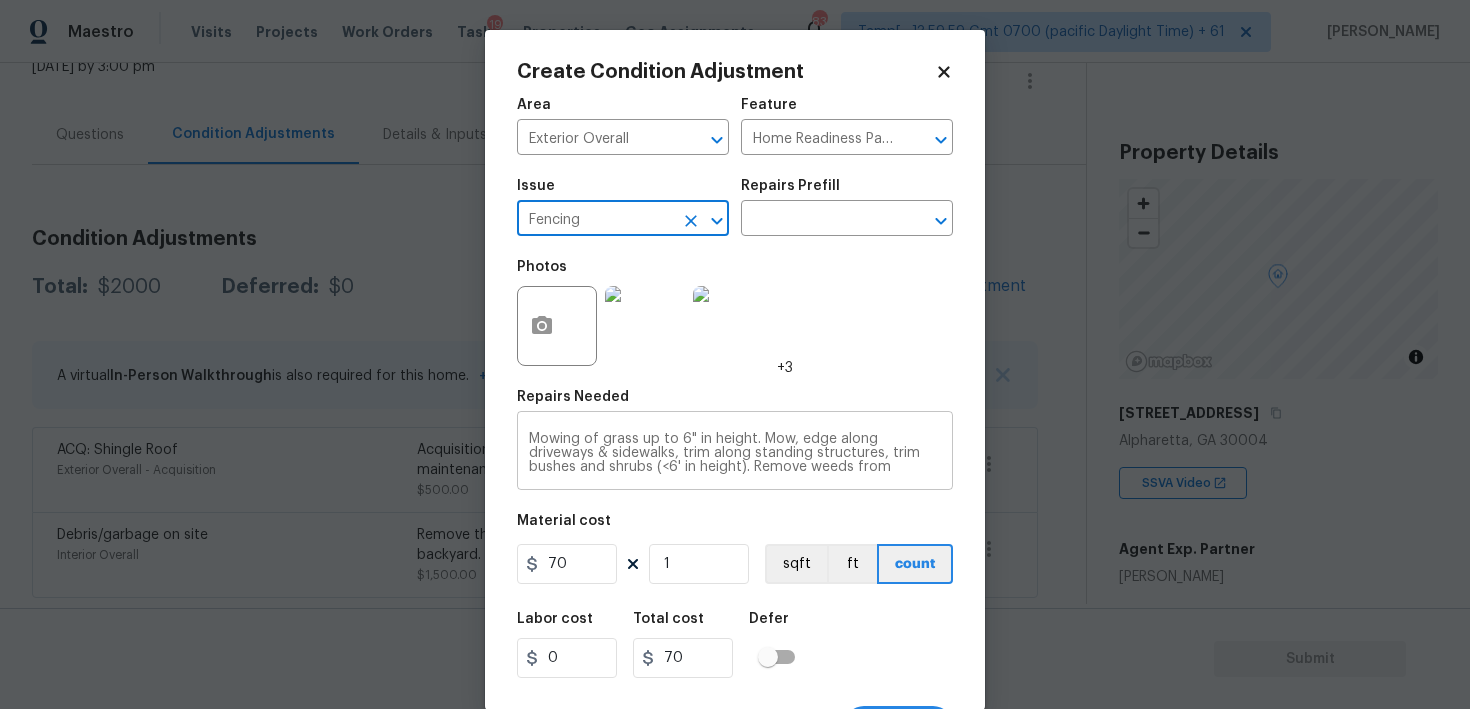 type on "Fencing" 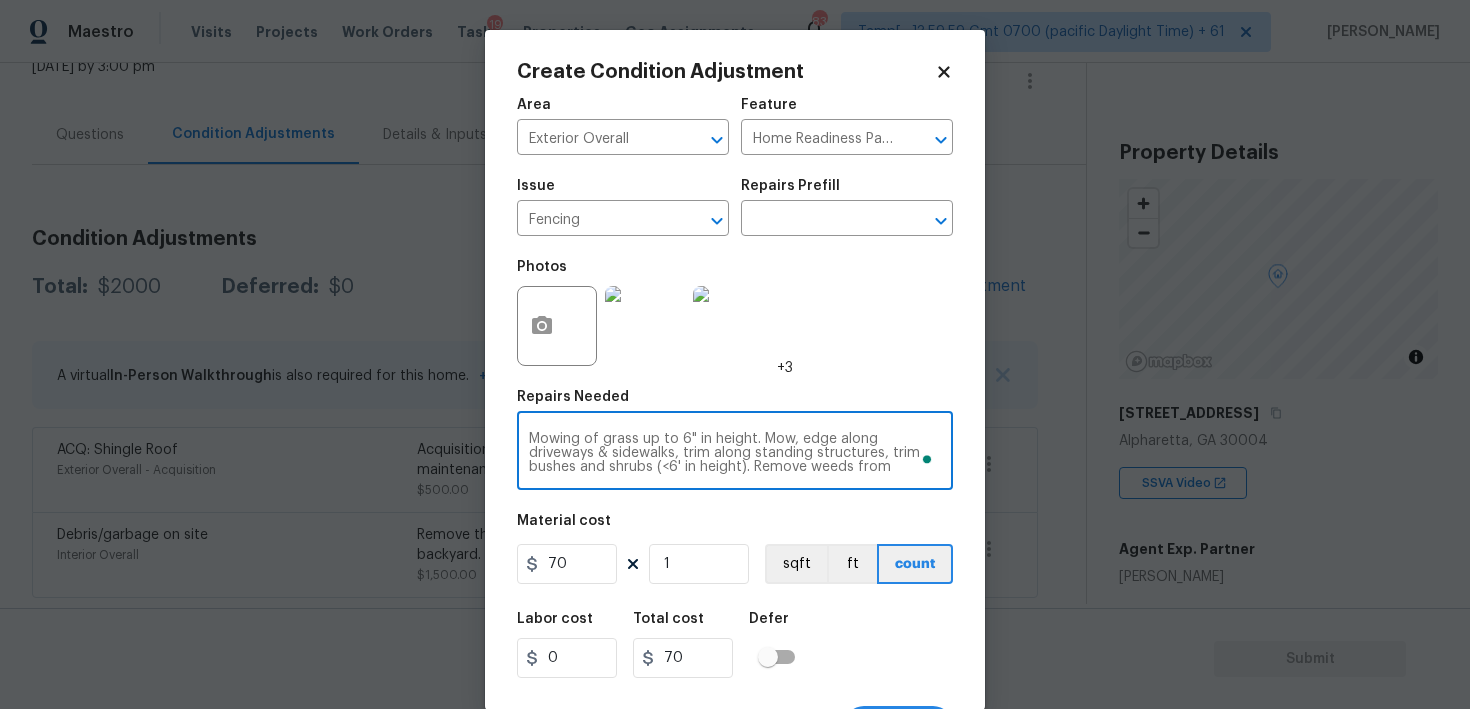 scroll, scrollTop: 42, scrollLeft: 0, axis: vertical 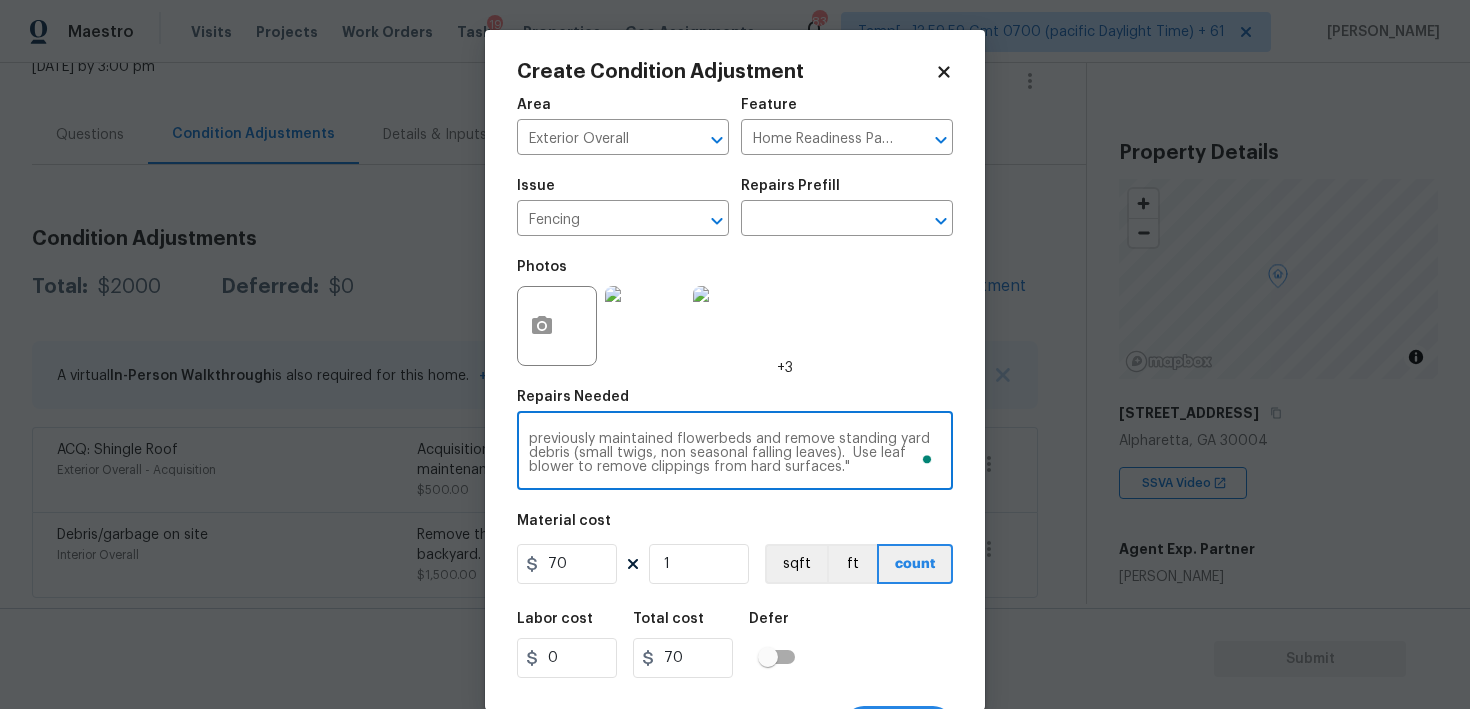 click on "Mowing of grass up to 6" in height. Mow, edge along driveways & sidewalks, trim along standing structures, trim bushes and shrubs (<6' in height). Remove weeds from previously maintained flowerbeds and remove standing yard debris (small twigs, non seasonal falling leaves).  Use leaf blower to remove clippings from hard surfaces." x ​" at bounding box center [735, 453] 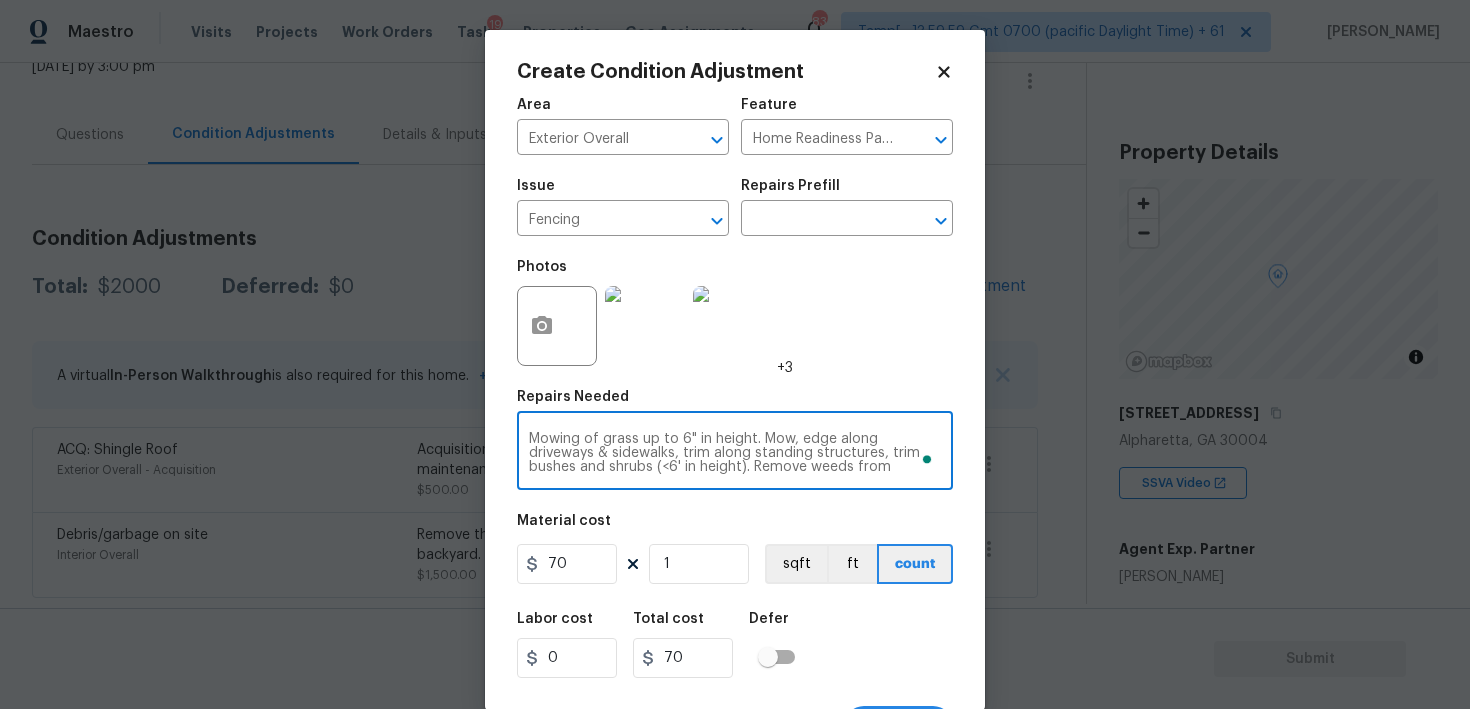 type on "Mowing of grass up to 6" in height. Mow, edge alongdriveways & sidewalks, trim along standing structures, trim bushes and shrubs (<6' in height). Remove weeds from previously maintained flowerbeds and remove standing yard debris (small twigs, non seasonal falling leaves).  Use leaf blower to remove clippings from hard surfaces."" 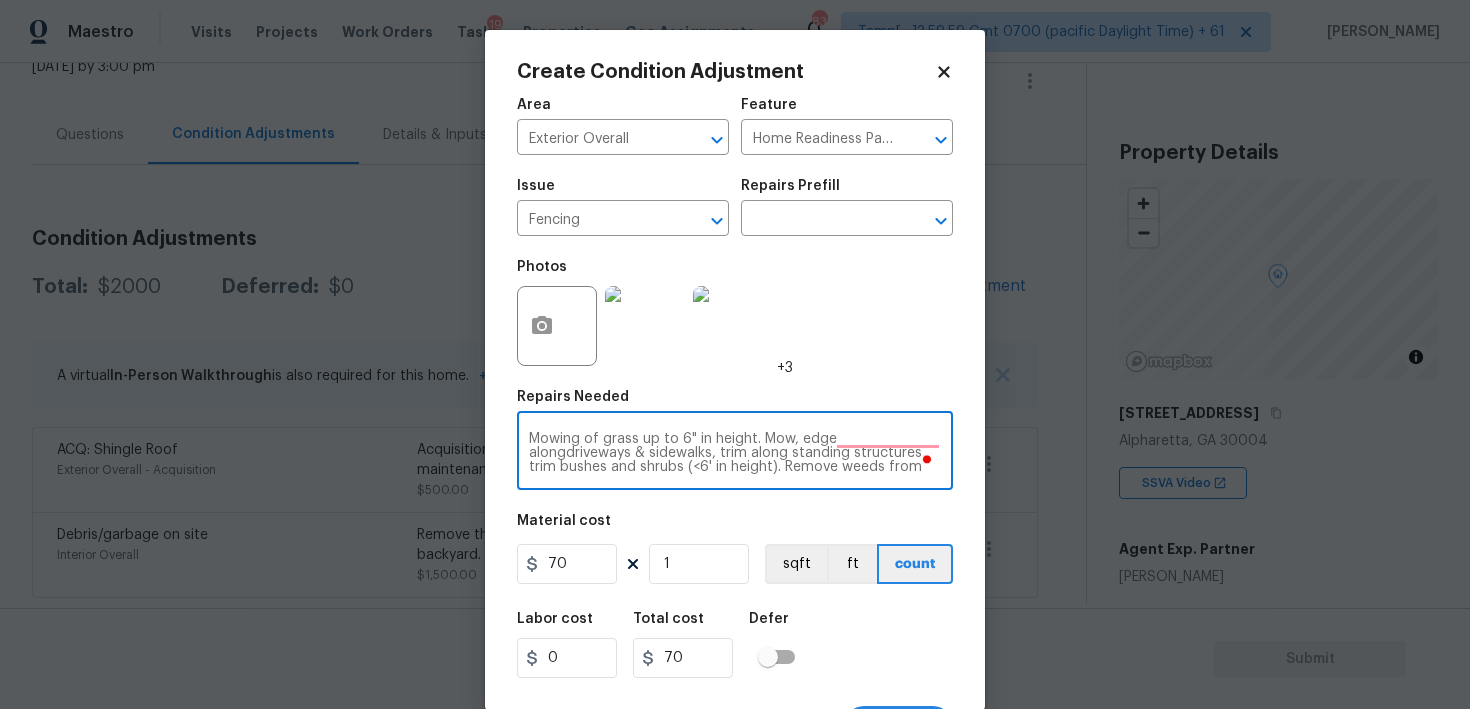 click on "Mowing of grass up to 6" in height. Mow, edge alongdriveways & sidewalks, trim along standing structures, trim bushes and shrubs (<6' in height). Remove weeds from previously maintained flowerbeds and remove standing yard debris (small twigs, non seasonal falling leaves).  Use leaf blower to remove clippings from hard surfaces."" at bounding box center (735, 453) 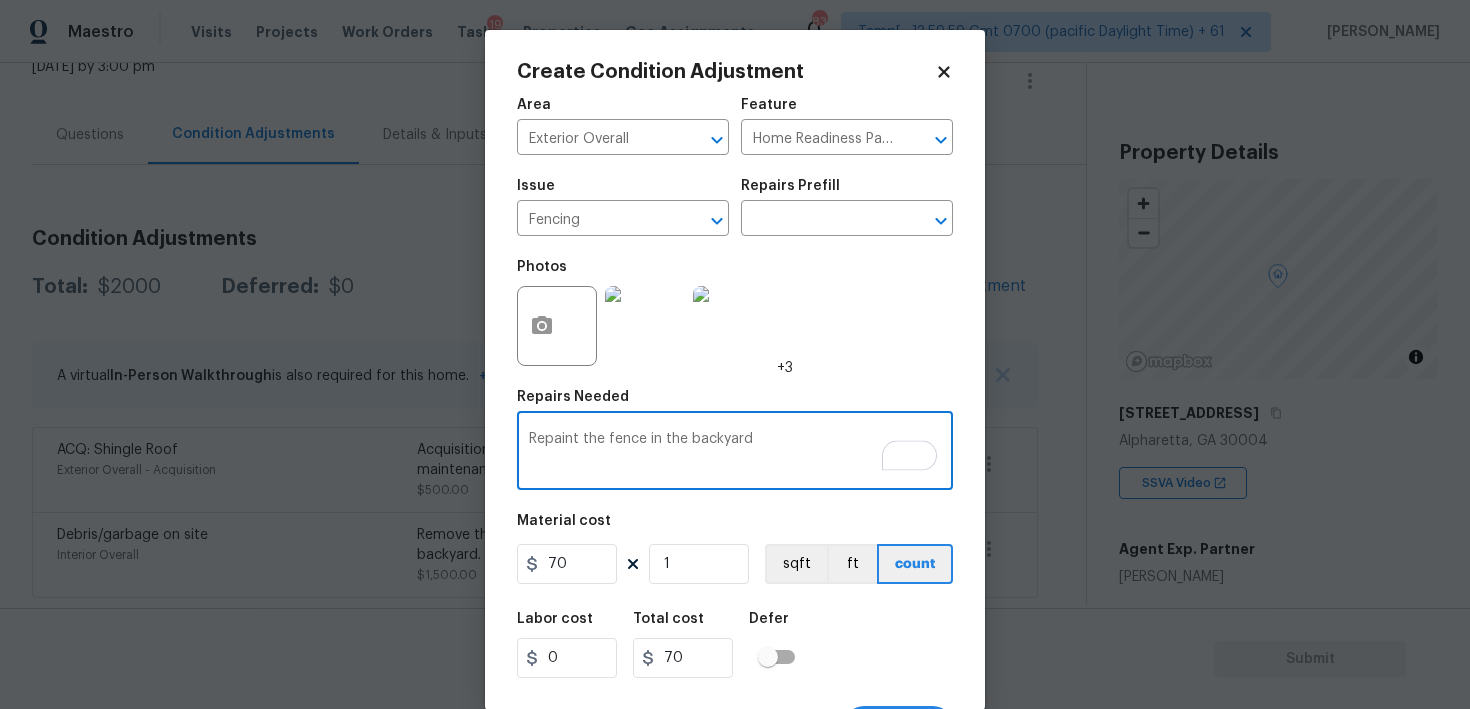 type on "Repaint the fence in the backyard" 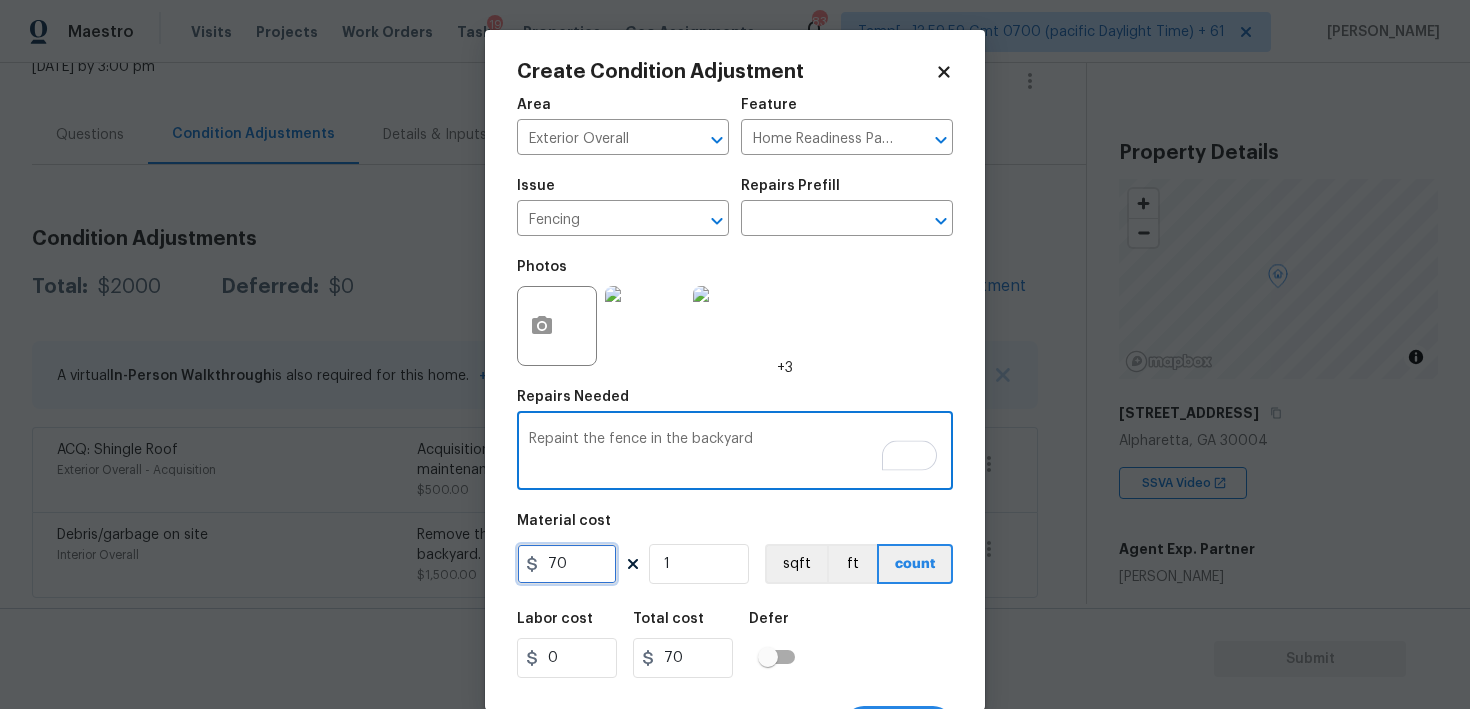 click on "70" at bounding box center (567, 564) 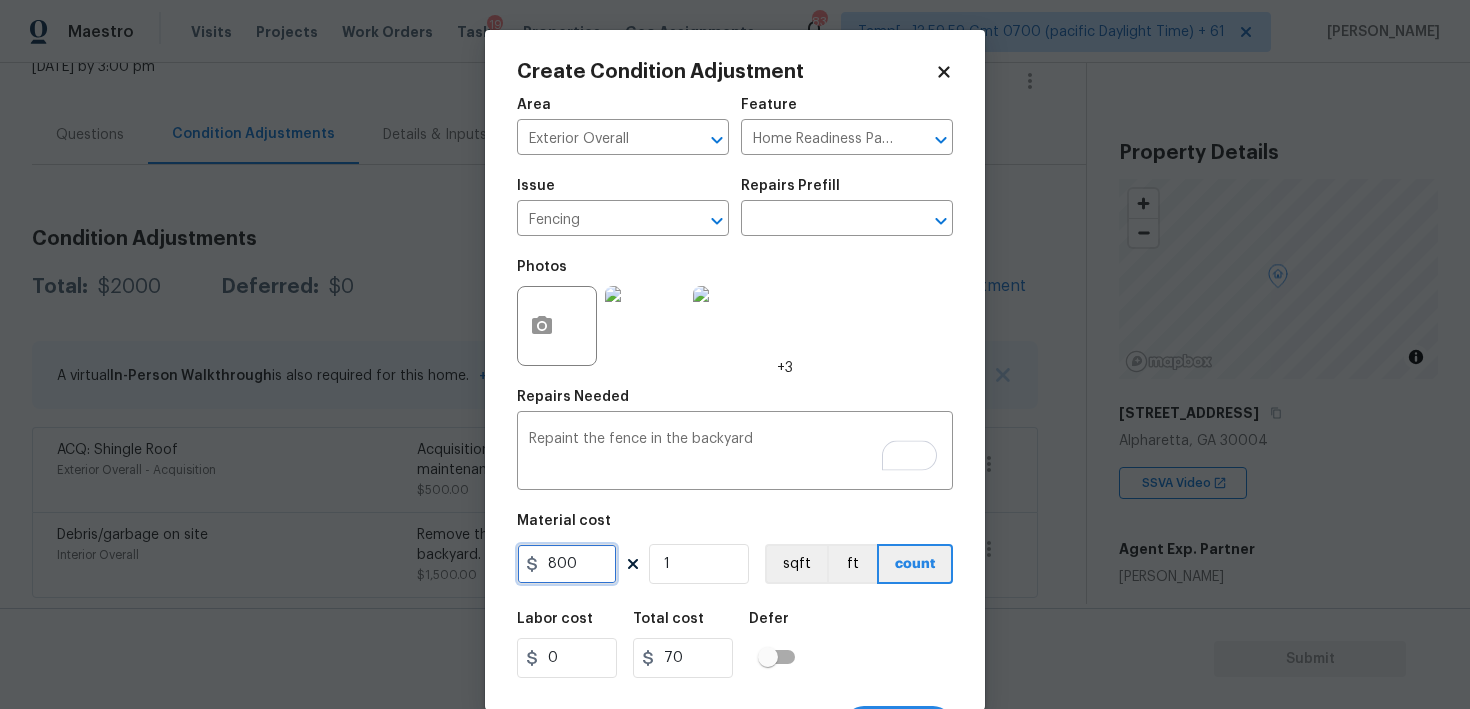 type on "800" 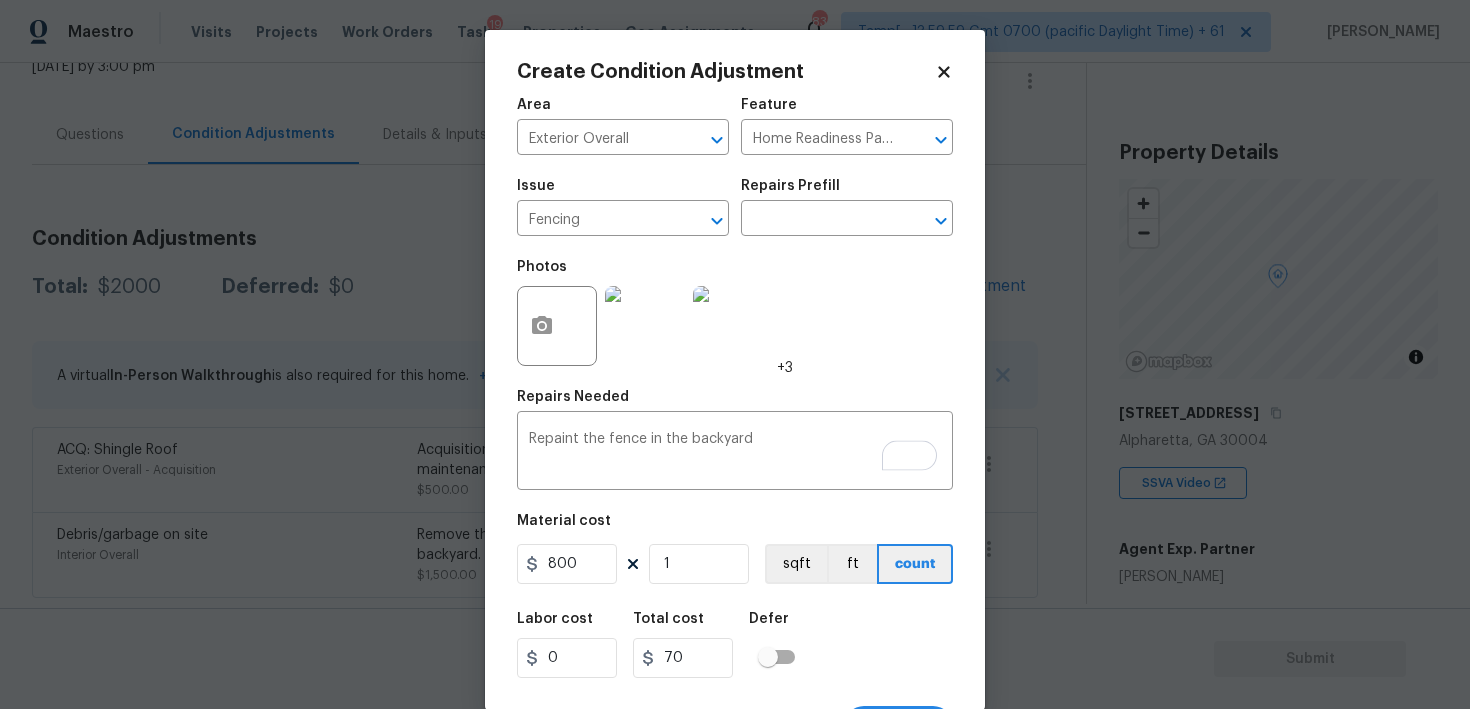 type on "800" 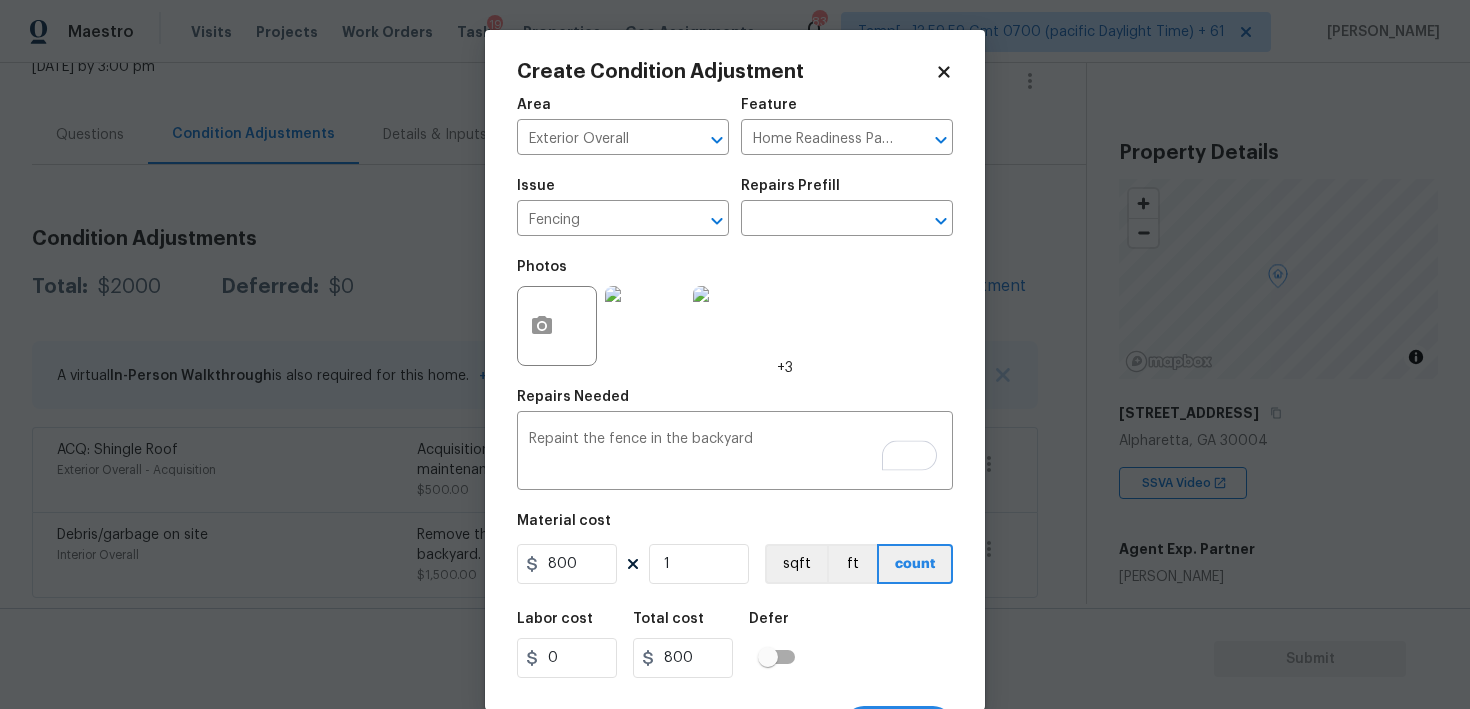 click on "Labor cost 0 Total cost 800 Defer" at bounding box center (735, 645) 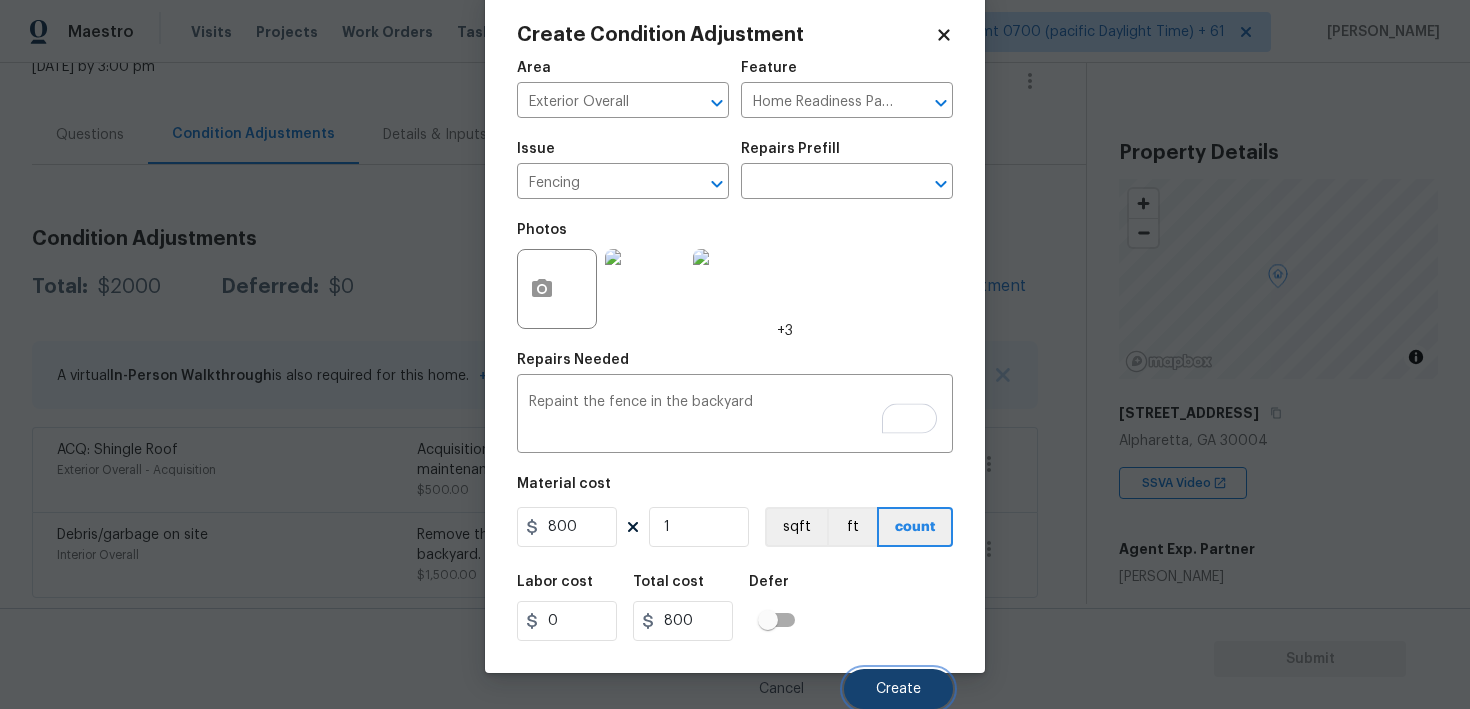 click on "Create" at bounding box center (898, 689) 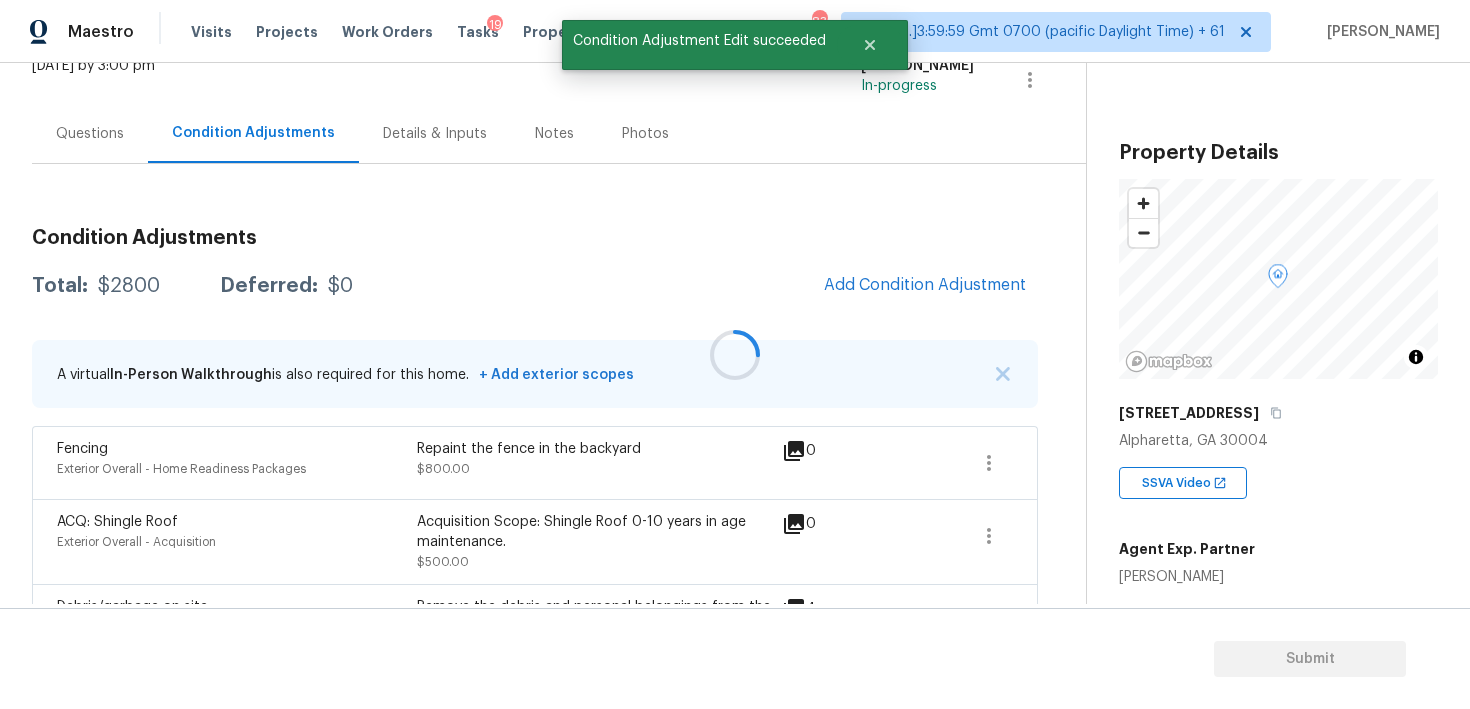 scroll, scrollTop: 31, scrollLeft: 0, axis: vertical 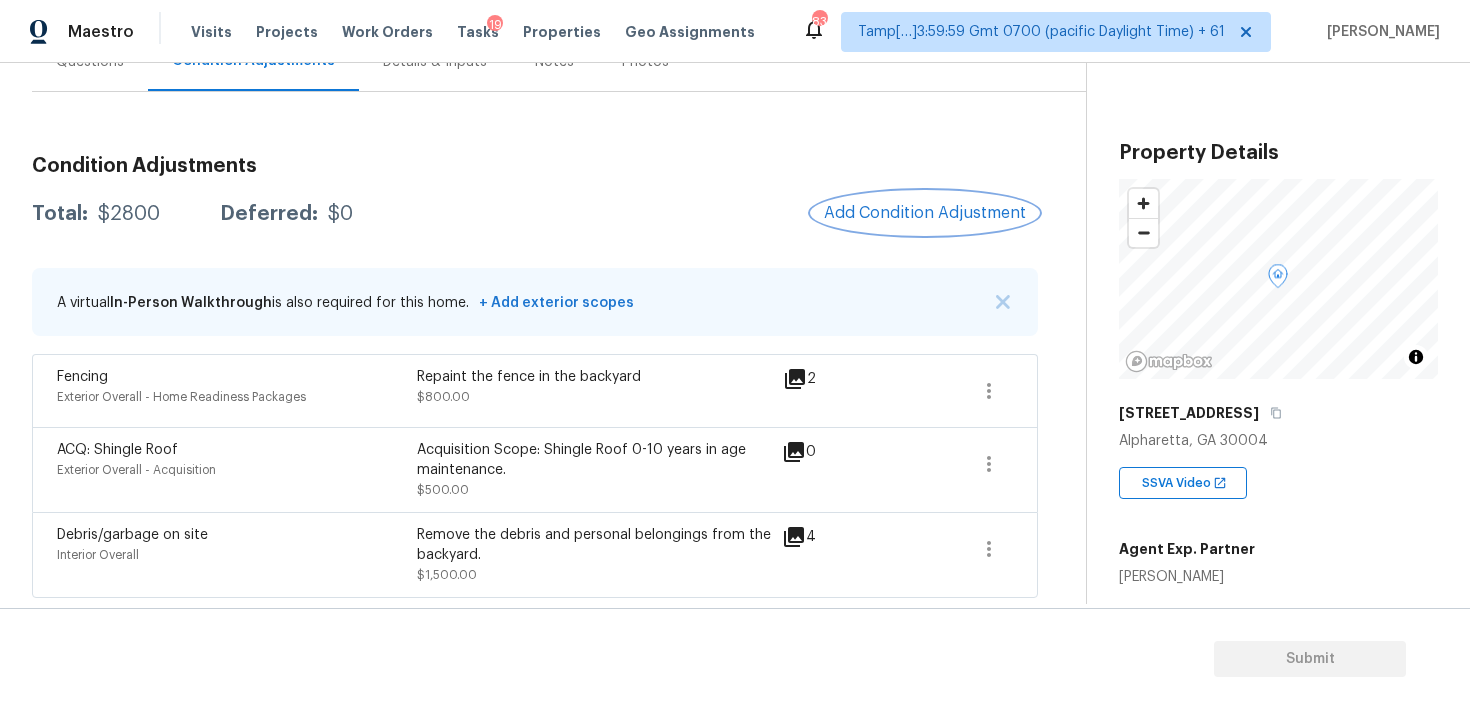 click on "Add Condition Adjustment" at bounding box center (925, 213) 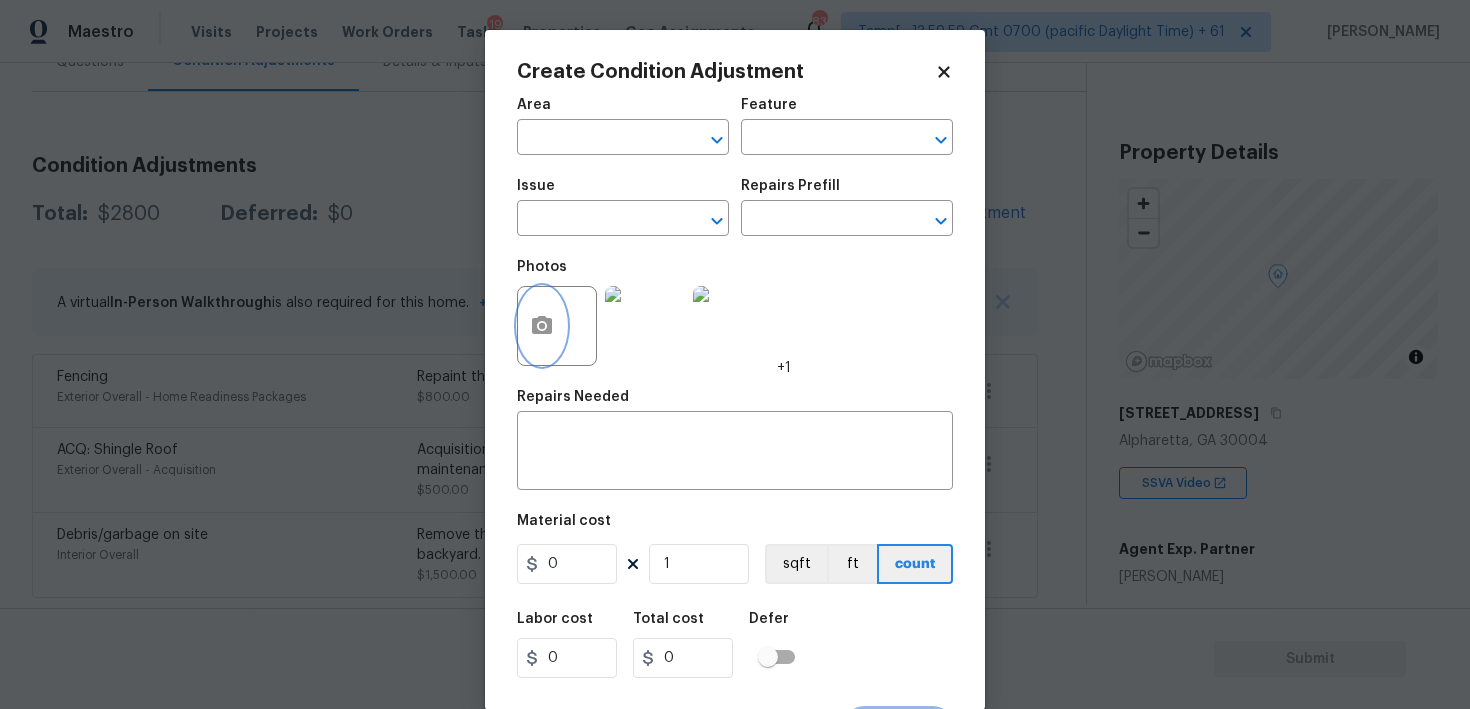 click at bounding box center [542, 326] 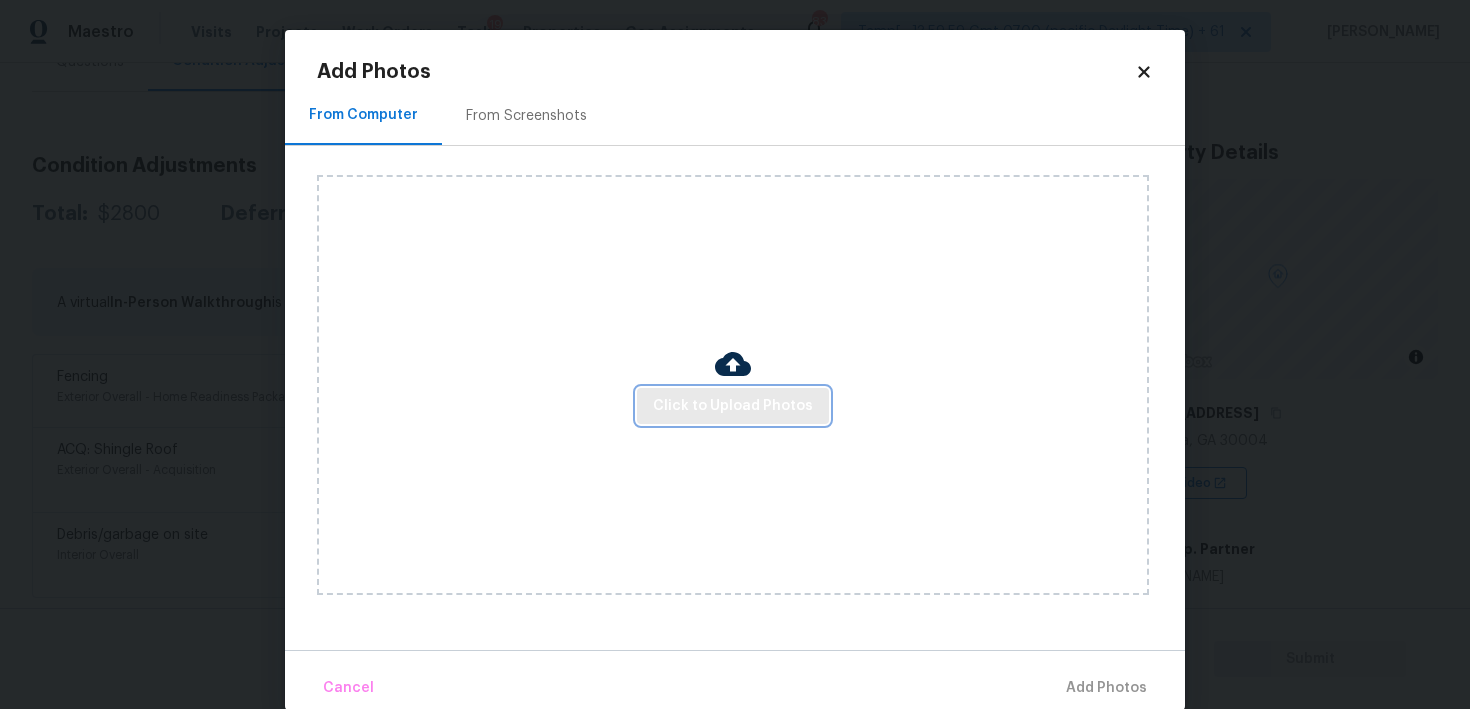 click on "Click to Upload Photos" at bounding box center (733, 406) 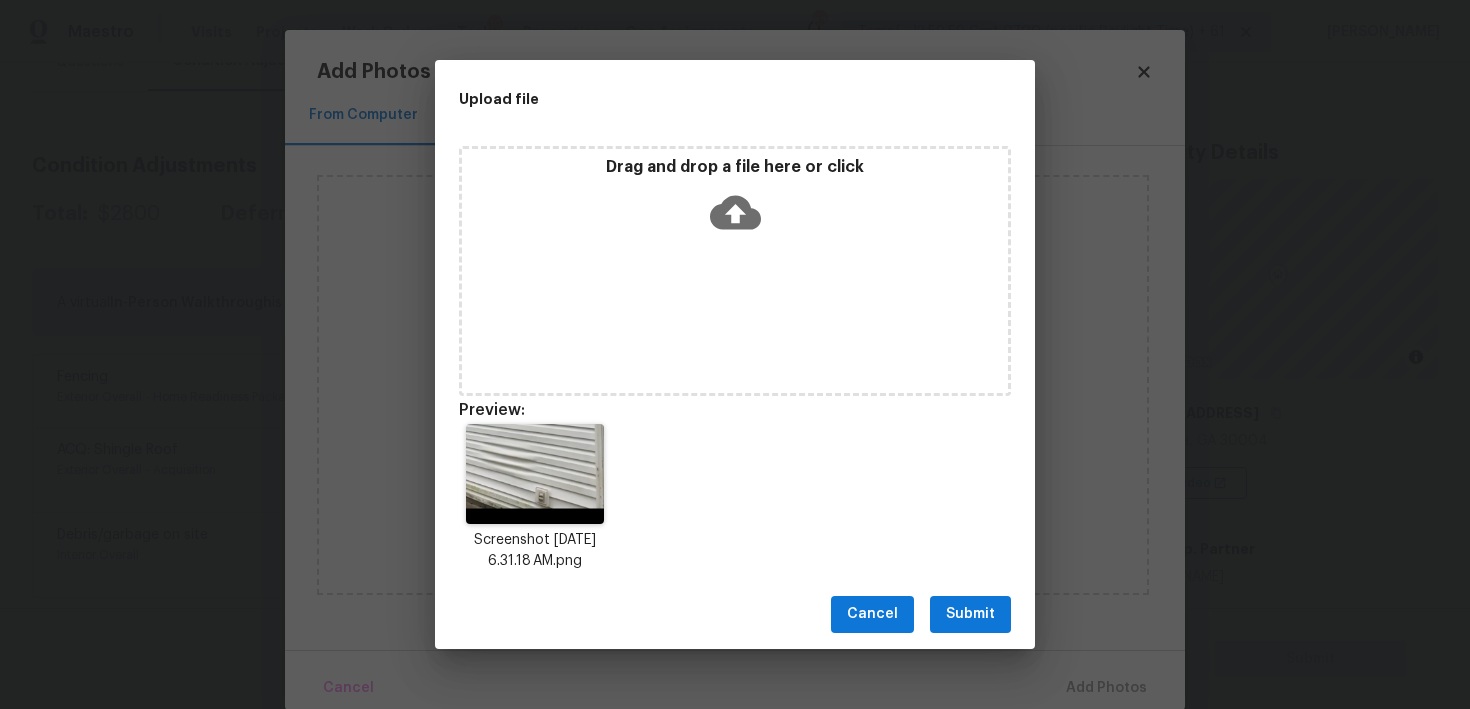click on "Submit" at bounding box center (970, 614) 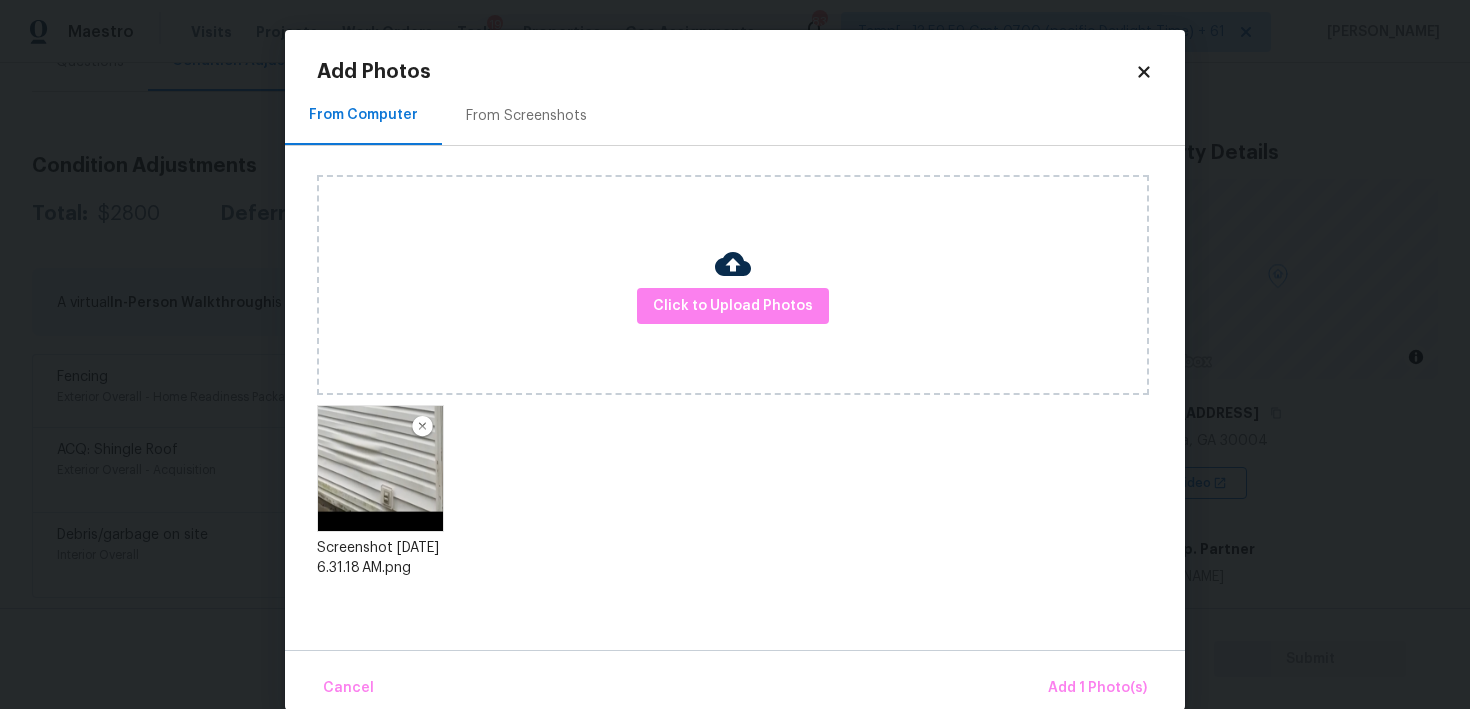 click on "Cancel Add 1 Photo(s)" at bounding box center [735, 680] 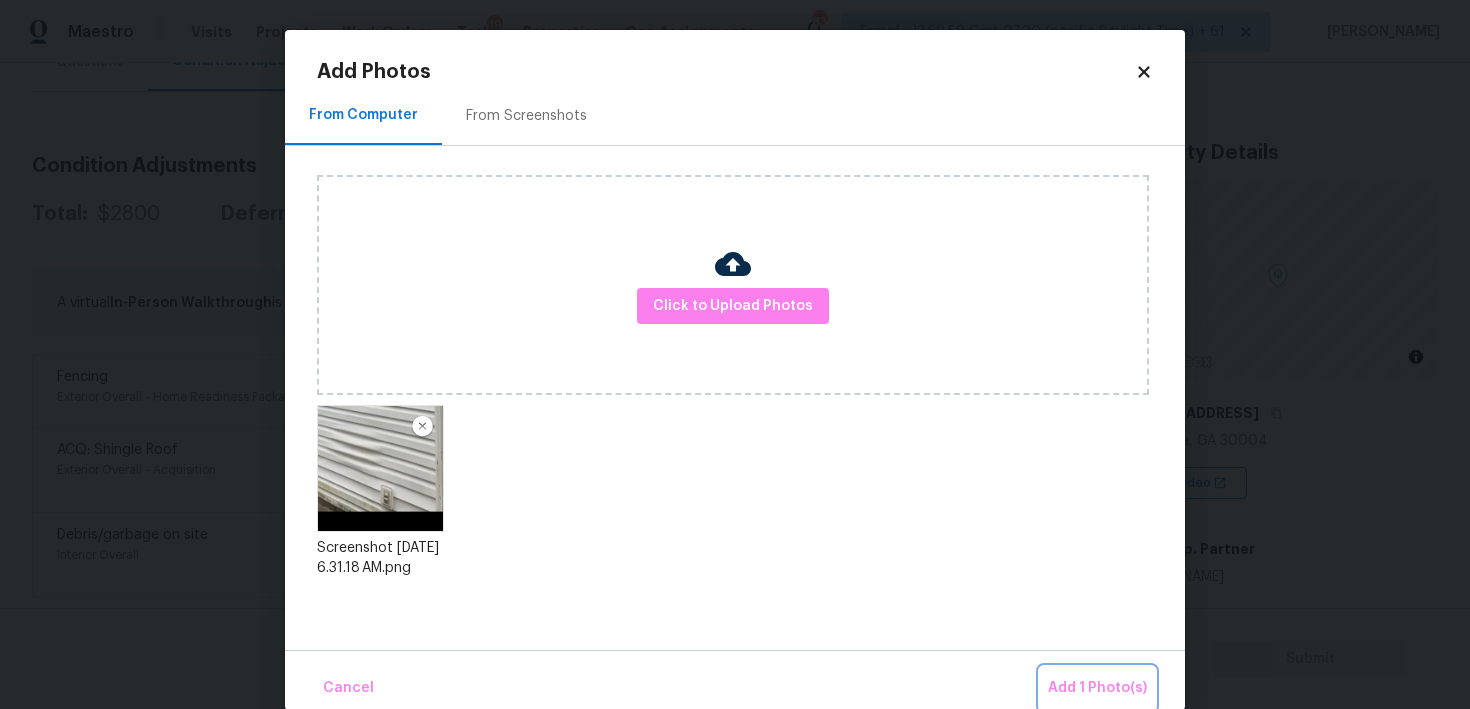 click on "Add 1 Photo(s)" at bounding box center [1097, 688] 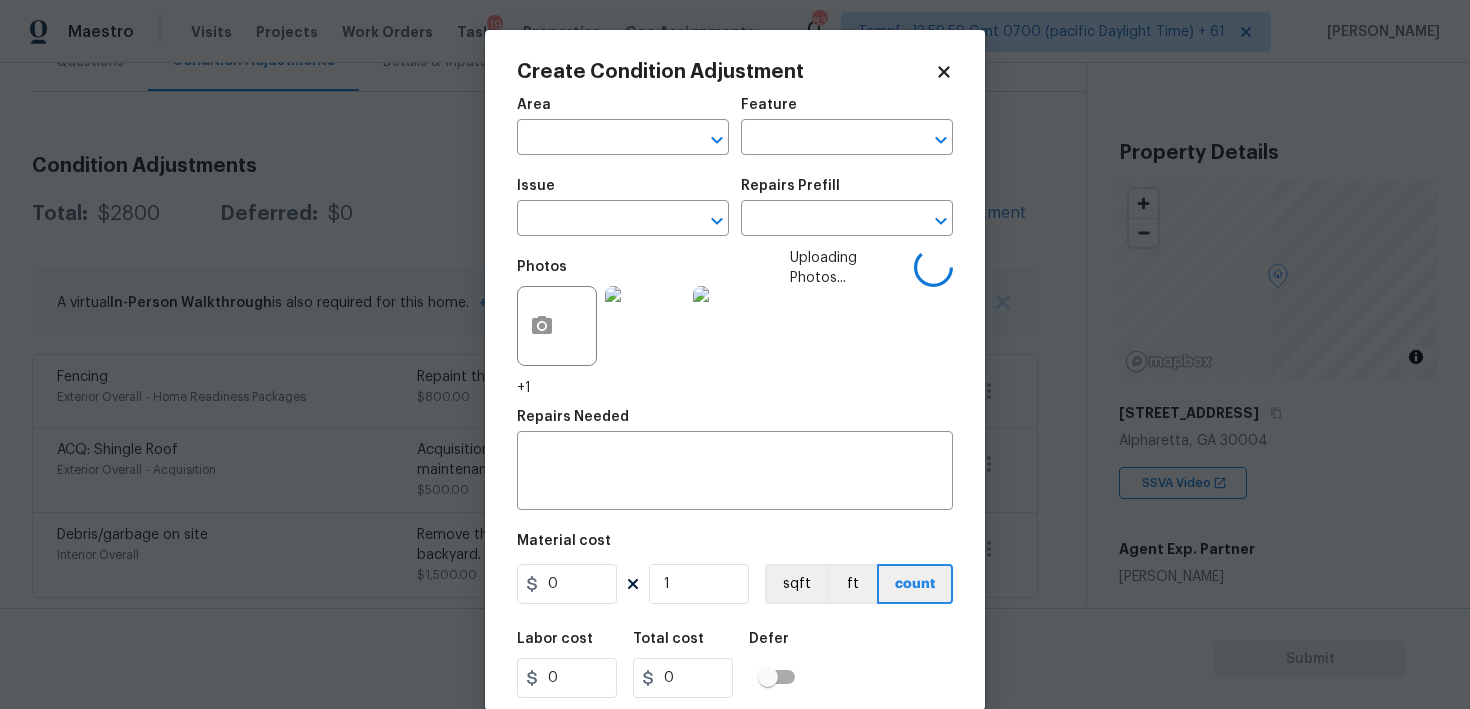 click on "Issue ​" at bounding box center (623, 207) 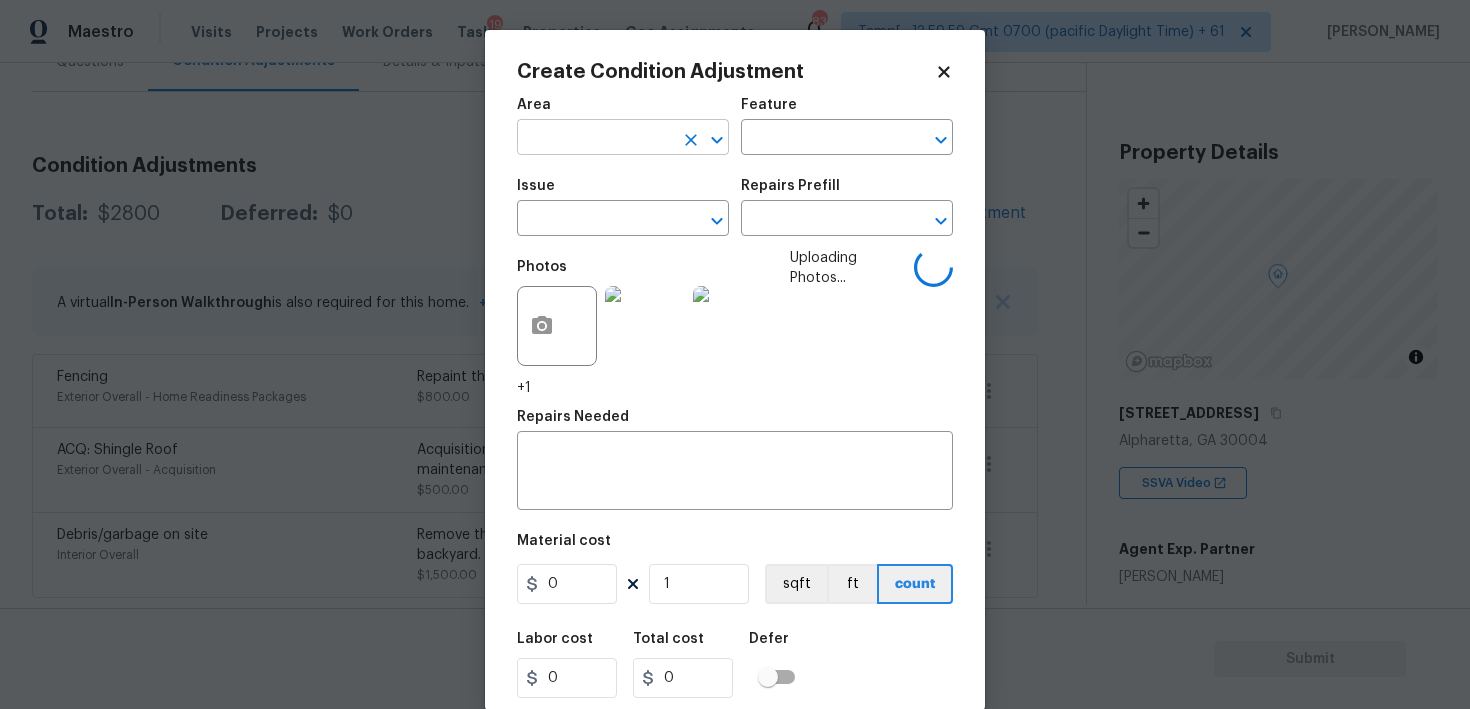 click at bounding box center [595, 139] 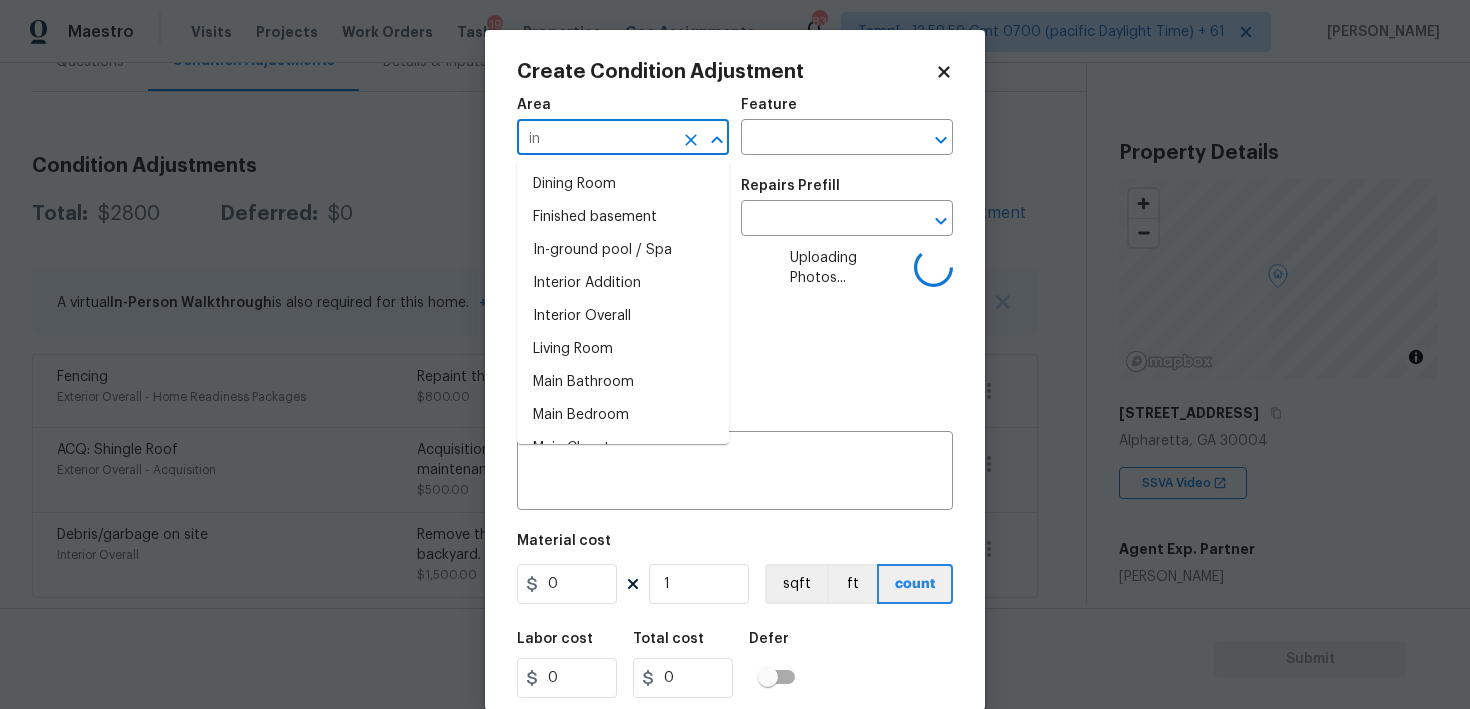 type on "int" 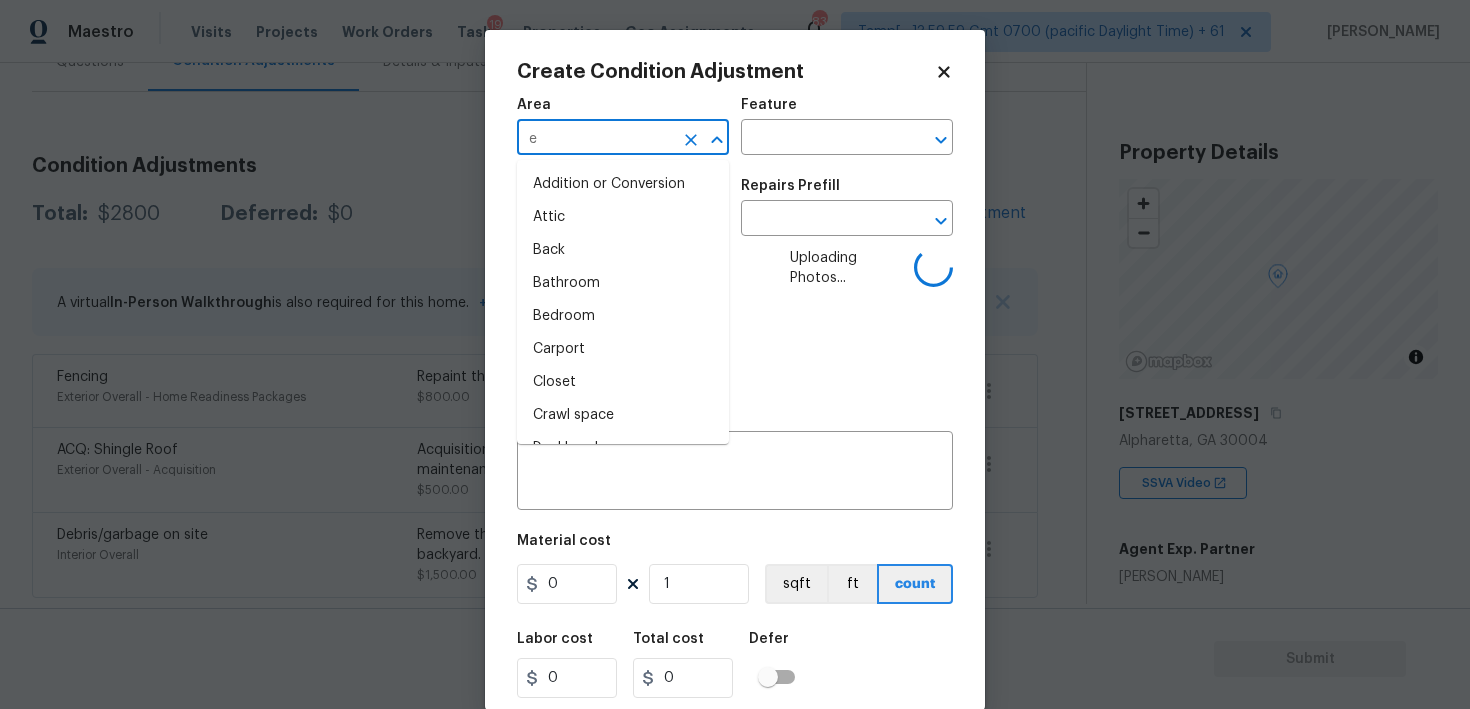 type on "er" 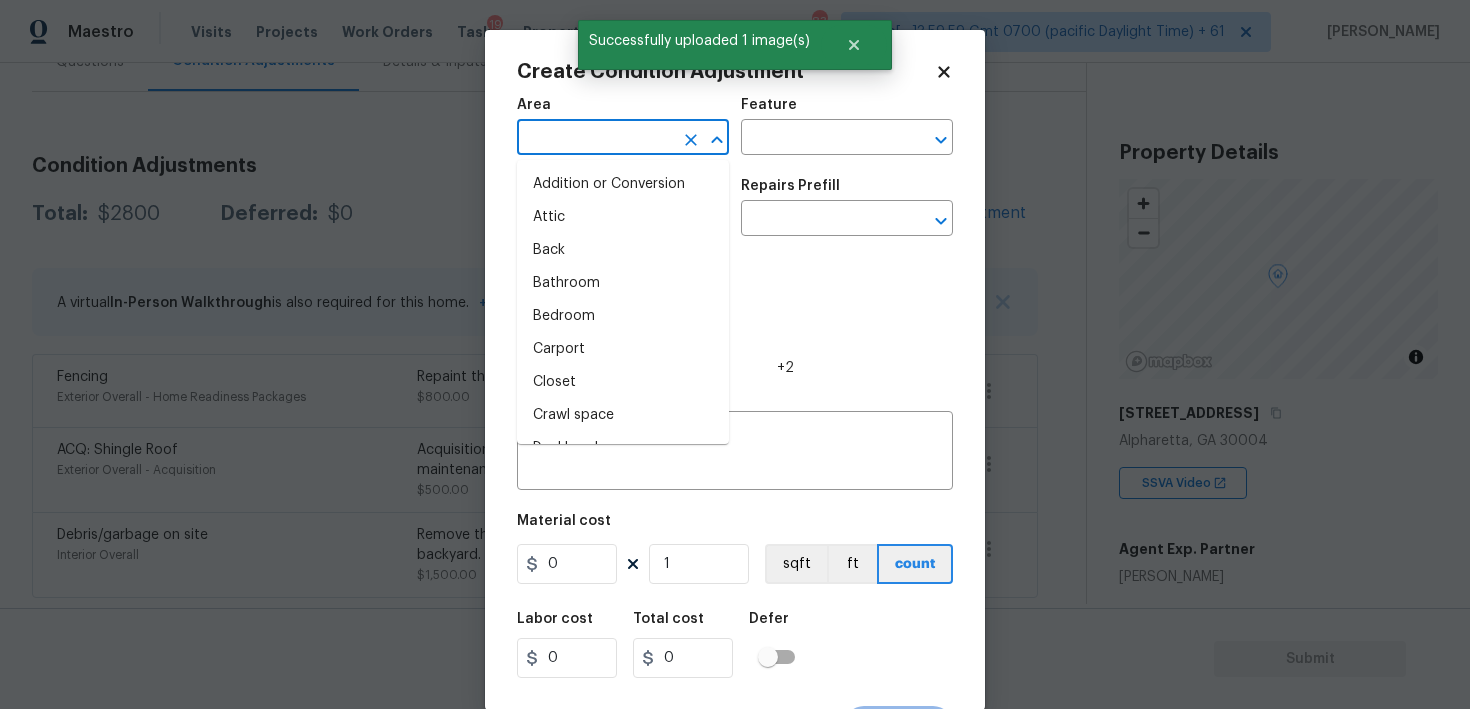 click at bounding box center (595, 139) 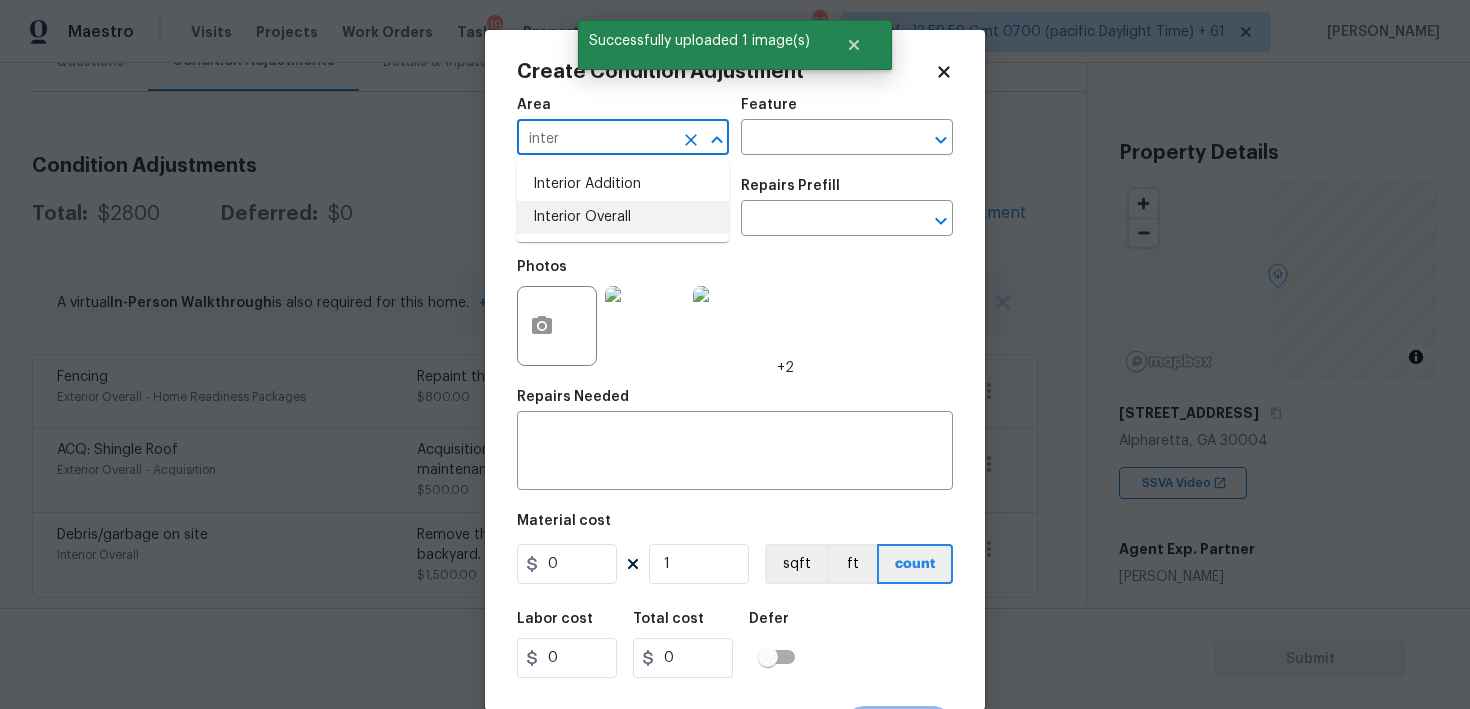click on "Interior Overall" at bounding box center (623, 217) 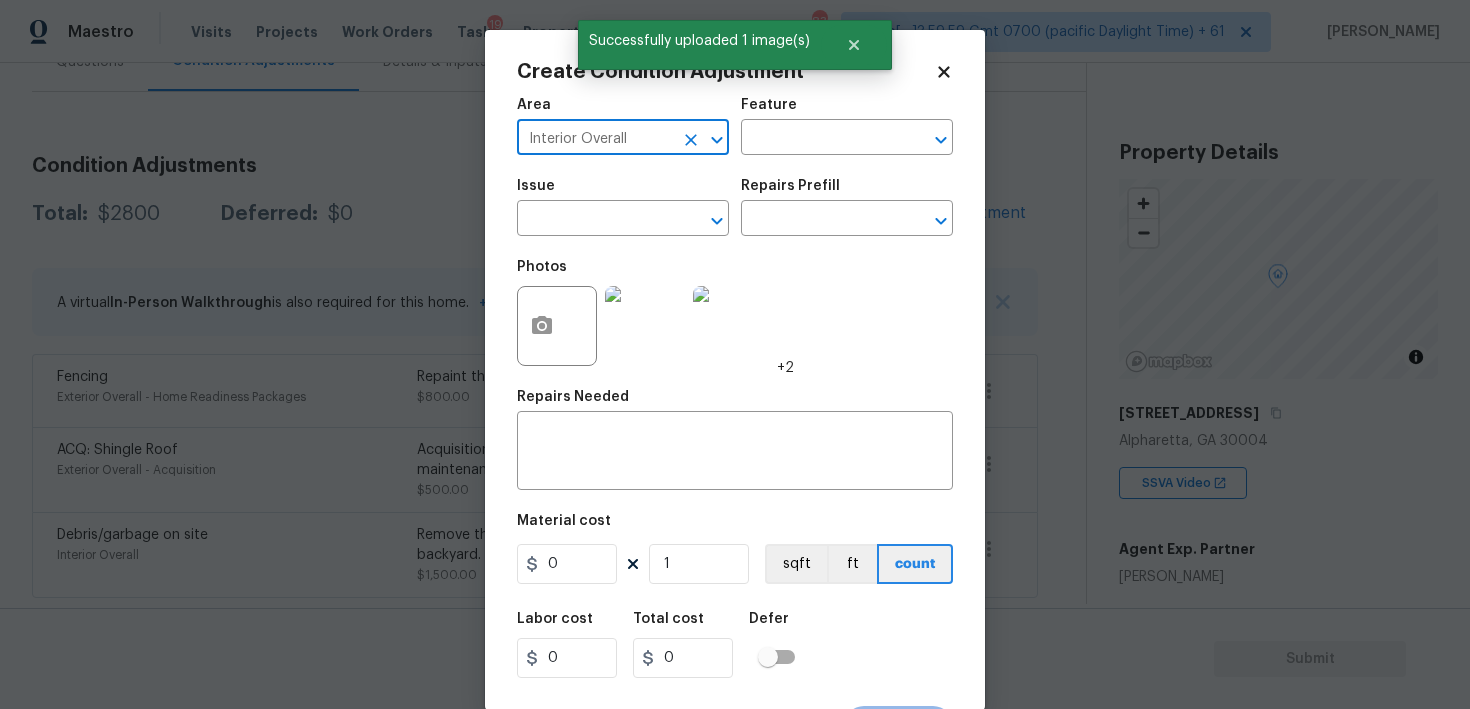 type on "Interior Overall" 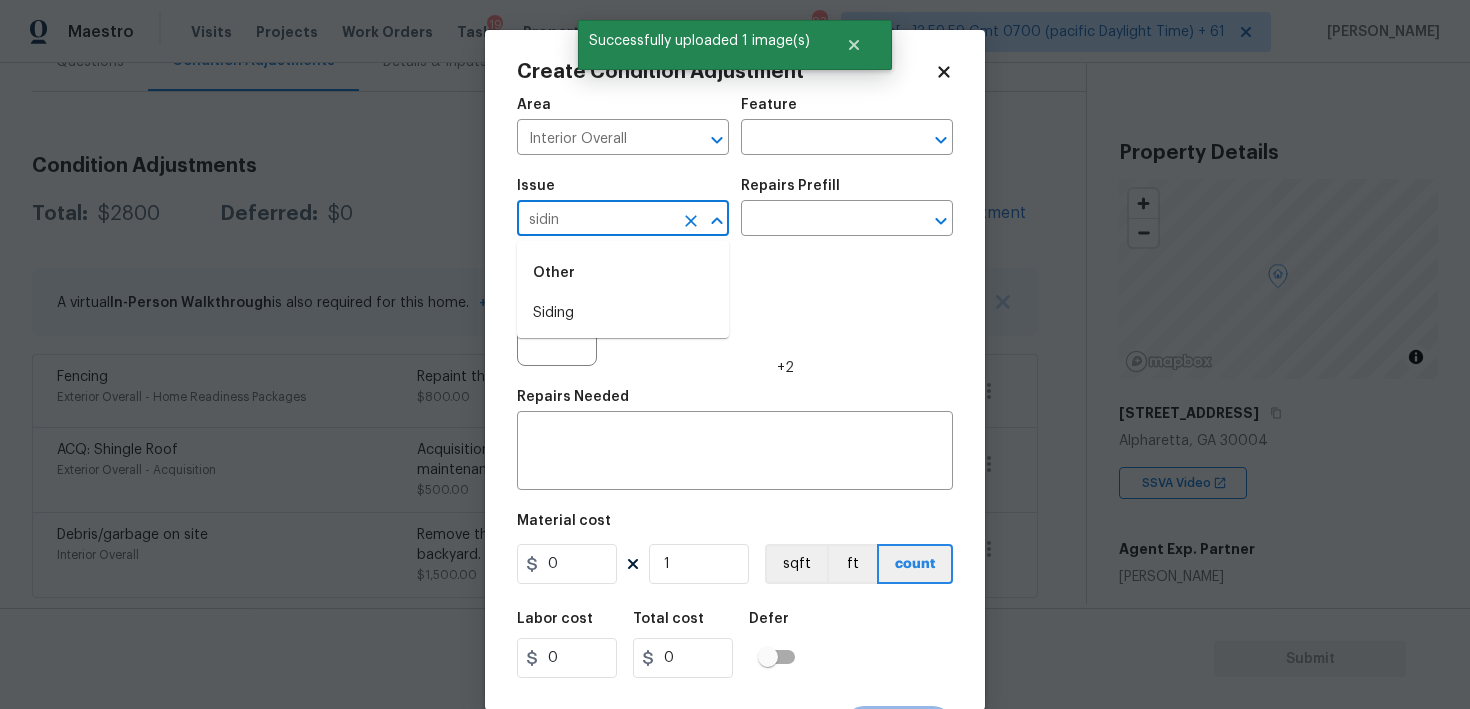 type on "sidi" 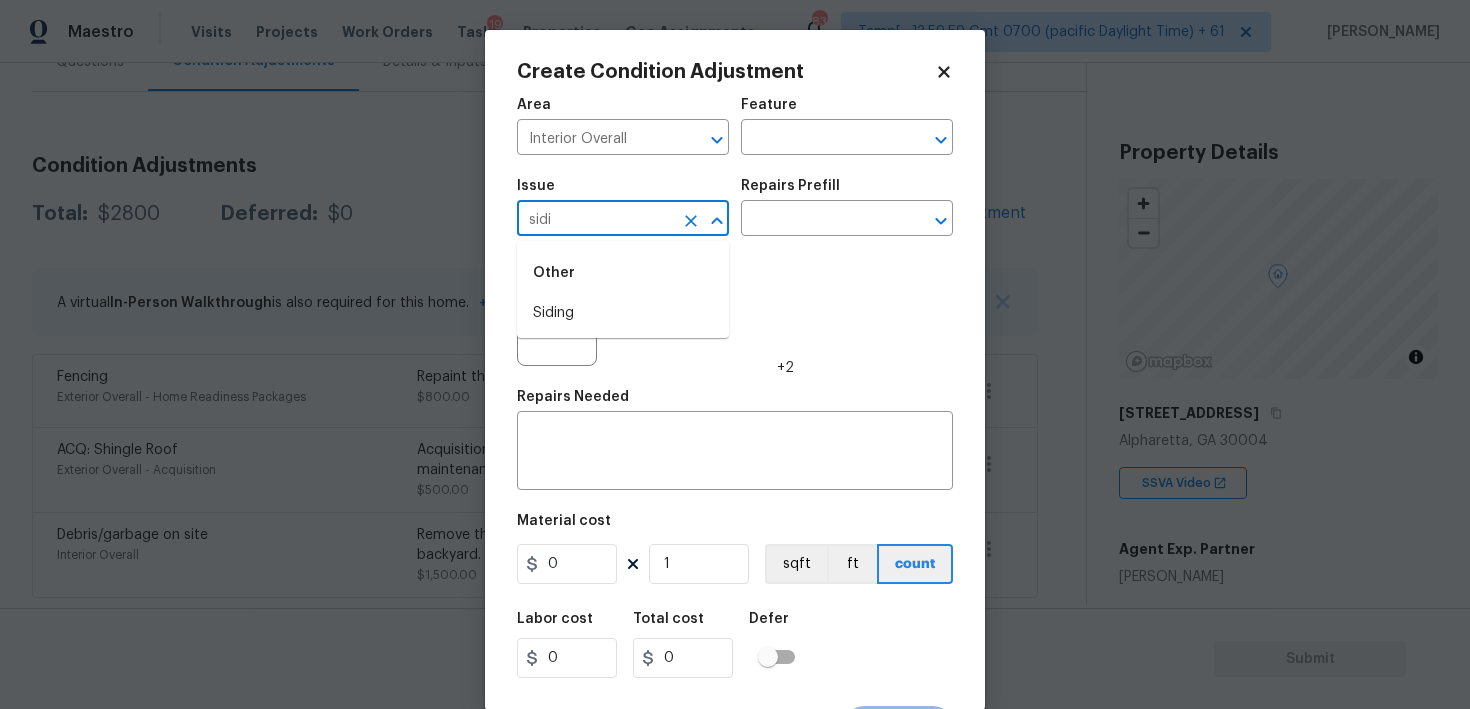 type 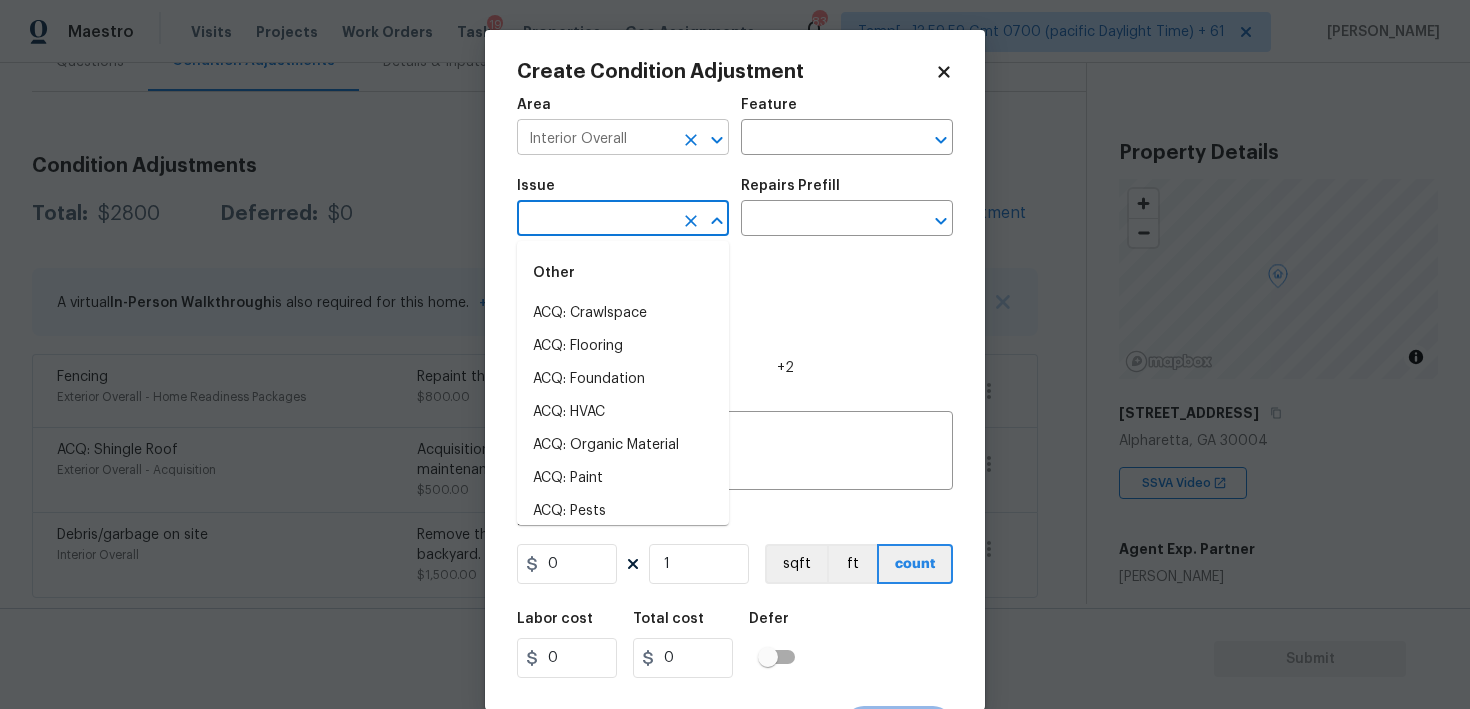 click 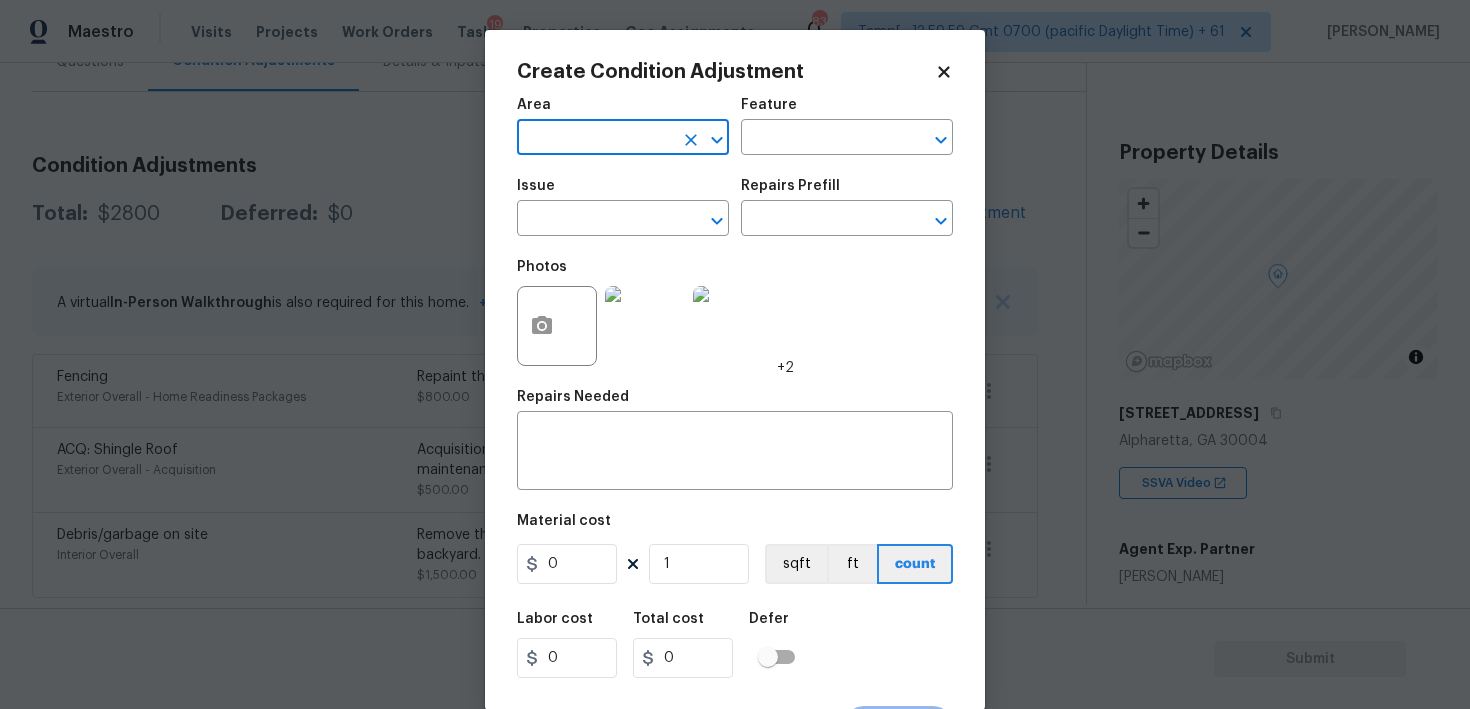 click at bounding box center (595, 139) 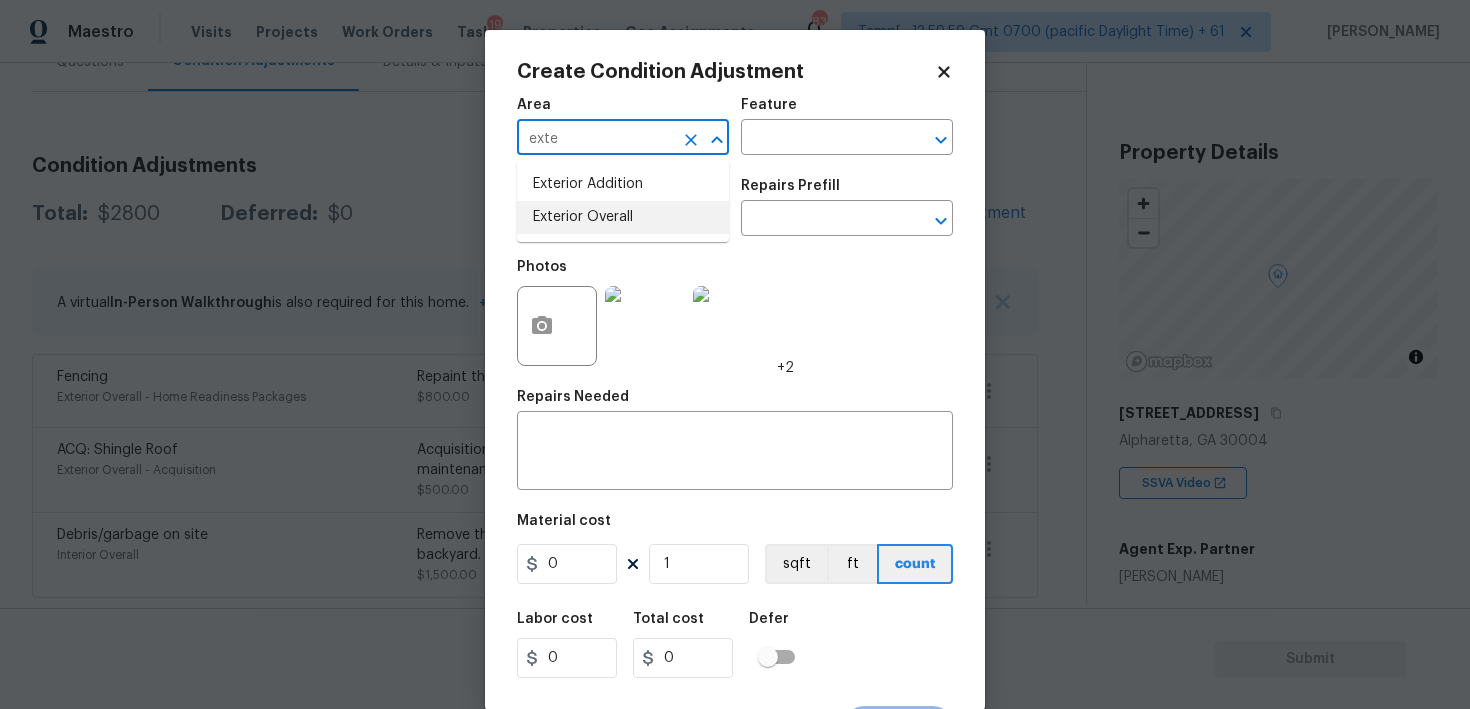 click on "Exterior Overall" at bounding box center [623, 217] 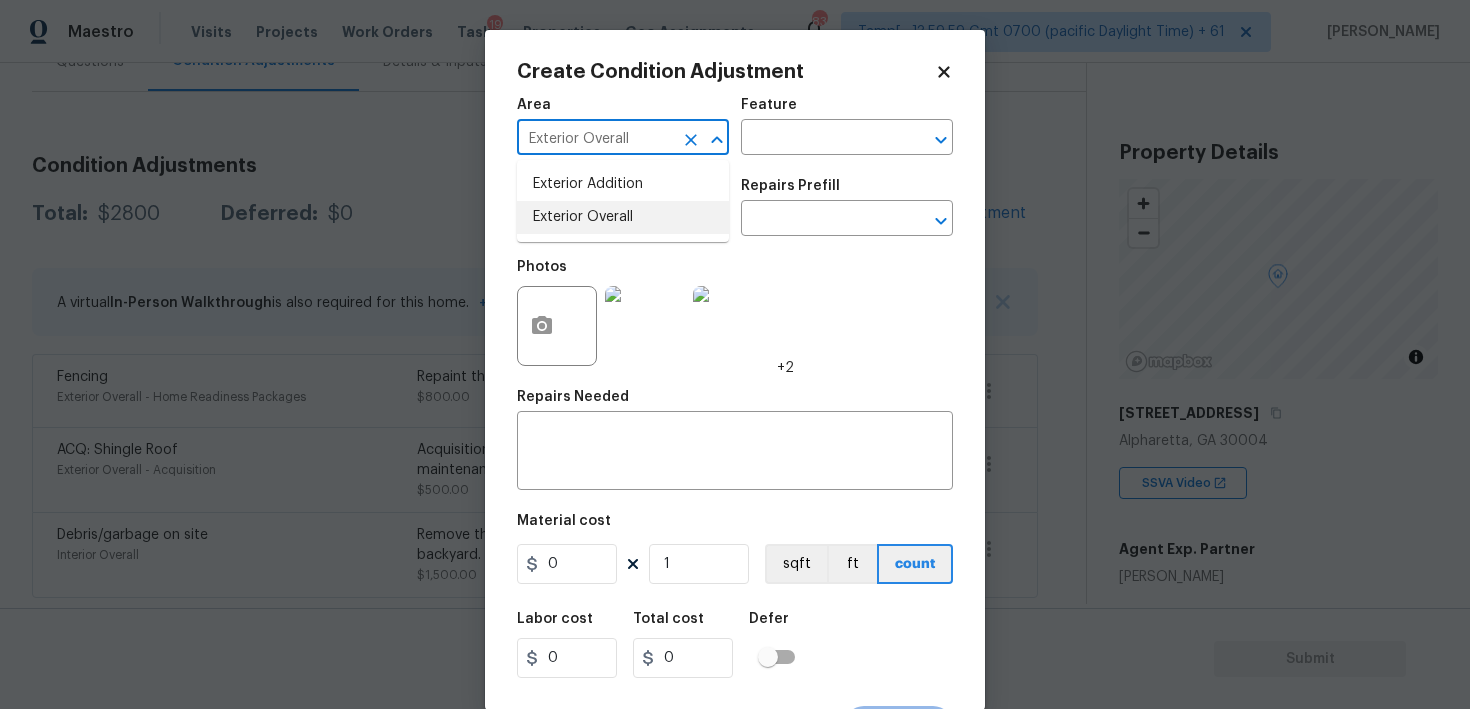 type on "Exterior Overall" 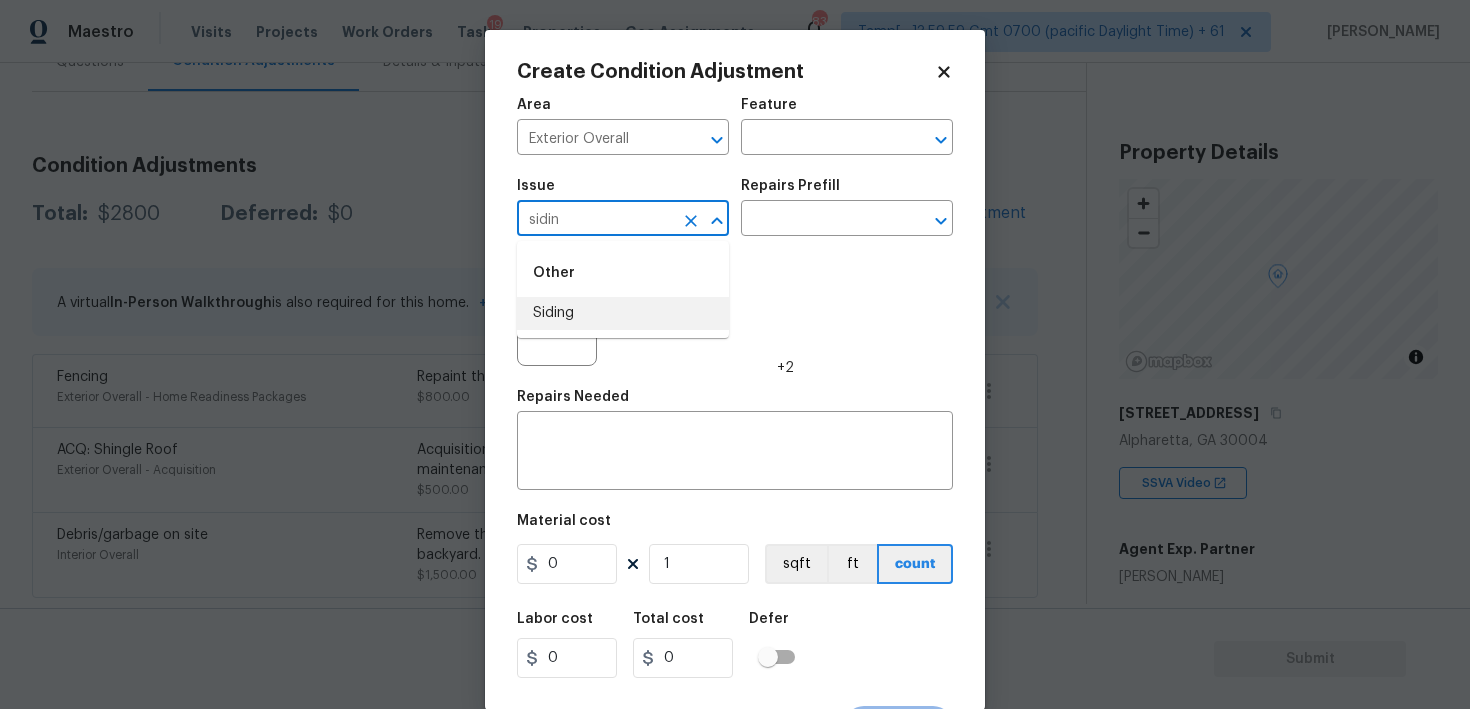 click on "Siding" at bounding box center (623, 313) 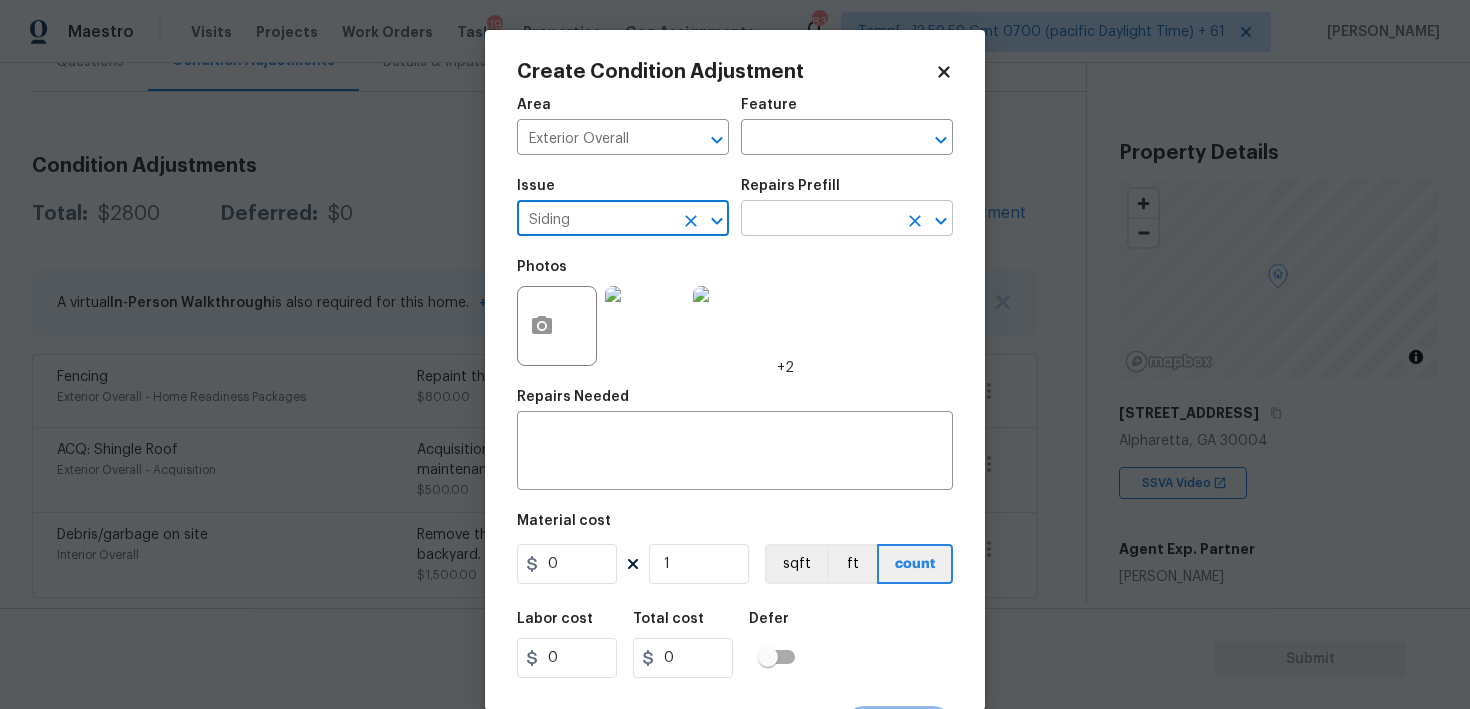 type on "Siding" 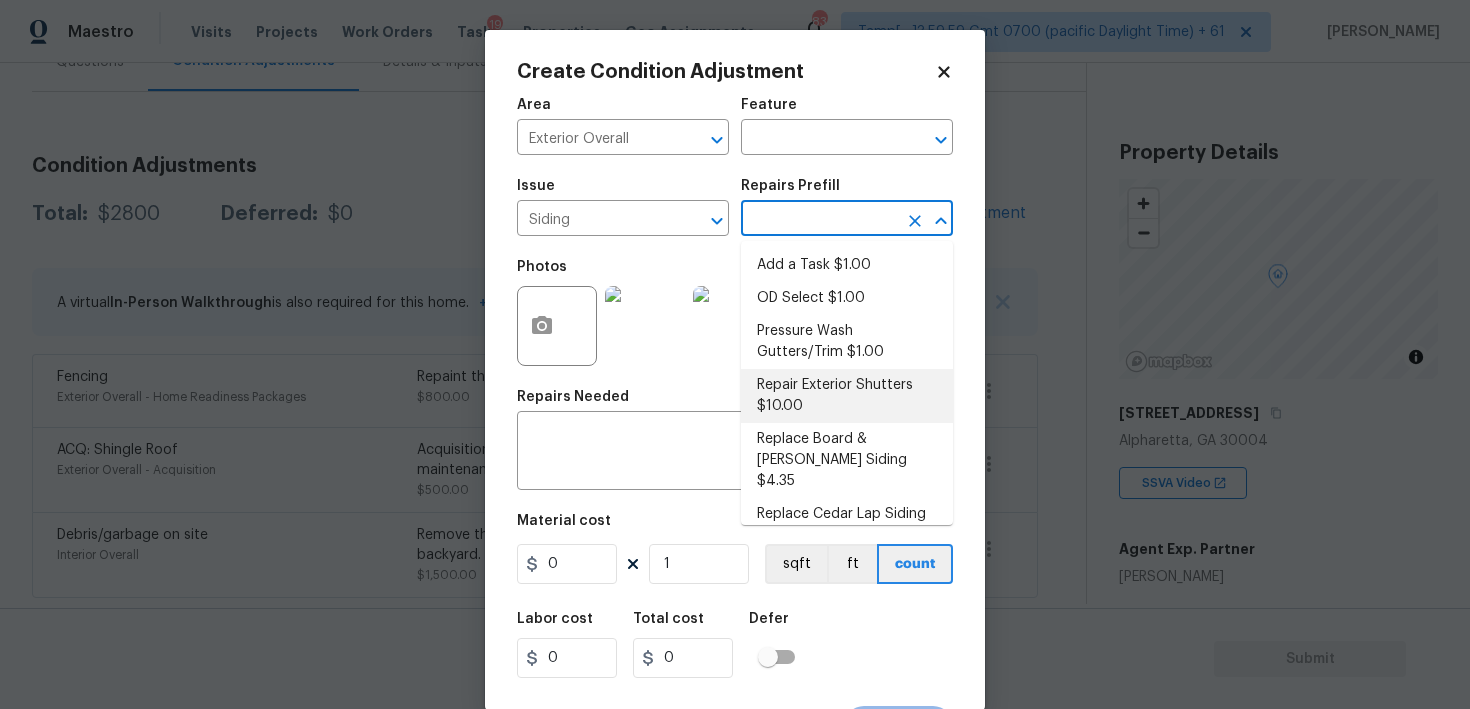 click on "Repair Exterior Shutters $10.00" at bounding box center [847, 396] 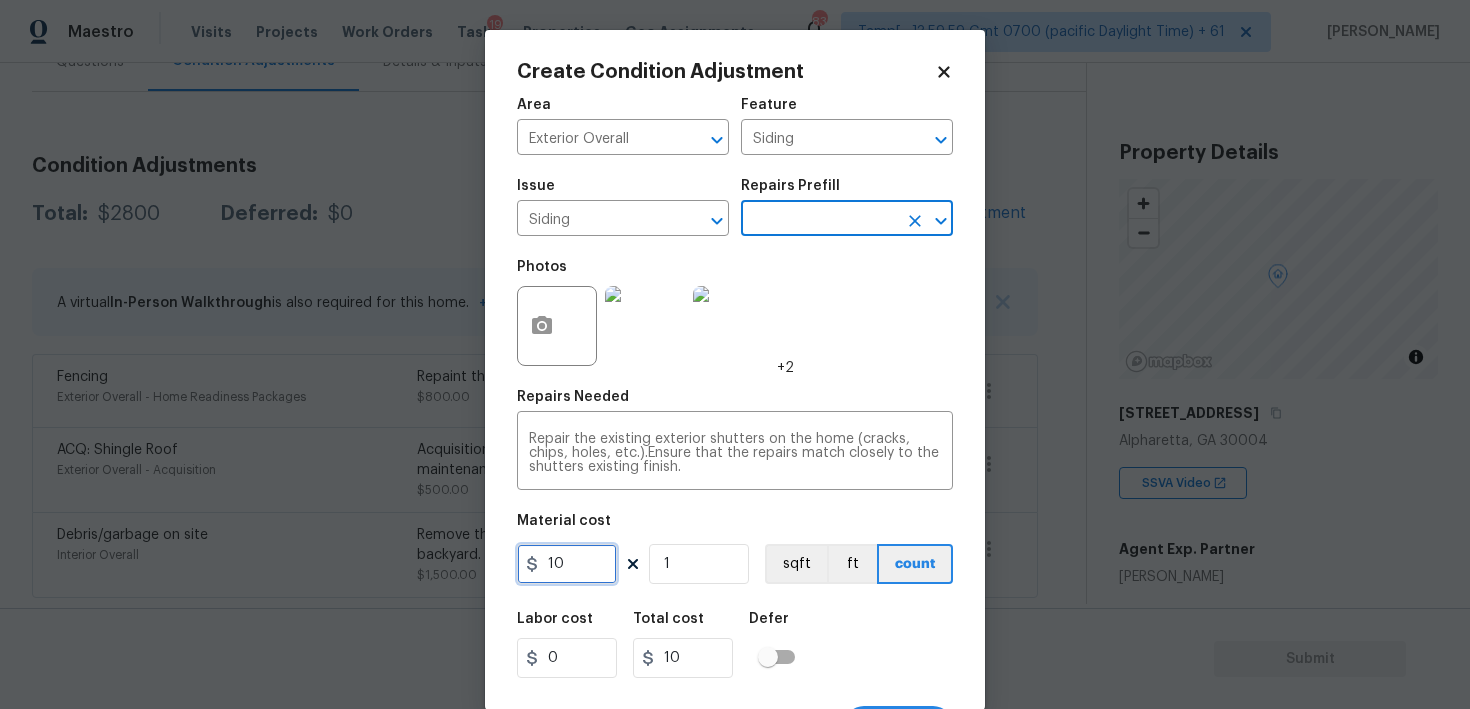 click on "10" at bounding box center (567, 564) 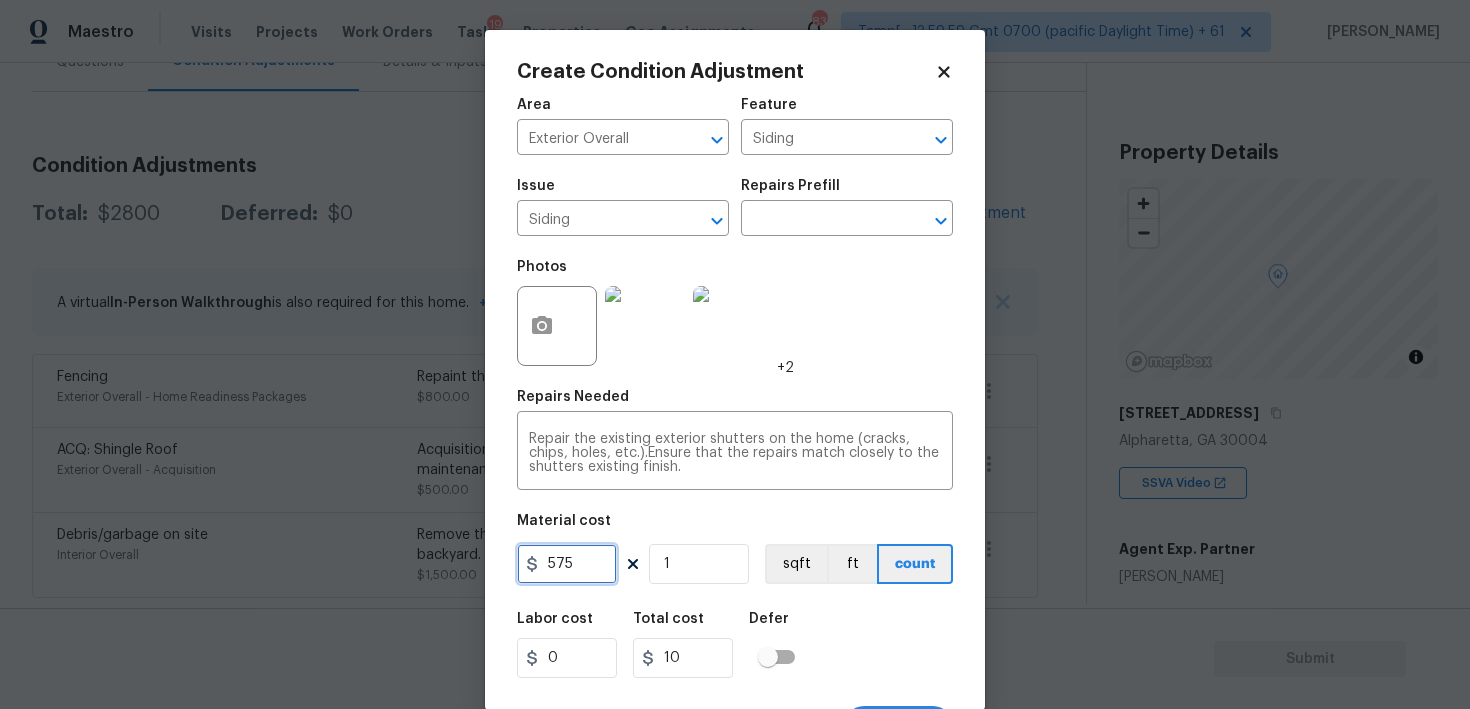 type on "575" 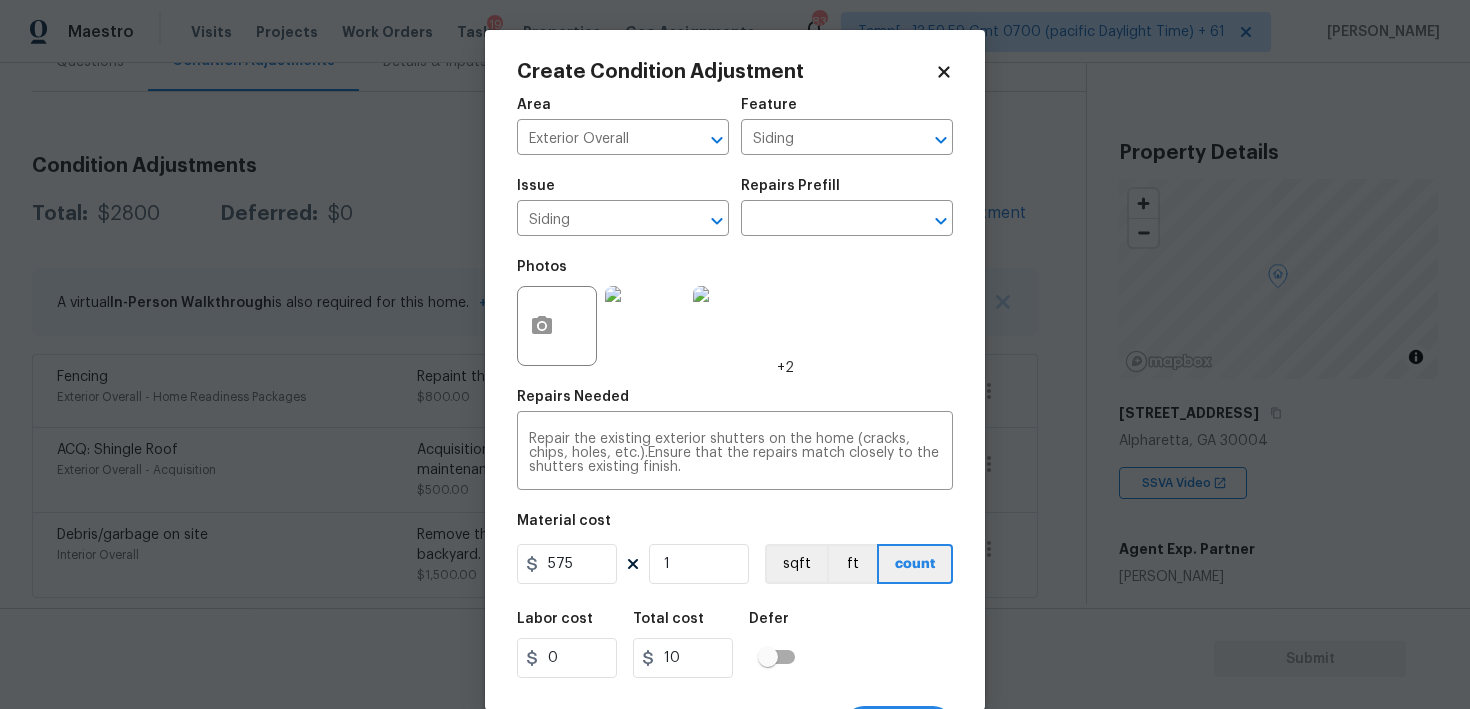 type on "575" 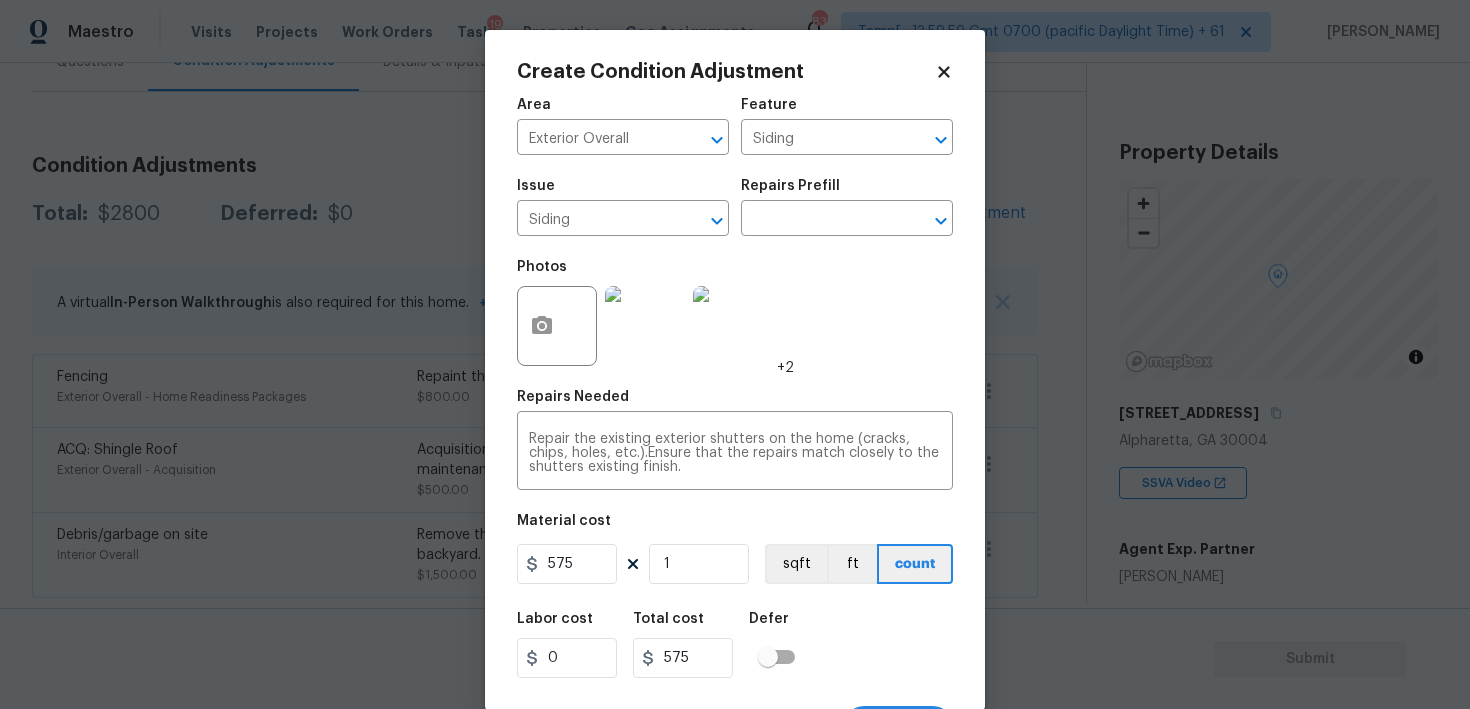 click on "Labor cost 0 Total cost 575 Defer" at bounding box center (735, 645) 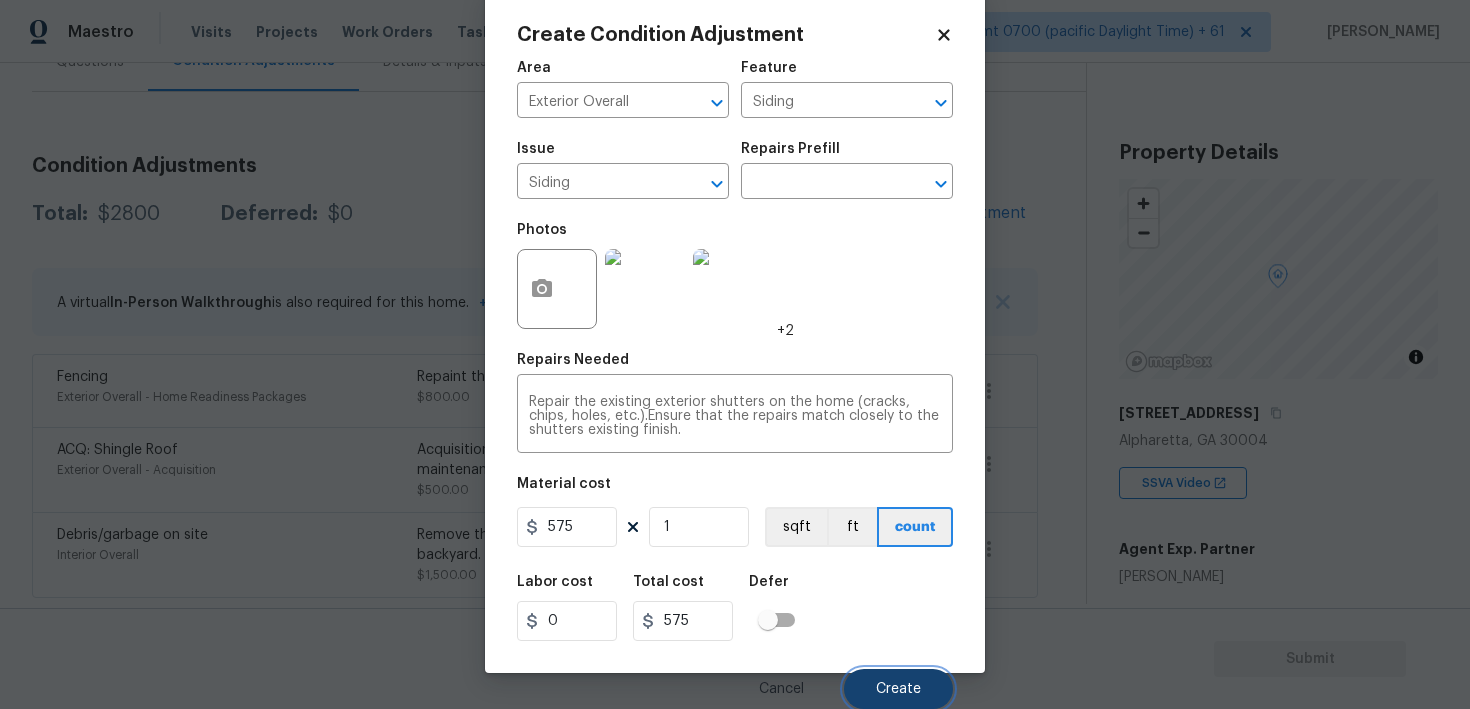 click on "Create" at bounding box center (898, 689) 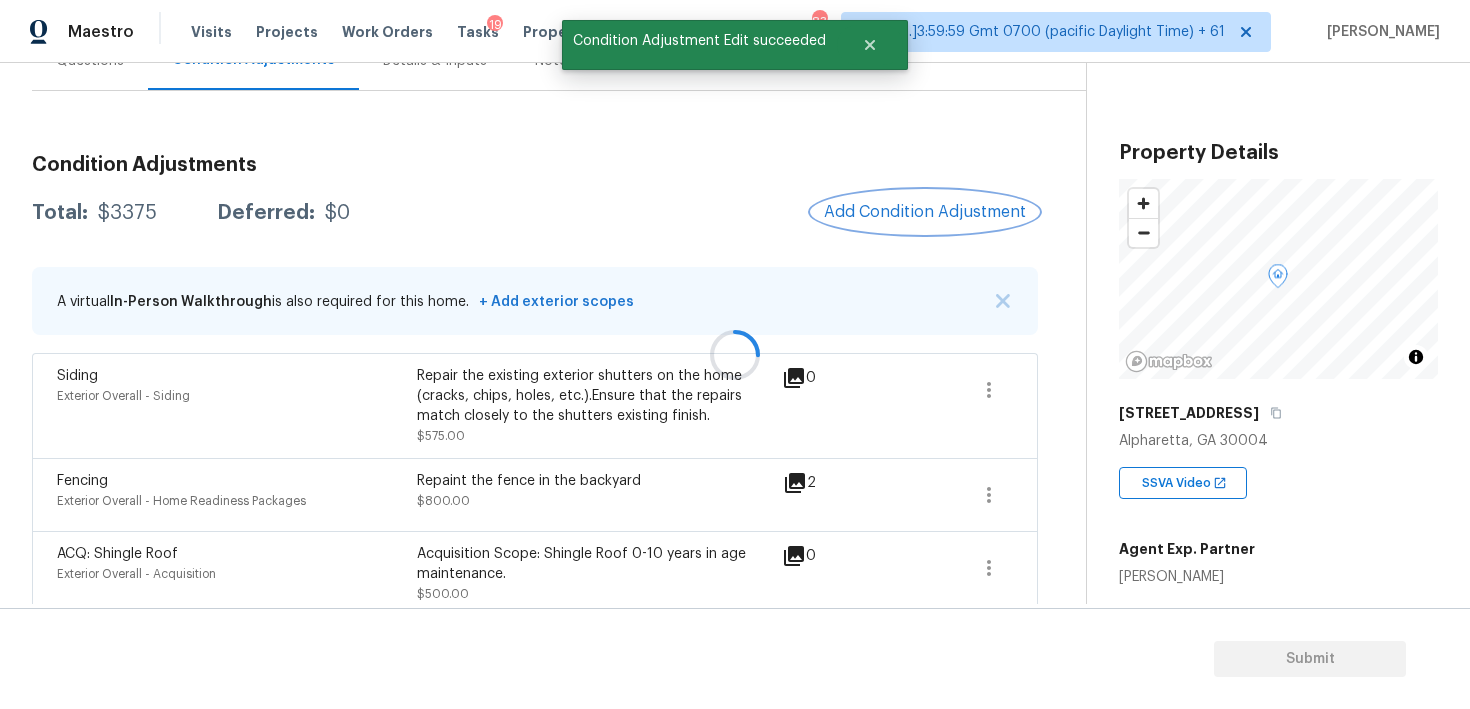 scroll, scrollTop: 0, scrollLeft: 0, axis: both 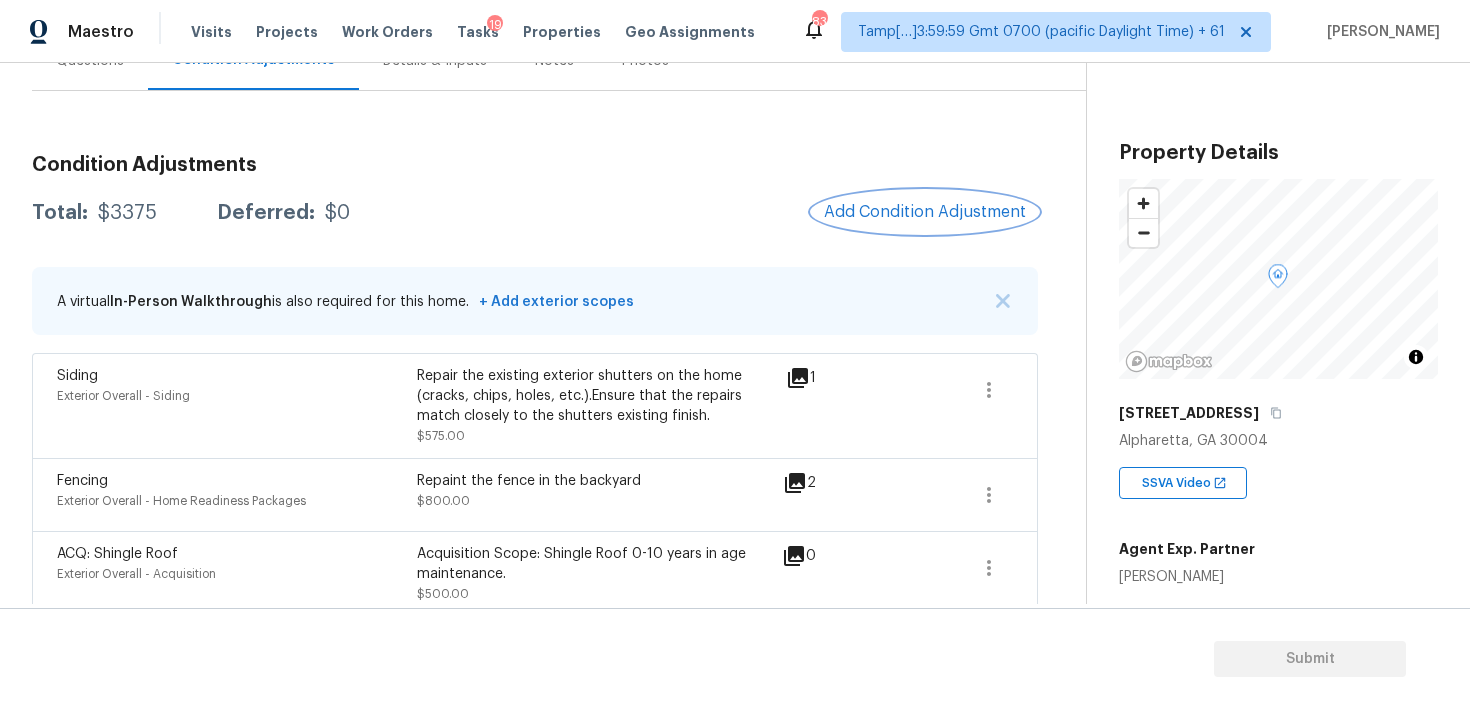 click on "Add Condition Adjustment" at bounding box center (925, 212) 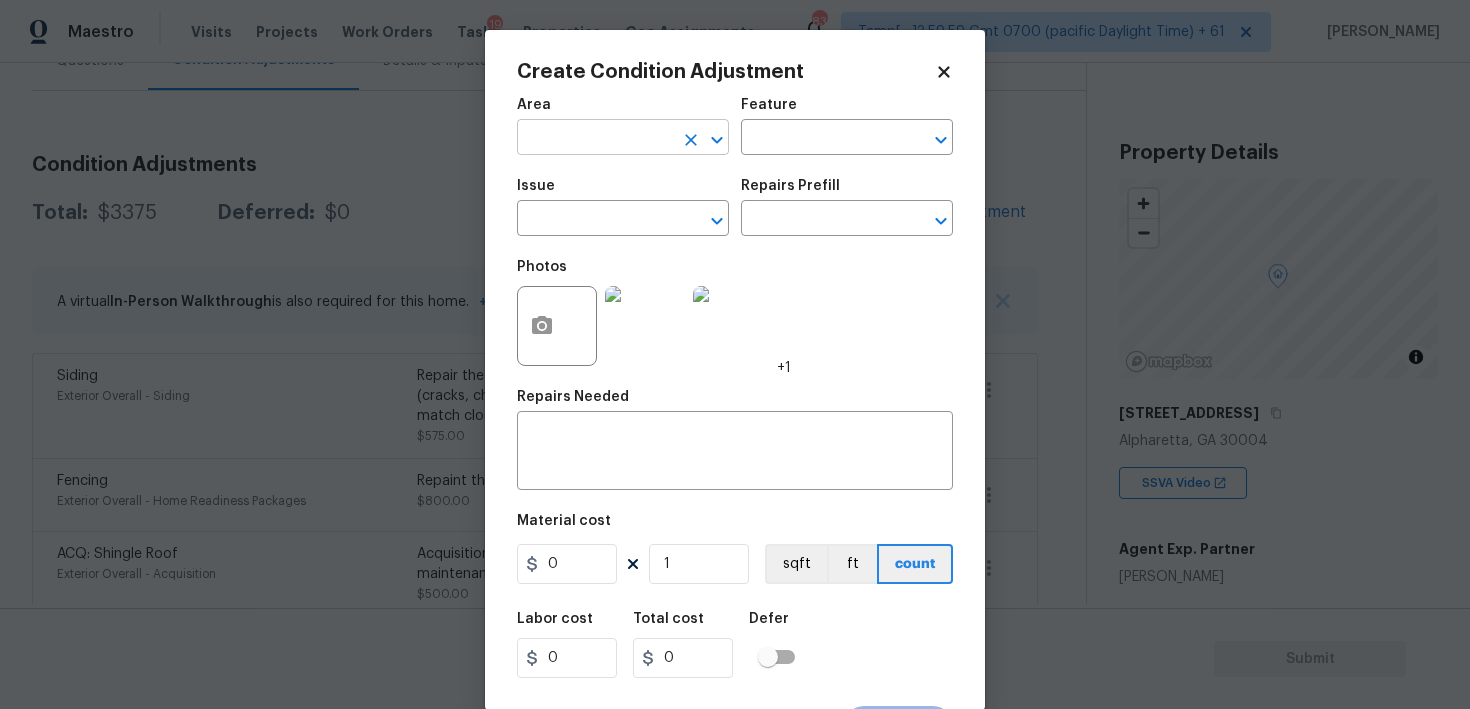 click at bounding box center [595, 139] 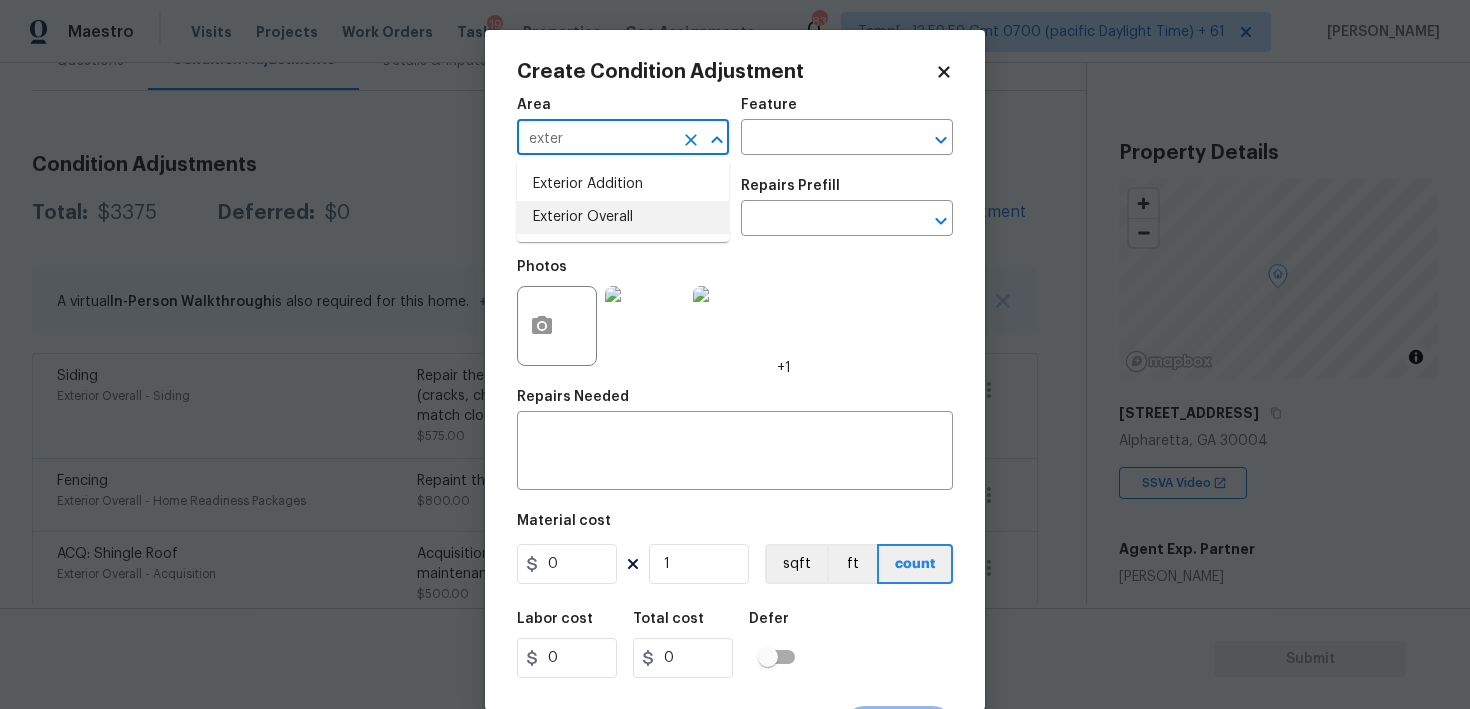 click on "Exterior Overall" at bounding box center [623, 217] 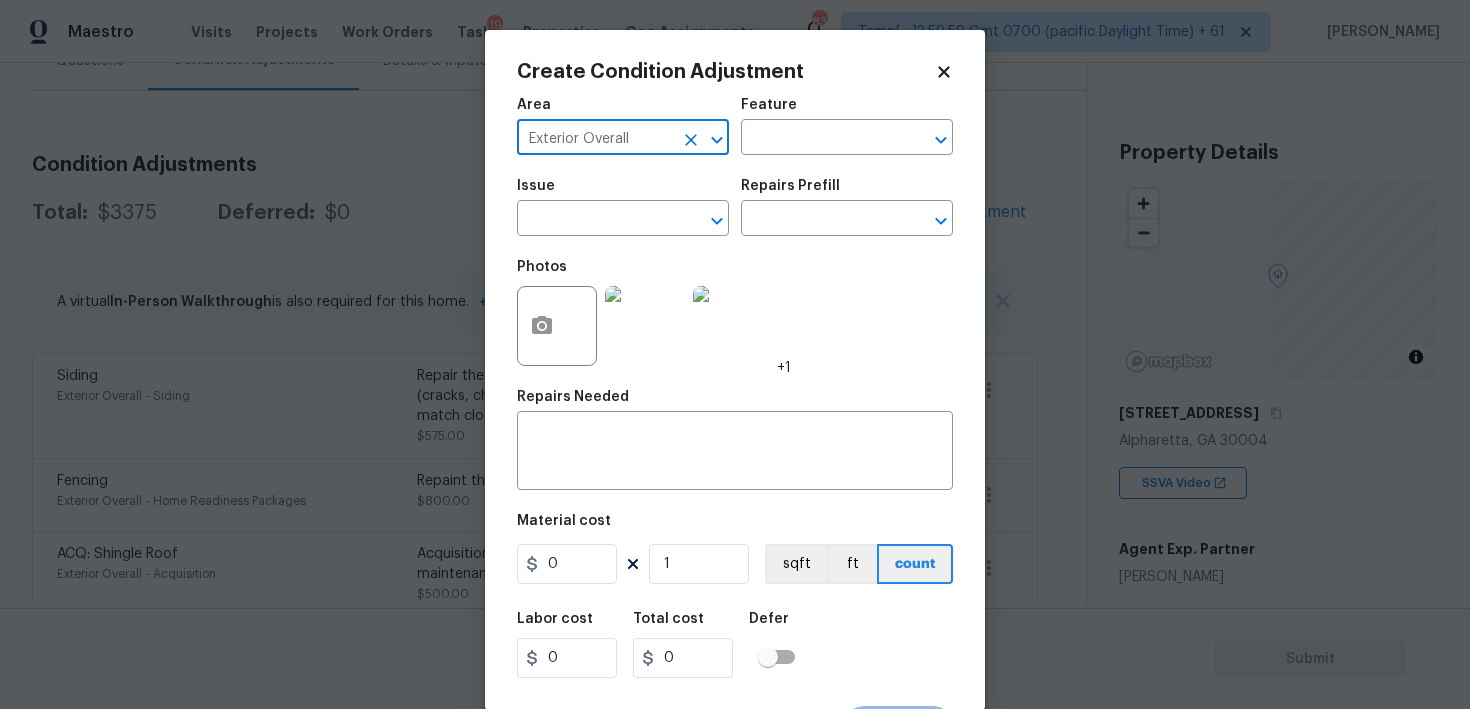 type on "Exterior Overall" 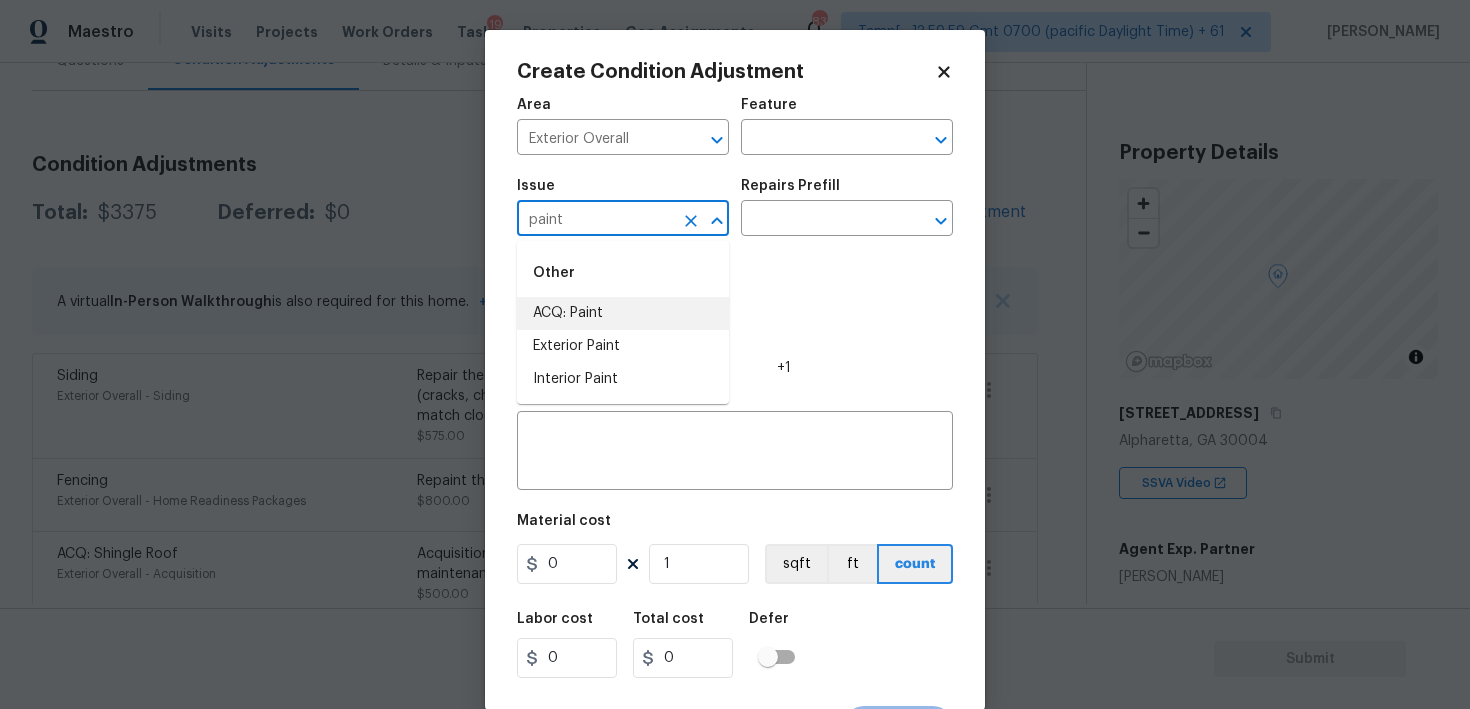 click on "ACQ: Paint" at bounding box center [623, 313] 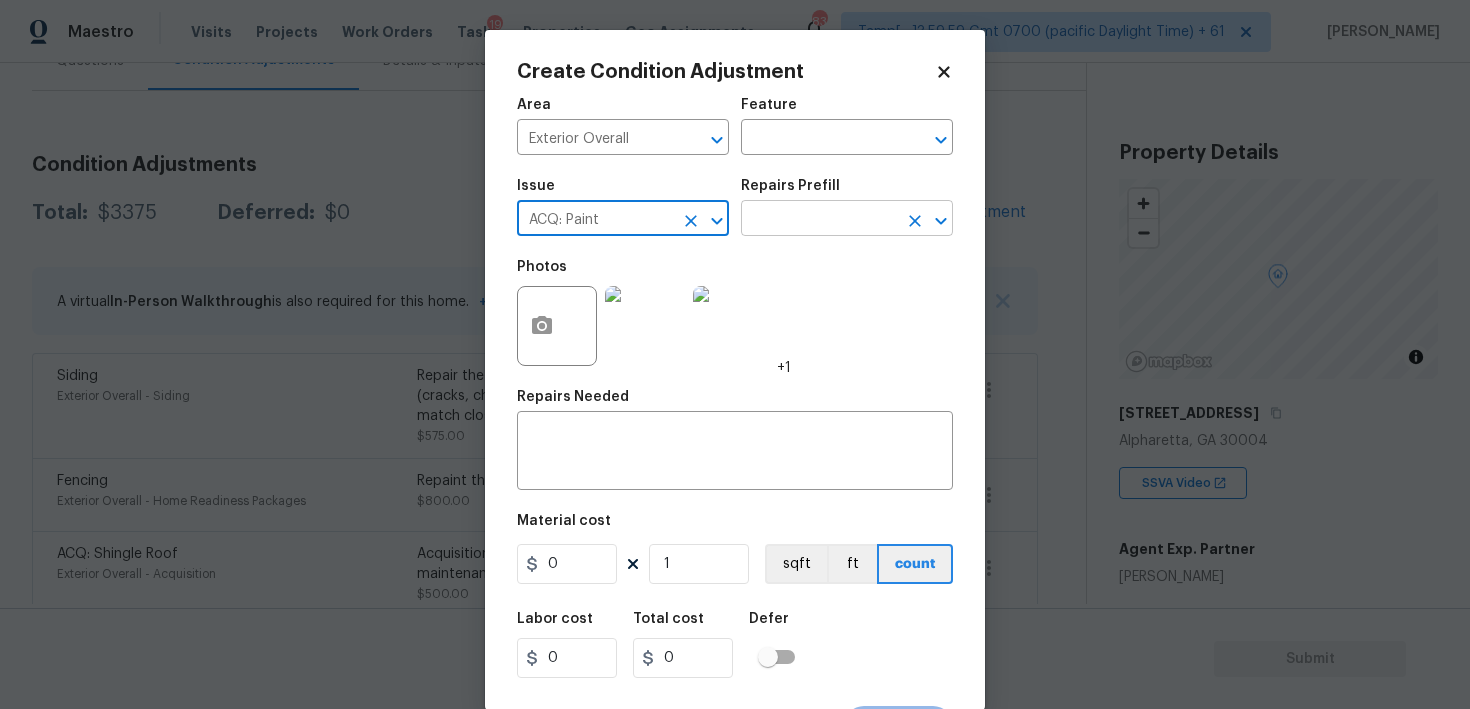 type on "ACQ: Paint" 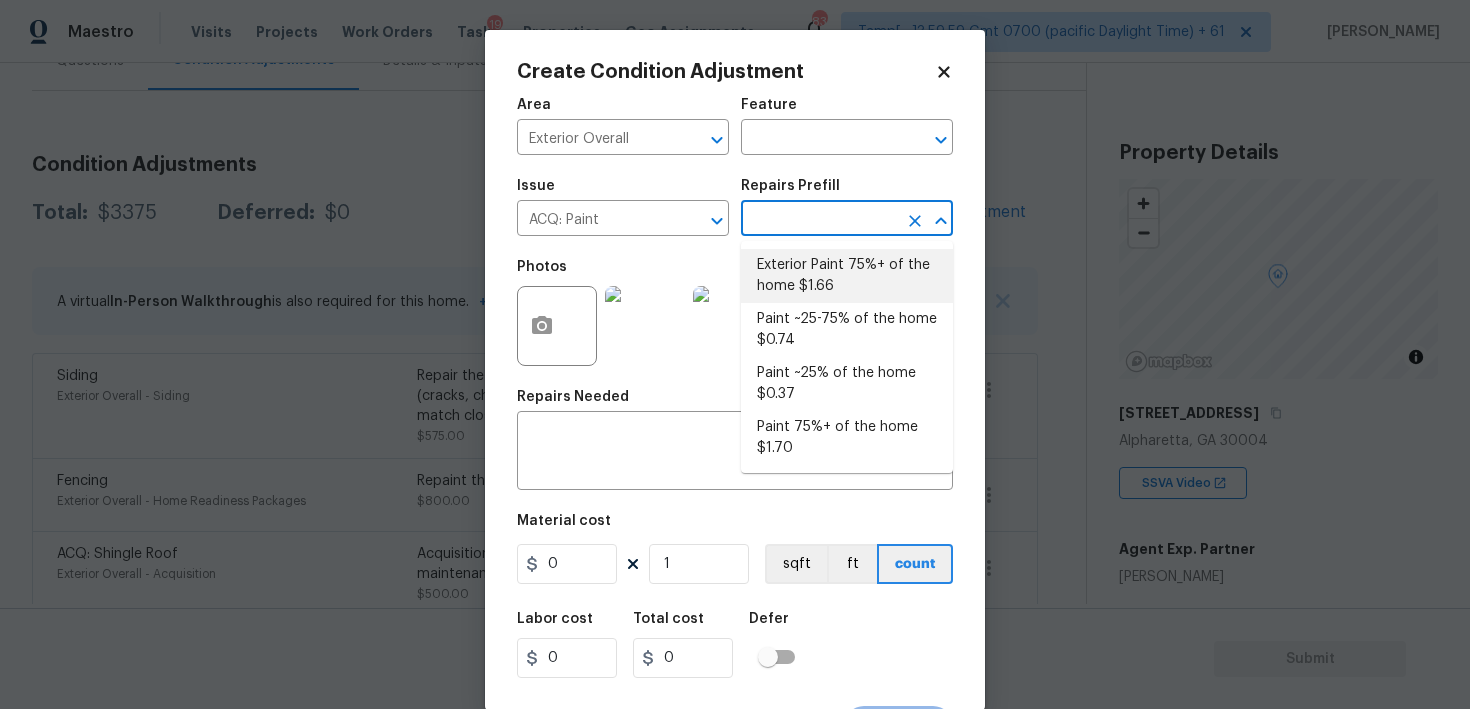 click on "Exterior Paint 75%+ of the home $1.66" at bounding box center (847, 276) 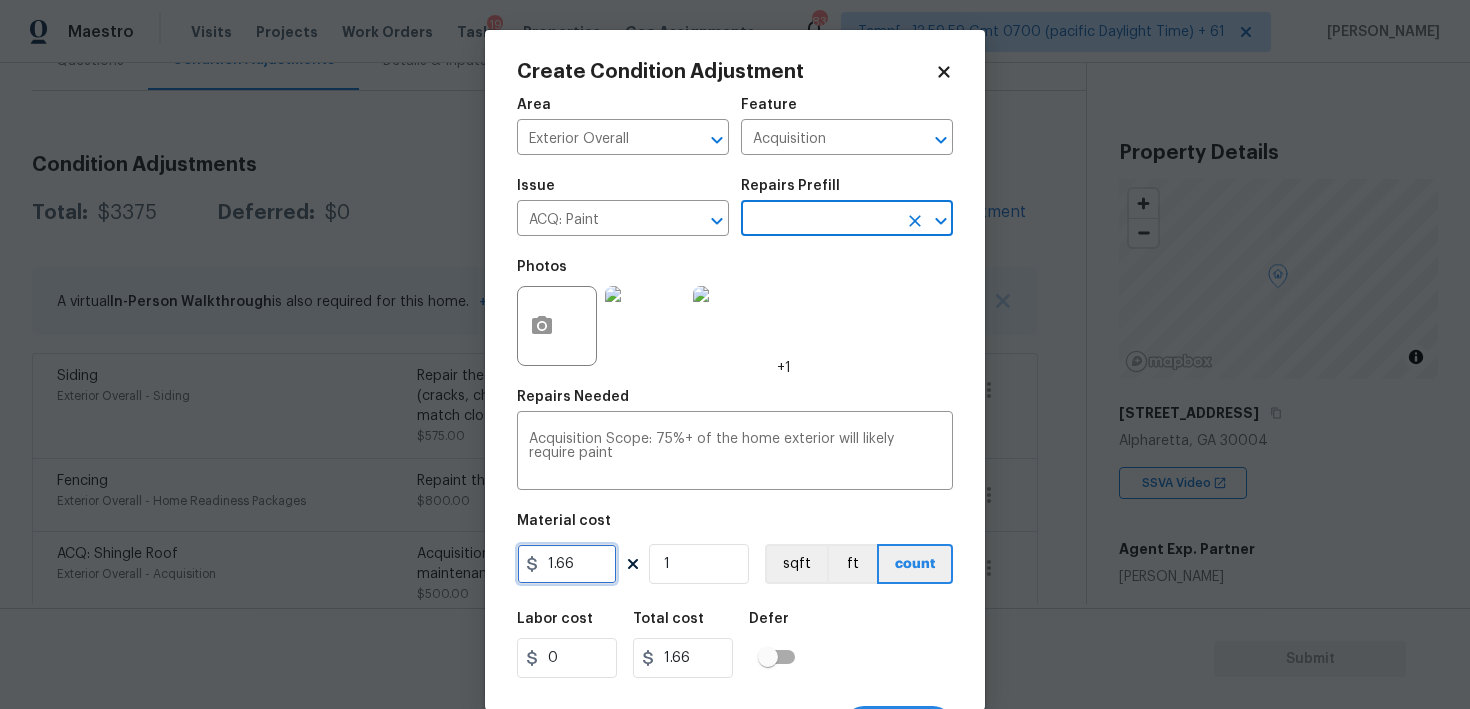 click on "1.66" at bounding box center (567, 564) 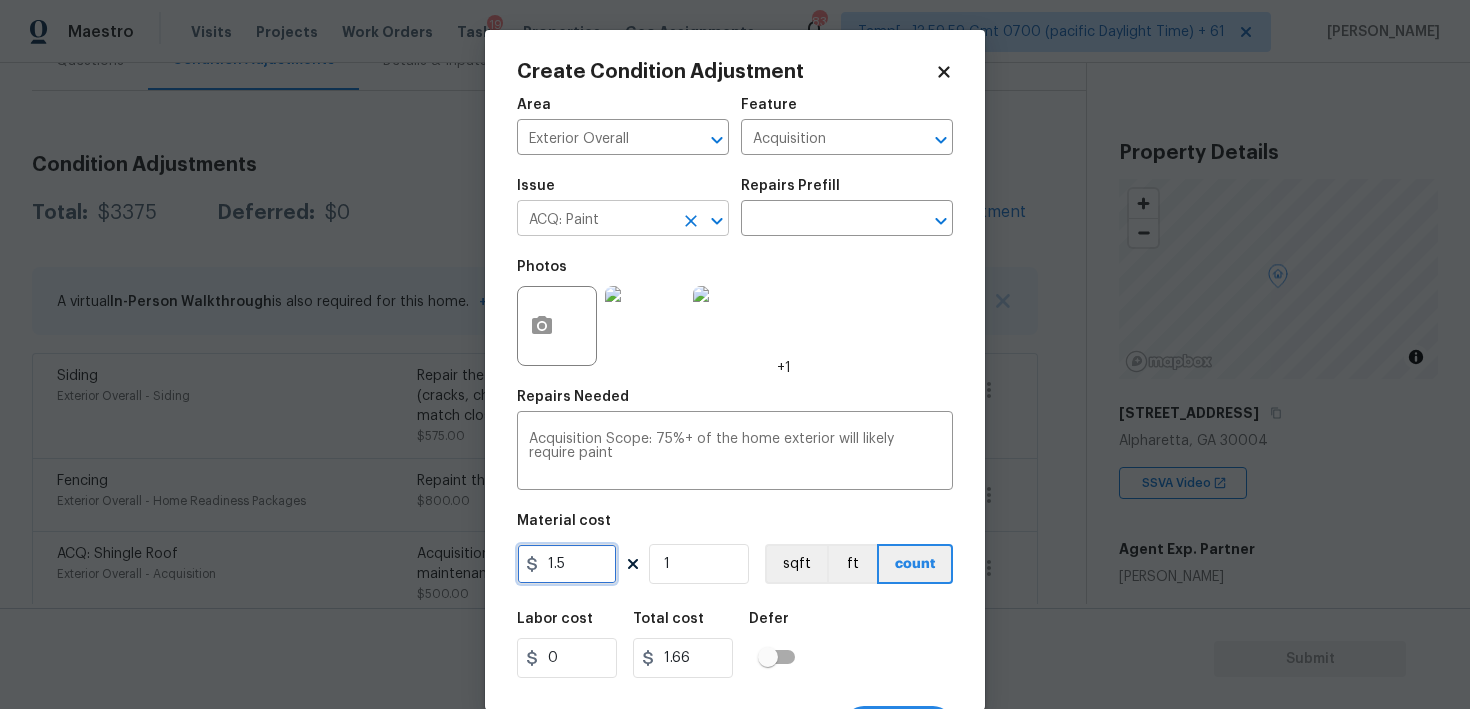 type on "1.5" 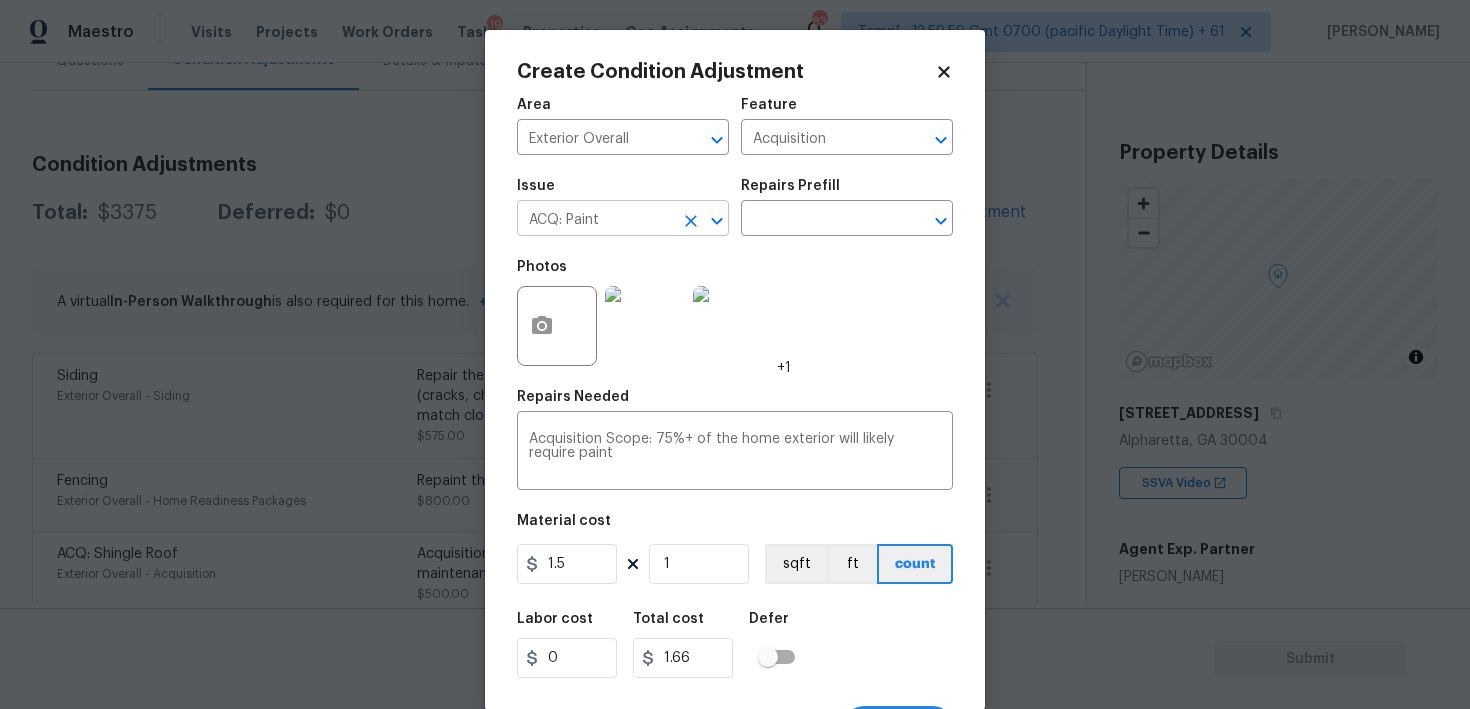 click on "ACQ: Paint" at bounding box center (595, 220) 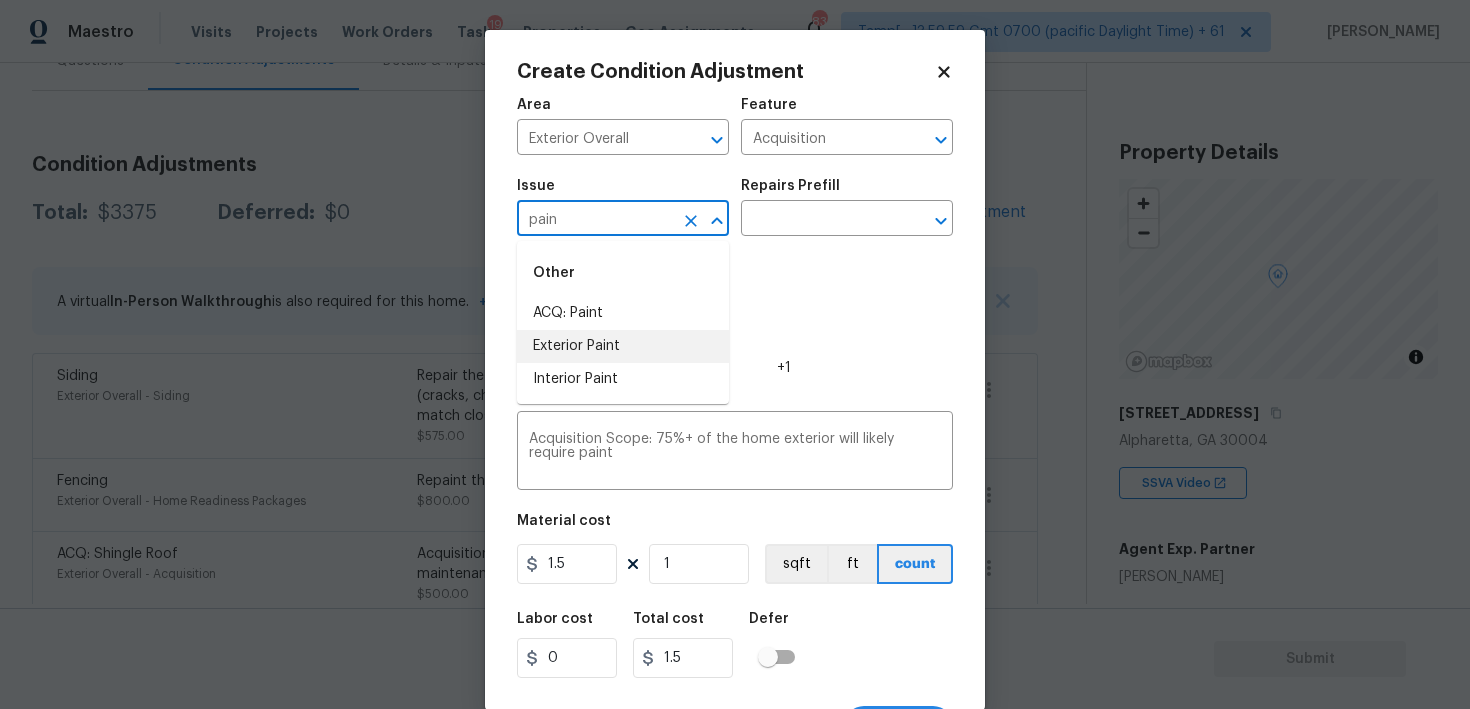 click on "Exterior Paint" at bounding box center (623, 346) 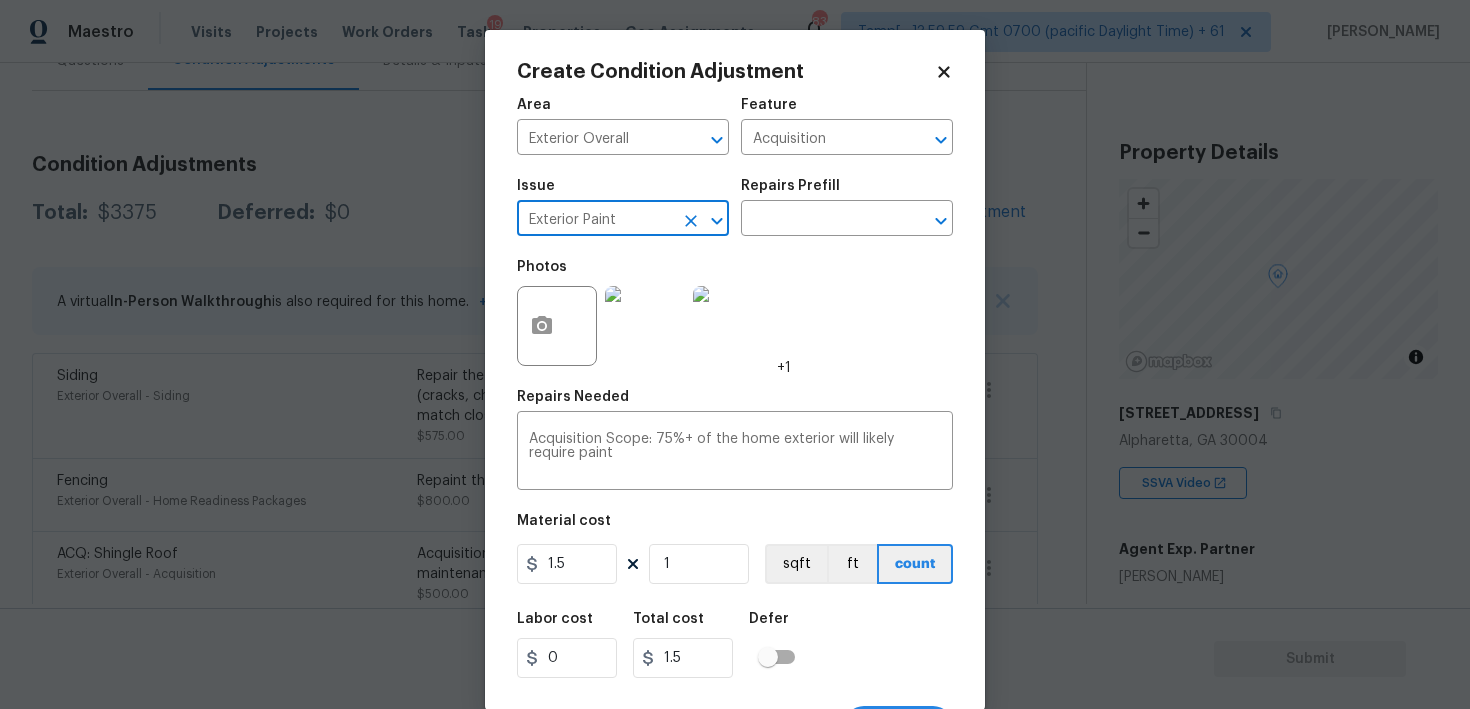 type on "Exterior Paint" 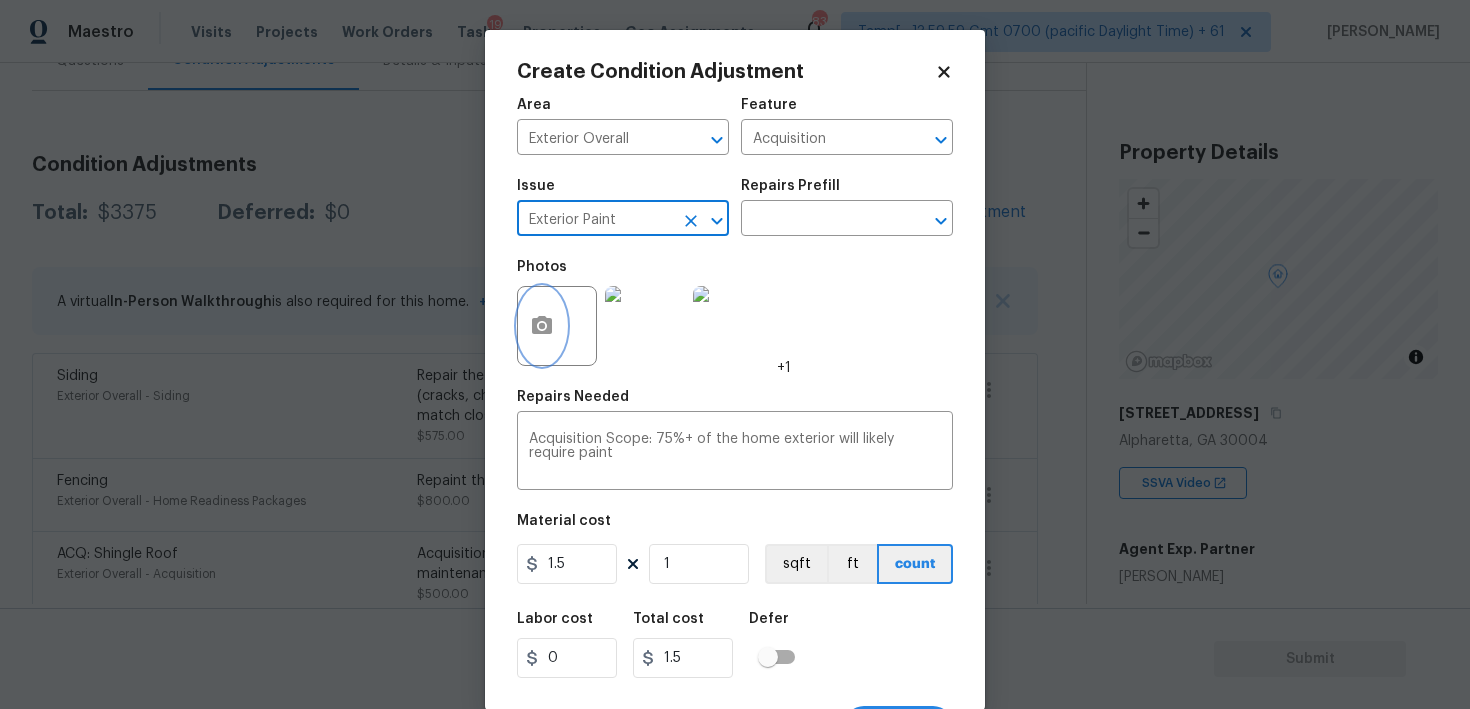 click at bounding box center [542, 326] 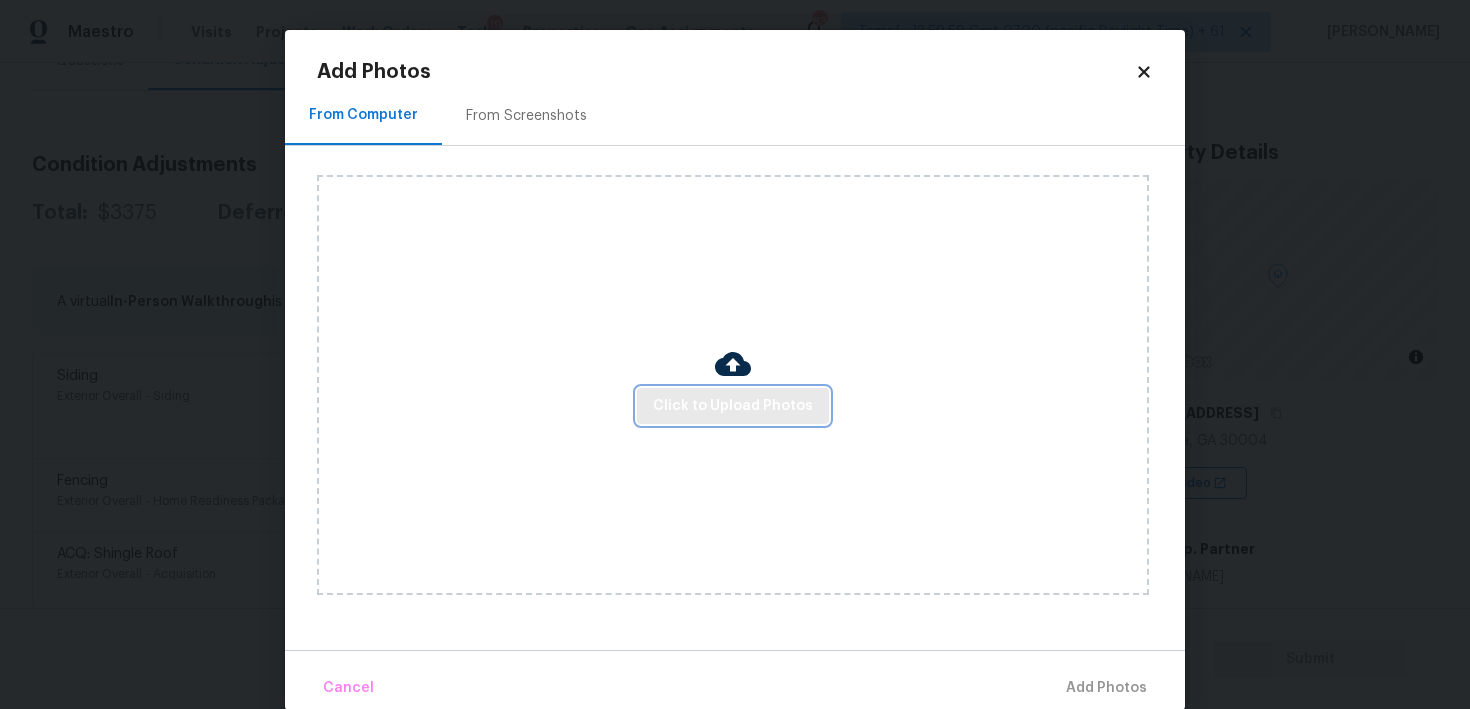 click on "Click to Upload Photos" at bounding box center (733, 406) 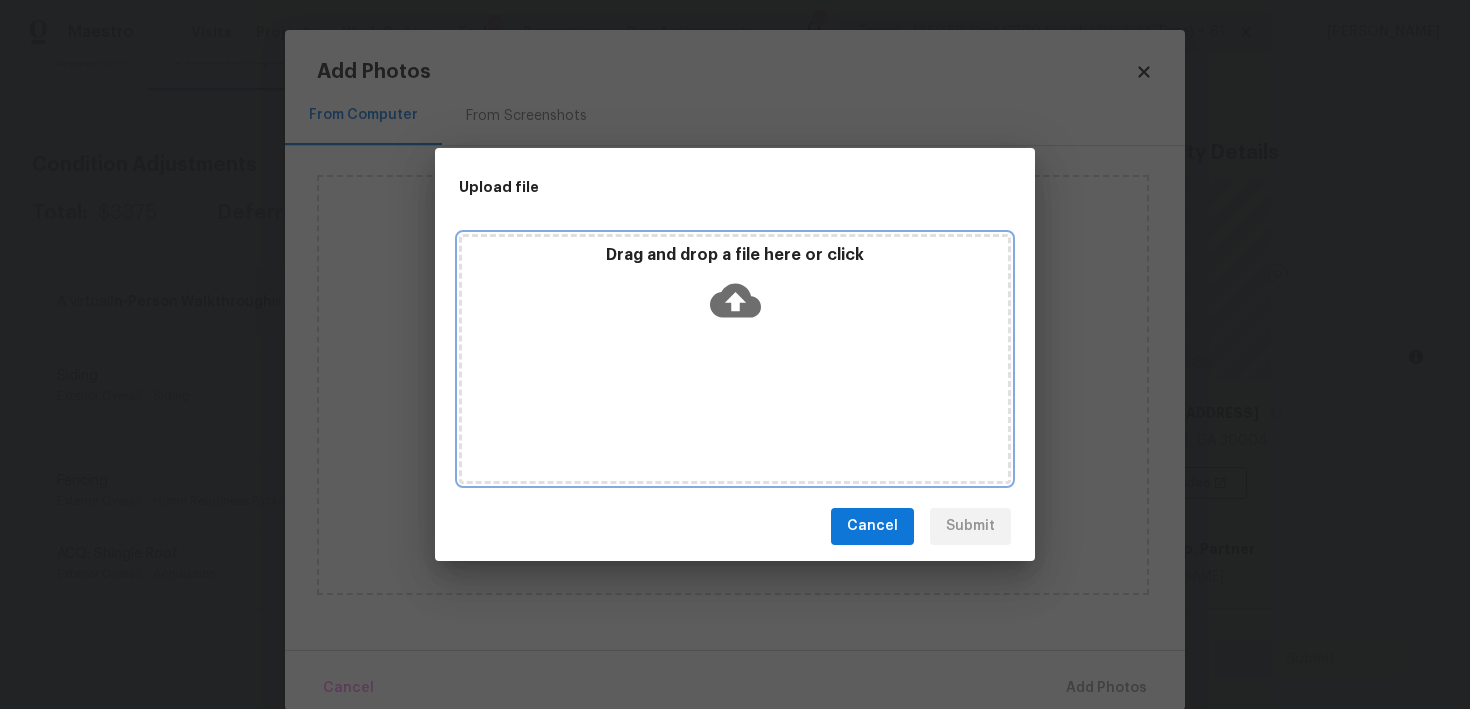 click 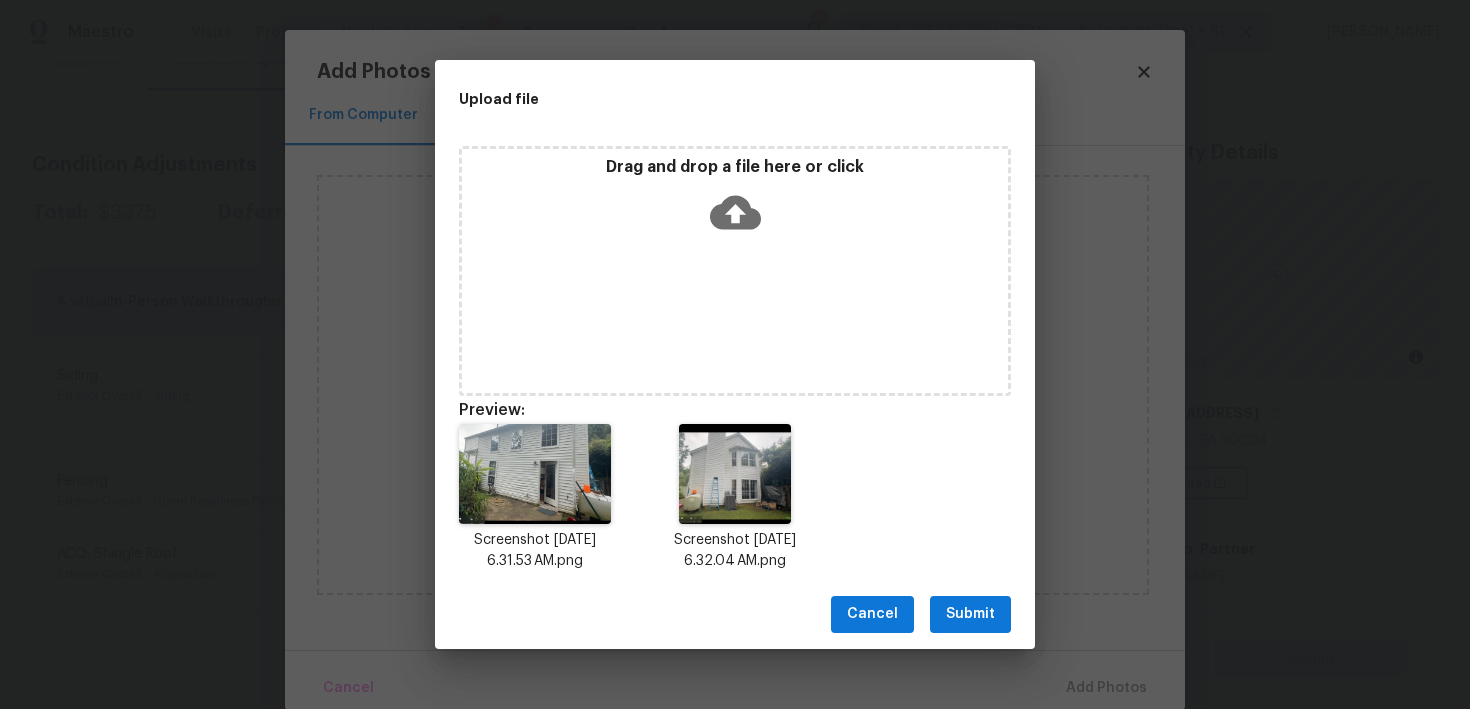 click on "Submit" at bounding box center [970, 614] 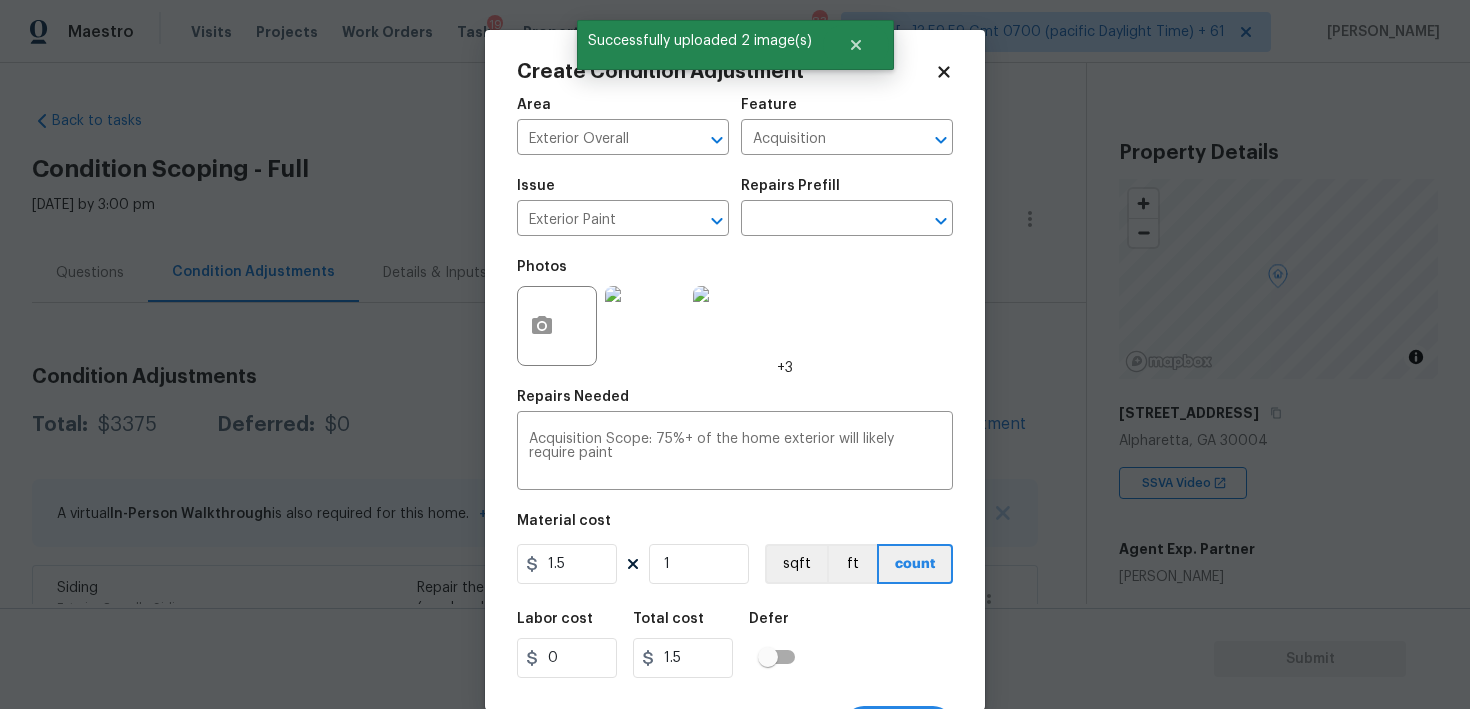 scroll, scrollTop: 0, scrollLeft: 0, axis: both 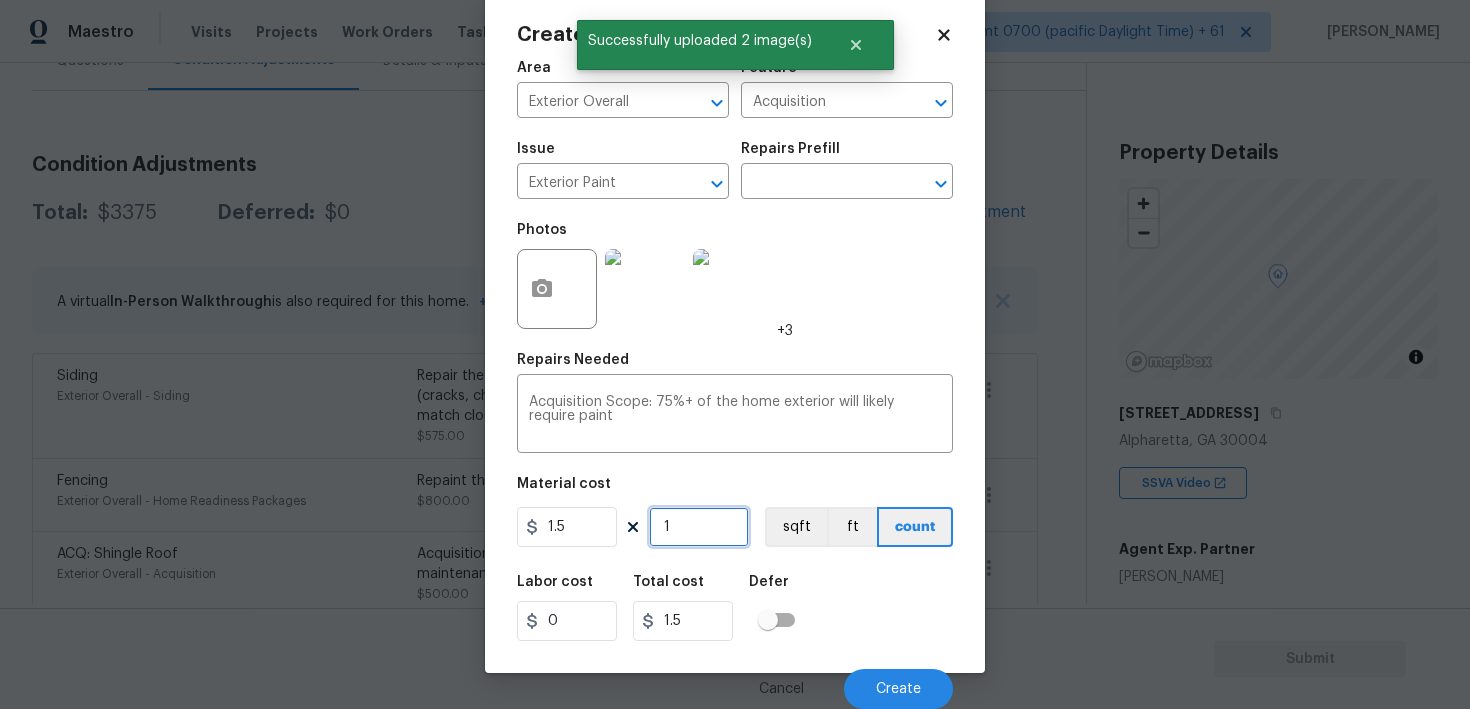 click on "1" at bounding box center [699, 527] 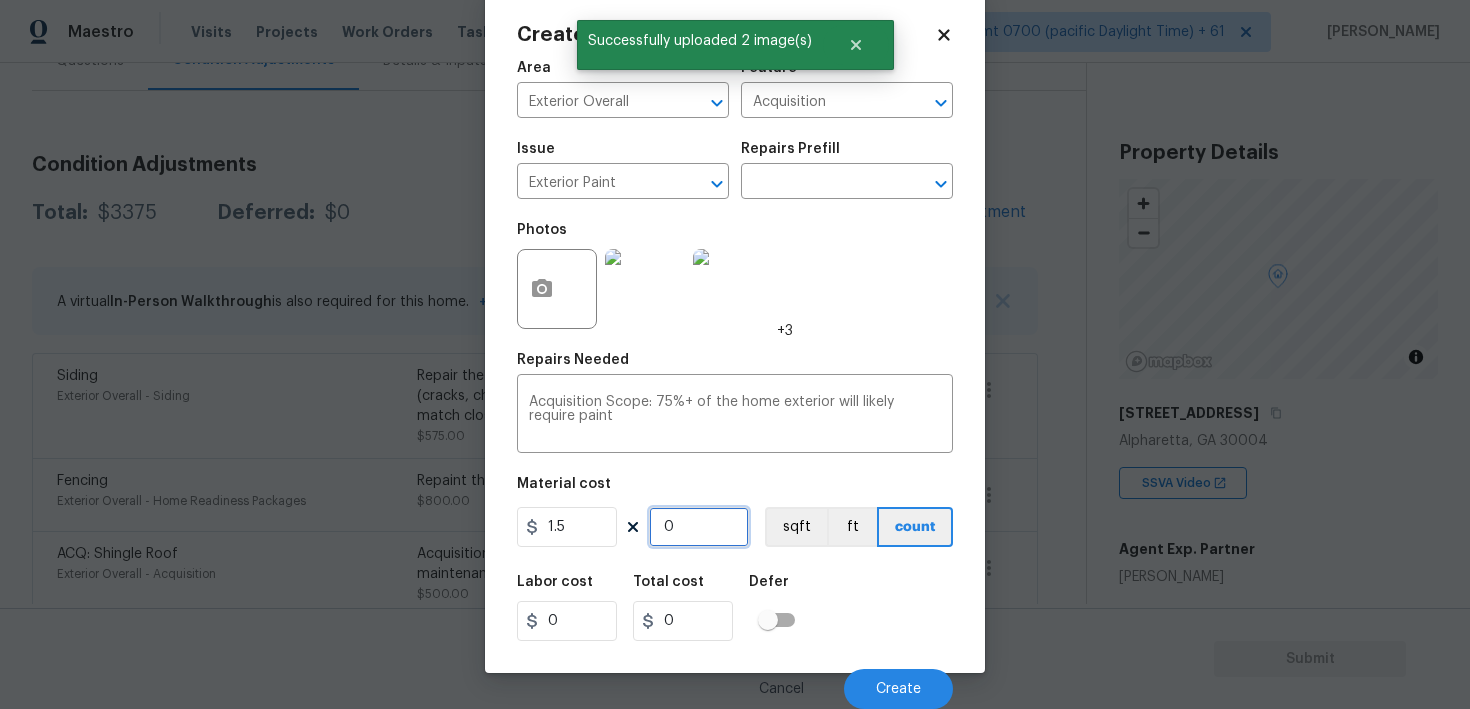 paste on "1598" 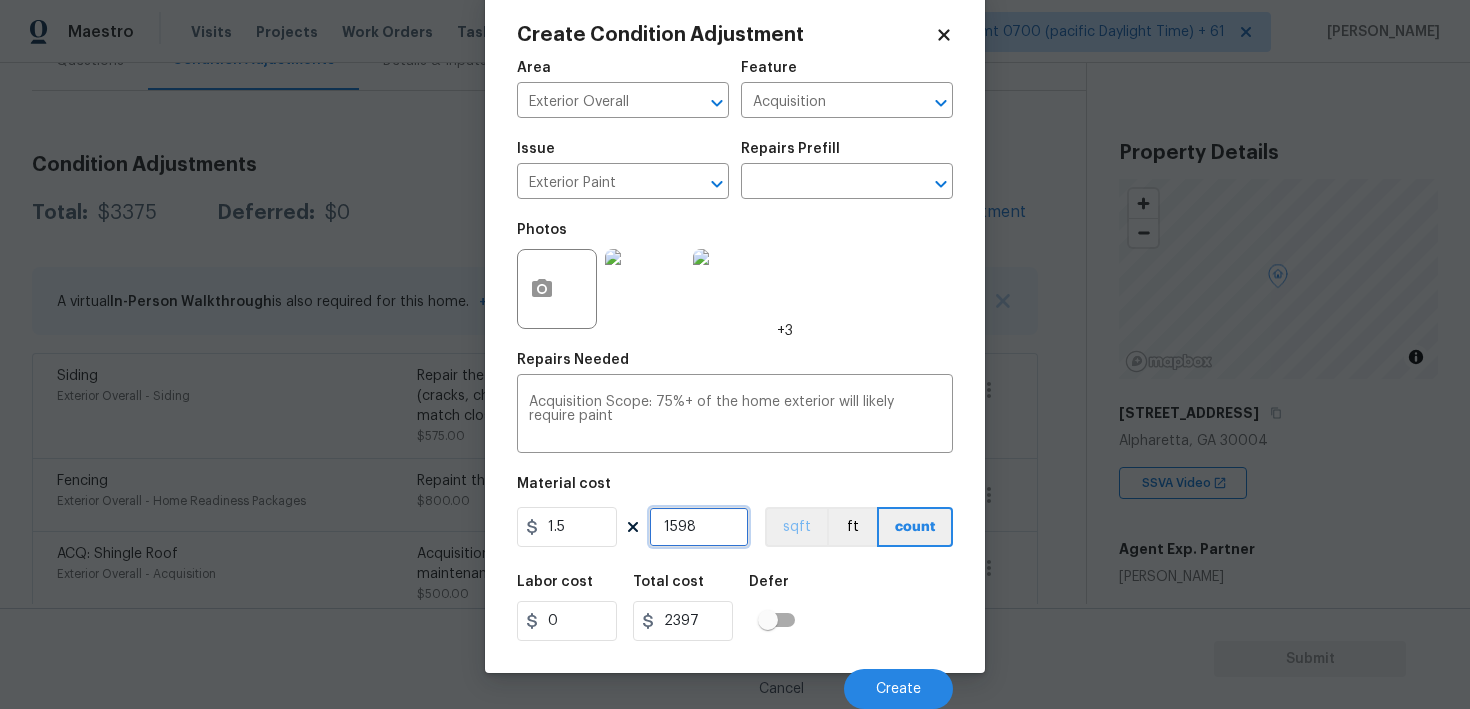 type on "1598" 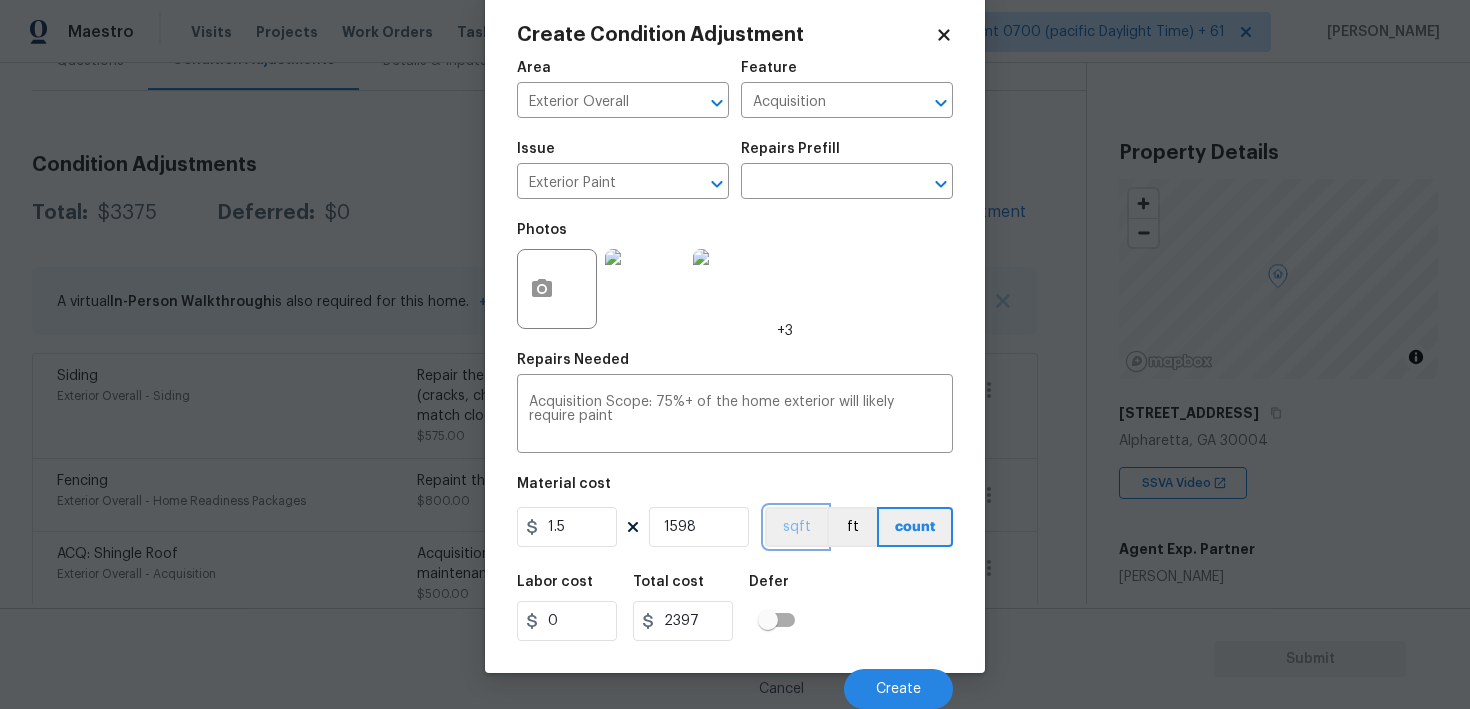 click on "sqft" at bounding box center [796, 527] 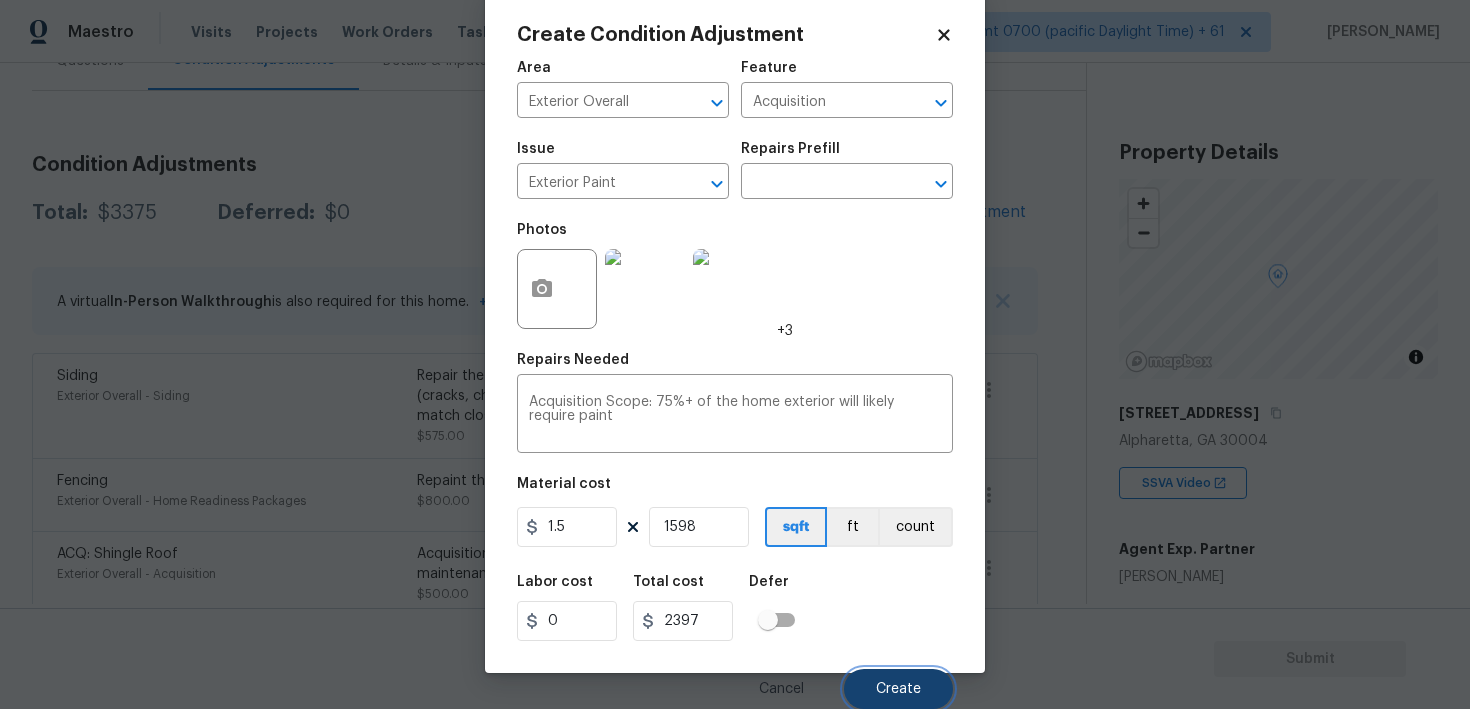 click on "Create" at bounding box center (898, 689) 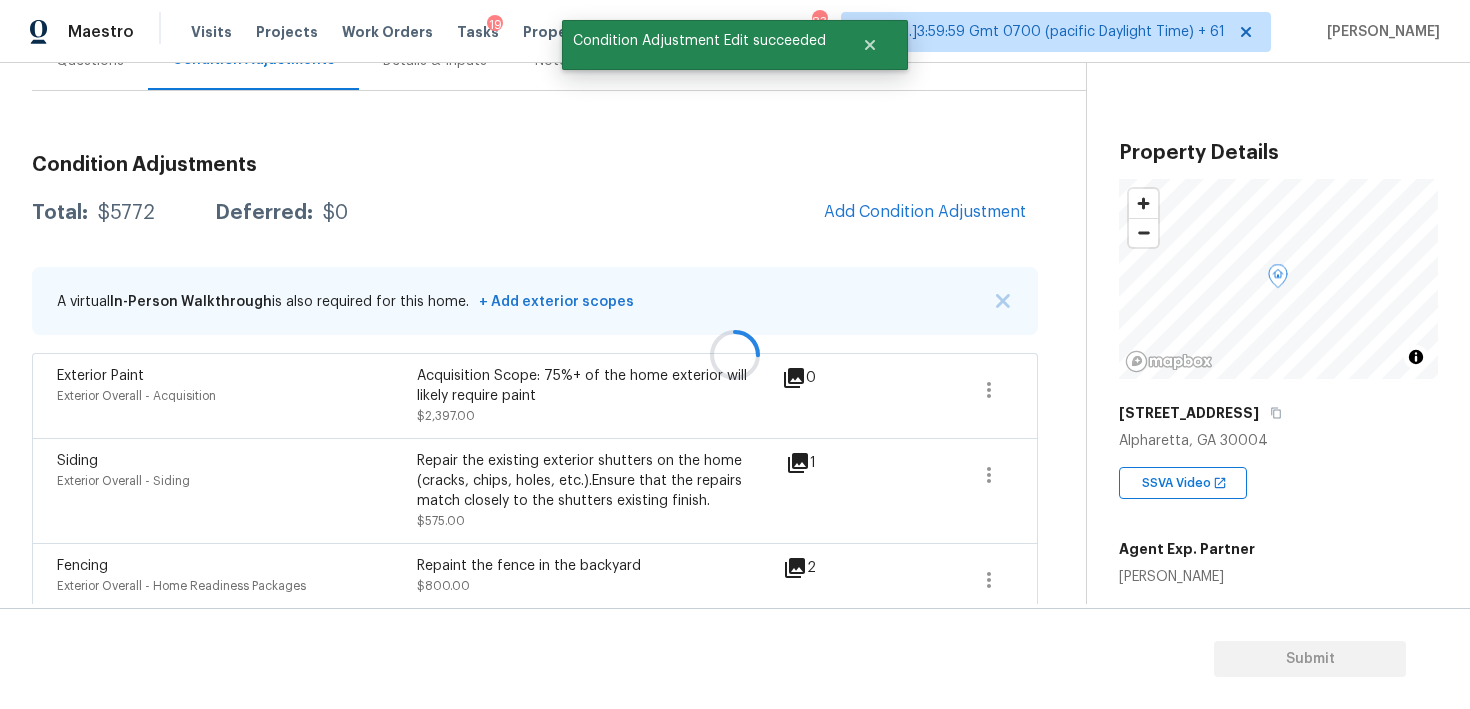 scroll, scrollTop: 31, scrollLeft: 0, axis: vertical 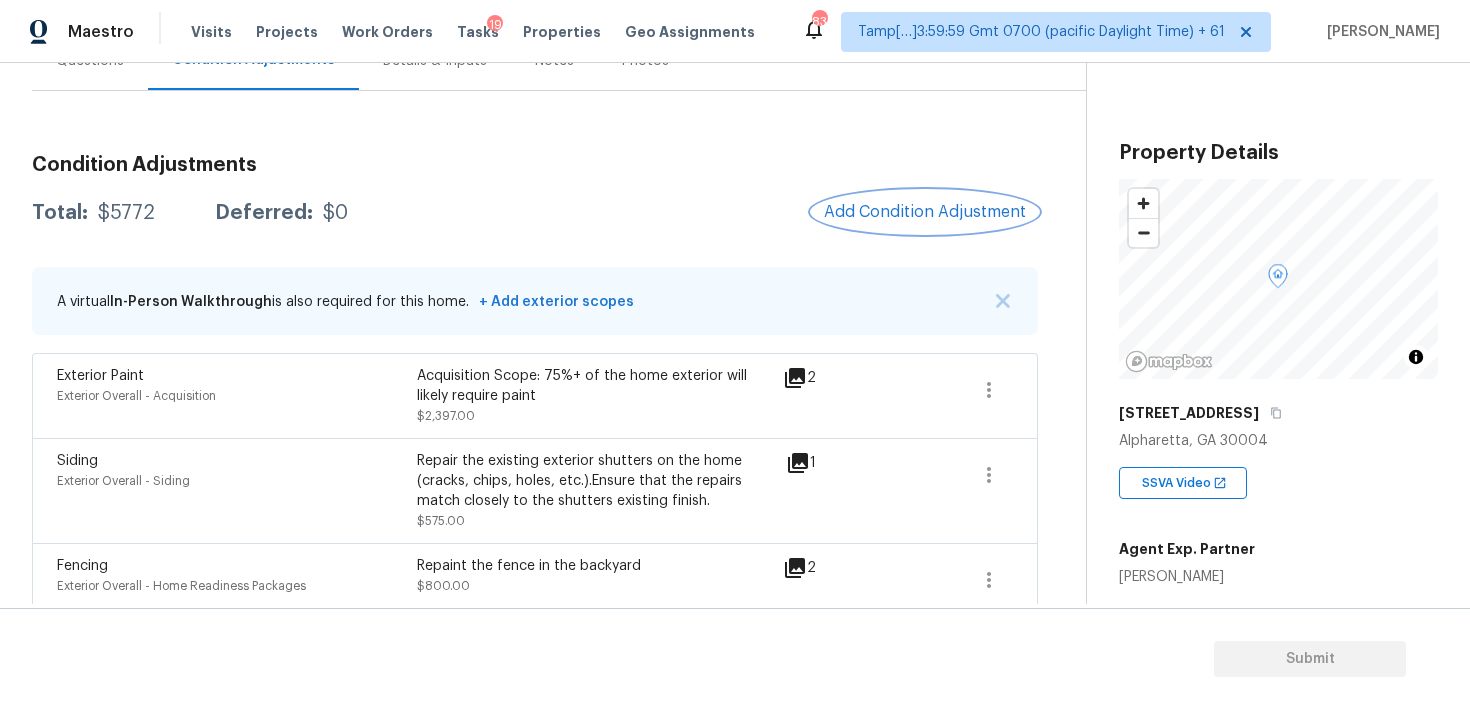 click on "Add Condition Adjustment" at bounding box center [925, 212] 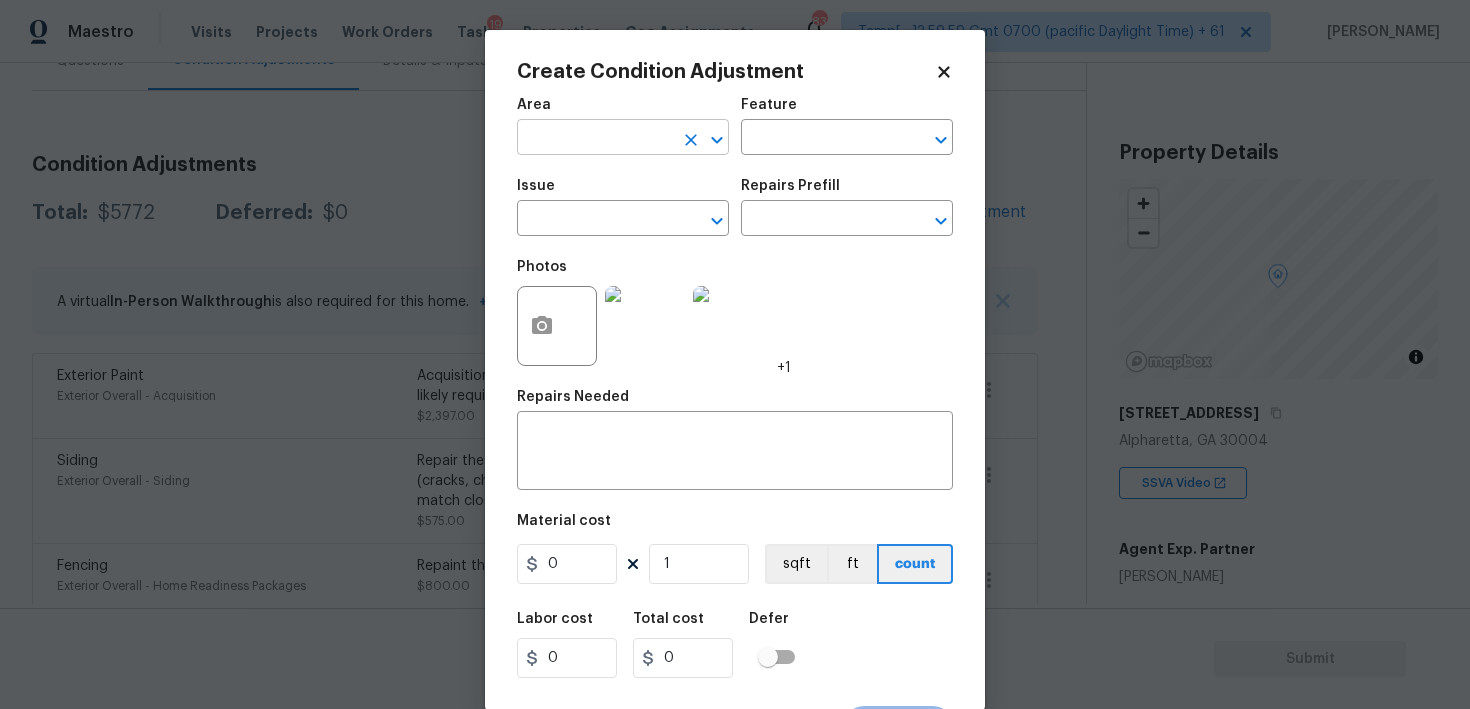 click at bounding box center (595, 139) 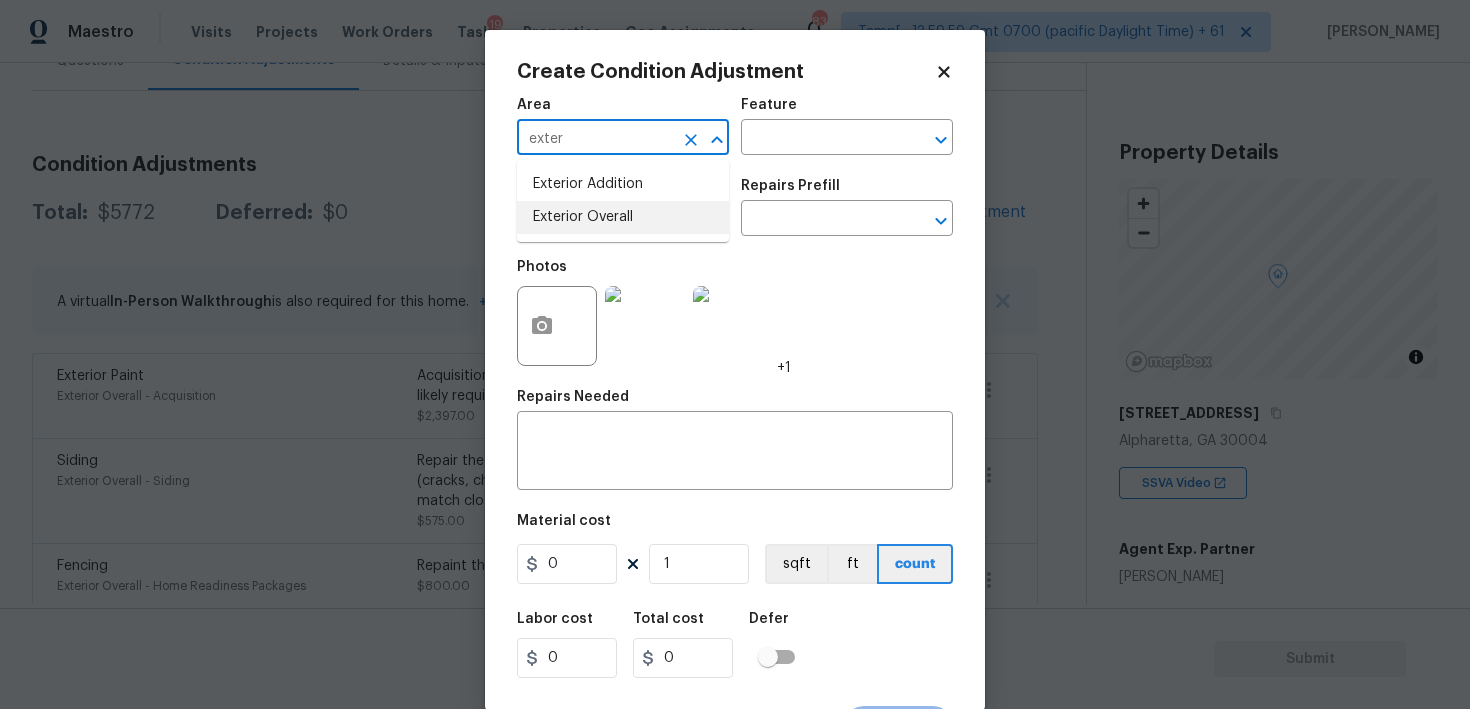 click on "Exterior Overall" at bounding box center [623, 217] 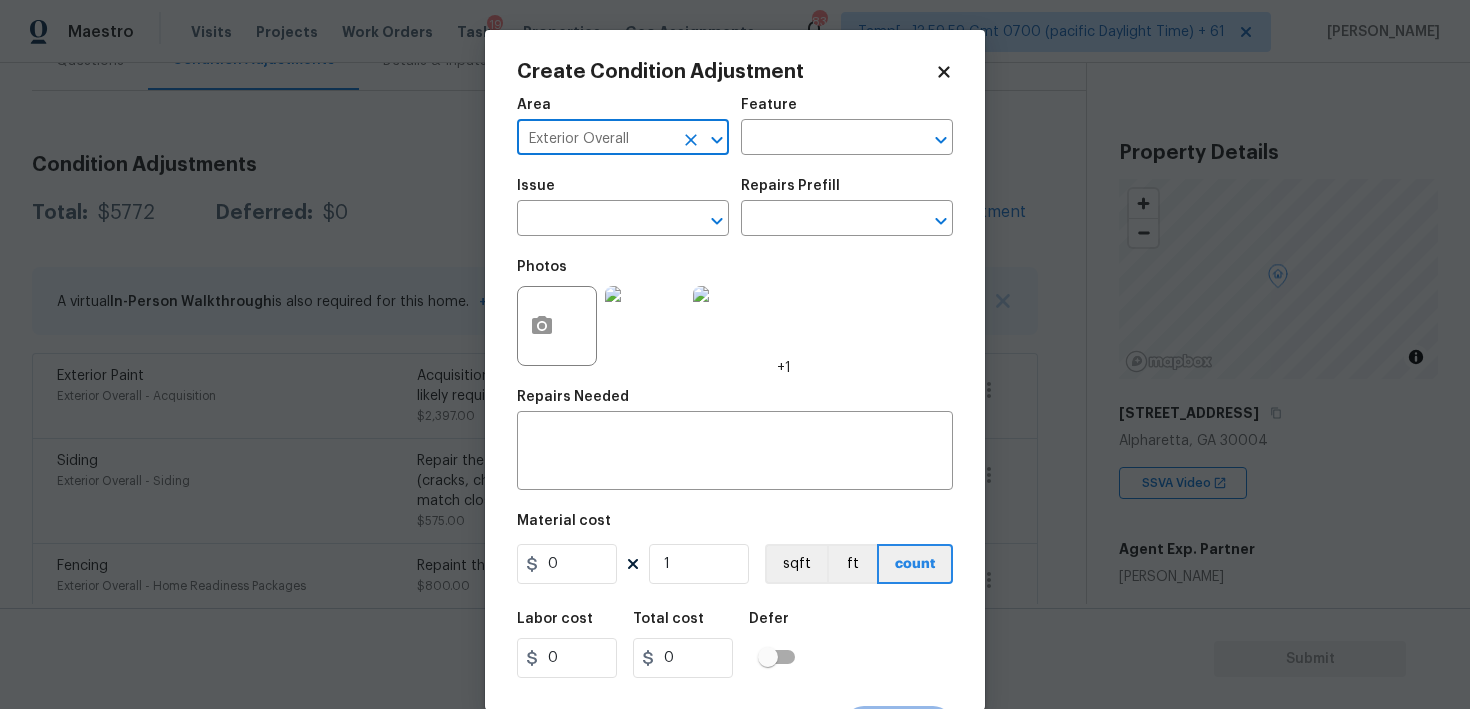 type on "Exterior Overall" 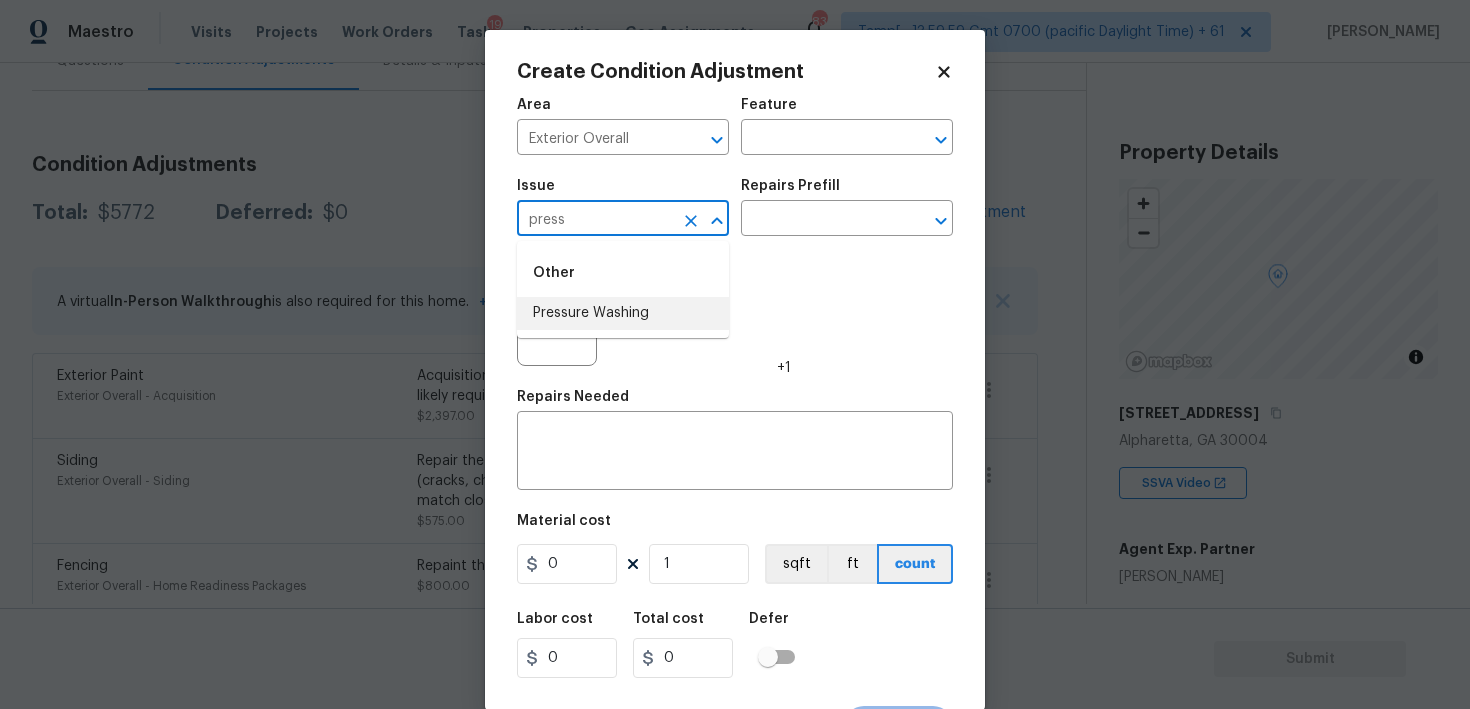 click on "Pressure Washing" at bounding box center [623, 313] 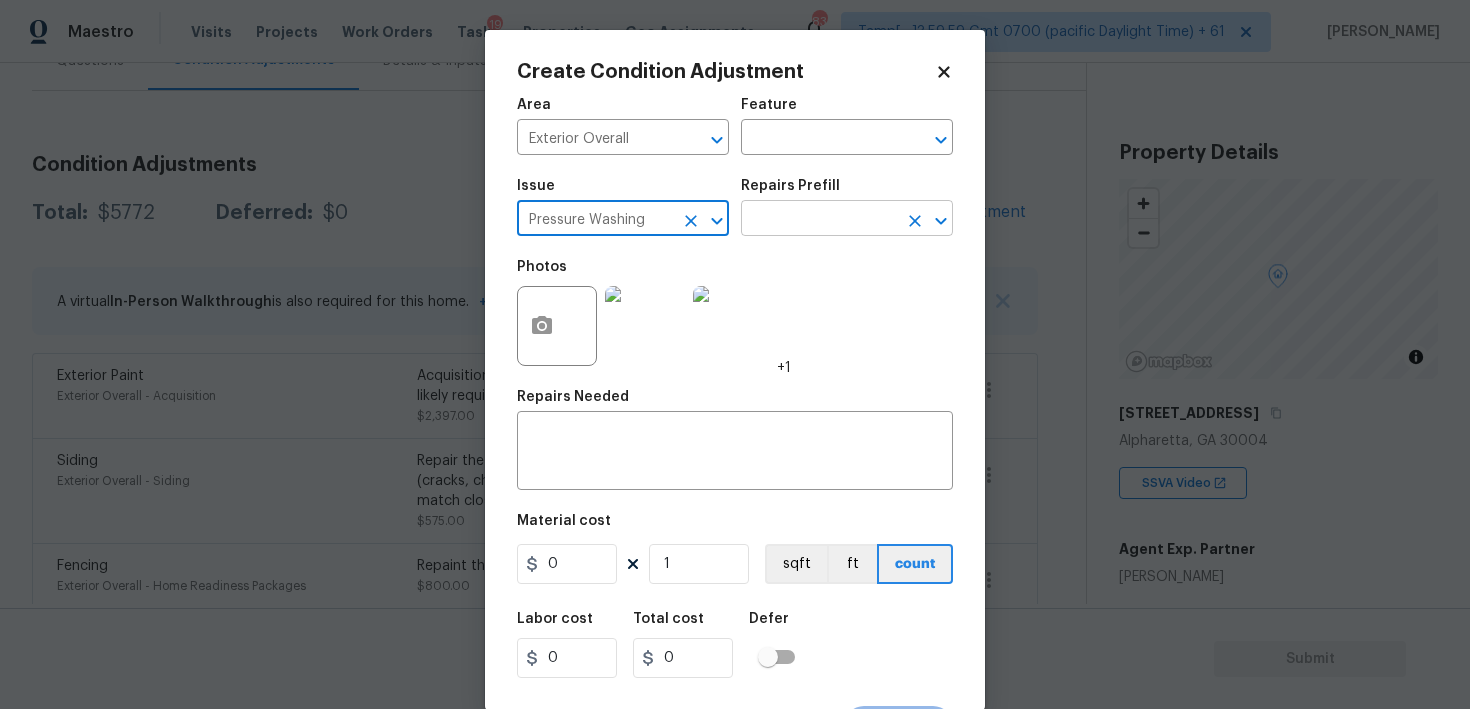 type on "Pressure Washing" 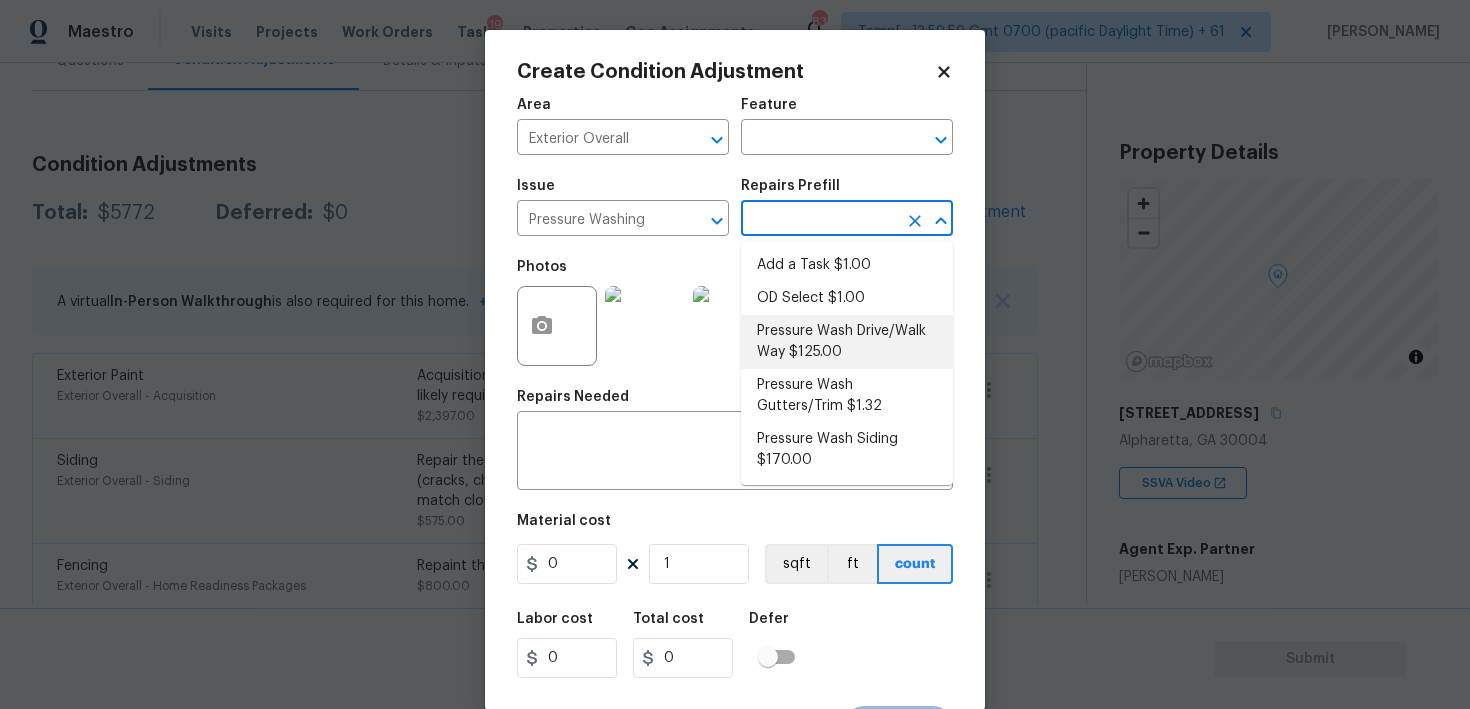 click on "Pressure Wash Drive/Walk Way $125.00" at bounding box center [847, 342] 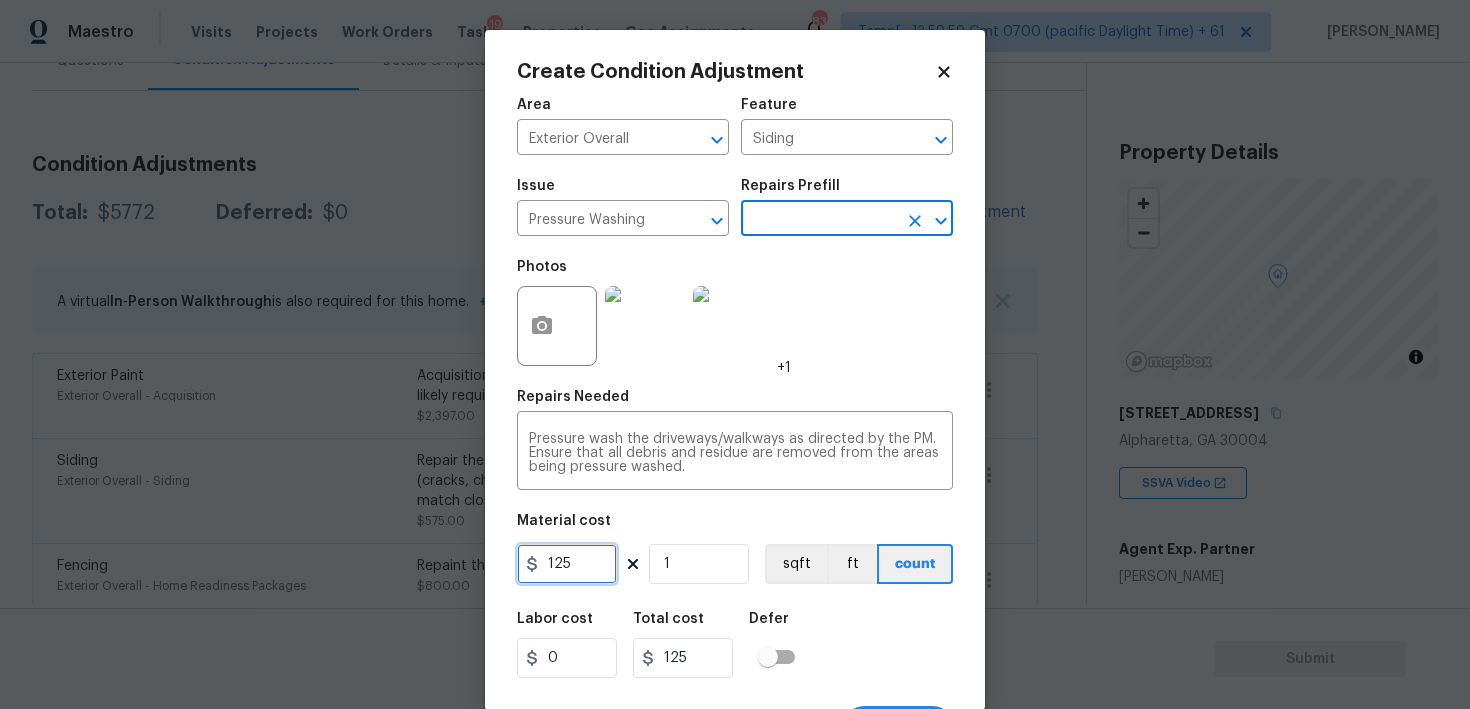 click on "125" at bounding box center (567, 564) 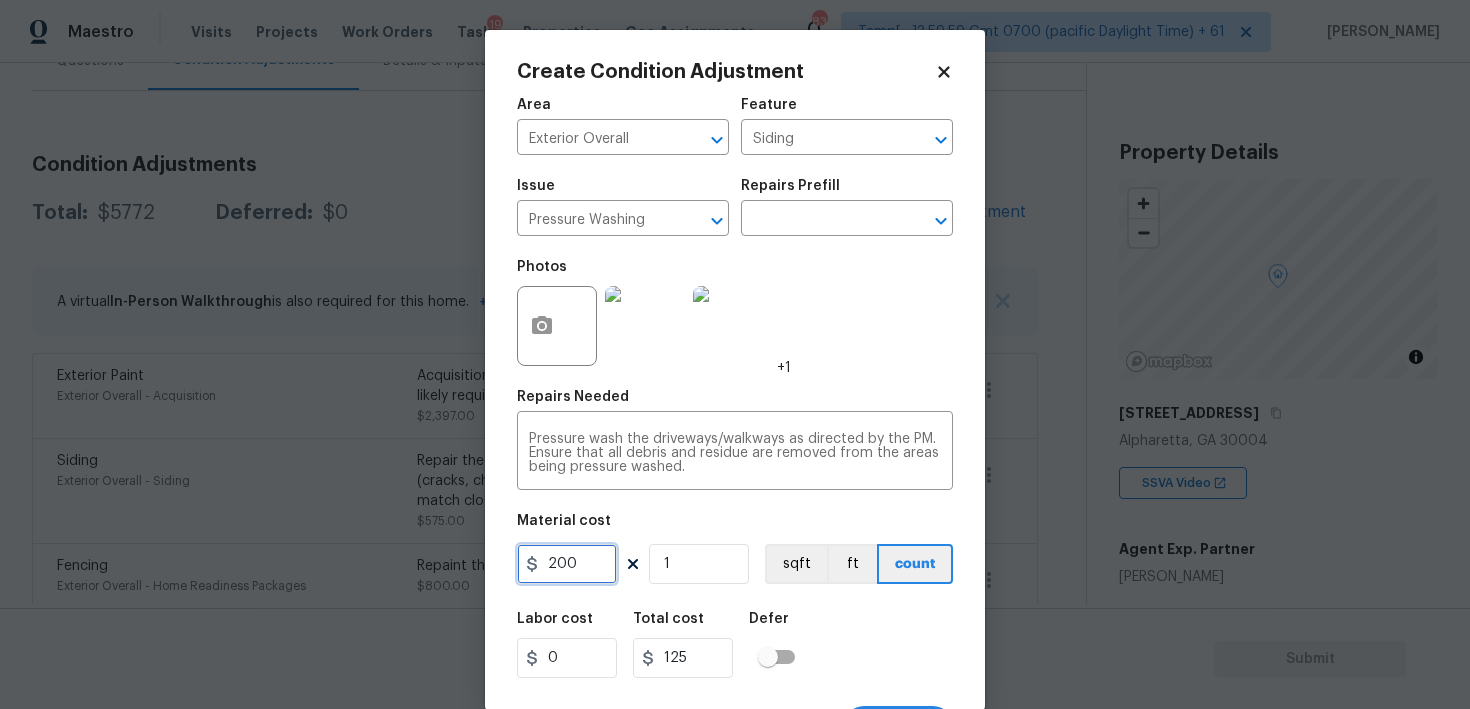 type on "200" 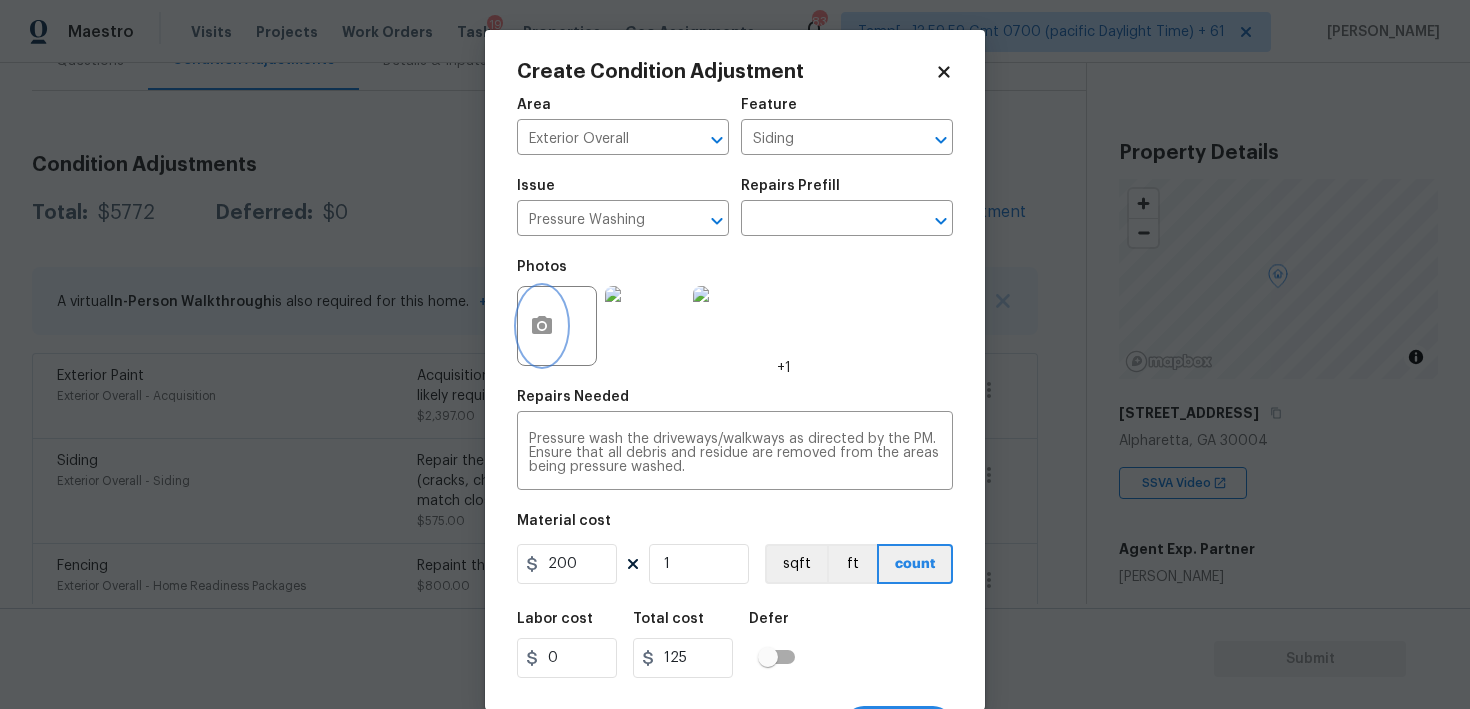 click at bounding box center [542, 326] 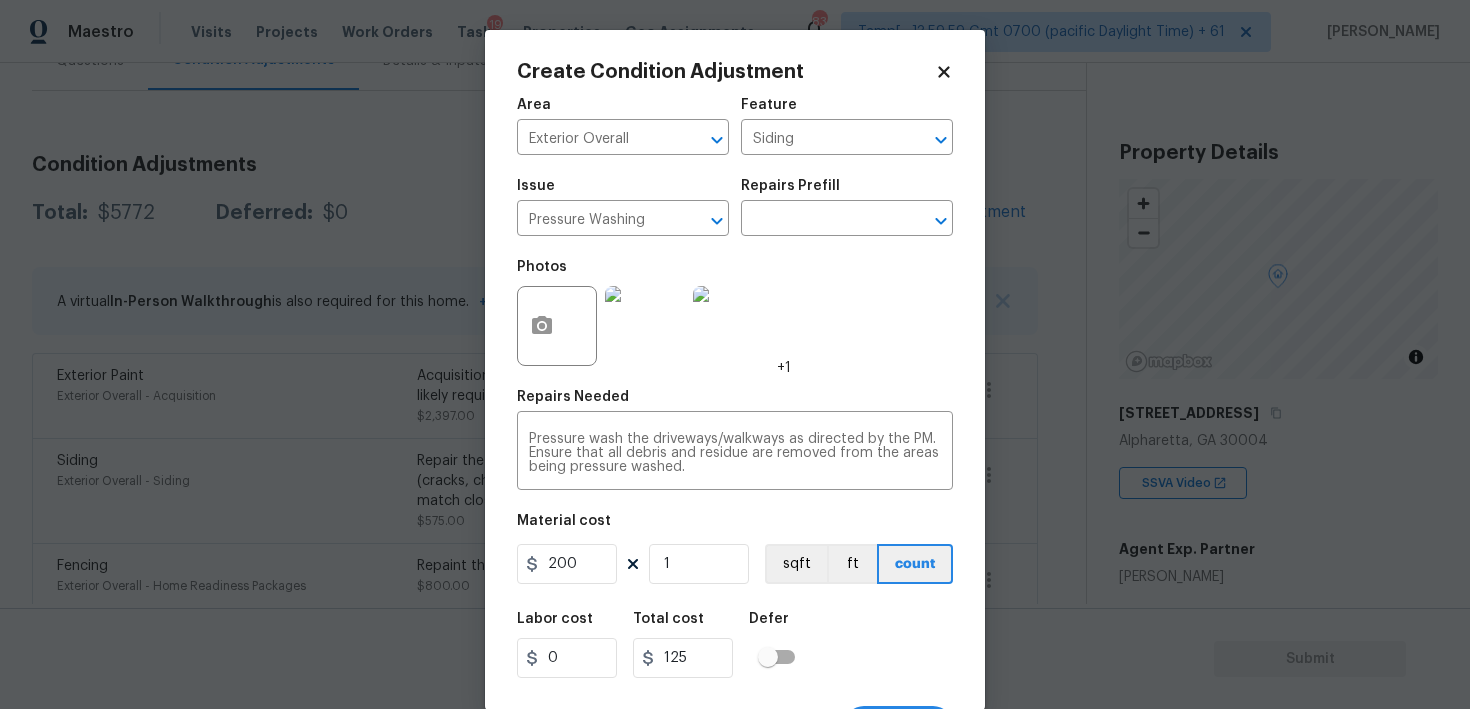 type on "200" 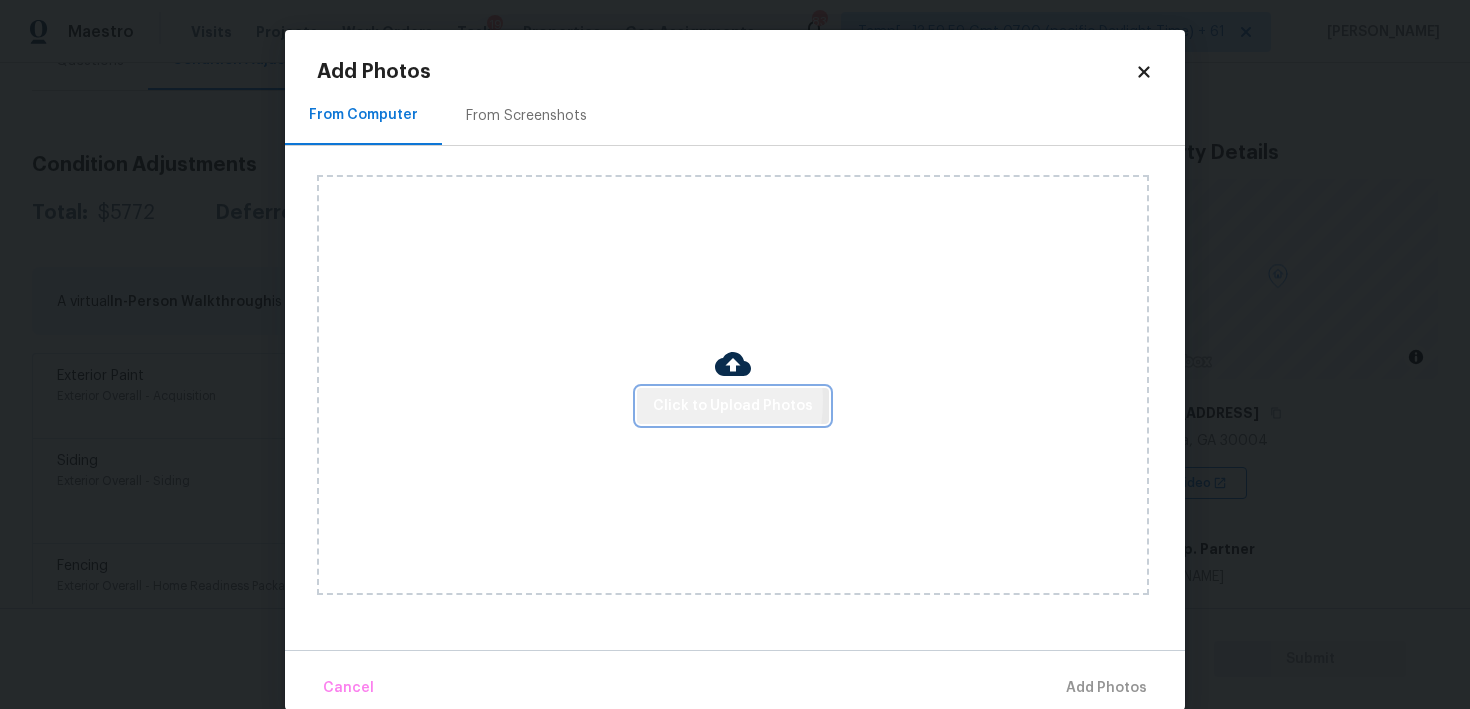 click on "Click to Upload Photos" at bounding box center (733, 406) 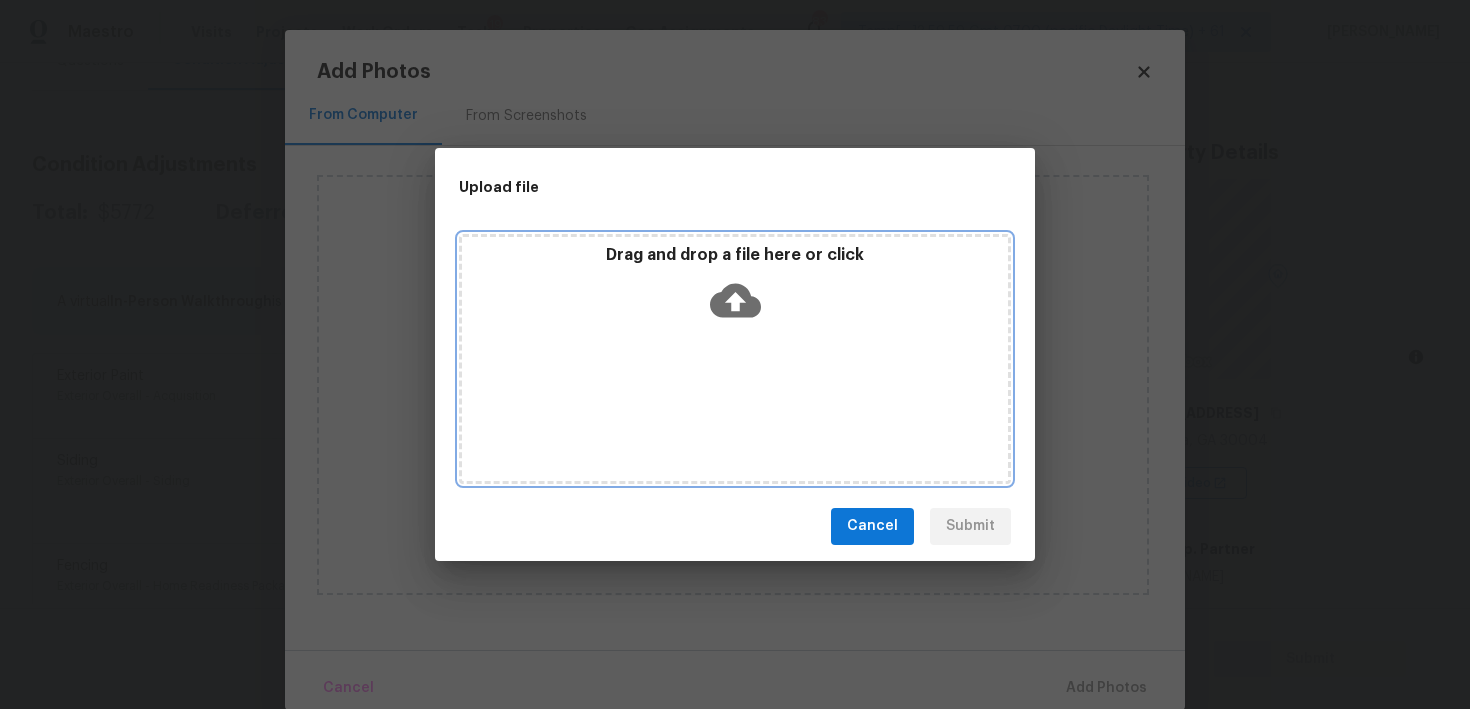 click on "Drag and drop a file here or click" at bounding box center [735, 359] 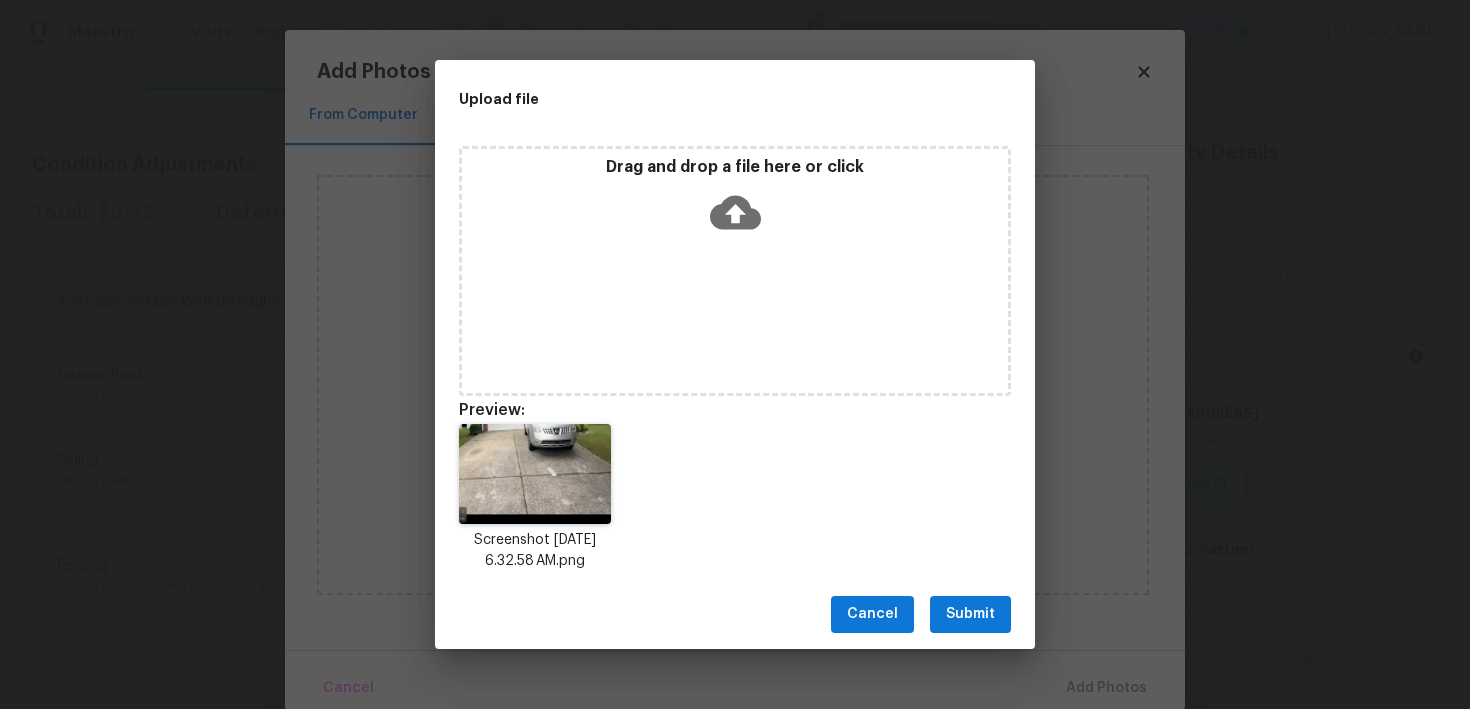 click on "Submit" at bounding box center [970, 614] 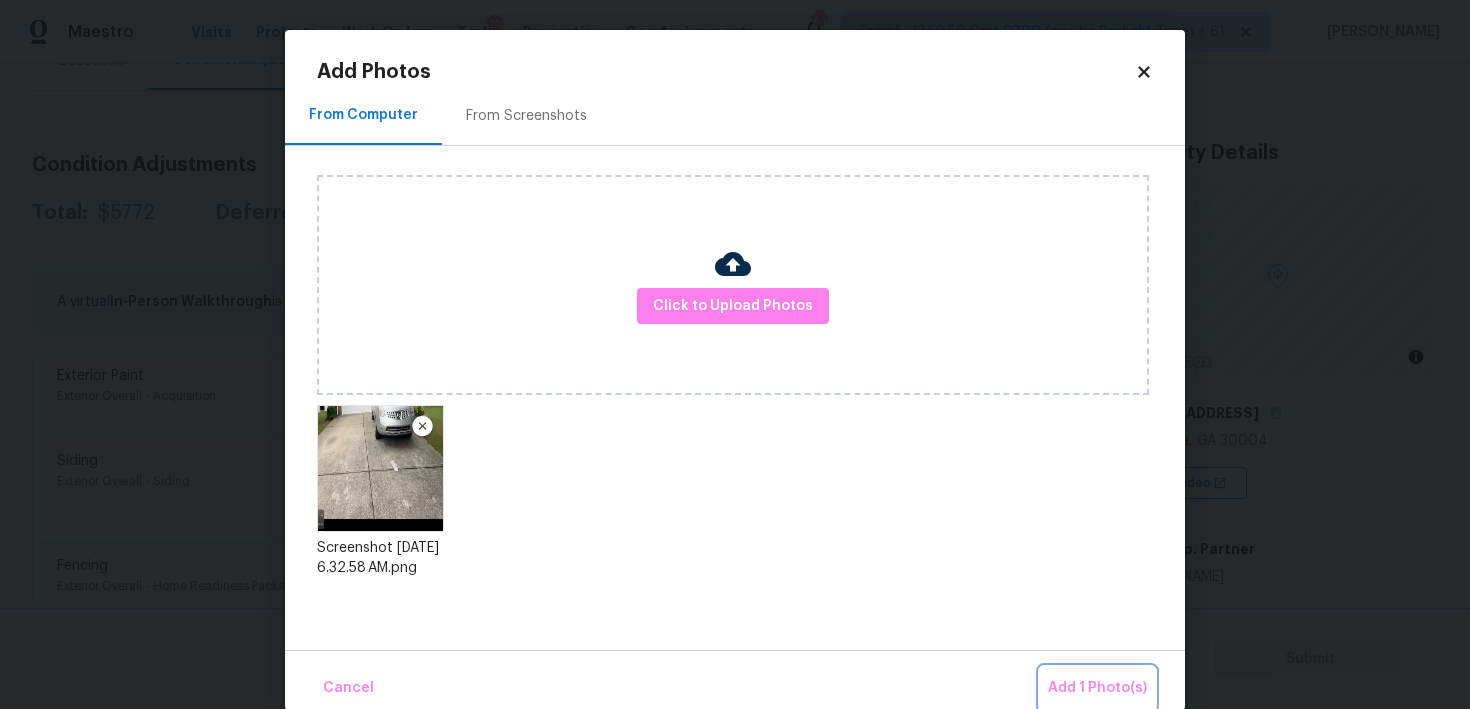 click on "Add 1 Photo(s)" at bounding box center (1097, 688) 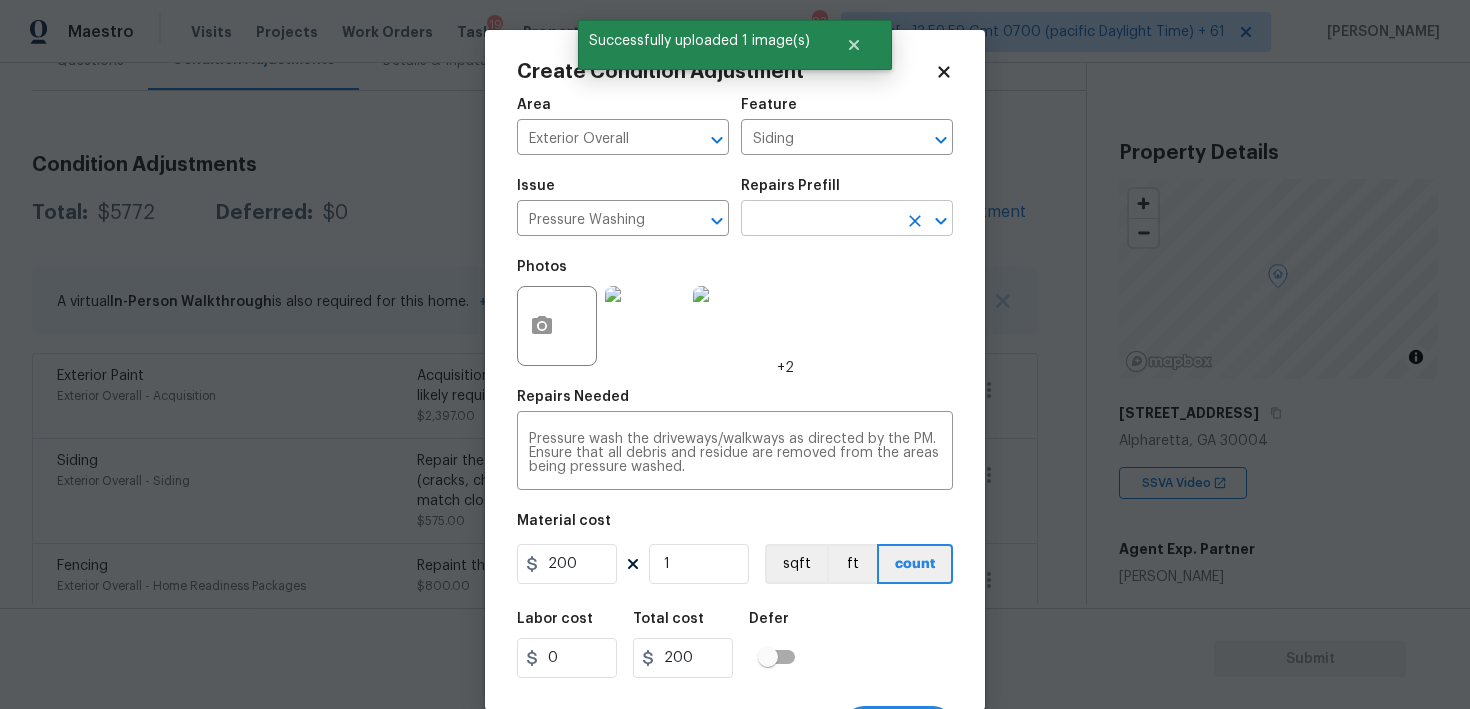 scroll, scrollTop: 38, scrollLeft: 0, axis: vertical 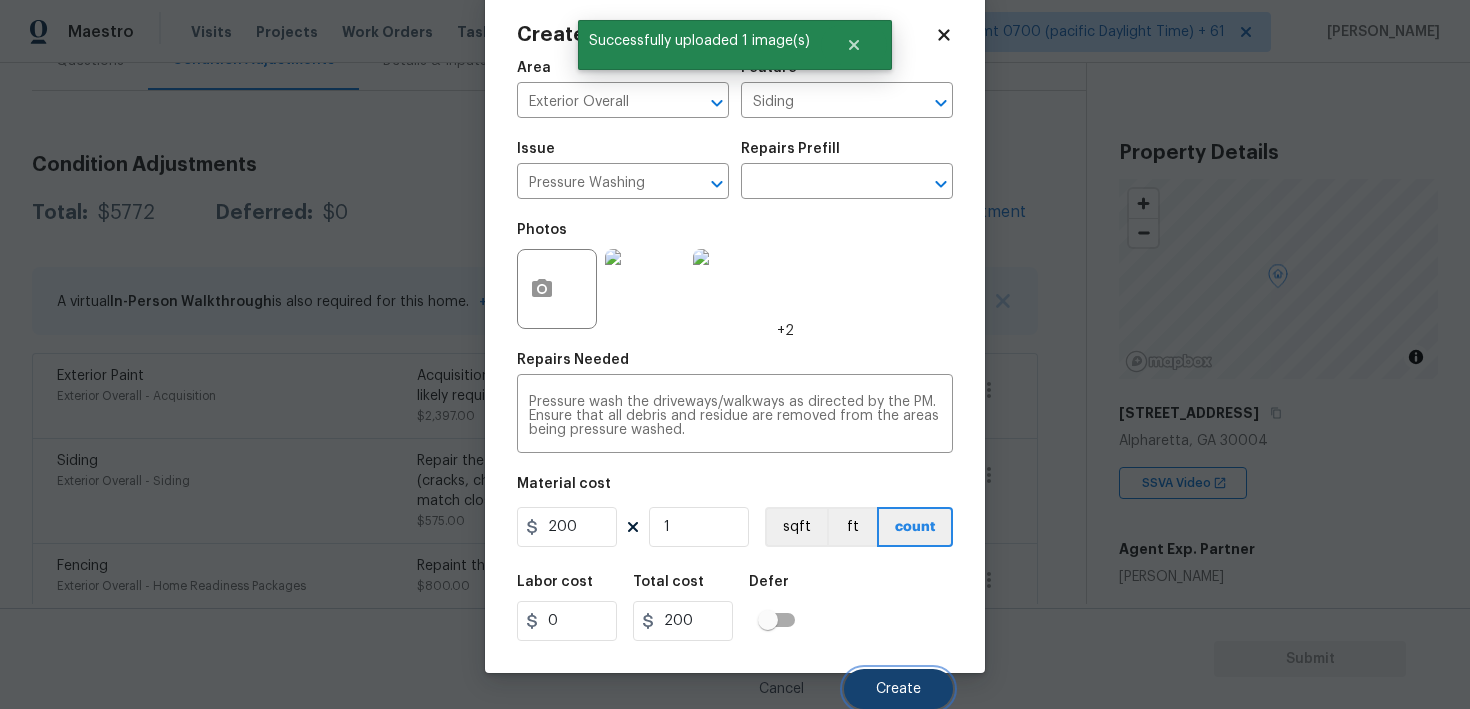 click on "Create" at bounding box center [898, 689] 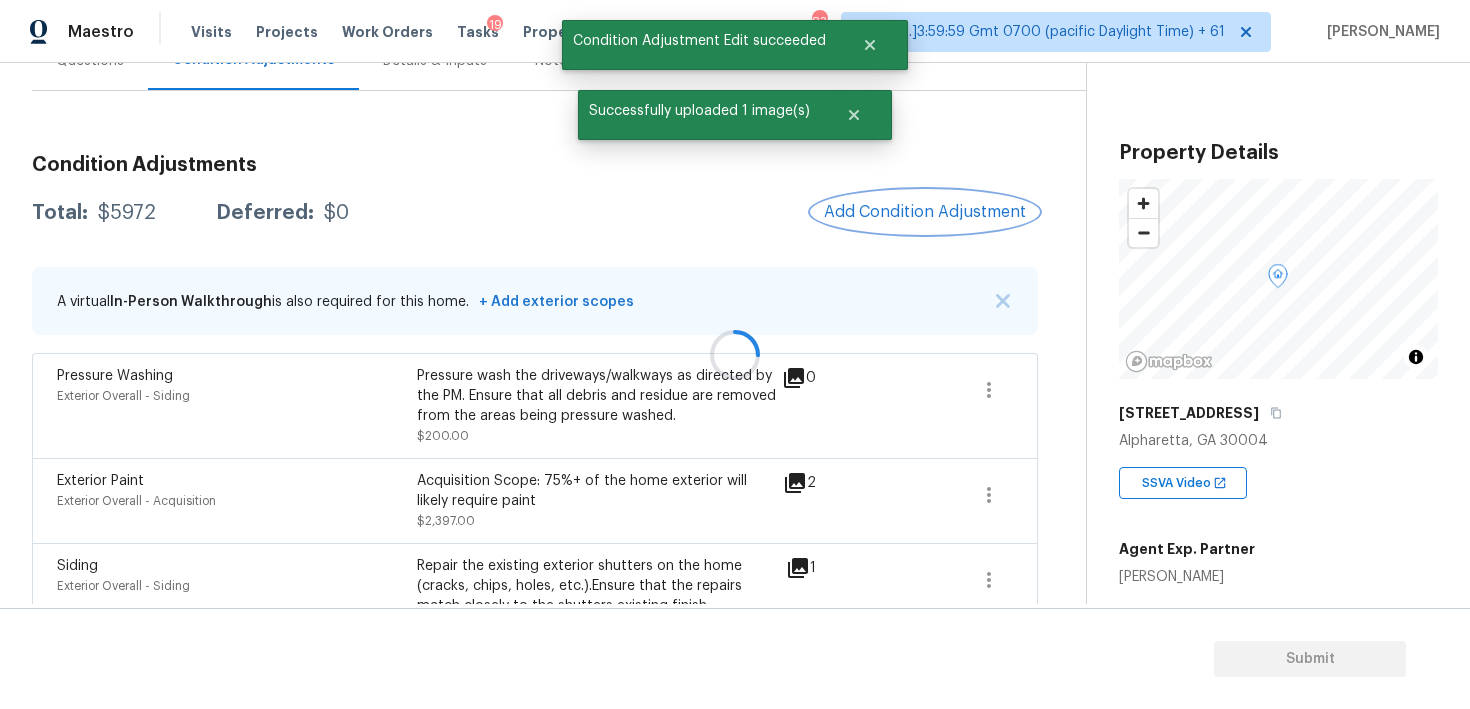 scroll, scrollTop: 0, scrollLeft: 0, axis: both 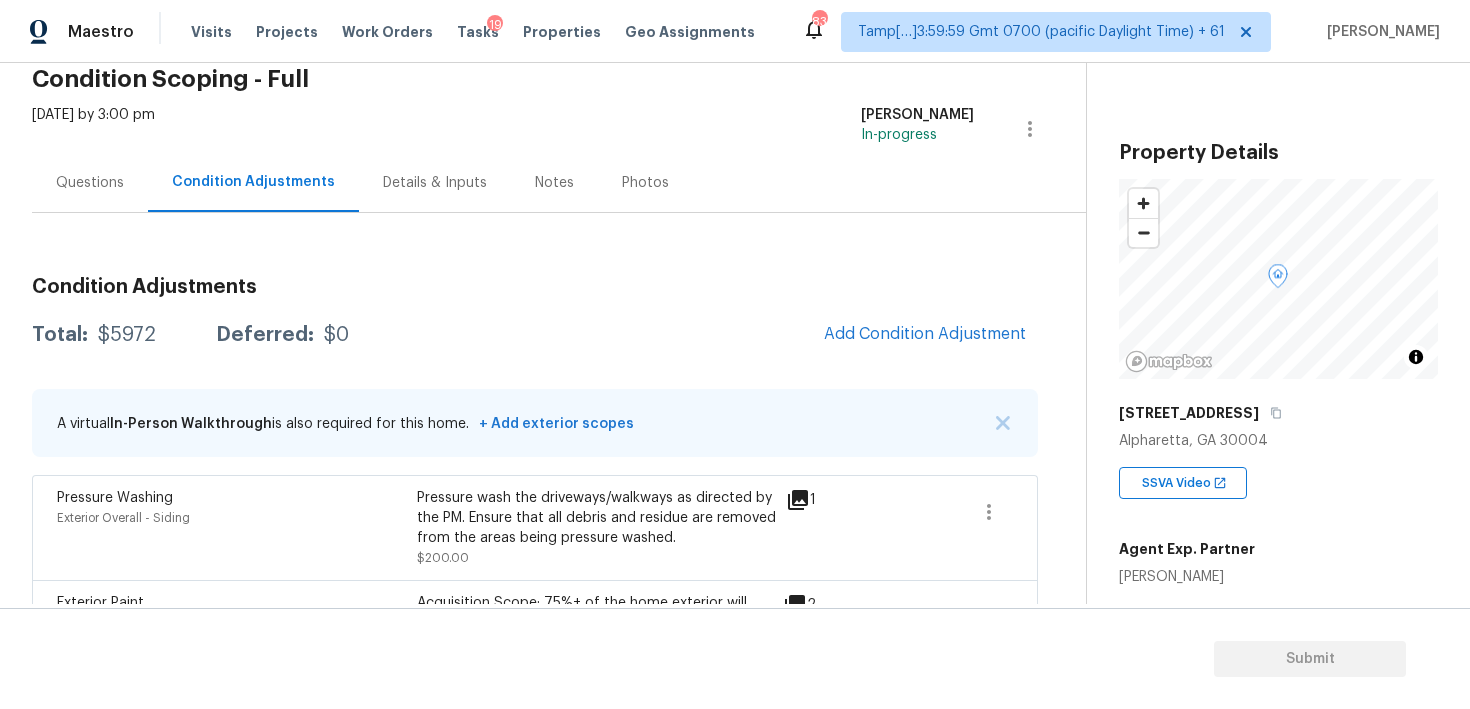 click on "Questions" at bounding box center (90, 183) 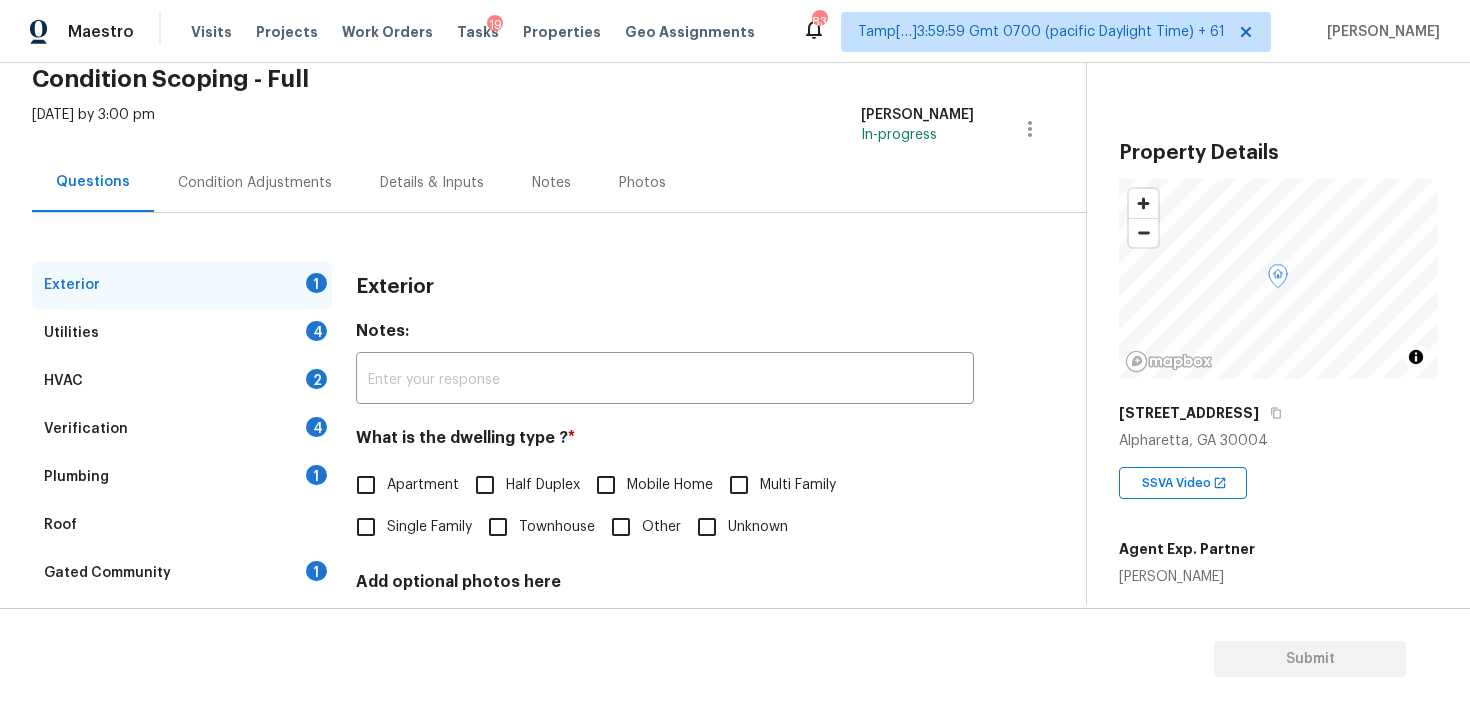 scroll, scrollTop: 254, scrollLeft: 0, axis: vertical 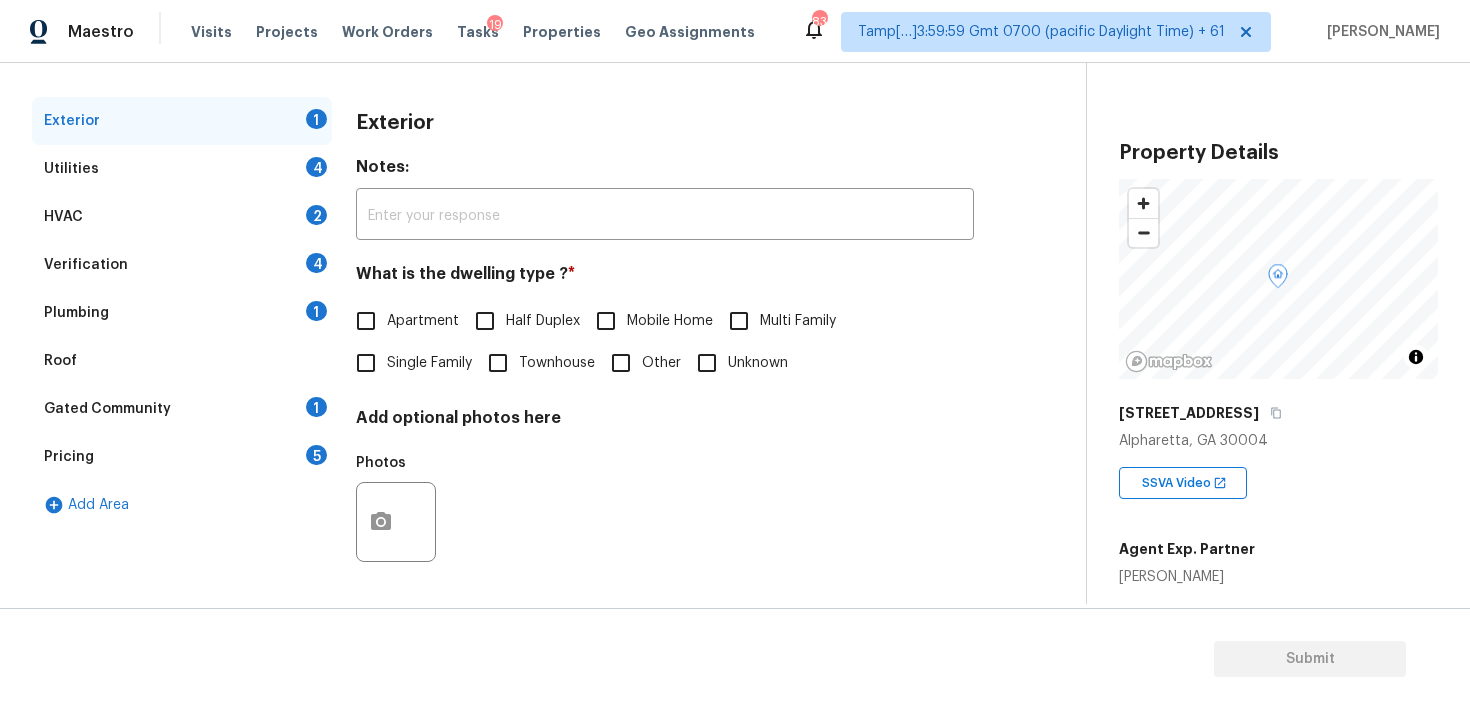 click on "Verification 4" at bounding box center (182, 265) 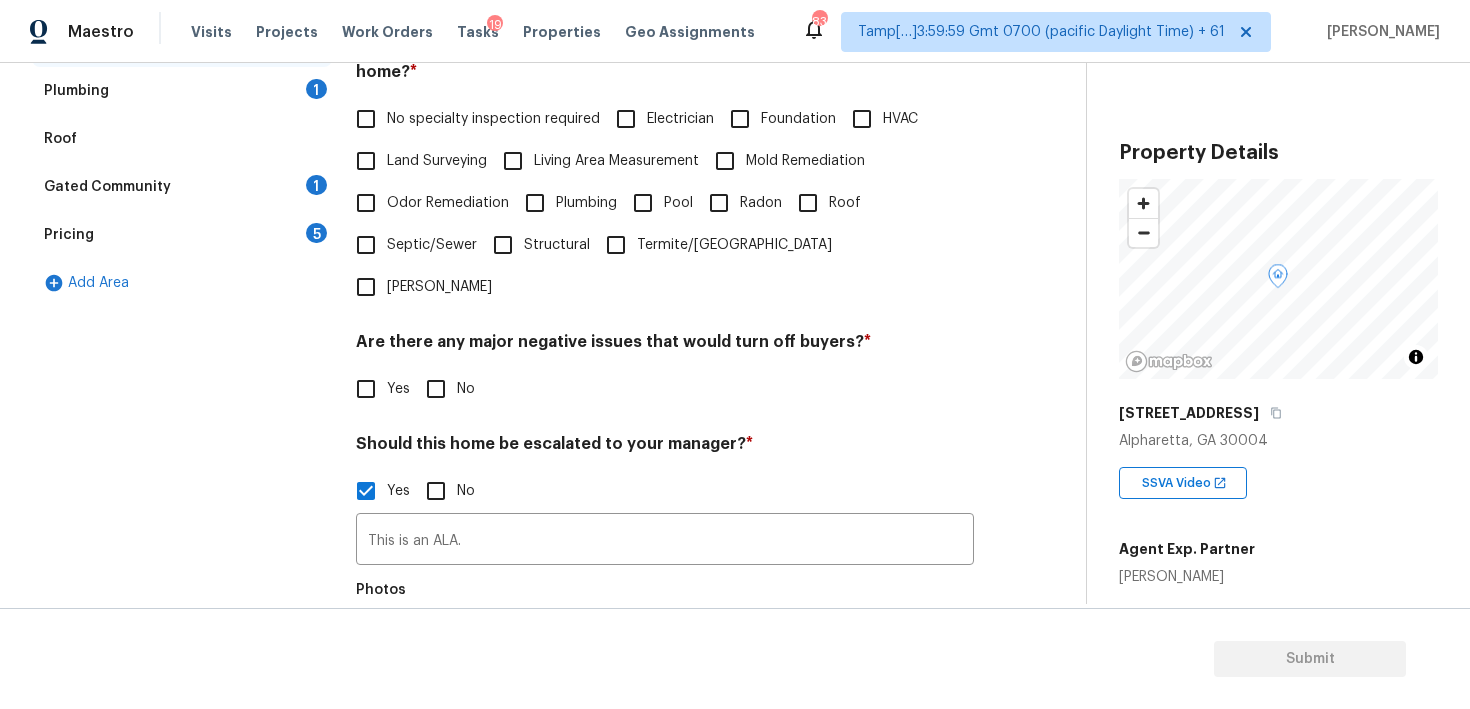 scroll, scrollTop: 523, scrollLeft: 0, axis: vertical 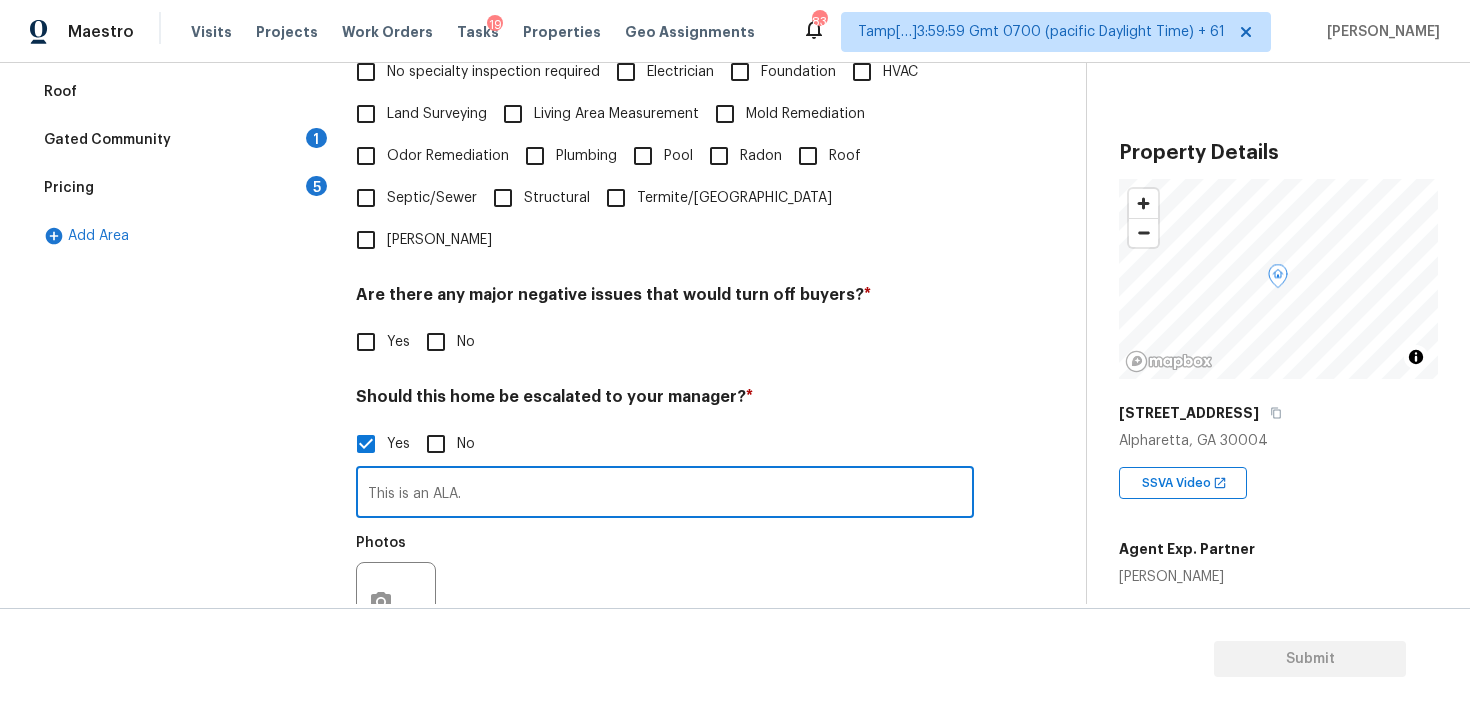 click on "This is an ALA." at bounding box center (665, 494) 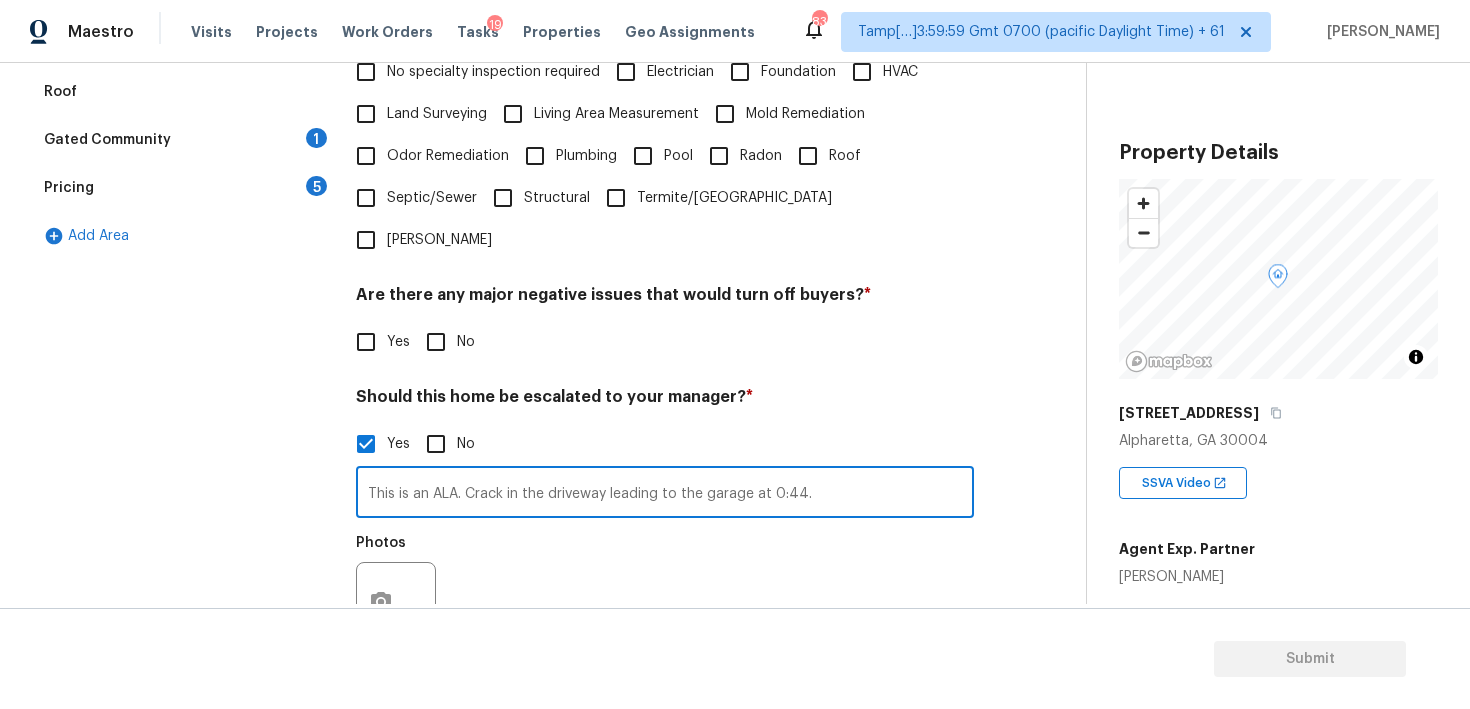 type on "This is an ALA. Crack in the driveway leading to the garage at 0:44." 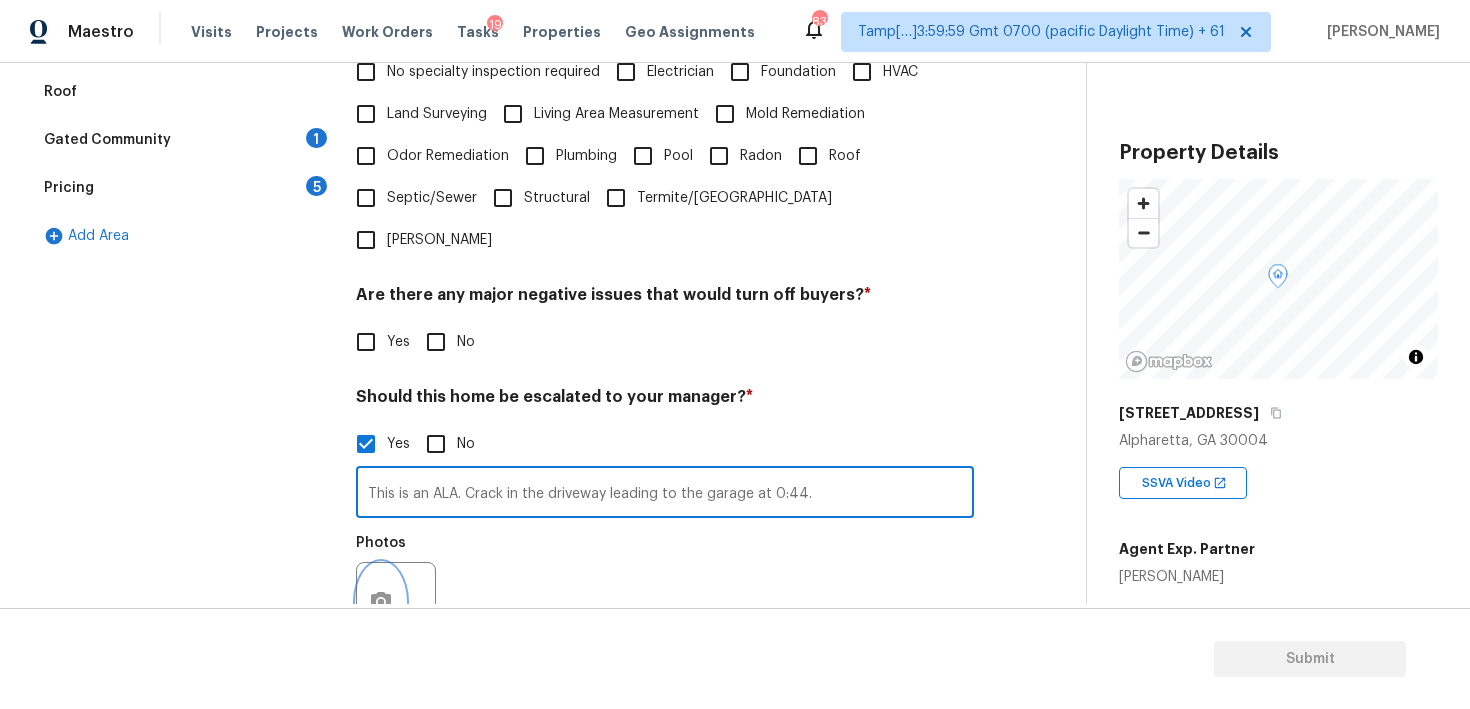 click 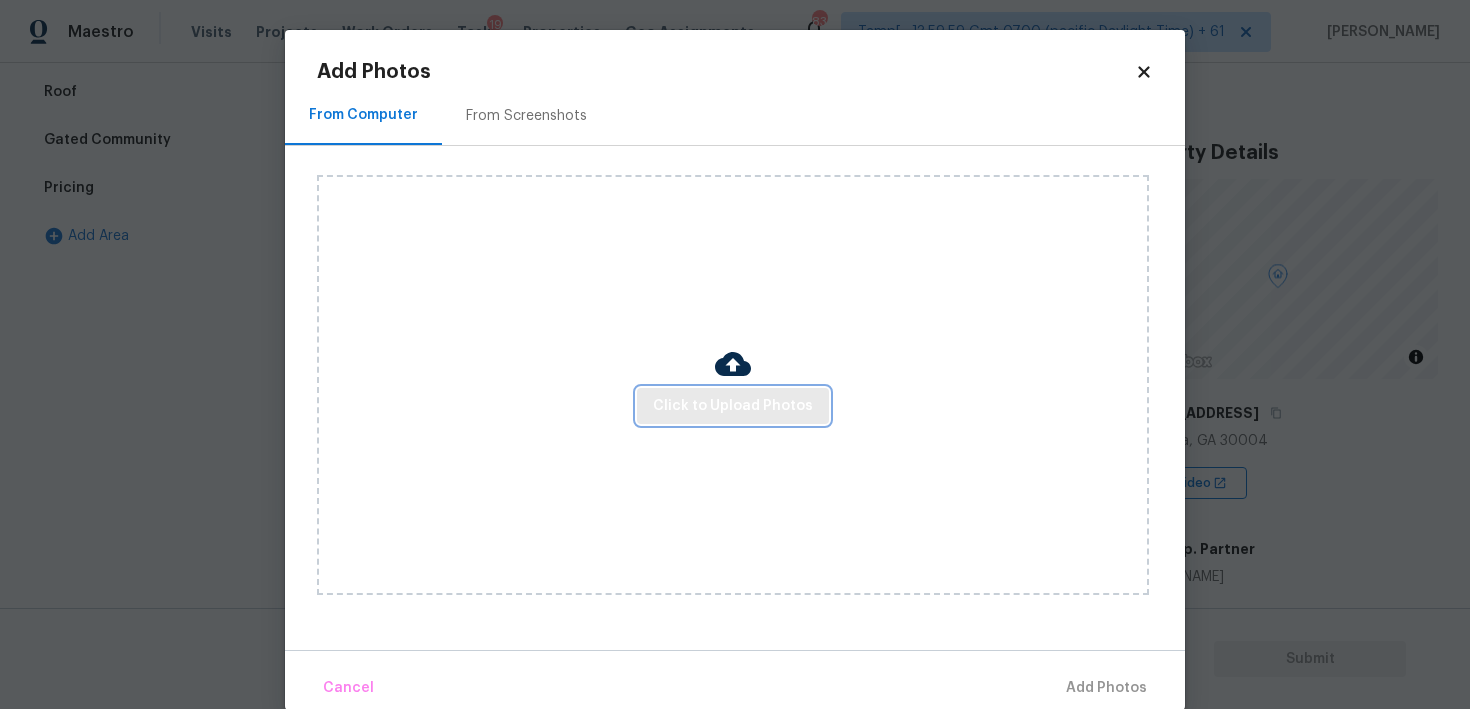 click on "Click to Upload Photos" at bounding box center [733, 406] 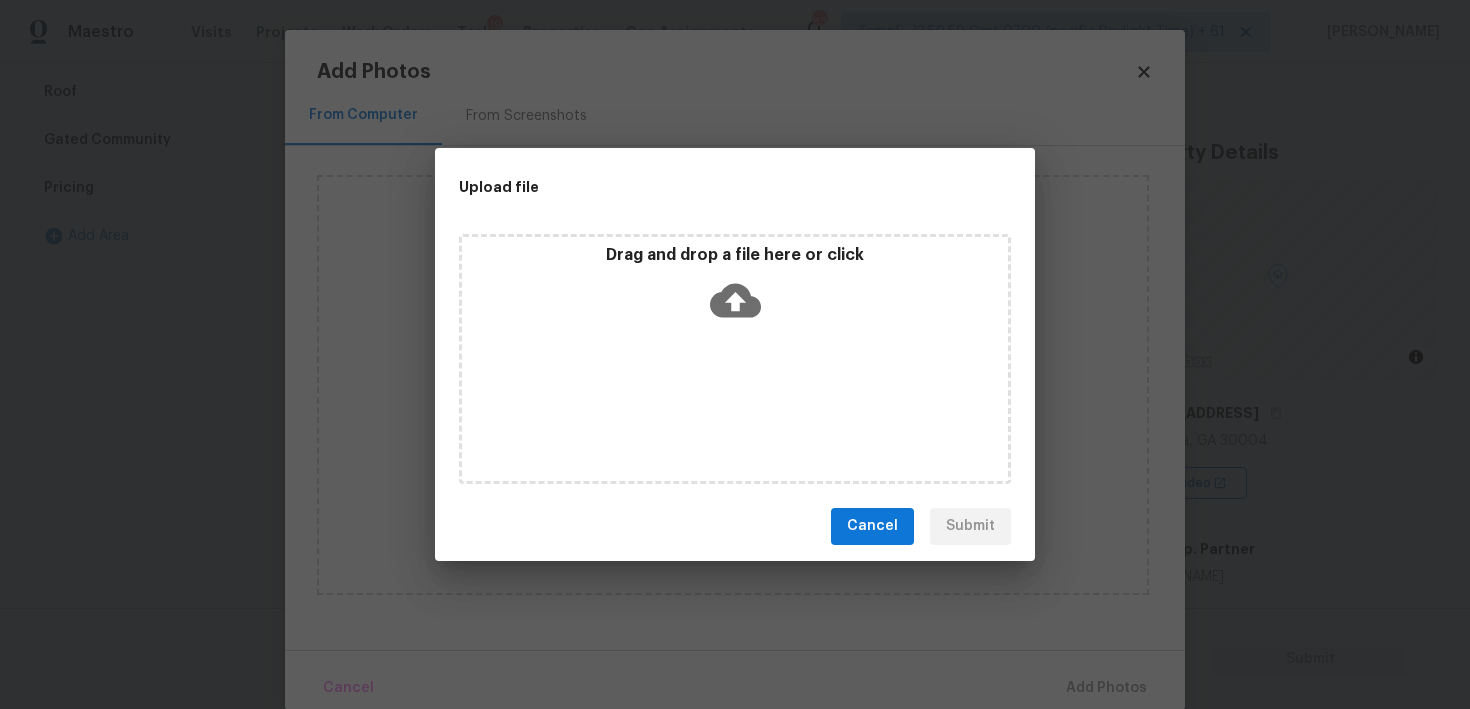 click 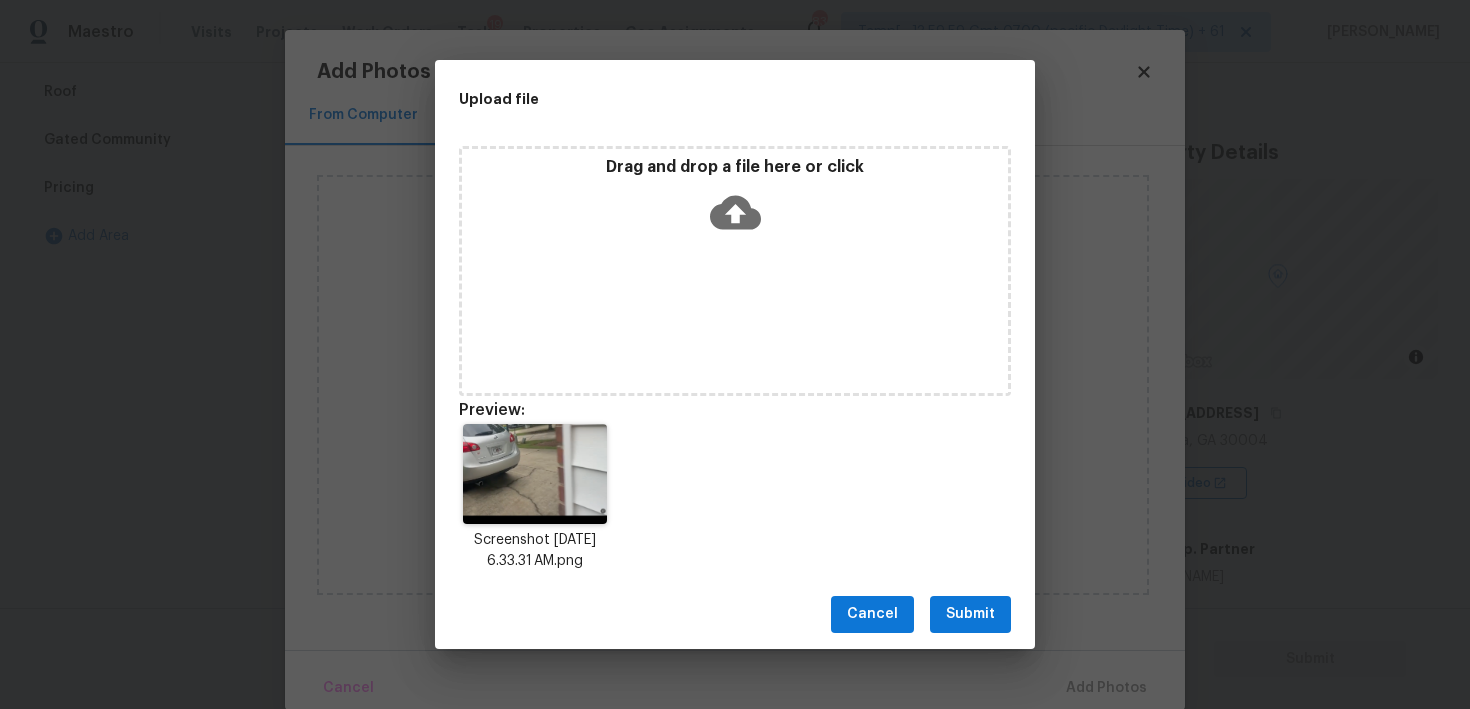 click on "Submit" at bounding box center [970, 614] 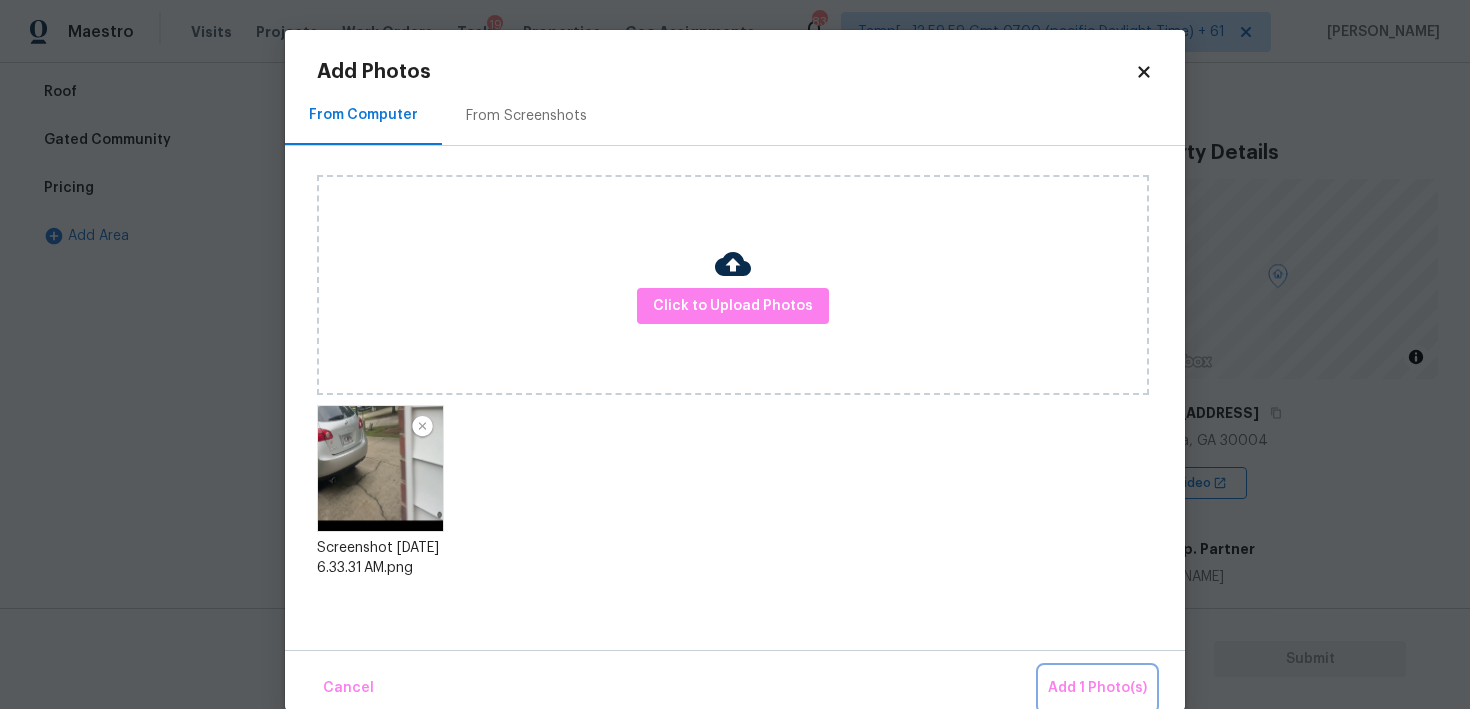 click on "Add 1 Photo(s)" at bounding box center (1097, 688) 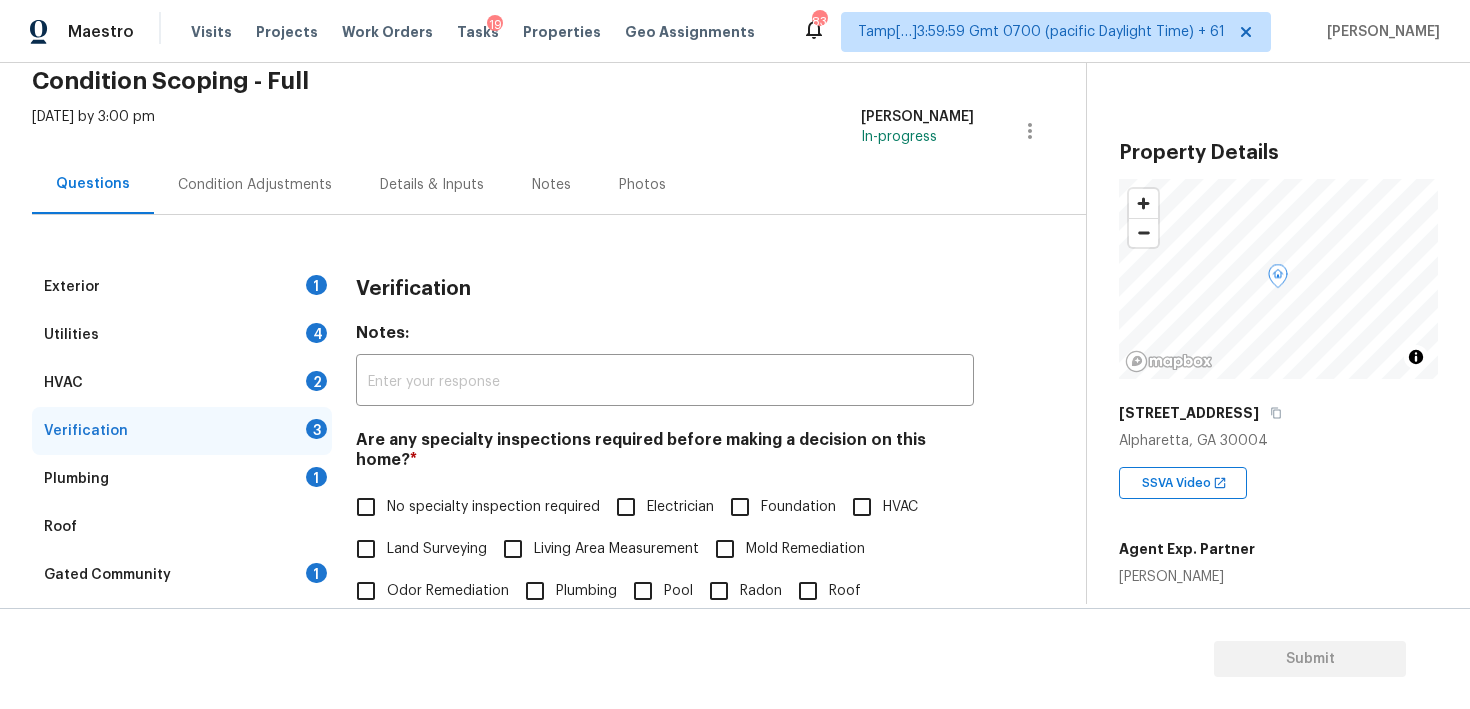 scroll, scrollTop: 23, scrollLeft: 0, axis: vertical 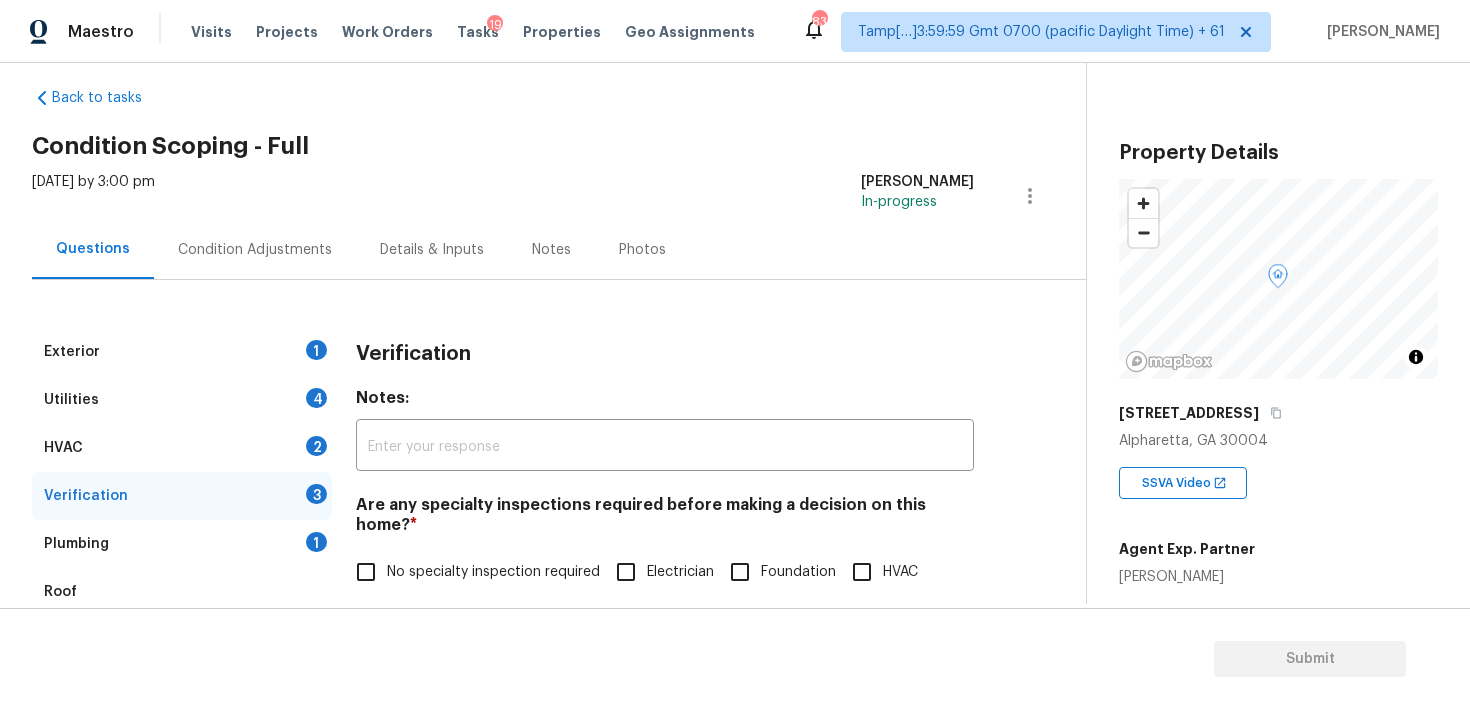 click on "Condition Adjustments" at bounding box center [255, 249] 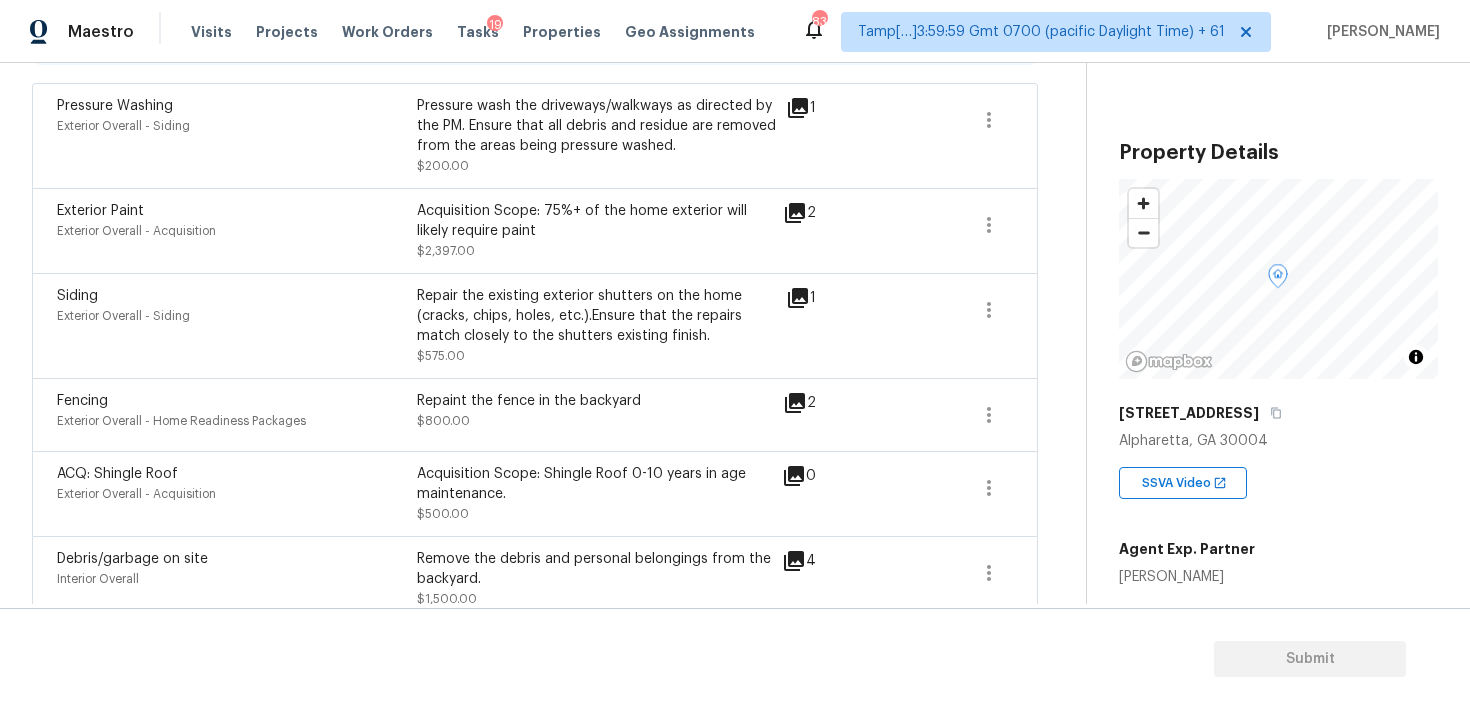 scroll, scrollTop: 508, scrollLeft: 0, axis: vertical 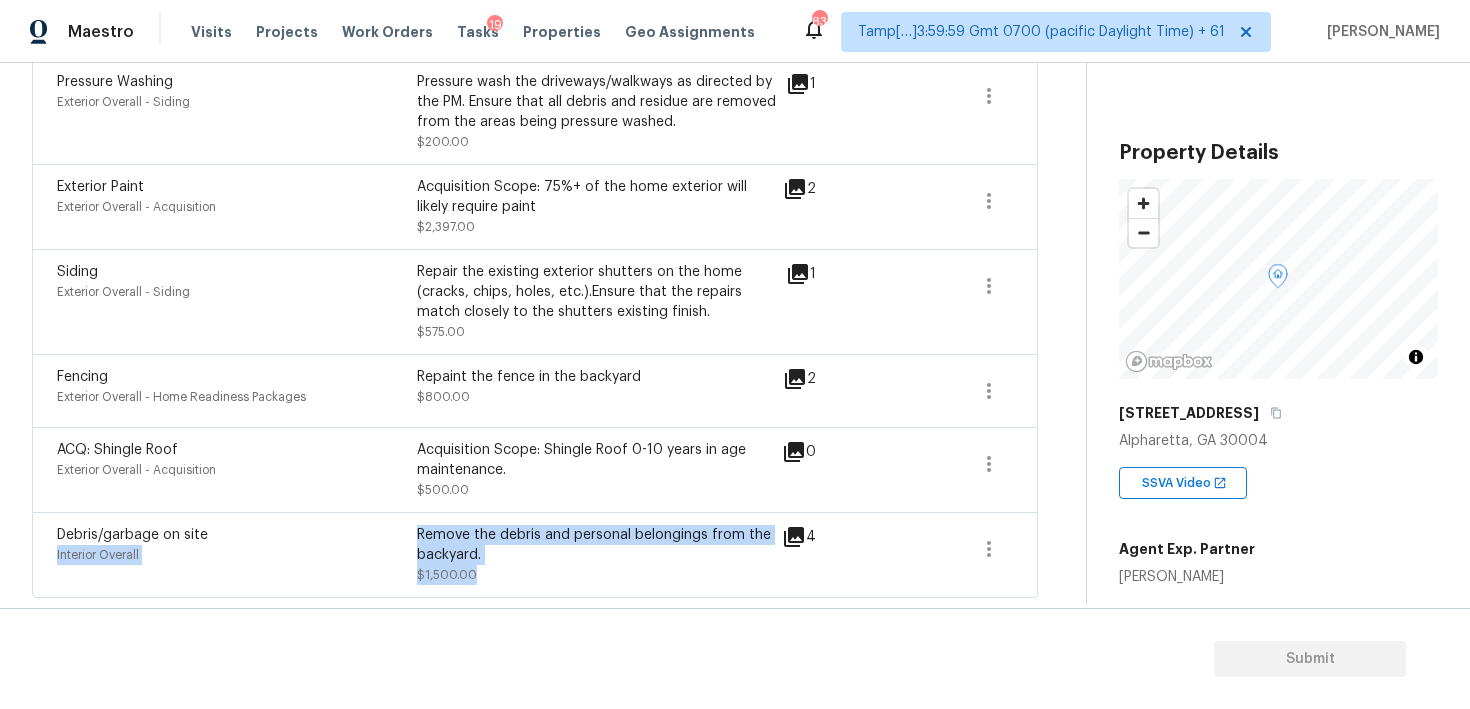 drag, startPoint x: 414, startPoint y: 531, endPoint x: 577, endPoint y: 584, distance: 171.40012 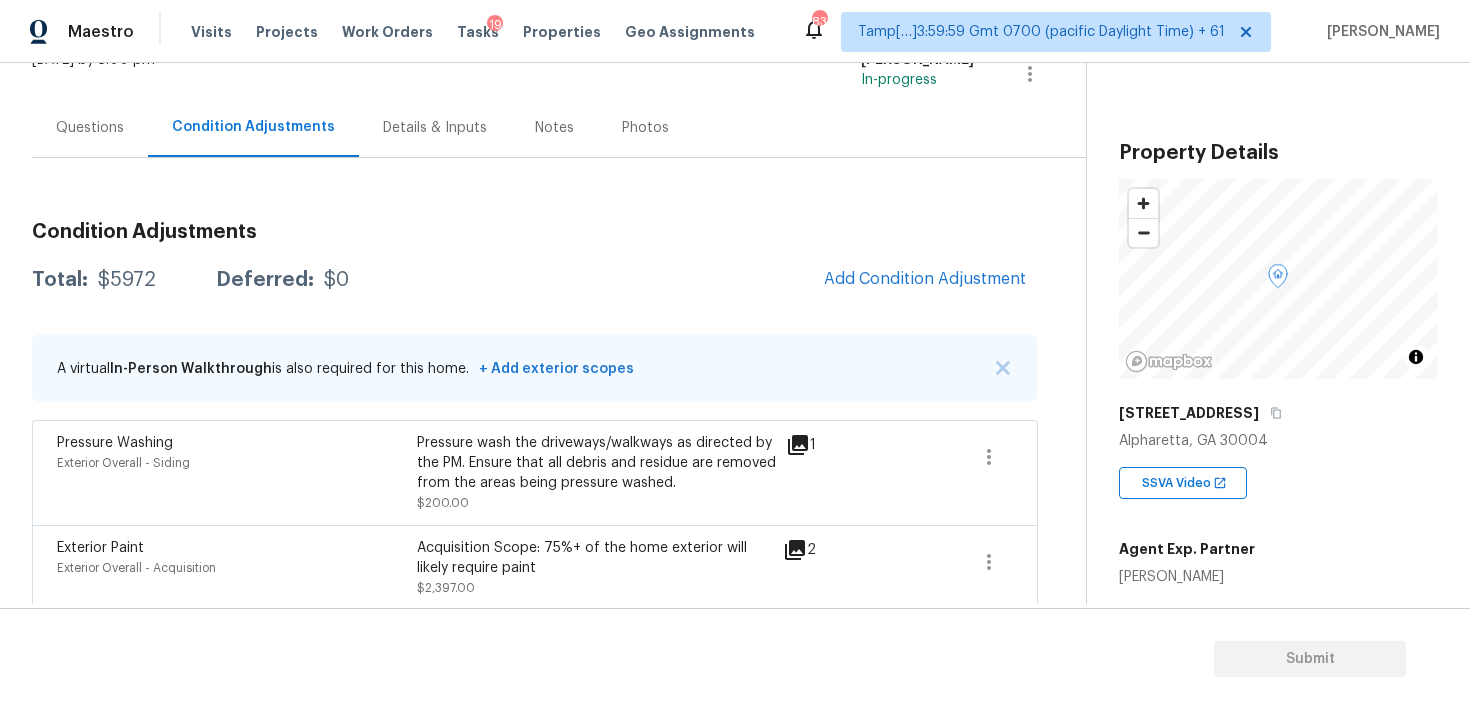 scroll, scrollTop: 140, scrollLeft: 0, axis: vertical 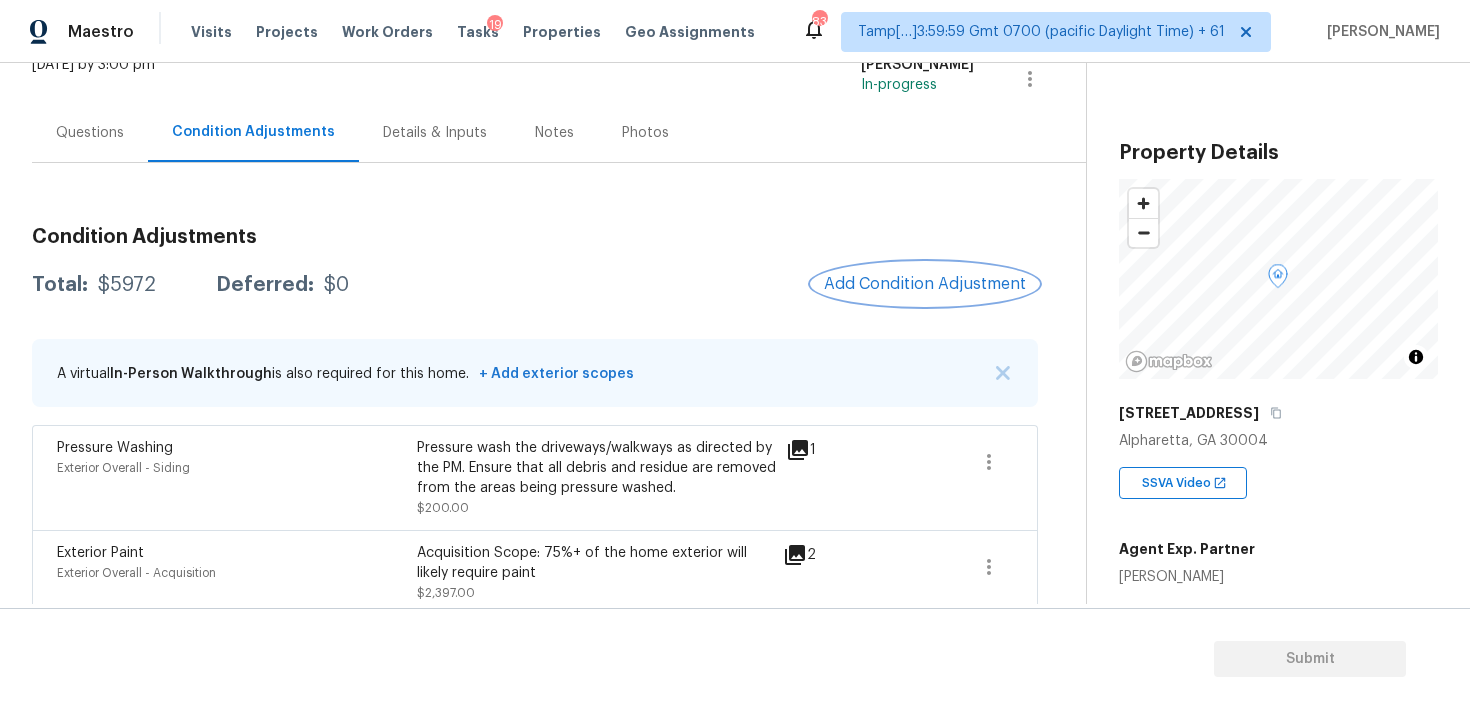 click on "Add Condition Adjustment" at bounding box center (925, 284) 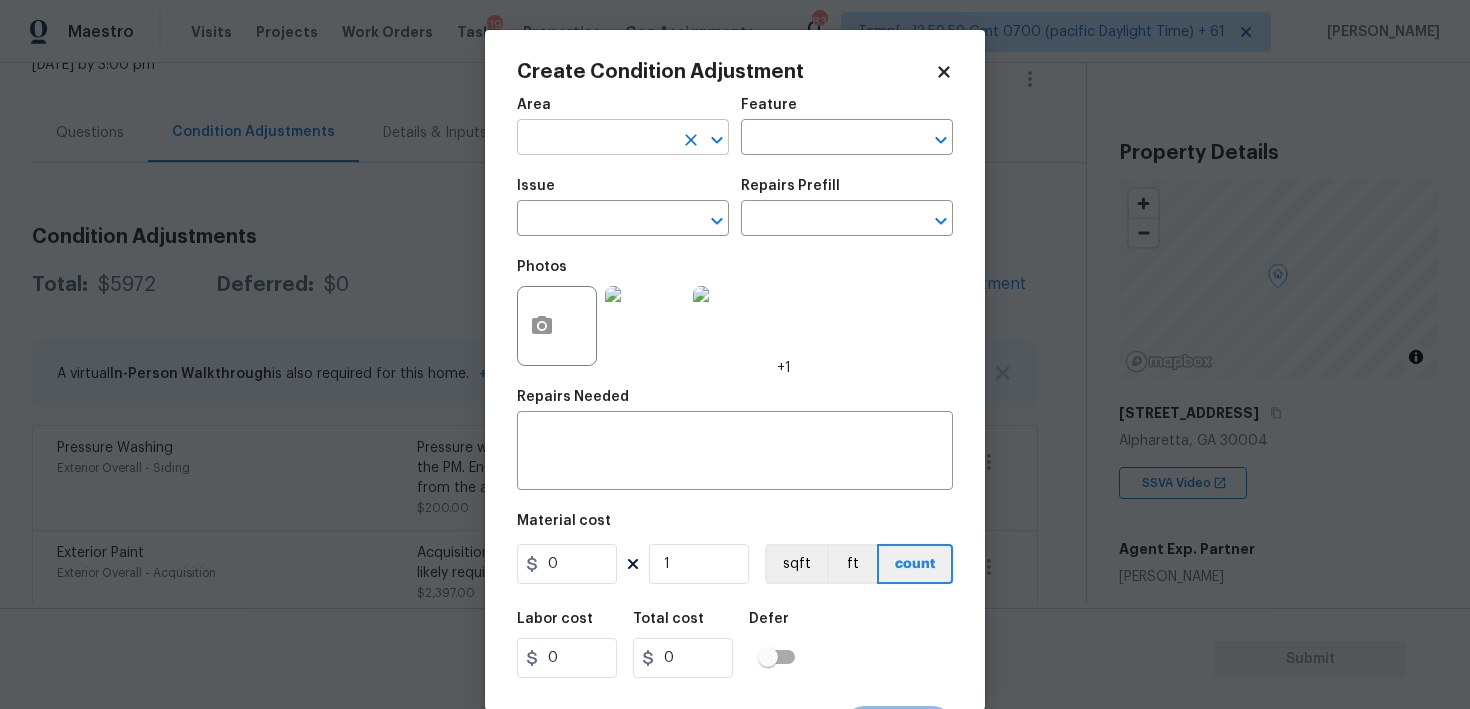 click at bounding box center [595, 139] 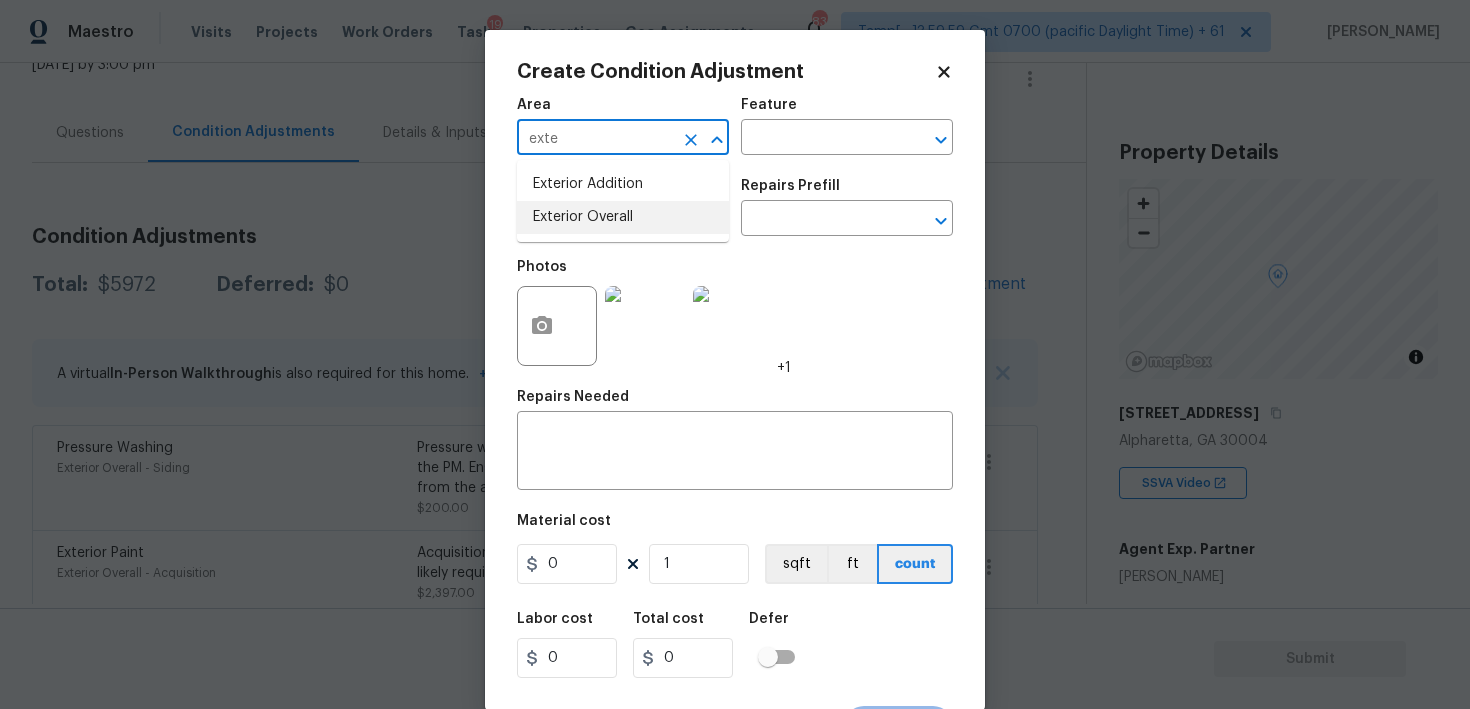 click on "Exterior Overall" at bounding box center (623, 217) 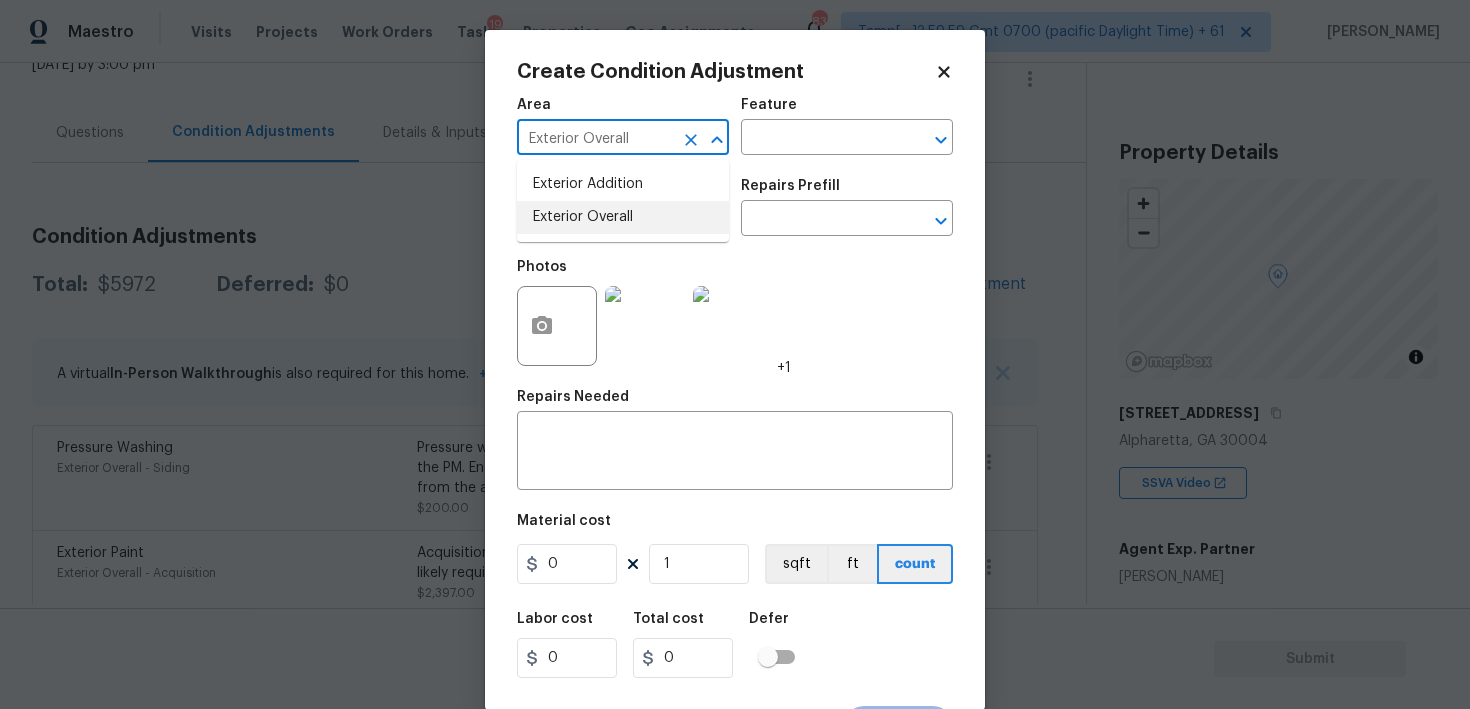type on "Exterior Overall" 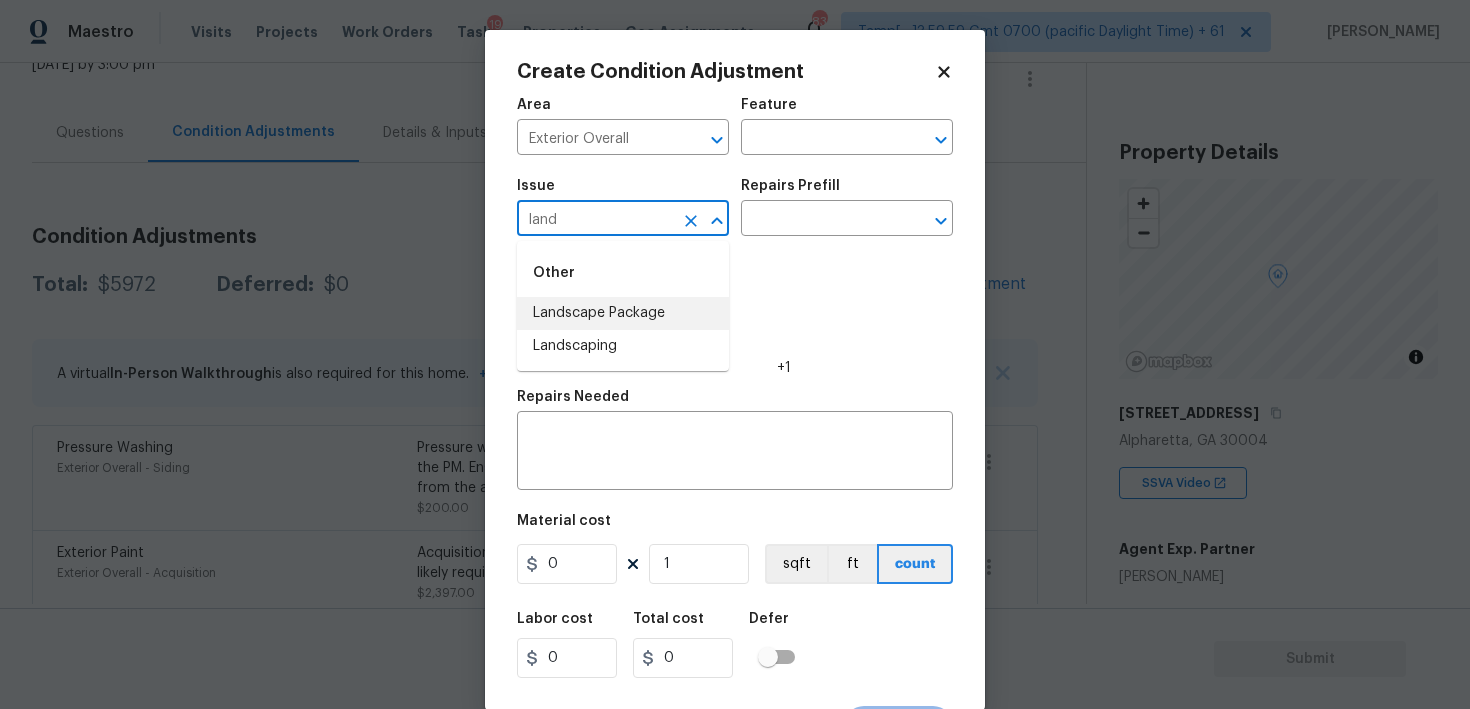 click on "Landscape Package" at bounding box center (623, 313) 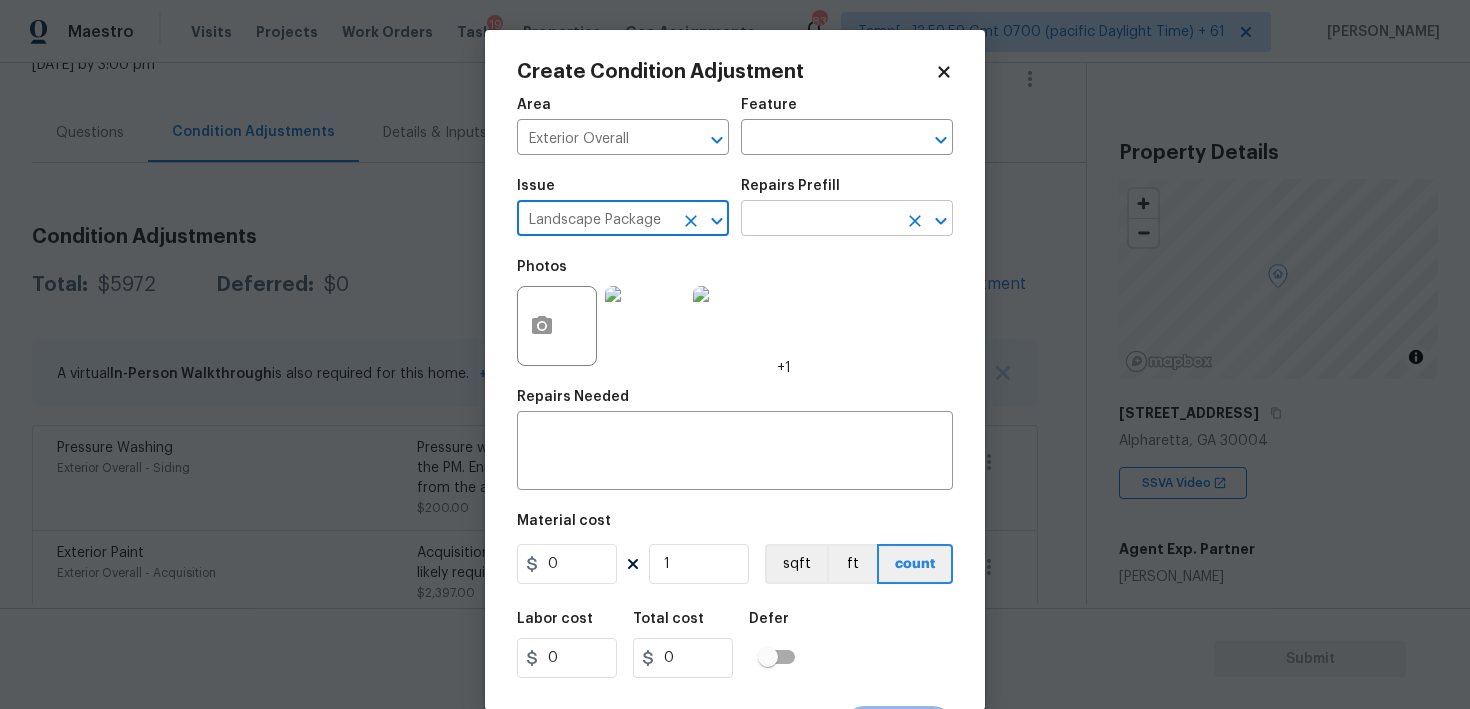 type on "Landscape Package" 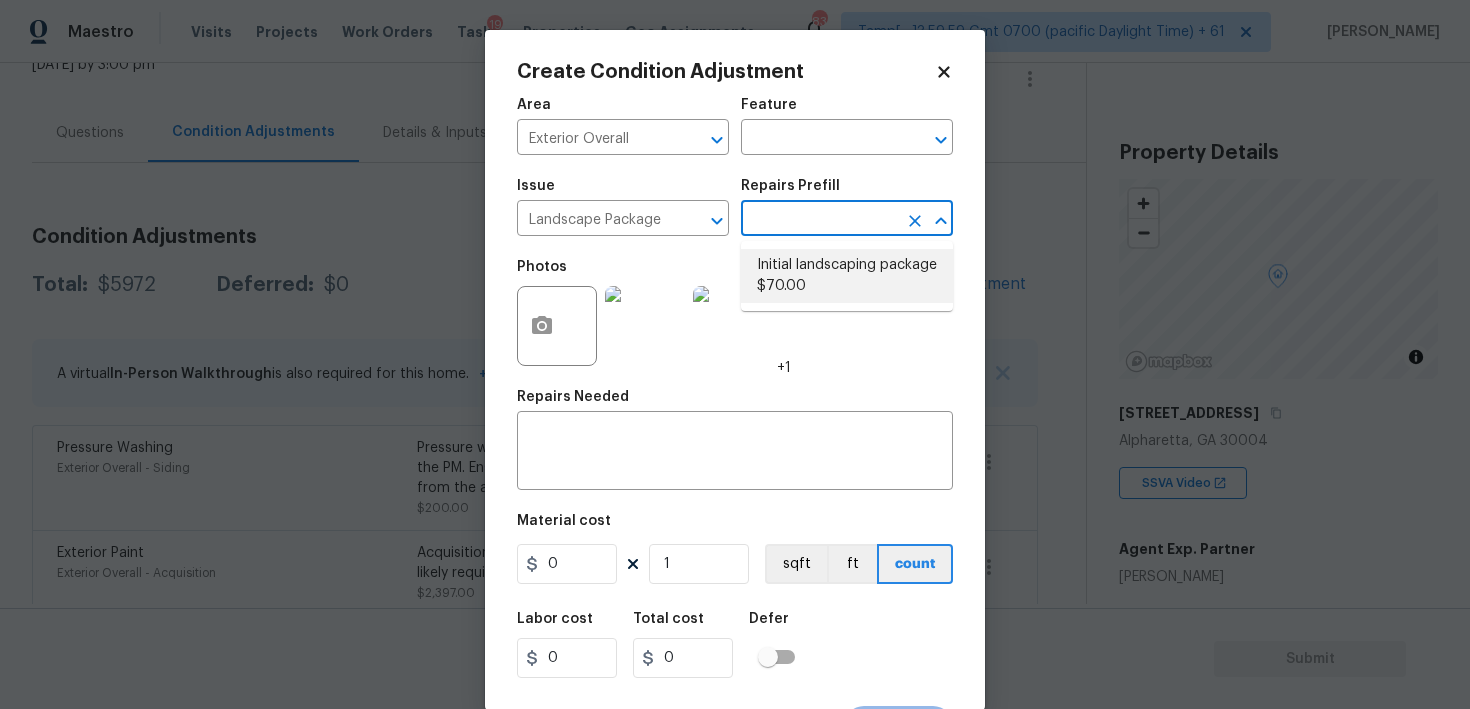 click on "Initial landscaping package $70.00" at bounding box center [847, 276] 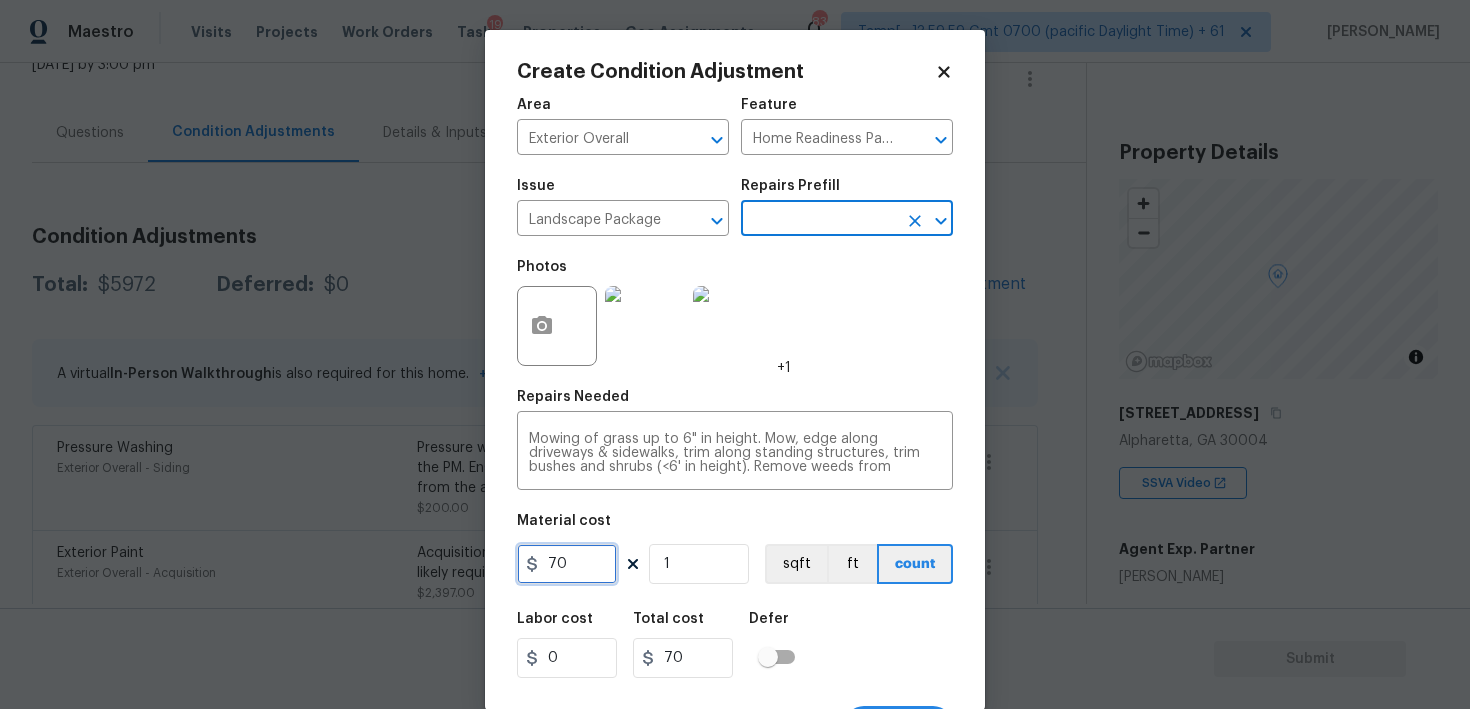 click on "70" at bounding box center (567, 564) 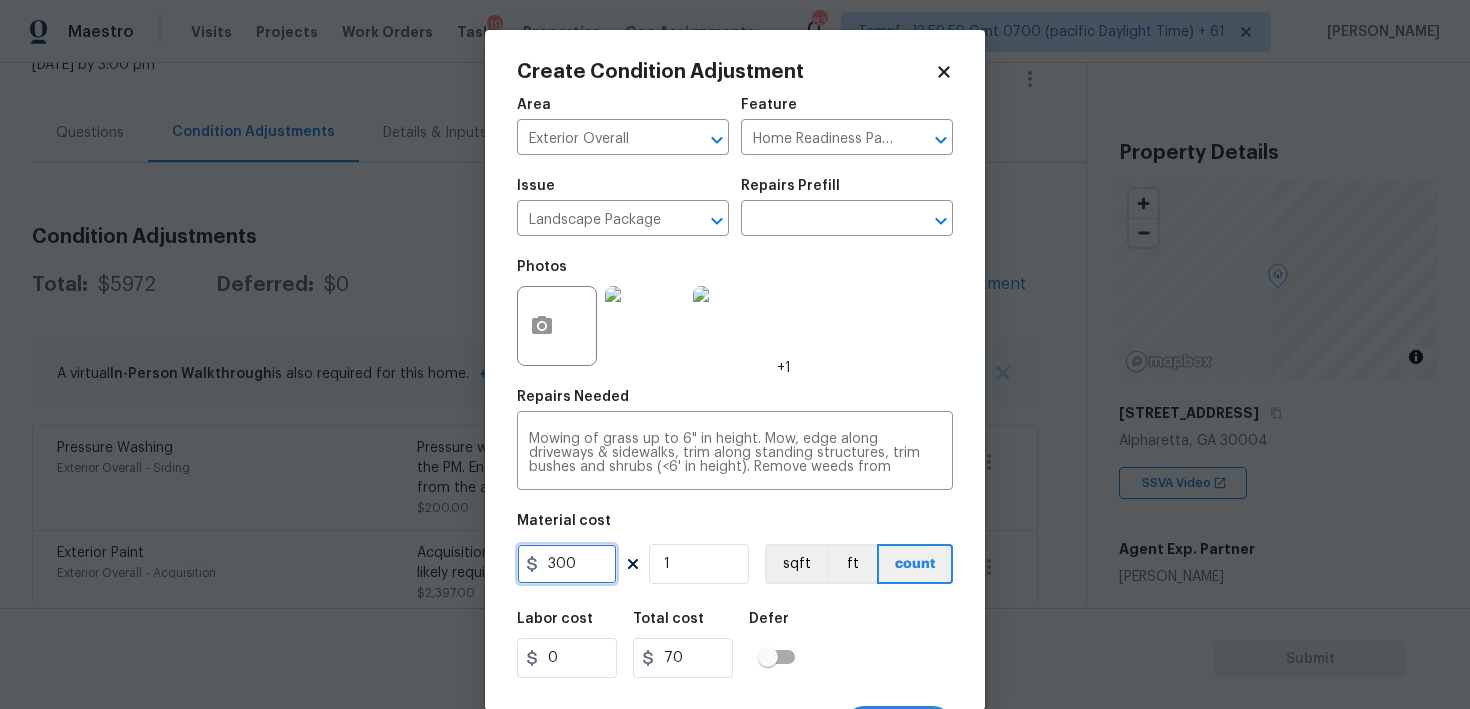 type on "300" 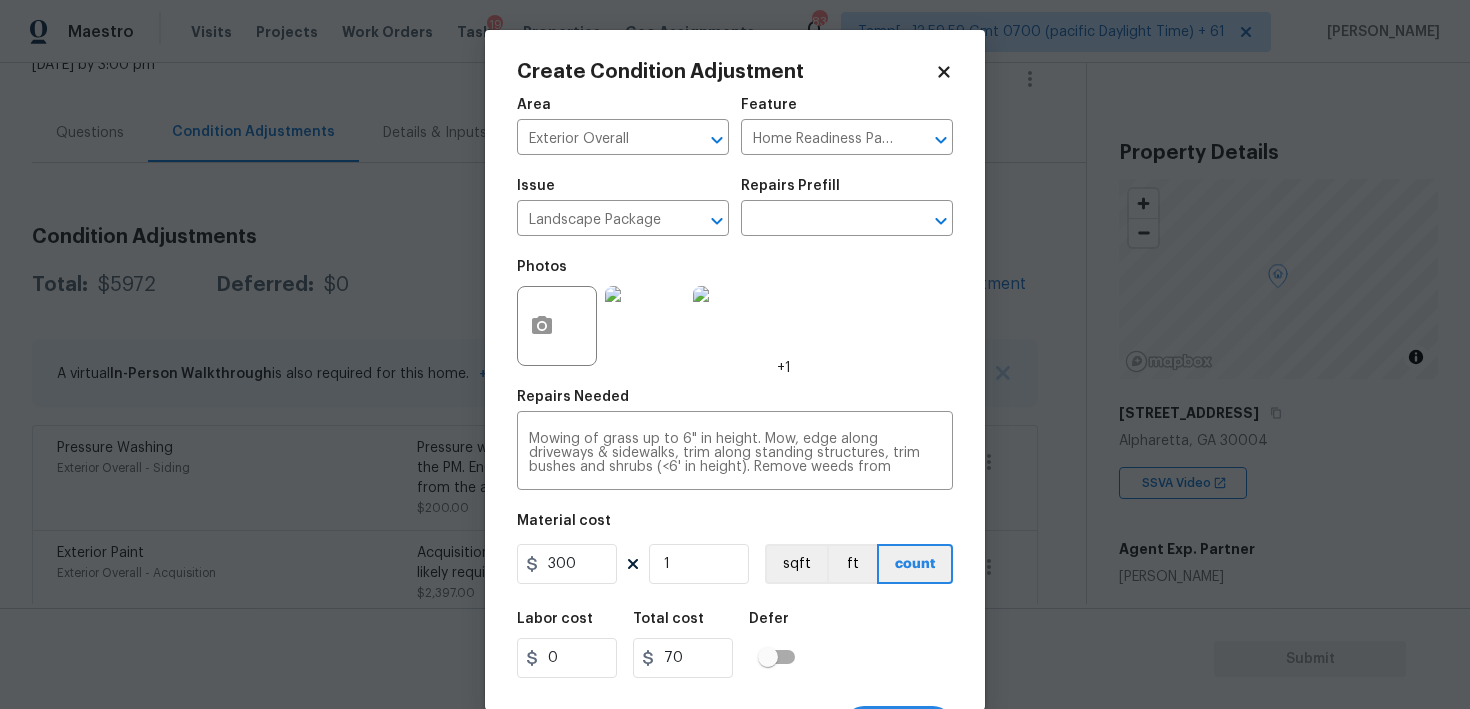 type on "300" 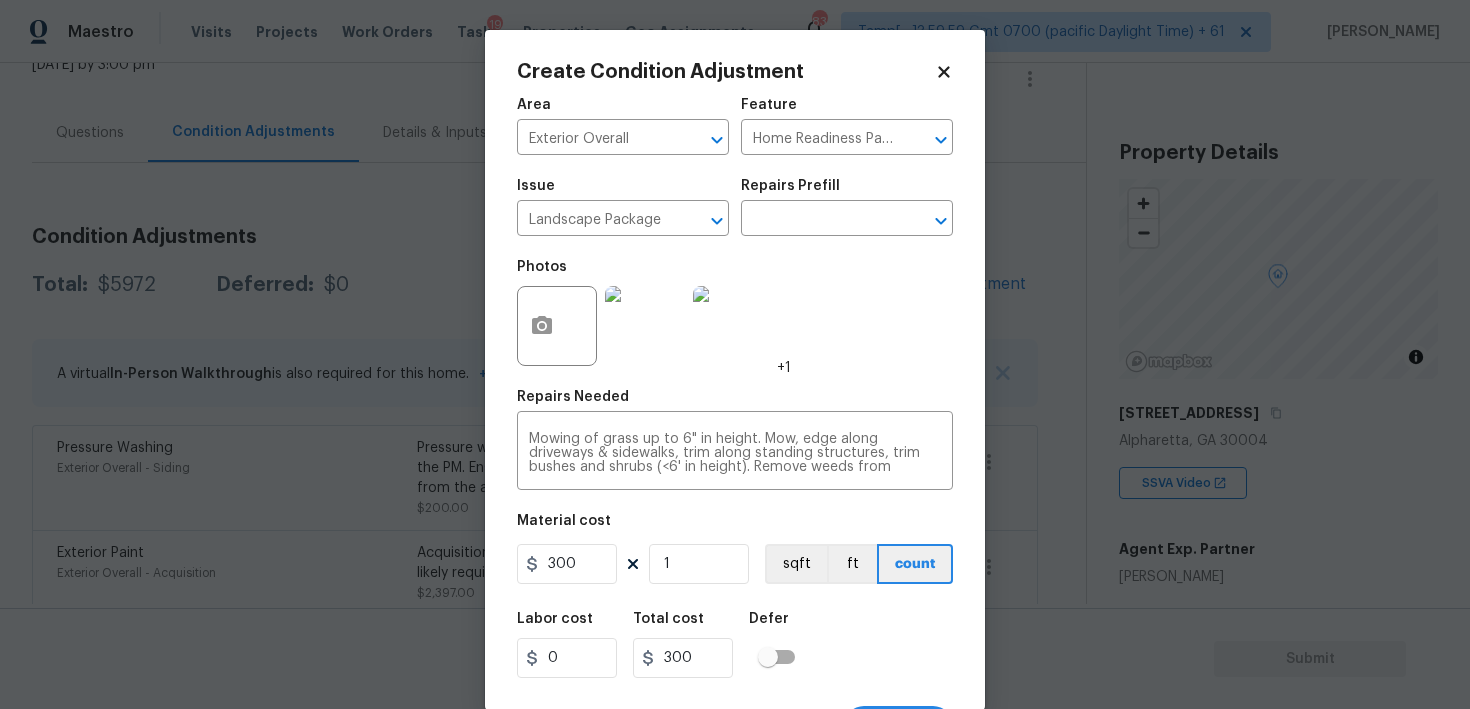 click on "Labor cost 0 Total cost 300 Defer" at bounding box center (735, 645) 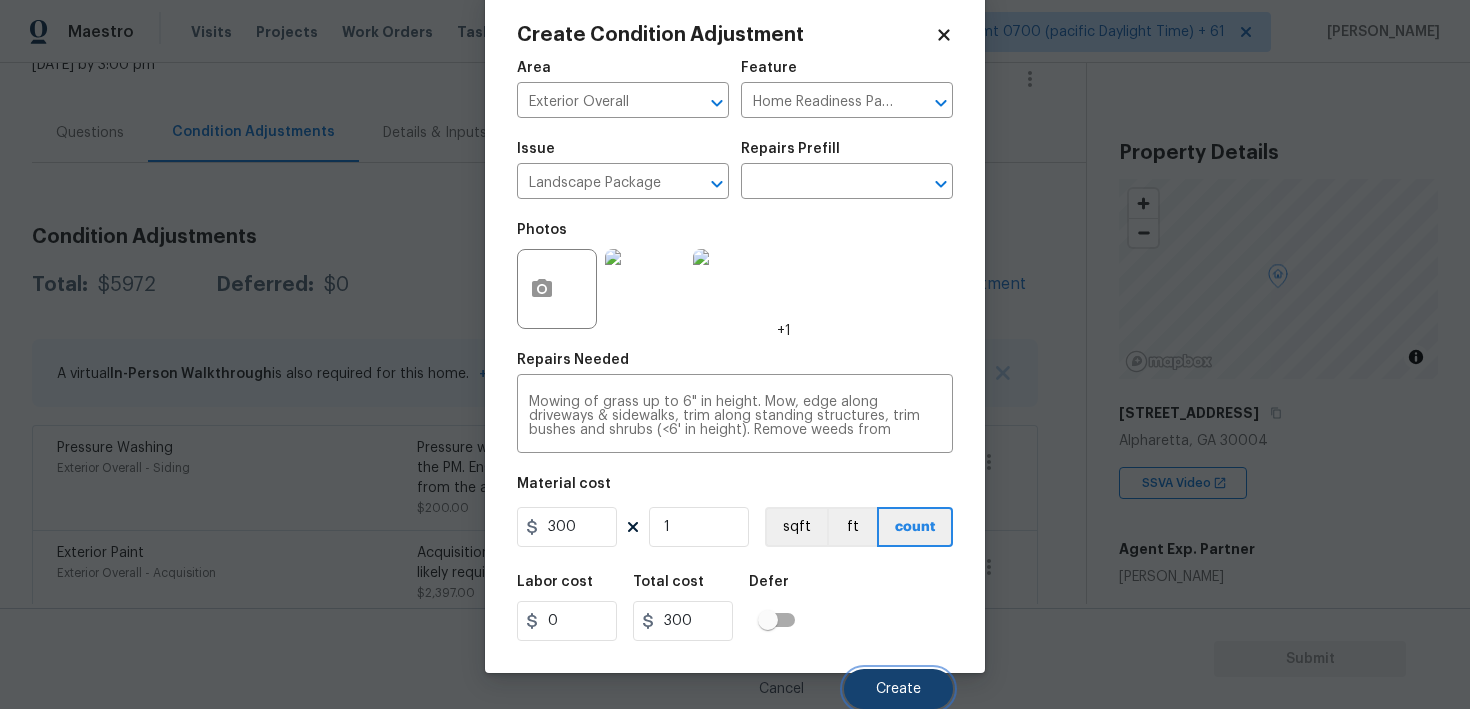 click on "Create" at bounding box center (898, 689) 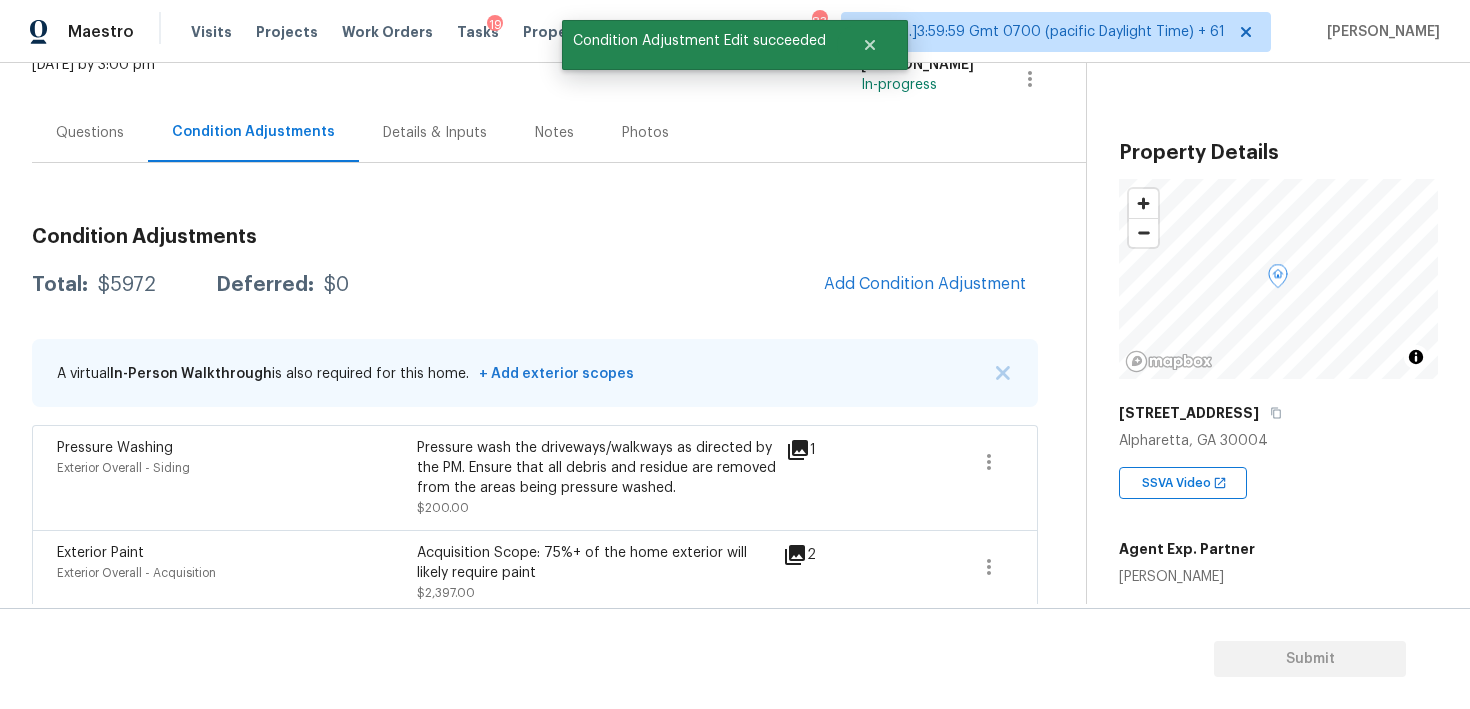 scroll, scrollTop: 0, scrollLeft: 0, axis: both 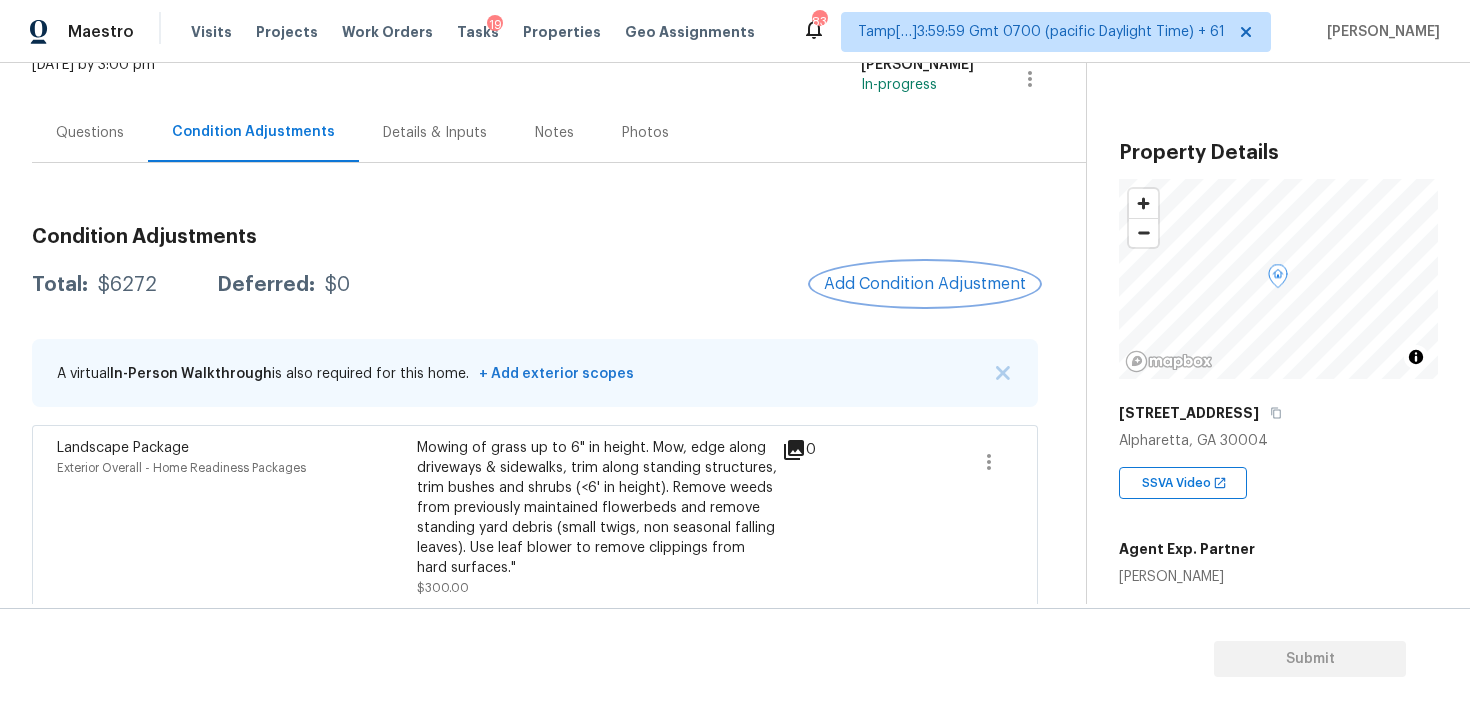 click on "Add Condition Adjustment" at bounding box center (925, 284) 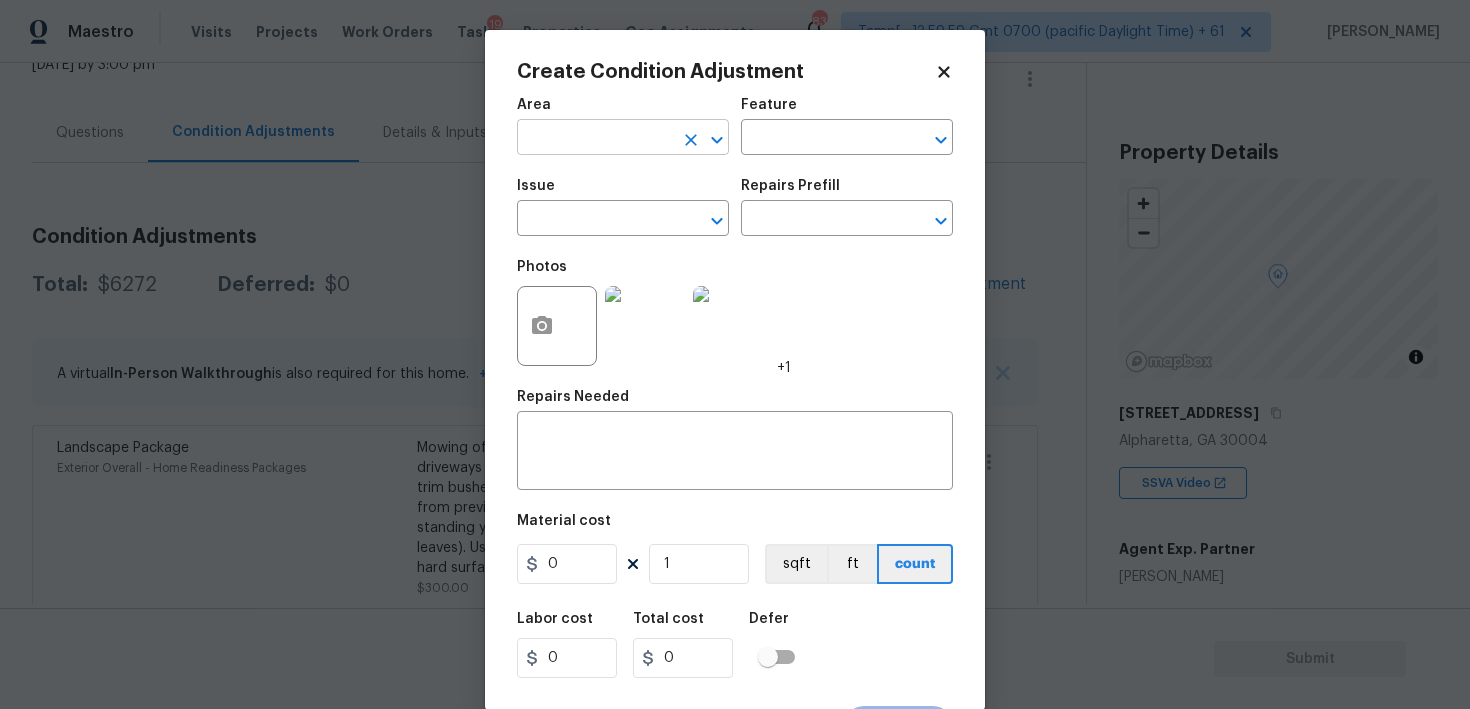click at bounding box center (595, 139) 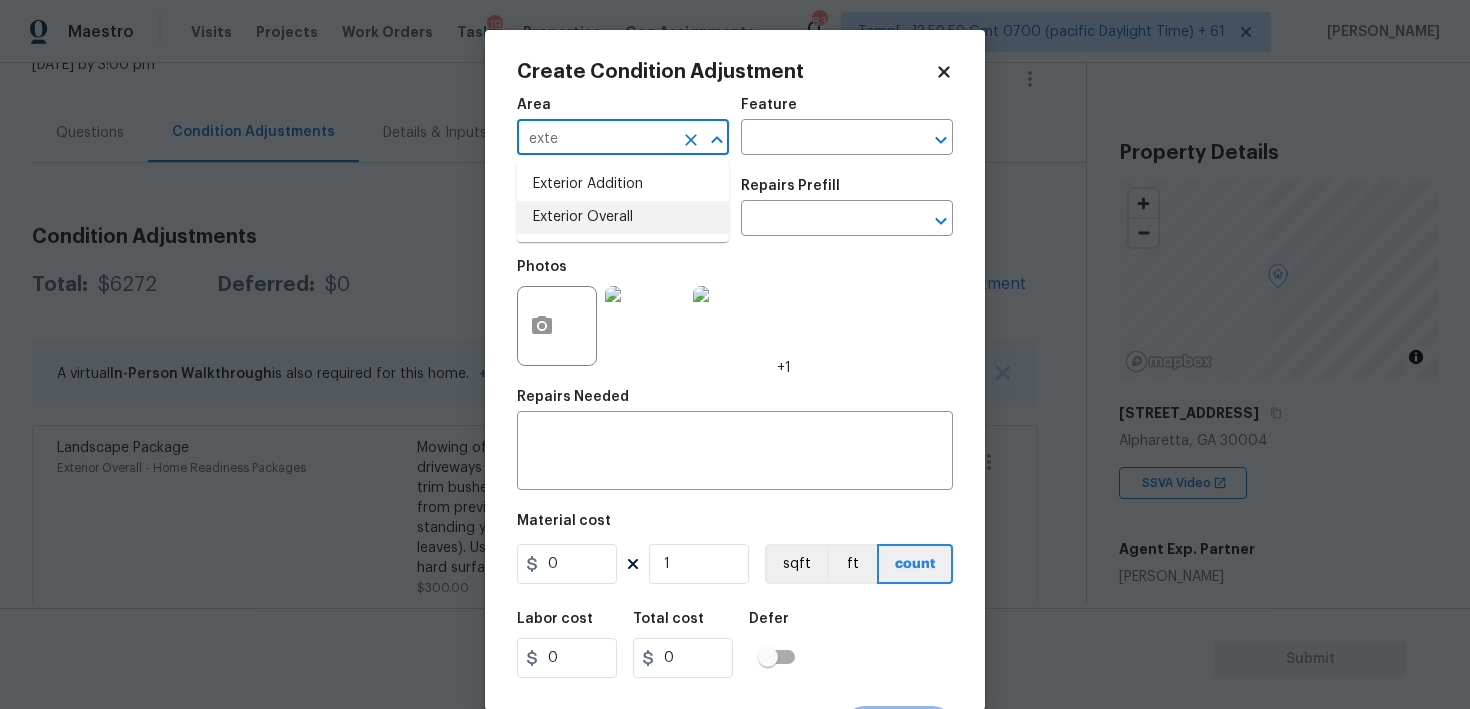 click on "Exterior Overall" at bounding box center (623, 217) 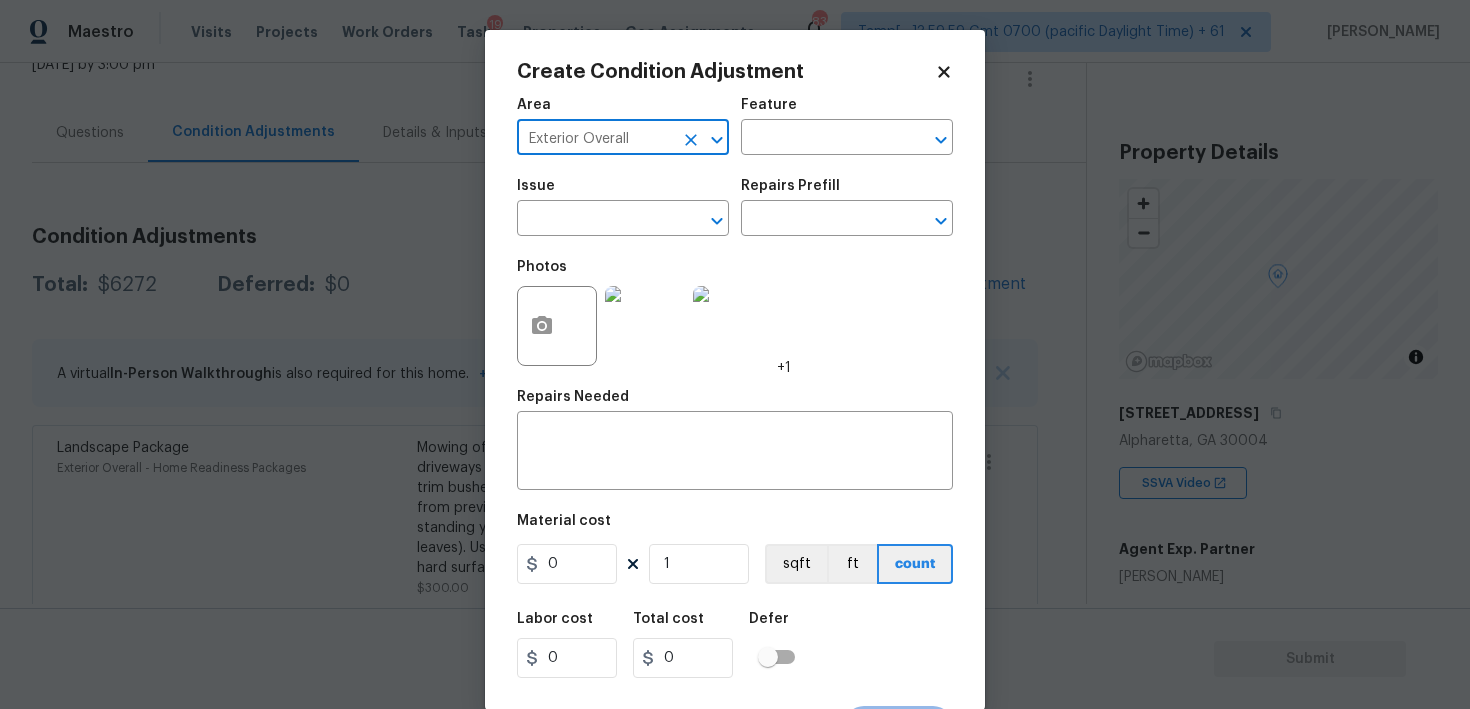 type on "Exterior Overall" 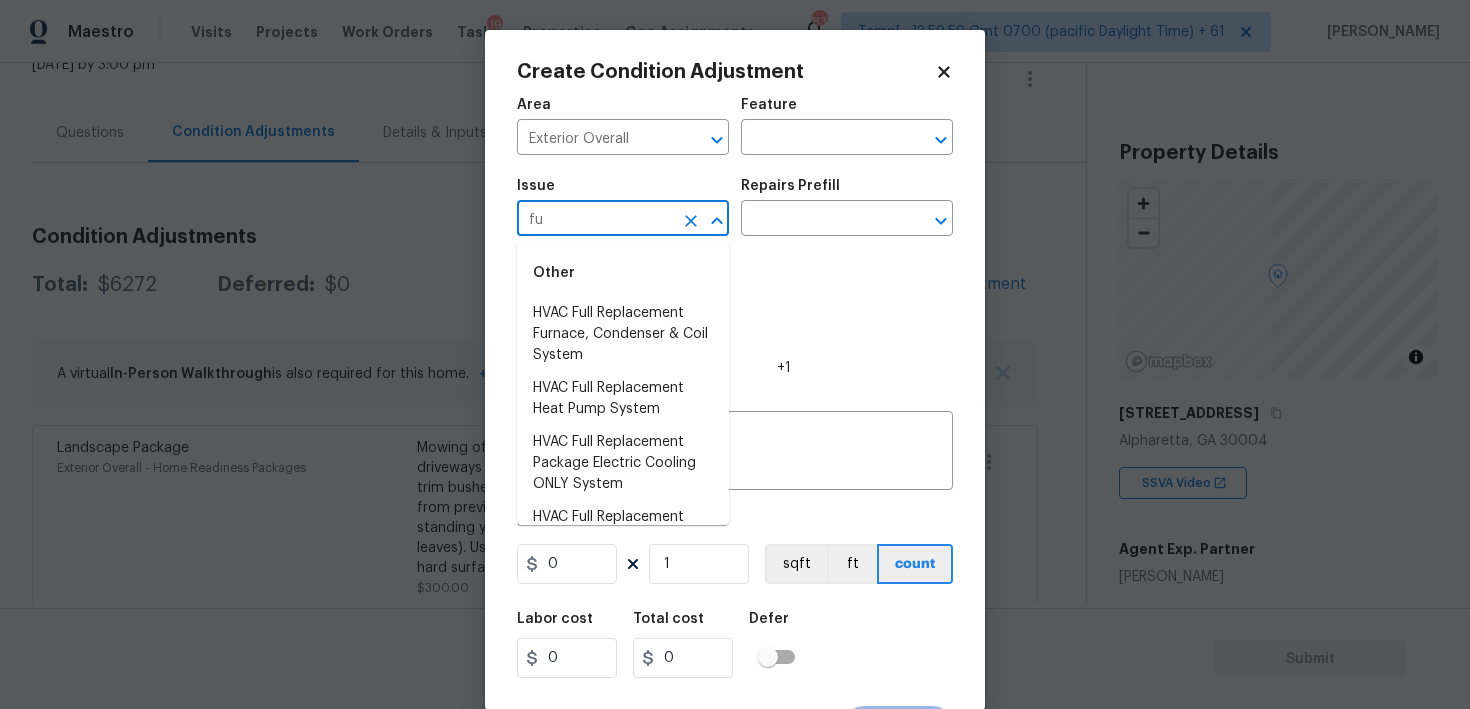 type on "f" 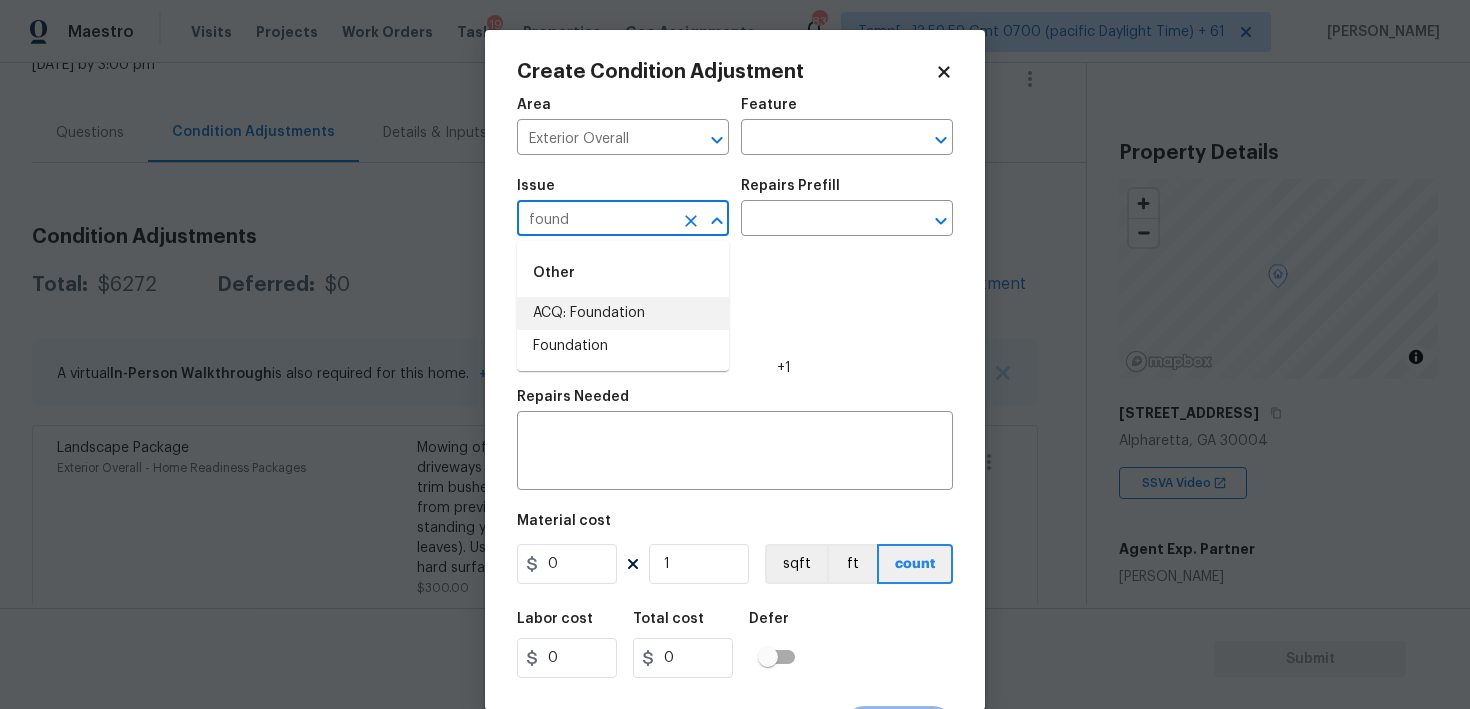 click on "ACQ: Foundation" at bounding box center [623, 313] 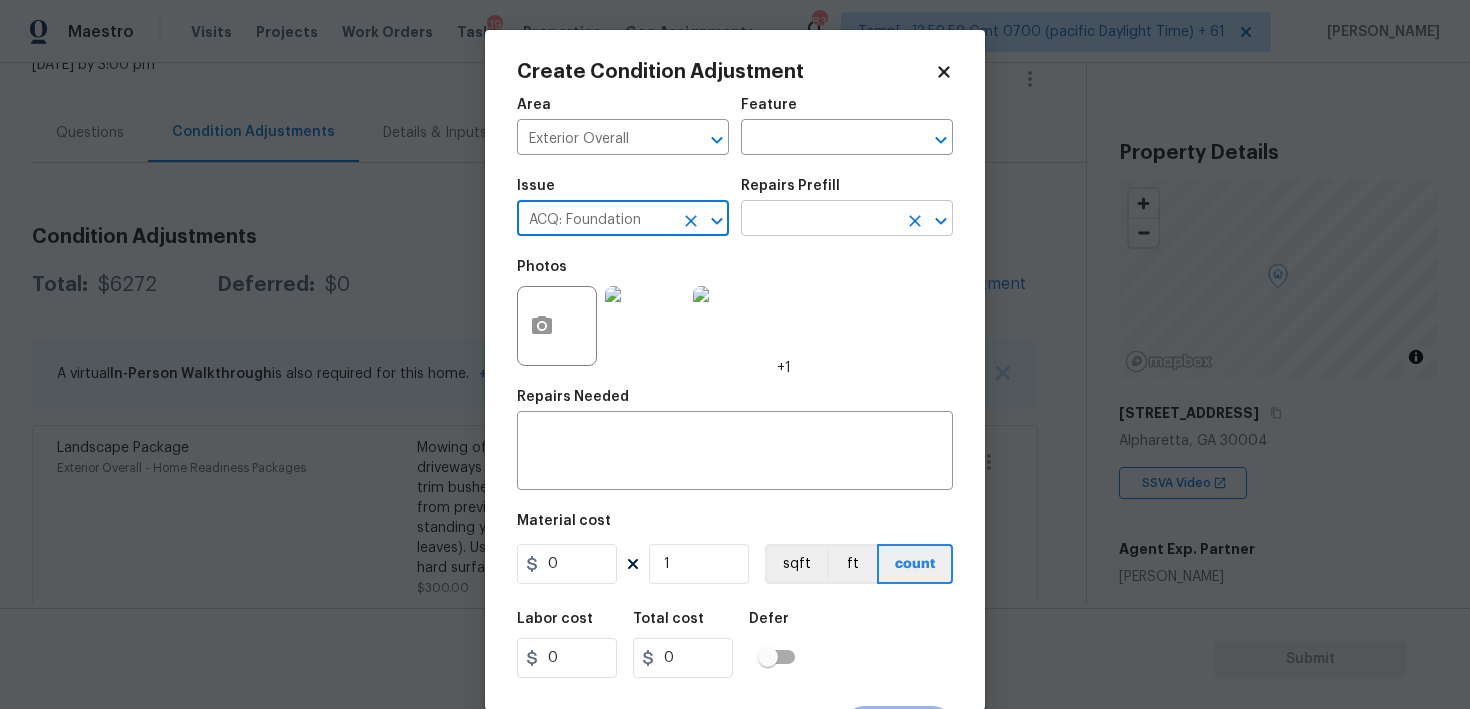type on "ACQ: Foundation" 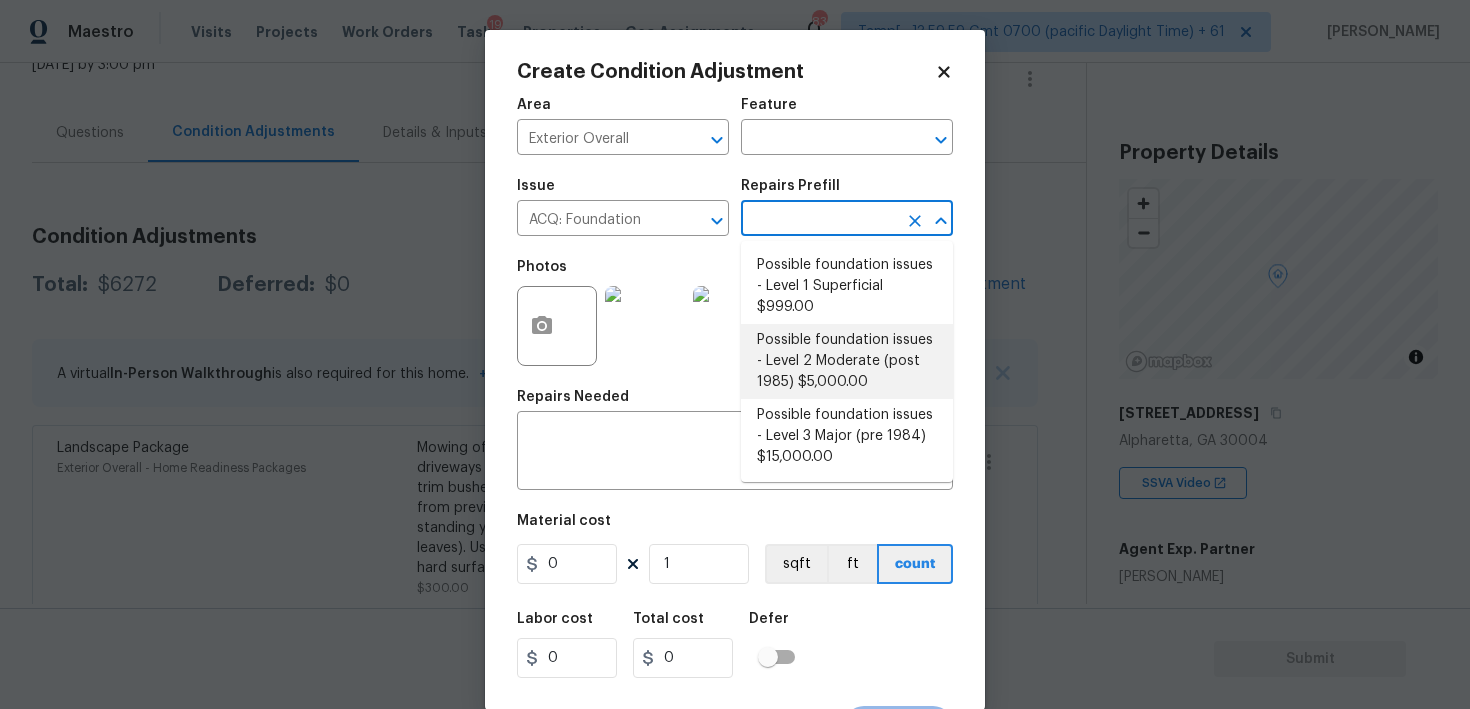 click on "Possible foundation issues - Level 2 Moderate (post 1985) $5,000.00" at bounding box center [847, 361] 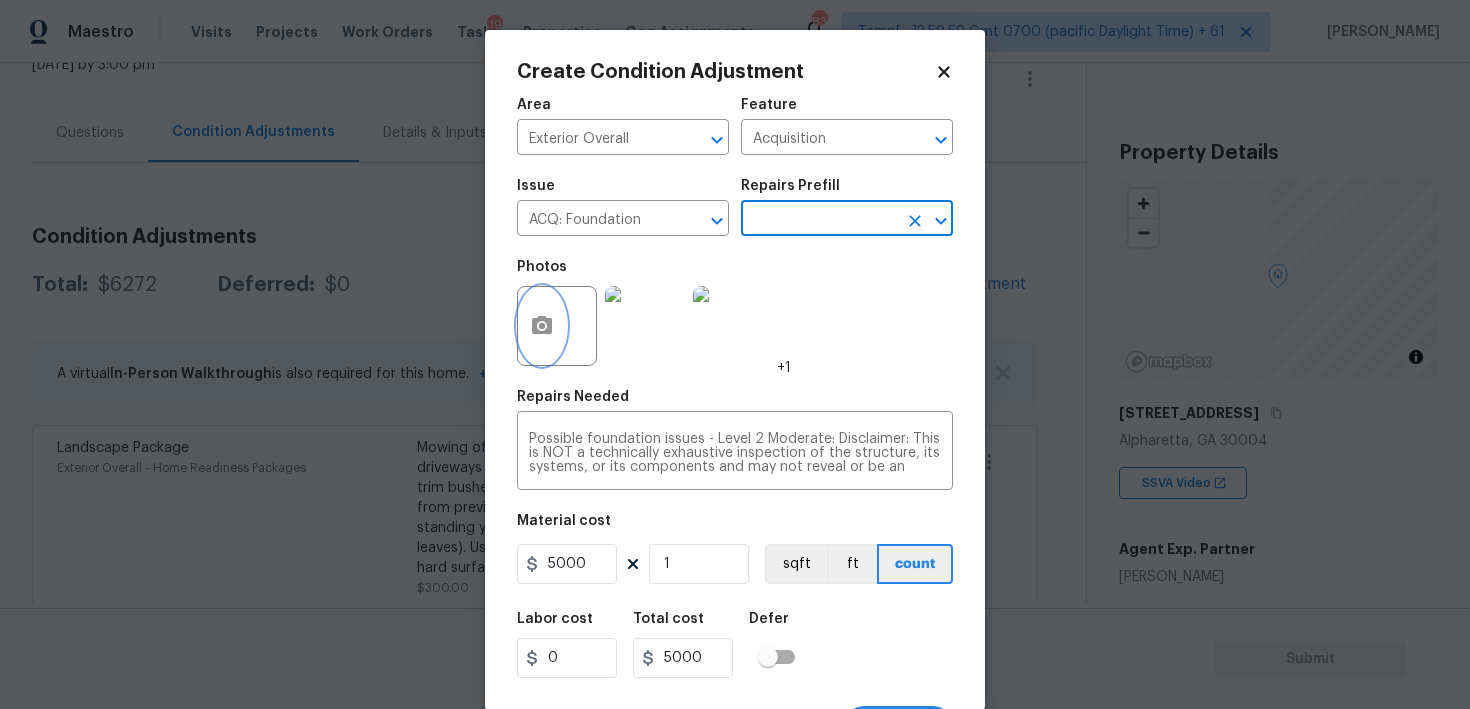 click 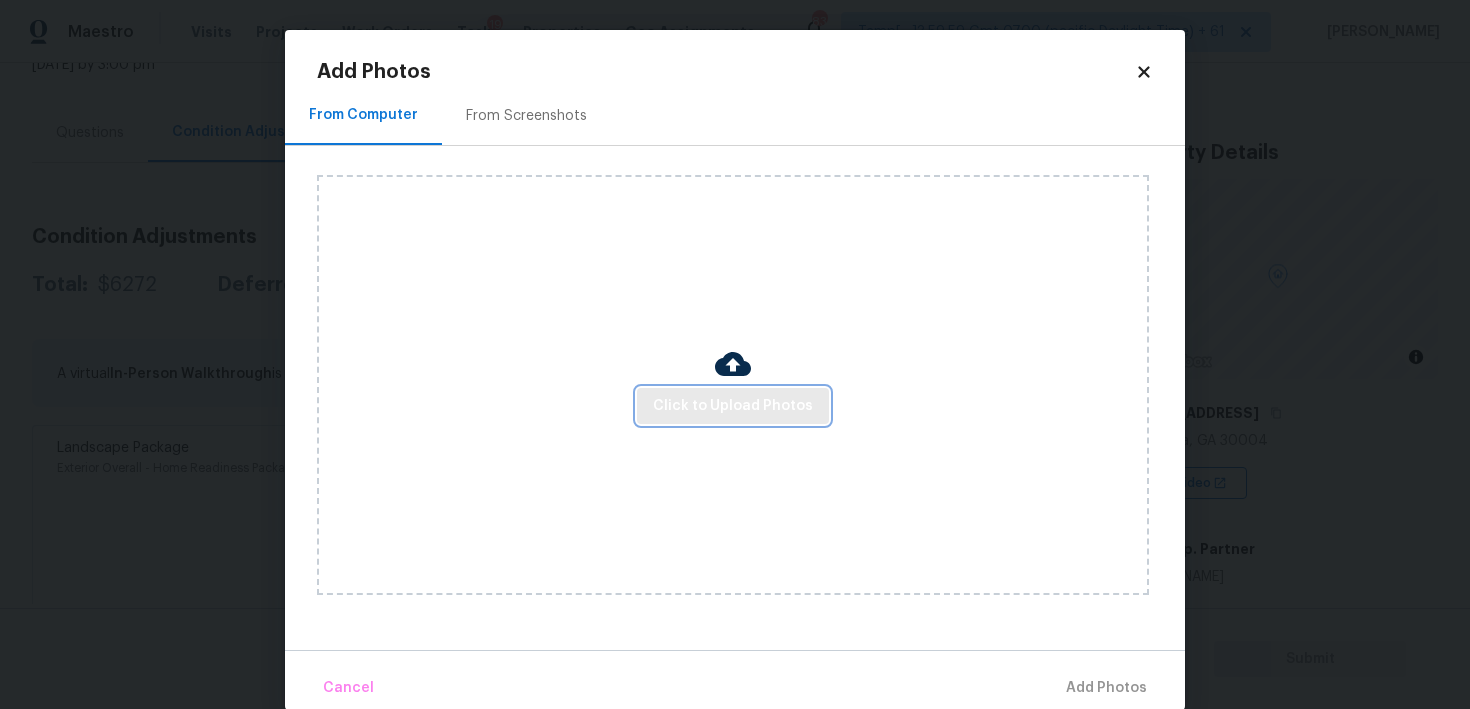 click on "Click to Upload Photos" at bounding box center [733, 406] 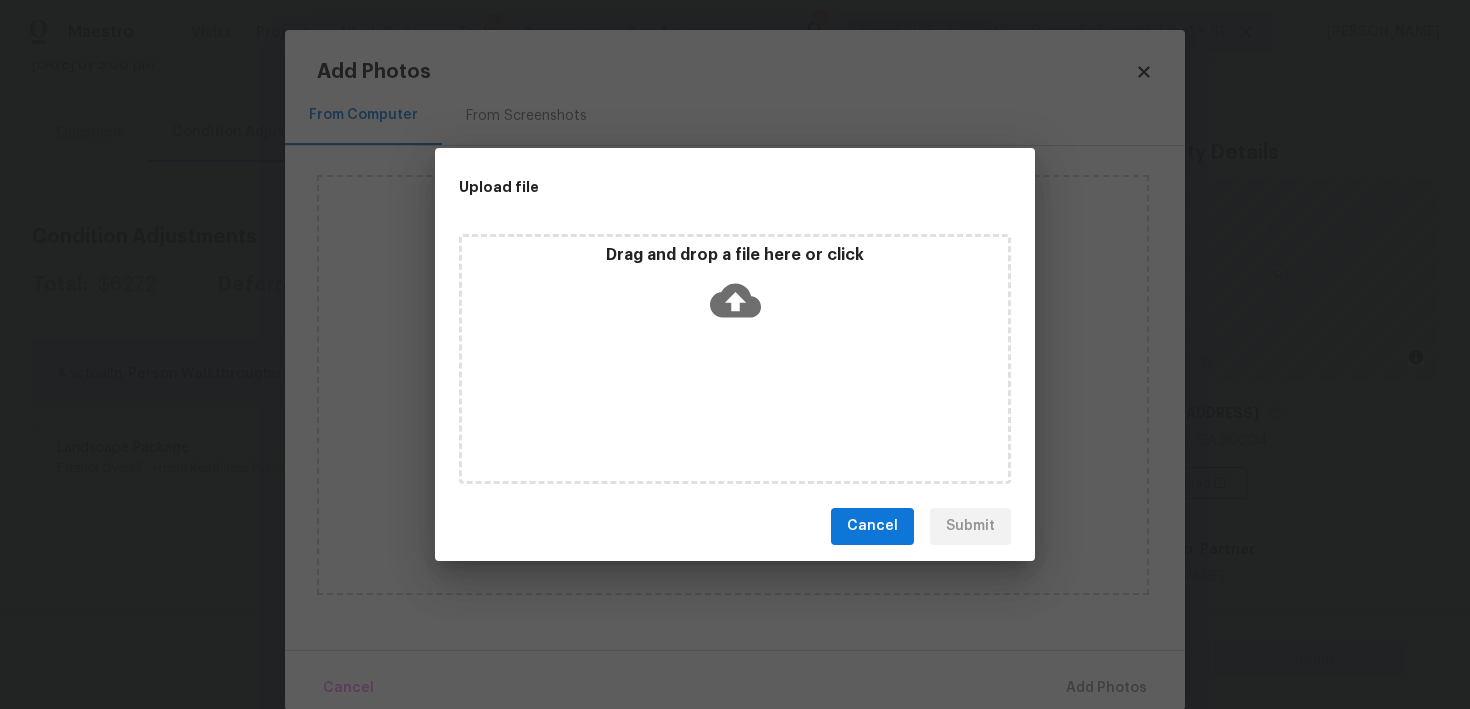click on "Drag and drop a file here or click" at bounding box center (735, 288) 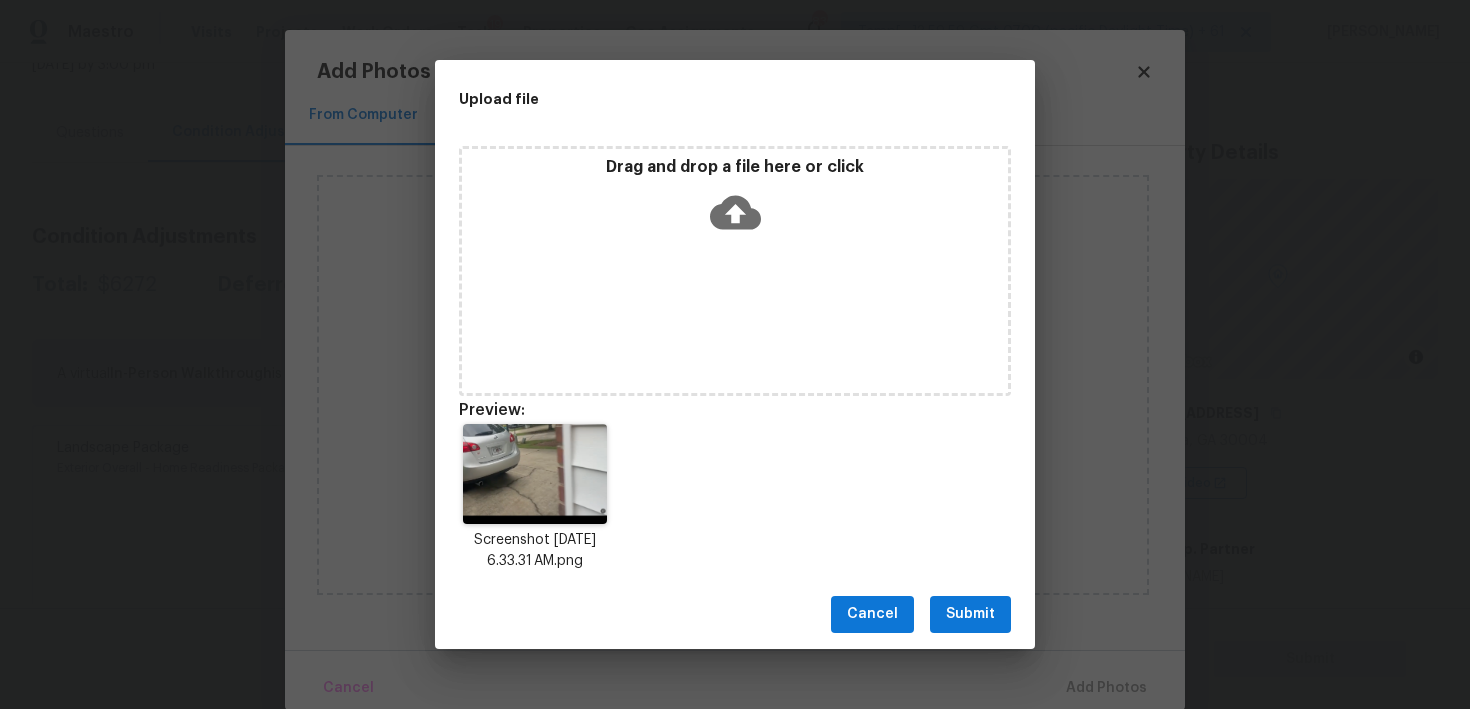 click on "Submit" at bounding box center [970, 614] 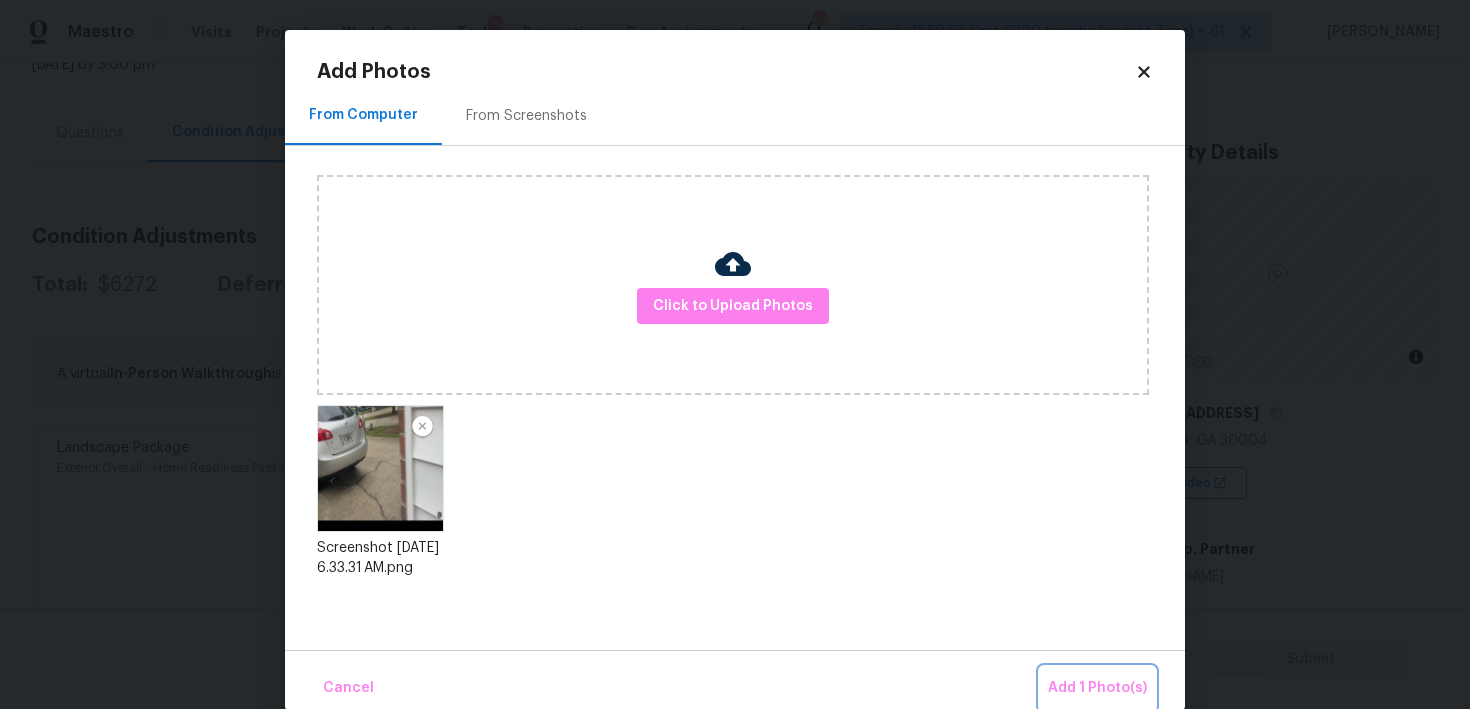 click on "Add 1 Photo(s)" at bounding box center [1097, 688] 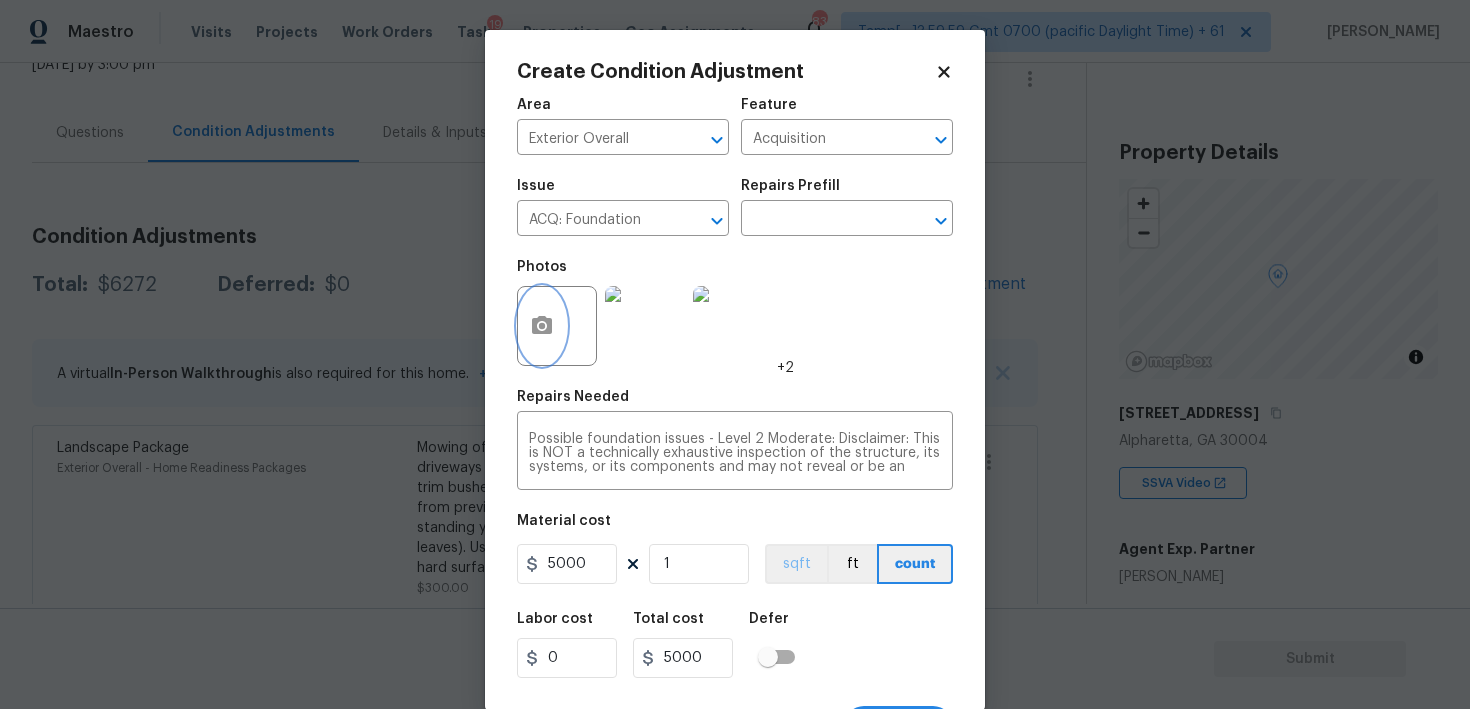 scroll, scrollTop: 38, scrollLeft: 0, axis: vertical 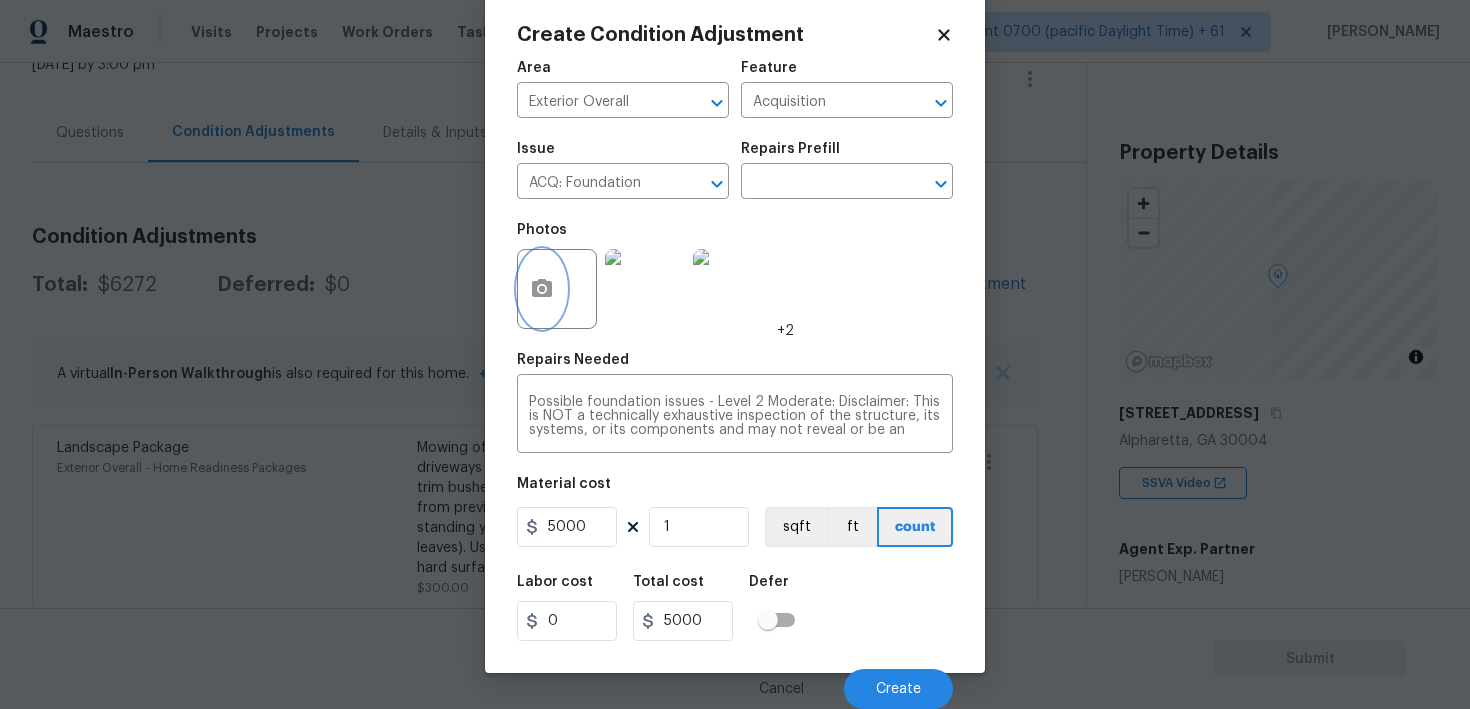 click at bounding box center (542, 289) 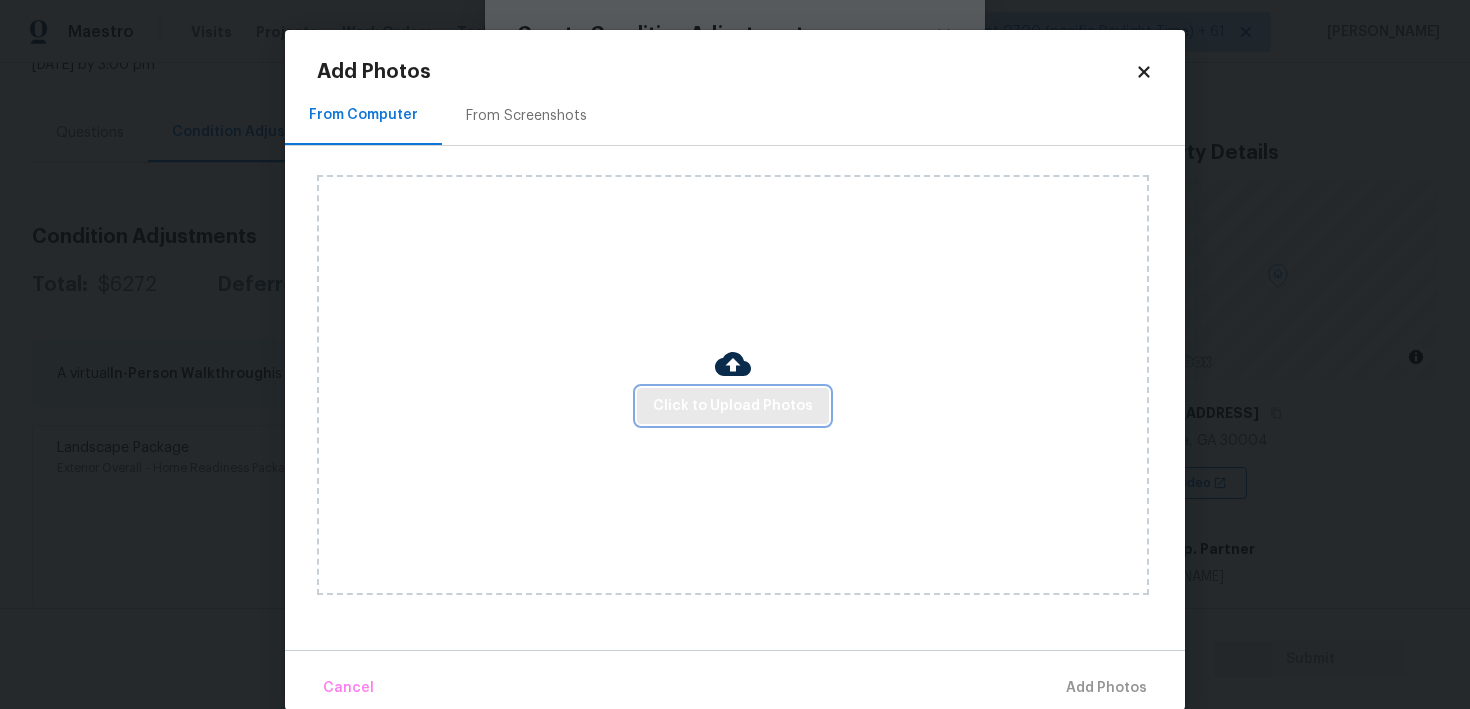 click on "Click to Upload Photos" at bounding box center [733, 406] 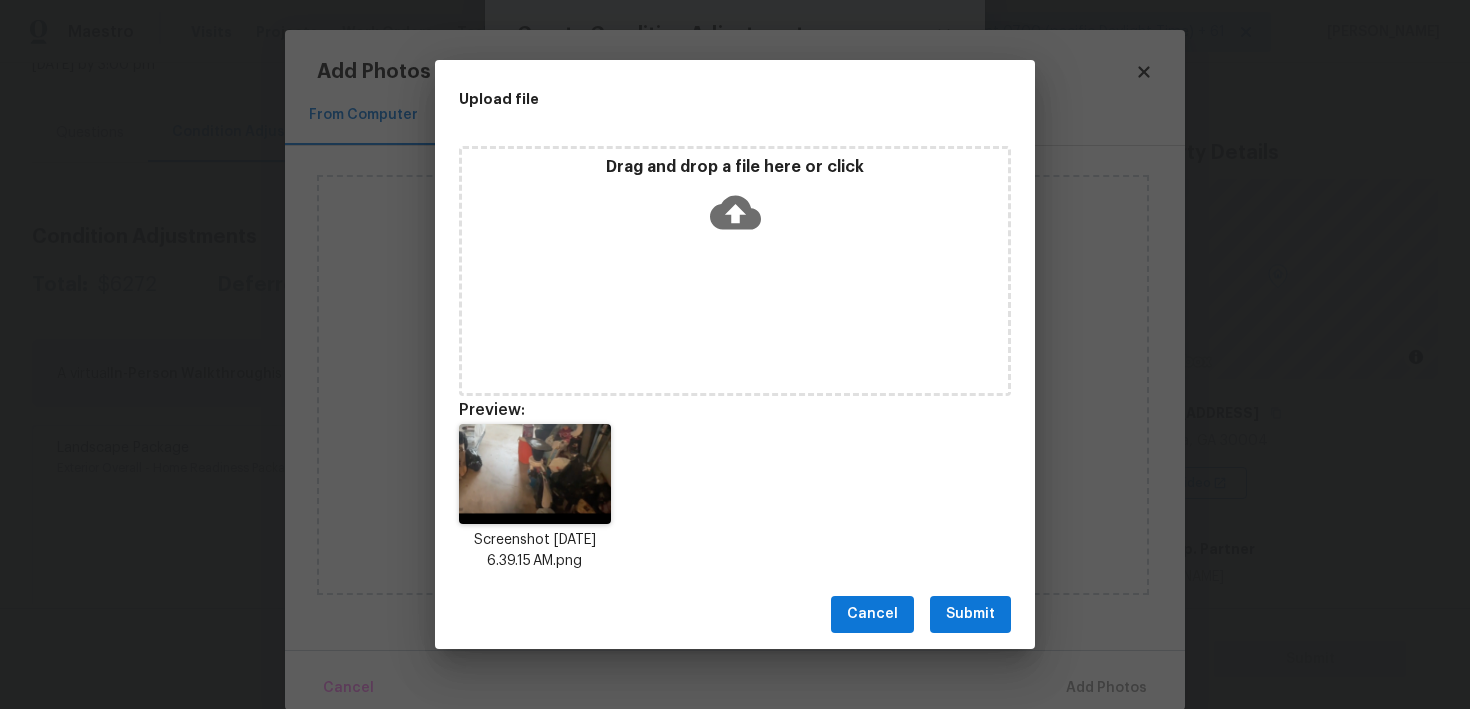 click on "Submit" at bounding box center [970, 614] 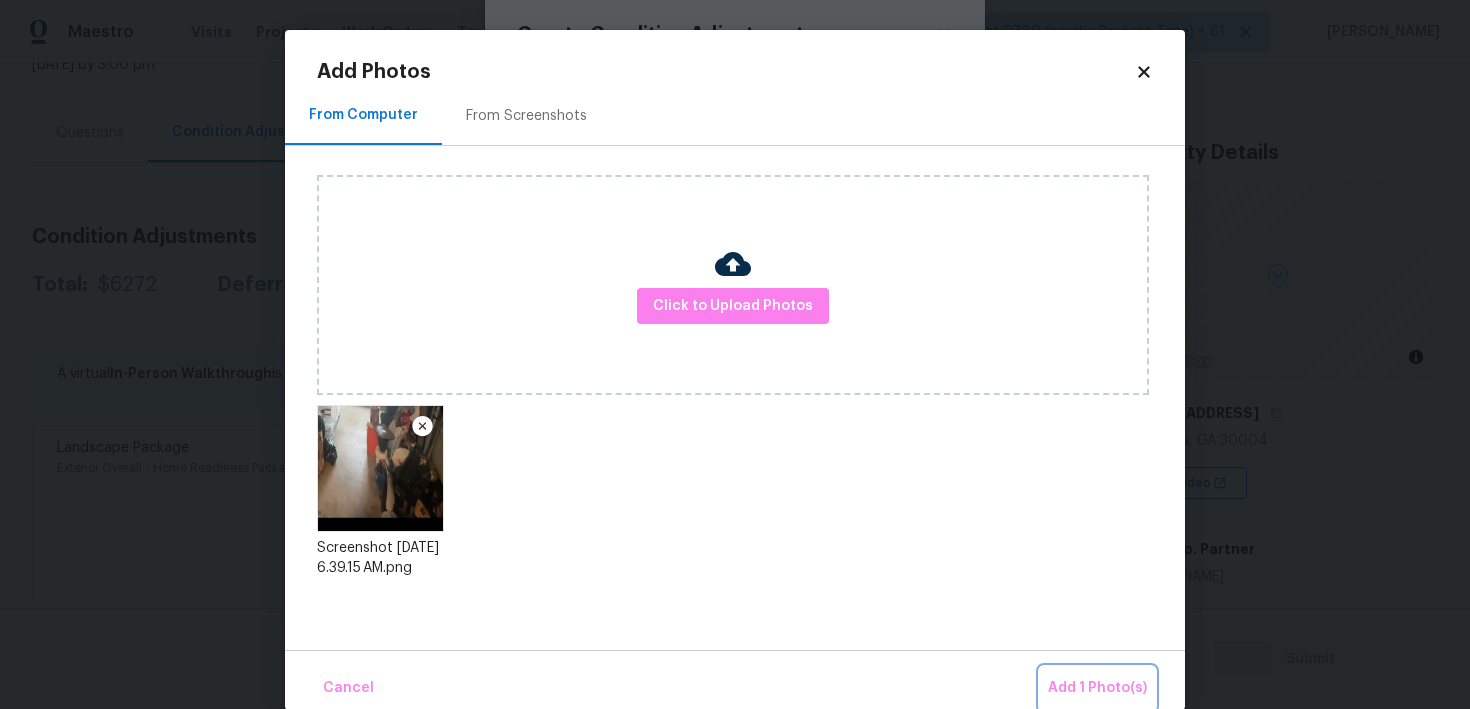 click on "Add 1 Photo(s)" at bounding box center [1097, 688] 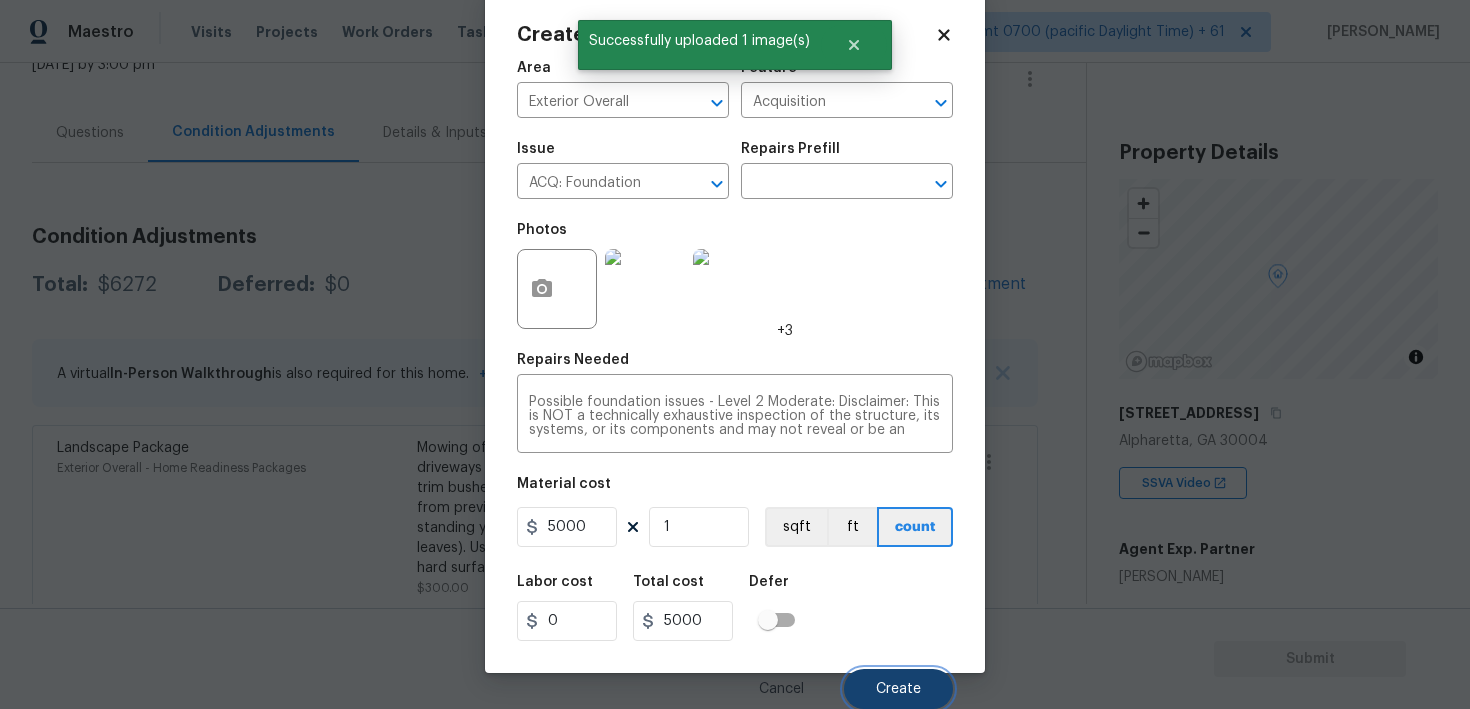 click on "Create" at bounding box center [898, 689] 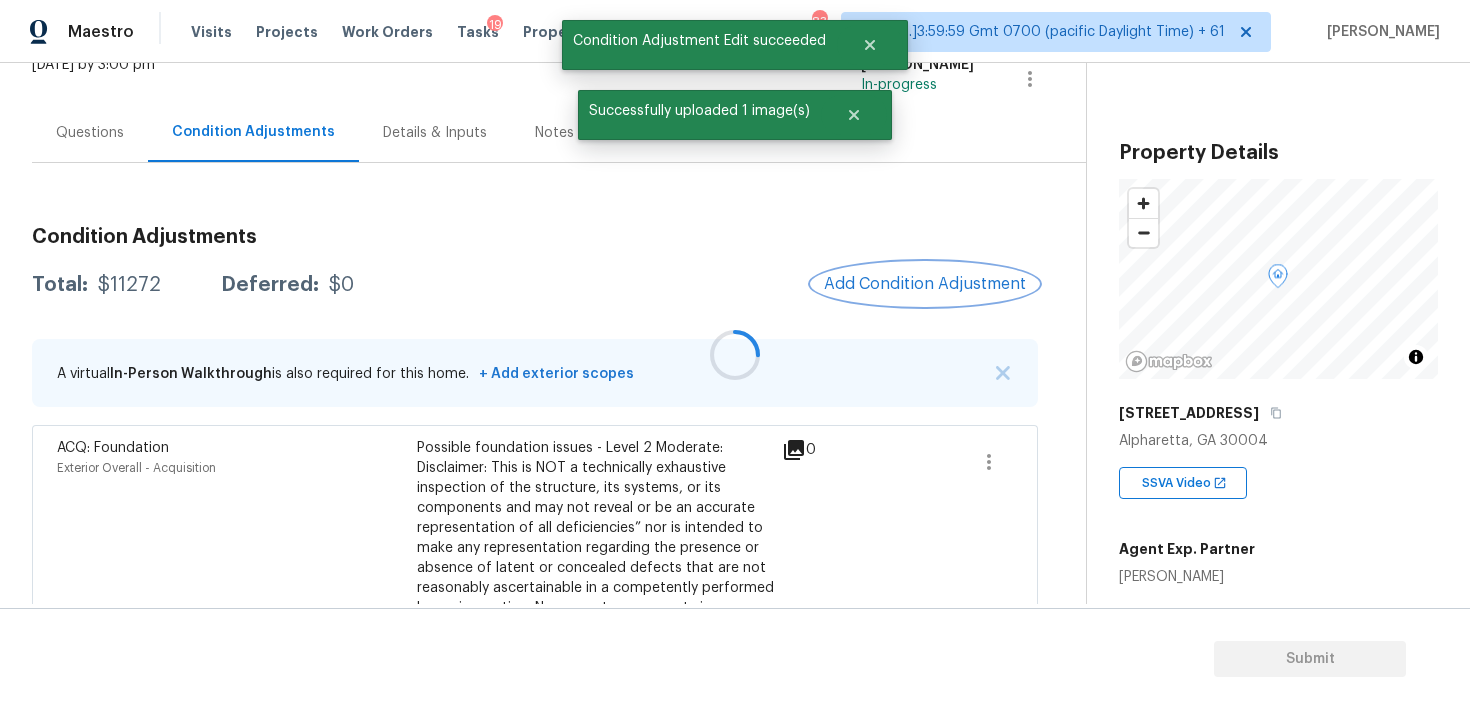scroll, scrollTop: 0, scrollLeft: 0, axis: both 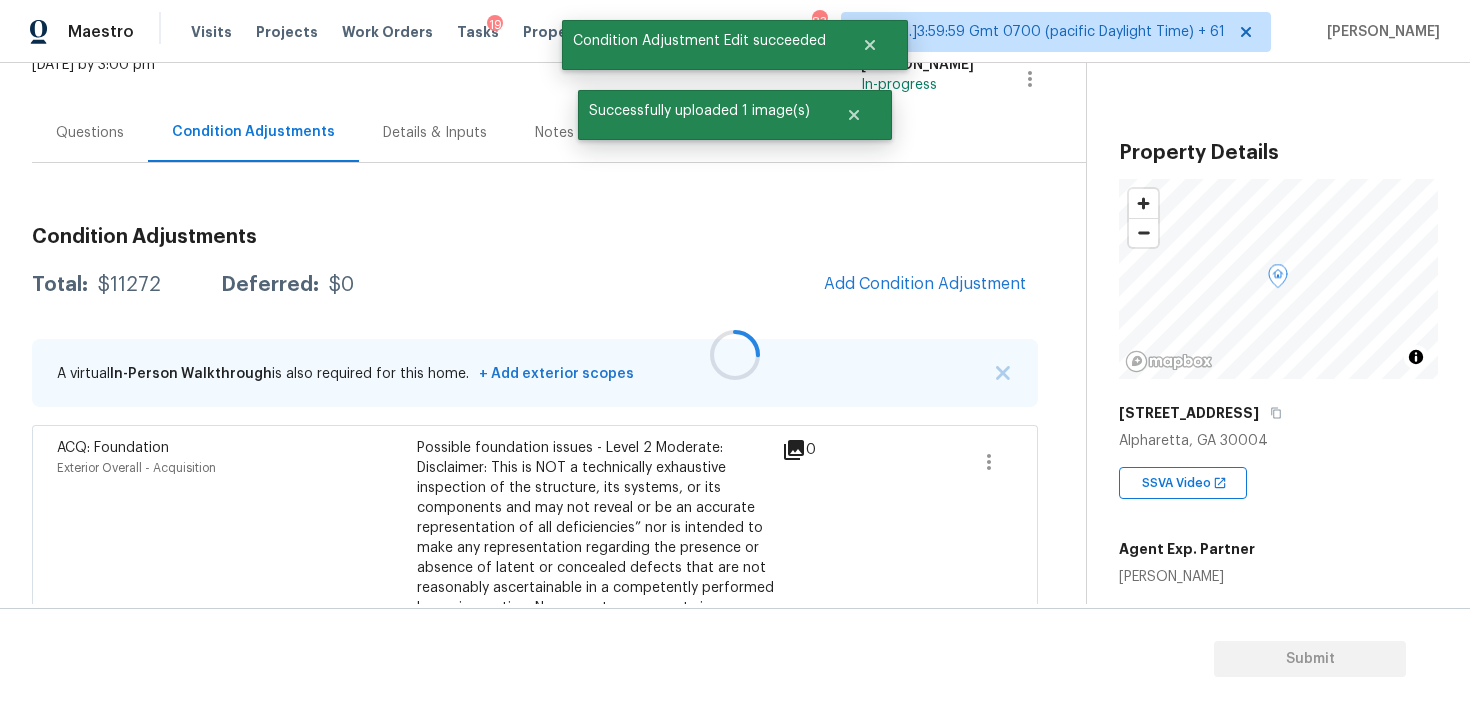 click on "Questions" at bounding box center (90, 132) 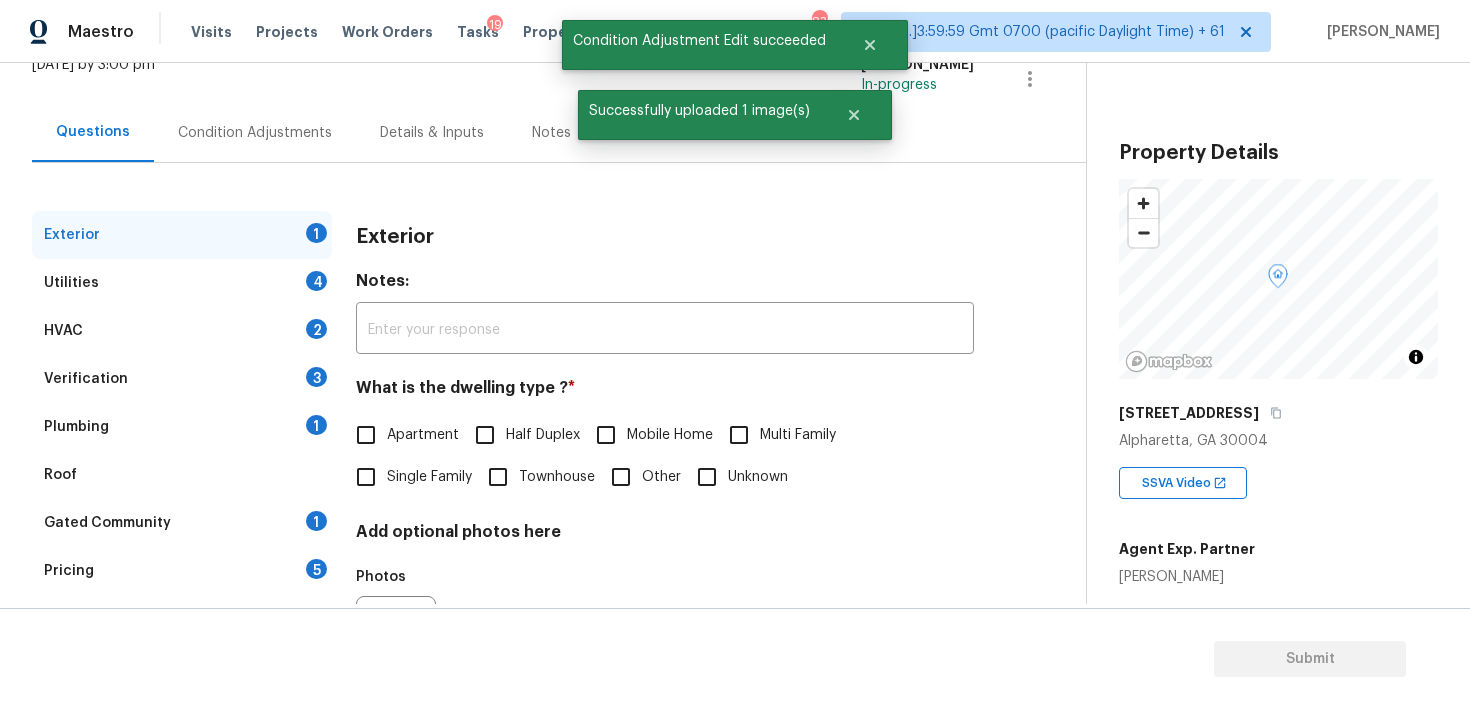 click on "Questions" at bounding box center (93, 132) 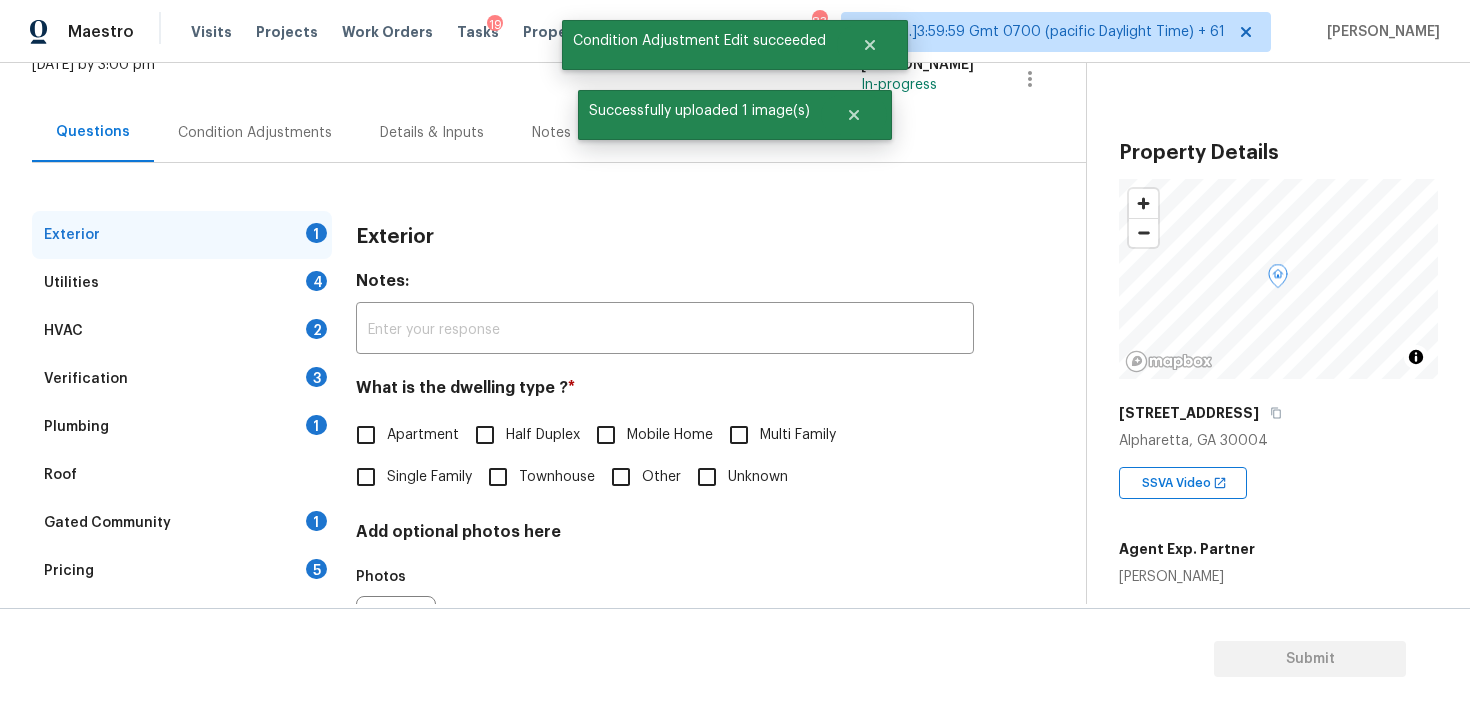 click on "Verification 3" at bounding box center [182, 379] 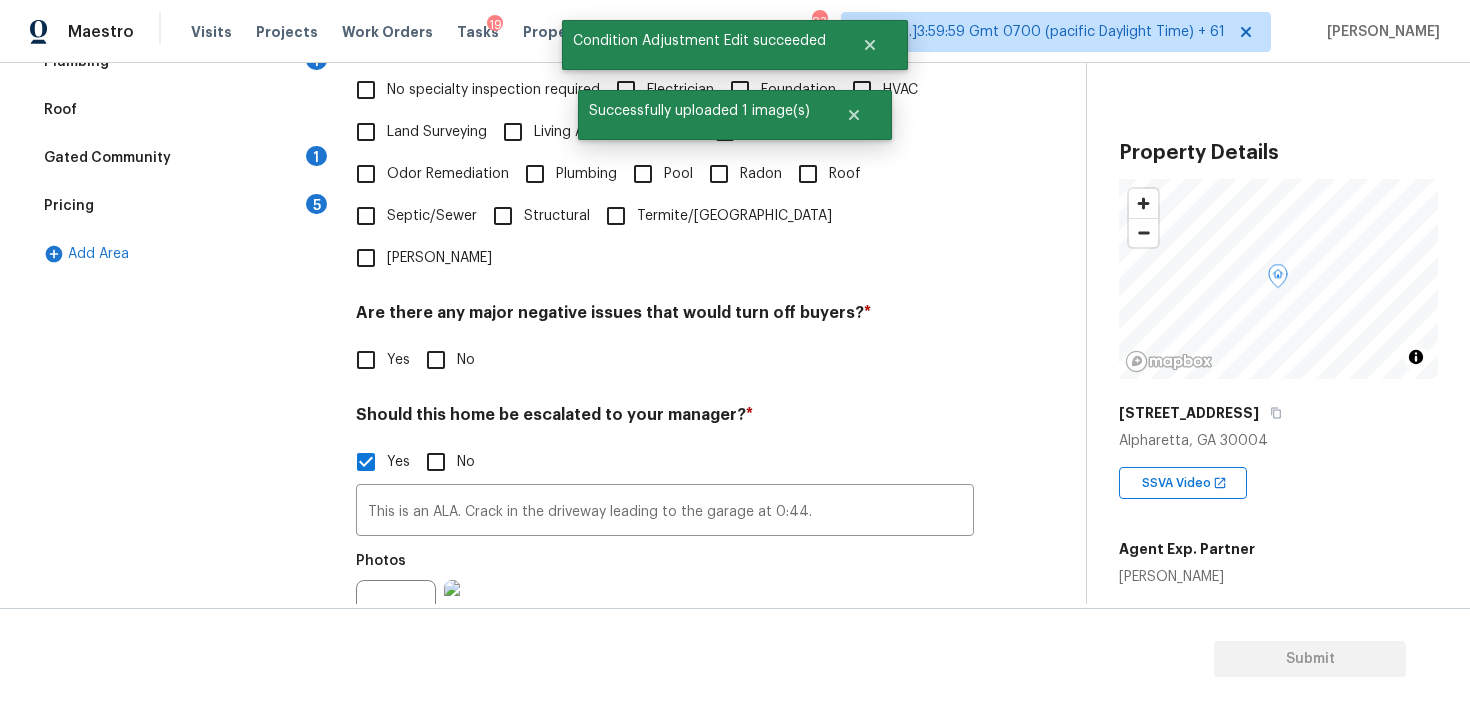 scroll, scrollTop: 506, scrollLeft: 0, axis: vertical 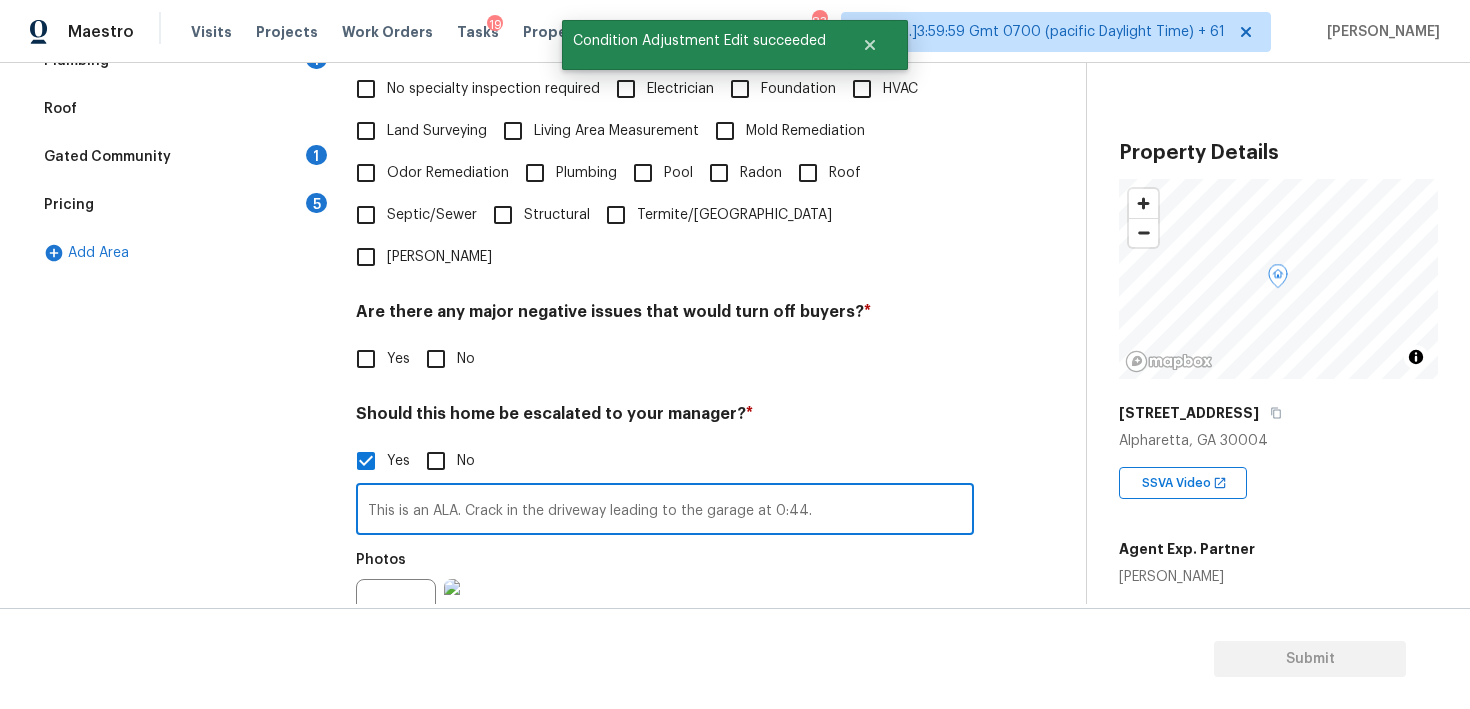 click on "This is an ALA. Crack in the driveway leading to the garage at 0:44." at bounding box center [665, 511] 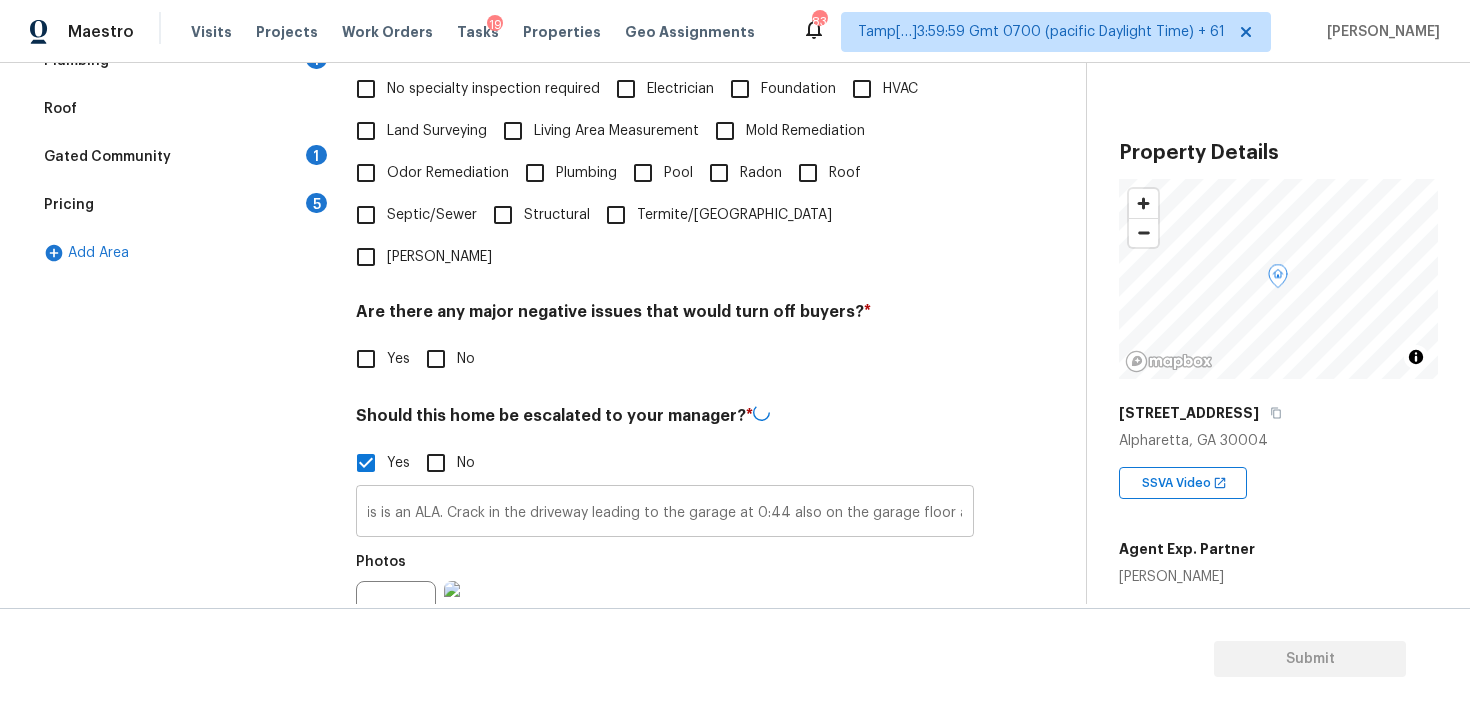 scroll, scrollTop: 0, scrollLeft: 0, axis: both 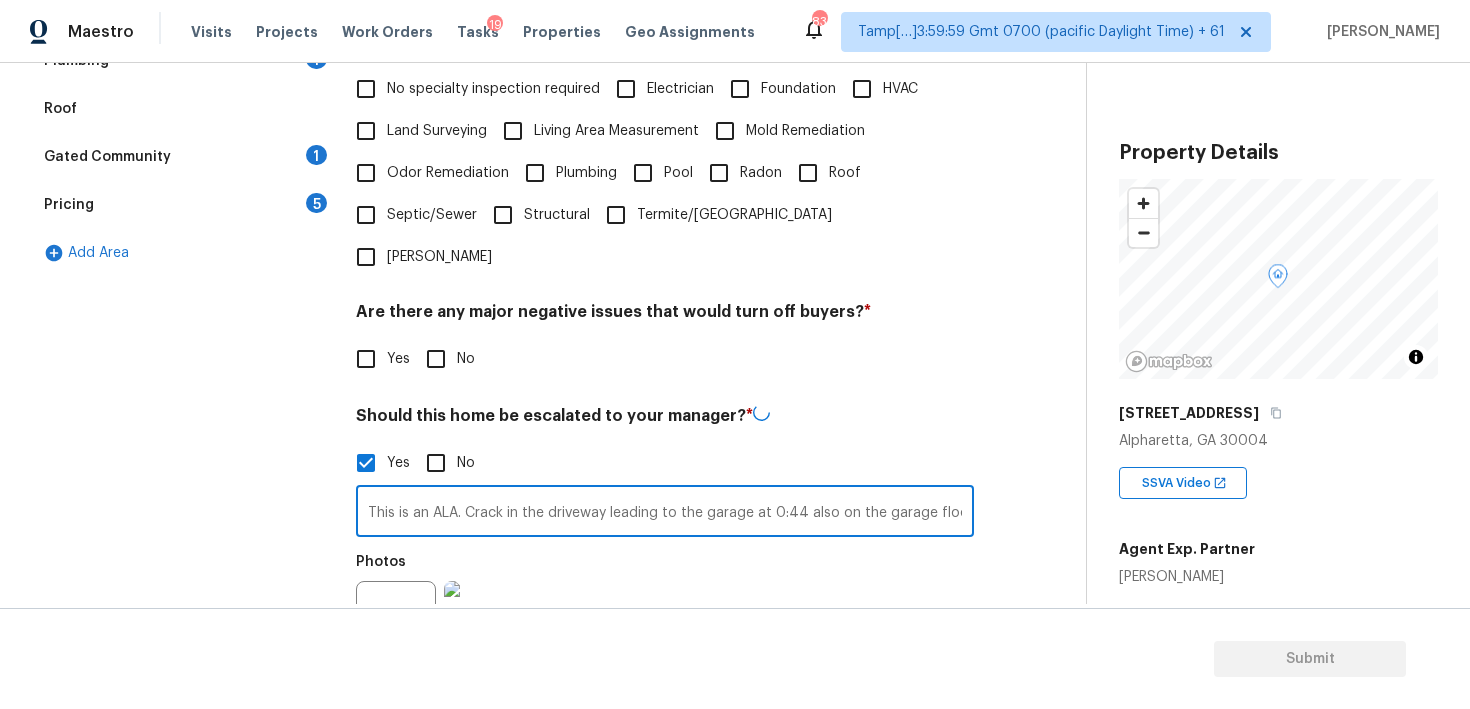 click on "This is an ALA. Crack in the driveway leading to the garage at 0:44 also on the garage floor at" at bounding box center (665, 513) 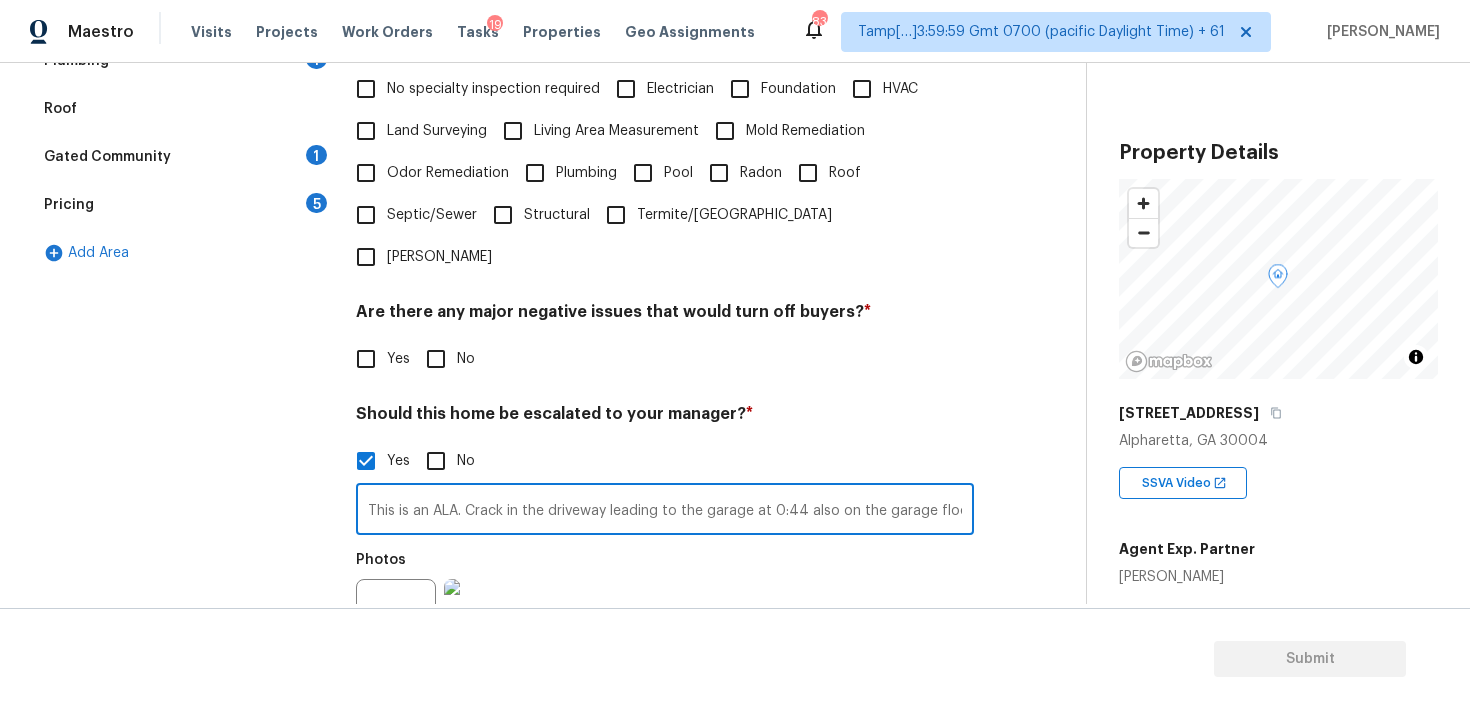 click on "This is an ALA. Crack in the driveway leading to the garage at 0:44 also on the garage floor at" at bounding box center (665, 511) 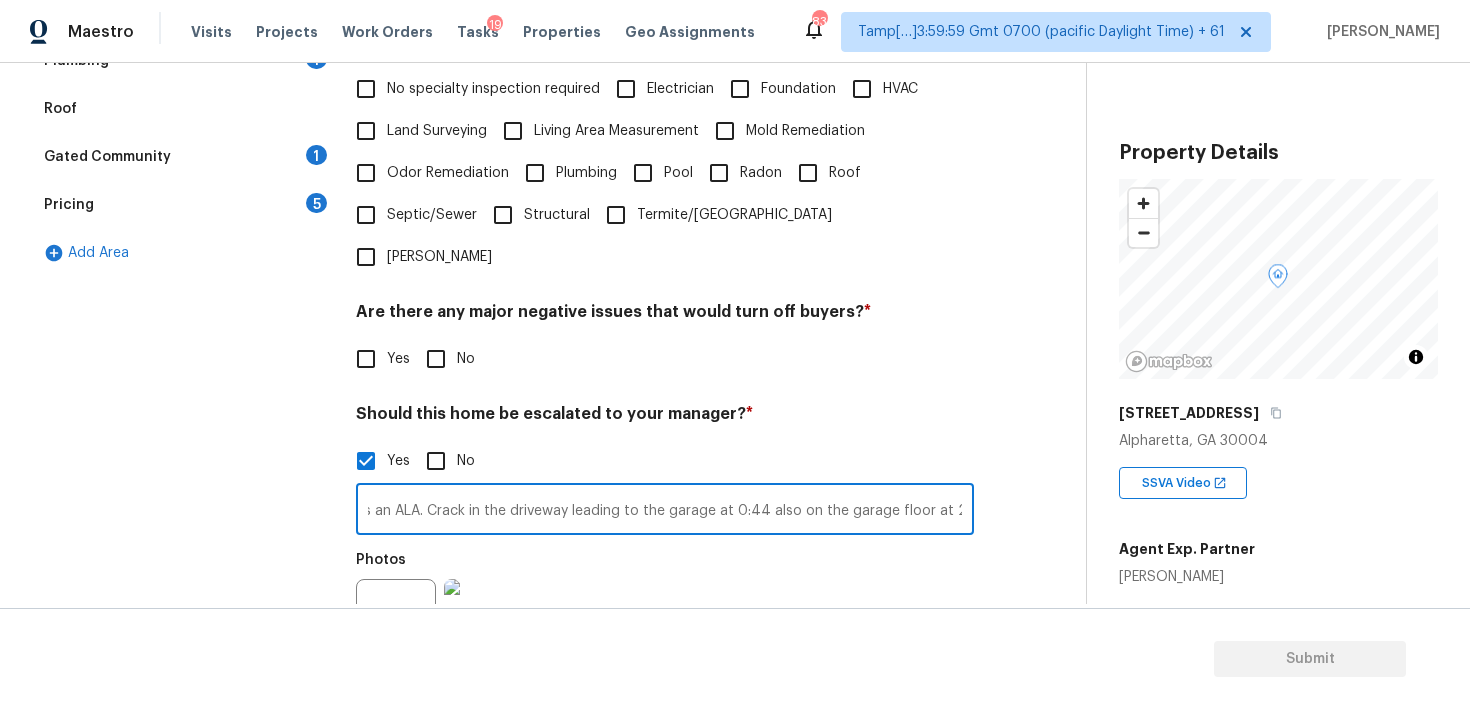scroll, scrollTop: 0, scrollLeft: 43, axis: horizontal 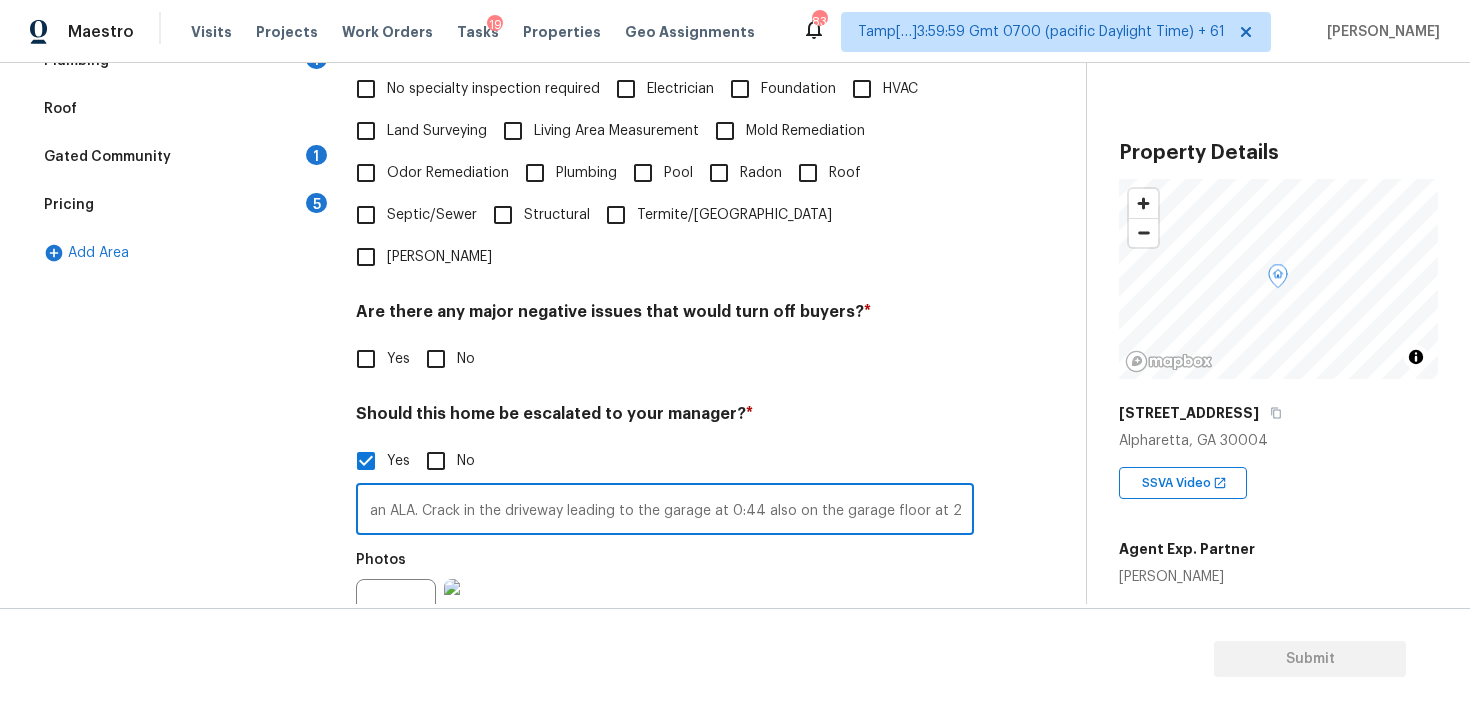 type on "This is an ALA. Crack in the driveway leading to the garage at 0:44 also on the garage floor at 2:41" 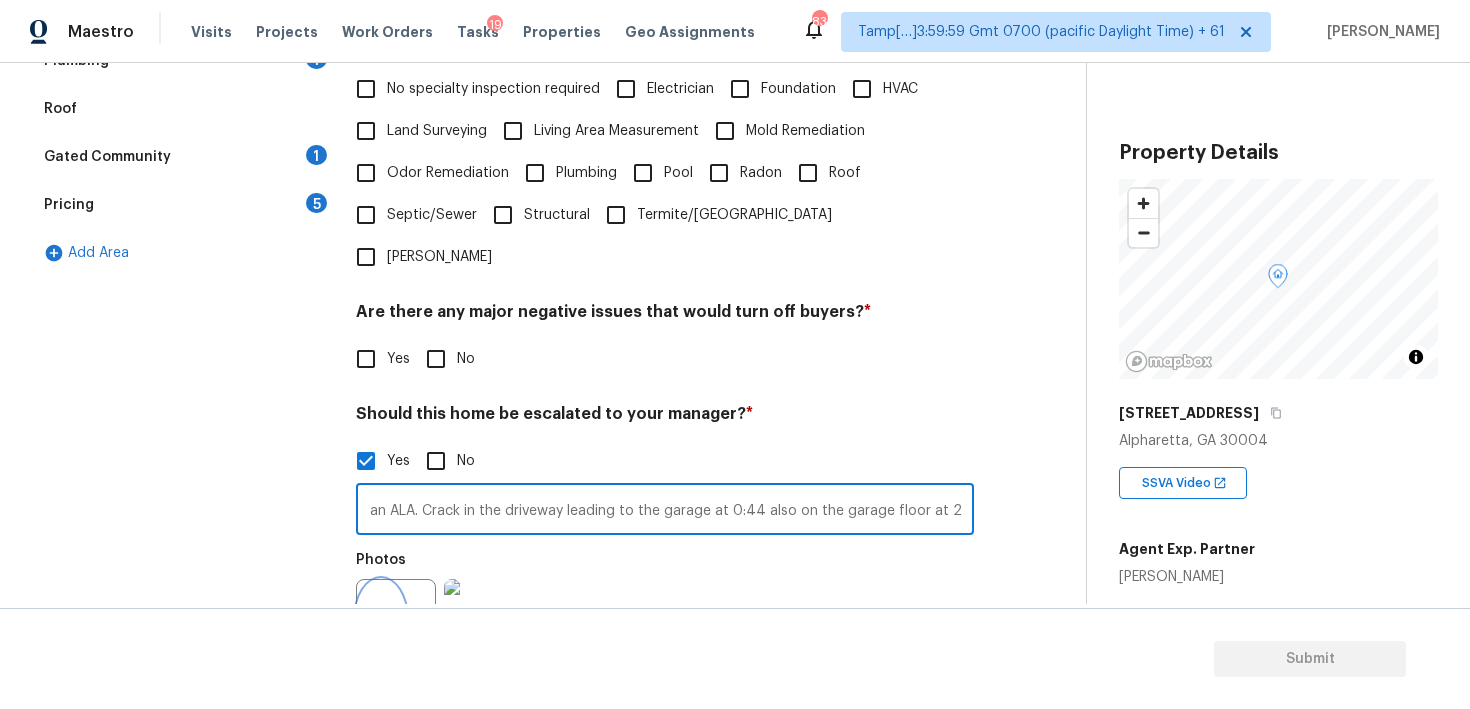 click 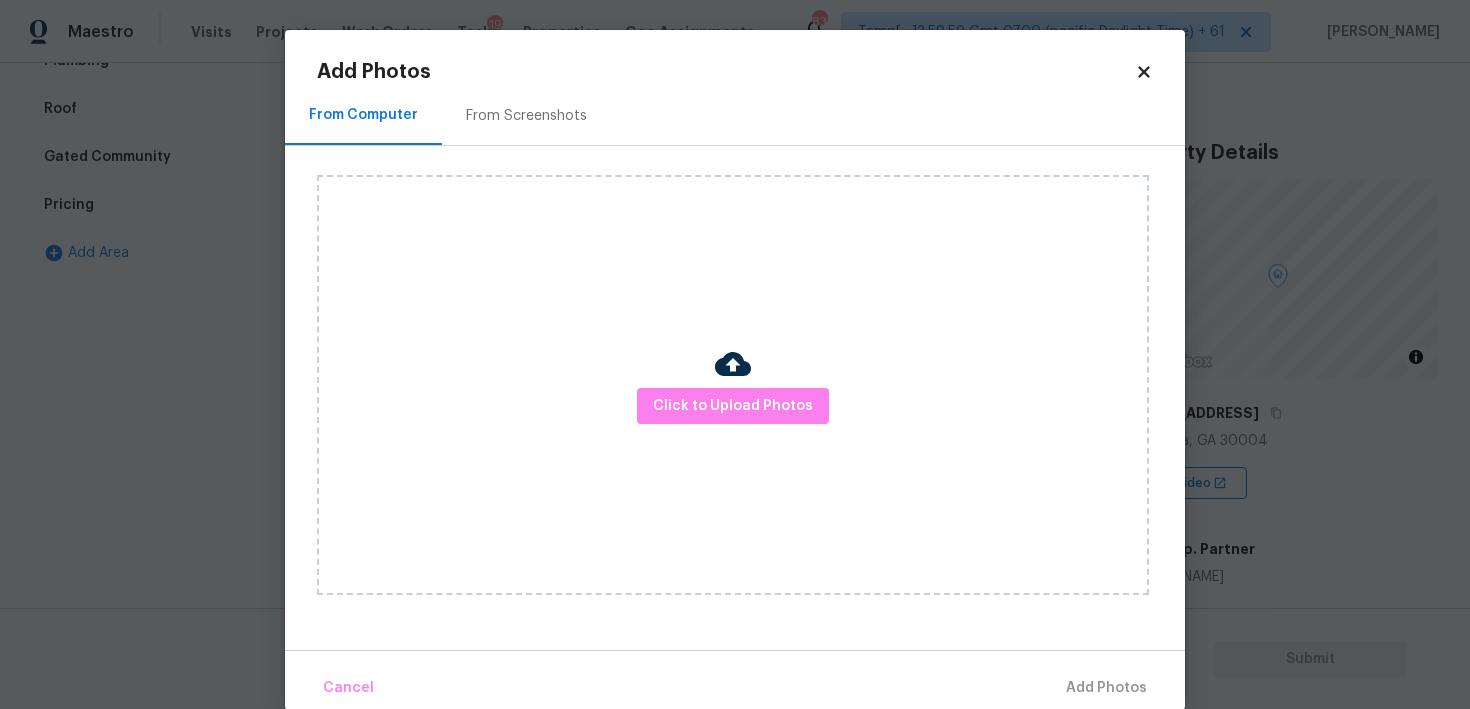 scroll, scrollTop: 0, scrollLeft: 0, axis: both 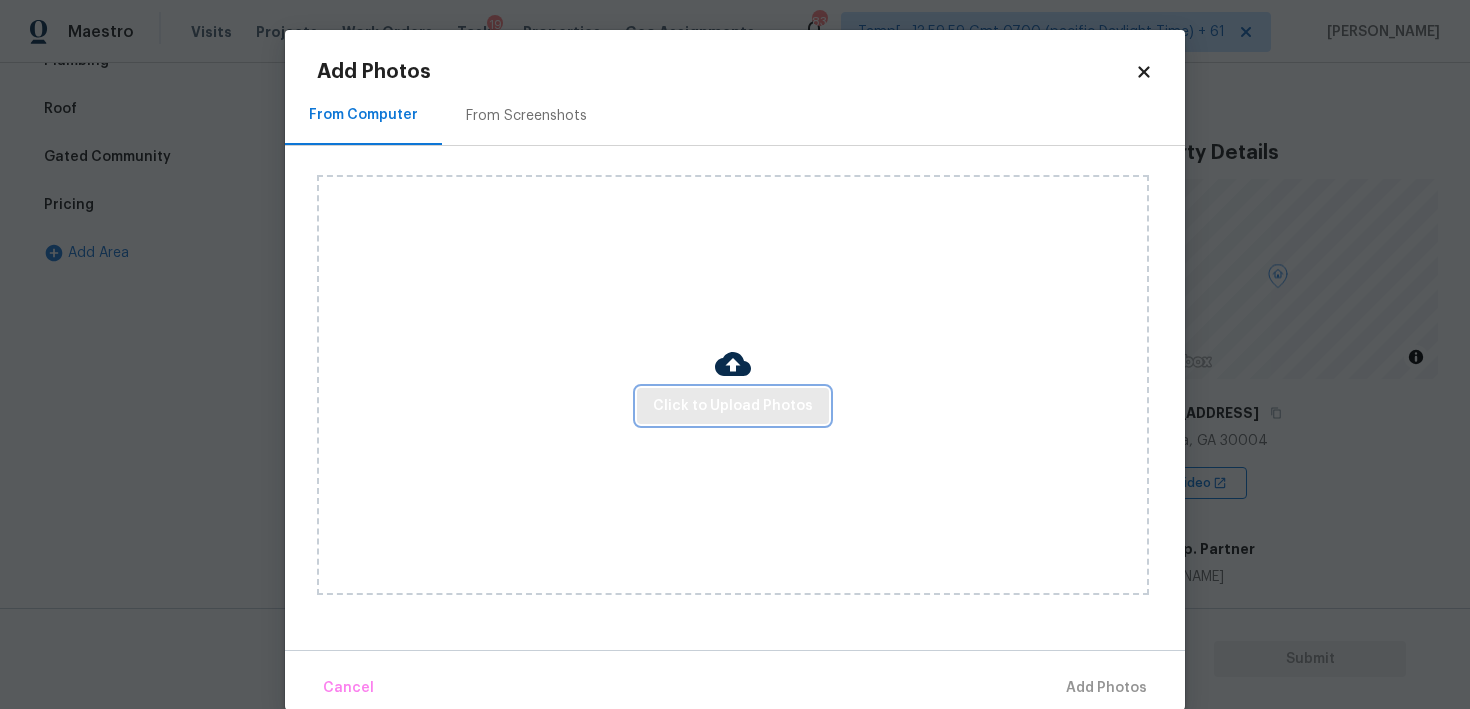click on "Click to Upload Photos" at bounding box center (733, 406) 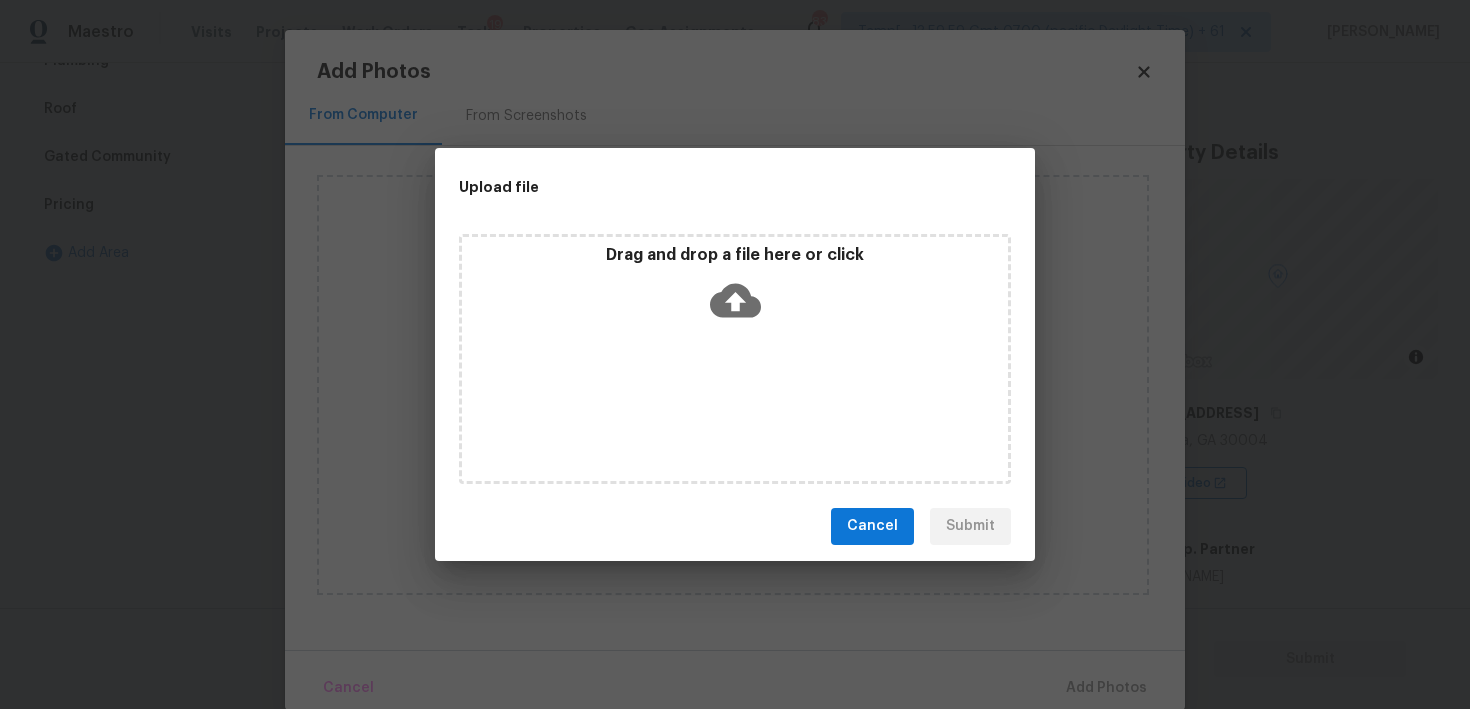 click 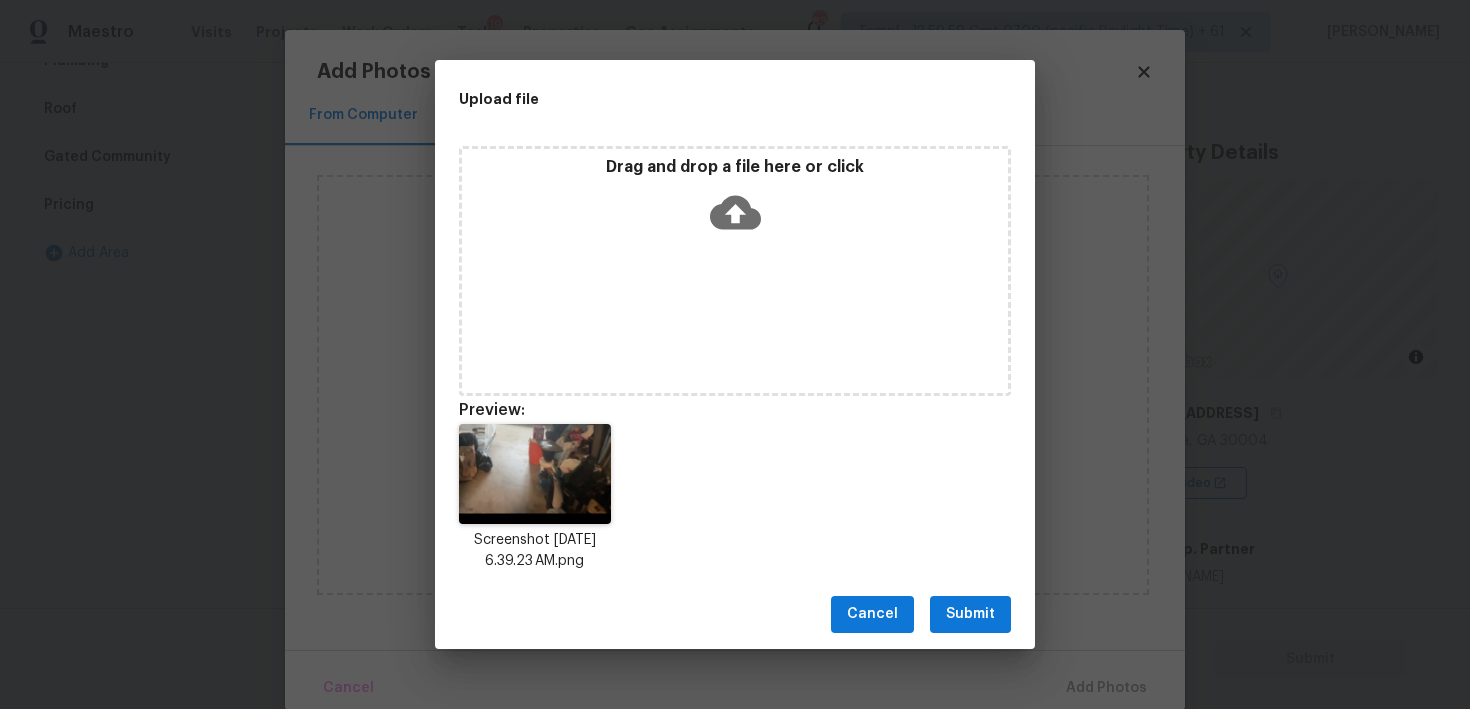 click on "Submit" at bounding box center (970, 614) 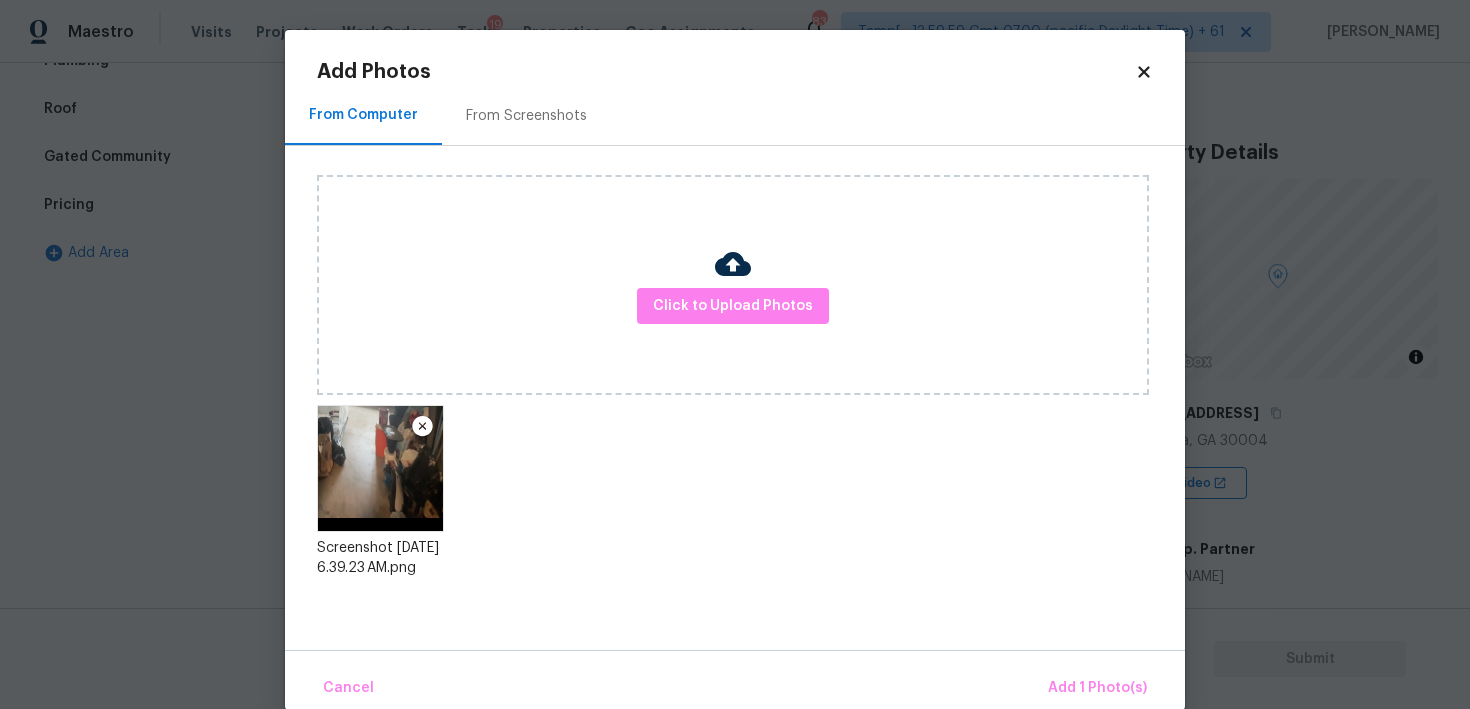 click on "Cancel Add 1 Photo(s)" at bounding box center (735, 680) 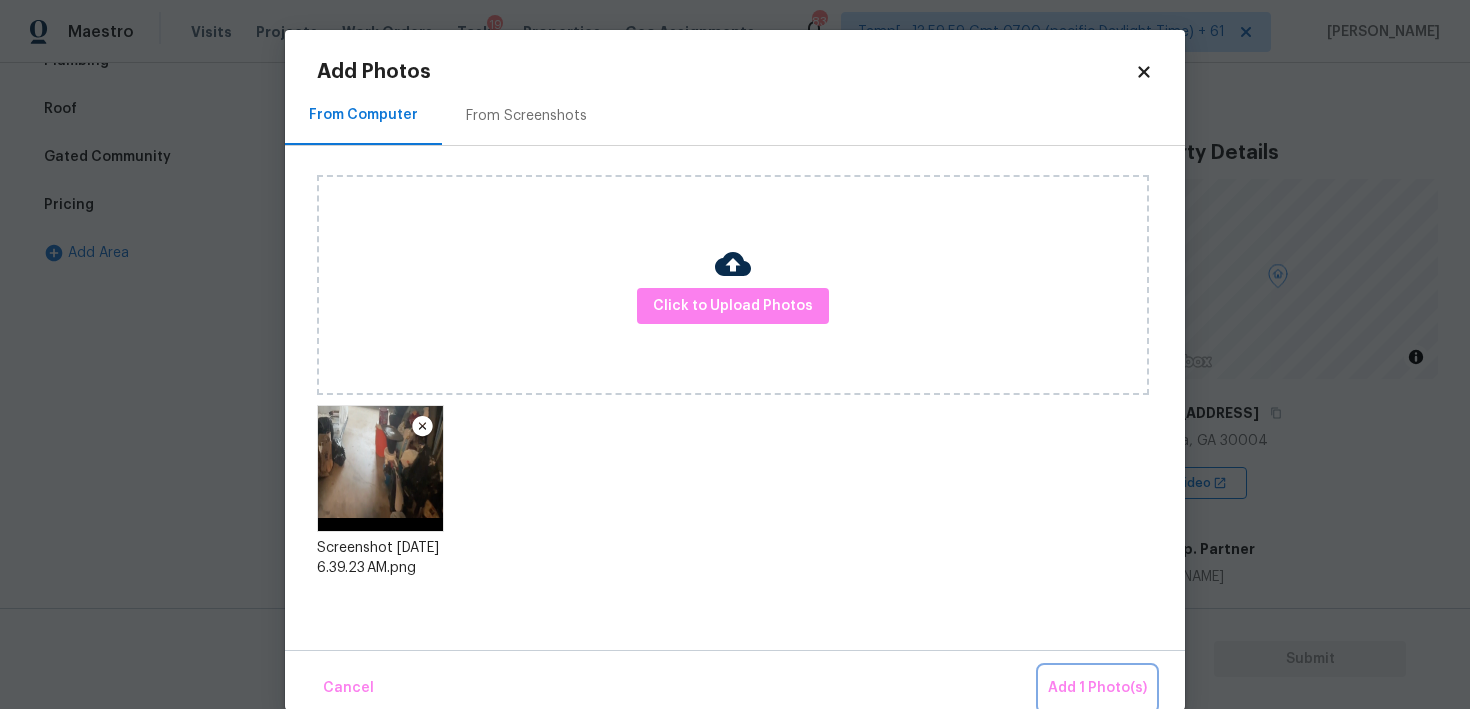 click on "Add 1 Photo(s)" at bounding box center (1097, 688) 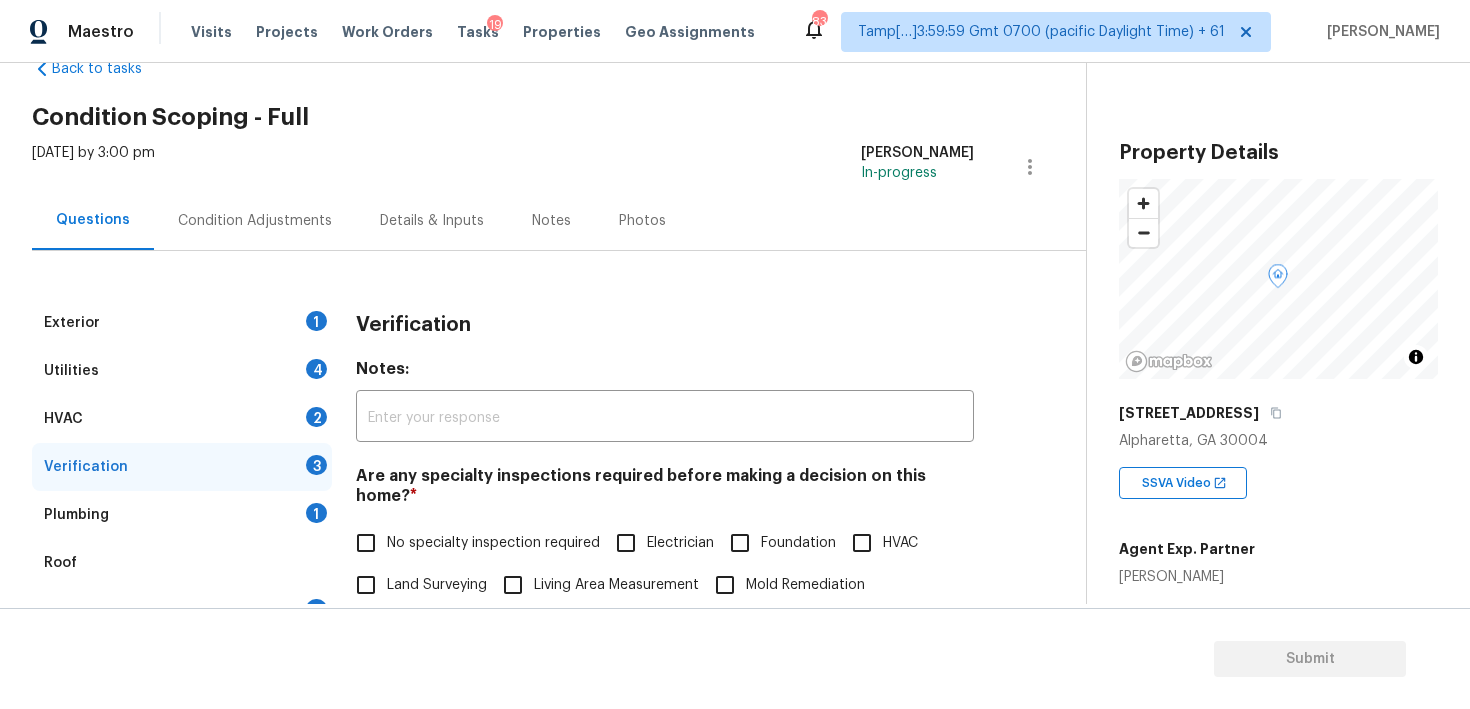 scroll, scrollTop: 0, scrollLeft: 0, axis: both 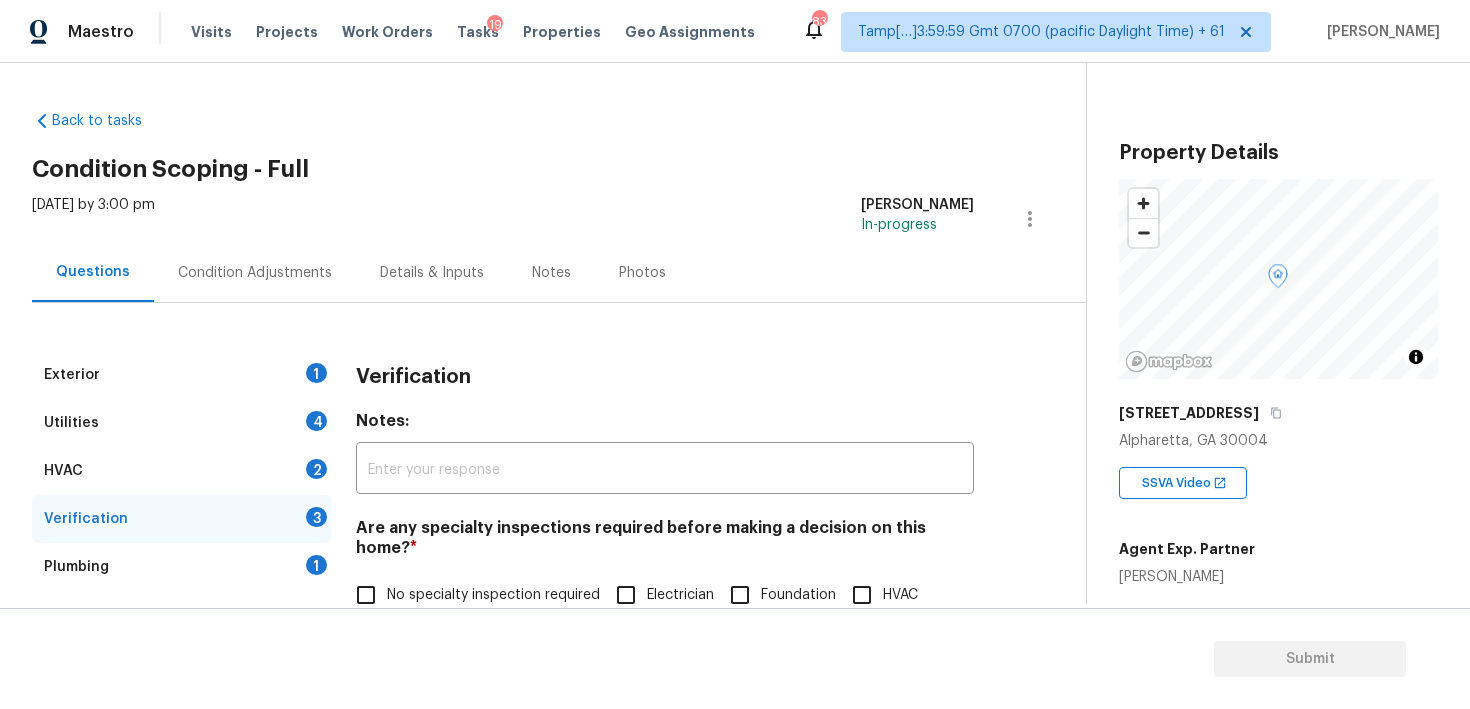 click on "Condition Adjustments" at bounding box center (255, 273) 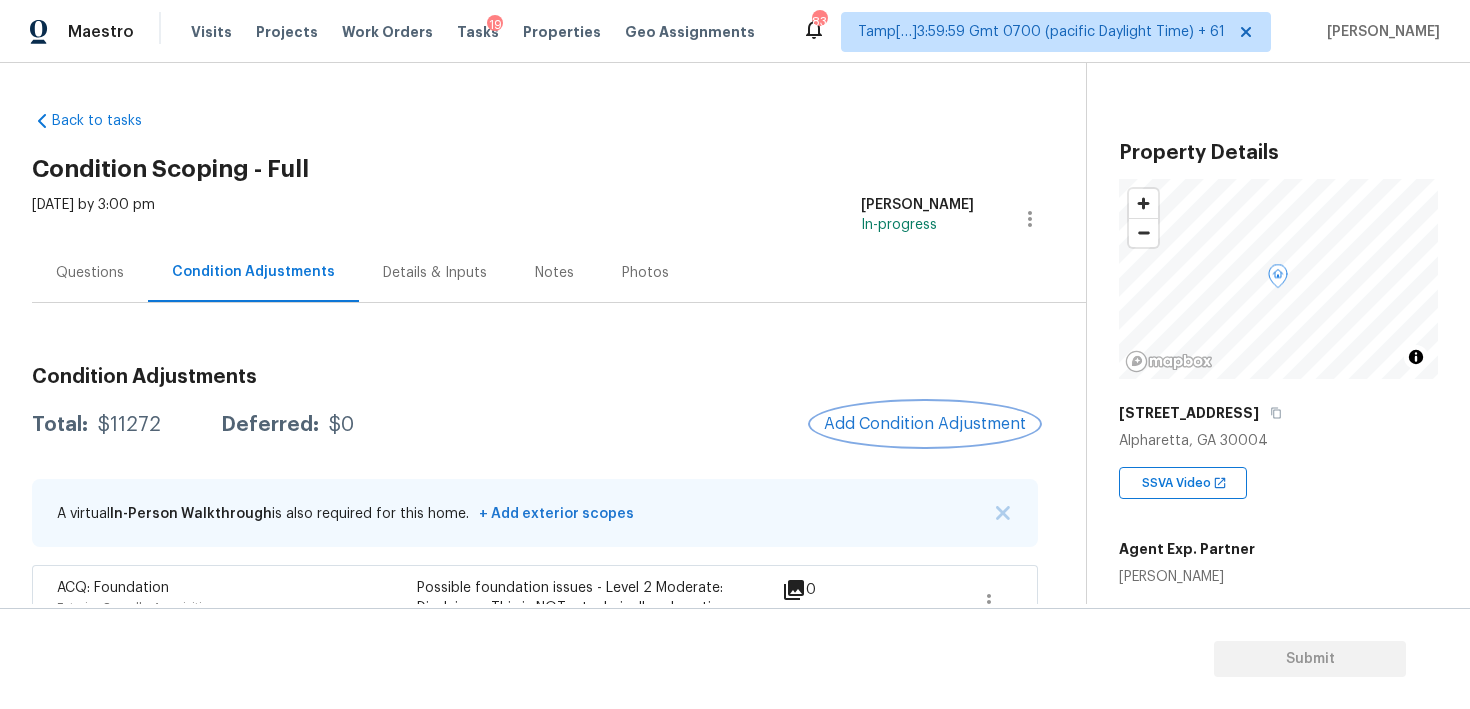 click on "Add Condition Adjustment" at bounding box center [925, 424] 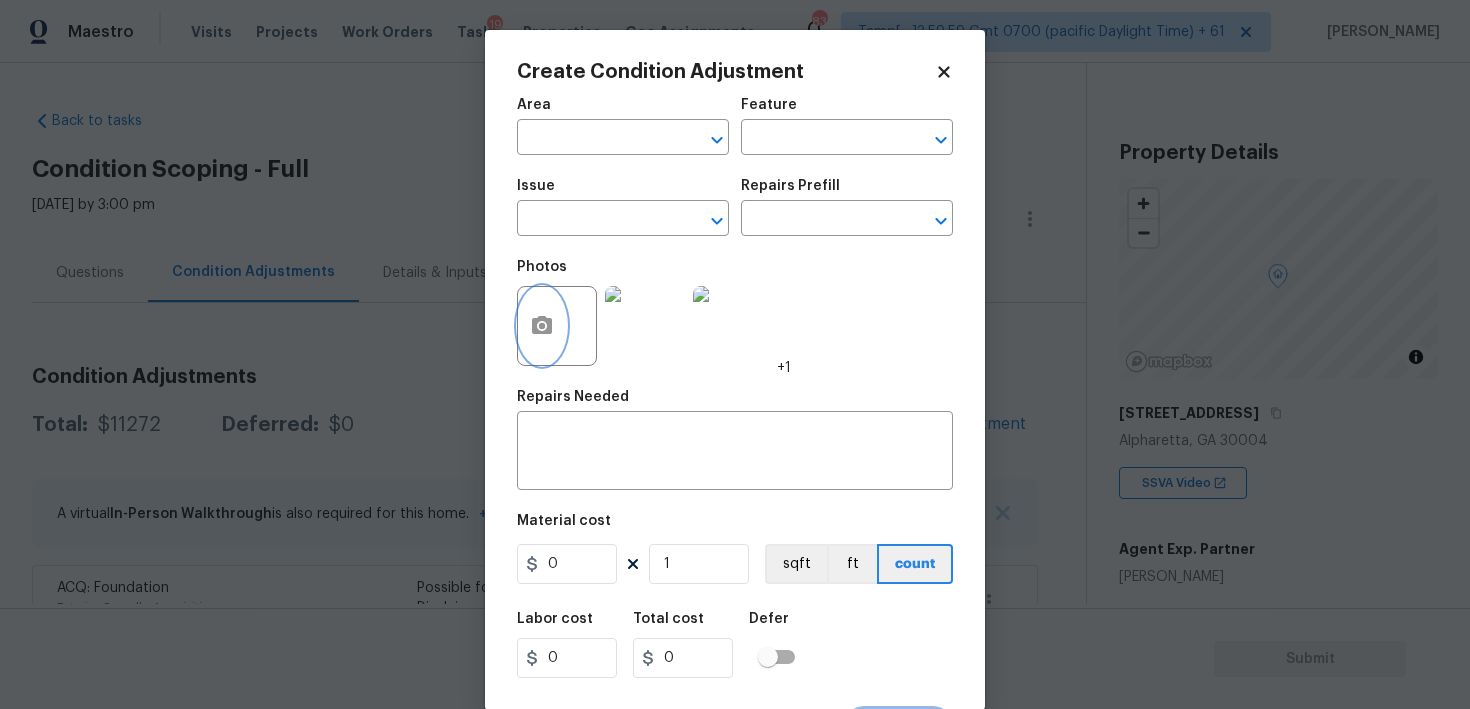 click at bounding box center [542, 326] 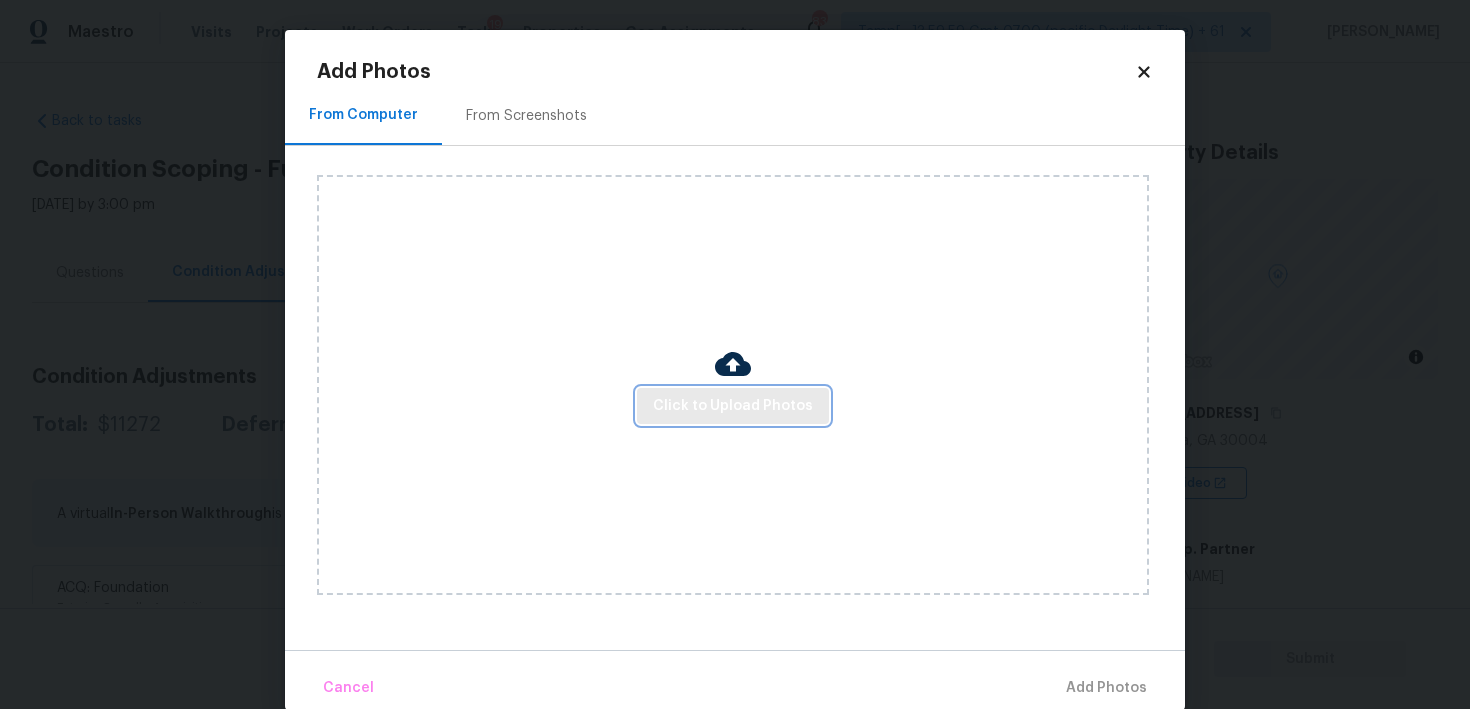 click on "Click to Upload Photos" at bounding box center [733, 406] 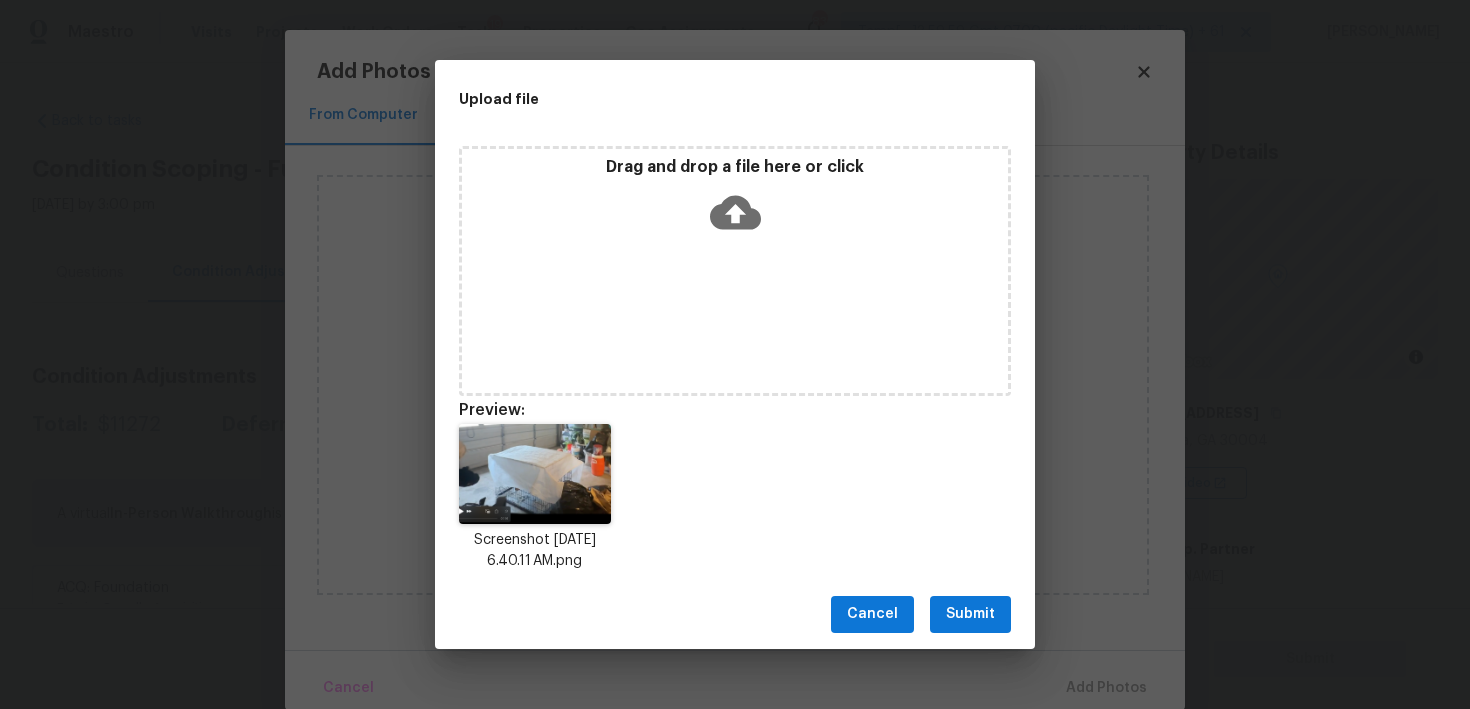 click on "Submit" at bounding box center [970, 614] 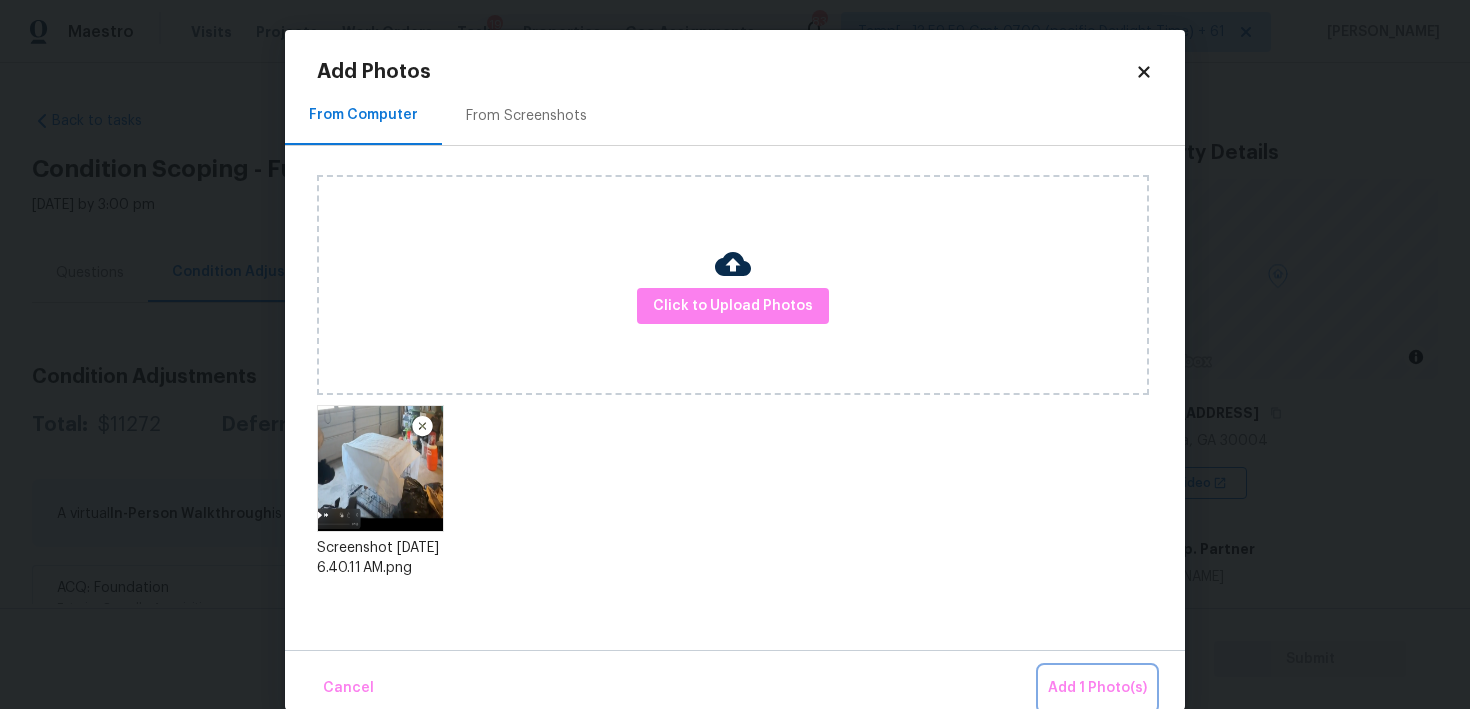 click on "Add 1 Photo(s)" at bounding box center [1097, 688] 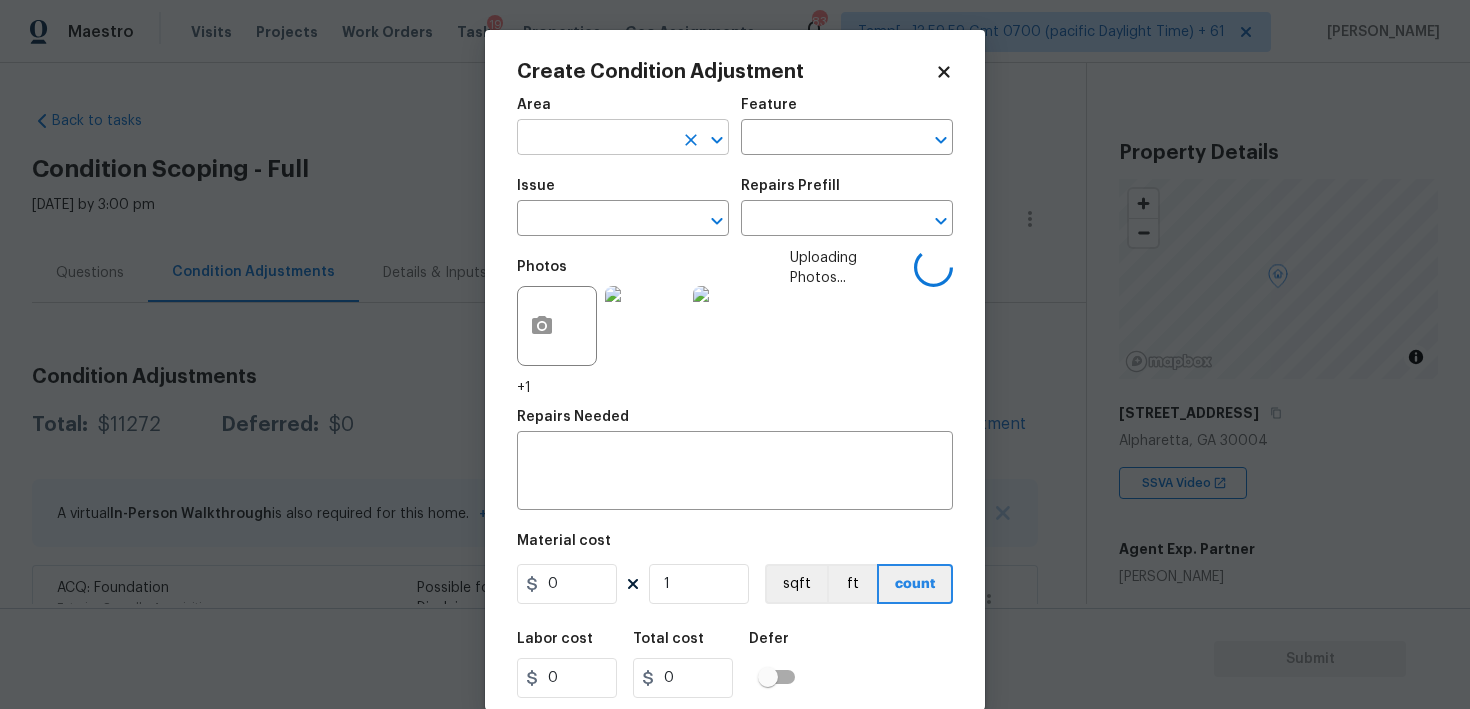 click at bounding box center [595, 139] 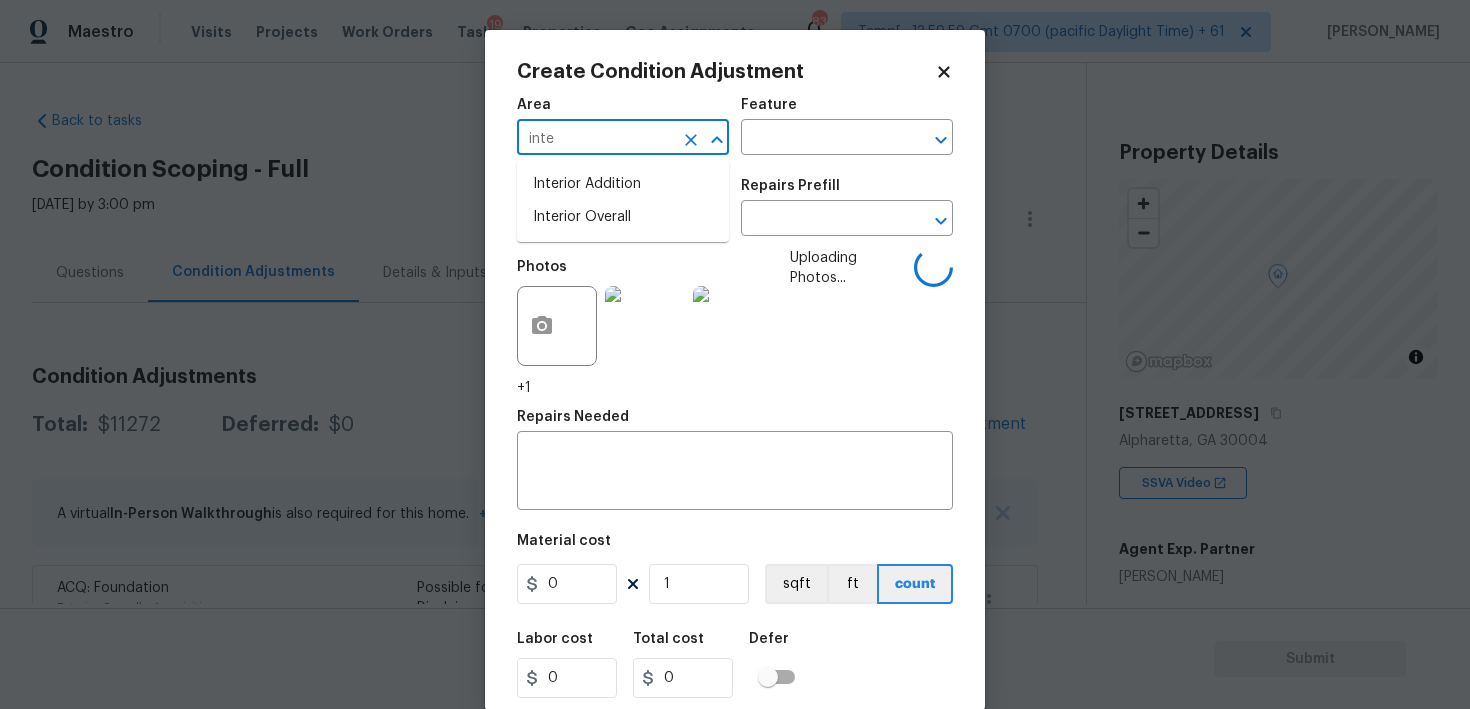 type on "inter" 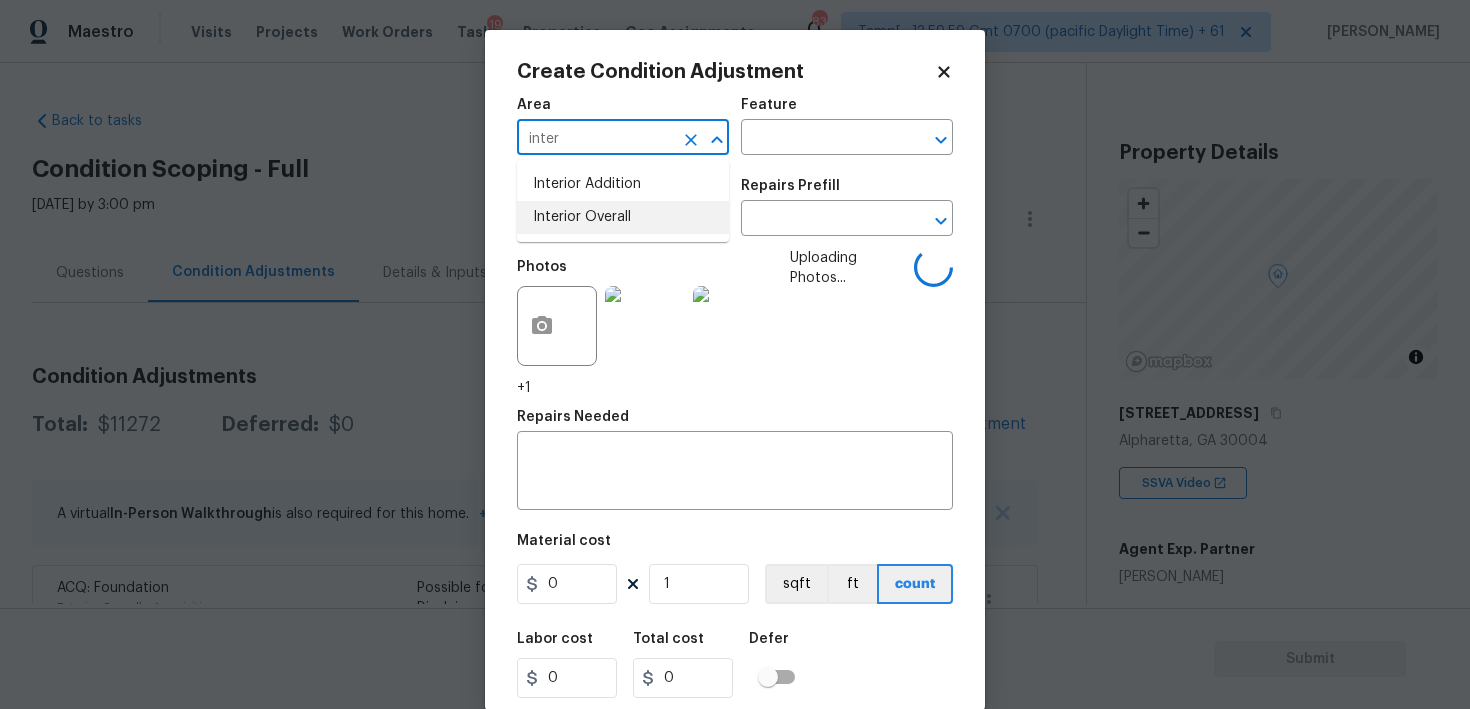 click on "Interior Addition Interior Overall" at bounding box center [623, 201] 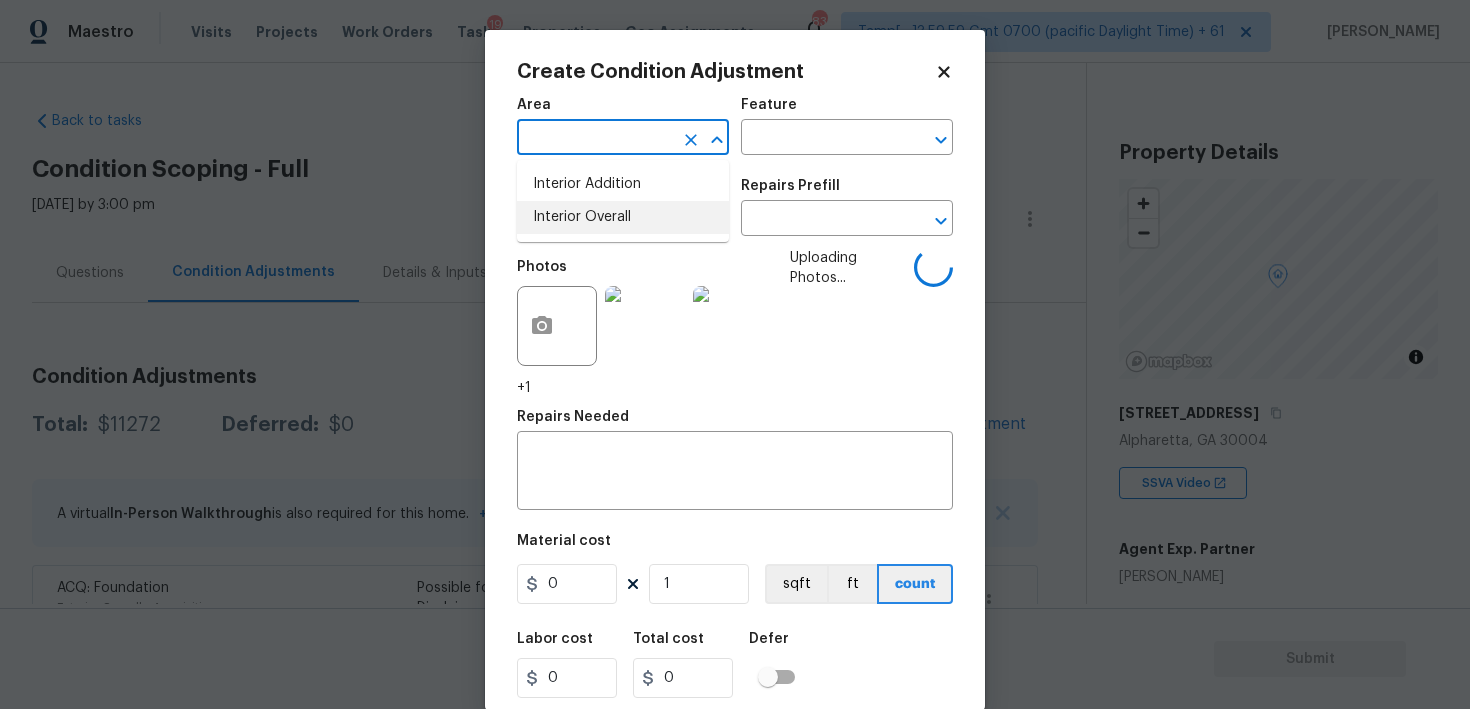 click on "Interior Overall" at bounding box center (623, 217) 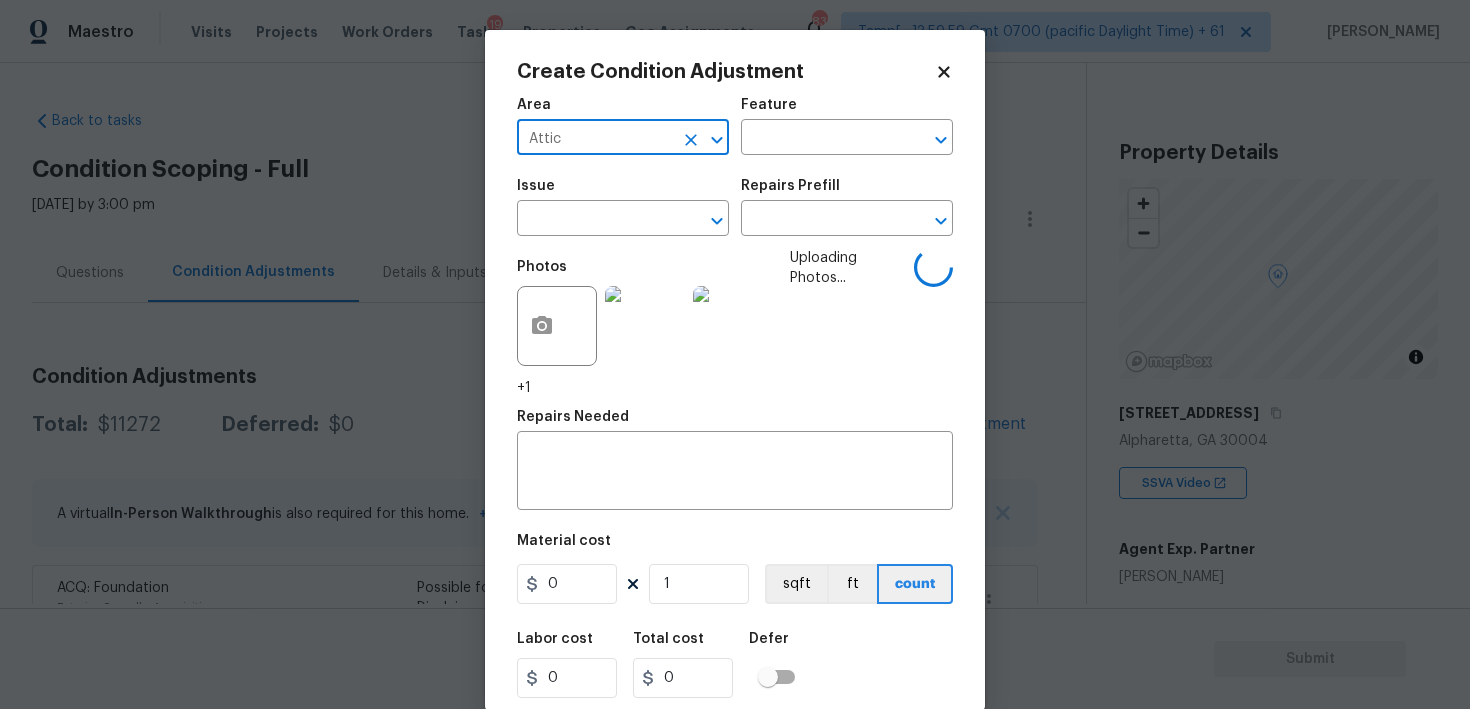 type on "Attic" 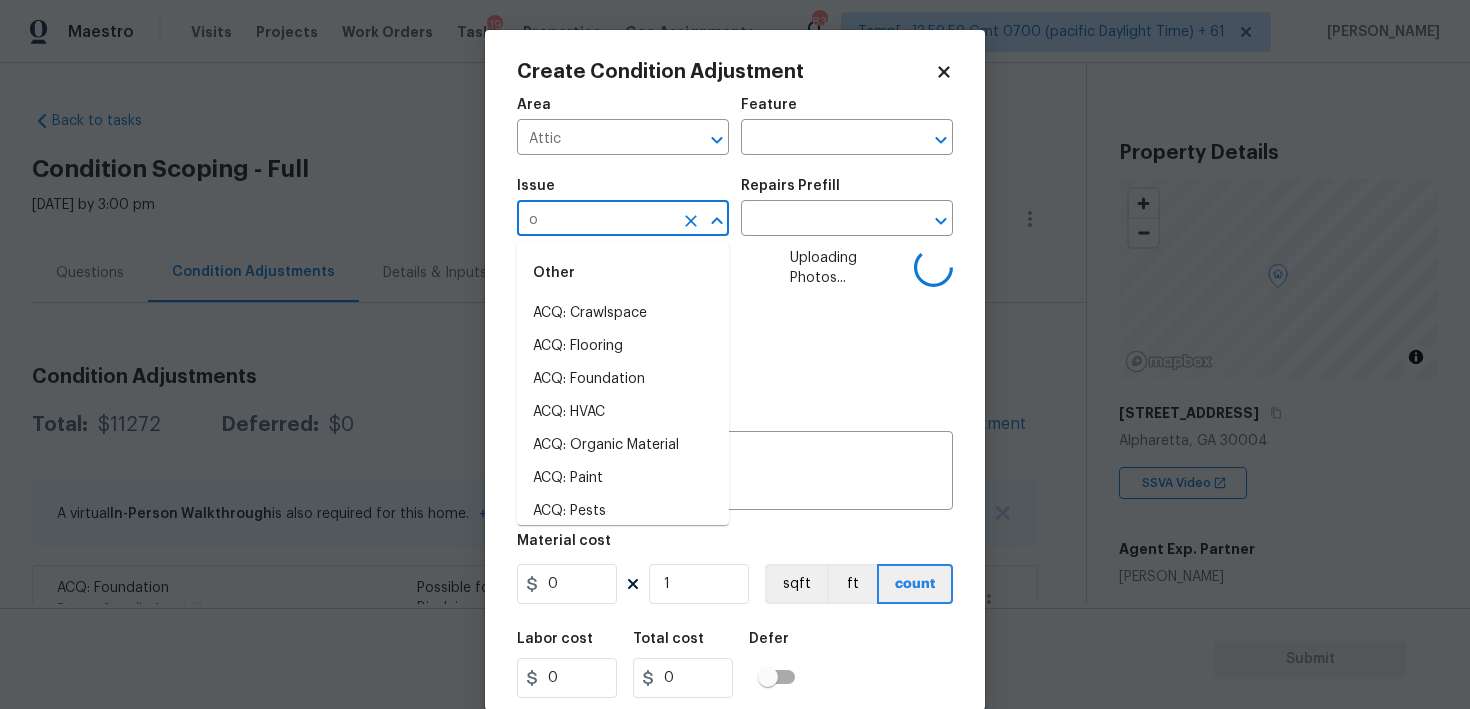 type on "od" 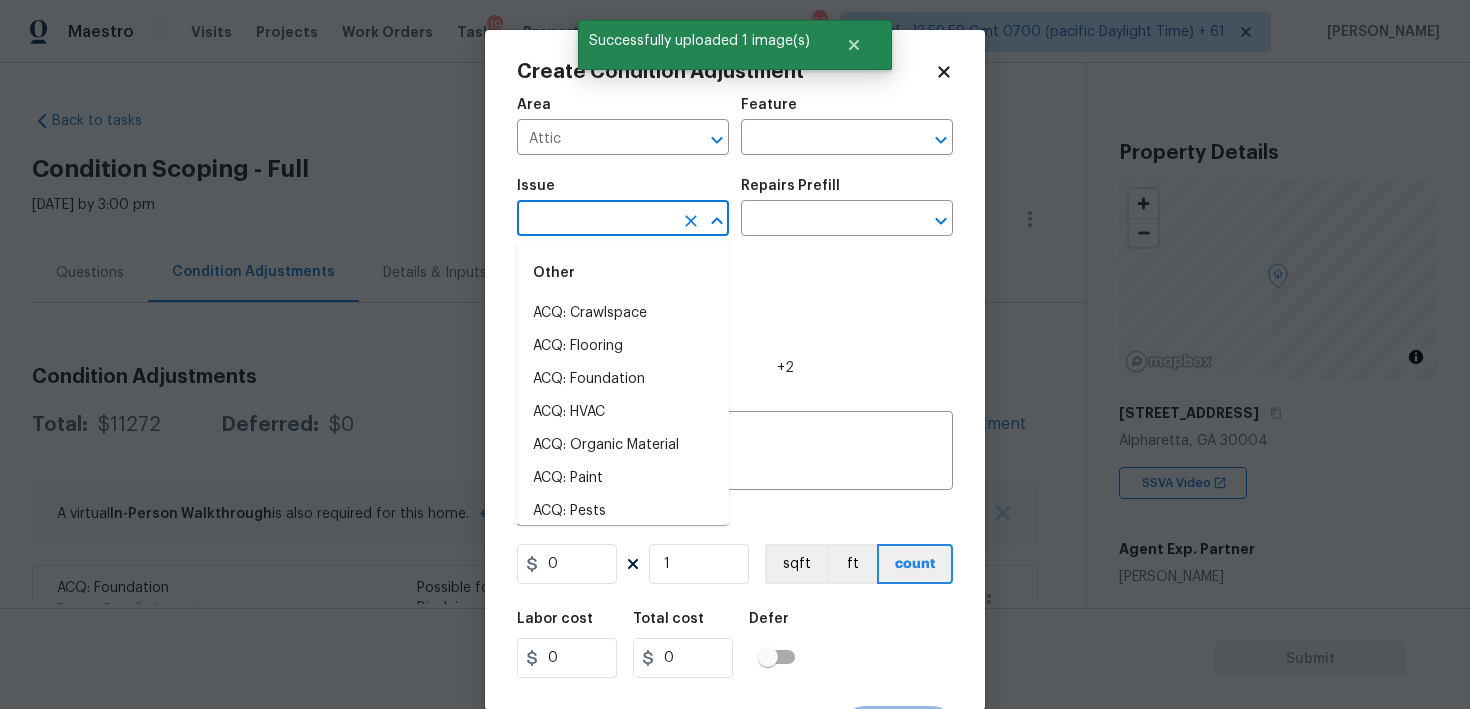 type on "r" 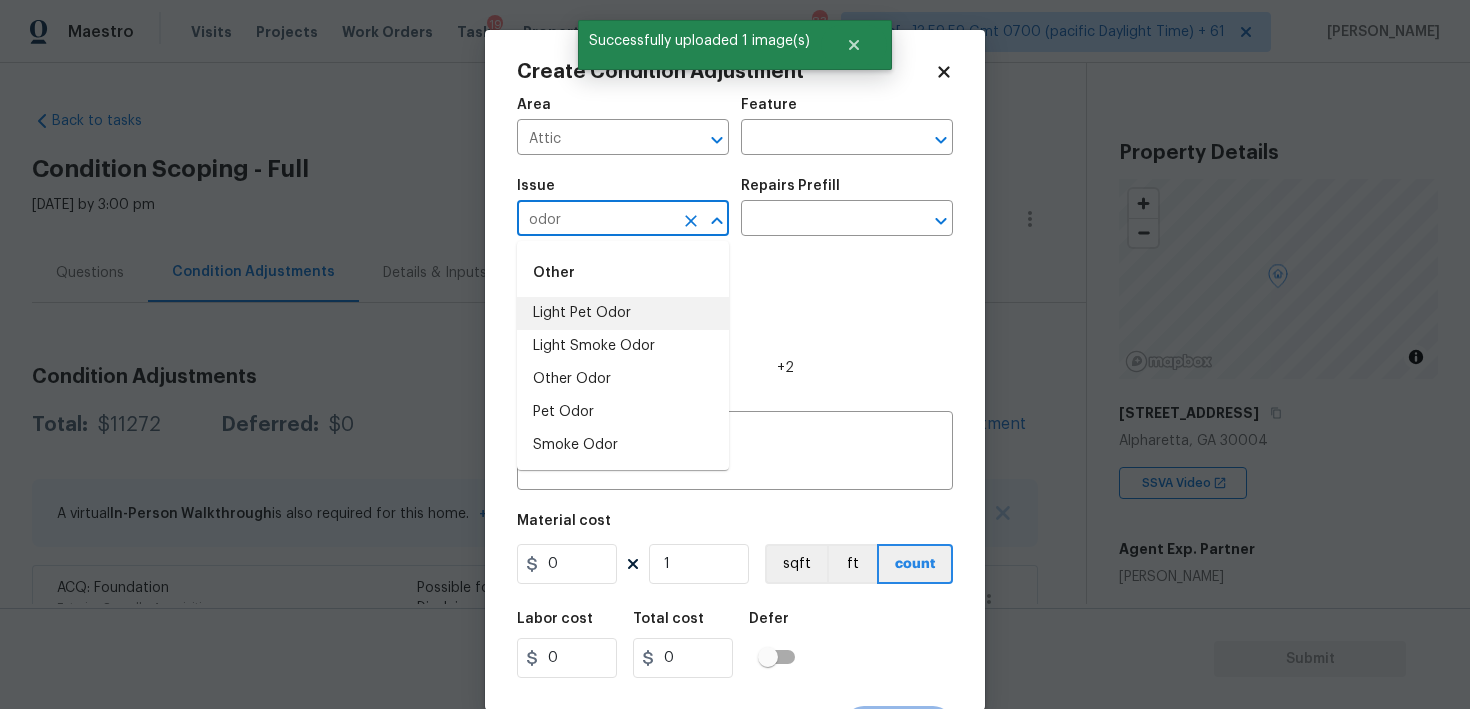 click on "Light Pet Odor" at bounding box center [623, 313] 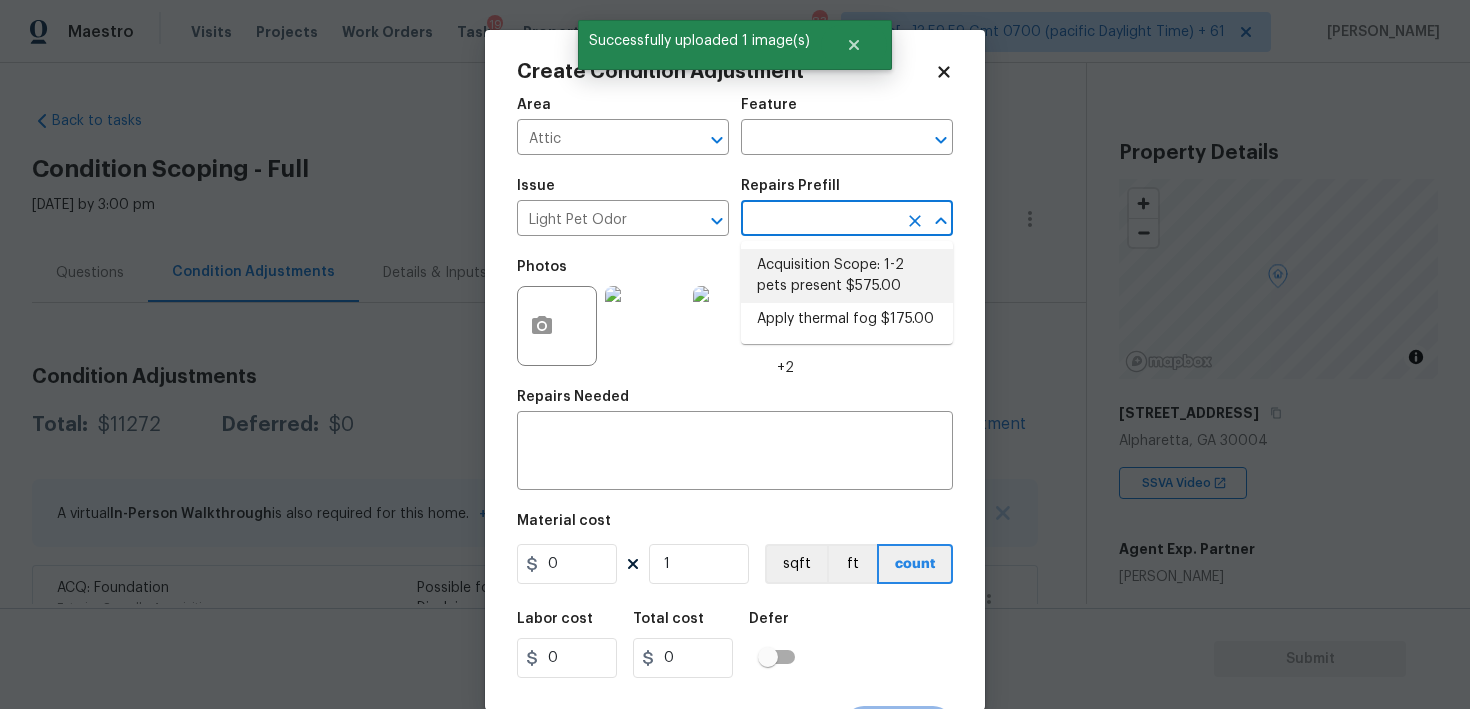 scroll, scrollTop: 0, scrollLeft: 0, axis: both 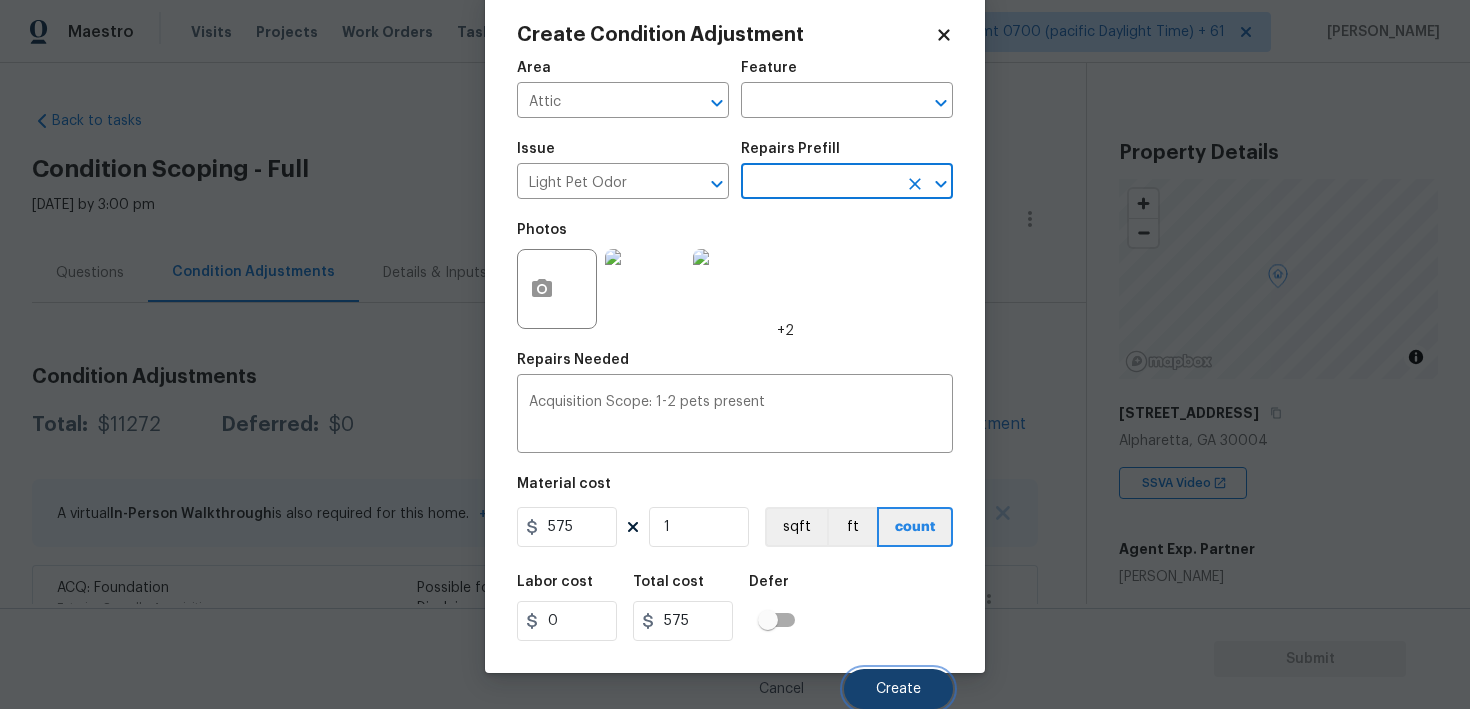 click on "Create" at bounding box center (898, 689) 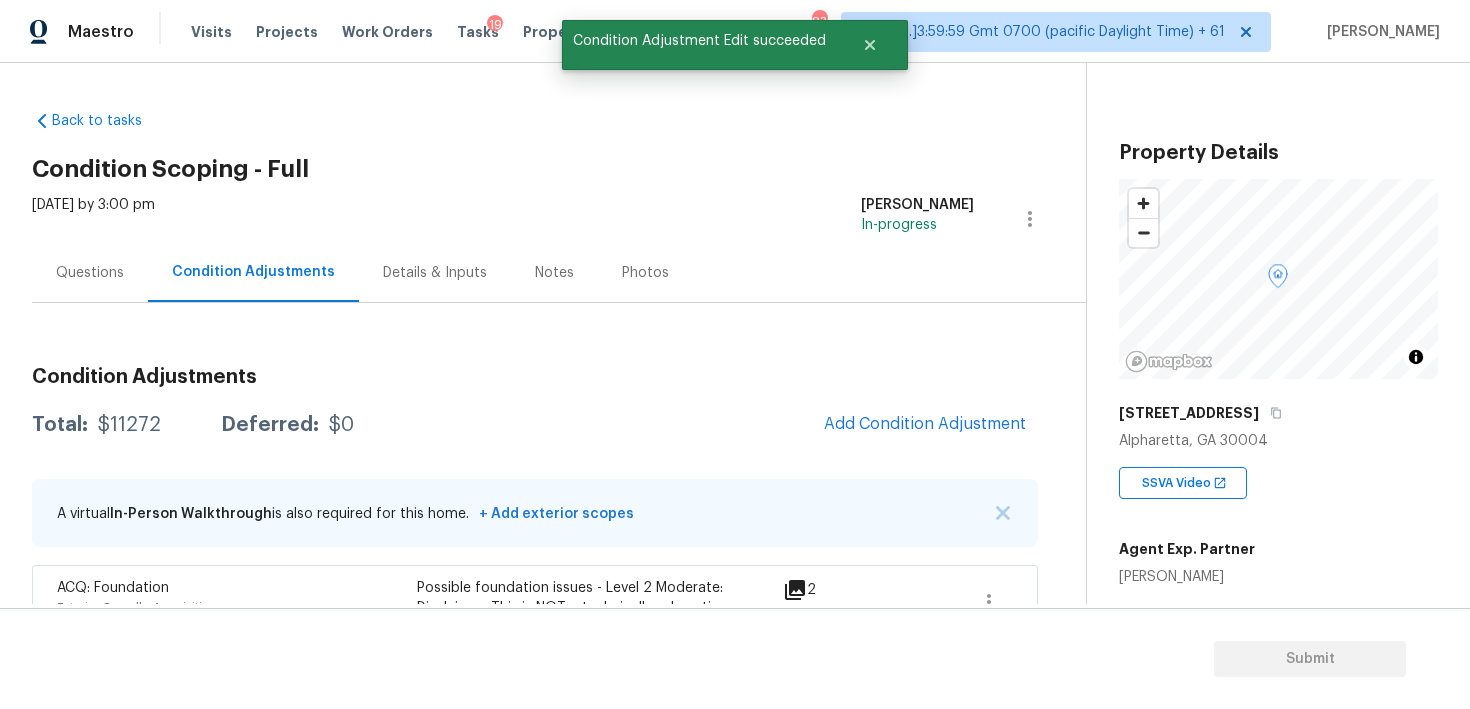 scroll, scrollTop: 31, scrollLeft: 0, axis: vertical 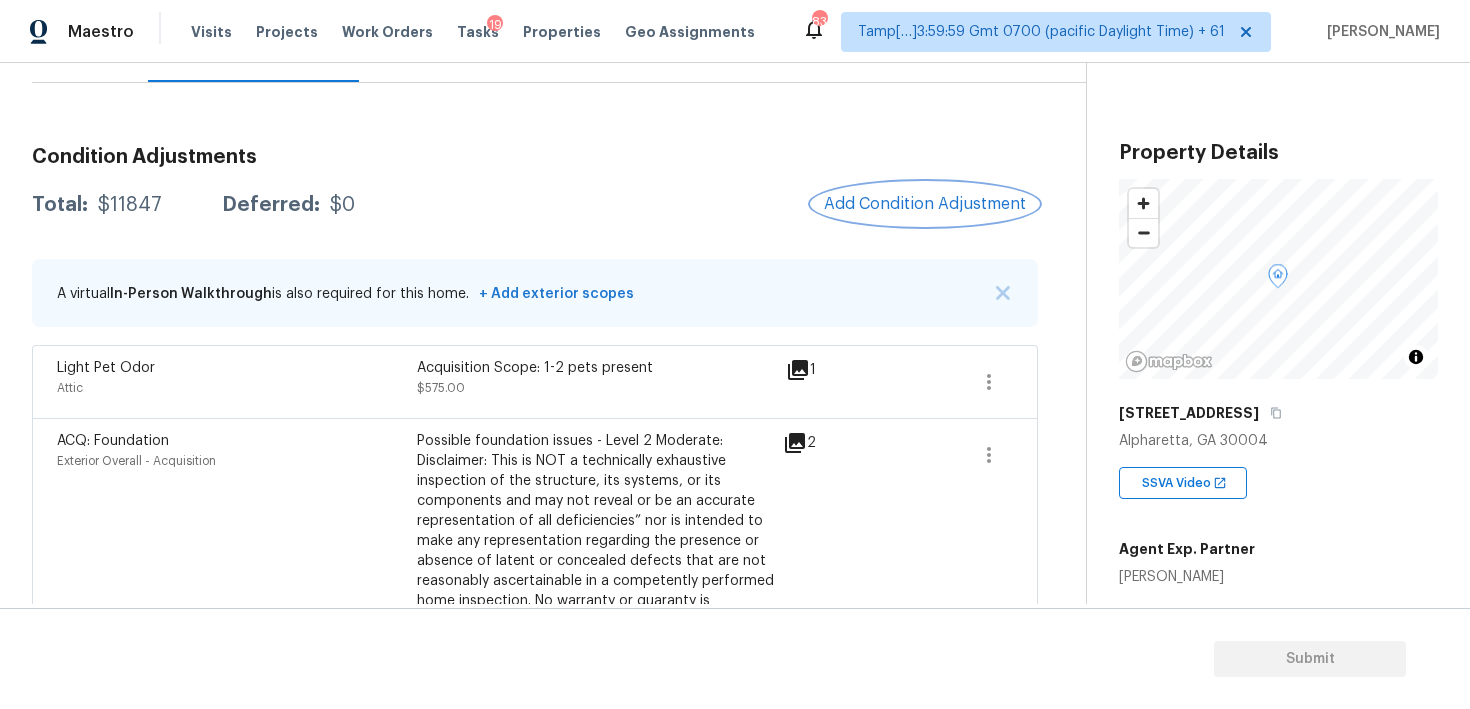click on "Add Condition Adjustment" at bounding box center (925, 204) 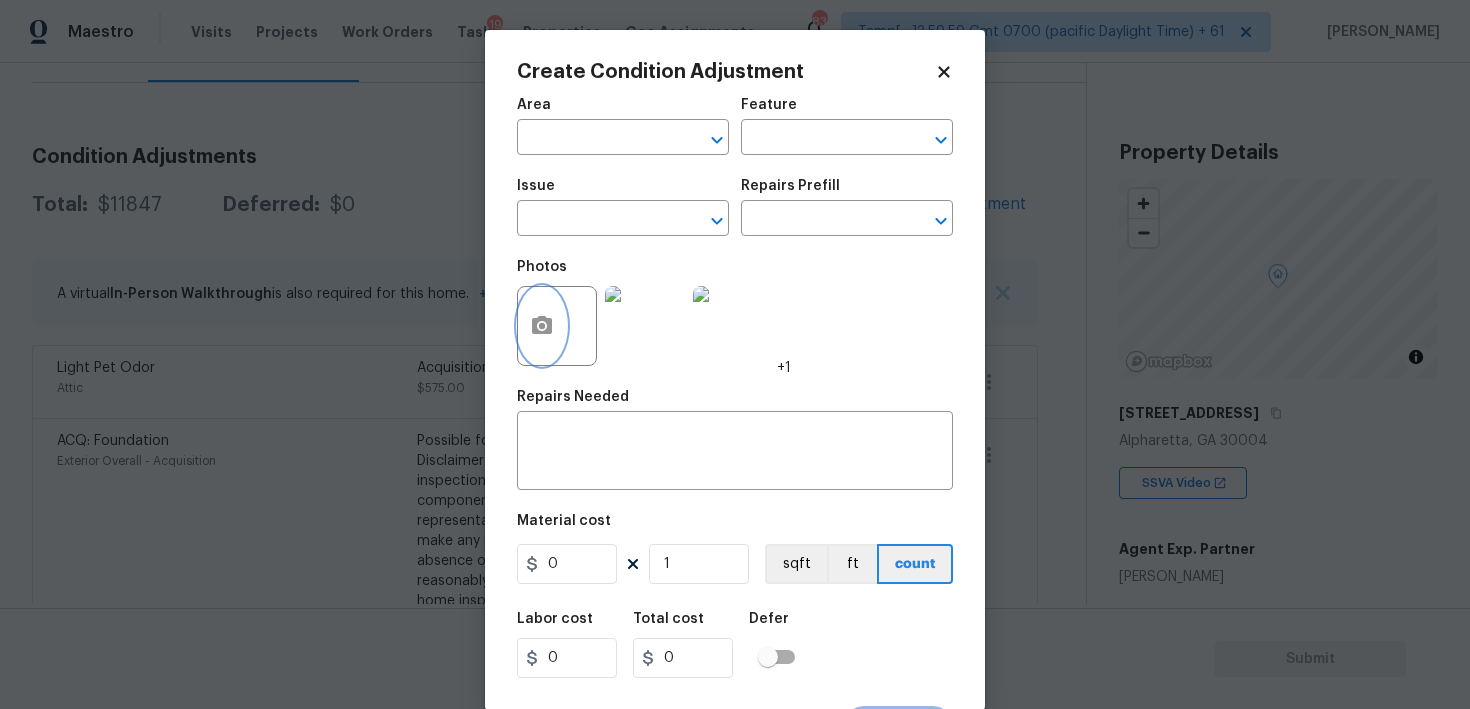 click 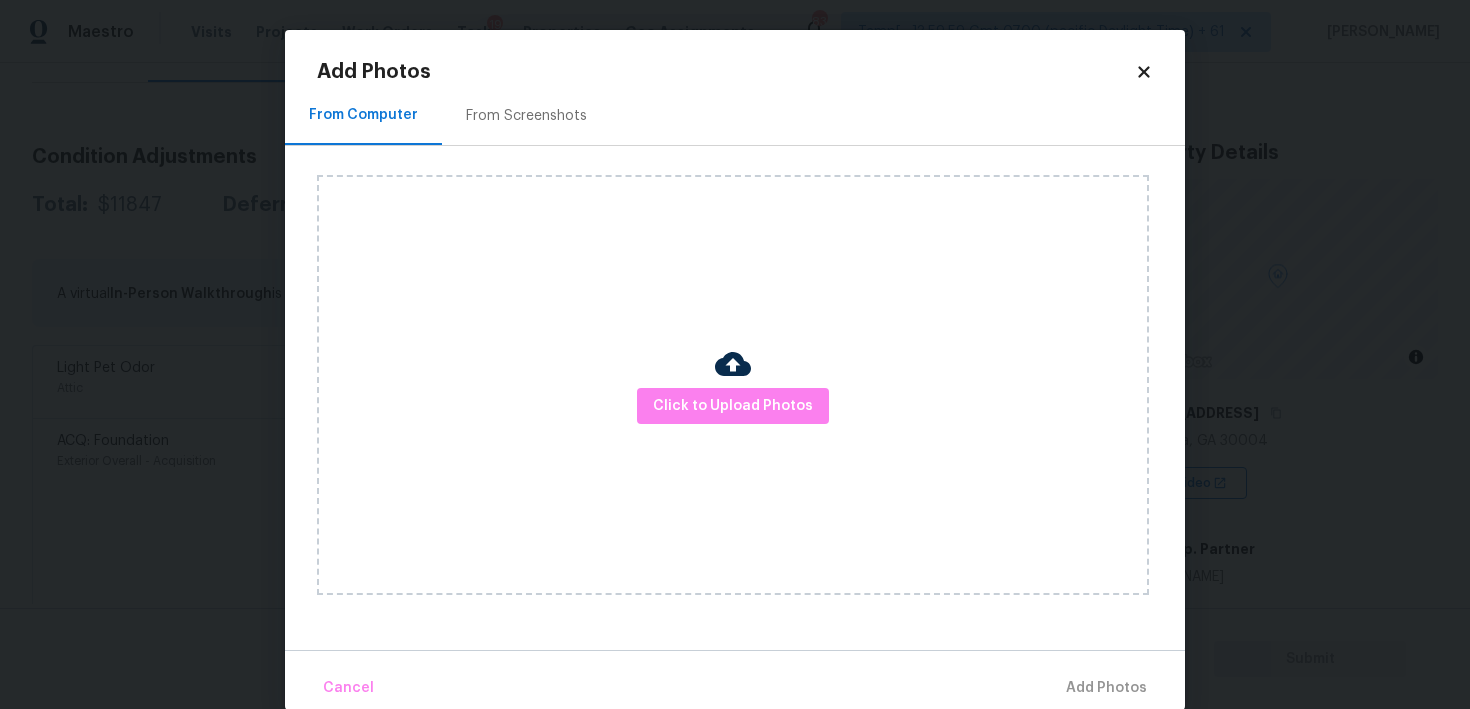 click at bounding box center [733, 367] 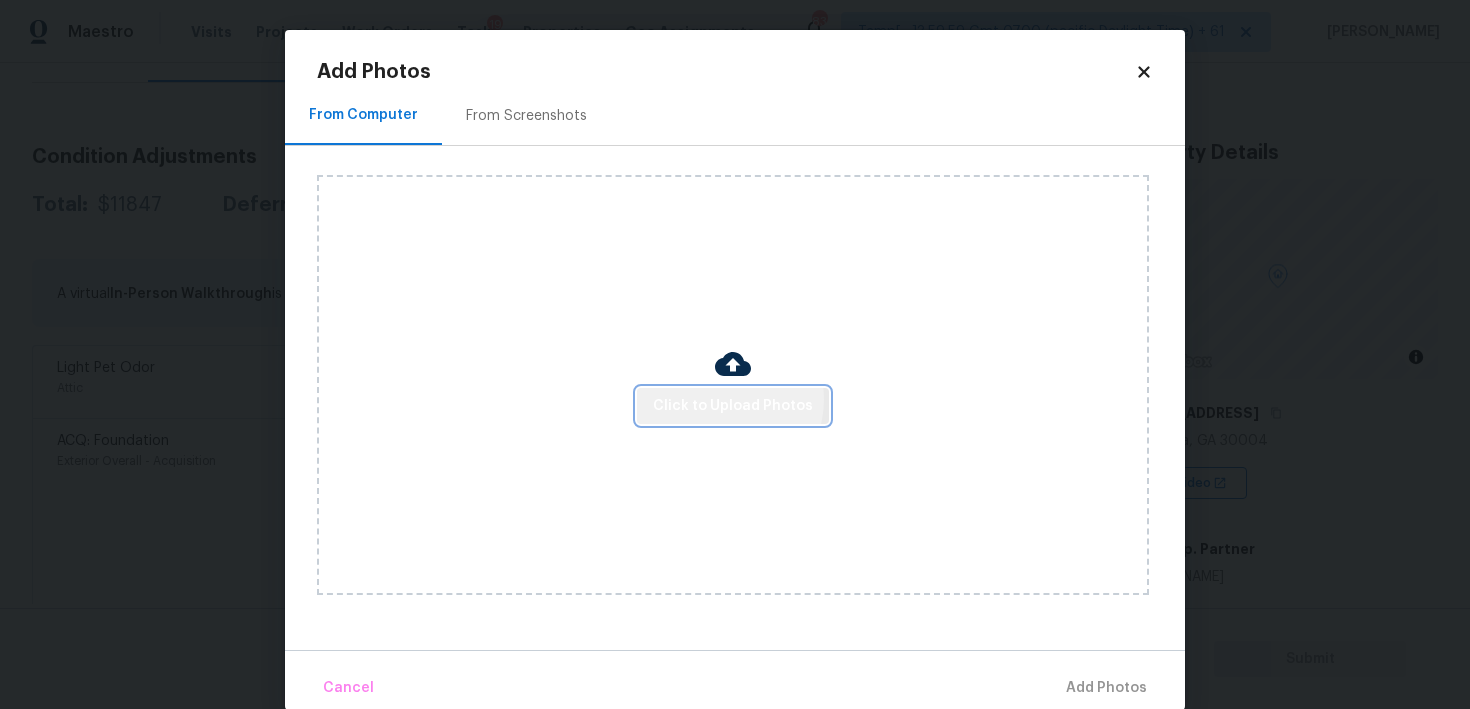 click on "Click to Upload Photos" at bounding box center (733, 406) 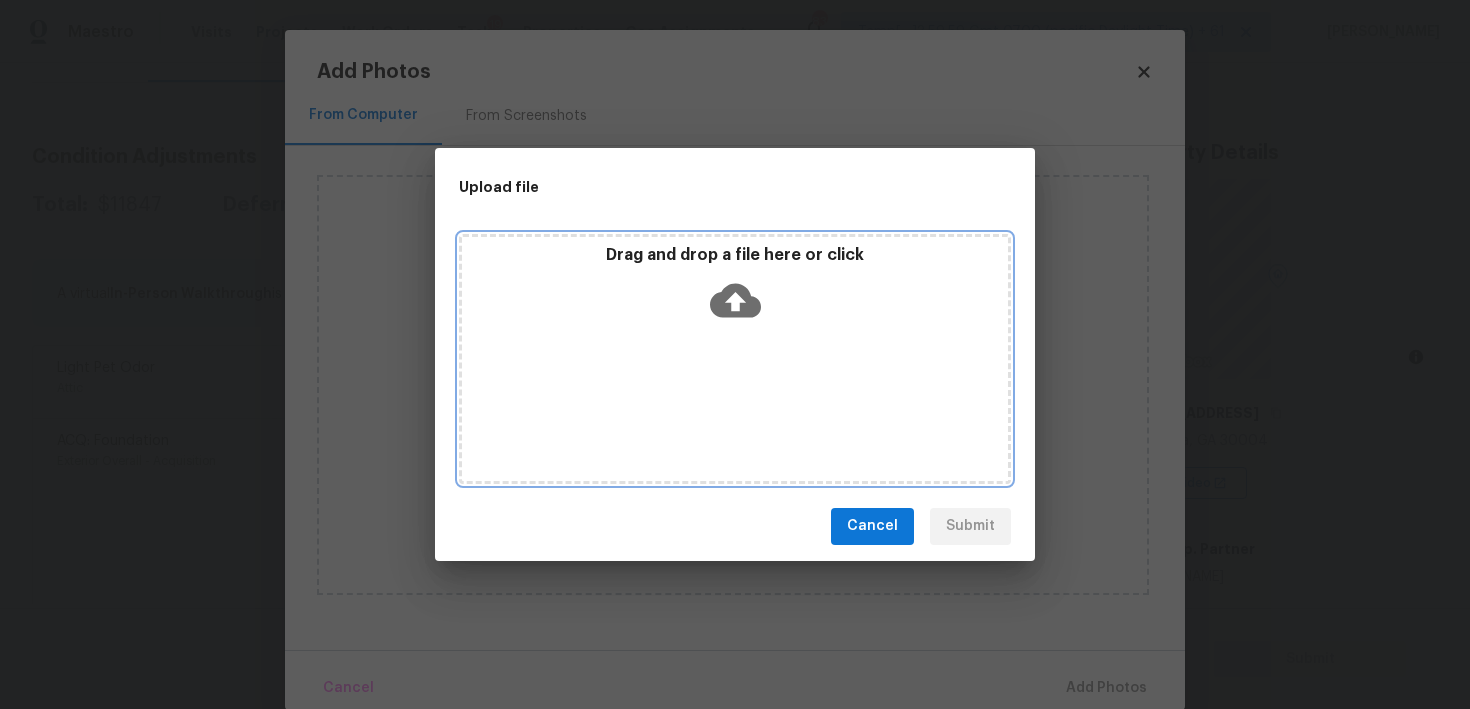 click 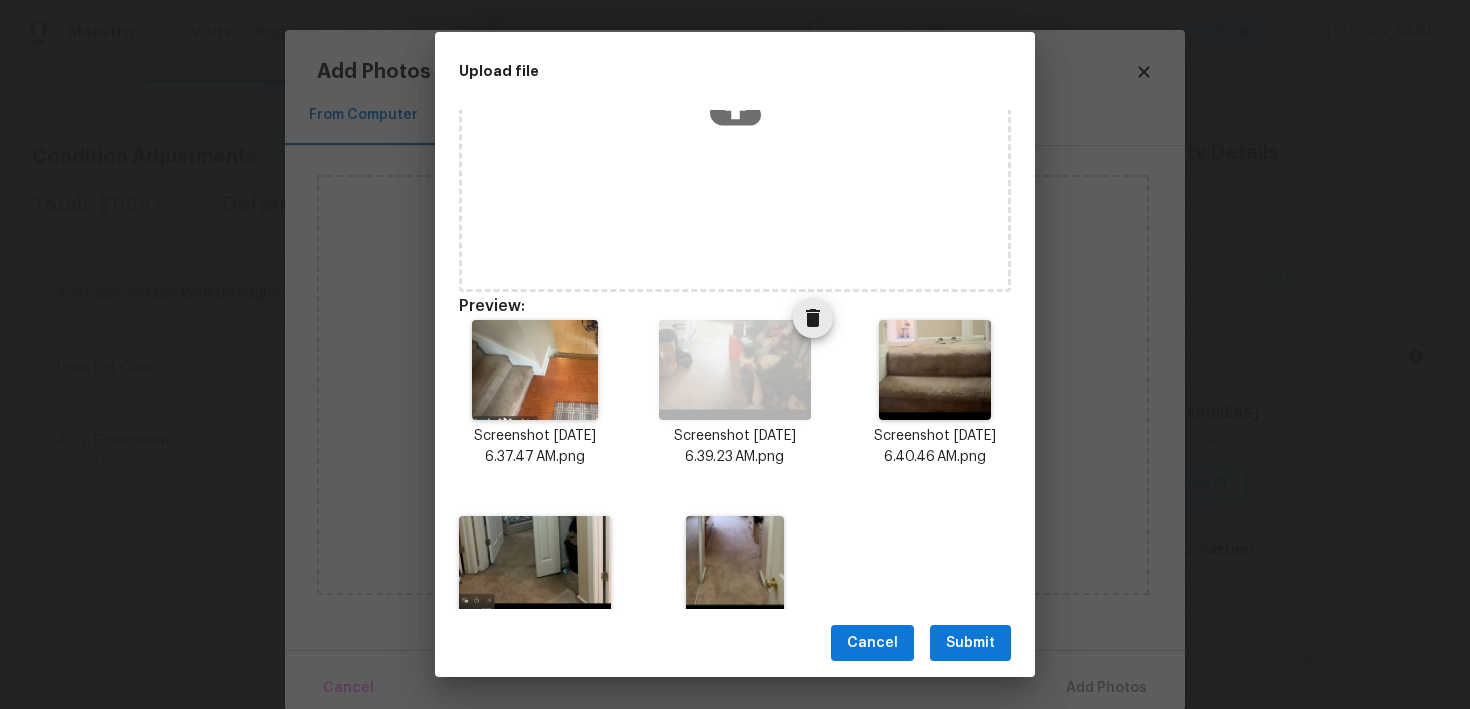 scroll, scrollTop: 155, scrollLeft: 0, axis: vertical 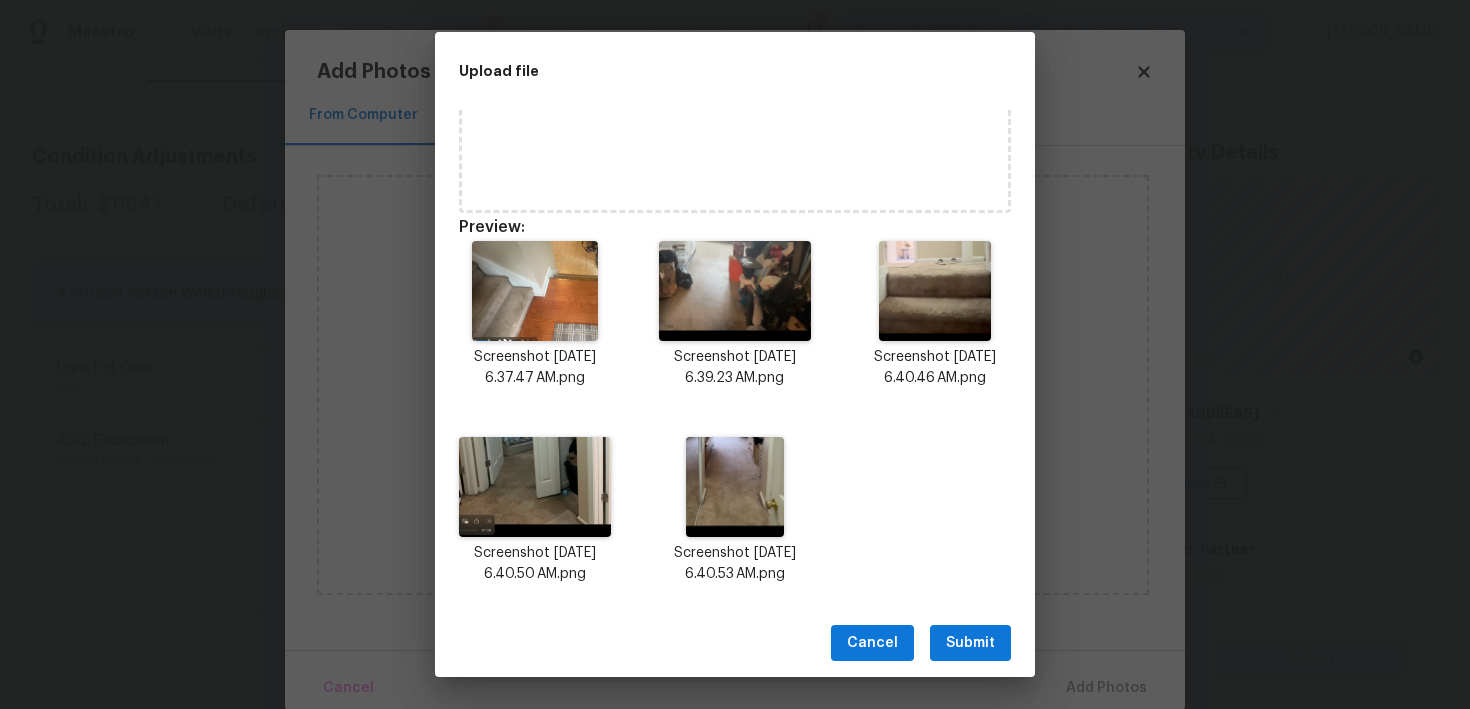 click on "Submit" at bounding box center (970, 643) 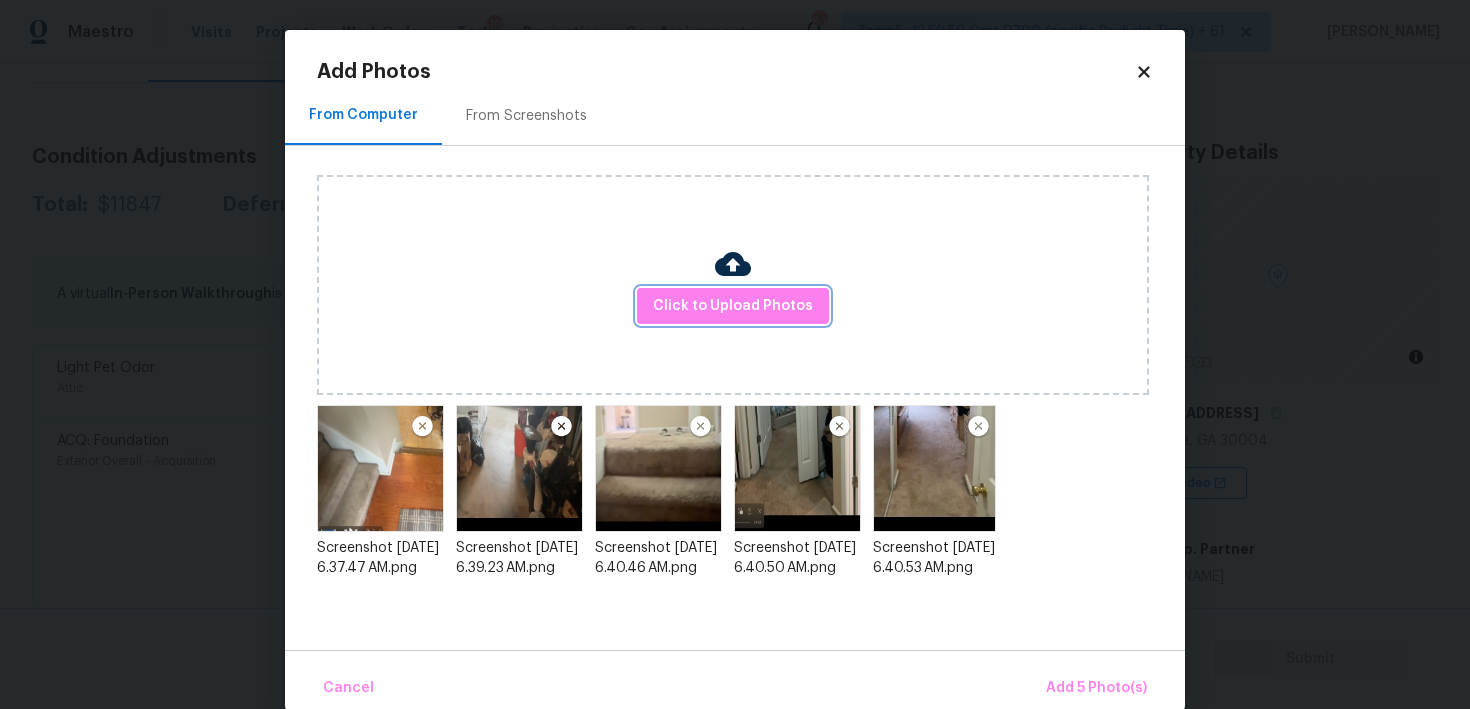 scroll, scrollTop: 0, scrollLeft: 0, axis: both 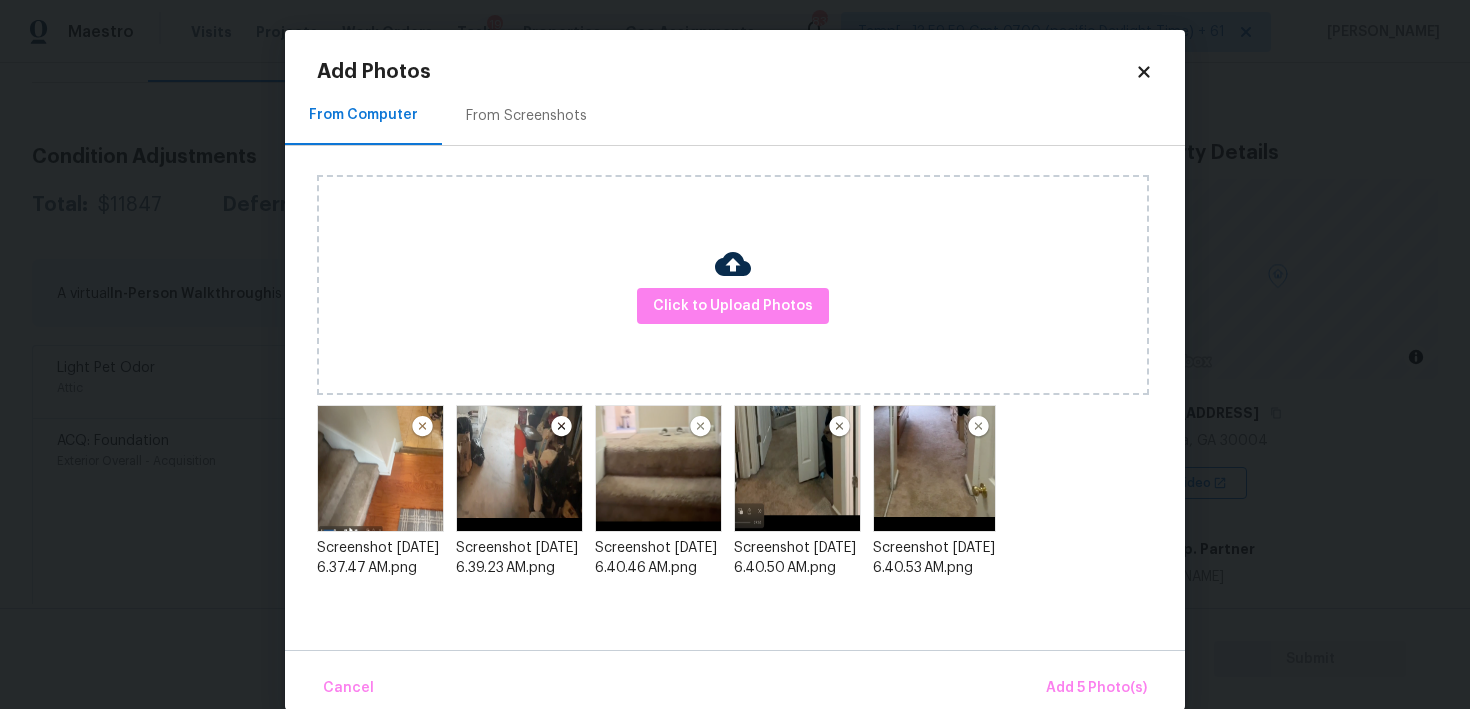 click at bounding box center (561, 427) 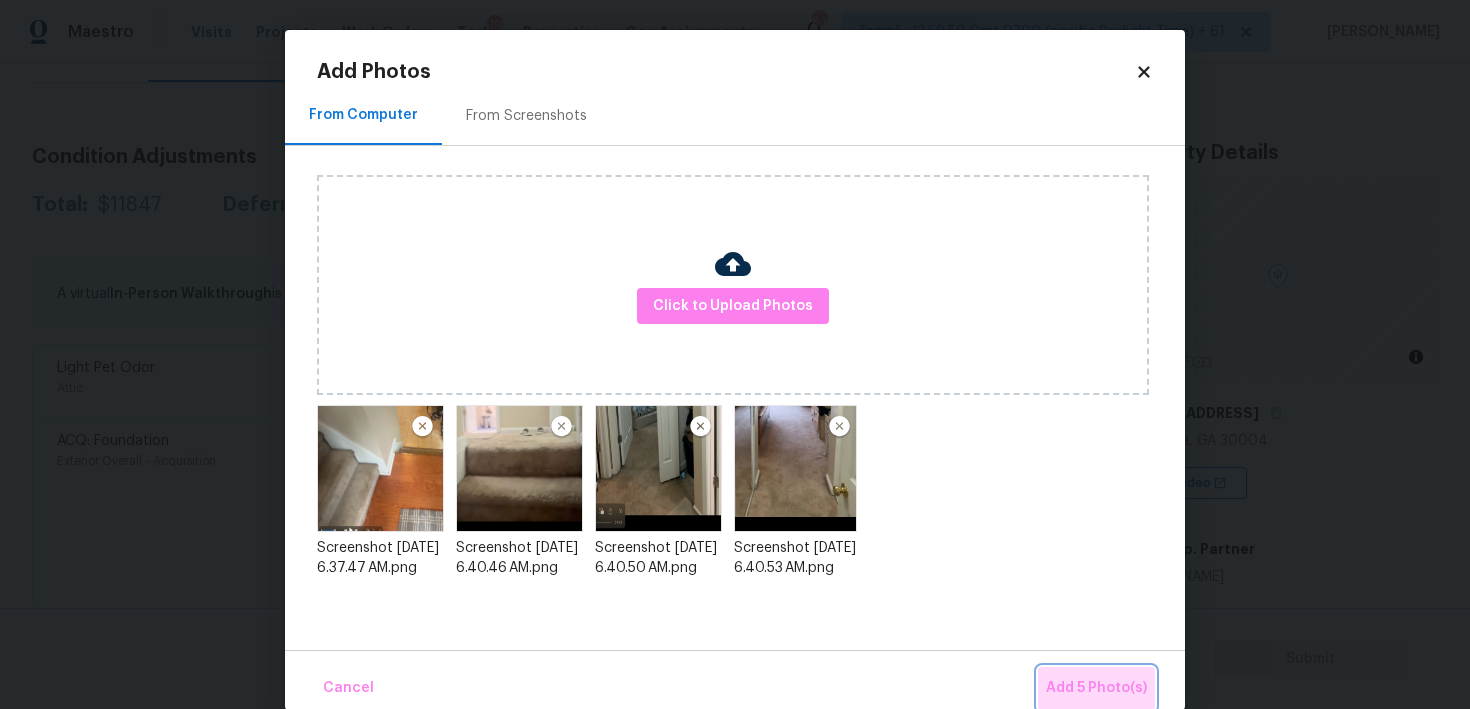 click on "Add 5 Photo(s)" at bounding box center [1096, 688] 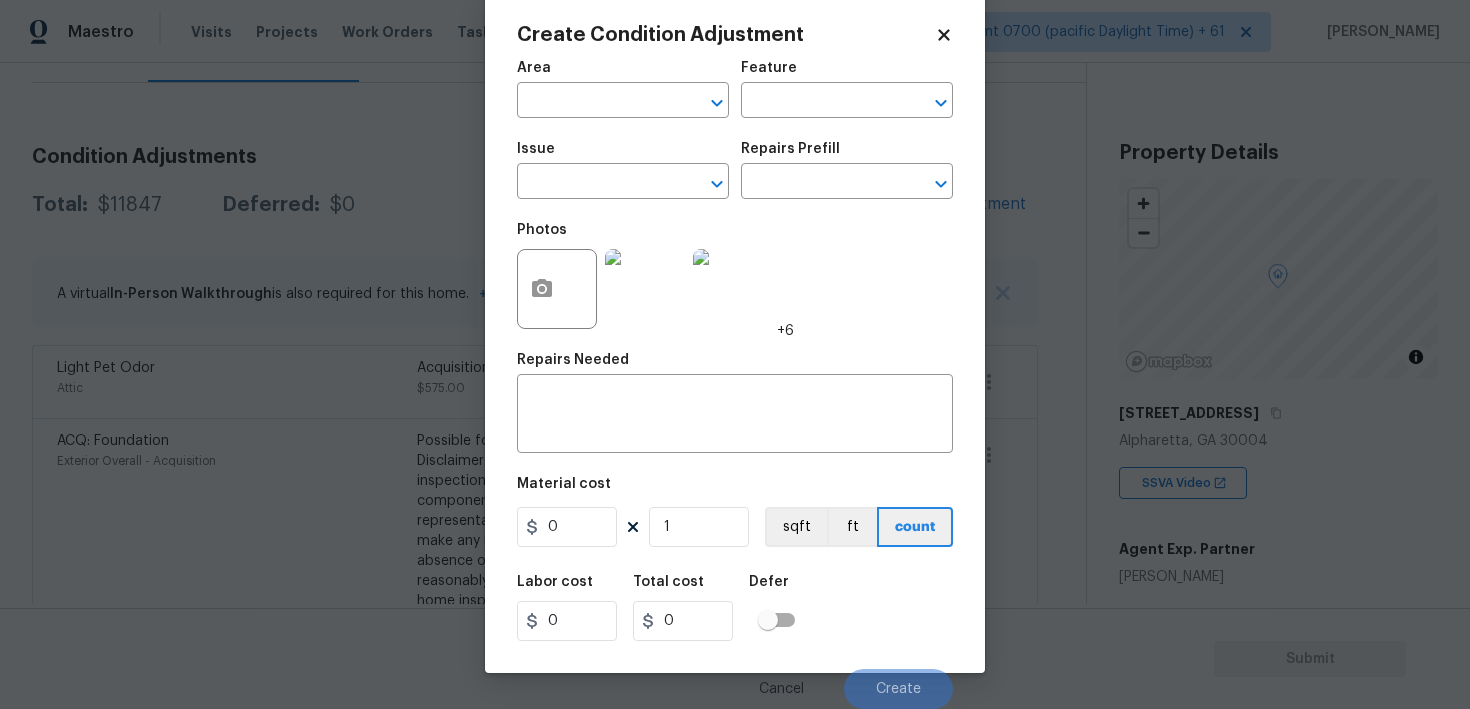 scroll, scrollTop: 38, scrollLeft: 0, axis: vertical 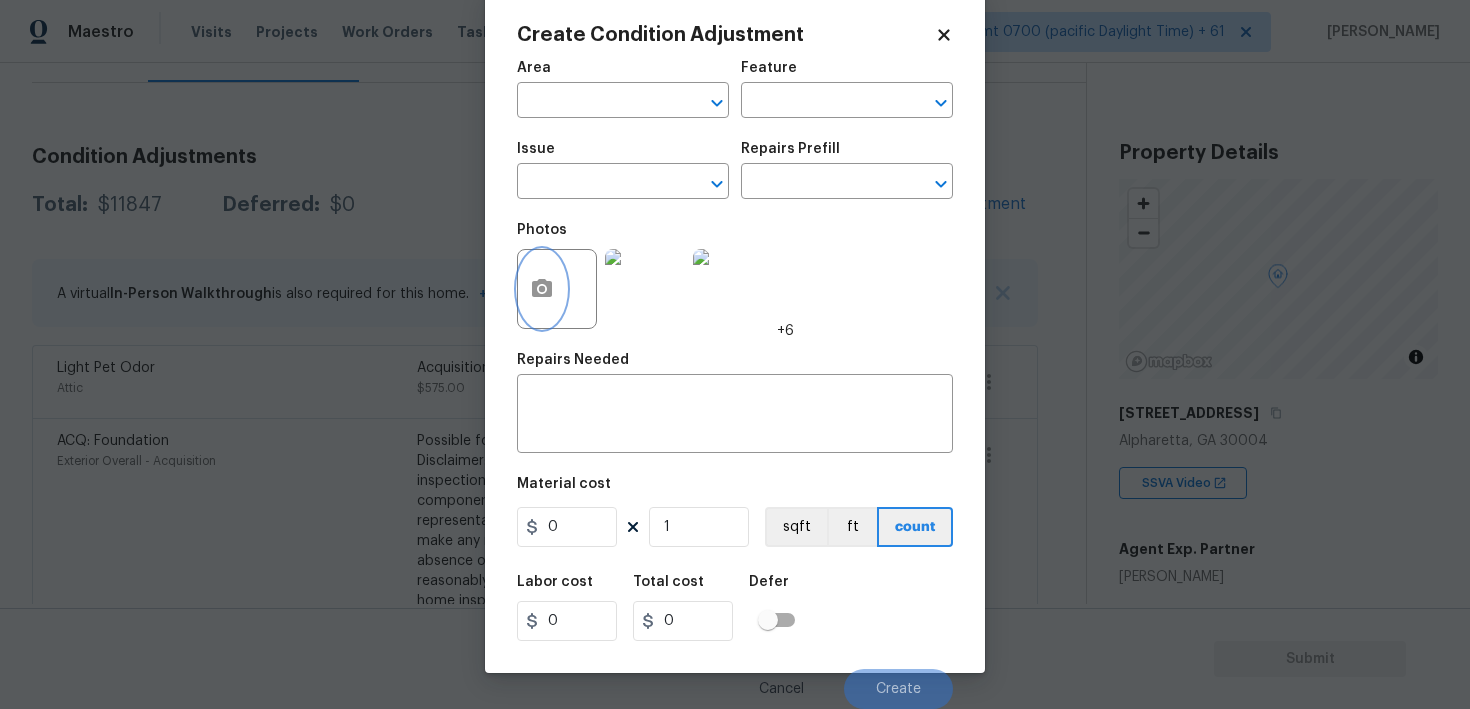 click at bounding box center (542, 289) 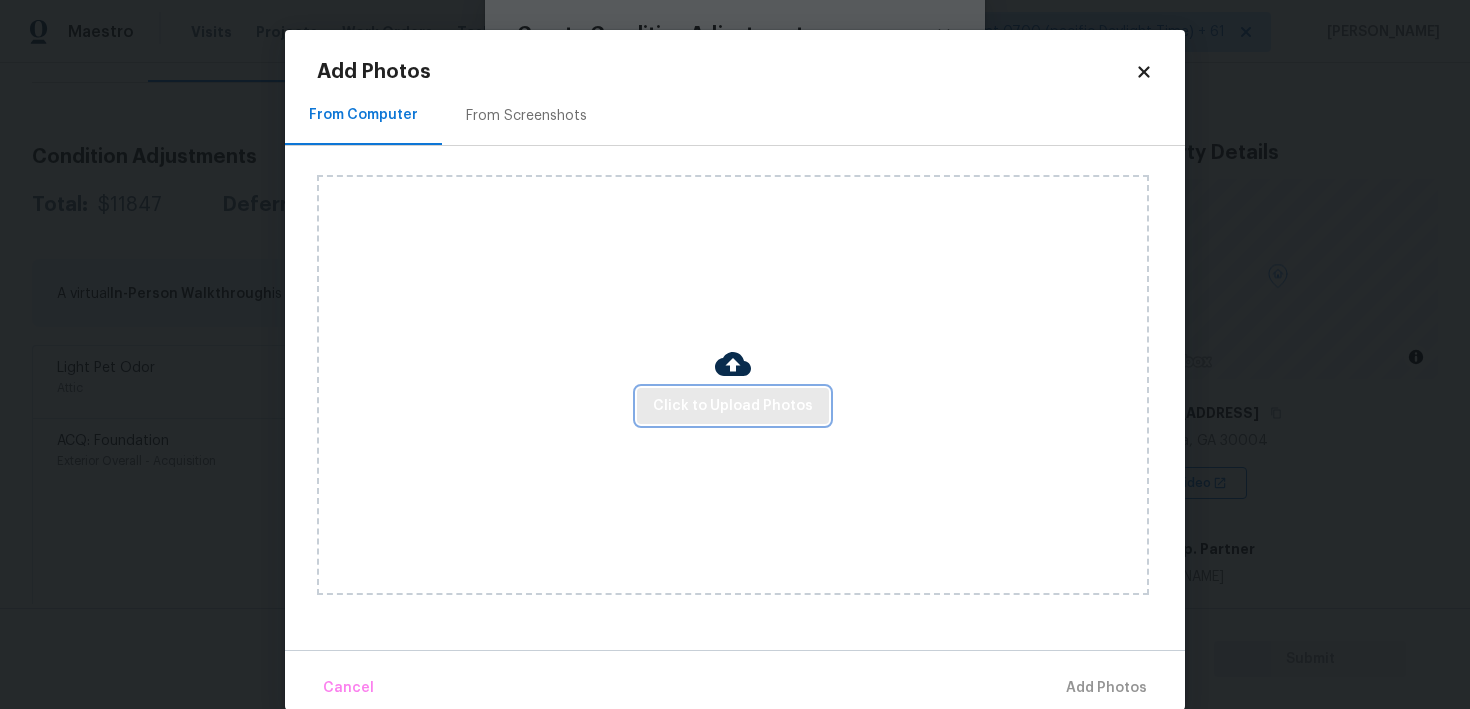 click on "Click to Upload Photos" at bounding box center (733, 406) 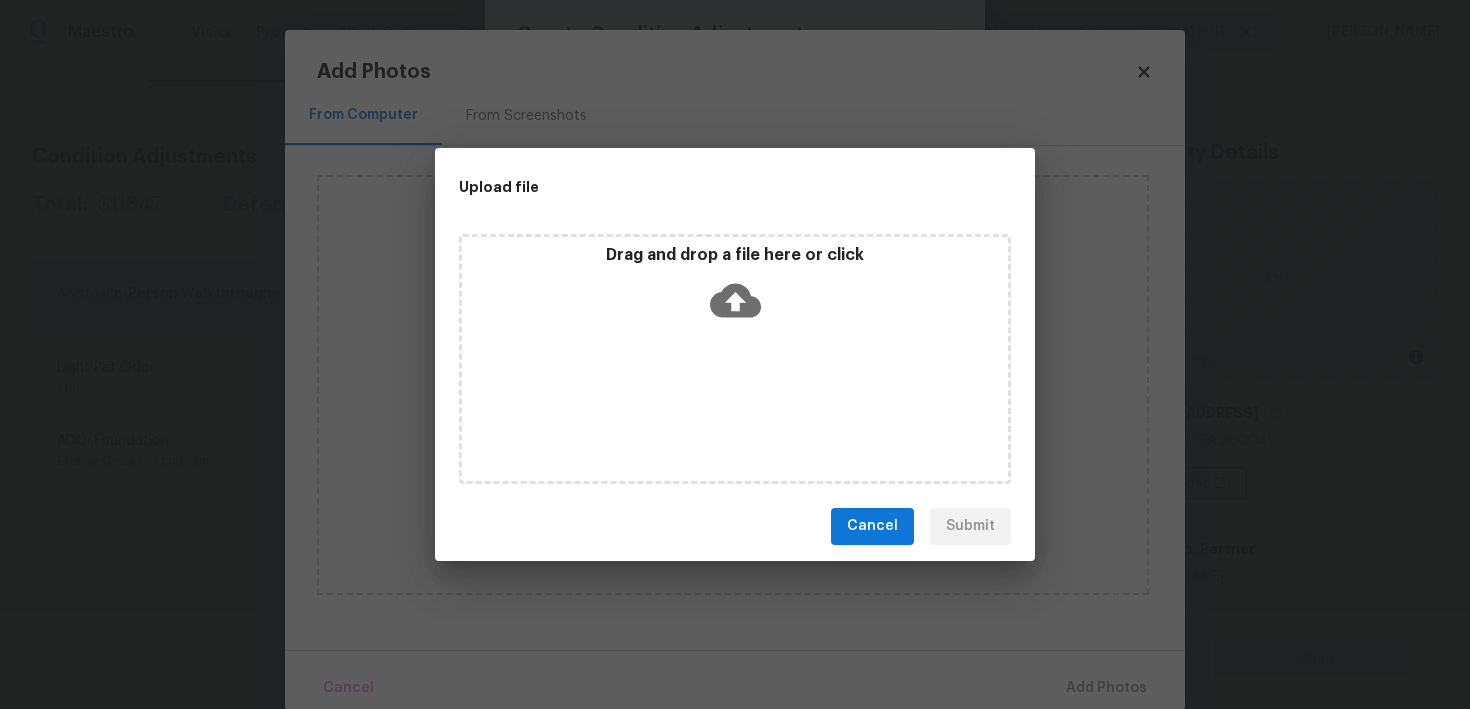 click on "Drag and drop a file here or click" at bounding box center [735, 288] 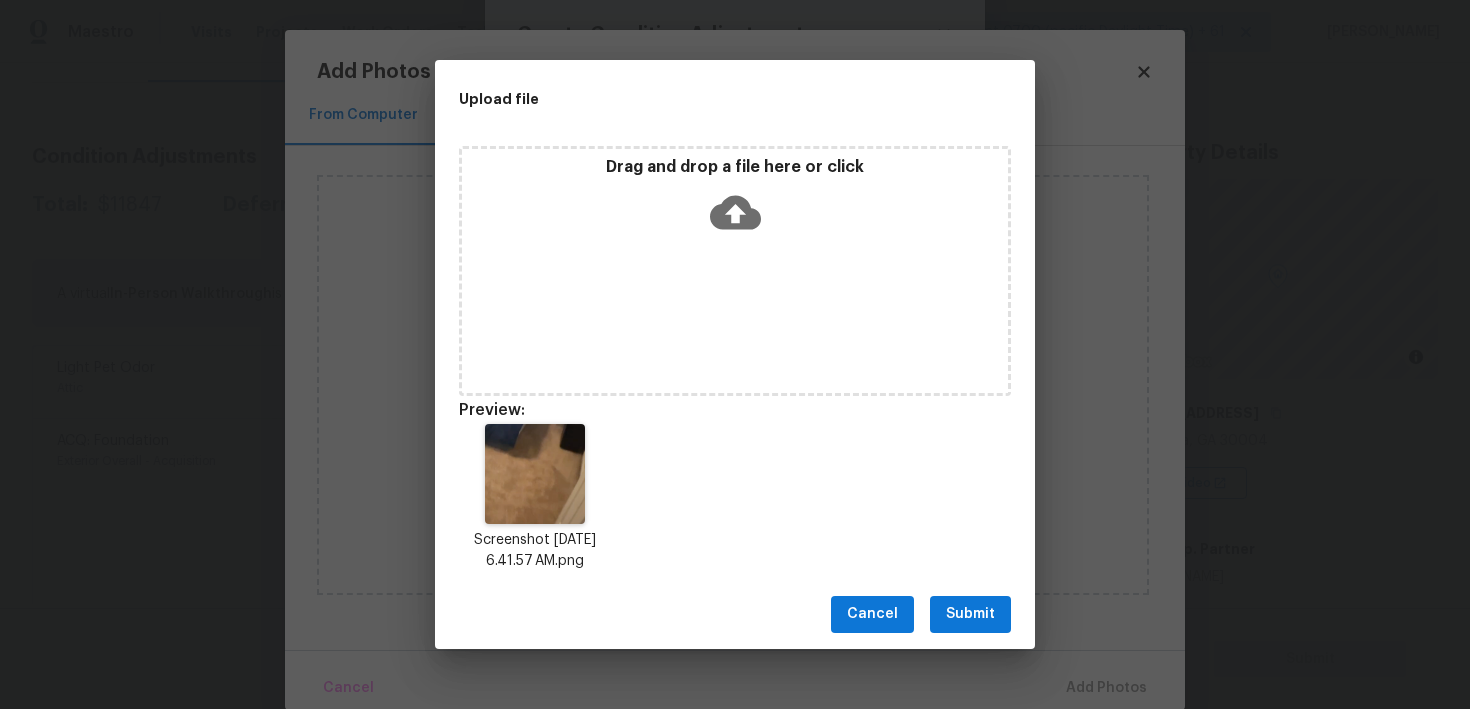 click on "Submit" at bounding box center [970, 614] 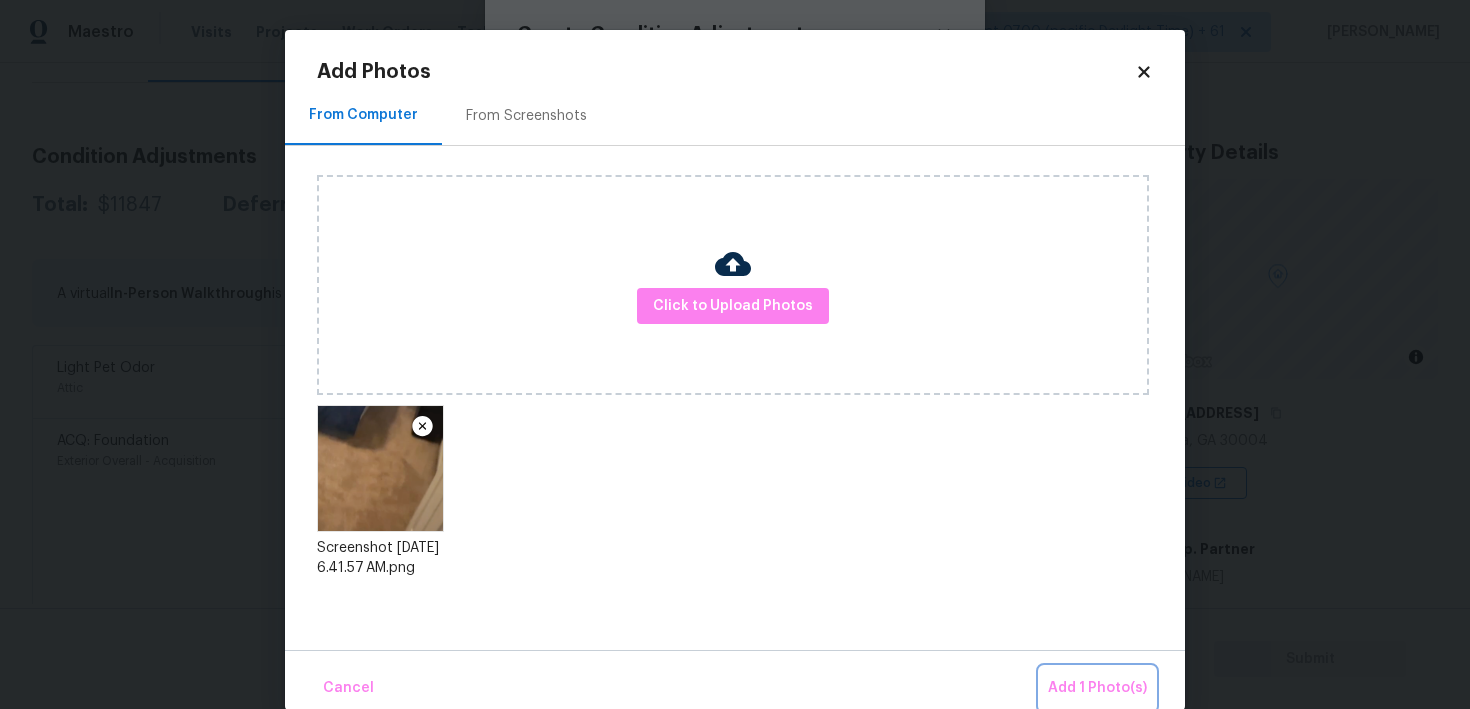 click on "Add 1 Photo(s)" at bounding box center [1097, 688] 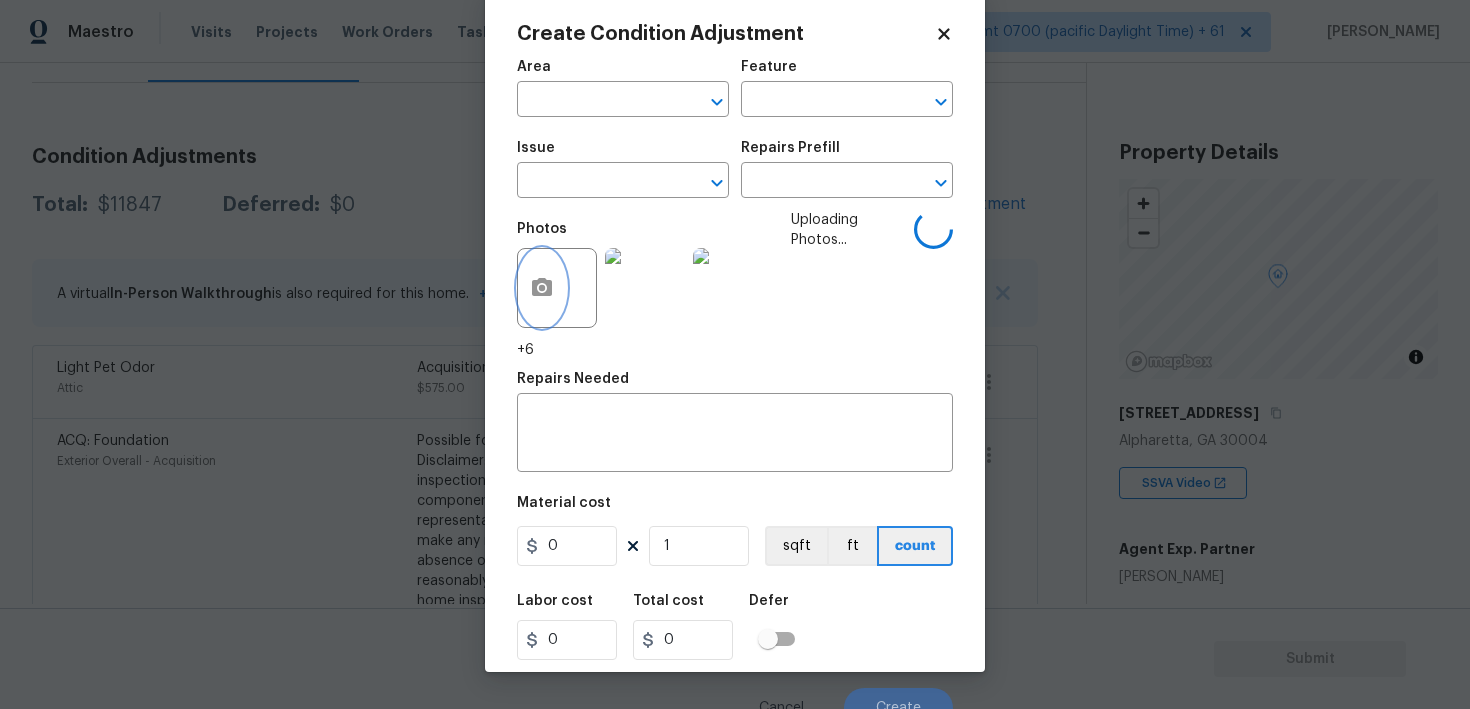 scroll, scrollTop: 58, scrollLeft: 0, axis: vertical 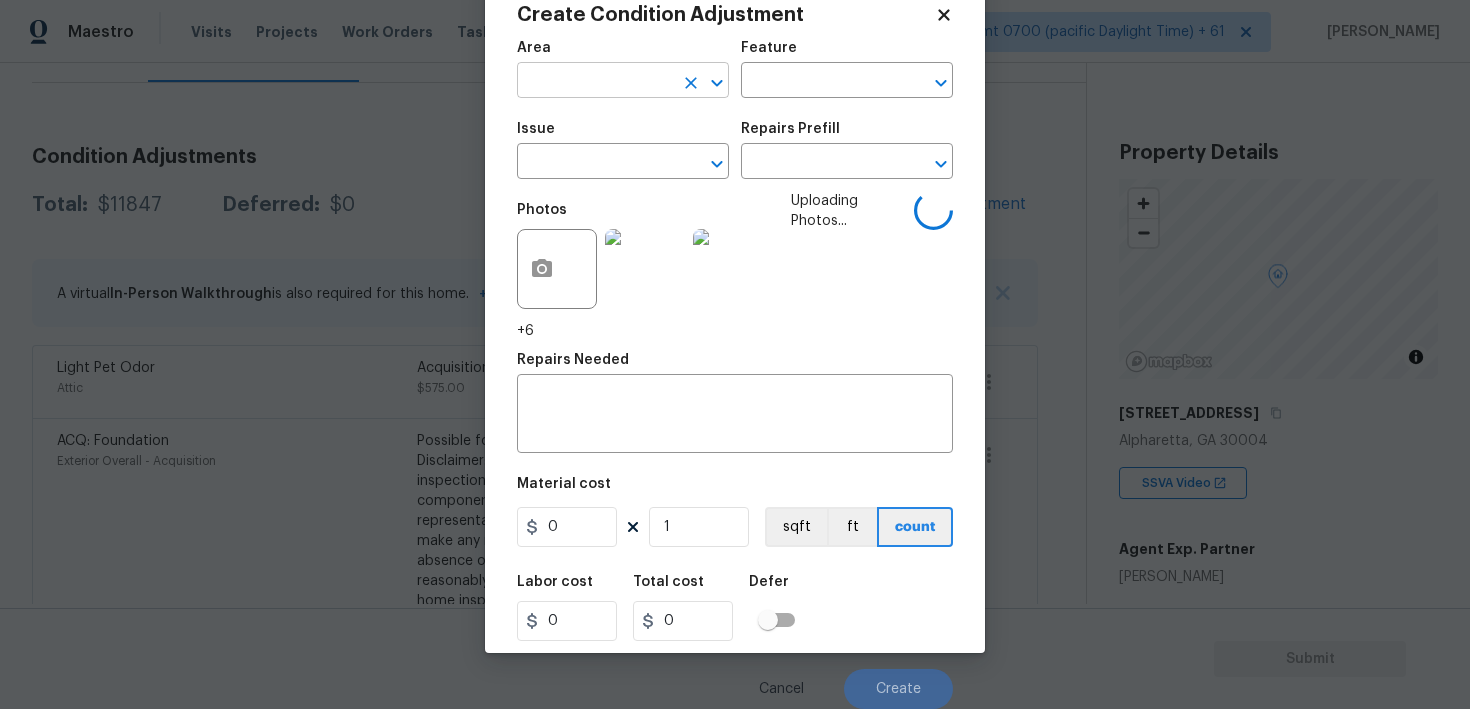 click at bounding box center [595, 82] 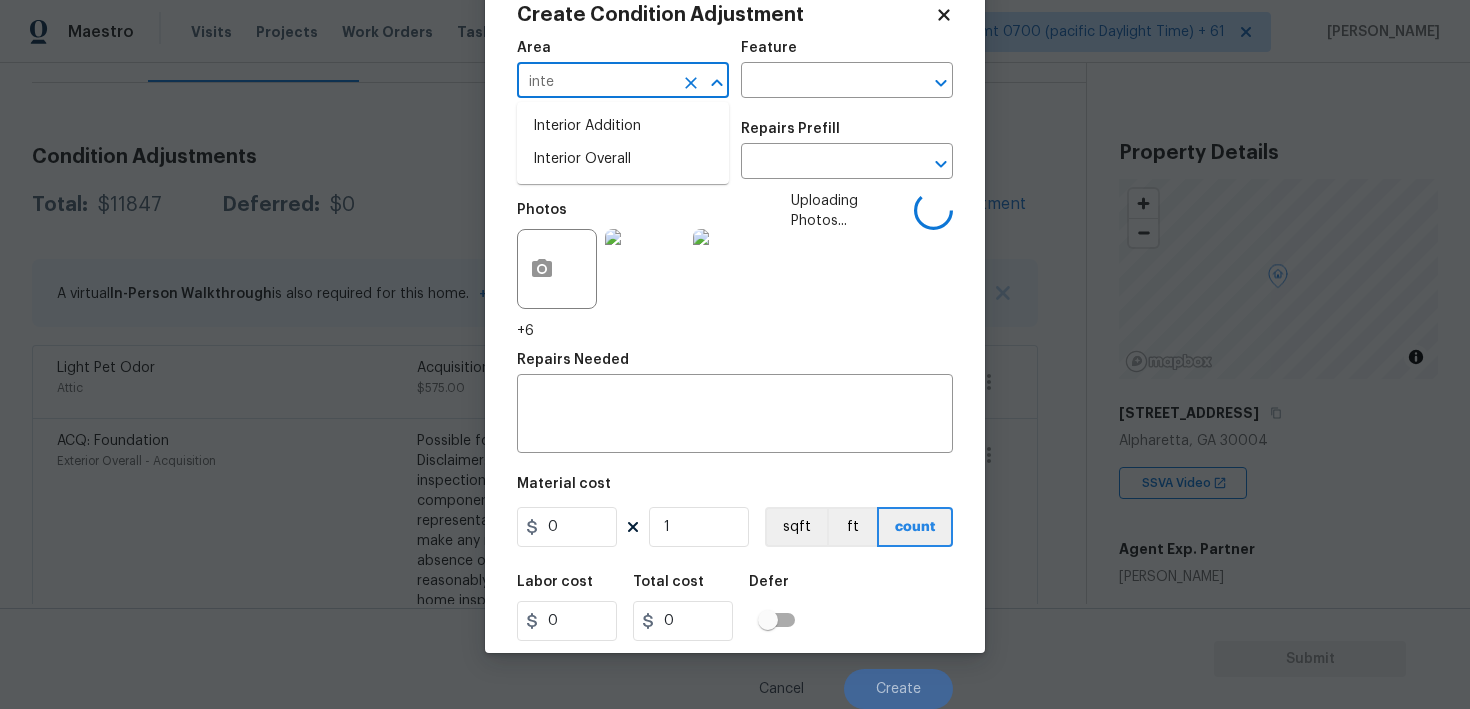 type on "inter" 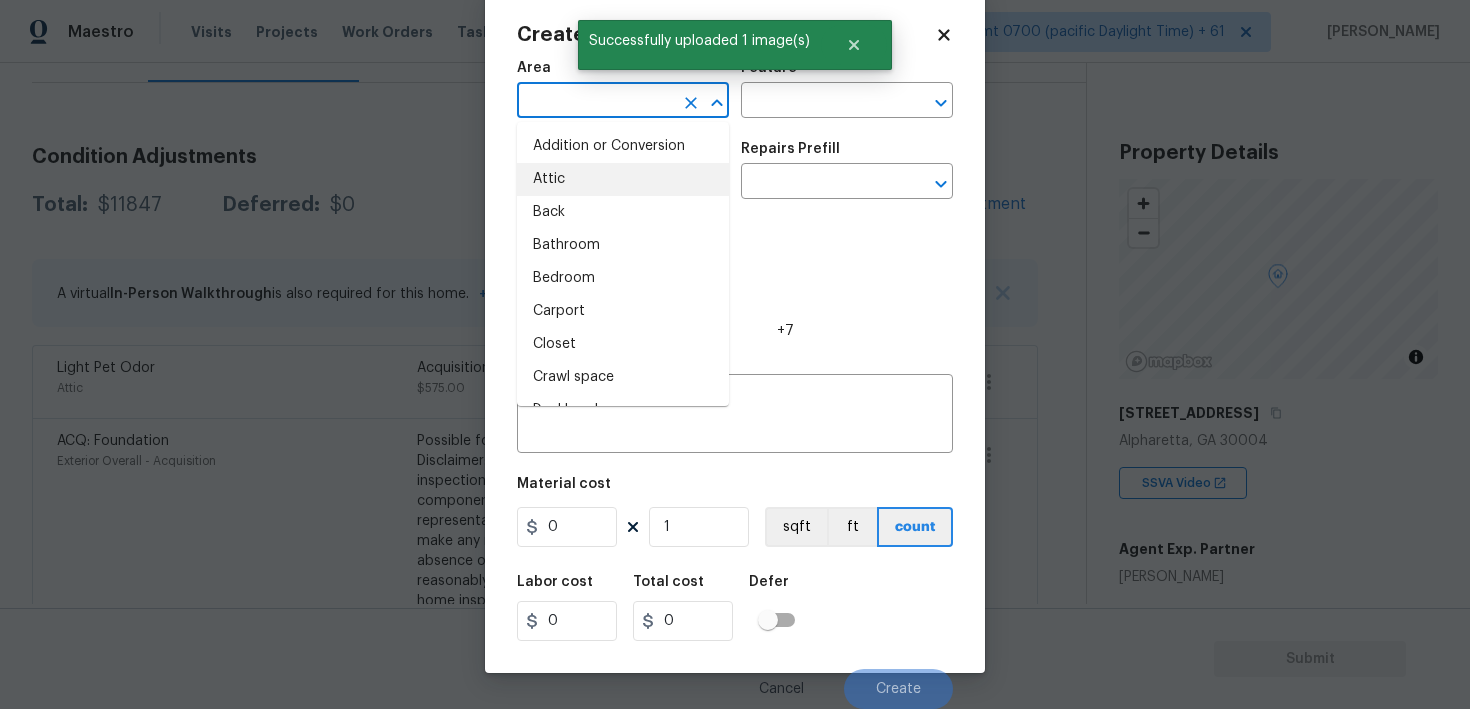 scroll, scrollTop: 38, scrollLeft: 0, axis: vertical 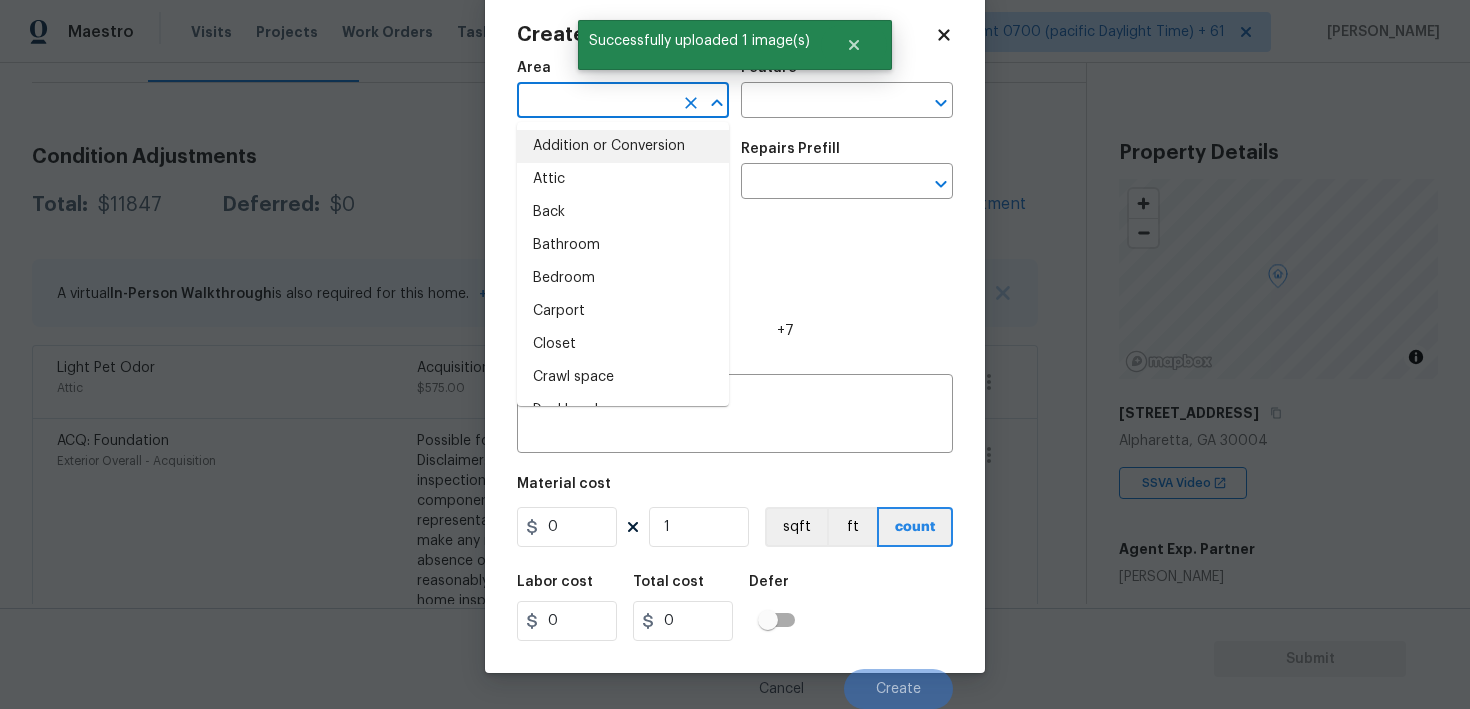 click at bounding box center [595, 102] 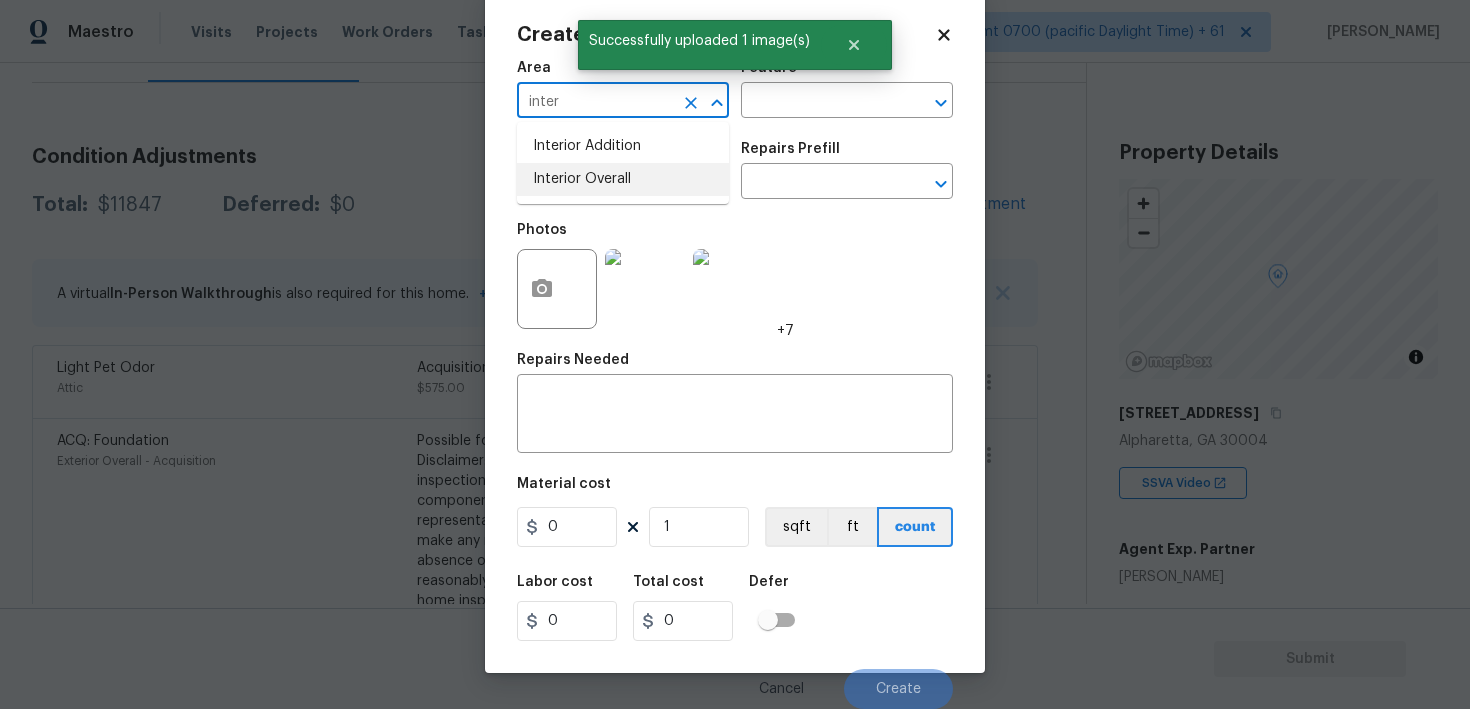click on "Interior Overall" at bounding box center [623, 179] 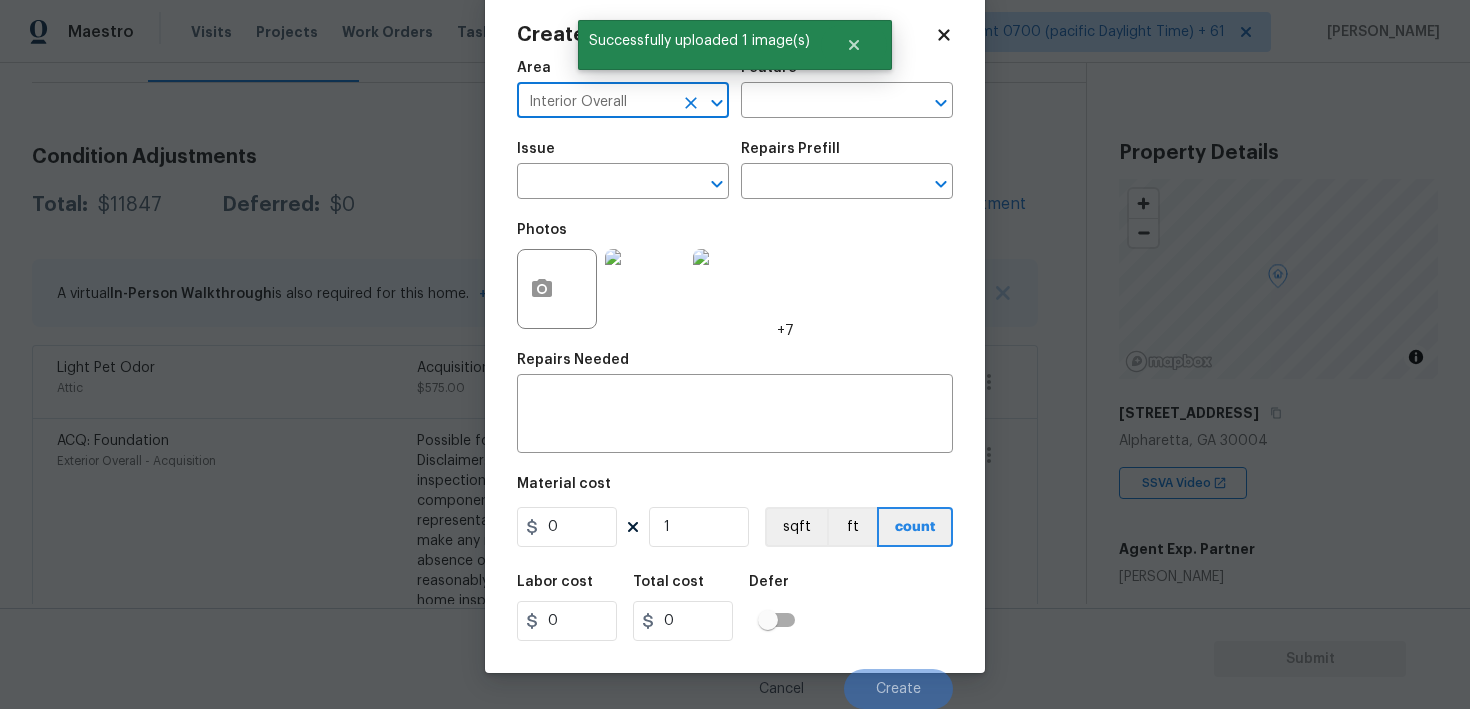 type on "Interior Overall" 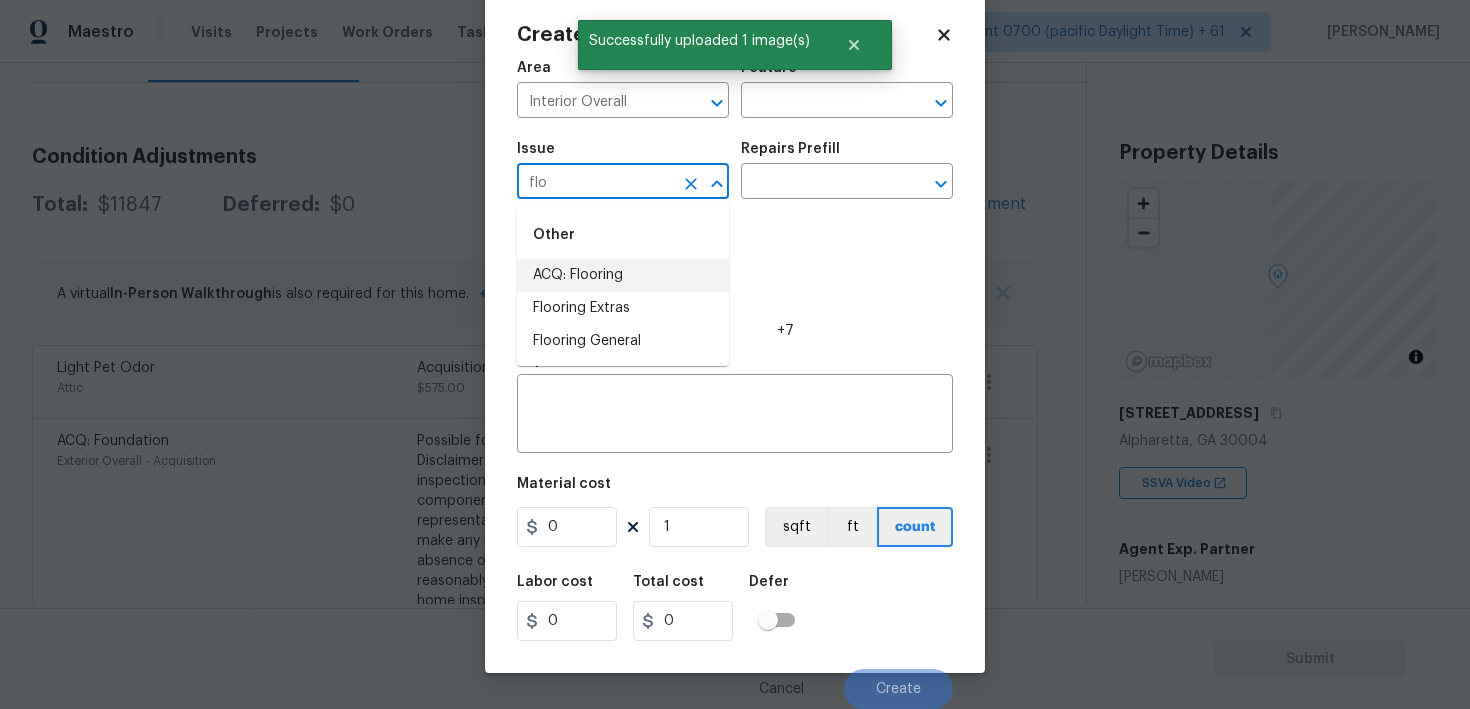 click on "ACQ: Flooring" at bounding box center [623, 275] 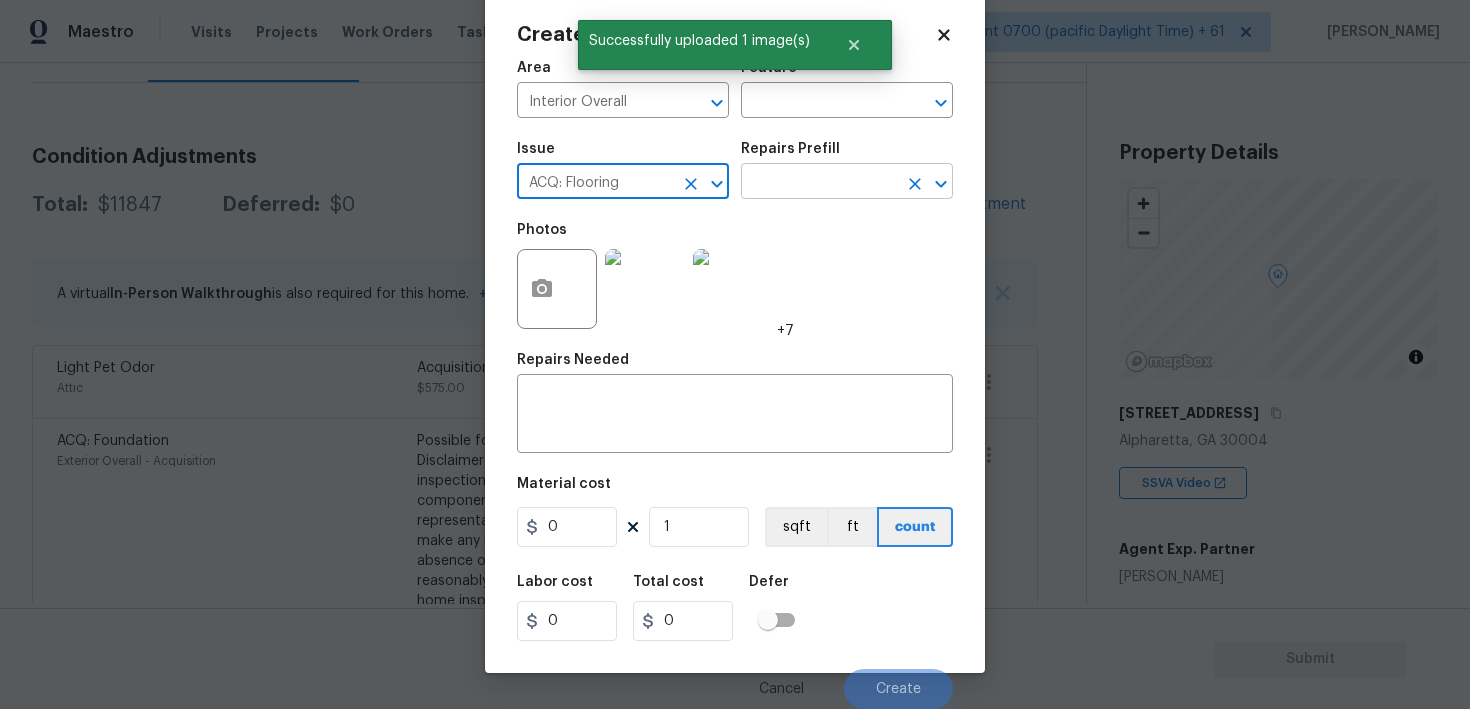 type on "ACQ: Flooring" 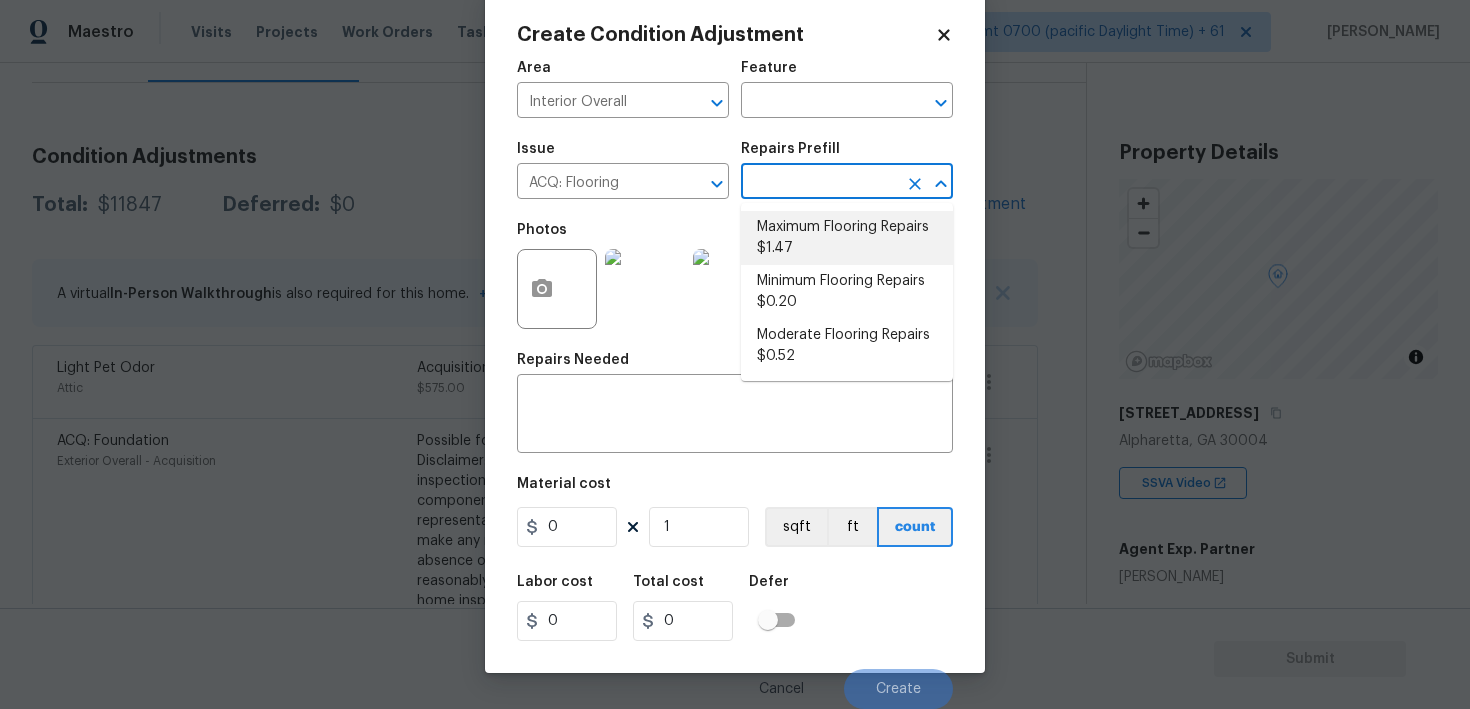click on "Maximum Flooring Repairs $1.47" at bounding box center [847, 238] 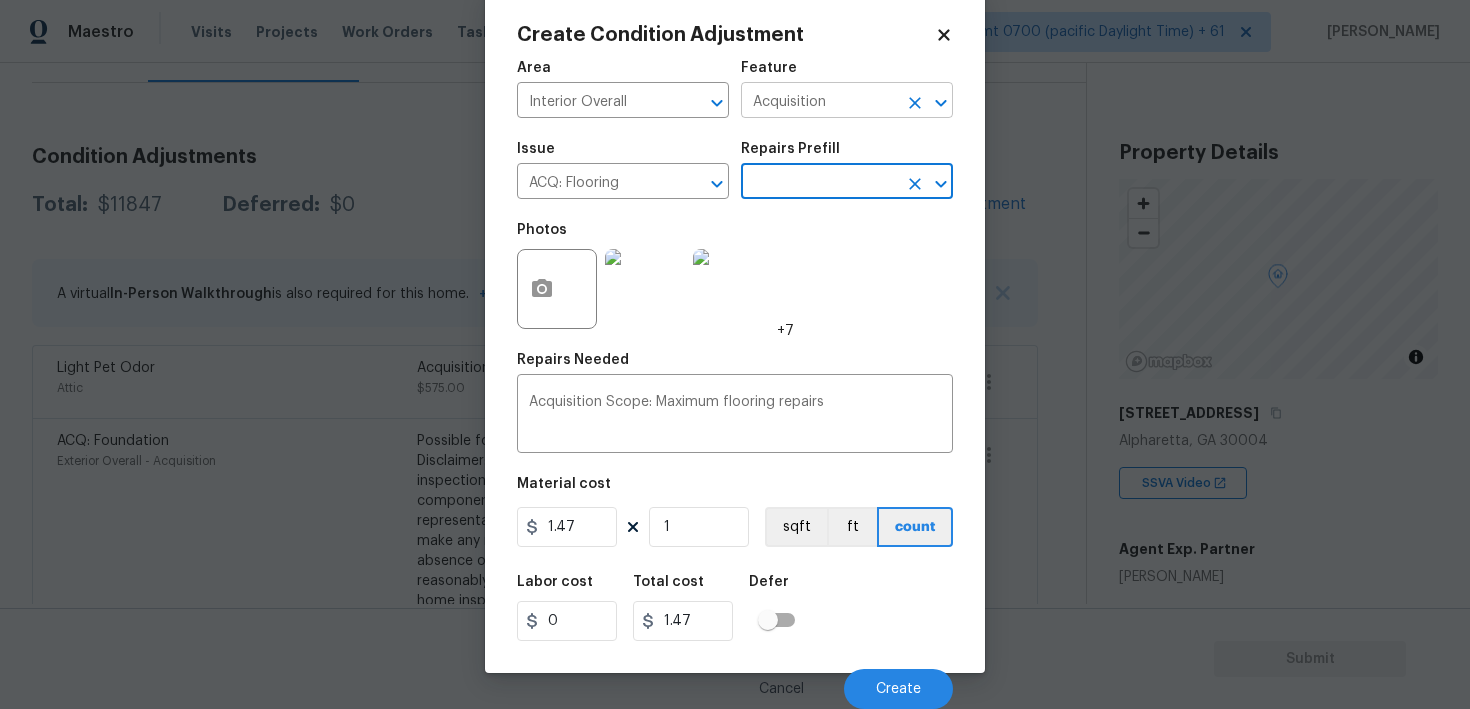 click on "Acquisition" at bounding box center (819, 102) 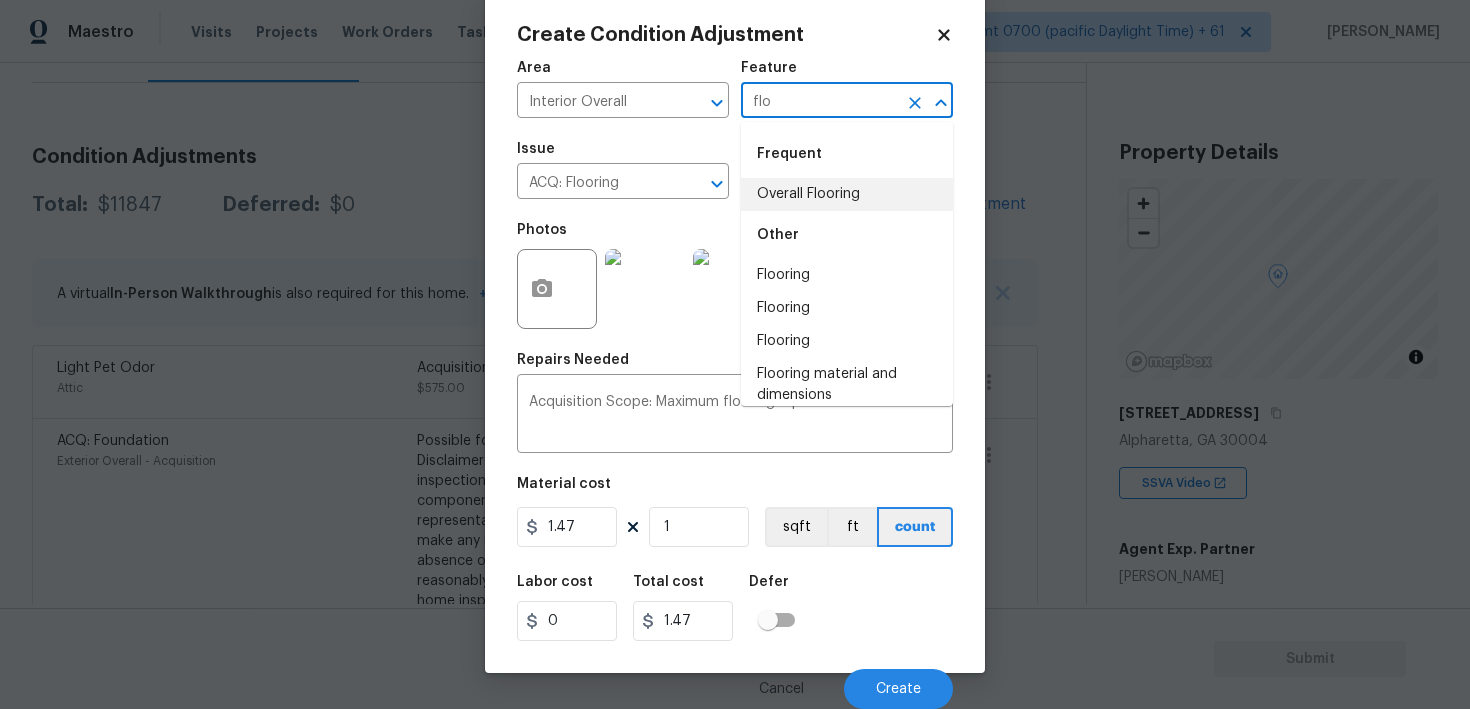 click on "Overall Flooring" at bounding box center [847, 194] 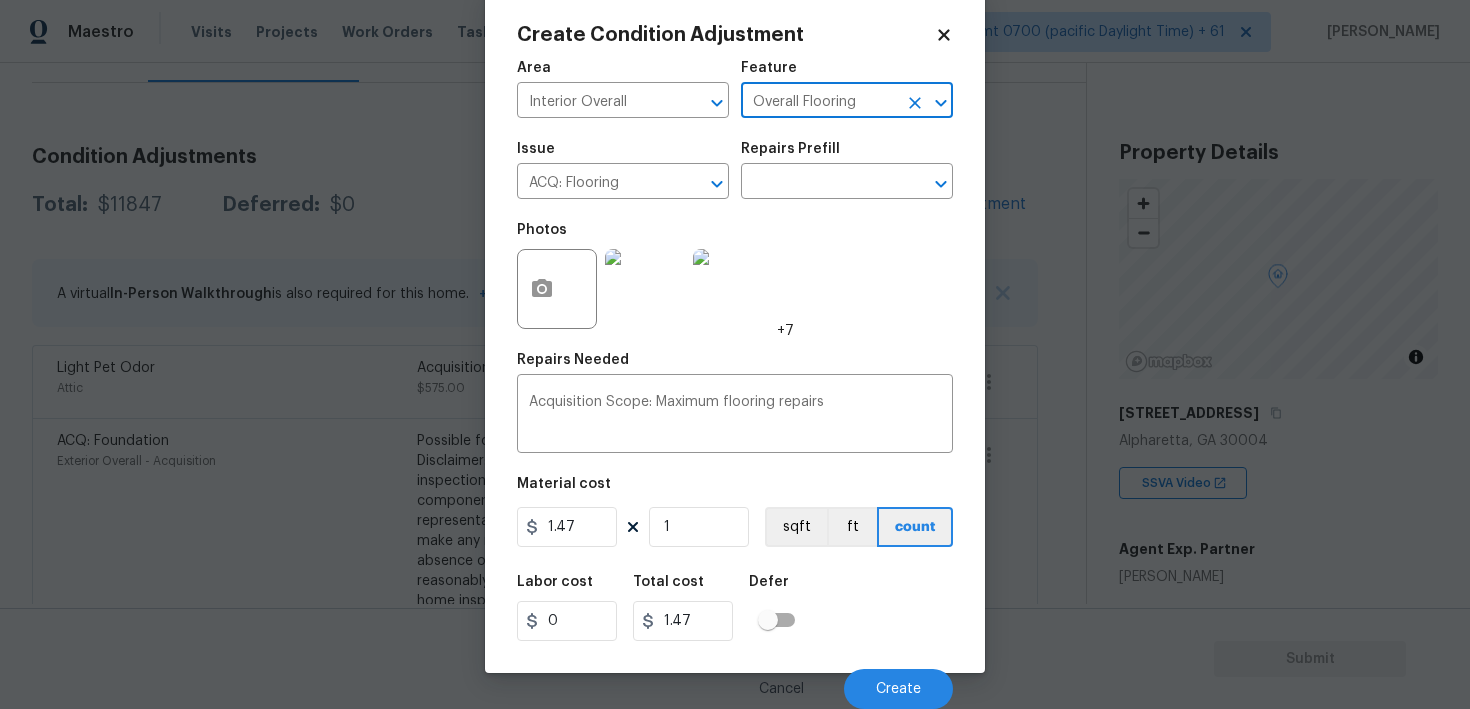 type on "Overall Flooring" 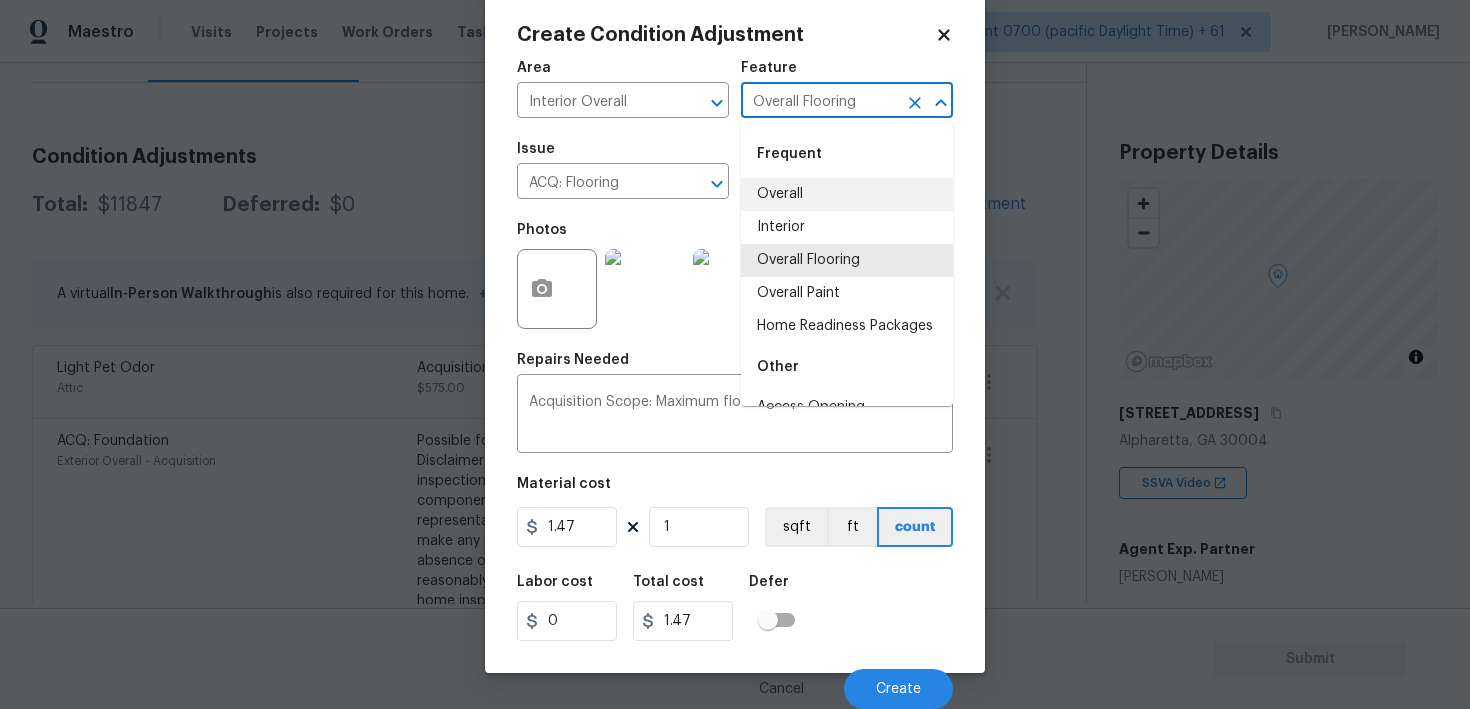 click on "Material cost 1.47 1 sqft ft count" at bounding box center [735, 514] 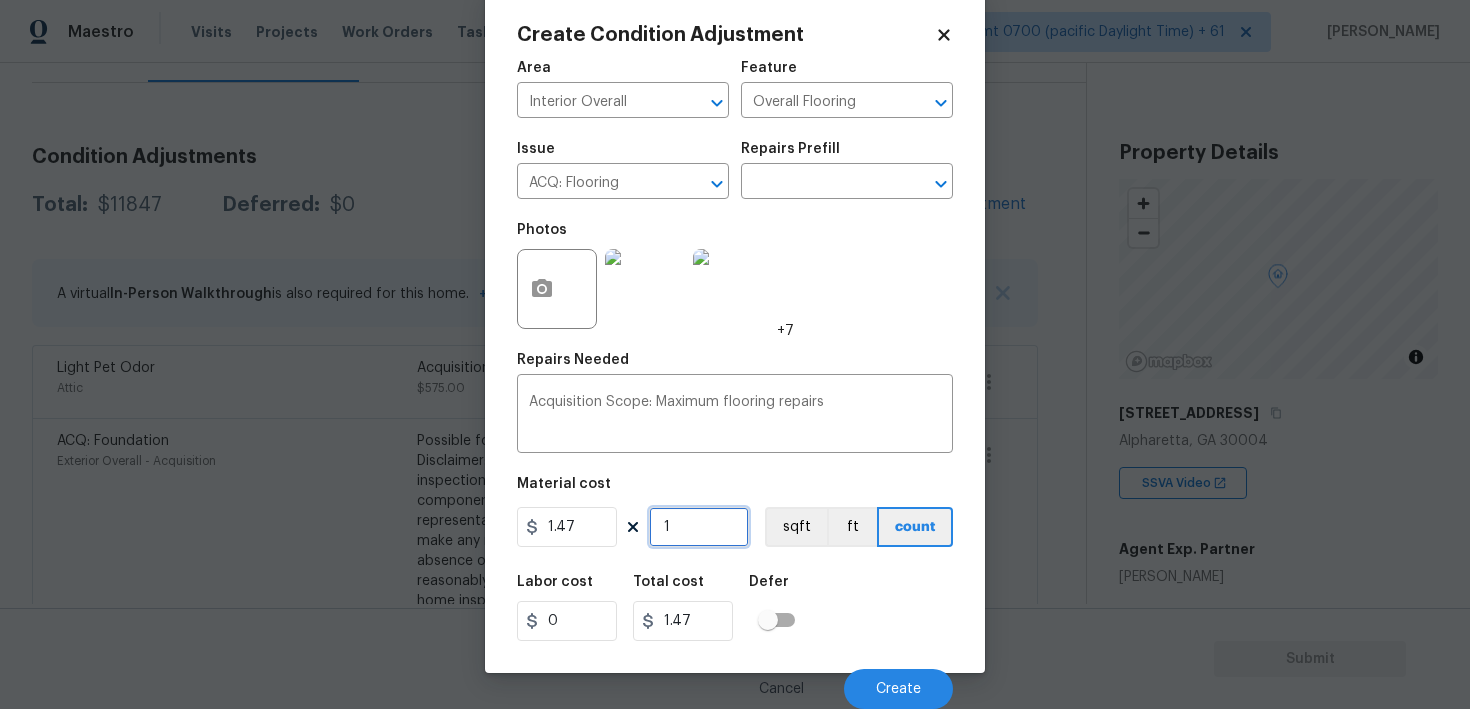 click on "1" at bounding box center (699, 527) 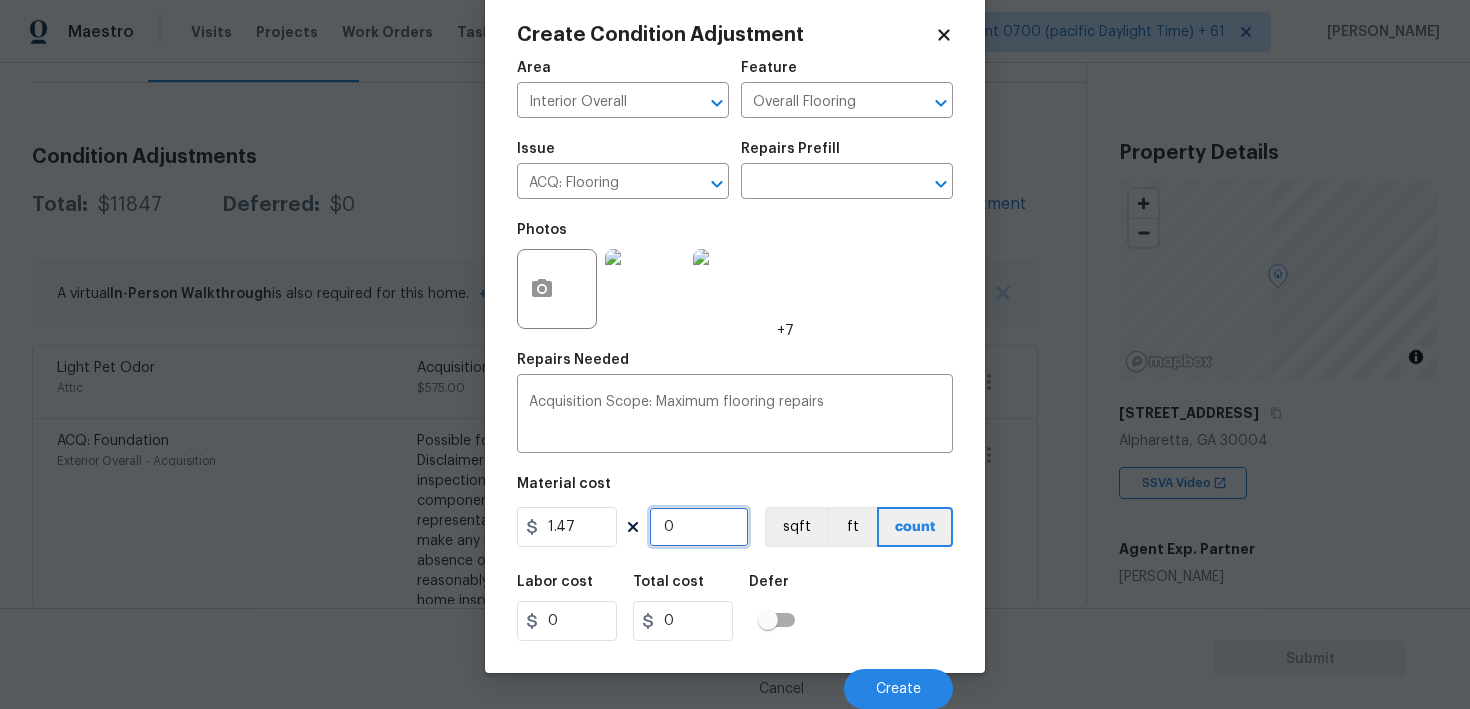 paste on "1598" 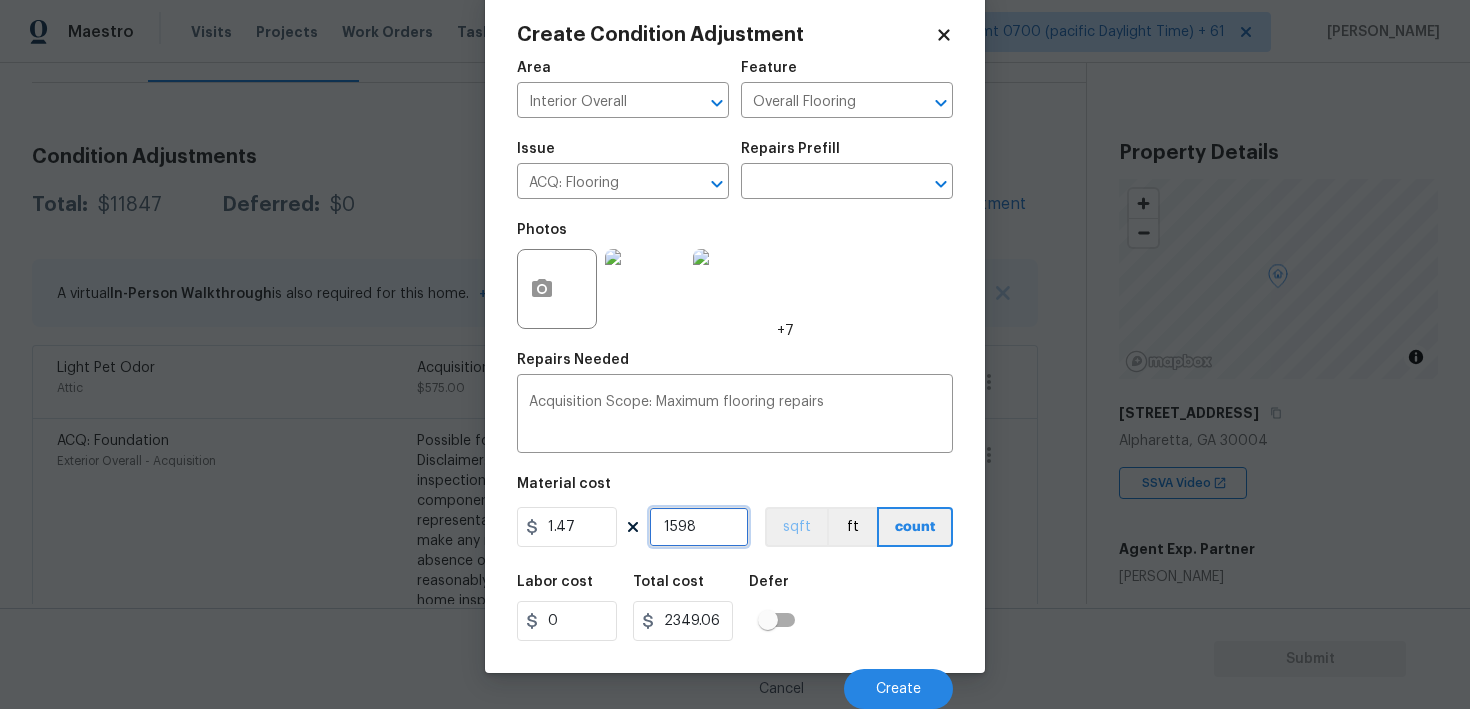 type on "1598" 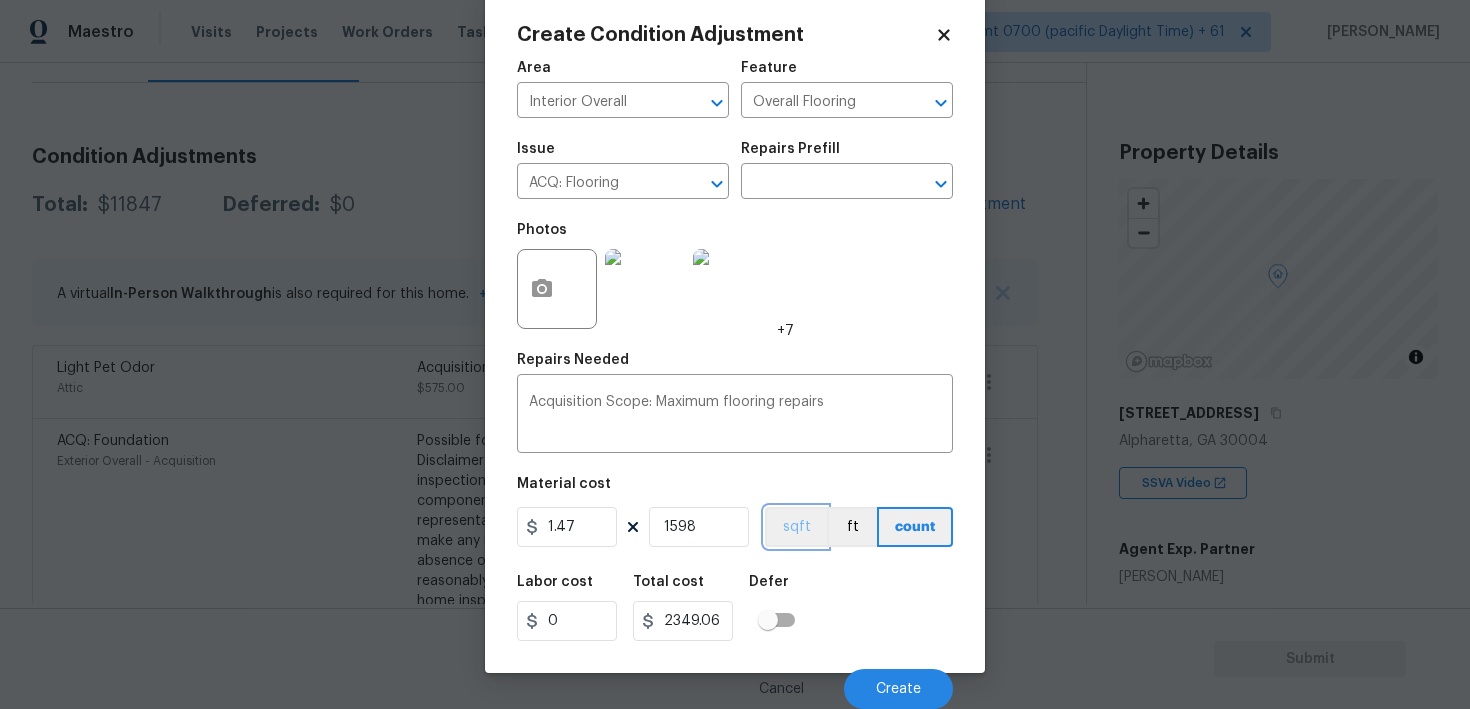 click on "sqft" at bounding box center (796, 527) 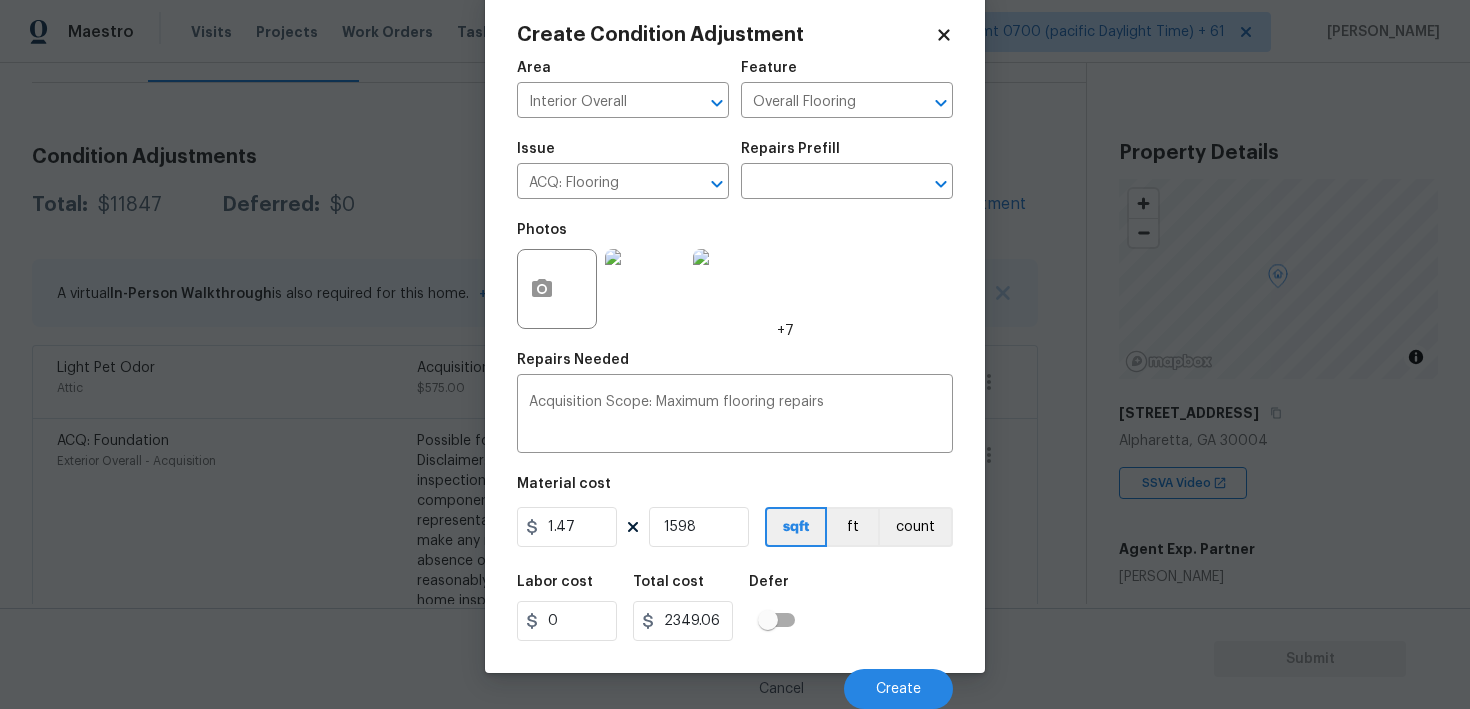 click on "Cancel Create" at bounding box center (735, 681) 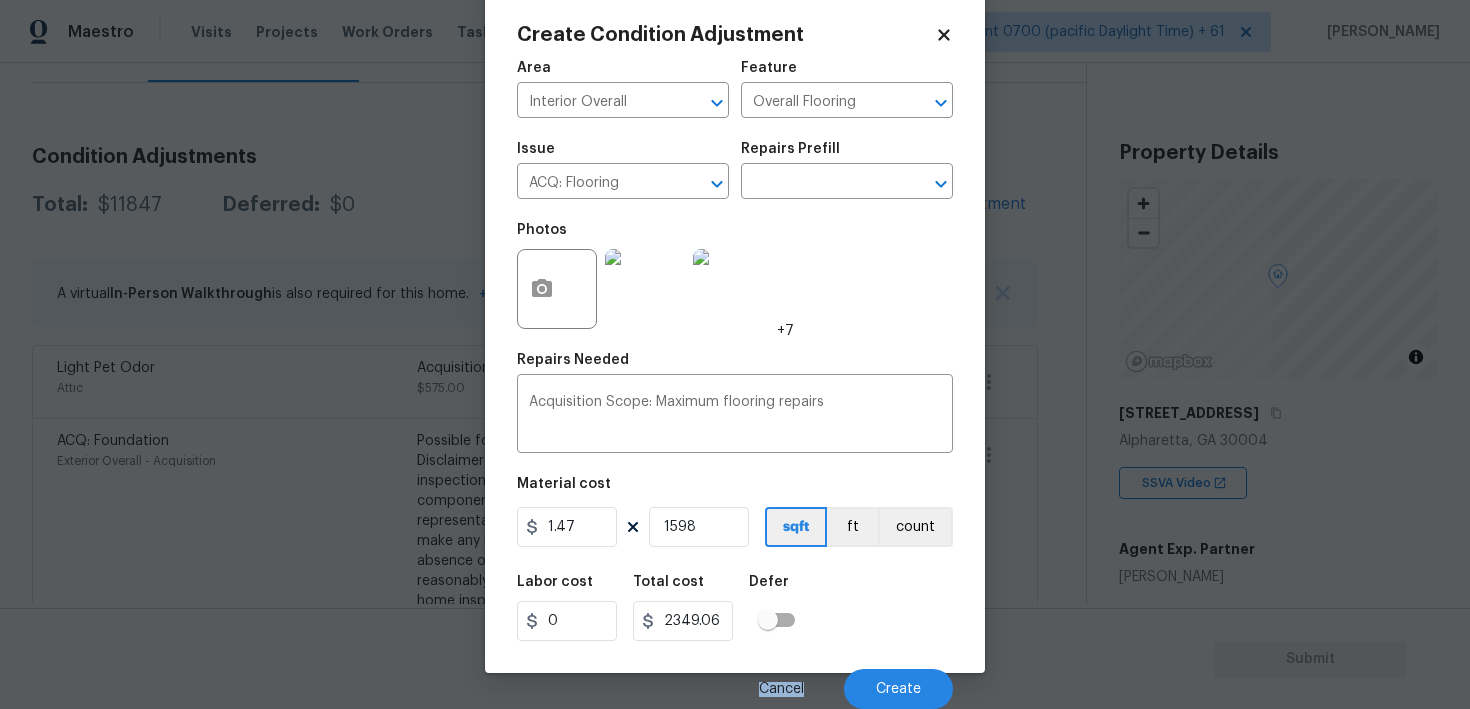 click on "Cancel Create" at bounding box center (735, 681) 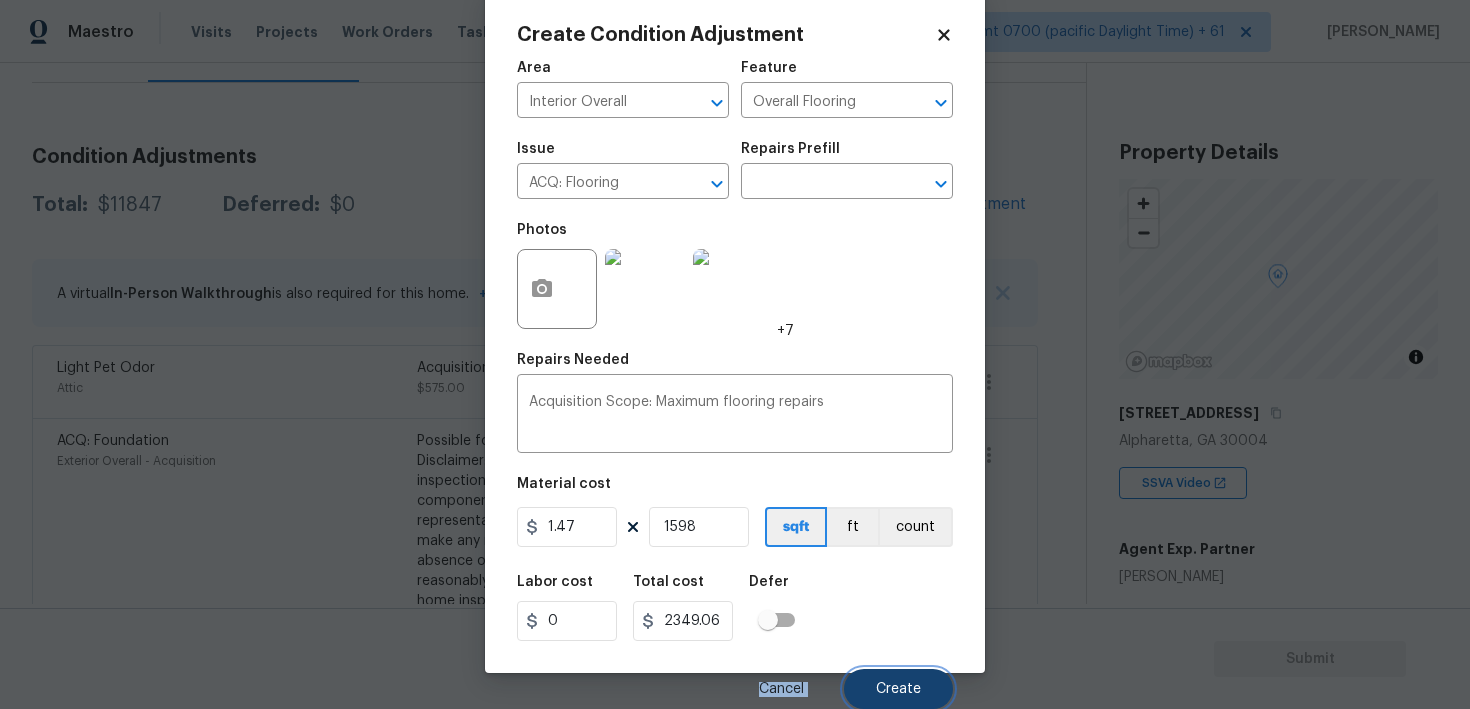 click on "Create" at bounding box center (898, 689) 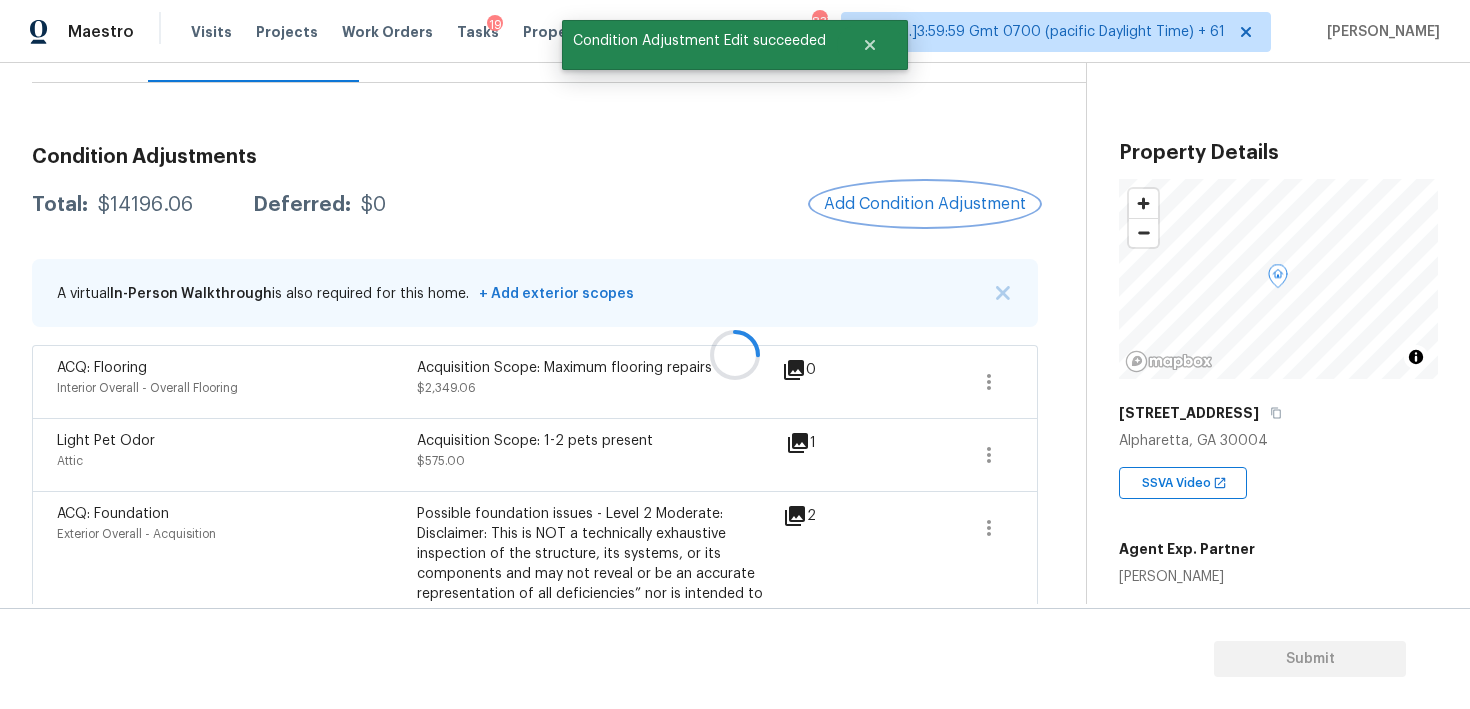 scroll, scrollTop: 0, scrollLeft: 0, axis: both 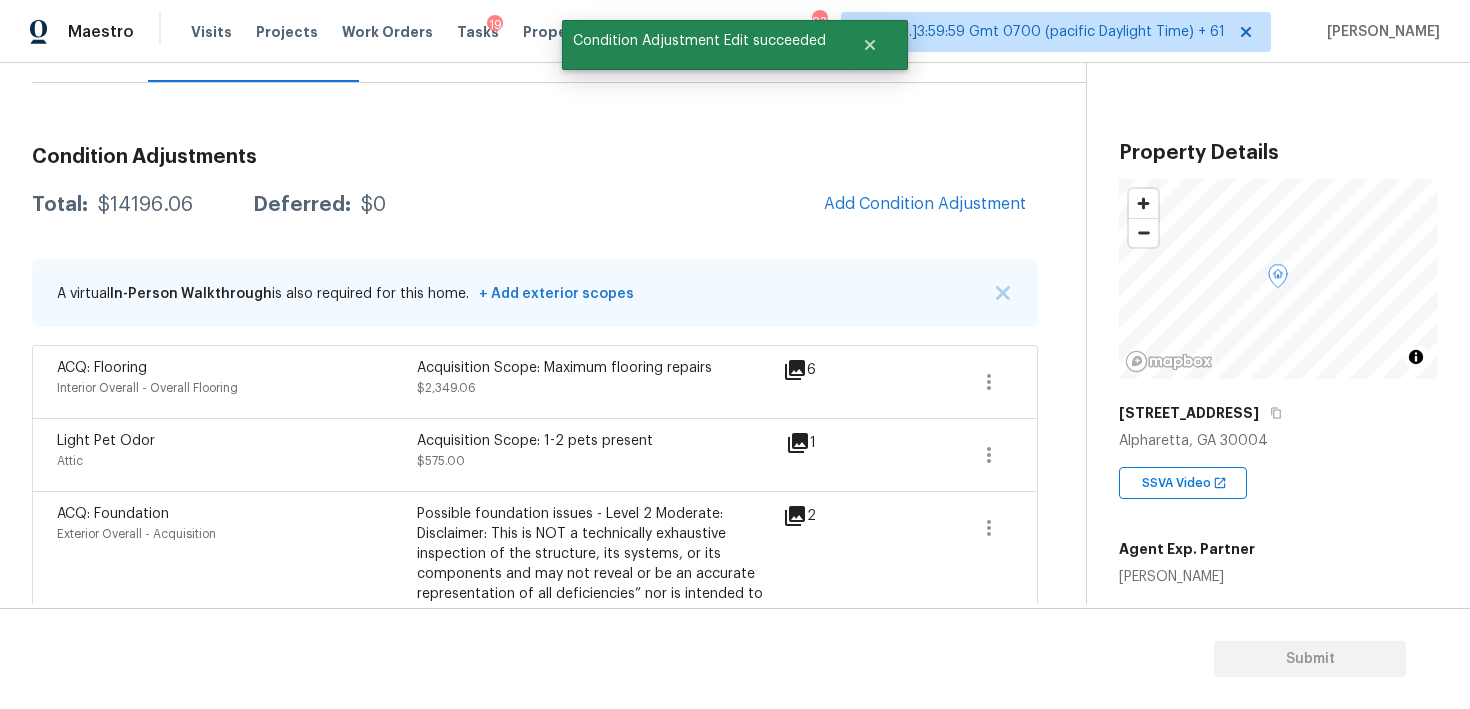 click on "Add Condition Adjustment" at bounding box center (925, 205) 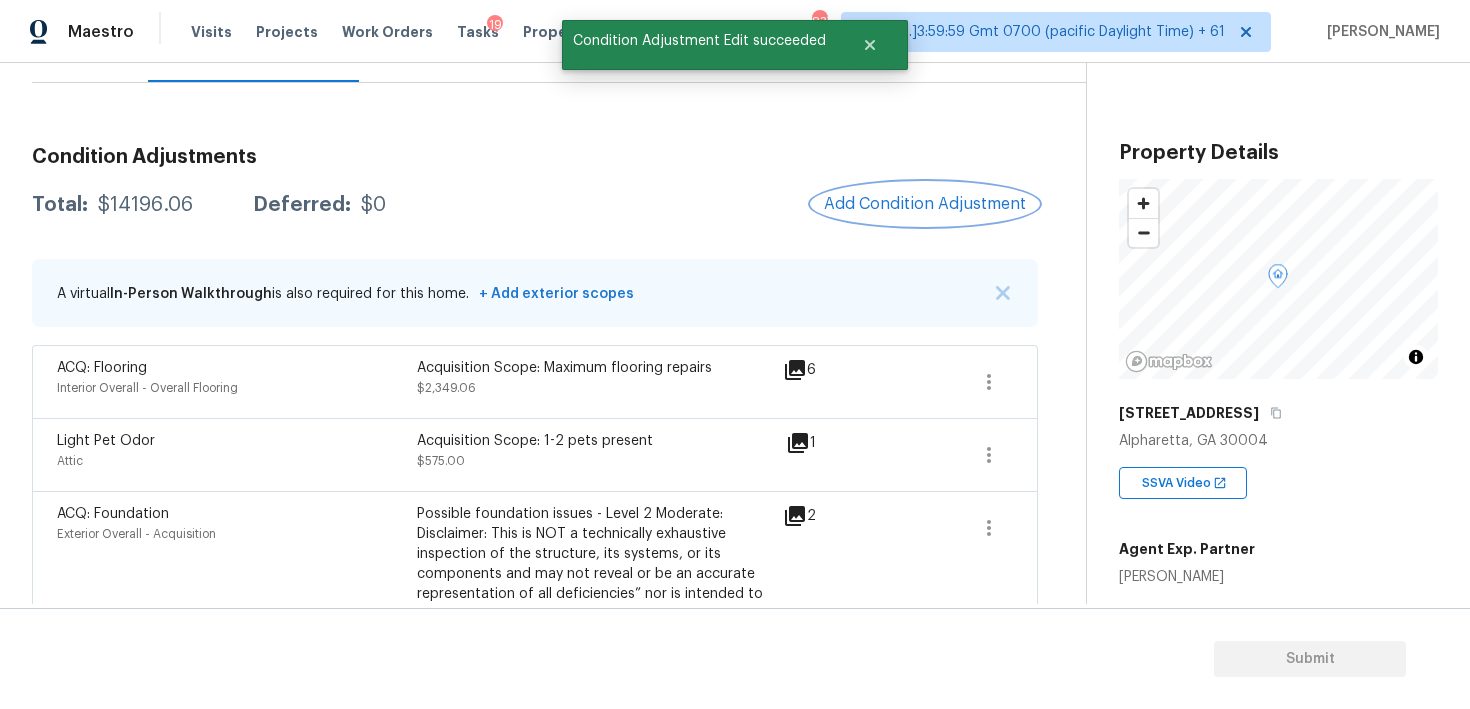 click on "Add Condition Adjustment" at bounding box center (925, 204) 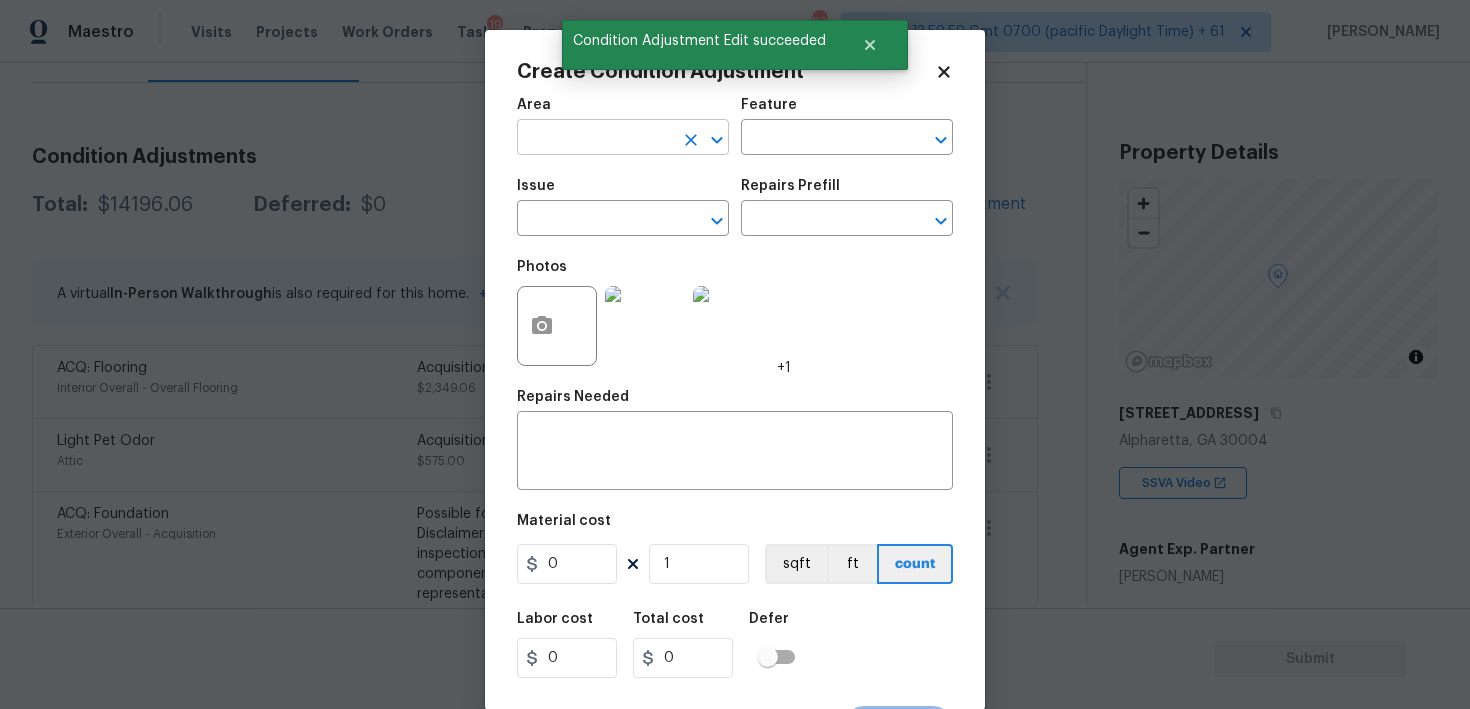 click at bounding box center (595, 139) 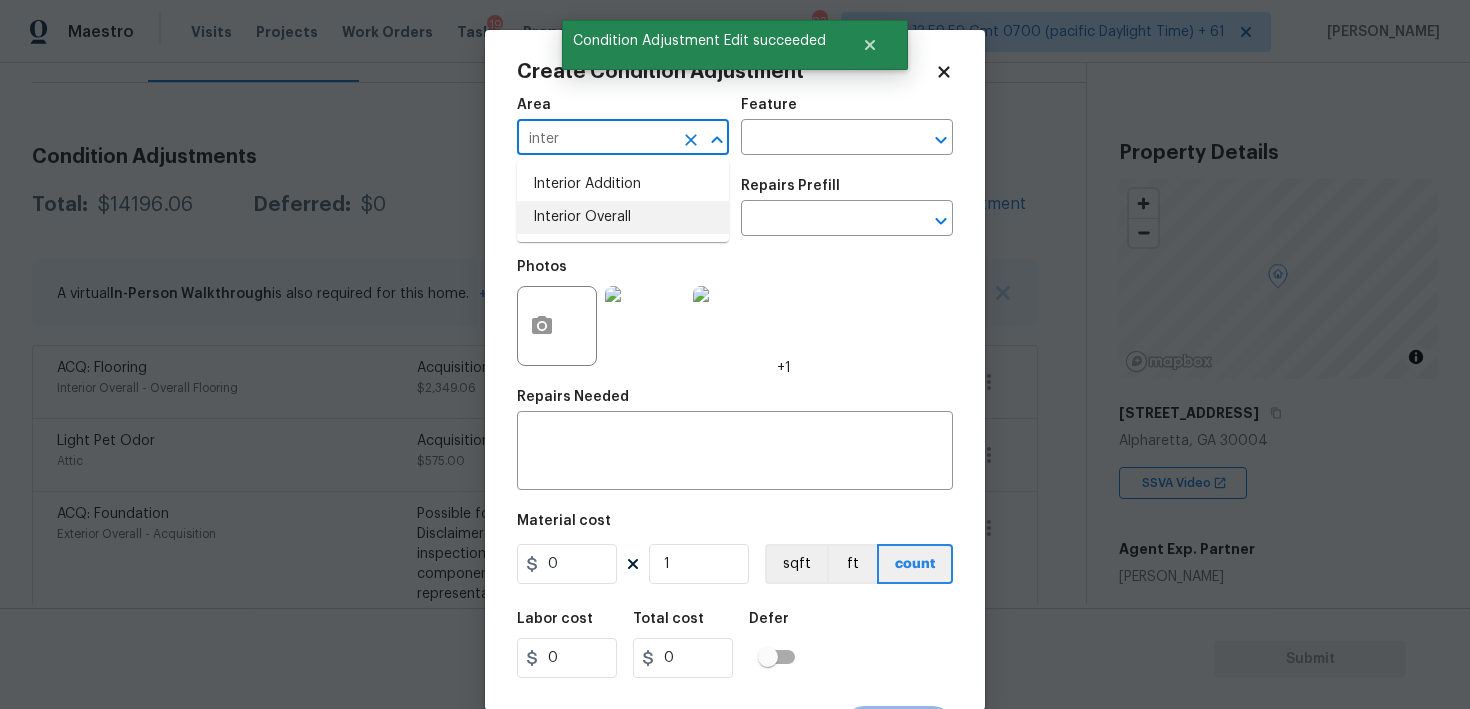 click on "Interior Overall" at bounding box center (623, 217) 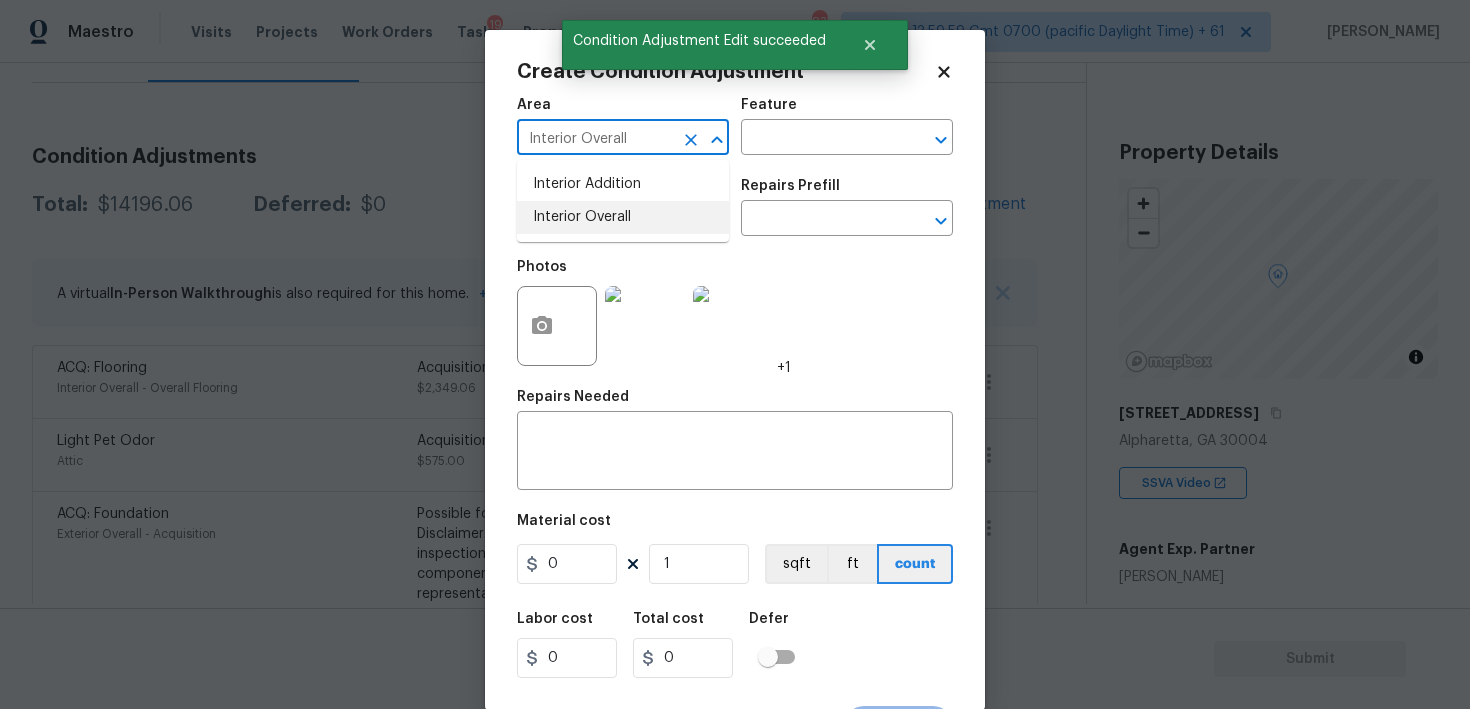 type on "Interior Overall" 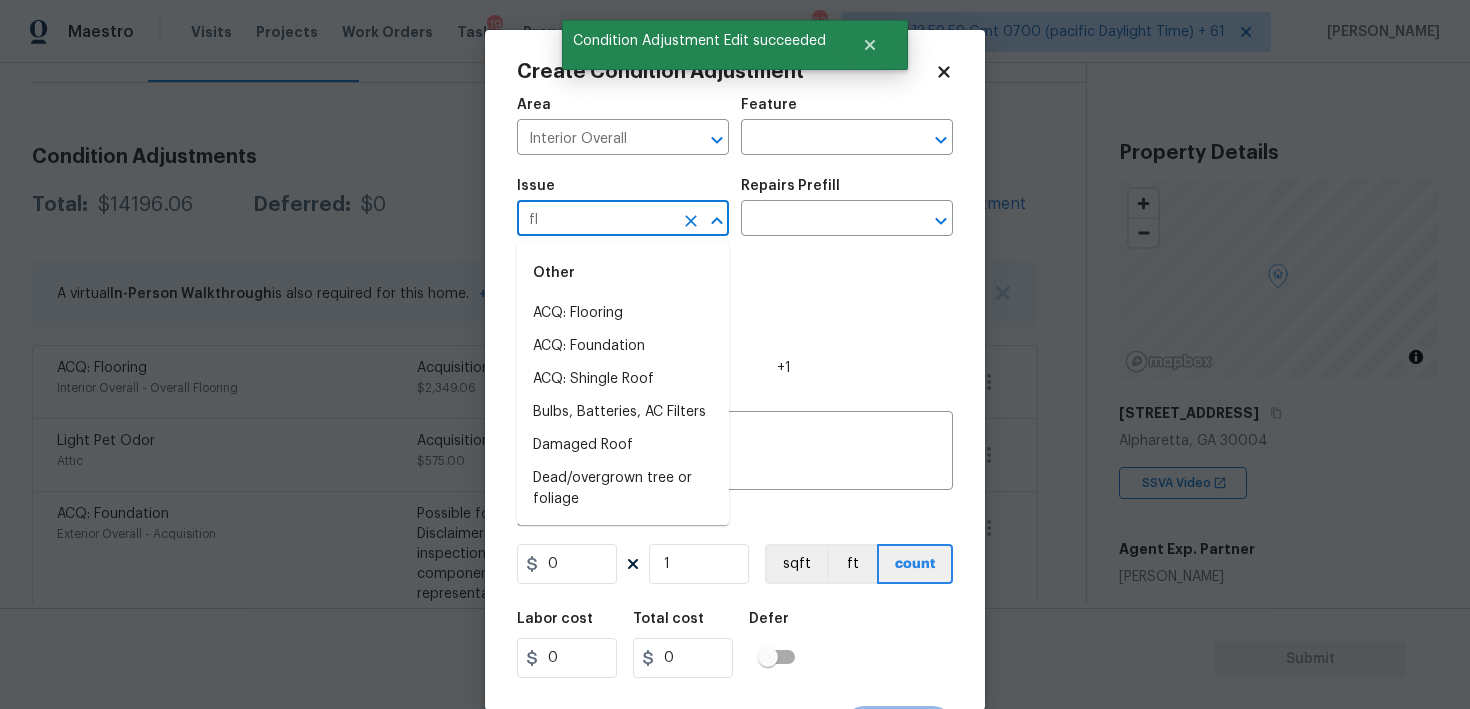 type on "flo" 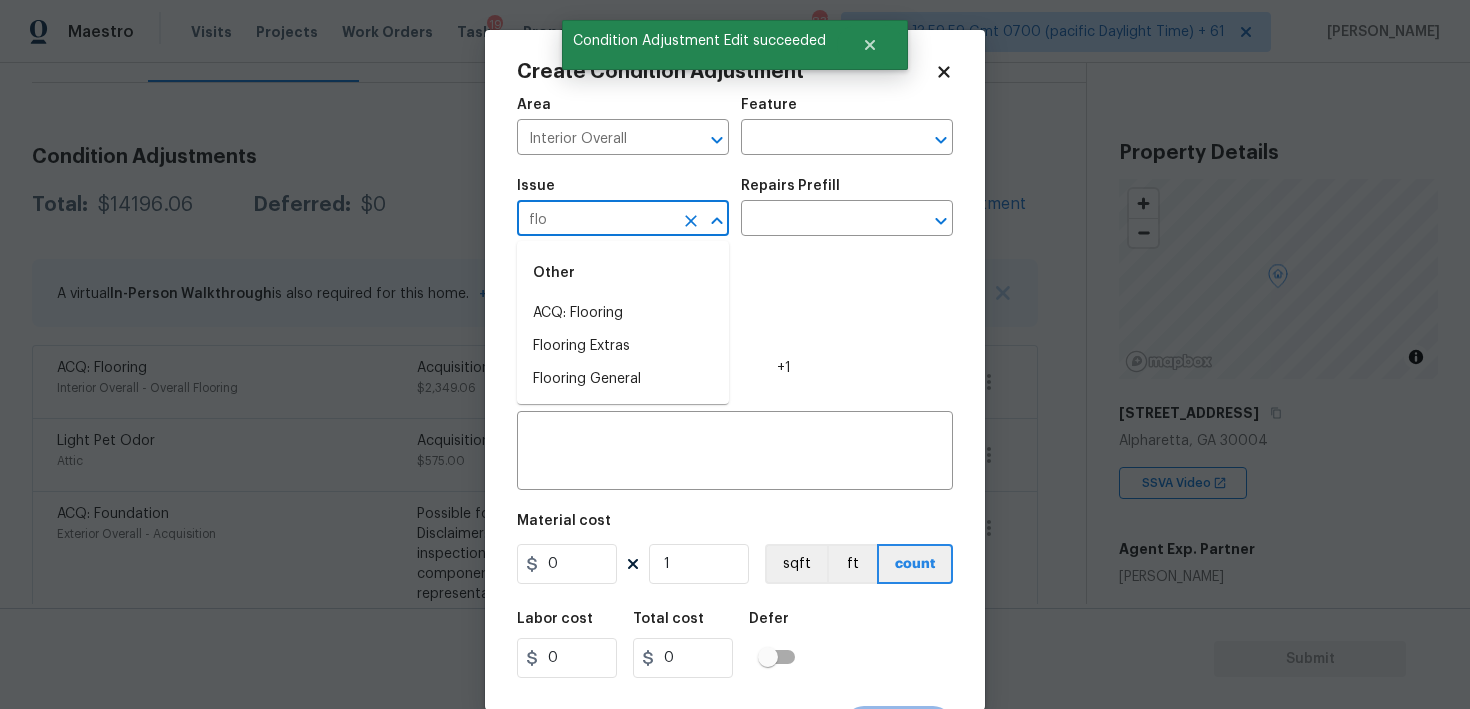 click on "Other" at bounding box center (623, 273) 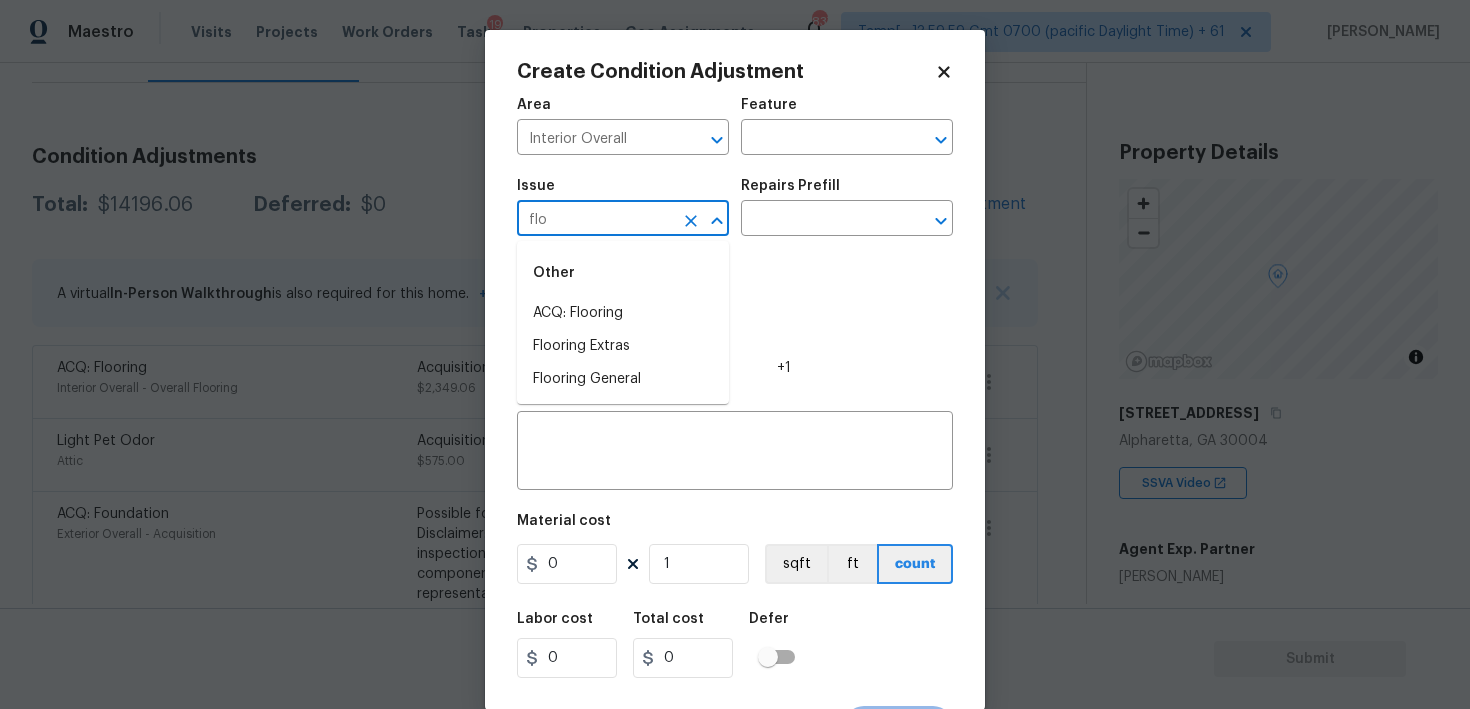 click on "Other" at bounding box center (623, 273) 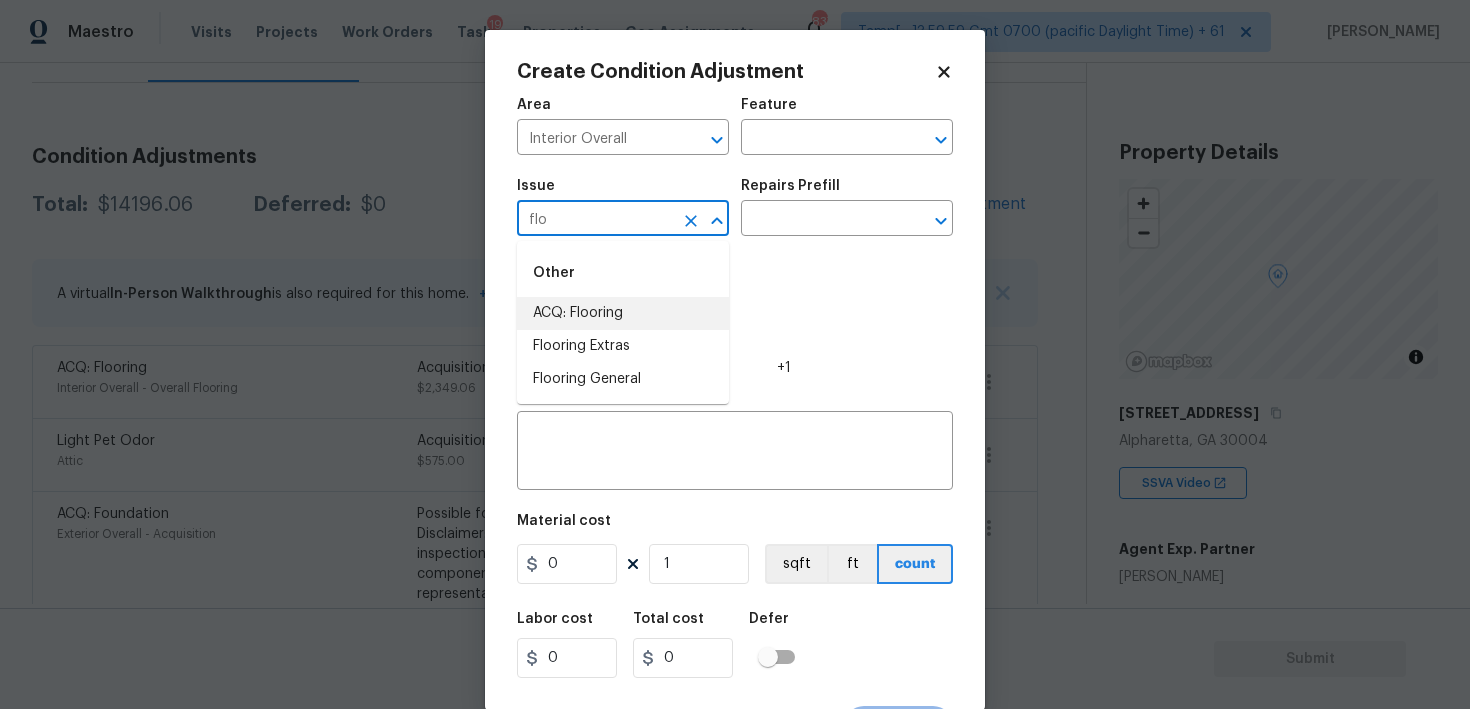 click on "flo" at bounding box center (595, 220) 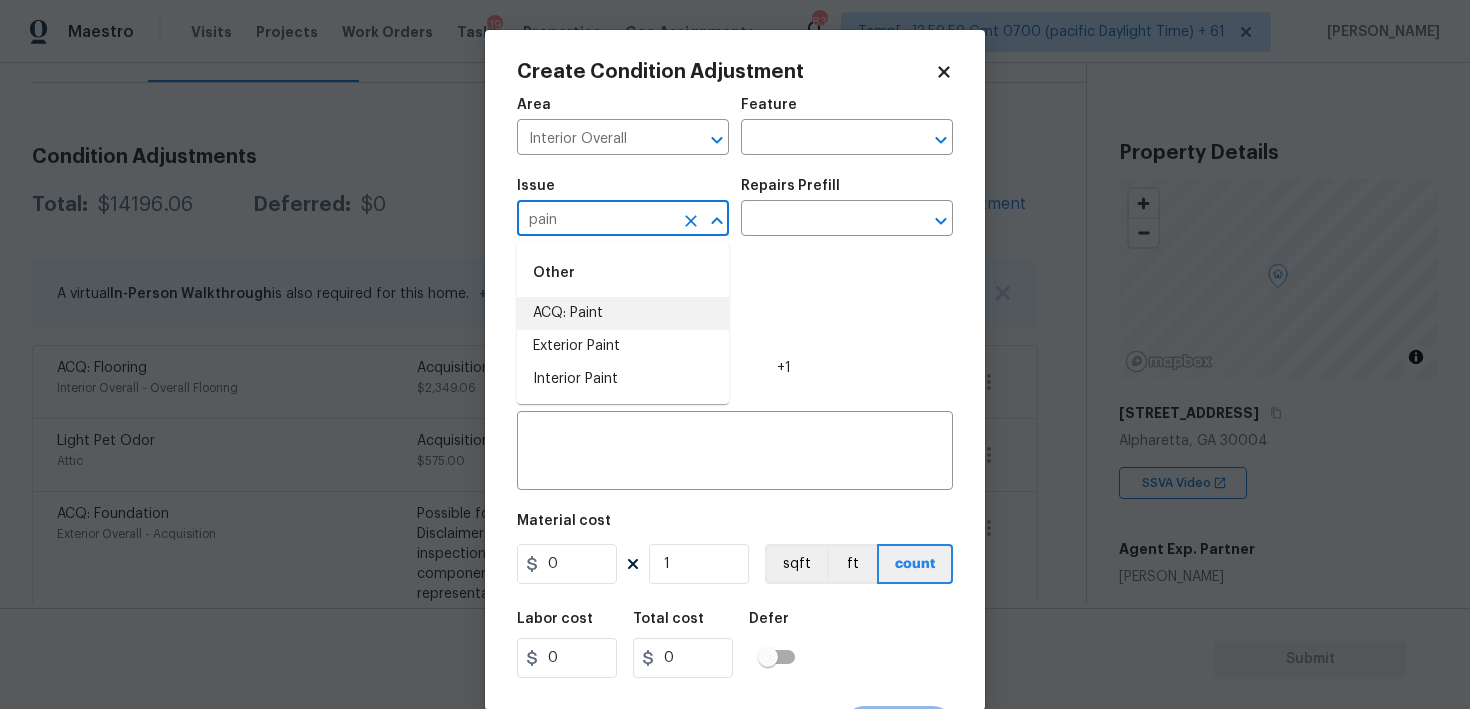 click on "ACQ: Paint" at bounding box center (623, 313) 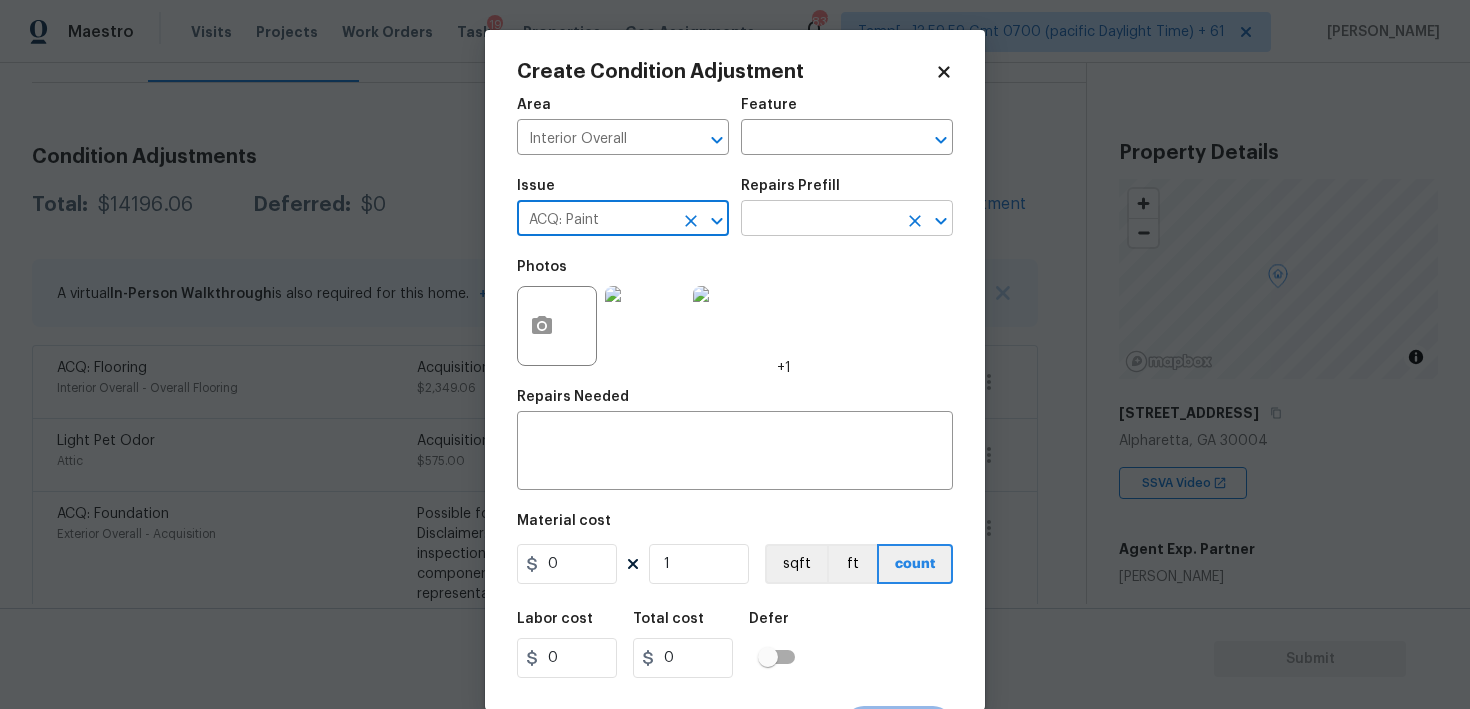 type on "ACQ: Paint" 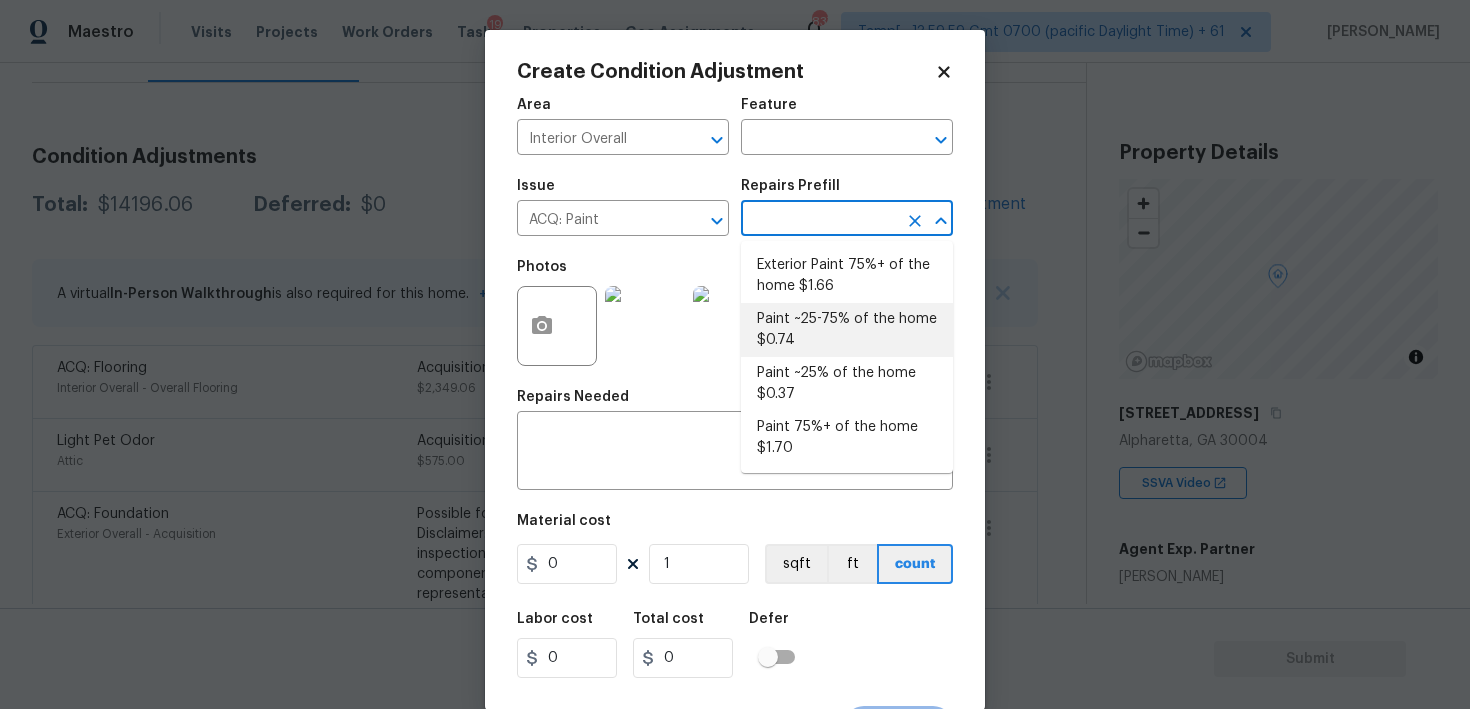 click on "Paint ~25-75% of the home $0.74" at bounding box center [847, 330] 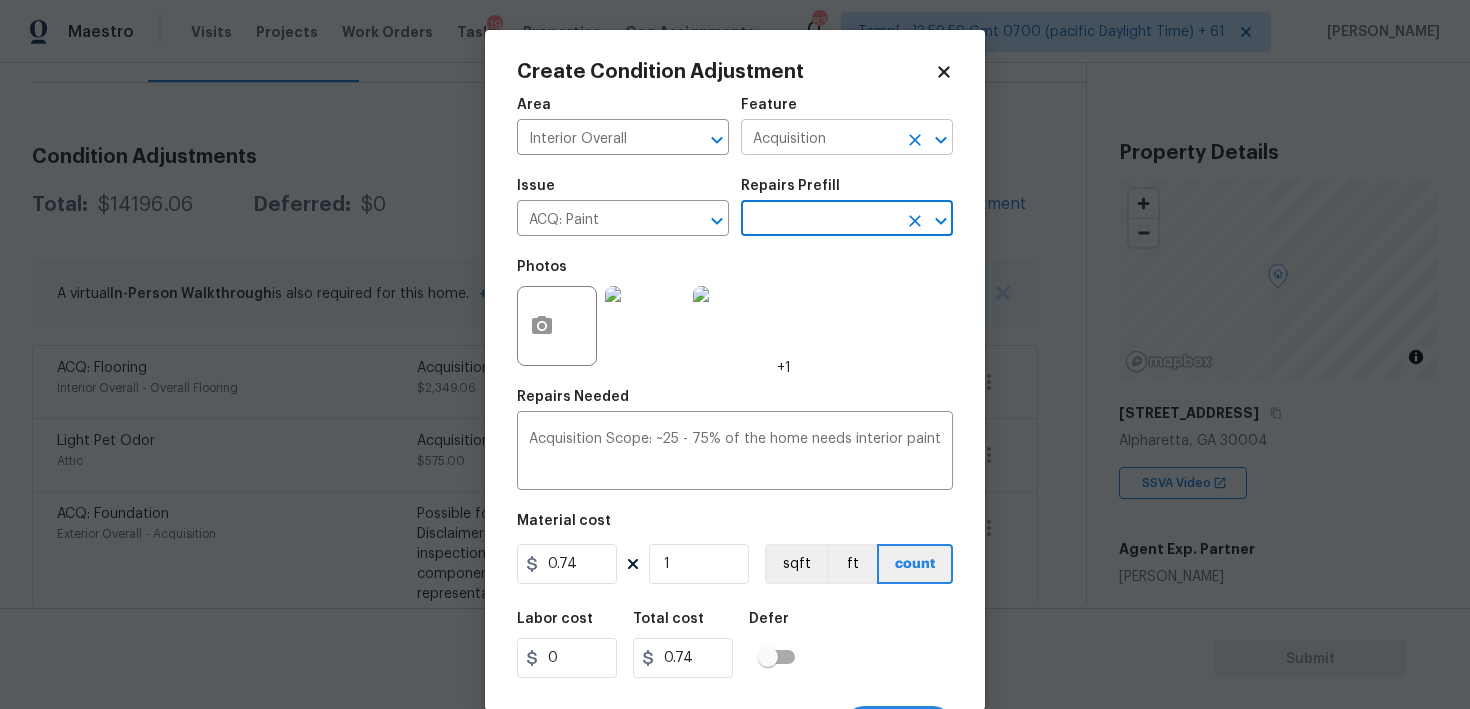 click on "Acquisition" at bounding box center (819, 139) 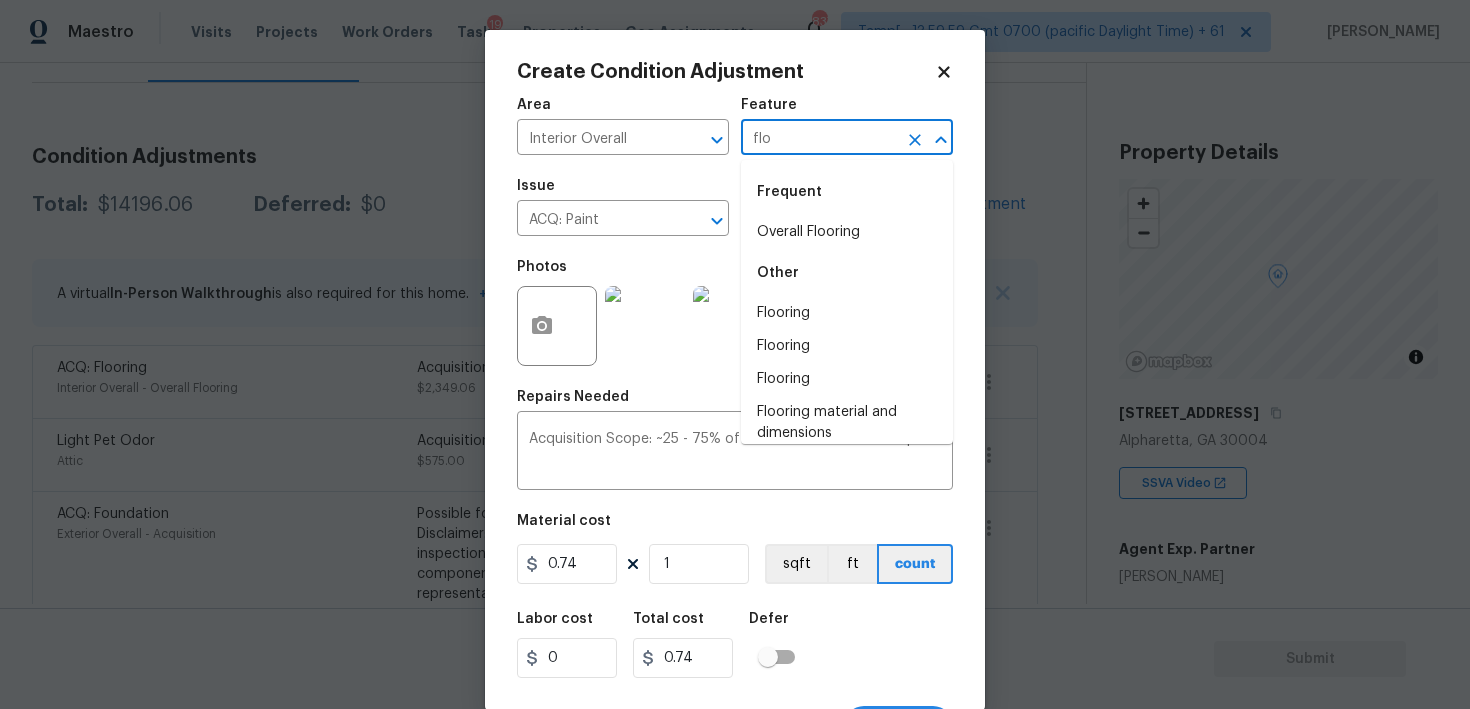 click on "Overall Flooring" at bounding box center (847, 232) 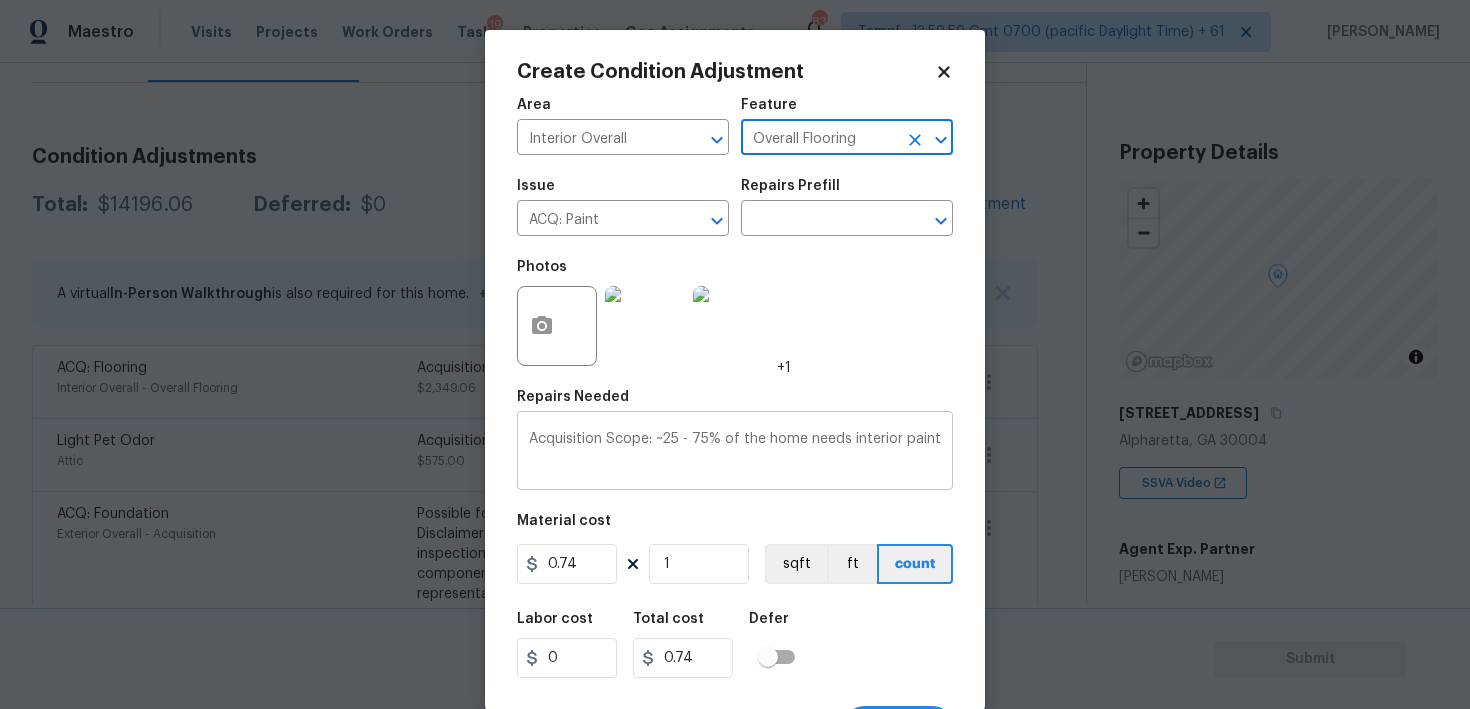 scroll, scrollTop: 38, scrollLeft: 0, axis: vertical 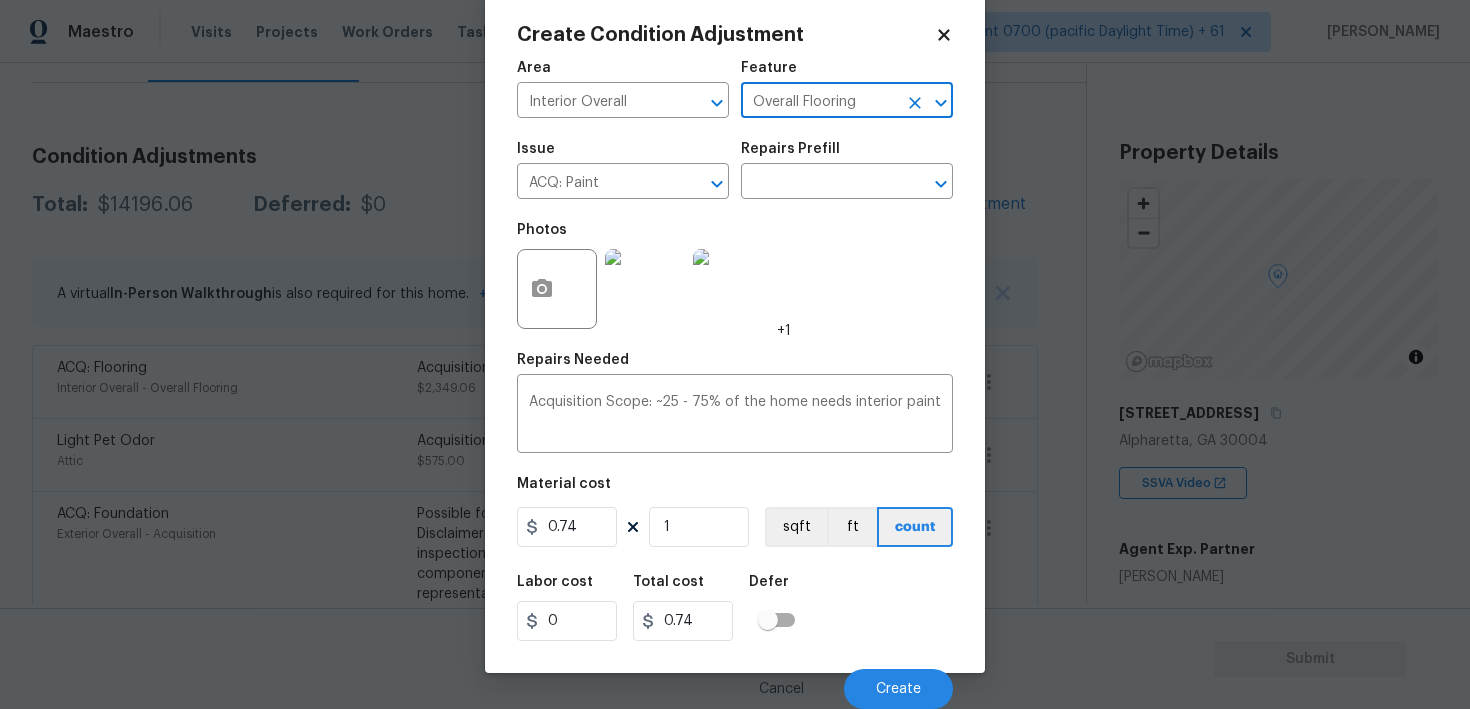 type on "Overall Flooring" 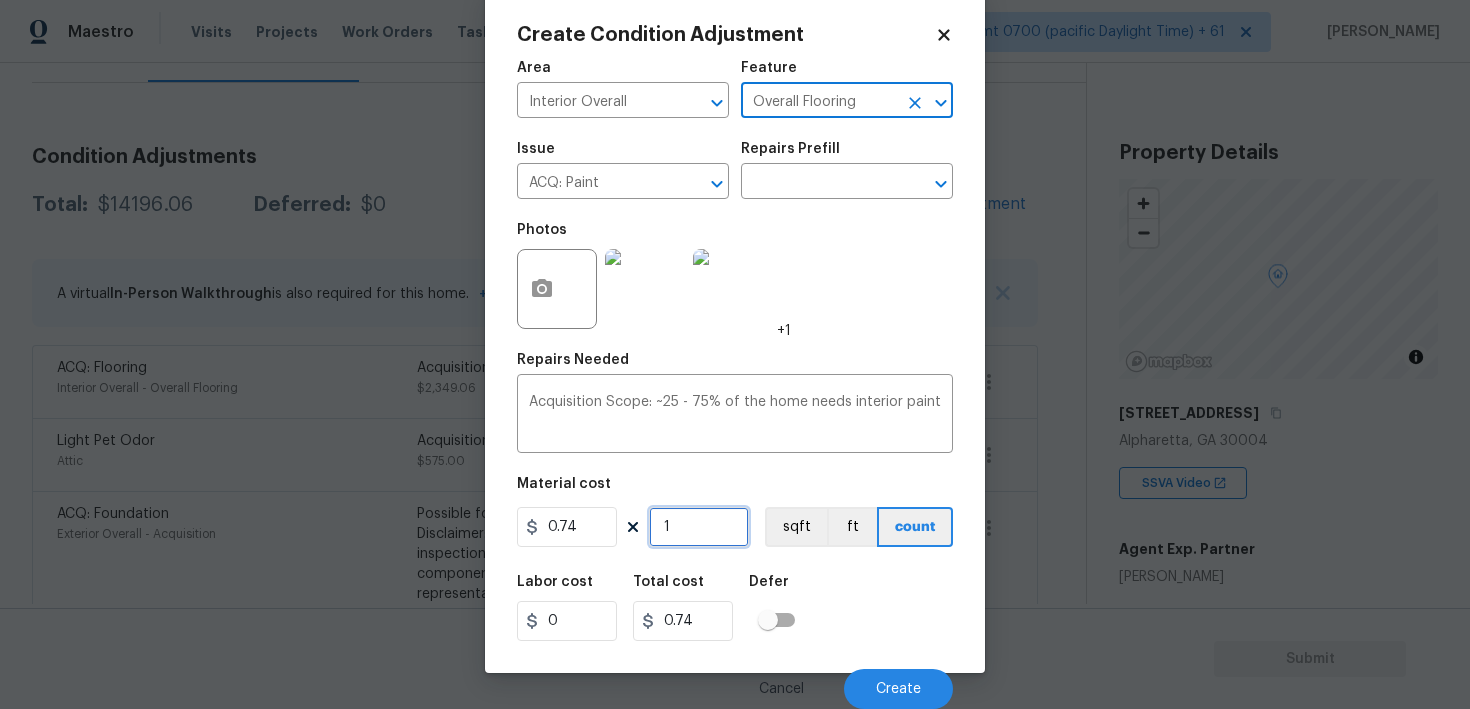 click on "1" at bounding box center (699, 527) 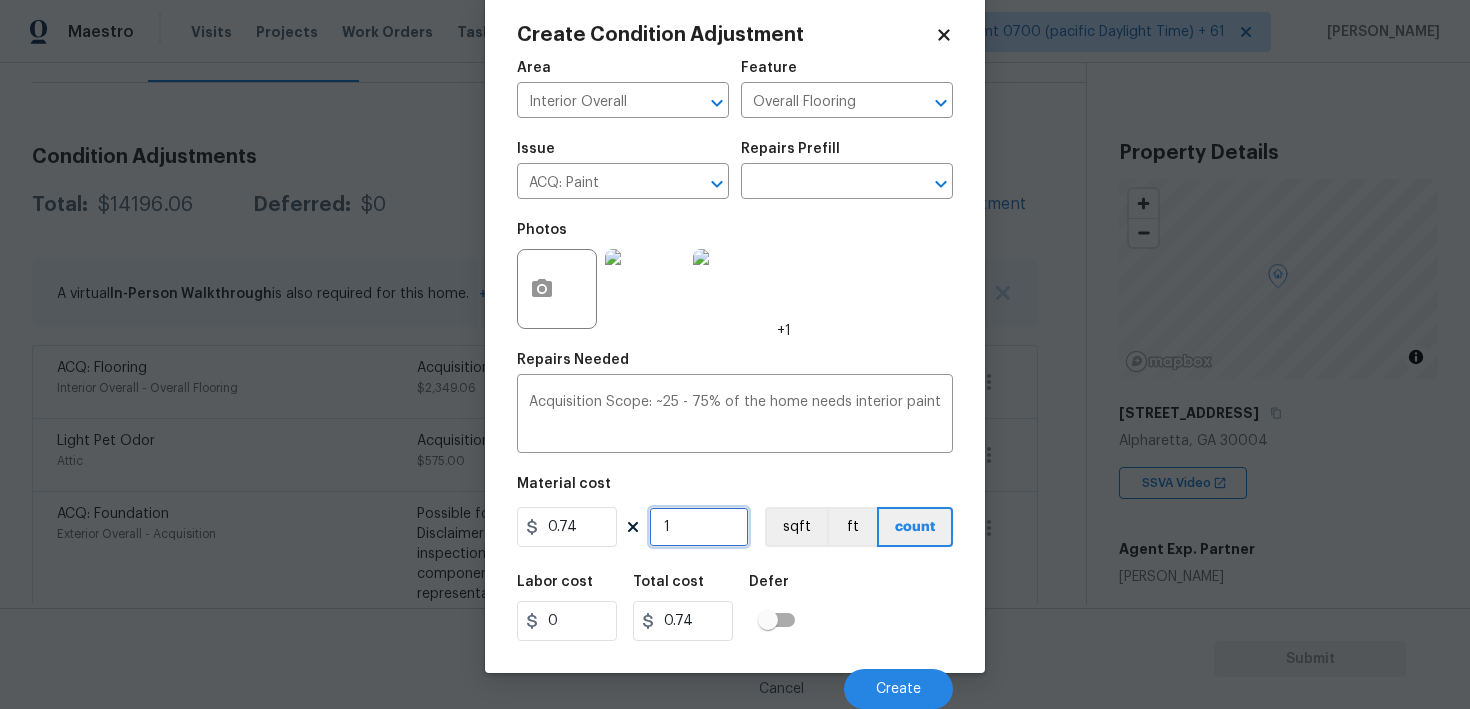 type on "0" 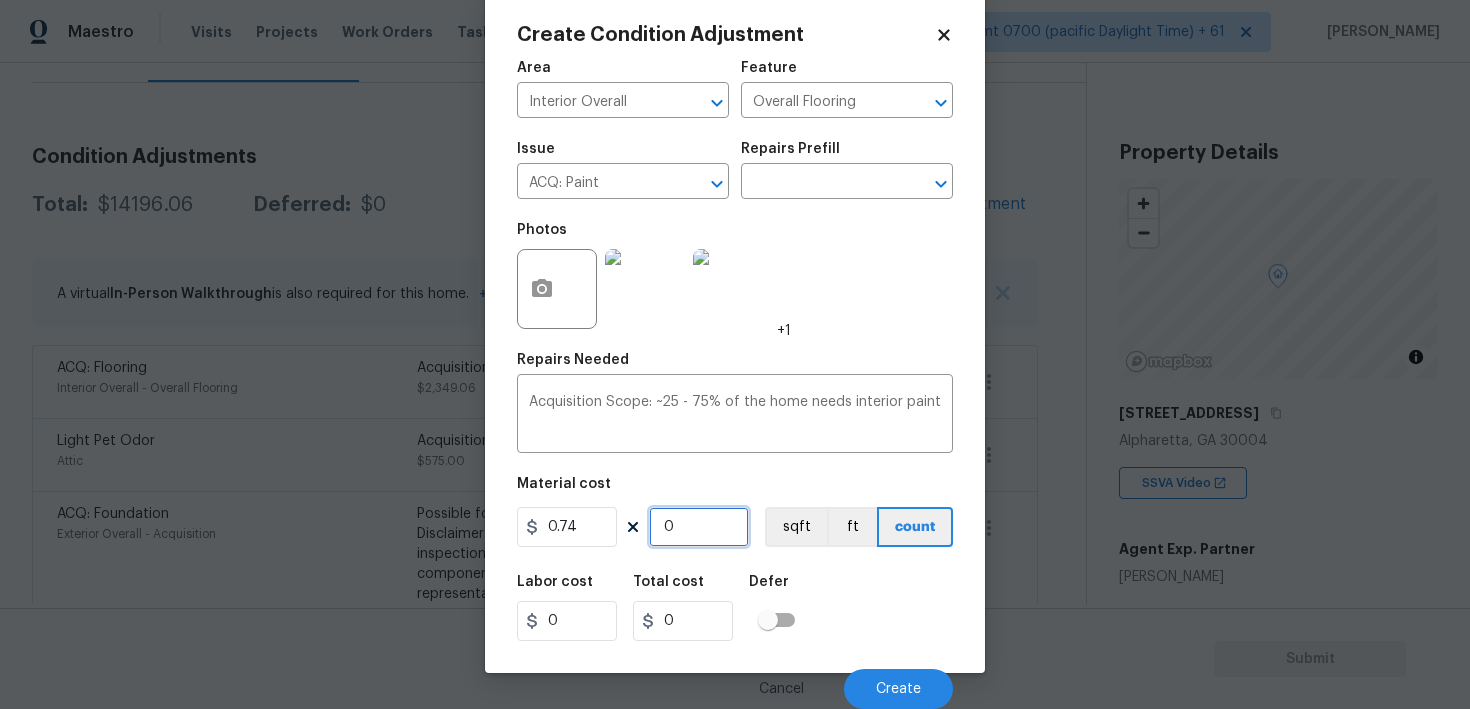 paste on "1598" 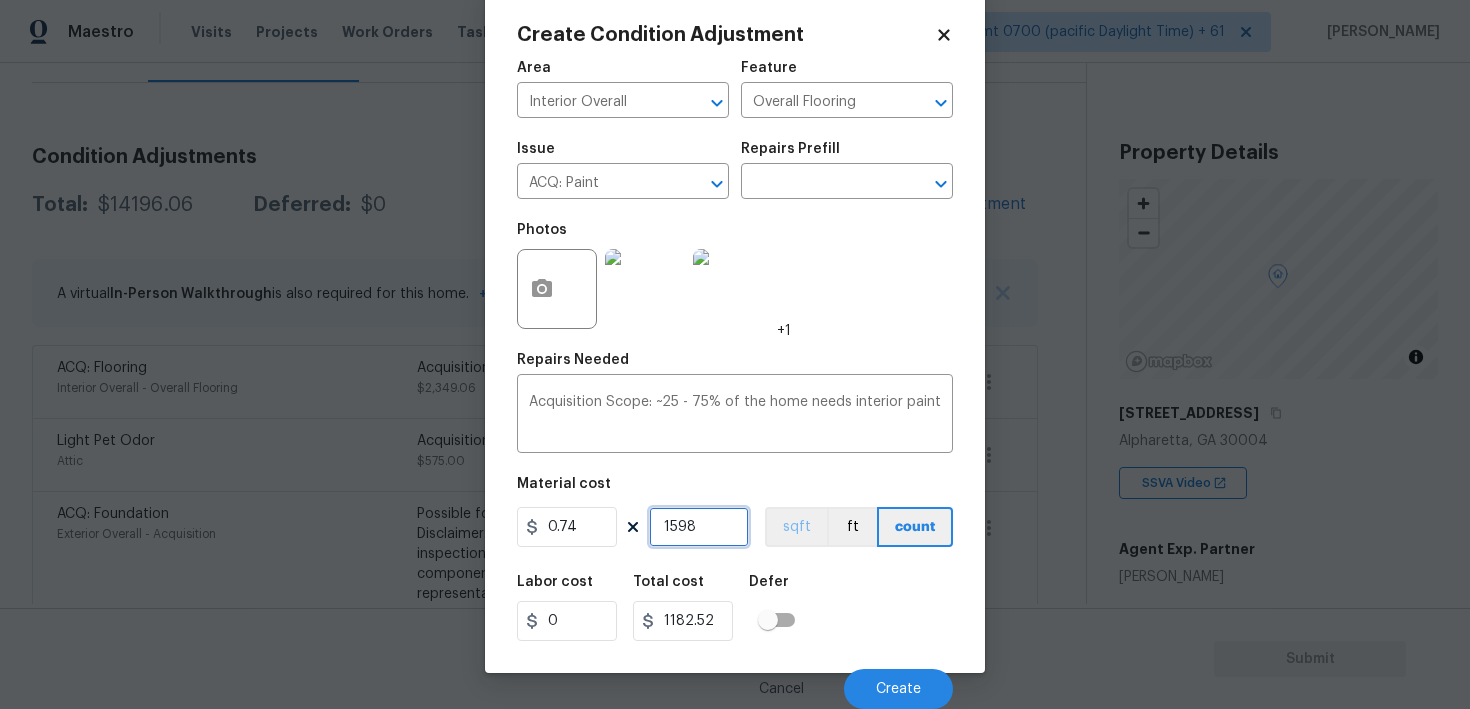 type on "1598" 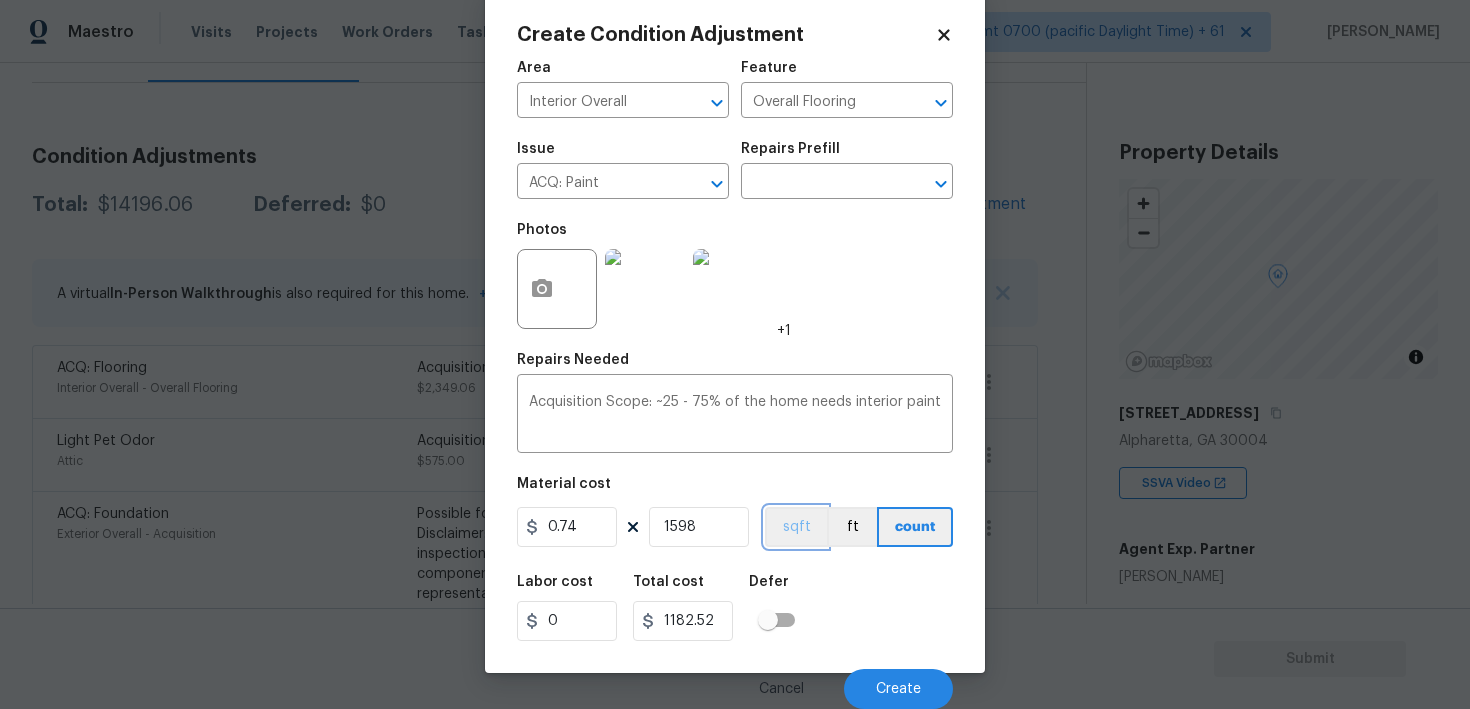 click on "sqft" at bounding box center [796, 527] 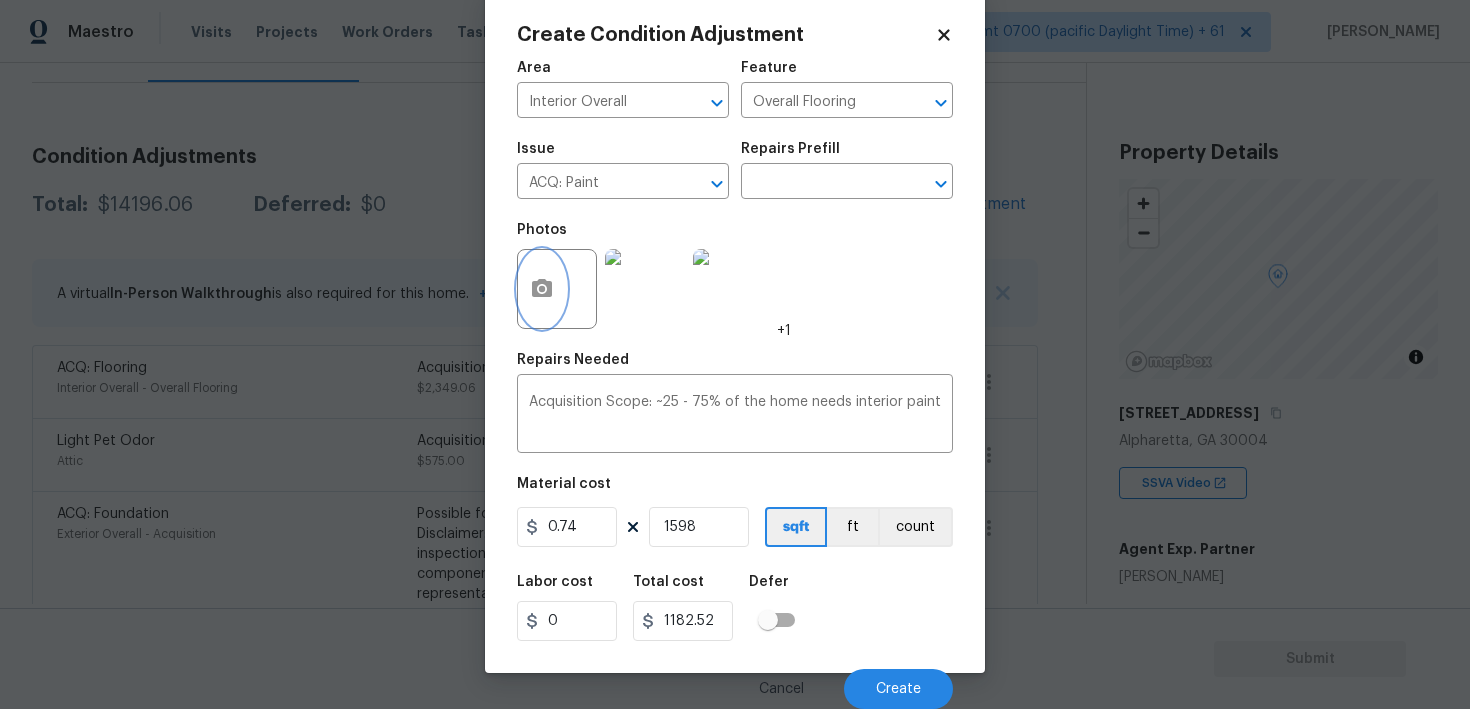 click at bounding box center [542, 289] 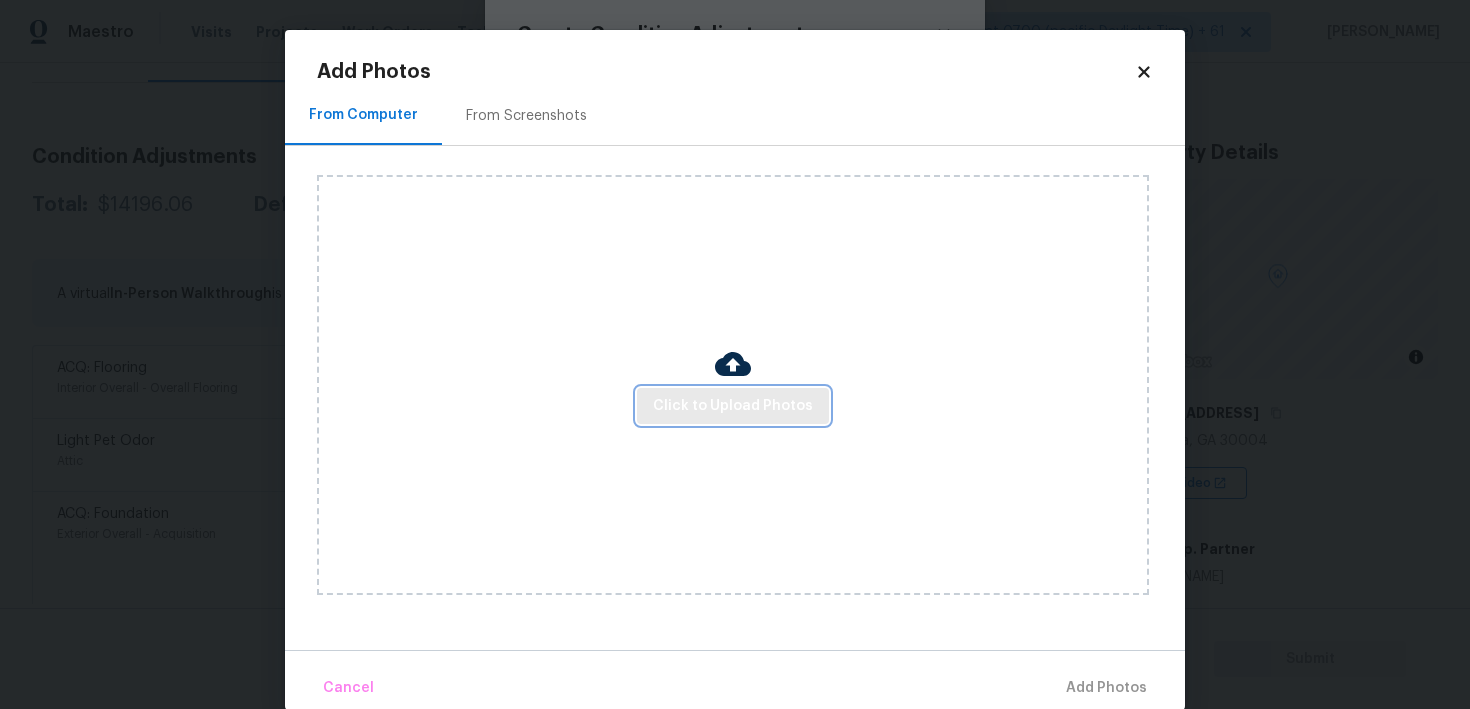 click on "Click to Upload Photos" at bounding box center [733, 406] 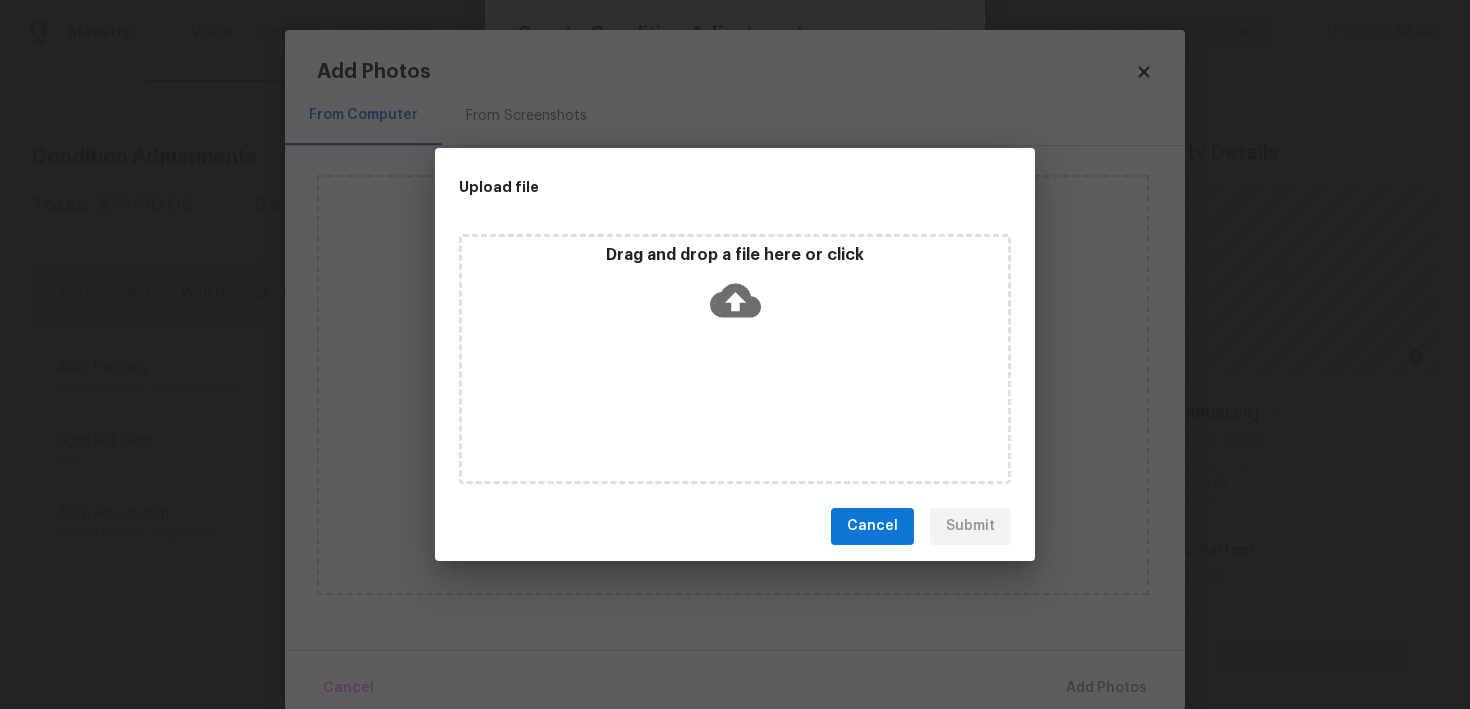 click 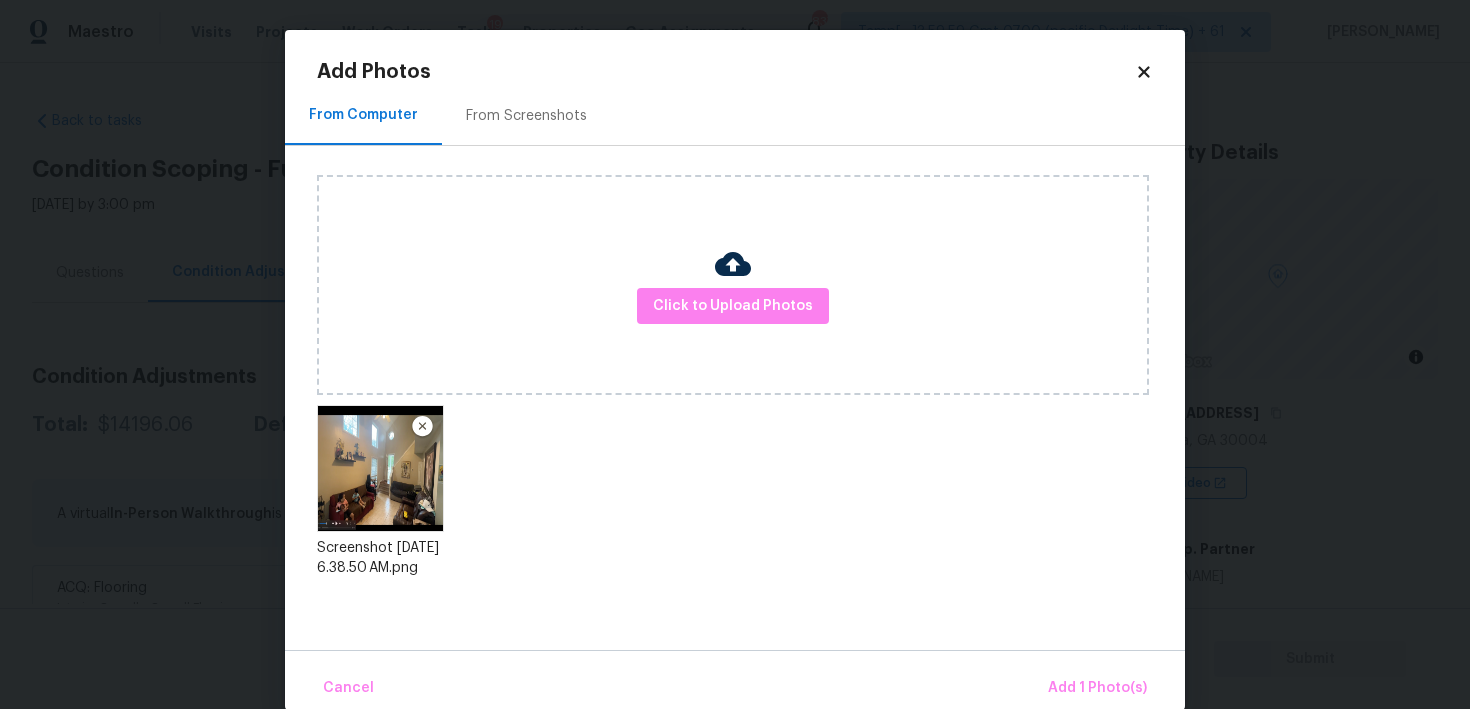 scroll, scrollTop: 0, scrollLeft: 0, axis: both 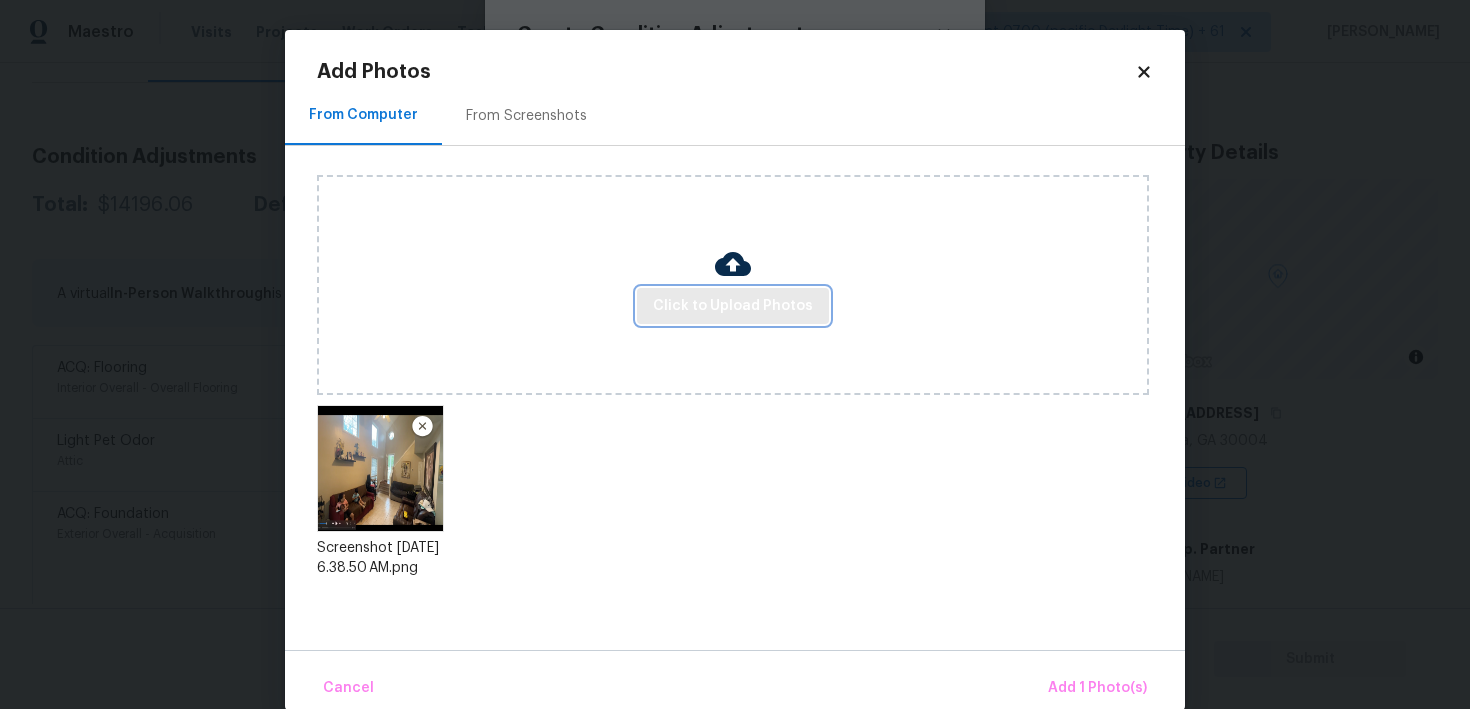 click on "Click to Upload Photos" at bounding box center [733, 306] 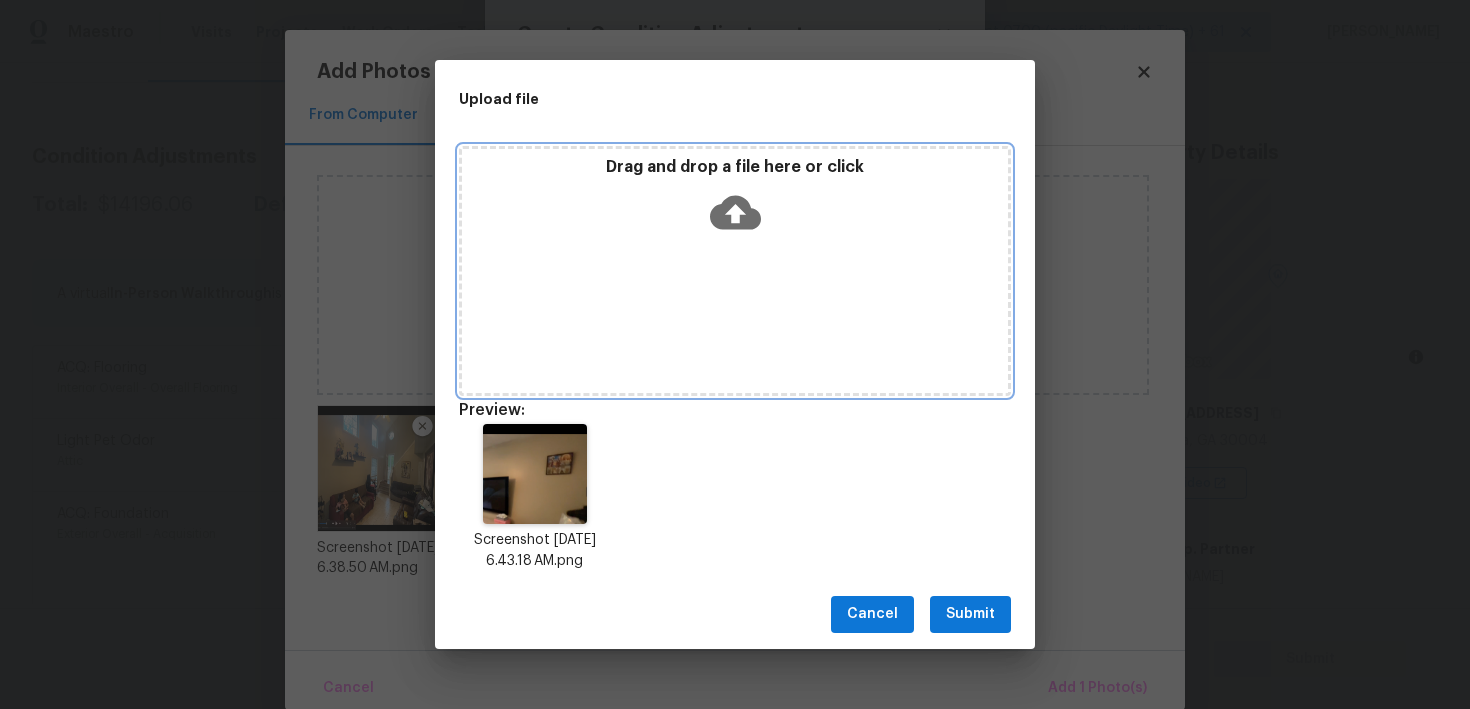click on "Drag and drop a file here or click" at bounding box center [735, 200] 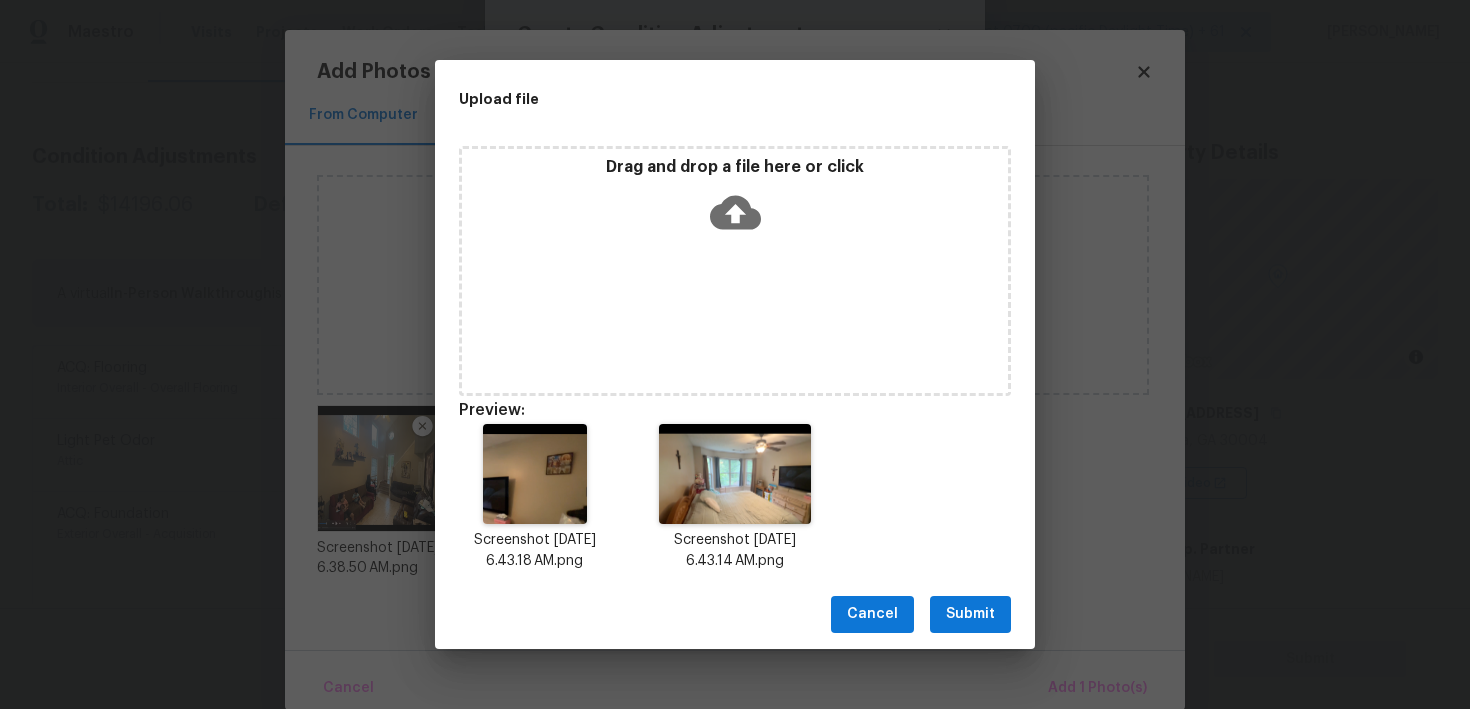 click on "Submit" at bounding box center (970, 614) 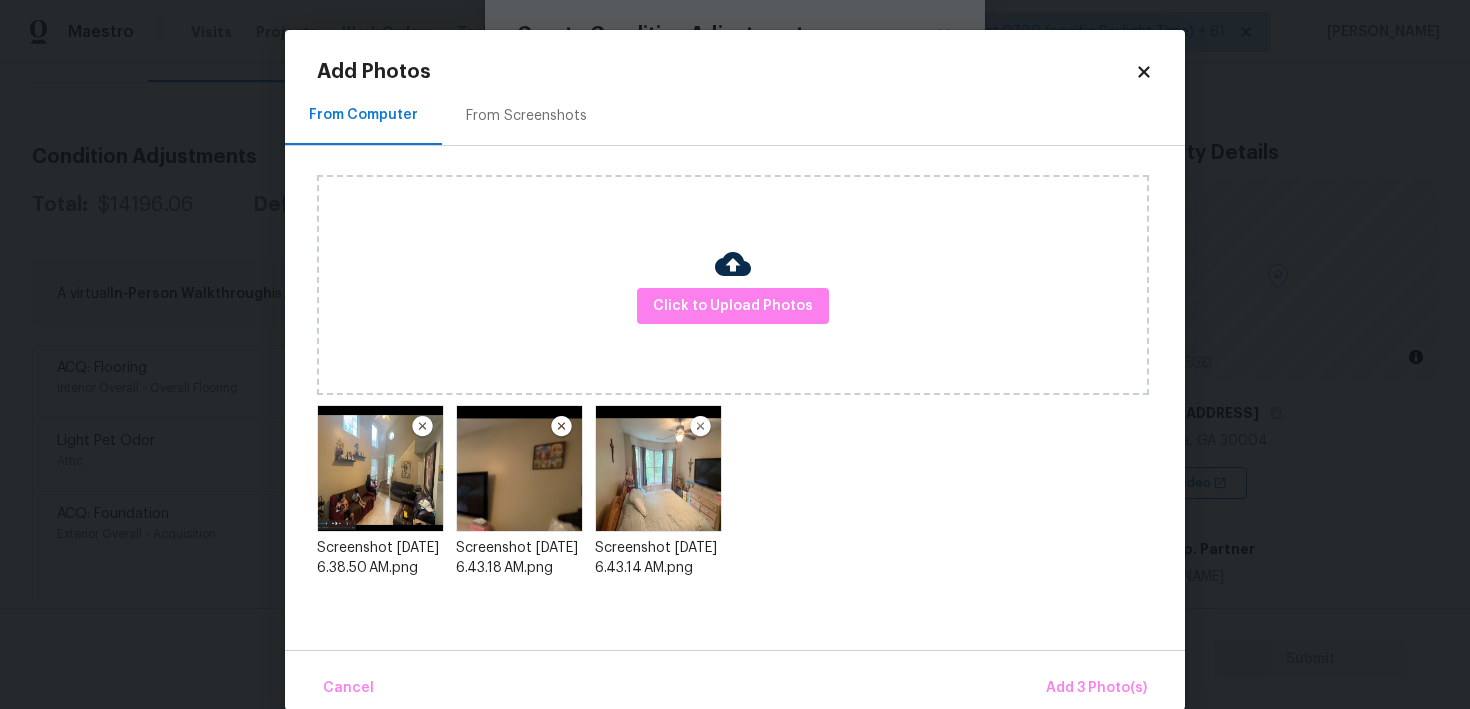 click on "Cancel Add 3 Photo(s)" at bounding box center (735, 680) 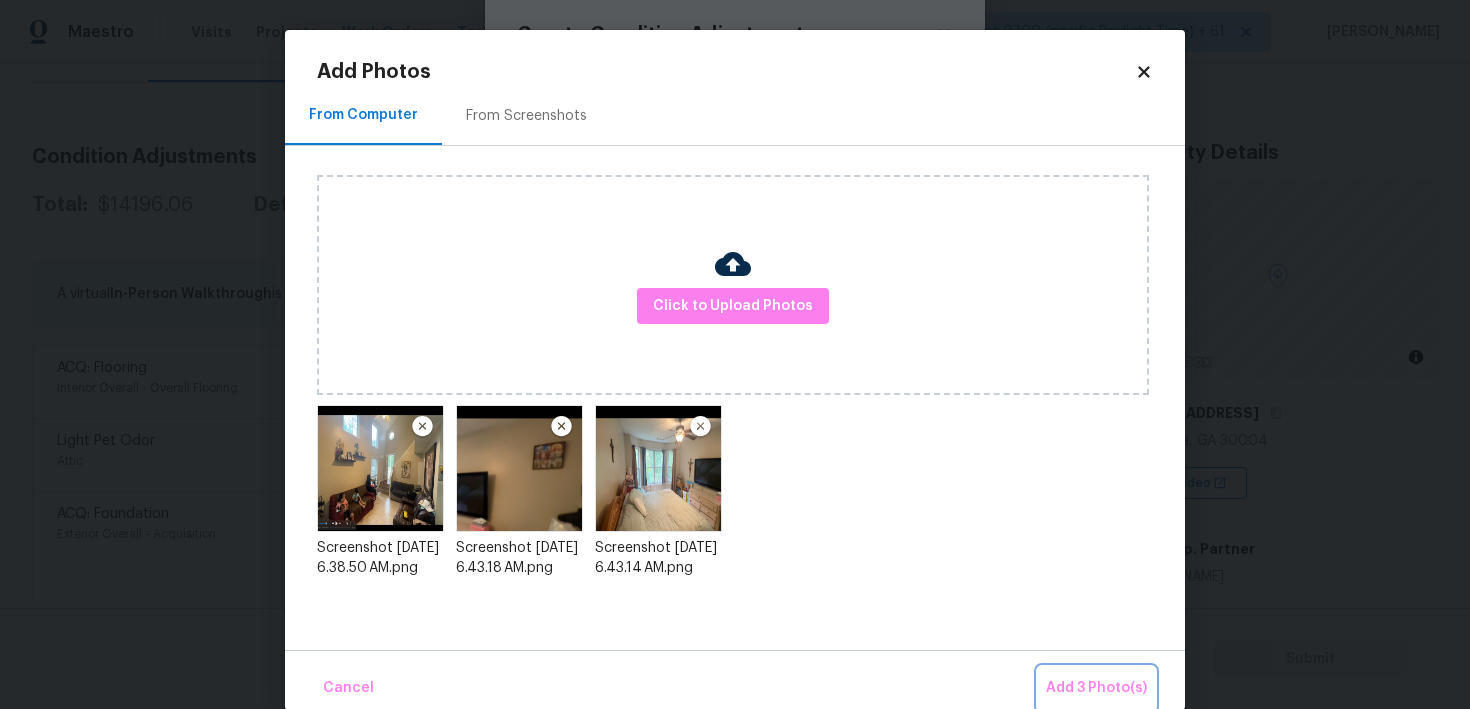 click on "Add 3 Photo(s)" at bounding box center (1096, 688) 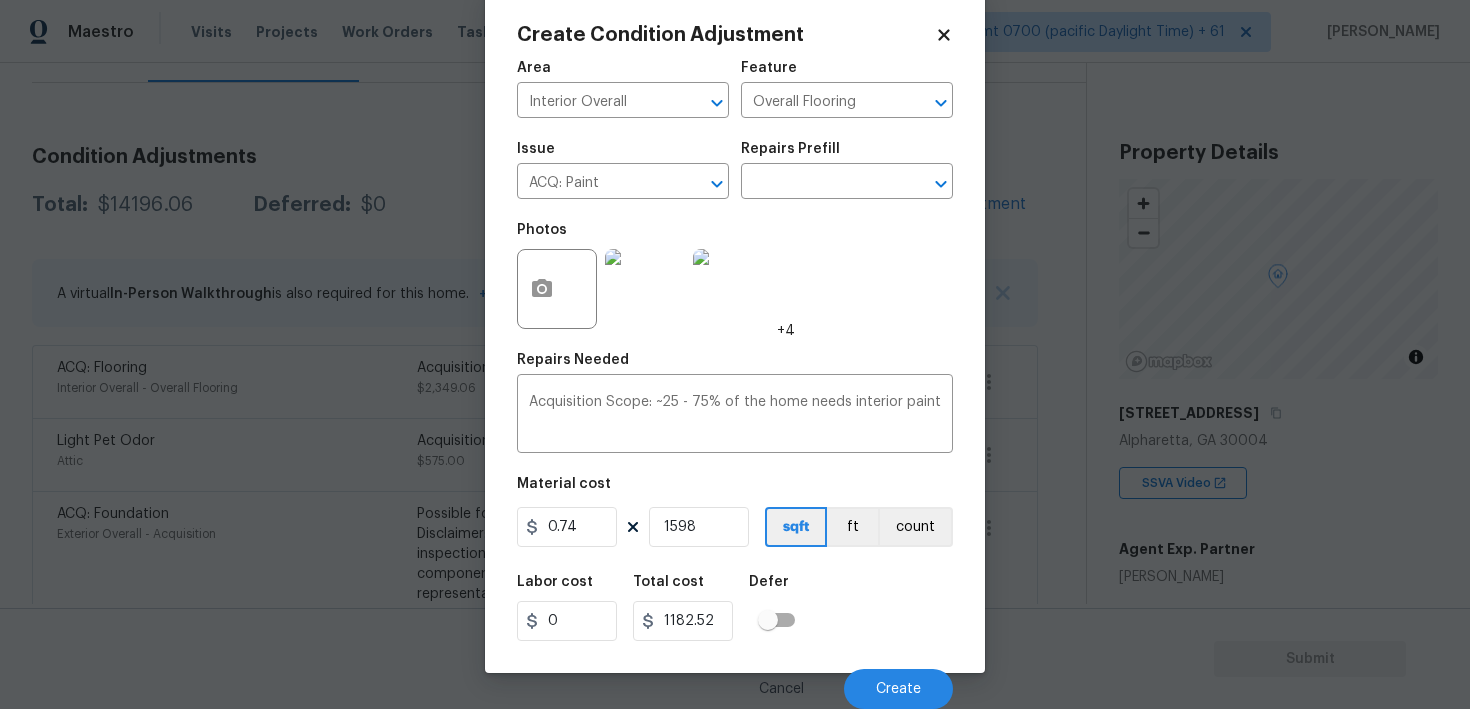 scroll, scrollTop: 38, scrollLeft: 0, axis: vertical 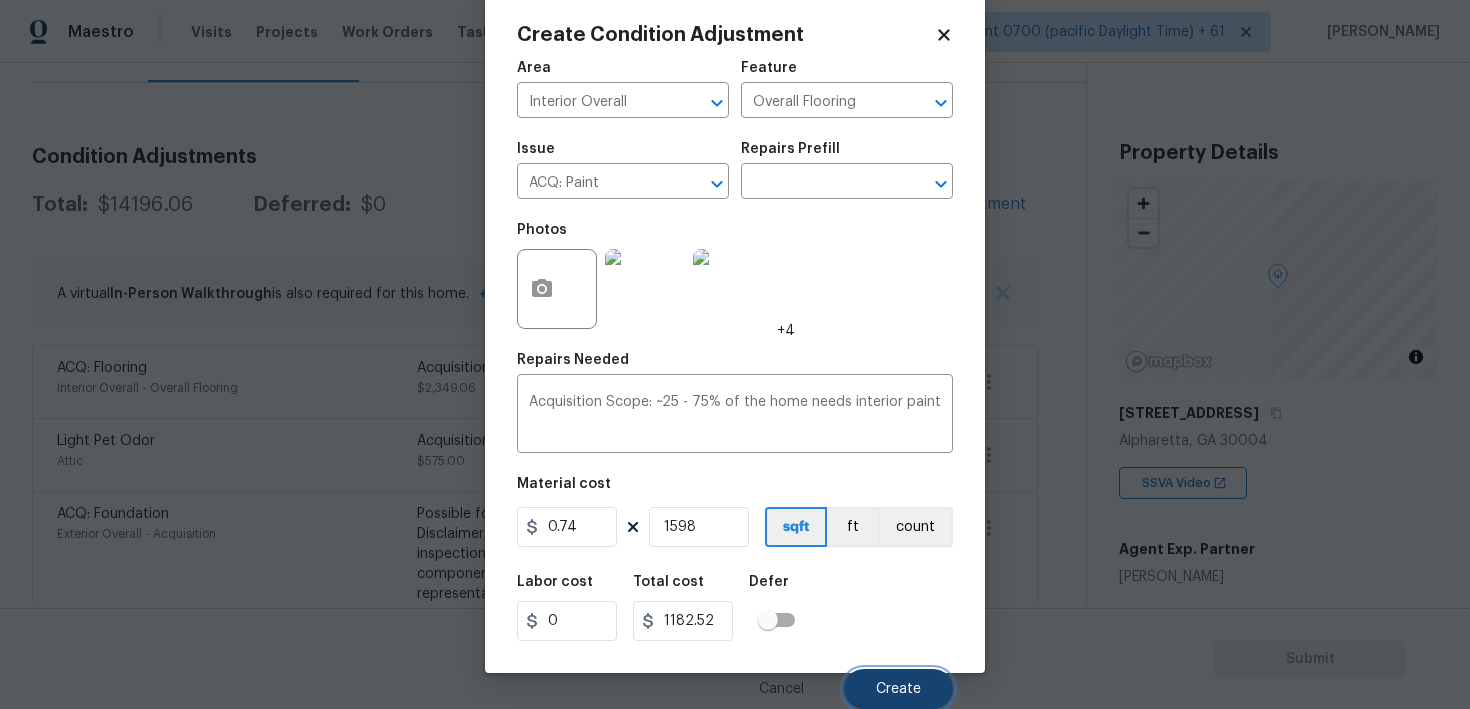 click on "Create" at bounding box center [898, 689] 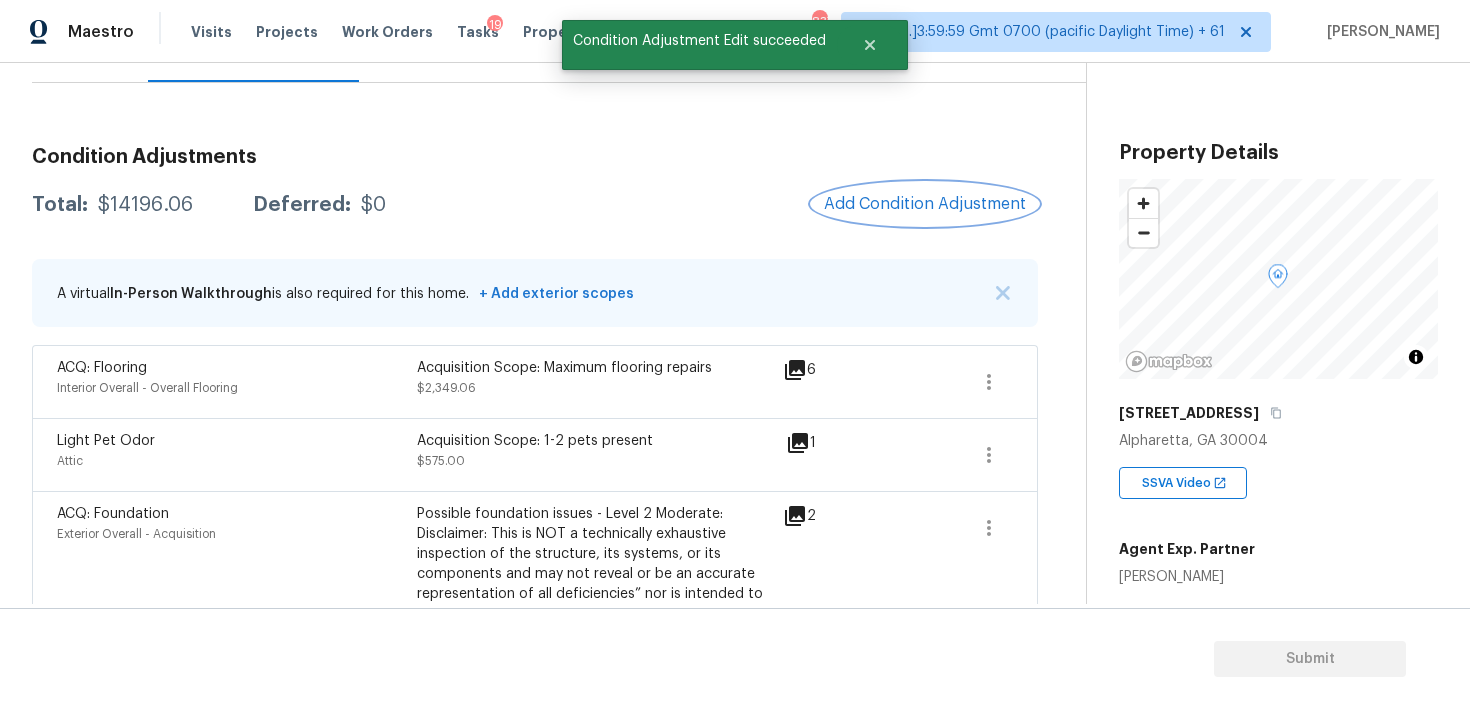 scroll, scrollTop: 0, scrollLeft: 0, axis: both 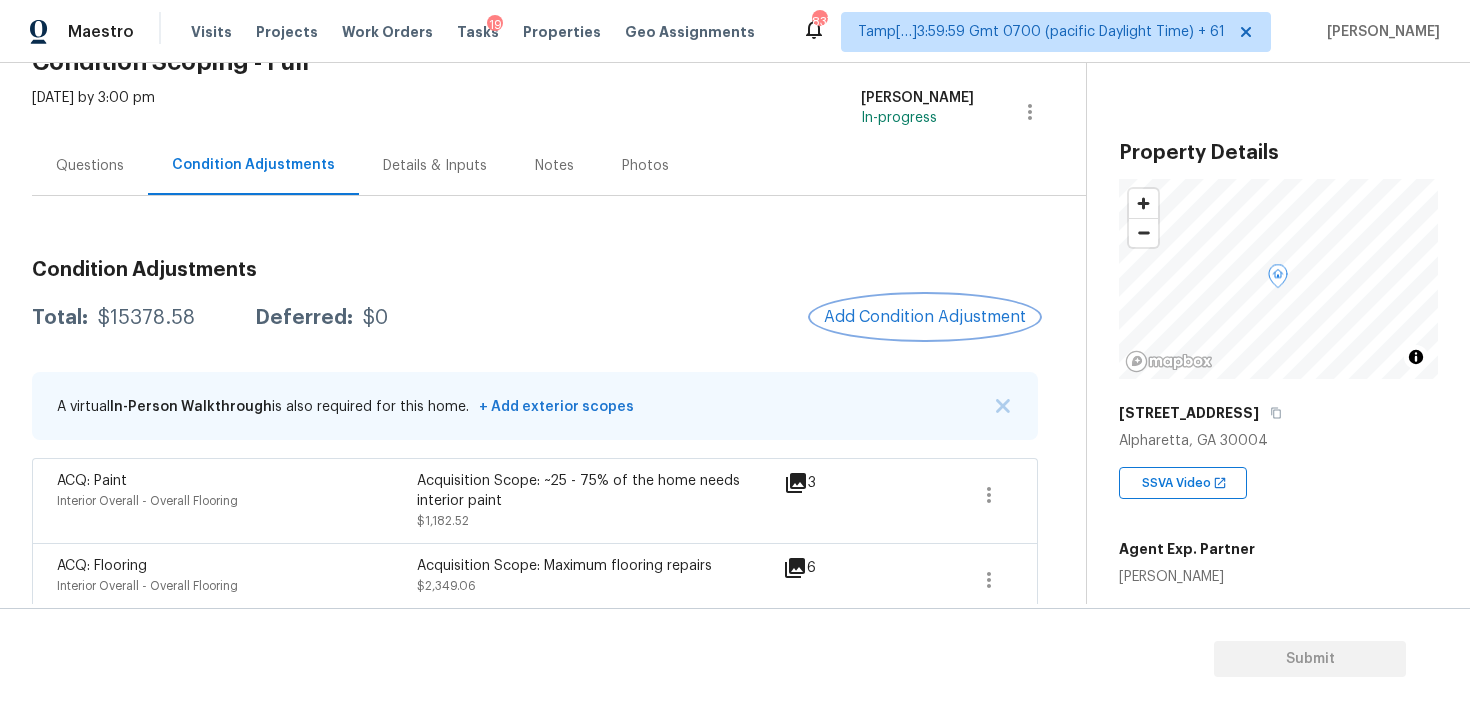 click on "Add Condition Adjustment" at bounding box center [925, 317] 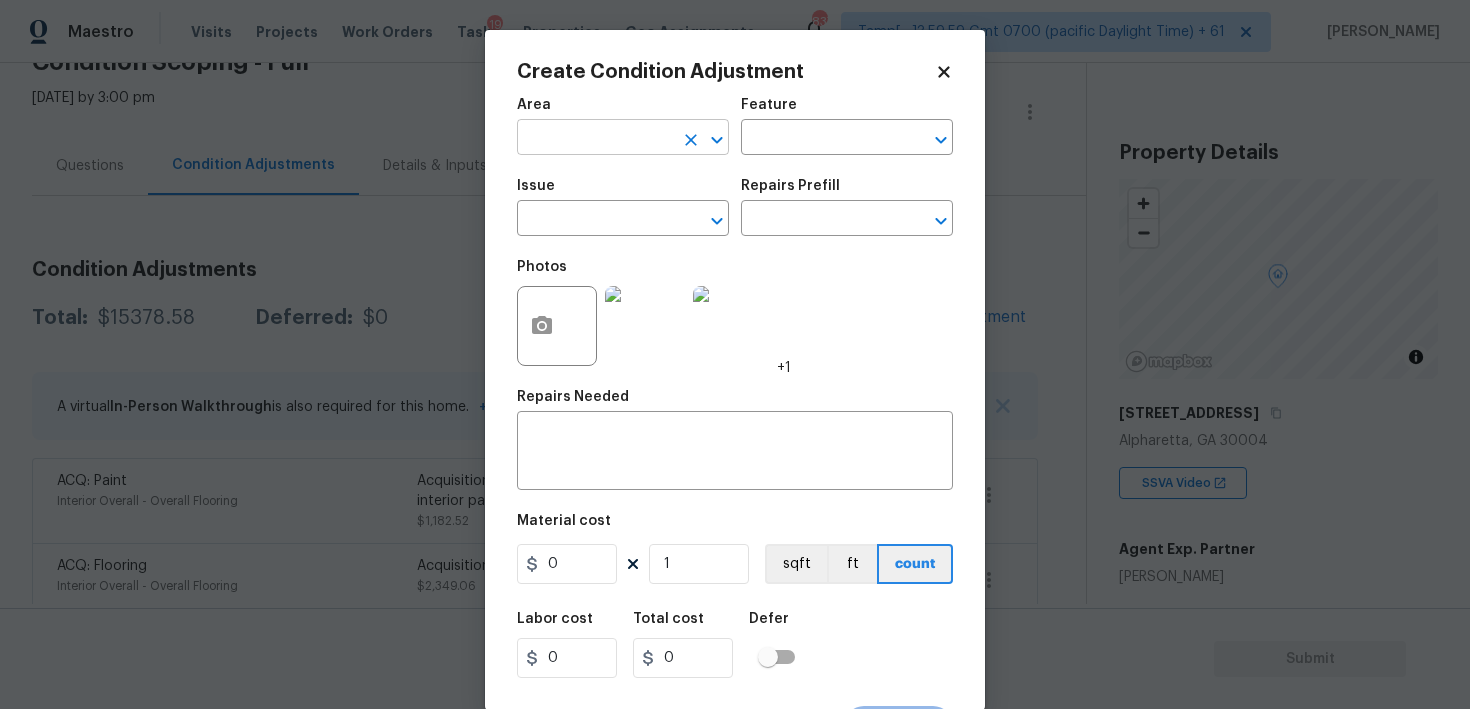 click on "Area" at bounding box center [623, 111] 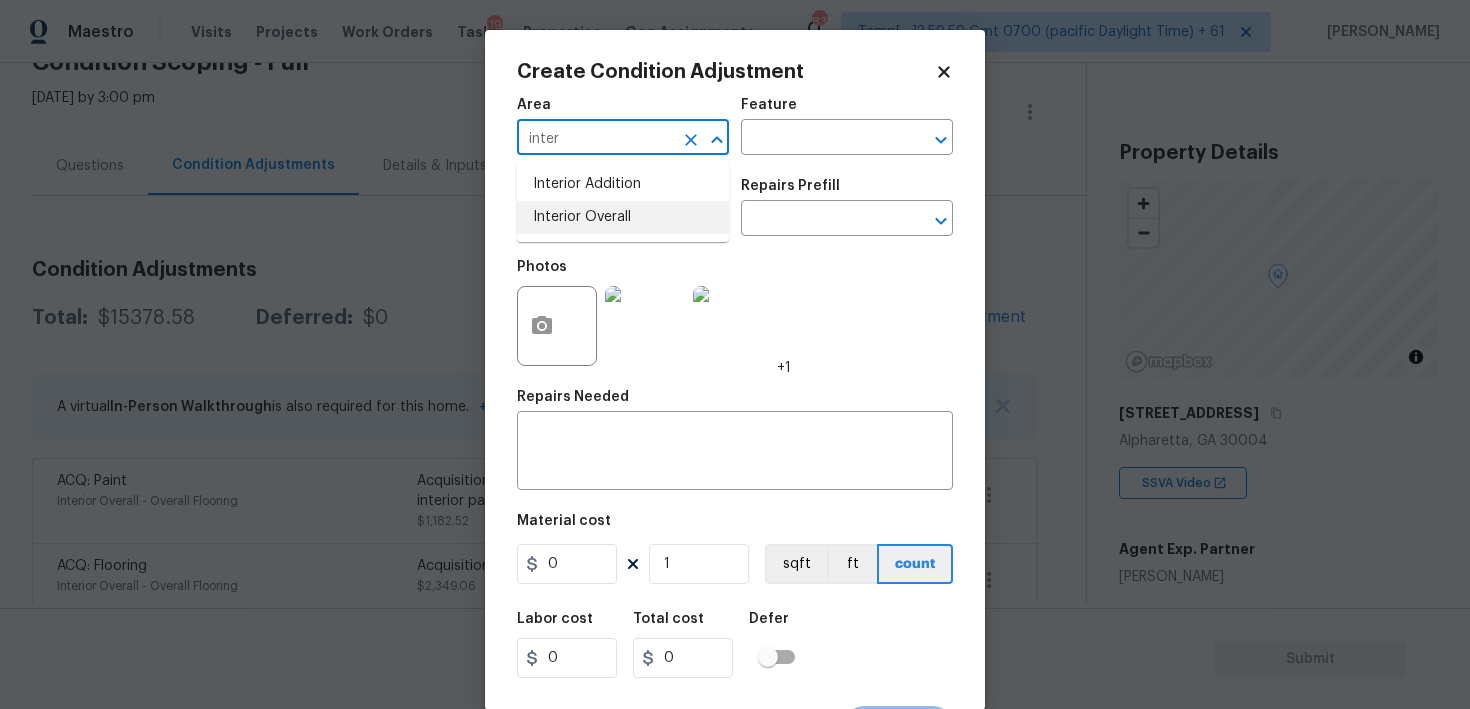 click on "Interior Overall" at bounding box center [623, 217] 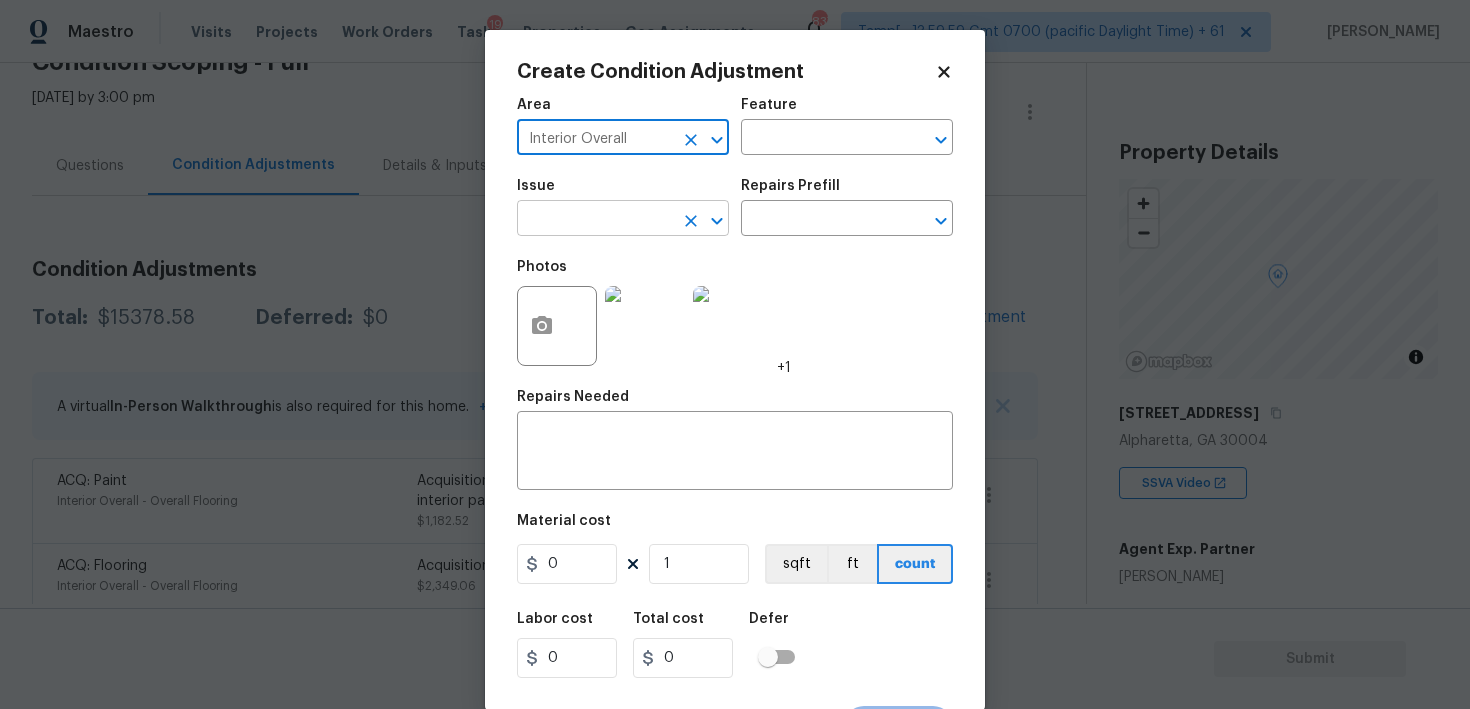 type on "Interior Overall" 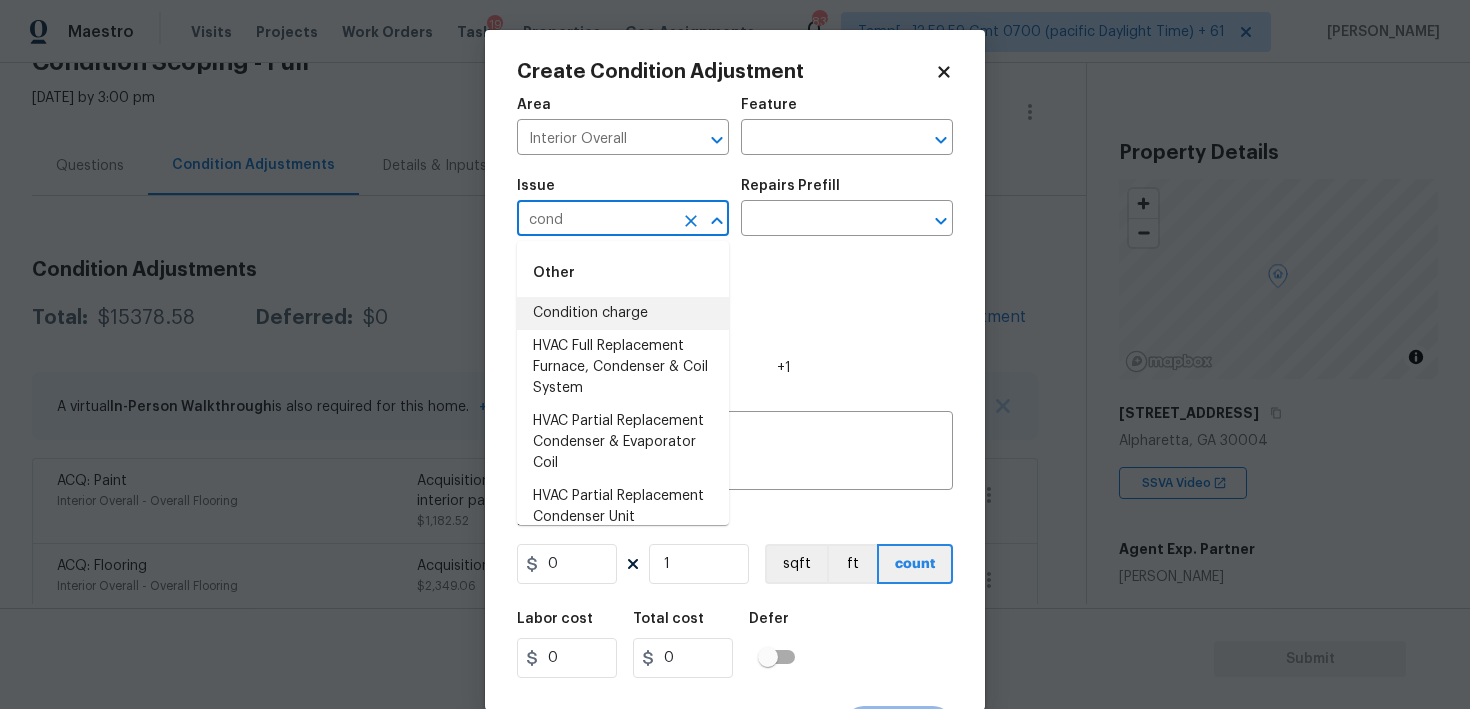 click on "Condition charge" at bounding box center (623, 313) 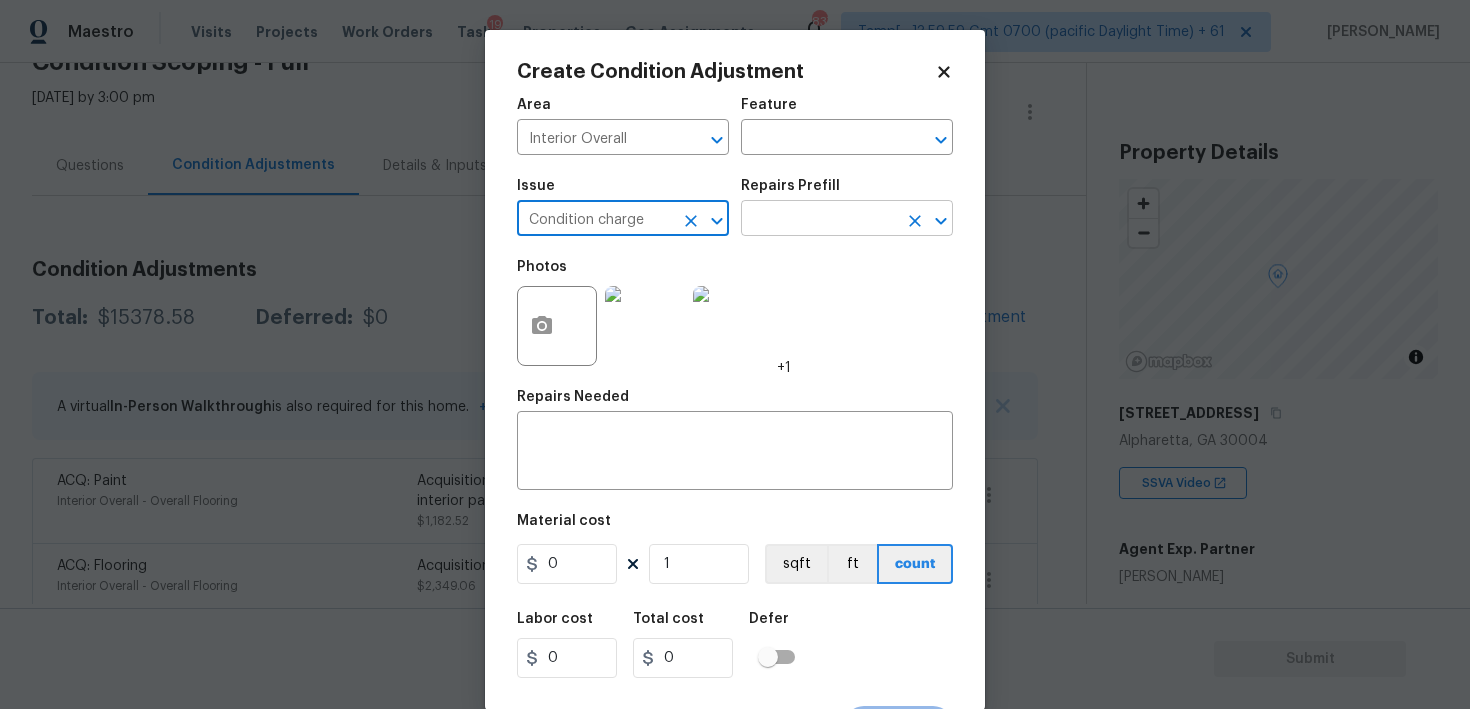 type on "Condition charge" 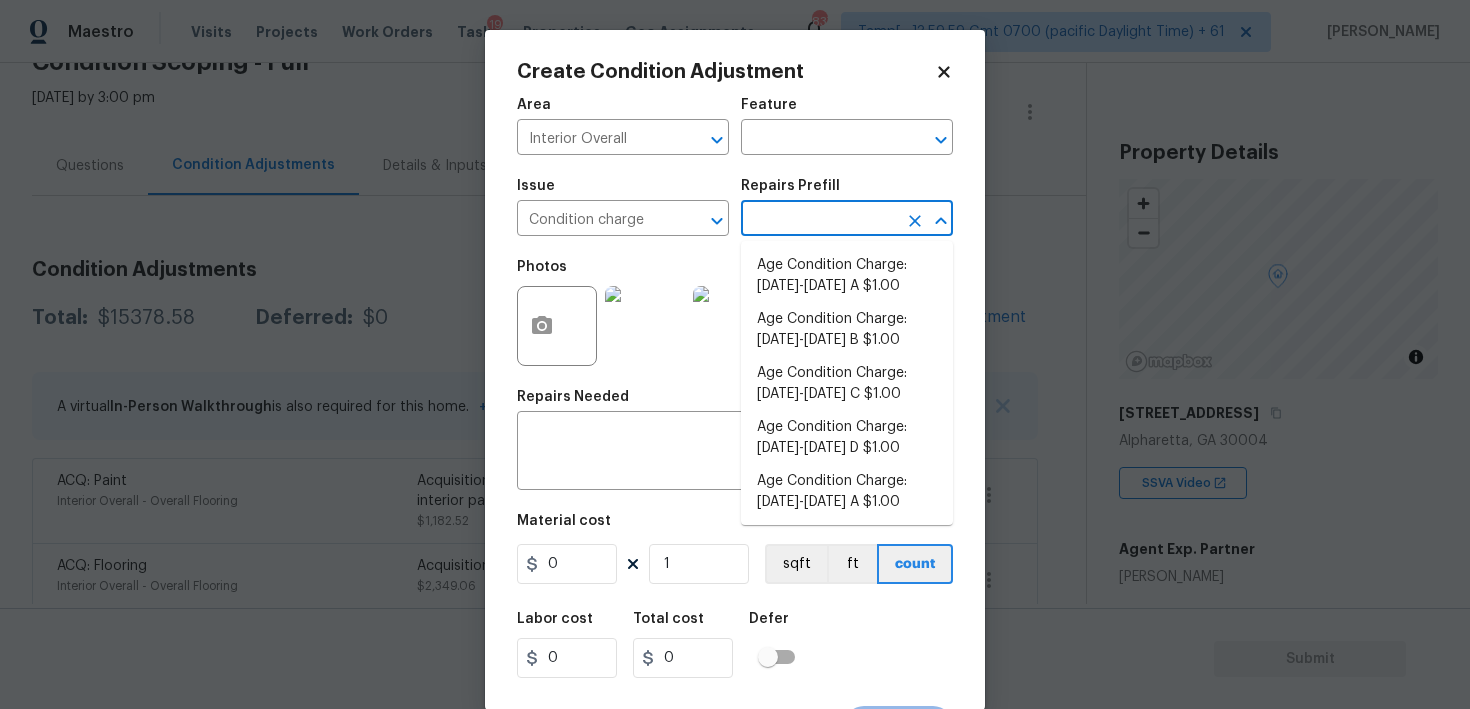 click at bounding box center (819, 220) 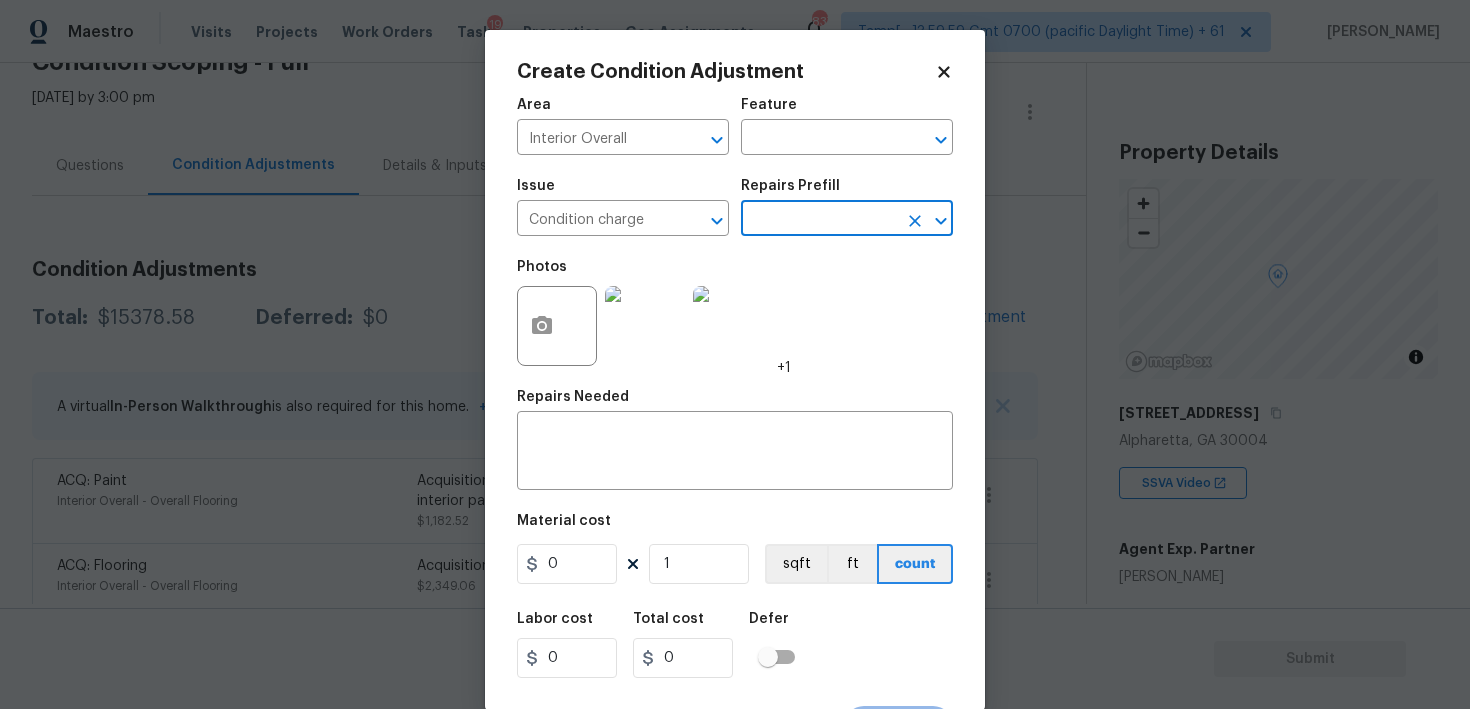 click on "Issue Condition charge ​ Repairs Prefill ​" at bounding box center (735, 207) 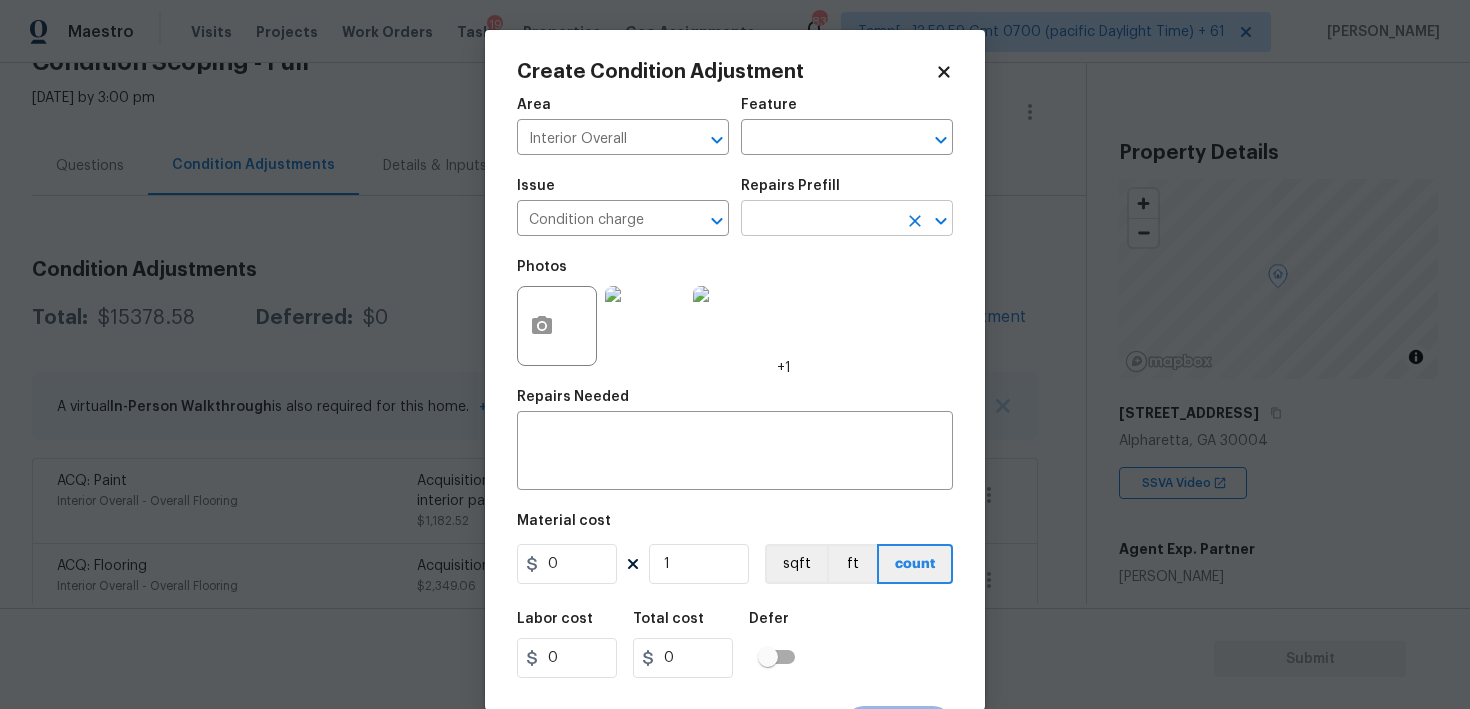 click on "Maestro Visits Projects Work Orders Tasks 19 Properties Geo Assignments 837 Tamp[…]3:59:59 Gmt 0700 (pacific Daylight Time) + 61 [PERSON_NAME] B Back to tasks Condition Scoping - Full [DATE] by 3:00 pm   [PERSON_NAME] B In-progress Questions Condition Adjustments Details & Inputs Notes Photos Condition Adjustments Total:  $15378.58 Deferred:  $0 Add Condition Adjustment A virtual  In-Person Walkthrough  is also required for this home.   + Add exterior scopes ACQ: Paint Interior Overall - Overall Flooring Acquisition Scope: ~25 - 75% of the home needs interior paint $1,182.52   3 ACQ: Flooring Interior Overall - Overall Flooring Acquisition Scope: Maximum flooring repairs $2,349.06   6 Light Pet Odor Attic Acquisition Scope: 1-2 pets present $575.00   1 ACQ: Foundation Exterior Overall - Acquisition $5,000.00   2 Landscape Package Exterior Overall - Home Readiness Packages $300.00   0 Pressure Washing Exterior Overall - Siding $200.00   1 Exterior Paint Exterior Overall - Acquisition $2,397.00   2" at bounding box center [735, 354] 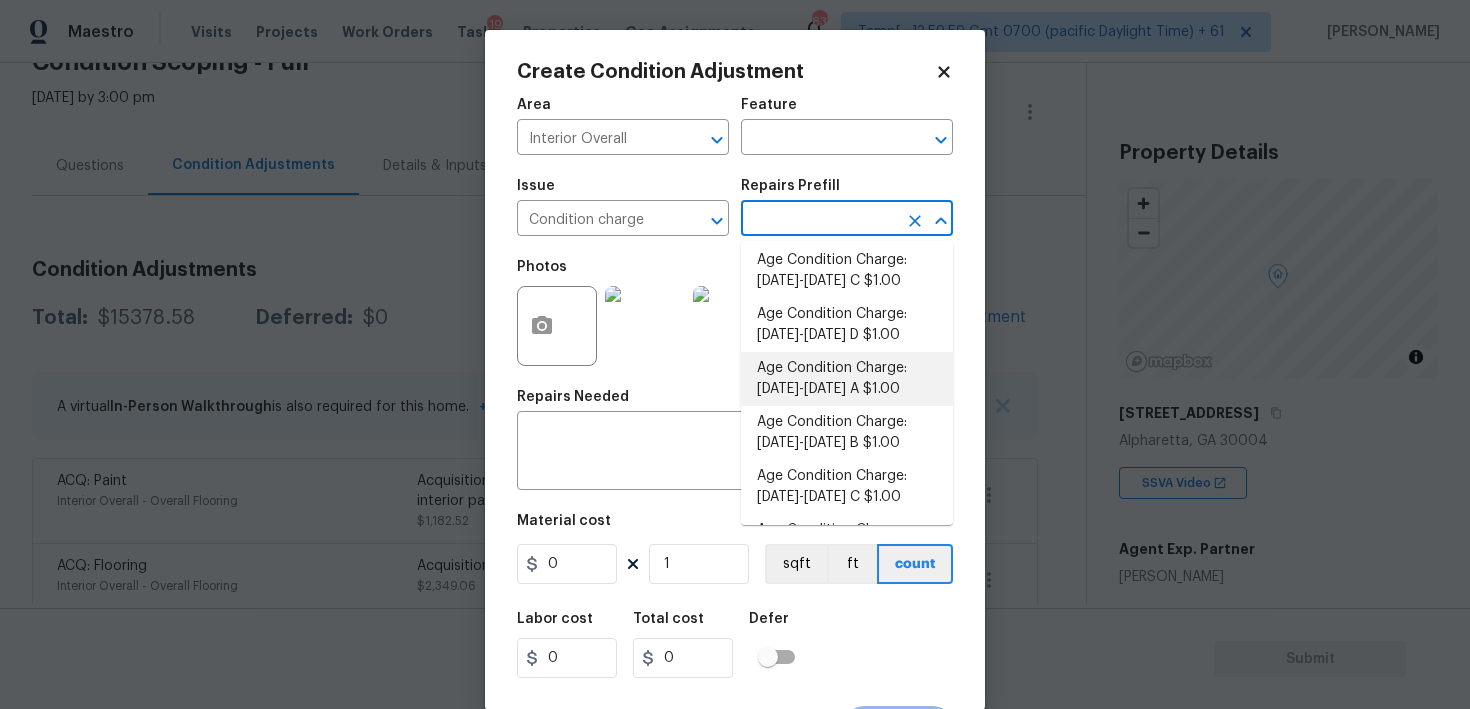 scroll, scrollTop: 405, scrollLeft: 0, axis: vertical 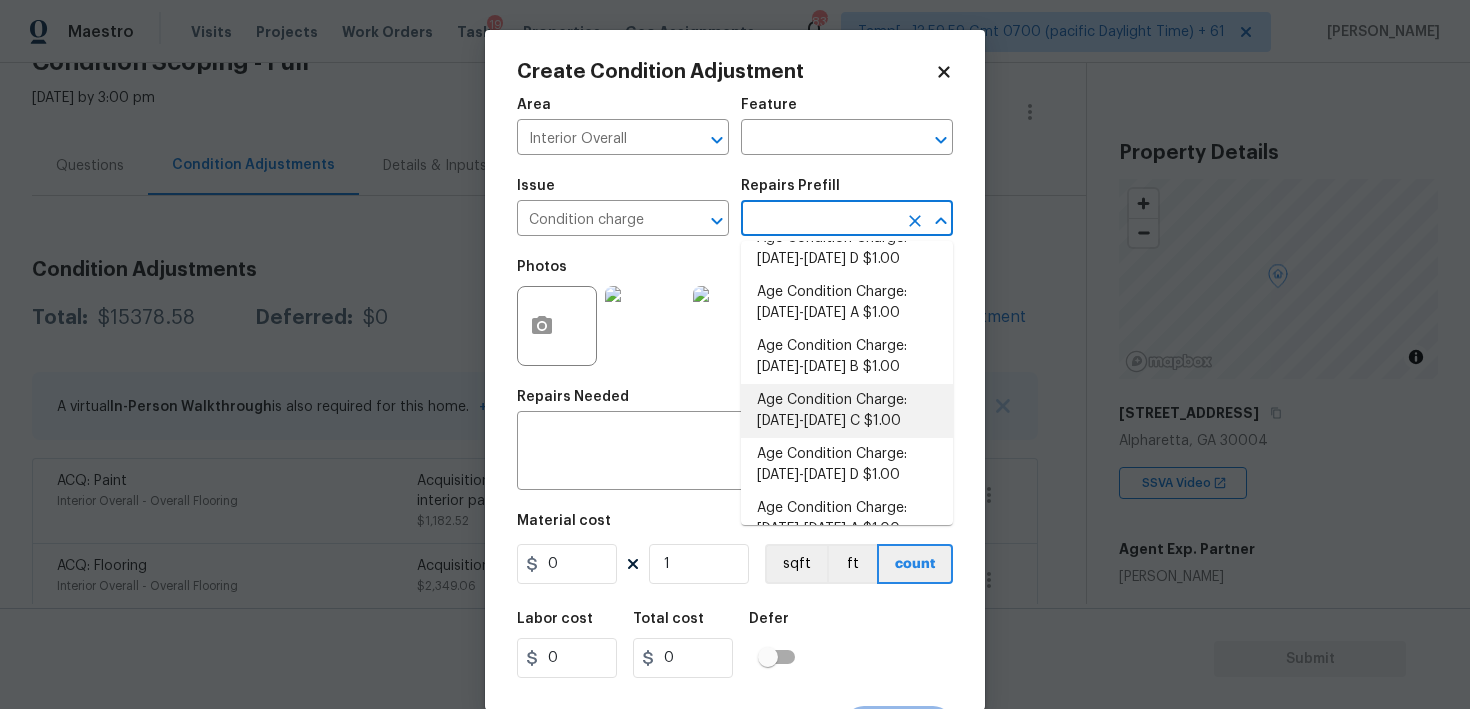 click on "Age Condition Charge: [DATE]-[DATE] C	 $1.00" at bounding box center (847, 411) 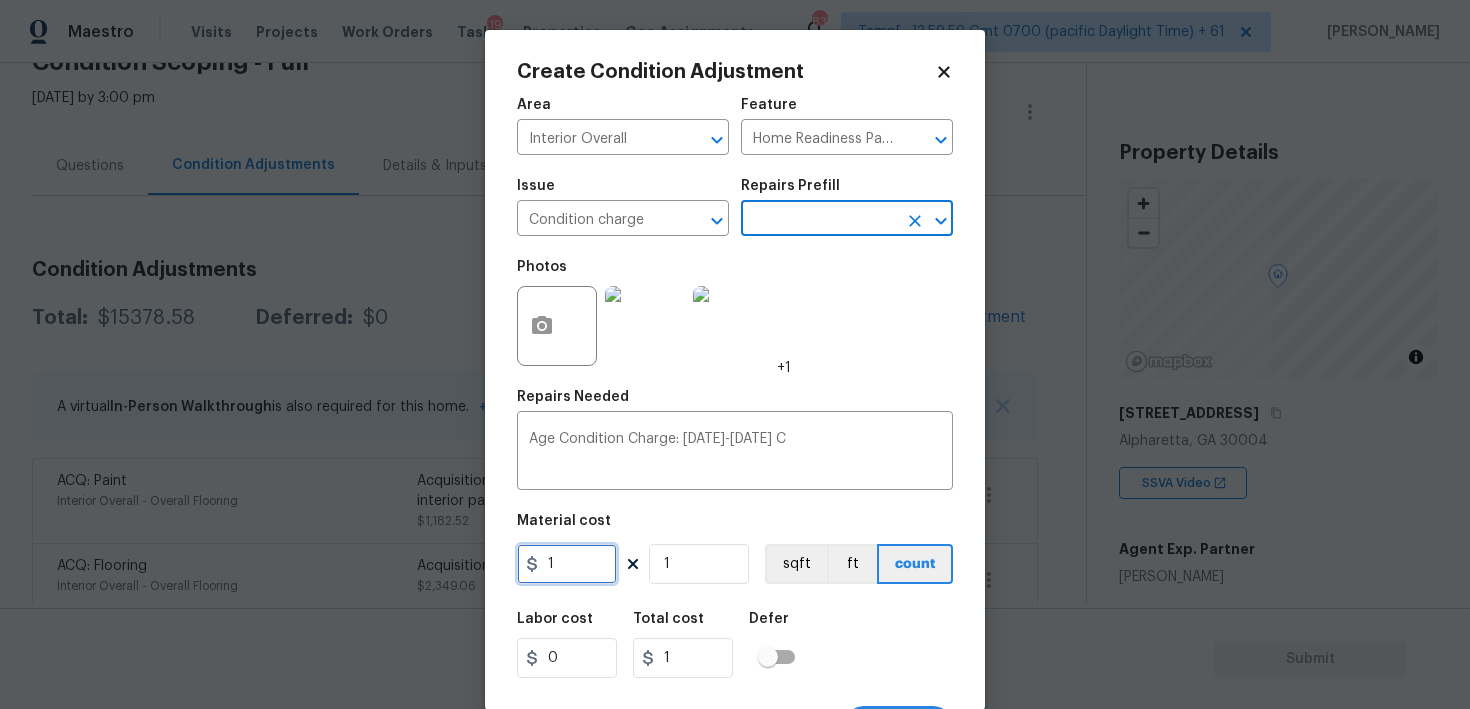 click on "1" at bounding box center (567, 564) 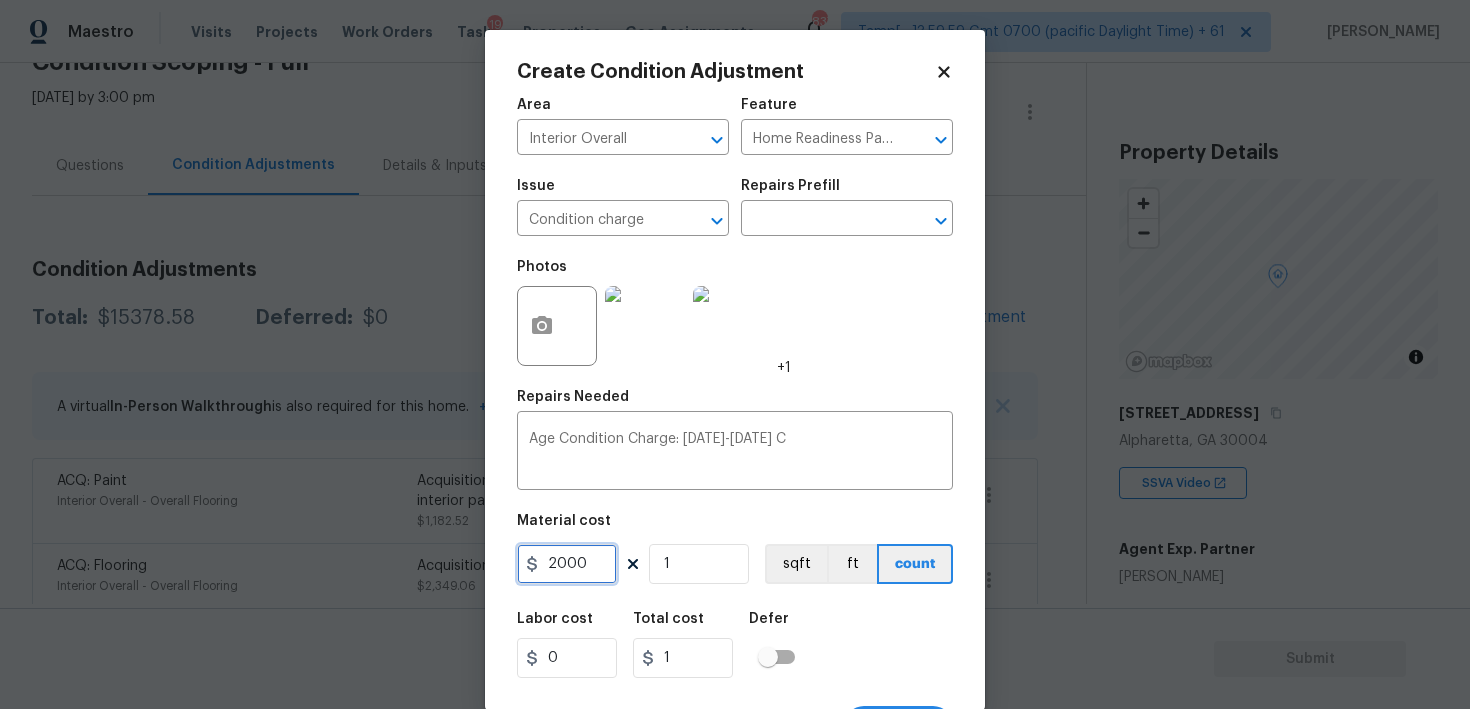 type on "2000" 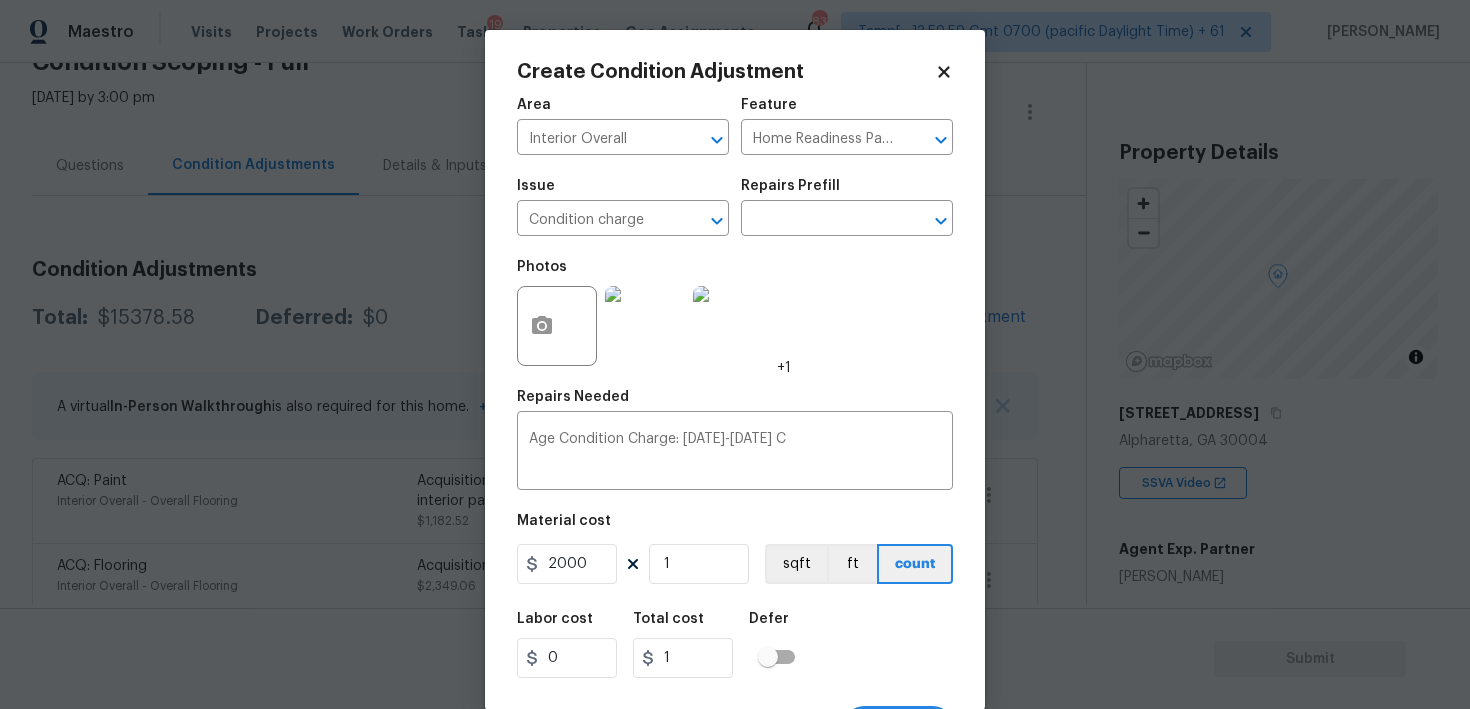 type on "2000" 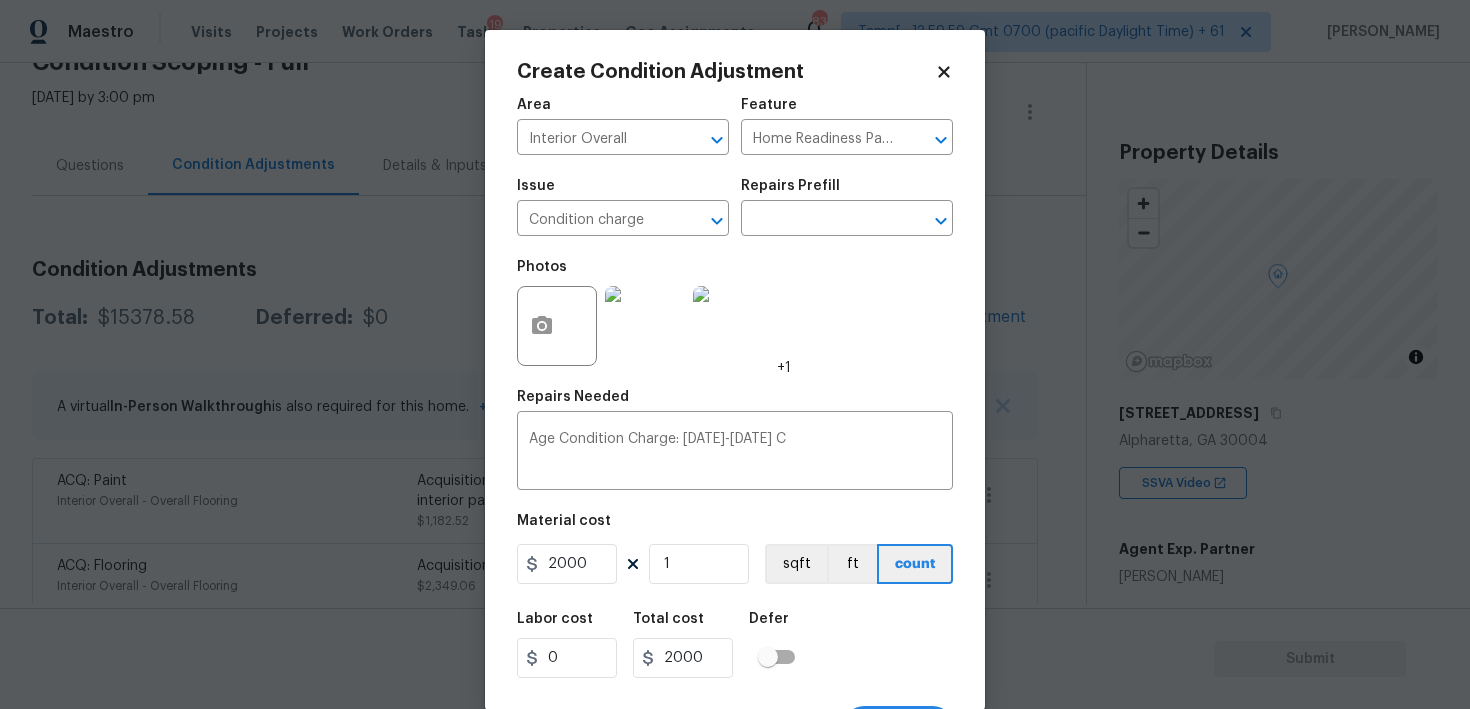 click on "Labor cost 0 Total cost 2000 Defer" at bounding box center (735, 645) 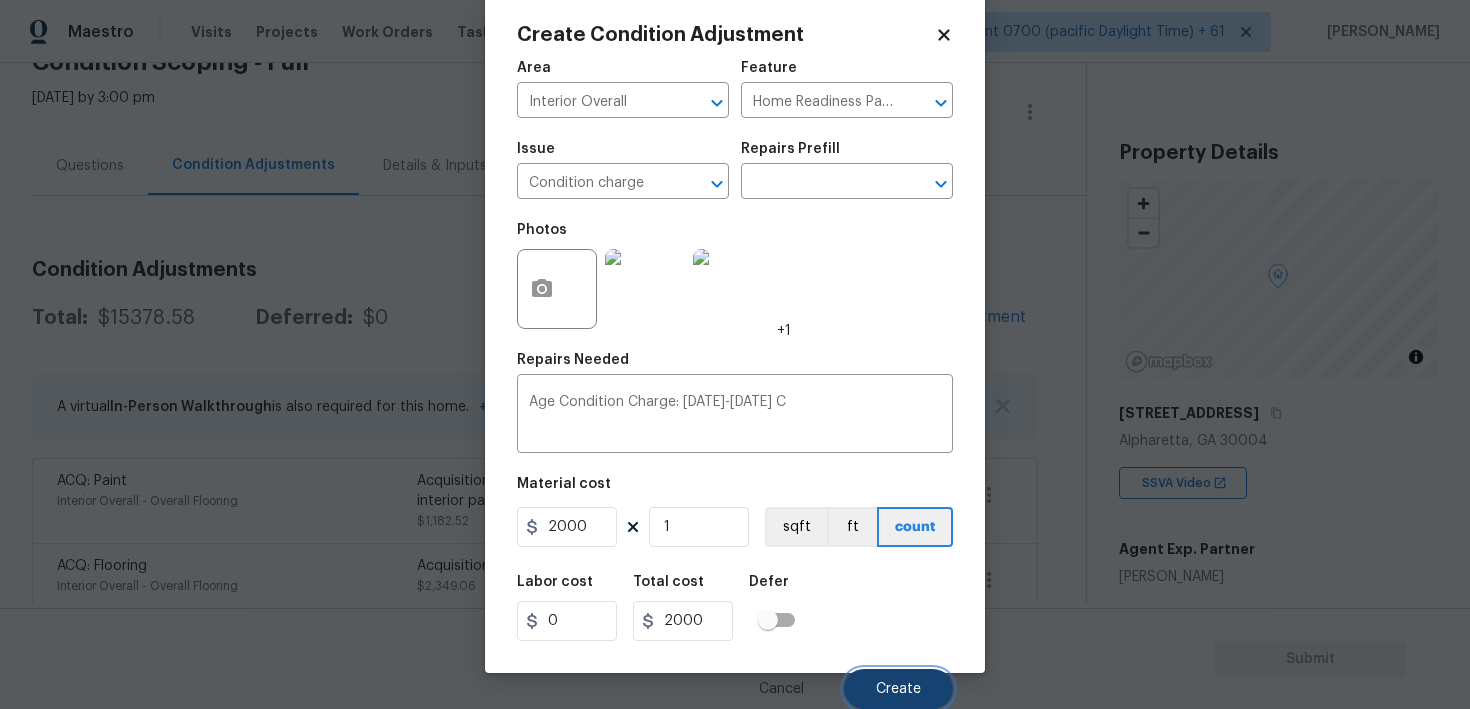click on "Create" at bounding box center [898, 689] 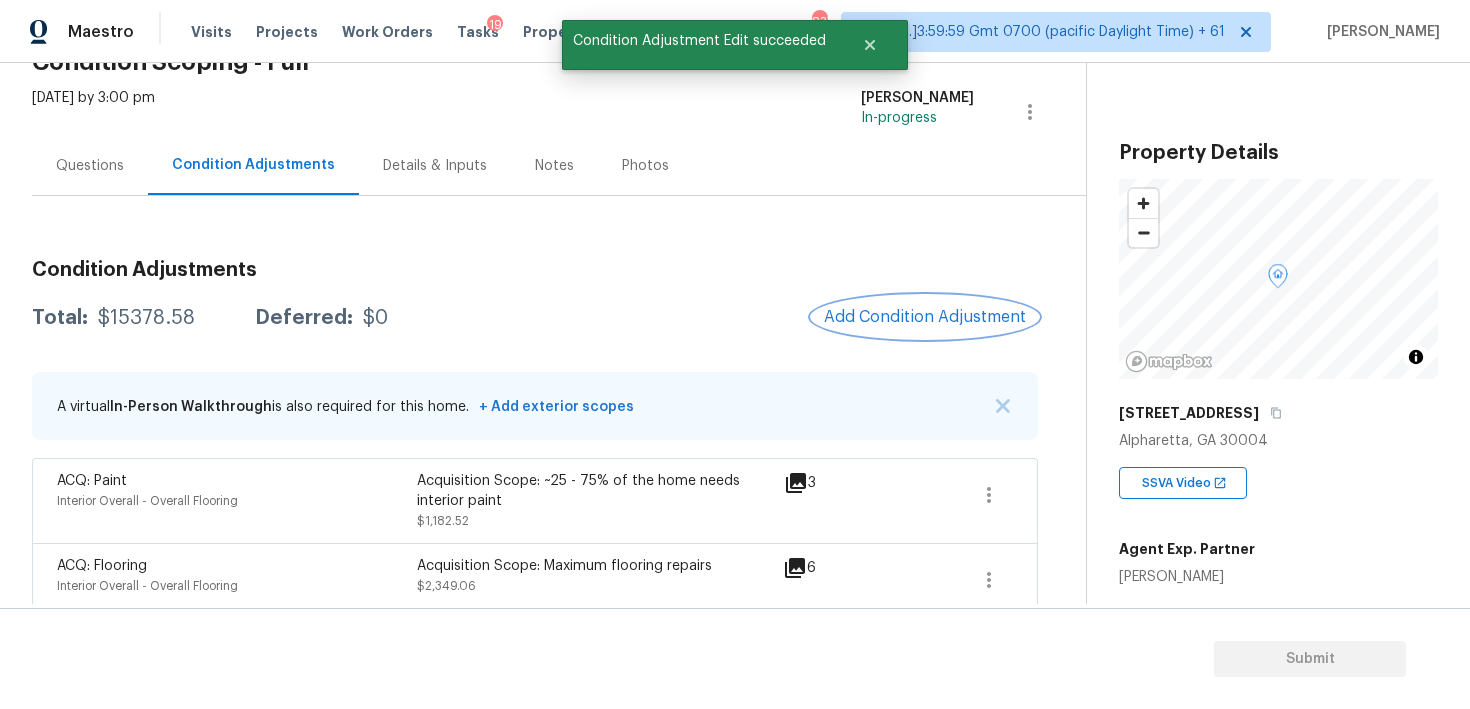 scroll, scrollTop: 0, scrollLeft: 0, axis: both 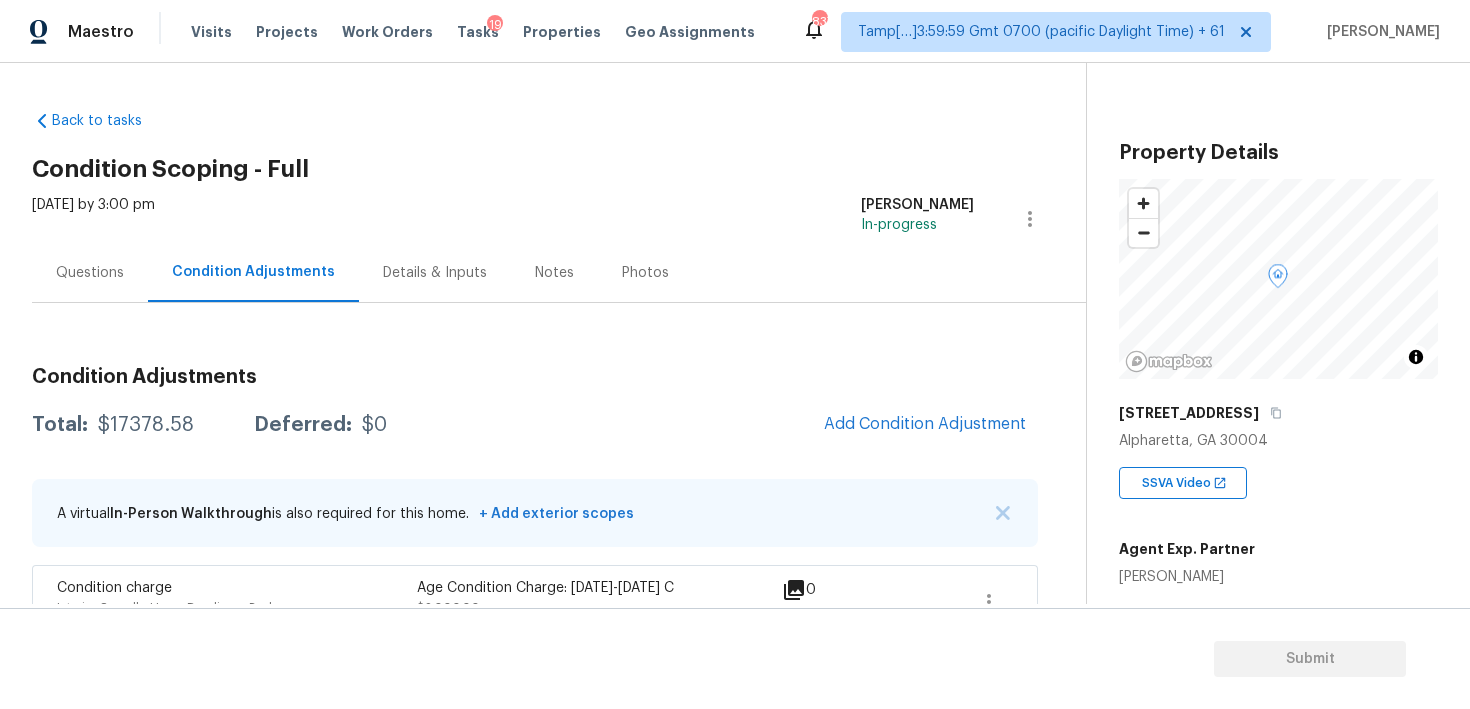 click on "Questions" at bounding box center [90, 272] 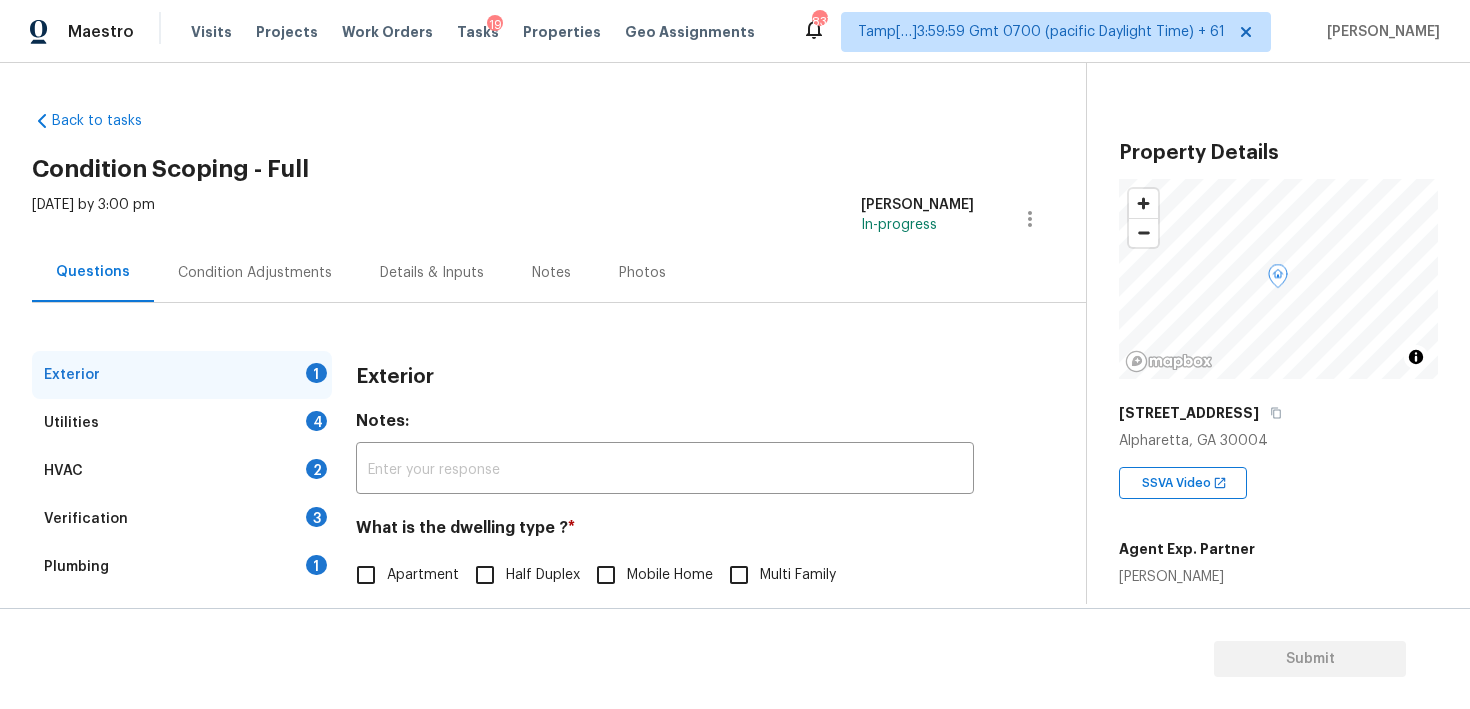 scroll, scrollTop: 254, scrollLeft: 0, axis: vertical 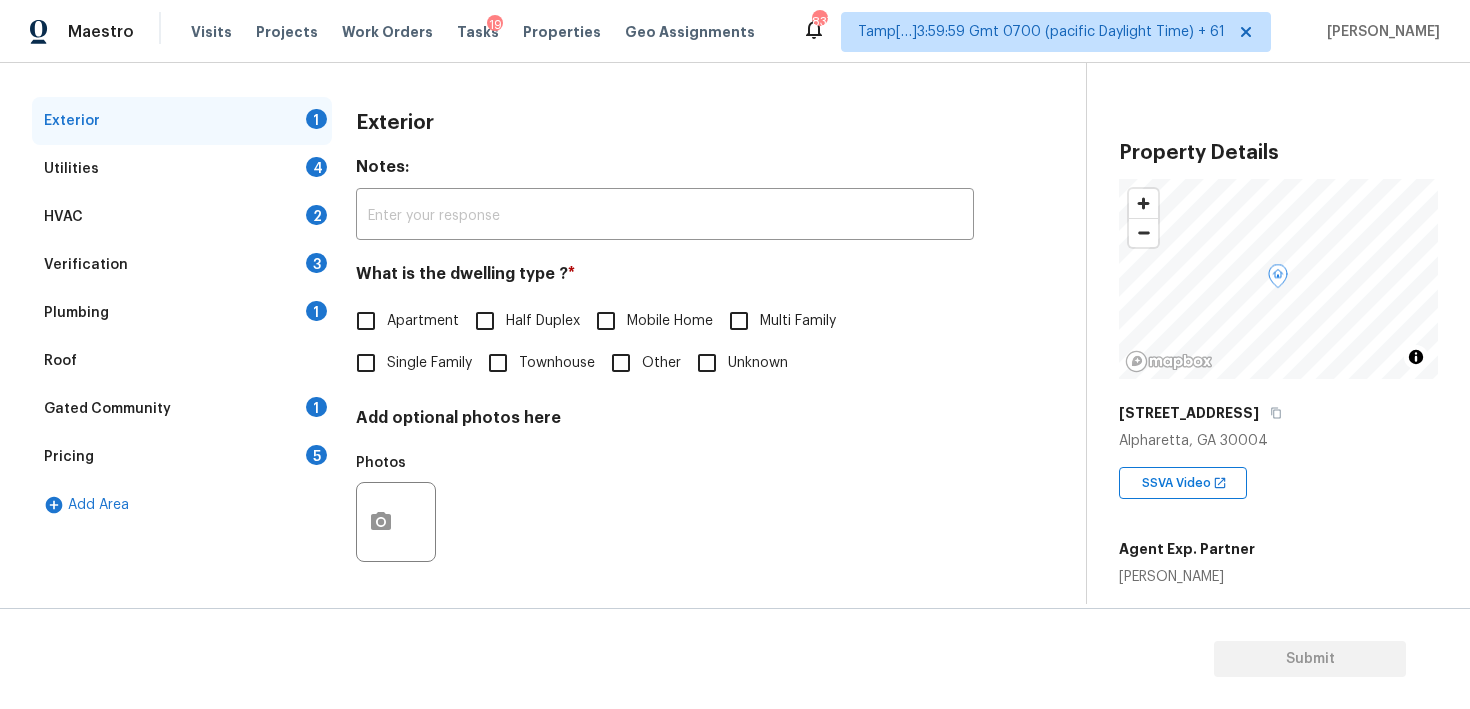 click on "Single Family" at bounding box center [366, 363] 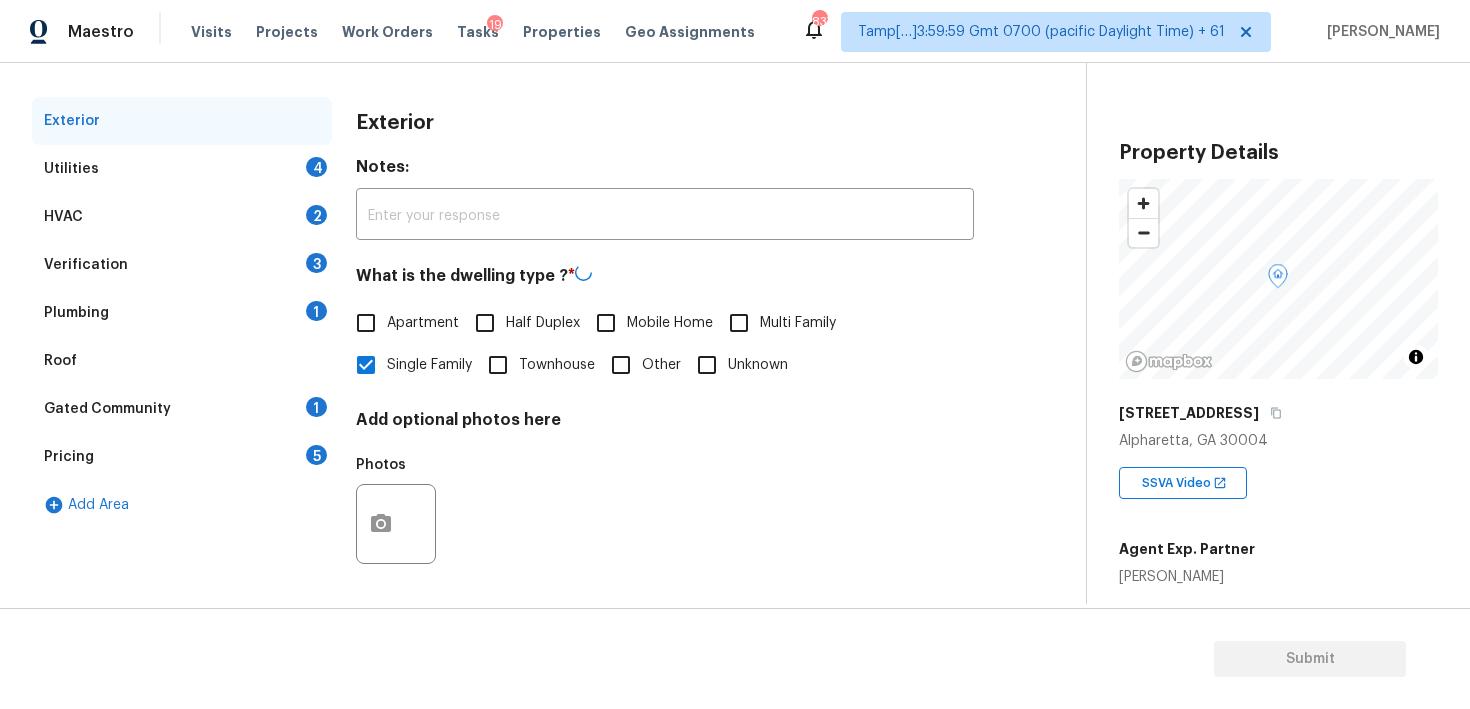 click on "Utilities 4" at bounding box center [182, 169] 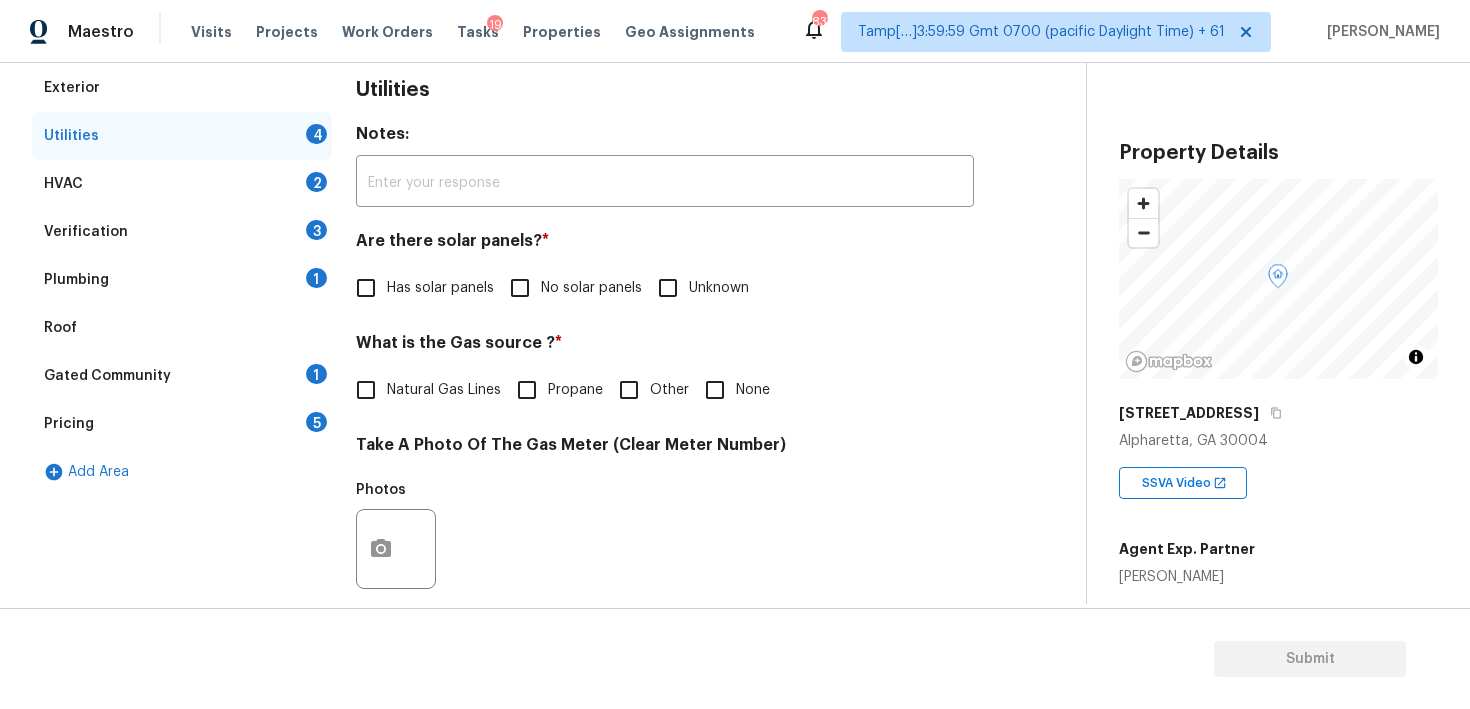 scroll, scrollTop: 241, scrollLeft: 0, axis: vertical 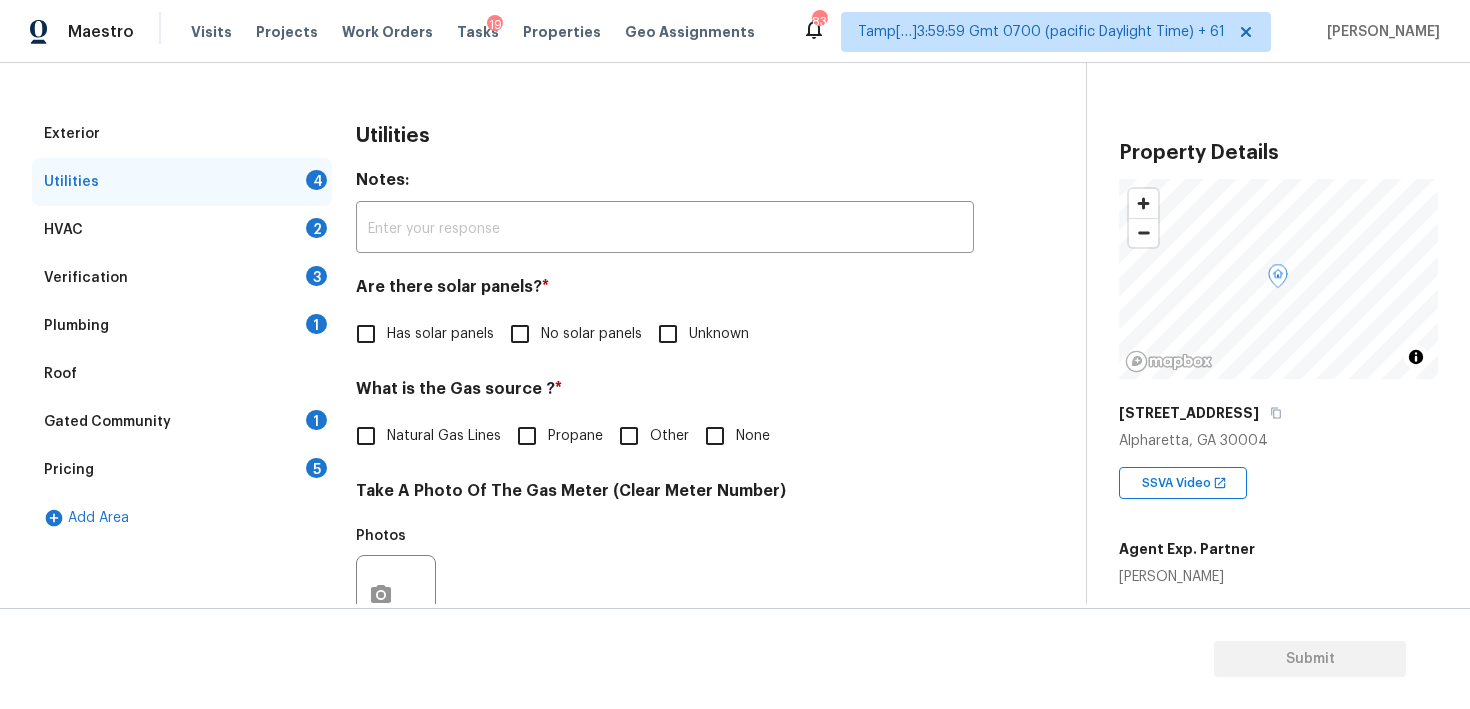 click on "No solar panels" at bounding box center [520, 334] 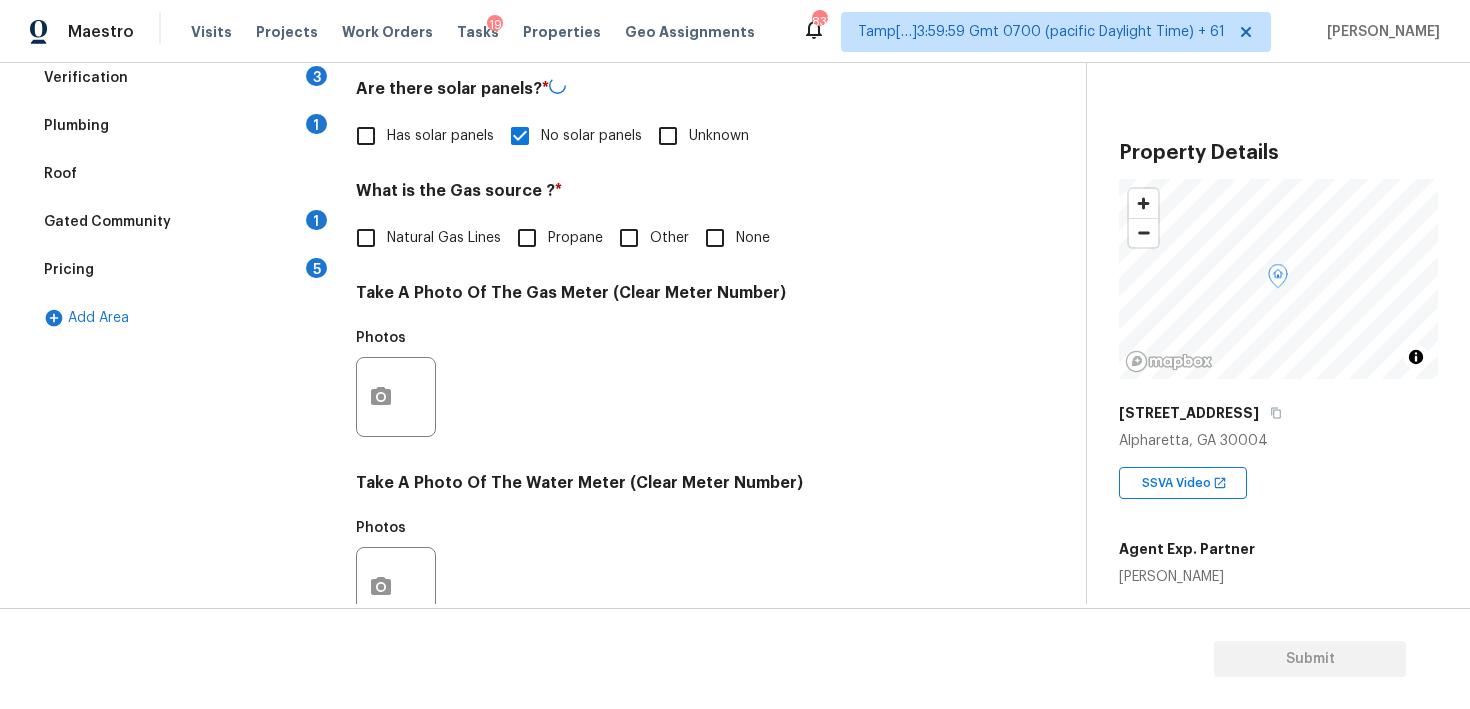 scroll, scrollTop: 469, scrollLeft: 0, axis: vertical 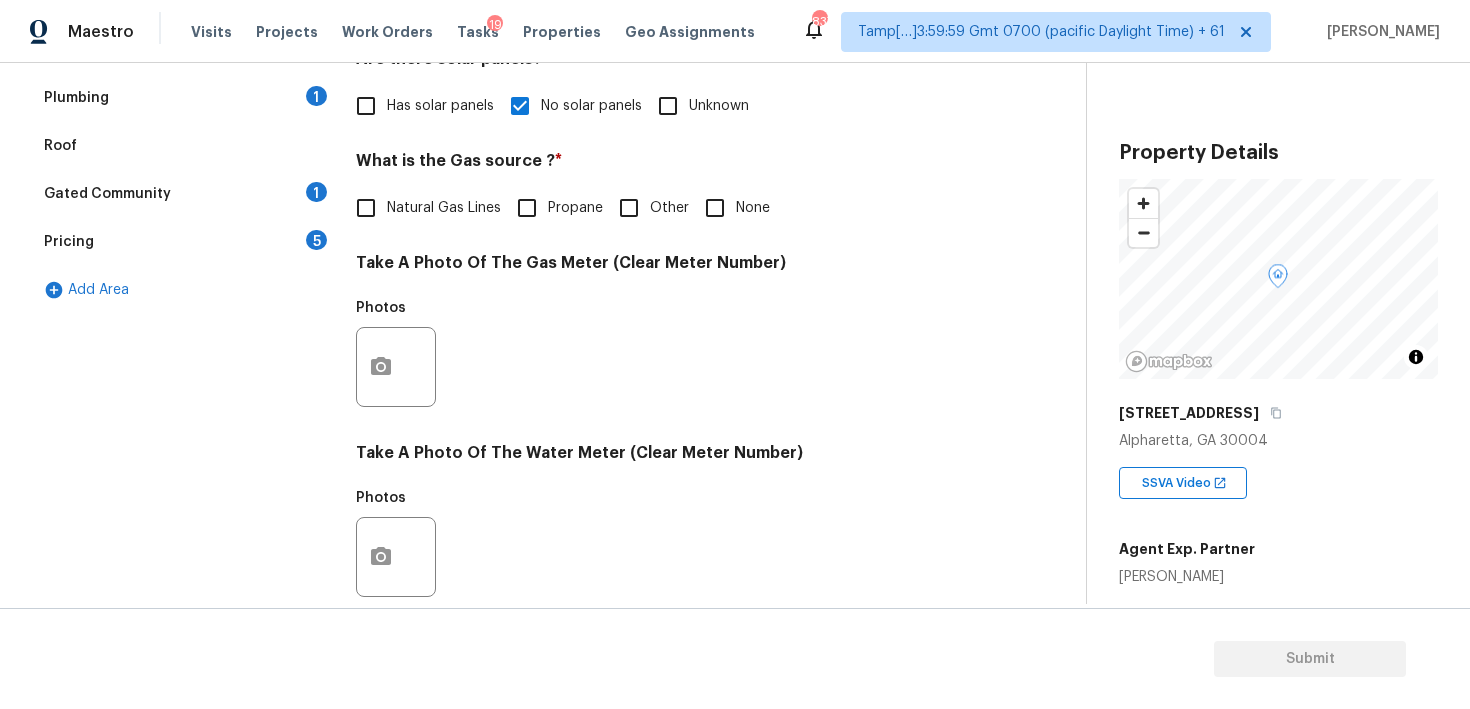 click on "Natural Gas Lines" at bounding box center (366, 208) 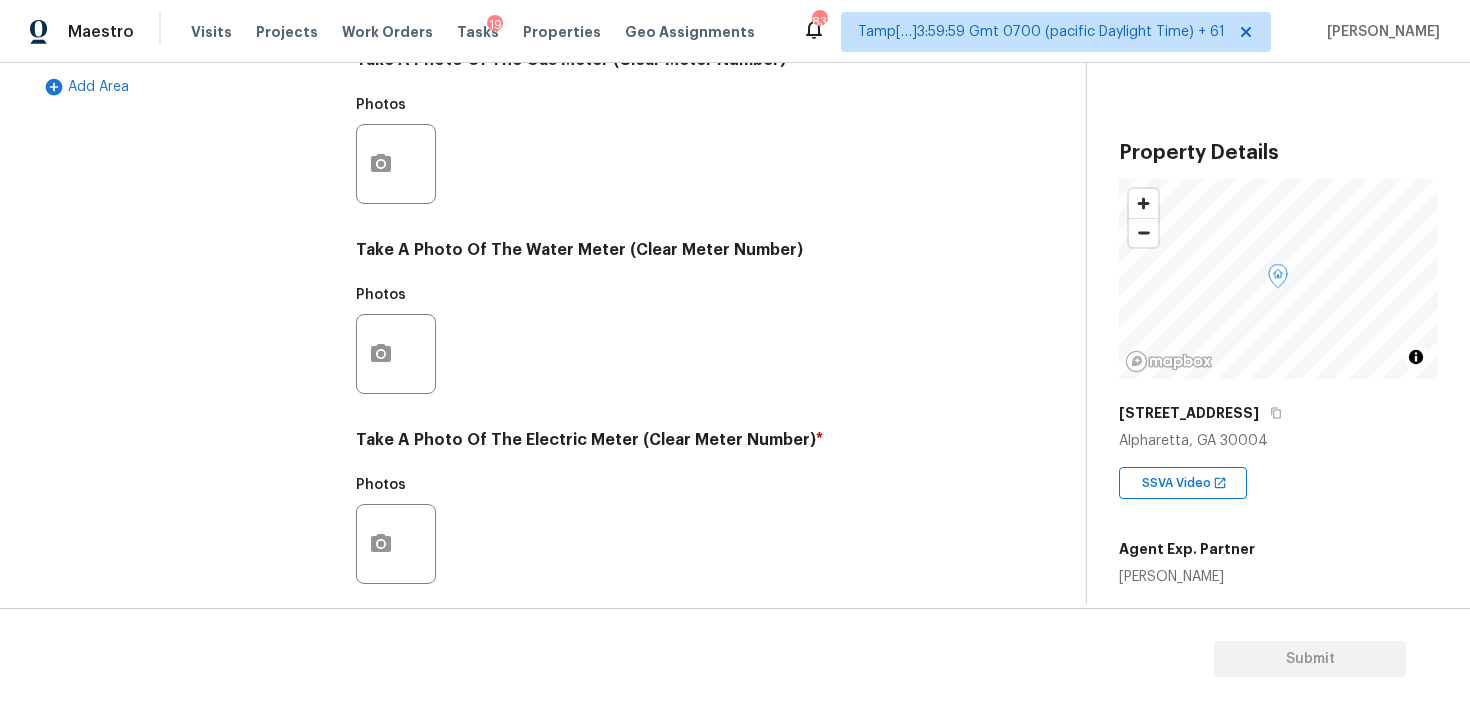 scroll, scrollTop: 796, scrollLeft: 0, axis: vertical 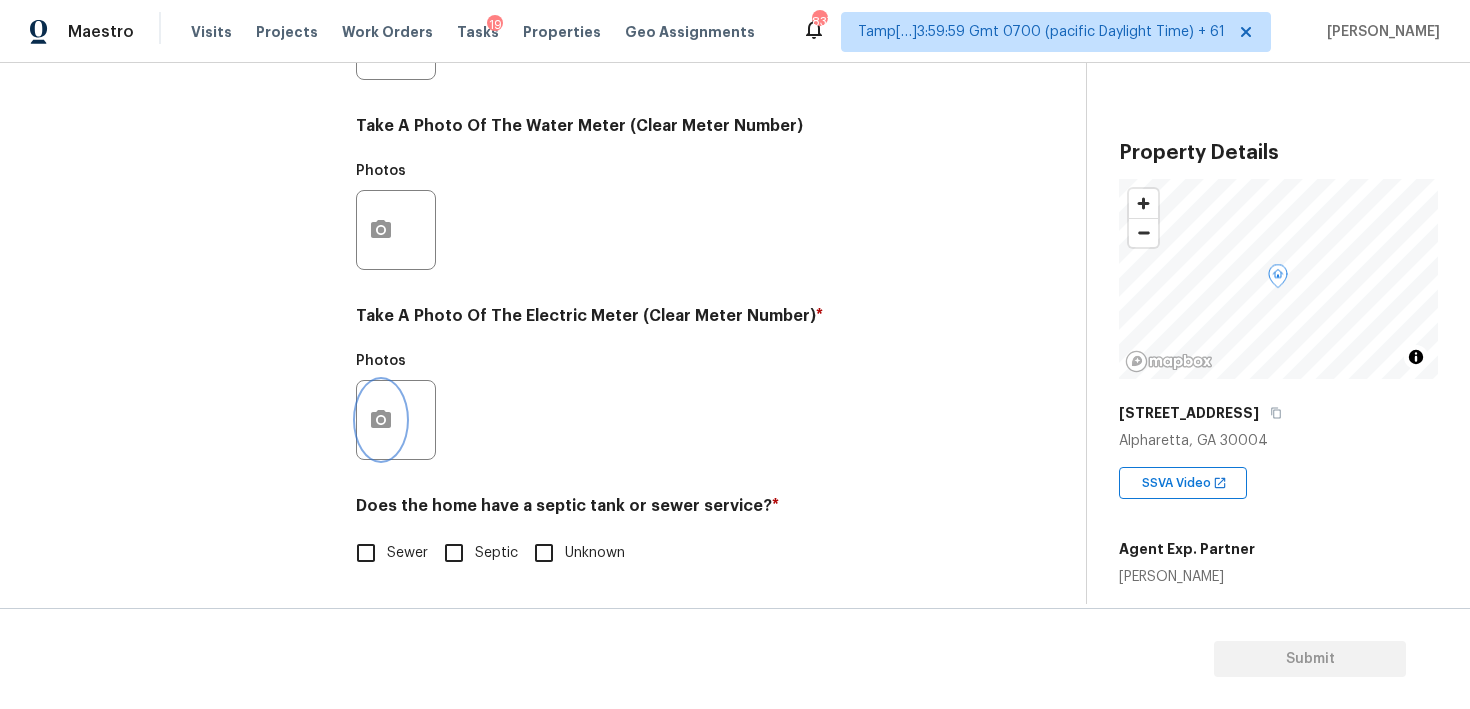click at bounding box center (381, 420) 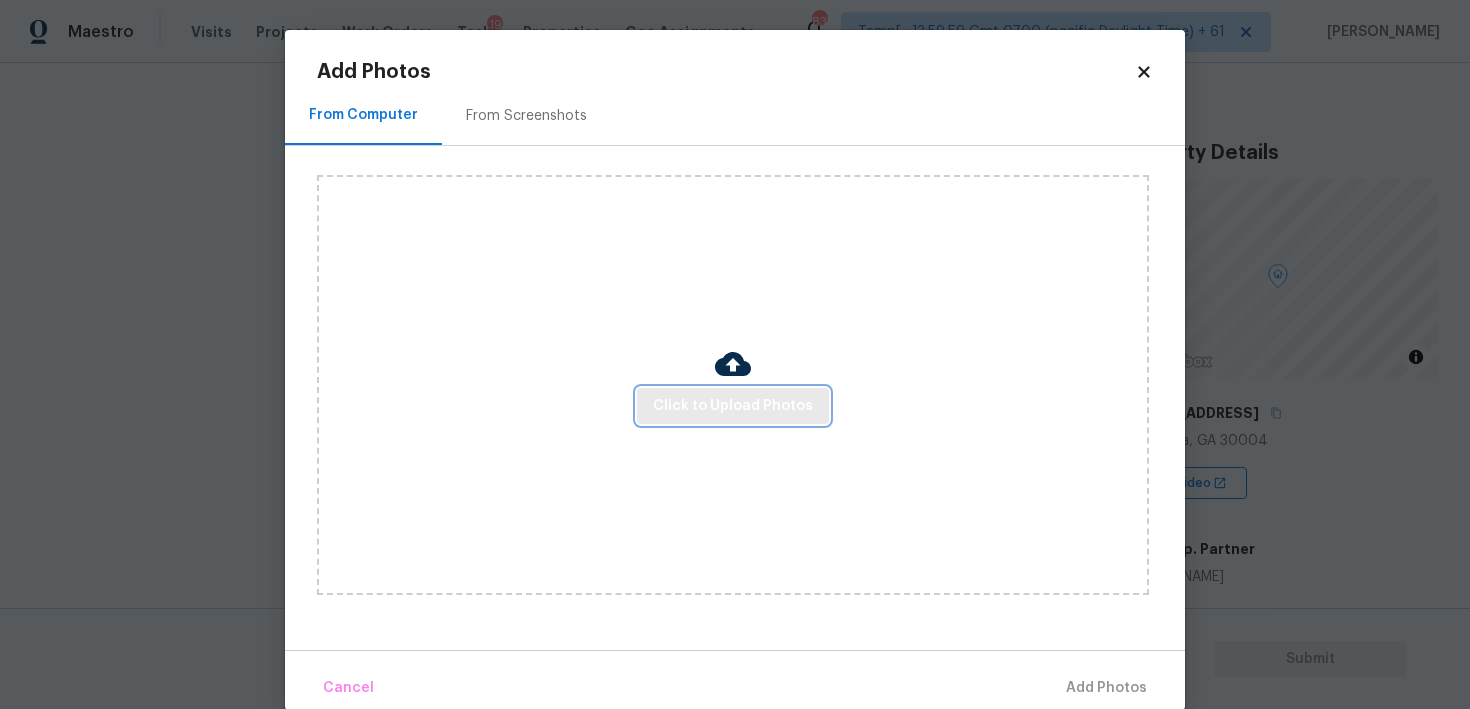 click on "Click to Upload Photos" at bounding box center [733, 406] 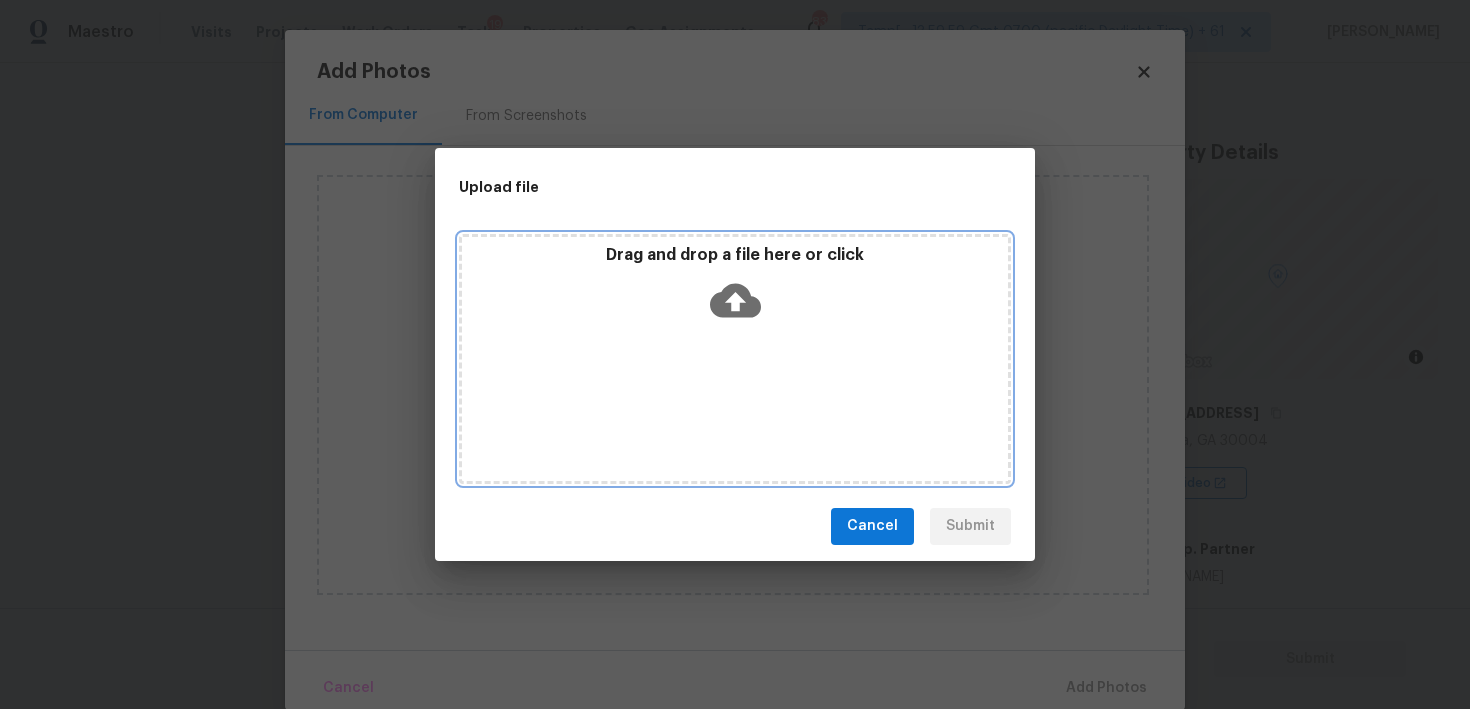 click on "Drag and drop a file here or click" at bounding box center [735, 359] 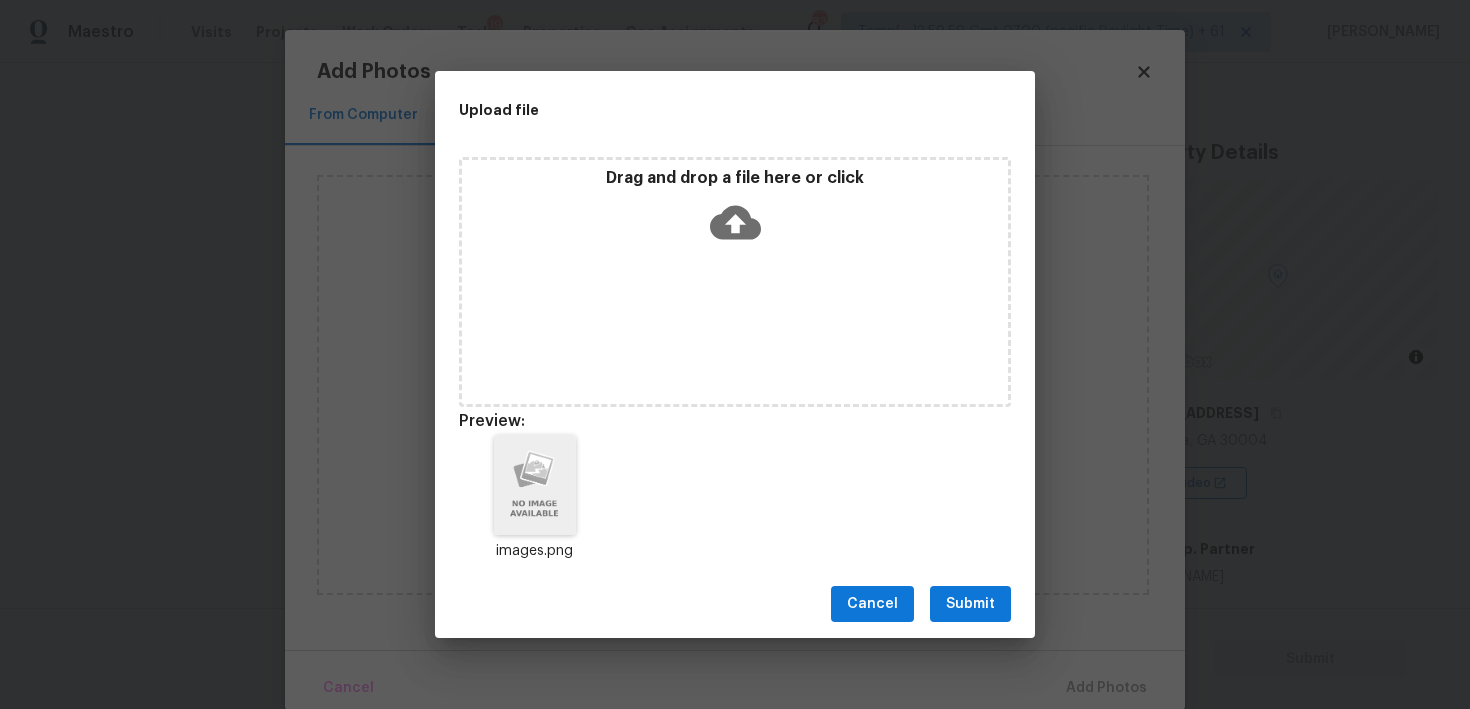click on "Submit" at bounding box center (970, 604) 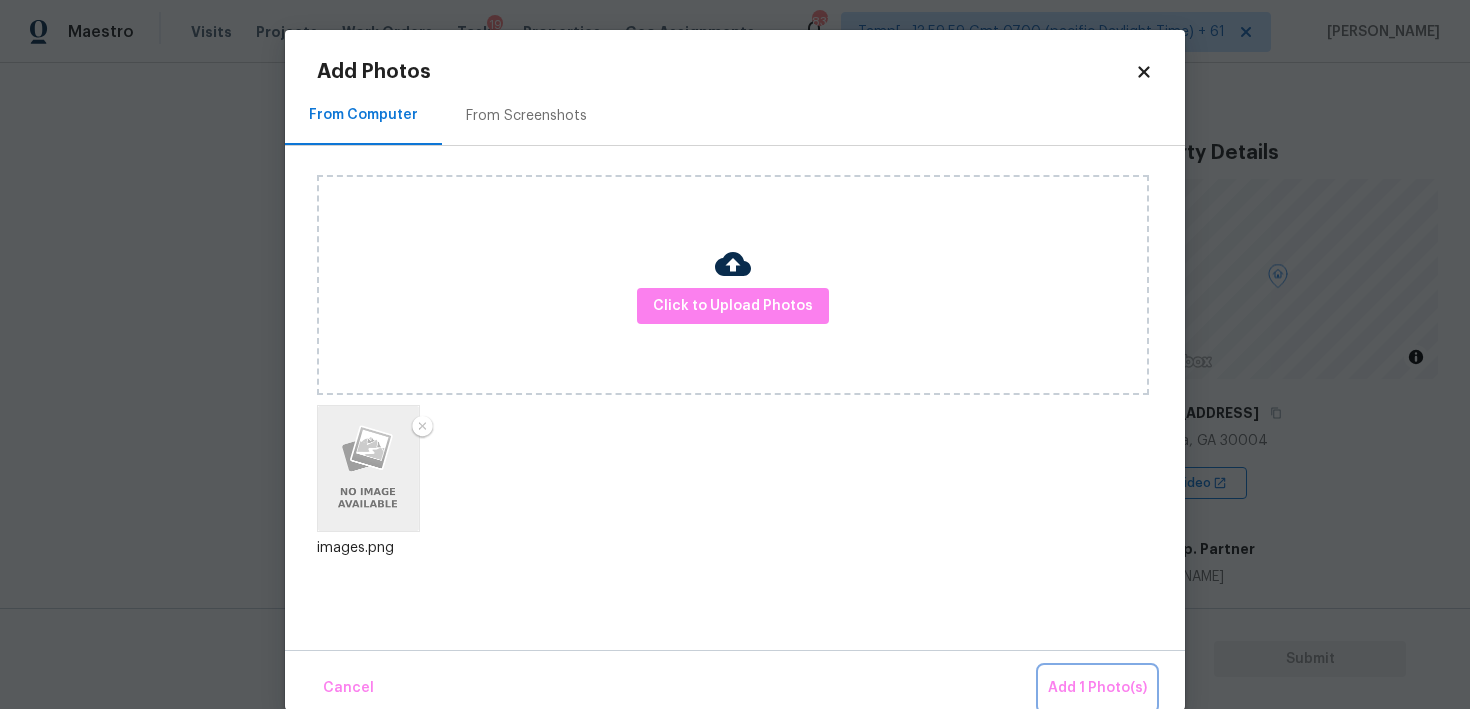 click on "Add 1 Photo(s)" at bounding box center (1097, 688) 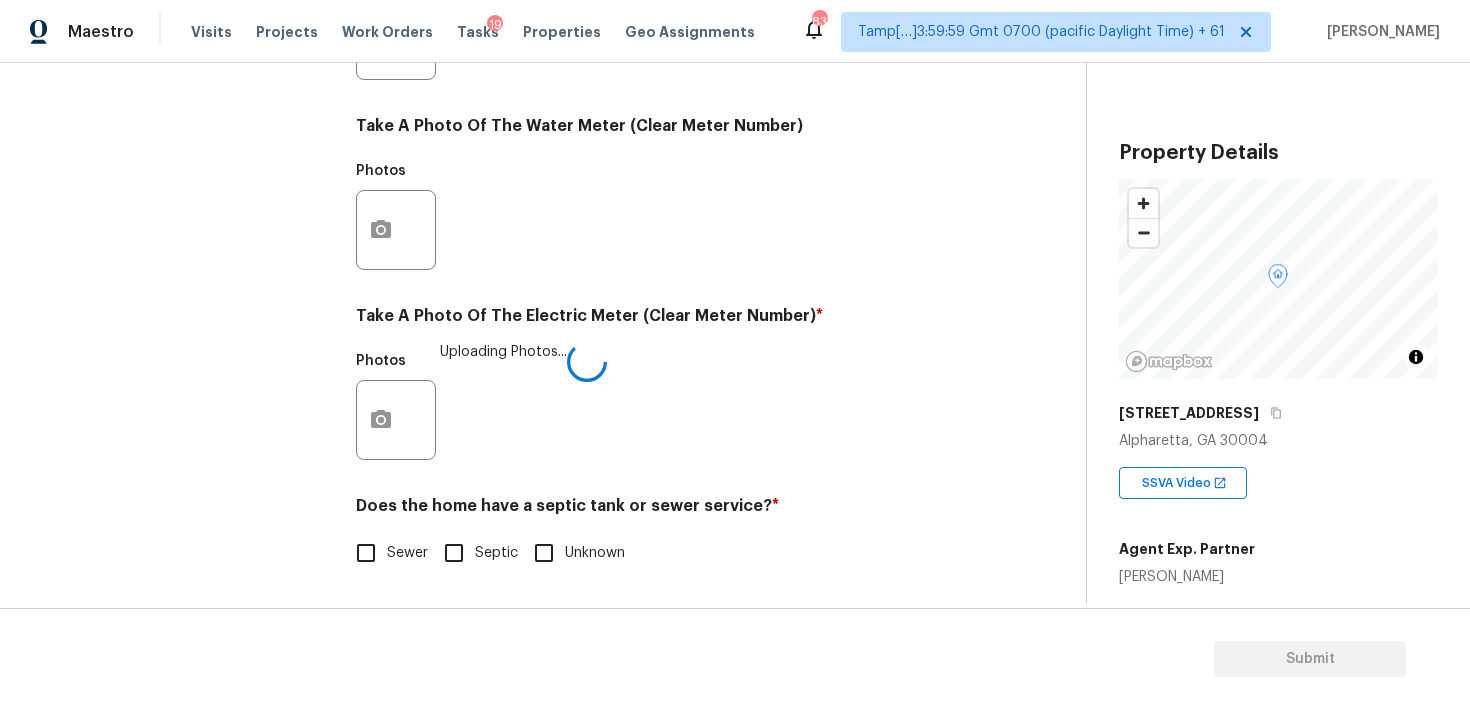 click on "Sewer" at bounding box center [407, 553] 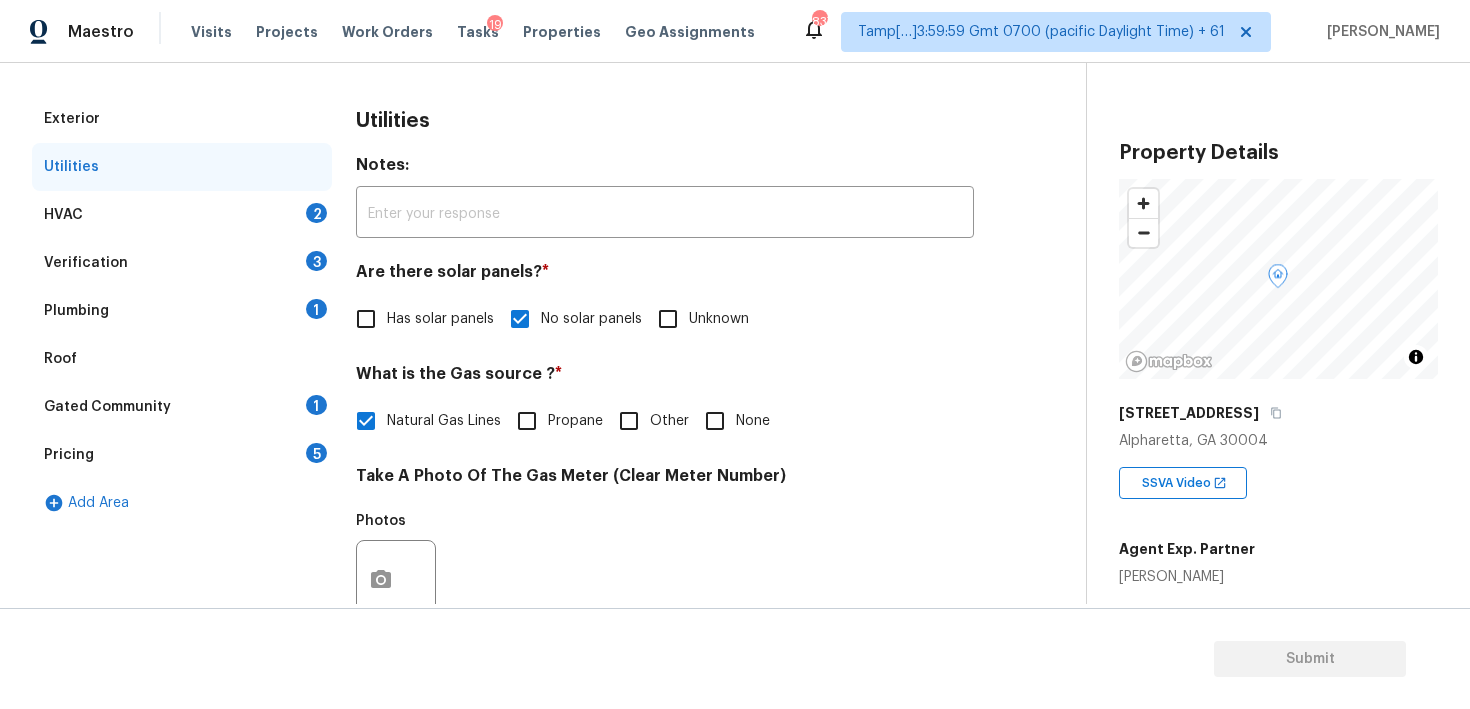 scroll, scrollTop: 259, scrollLeft: 0, axis: vertical 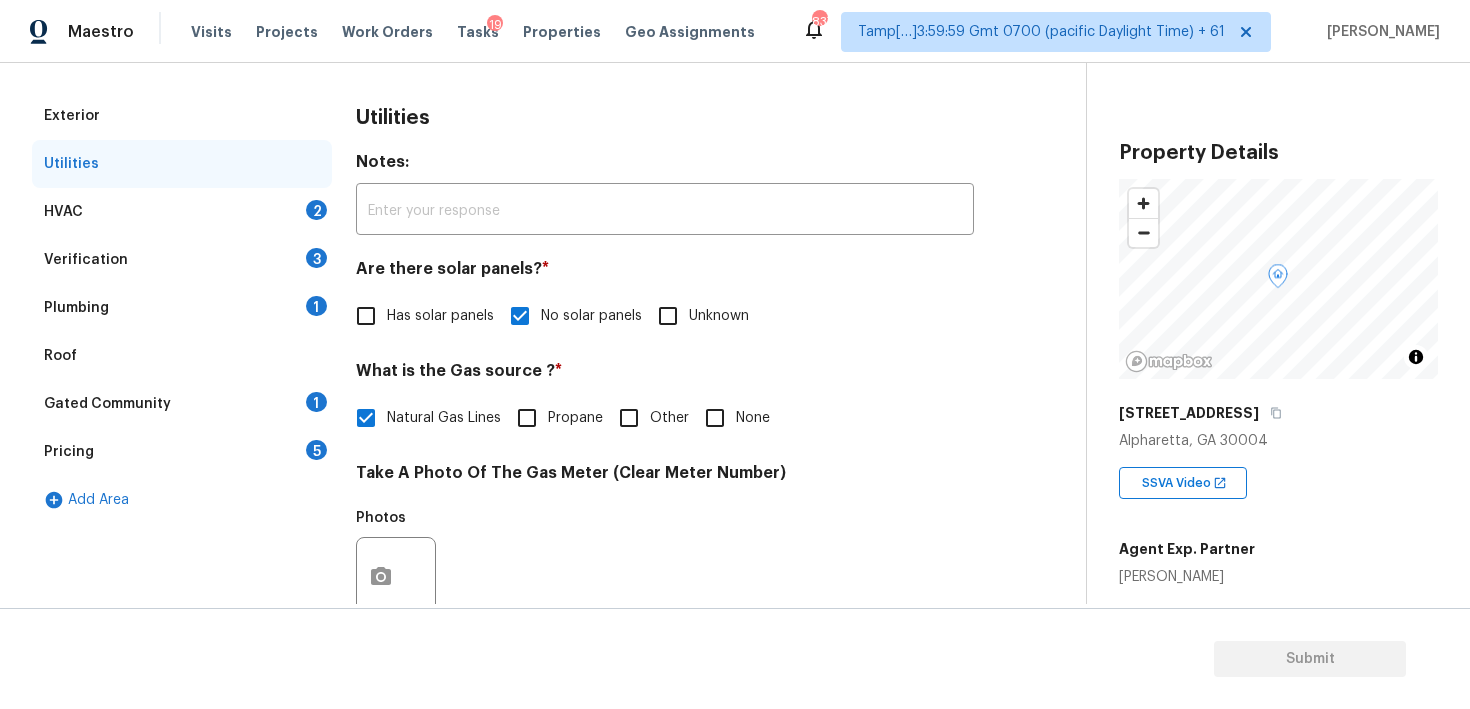 click on "HVAC 2" at bounding box center [182, 212] 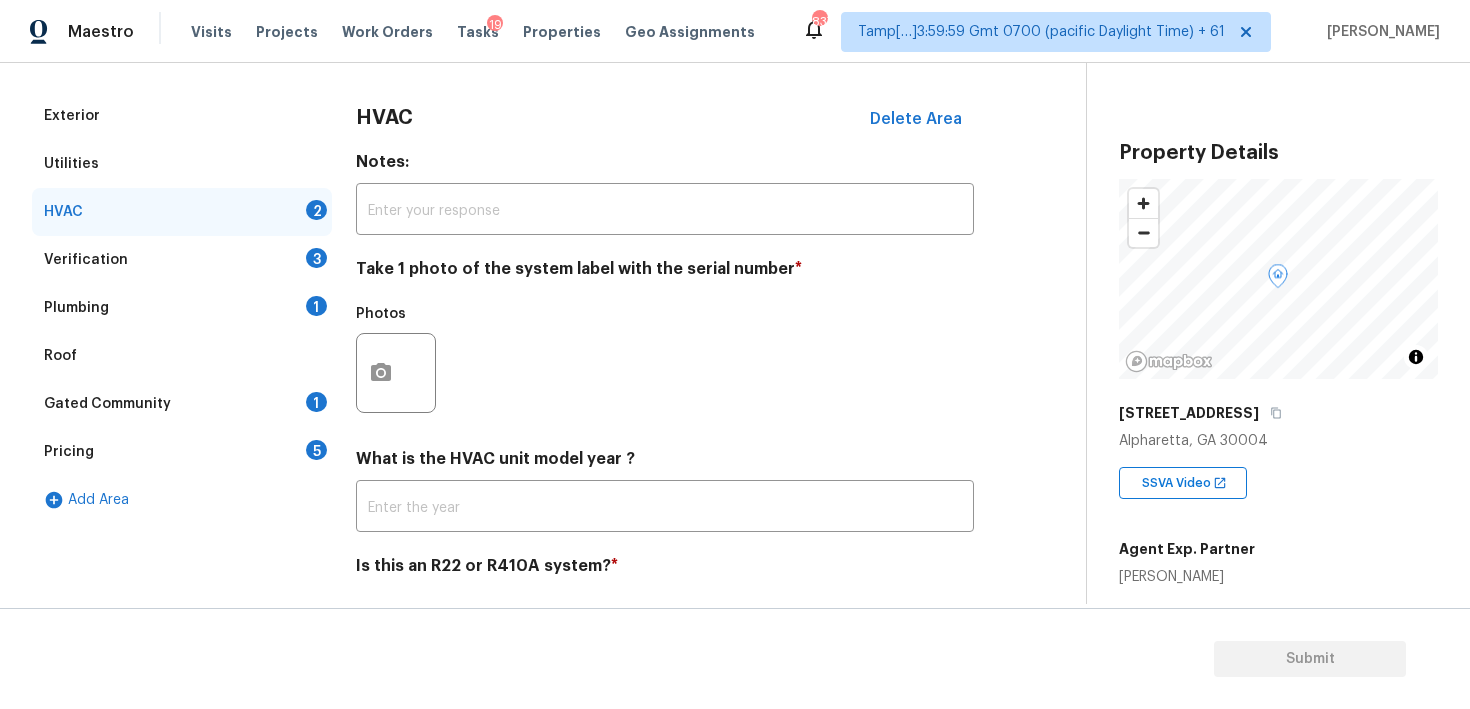 scroll, scrollTop: 320, scrollLeft: 0, axis: vertical 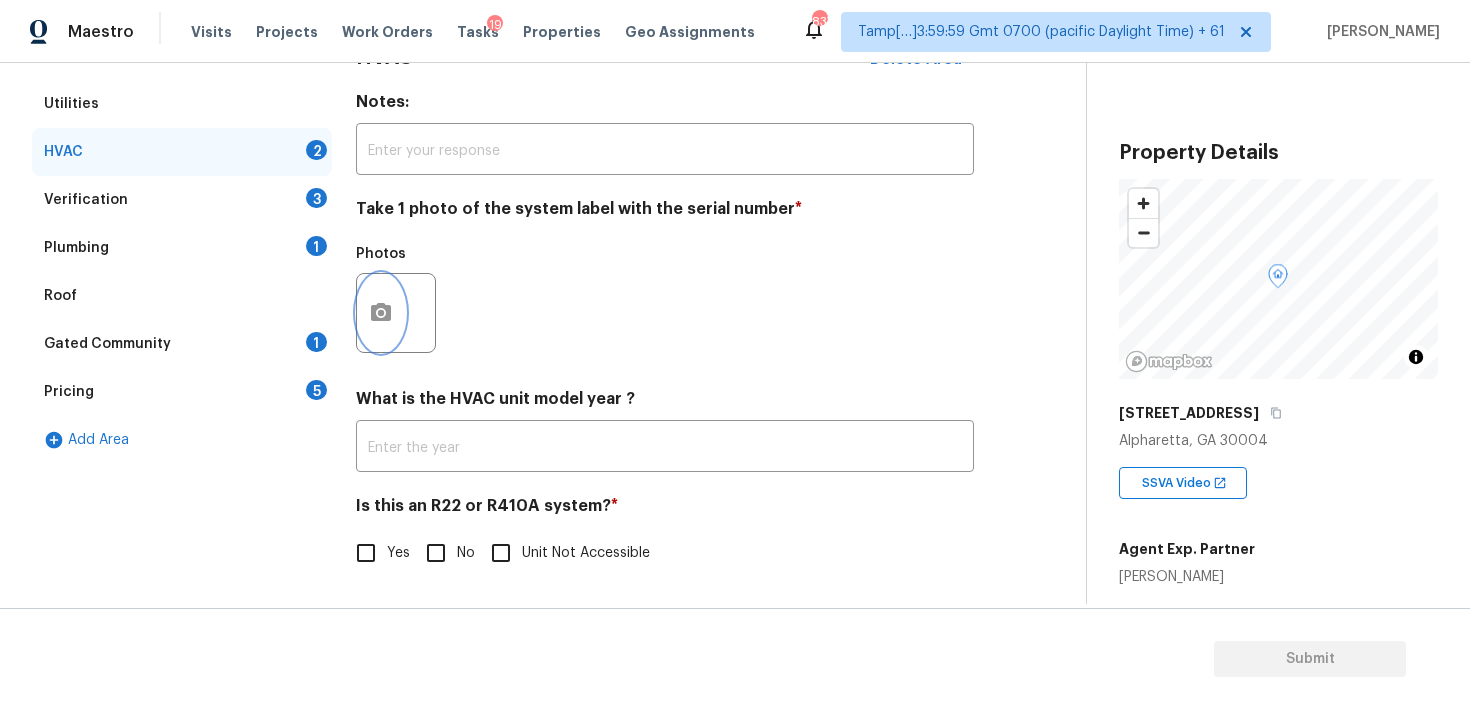 click at bounding box center (381, 313) 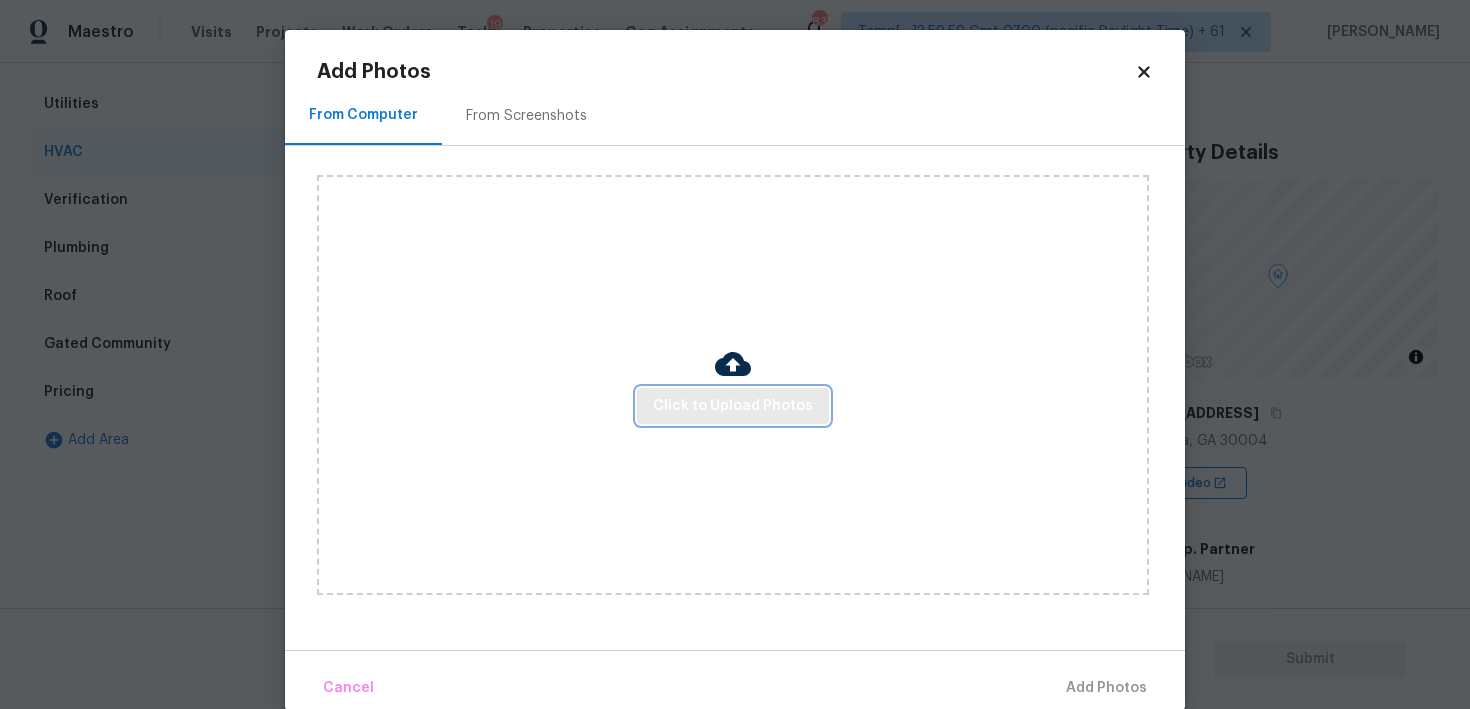 click on "Click to Upload Photos" at bounding box center (733, 406) 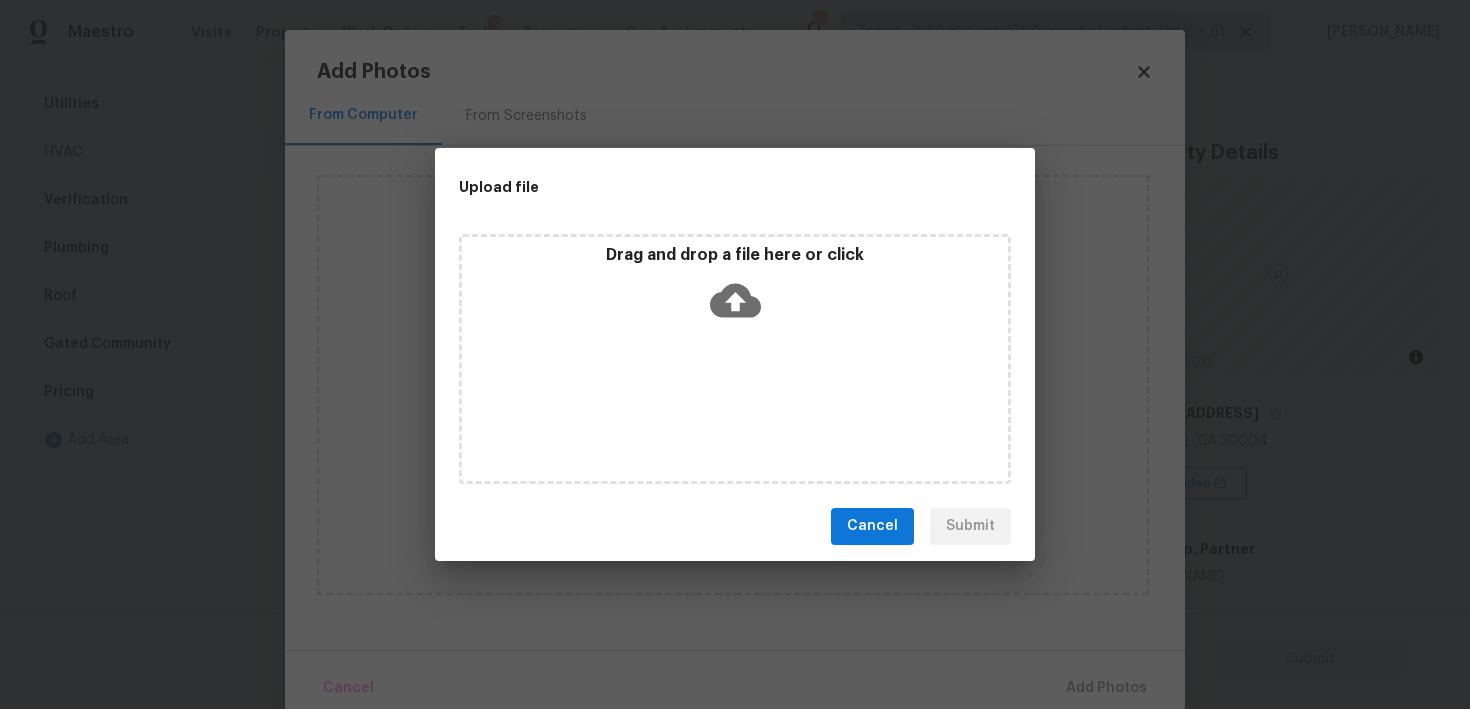 click 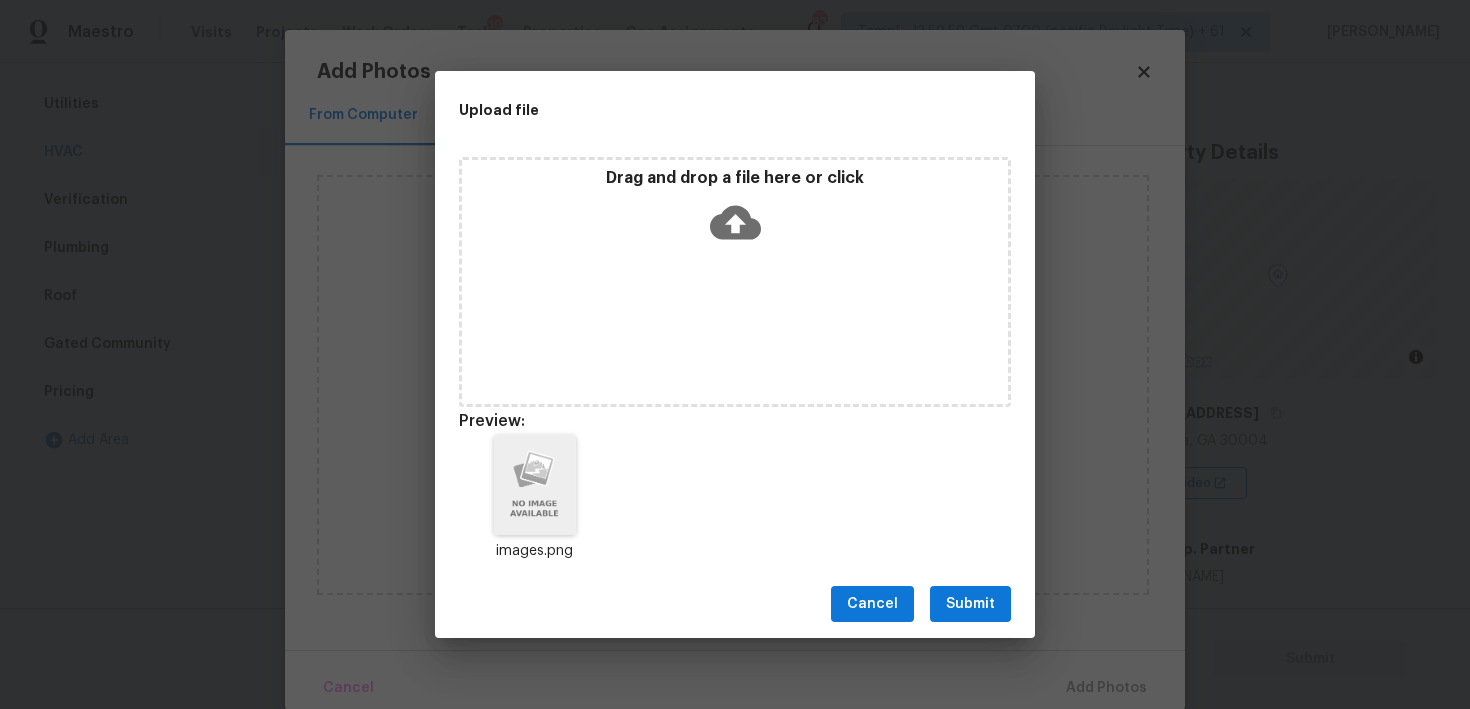 click on "Submit" at bounding box center [970, 604] 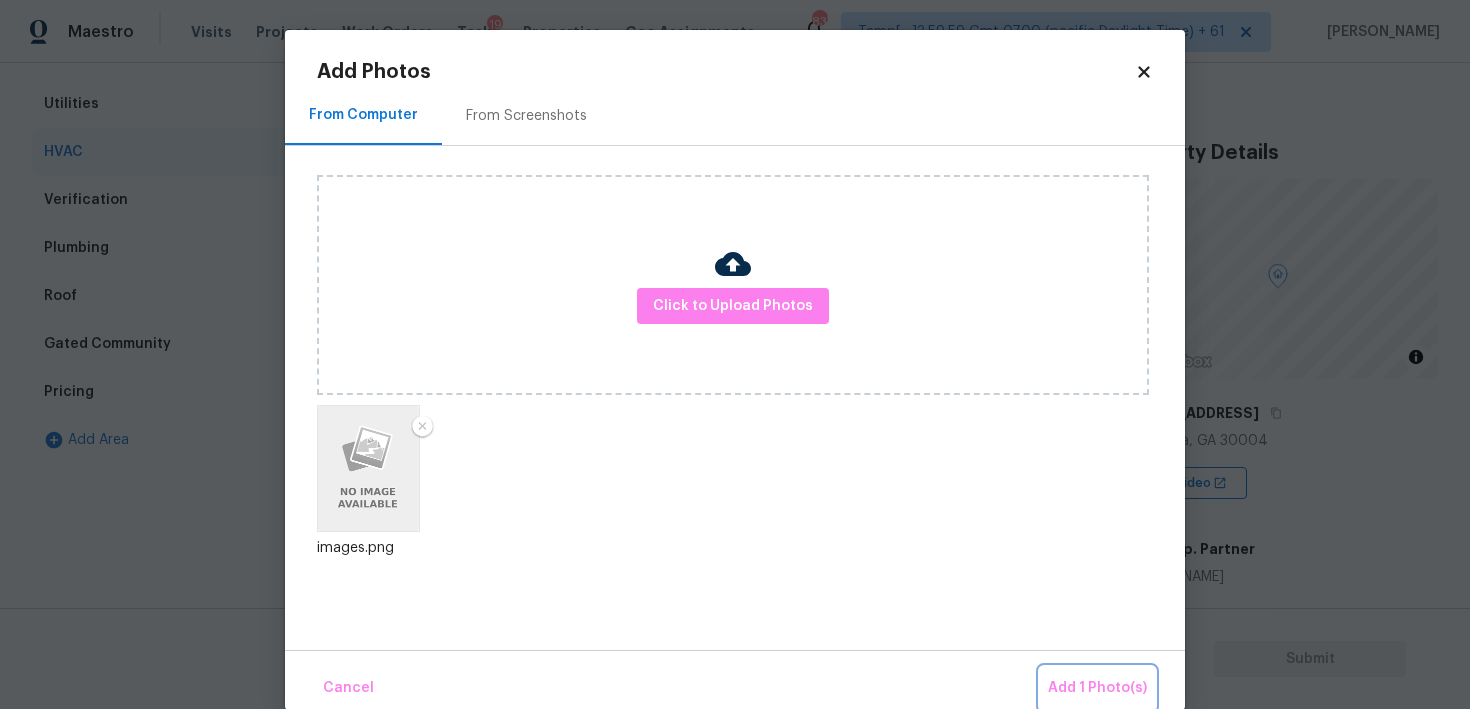 click on "Add 1 Photo(s)" at bounding box center [1097, 688] 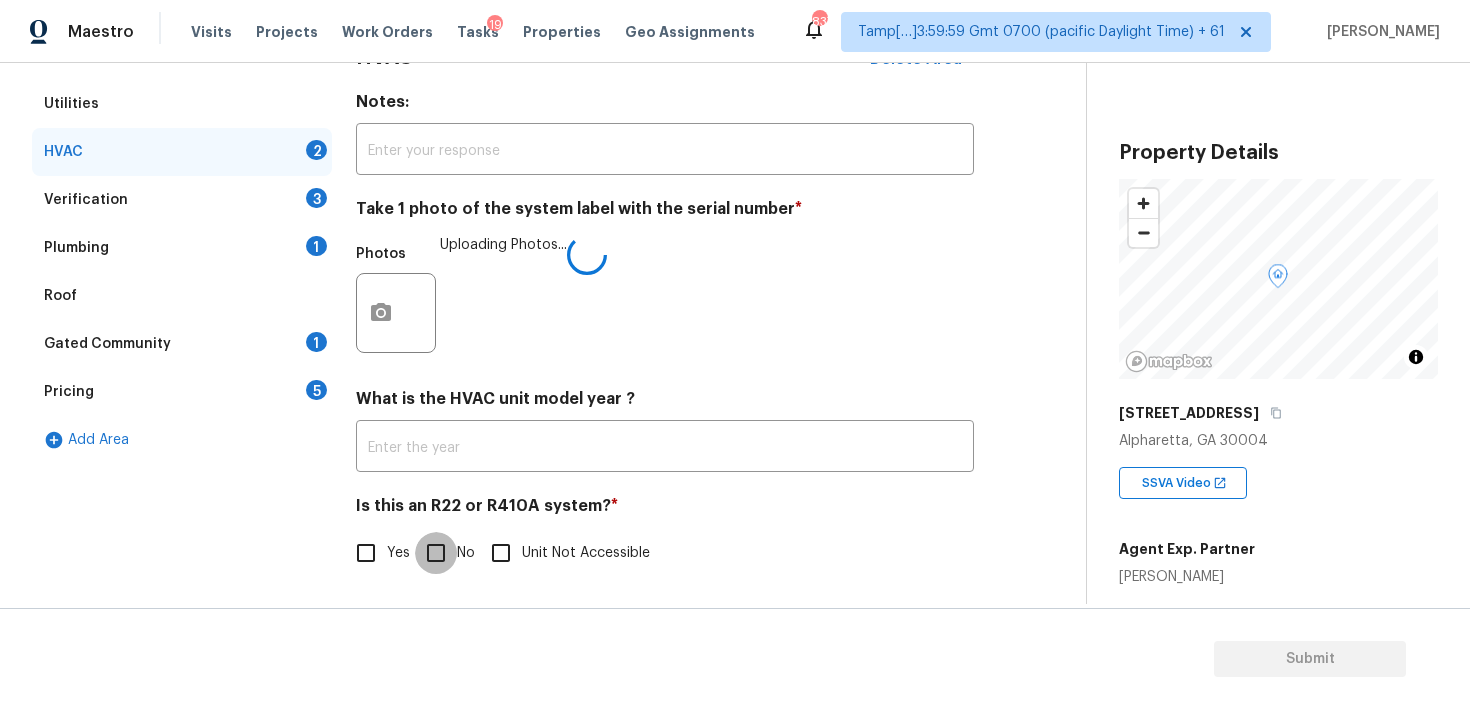 click on "No" at bounding box center [436, 553] 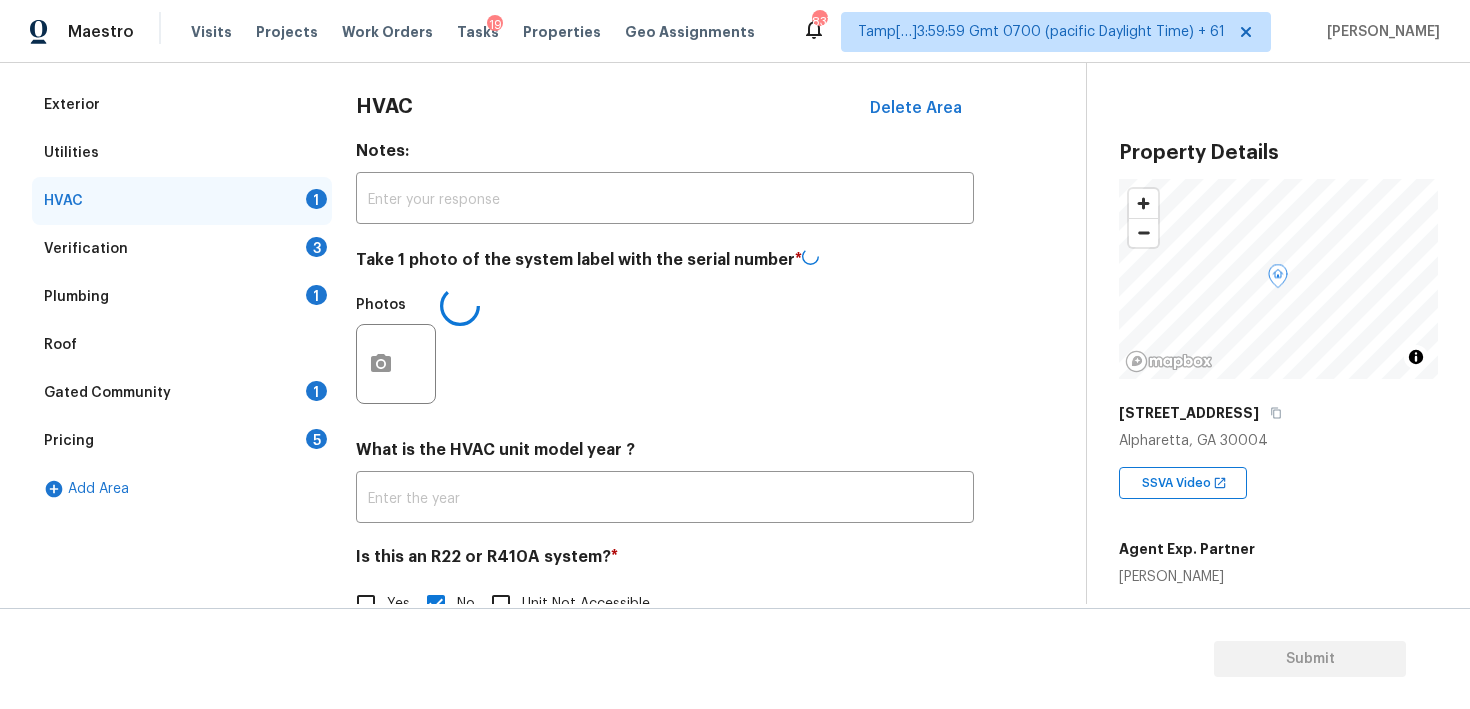 scroll, scrollTop: 139, scrollLeft: 0, axis: vertical 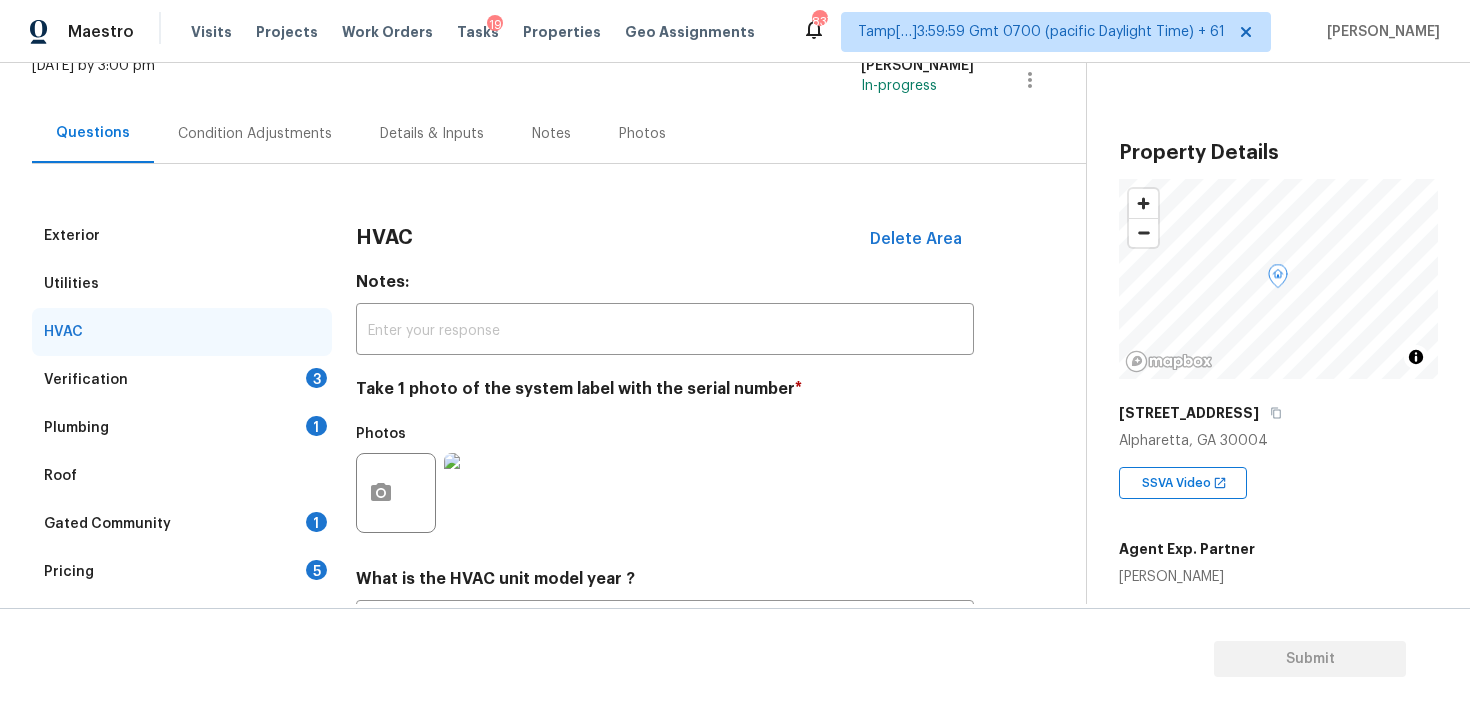 click on "Verification 3" at bounding box center (182, 380) 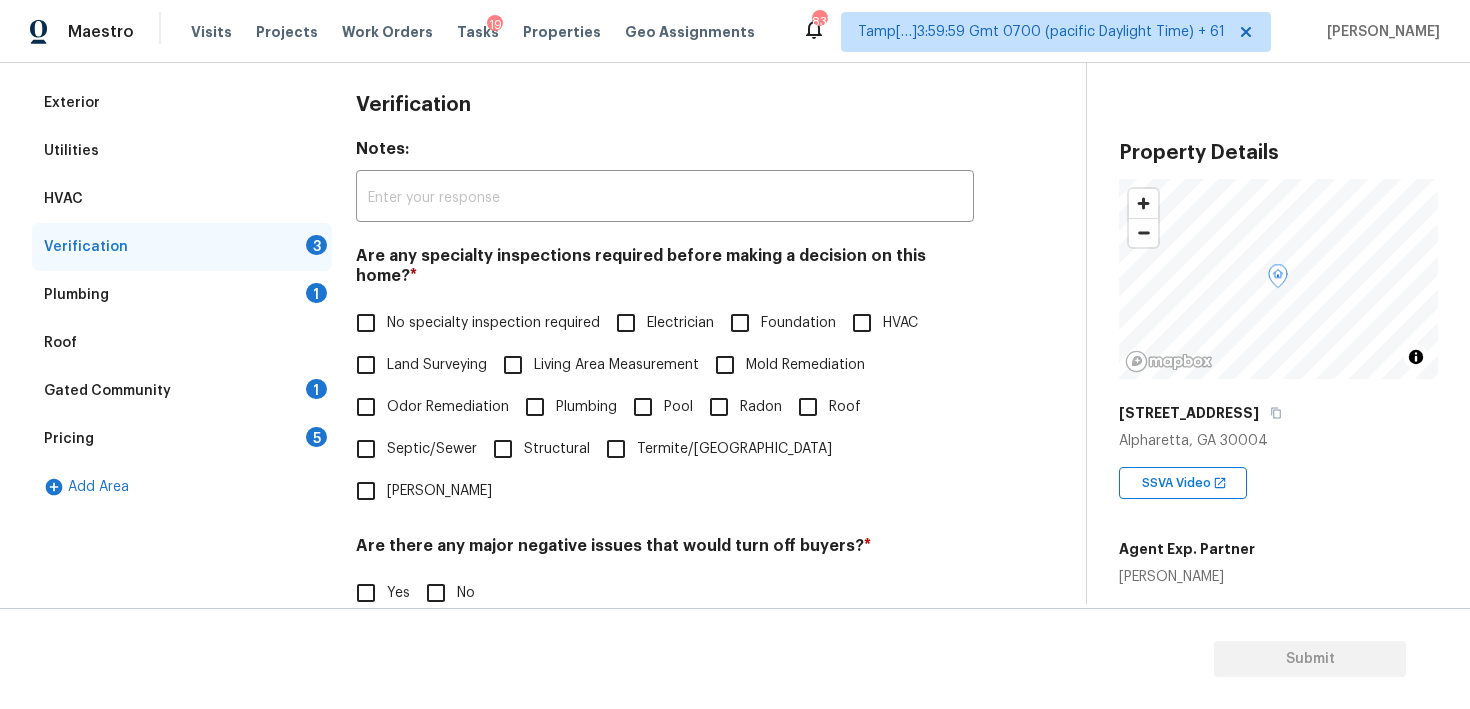 scroll, scrollTop: 398, scrollLeft: 0, axis: vertical 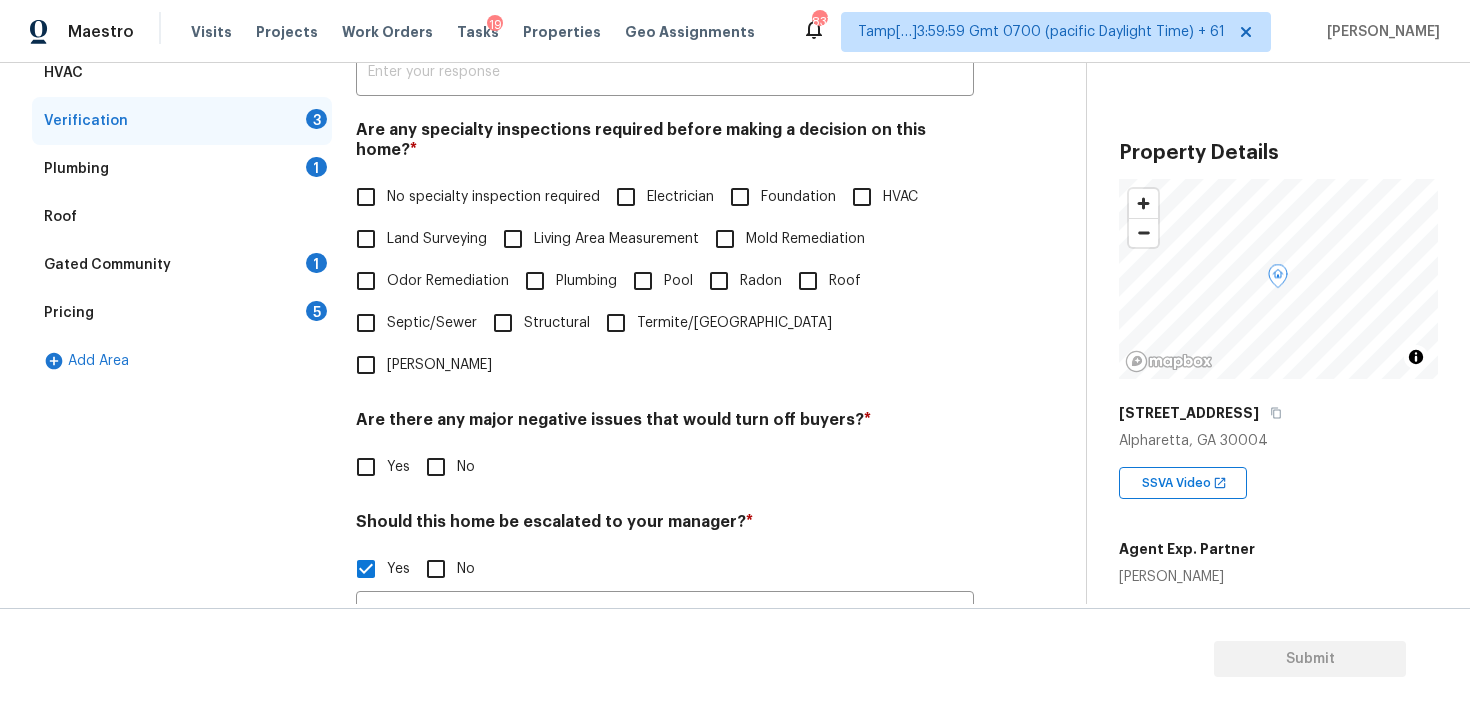 click on "Foundation" at bounding box center [740, 197] 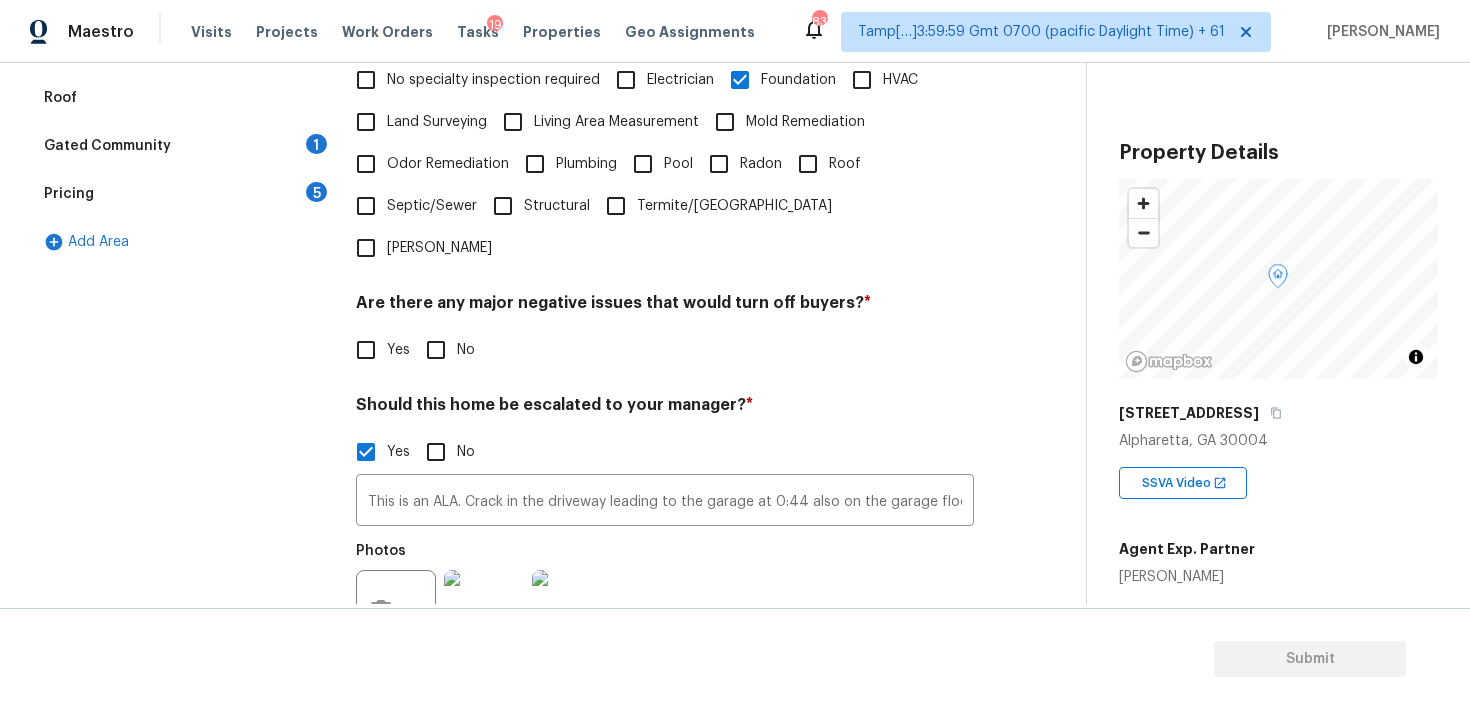scroll, scrollTop: 524, scrollLeft: 0, axis: vertical 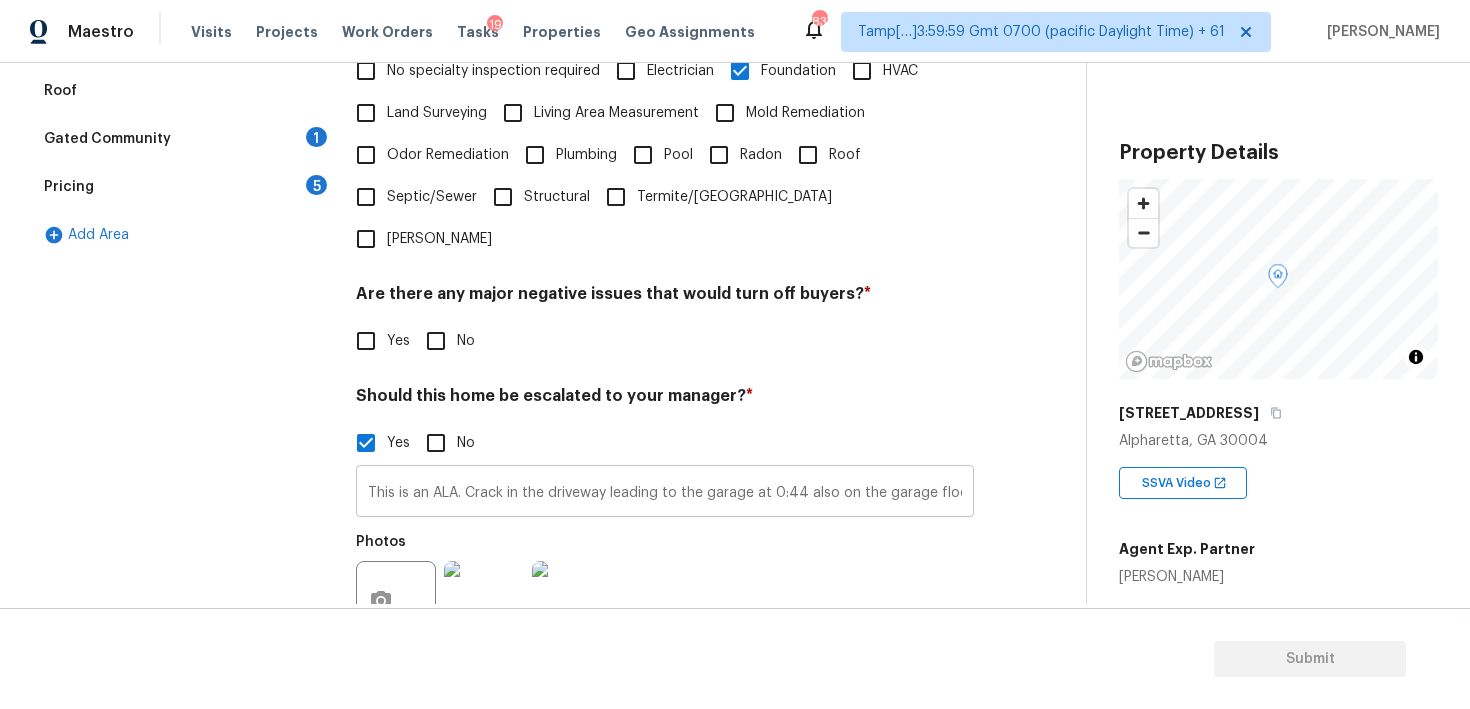 click on "This is an ALA. Crack in the driveway leading to the garage at 0:44 also on the garage floor at 2:41" at bounding box center (665, 493) 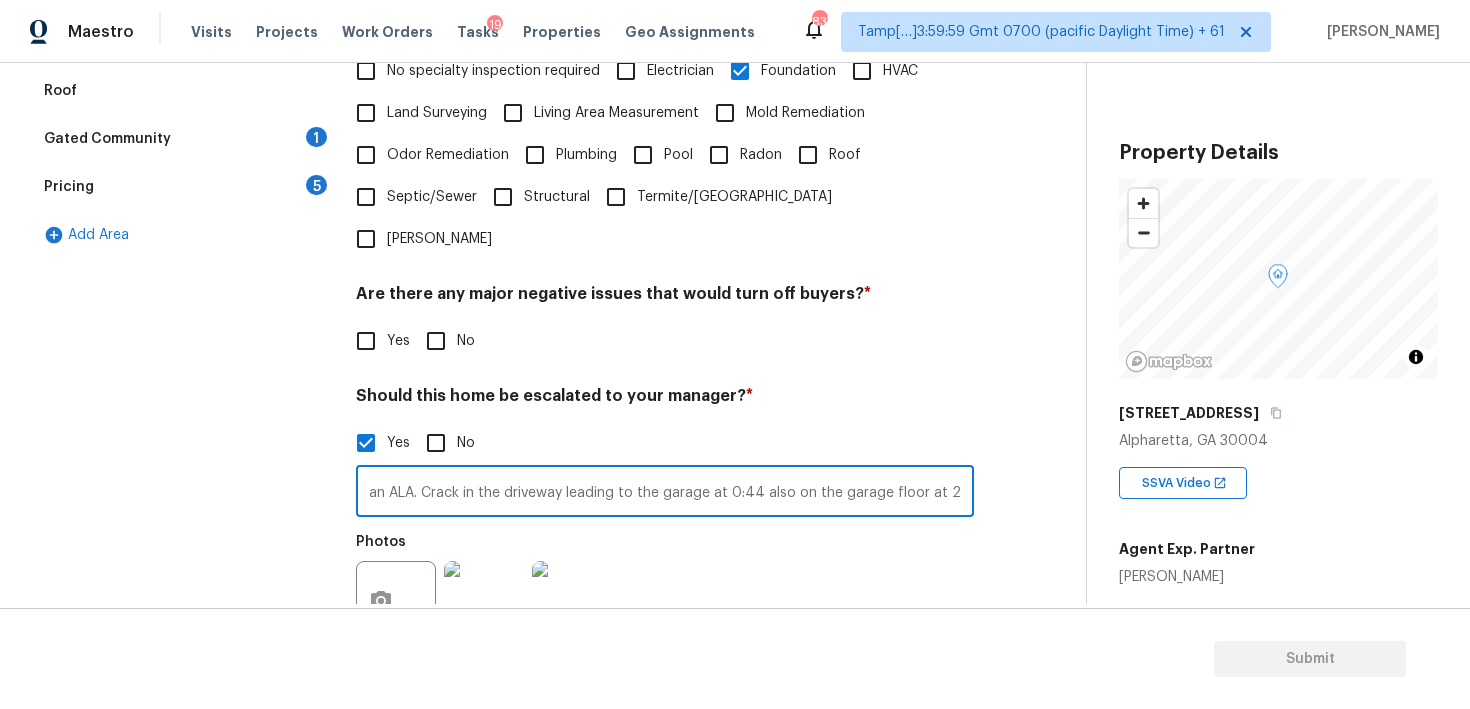 scroll, scrollTop: 0, scrollLeft: 47, axis: horizontal 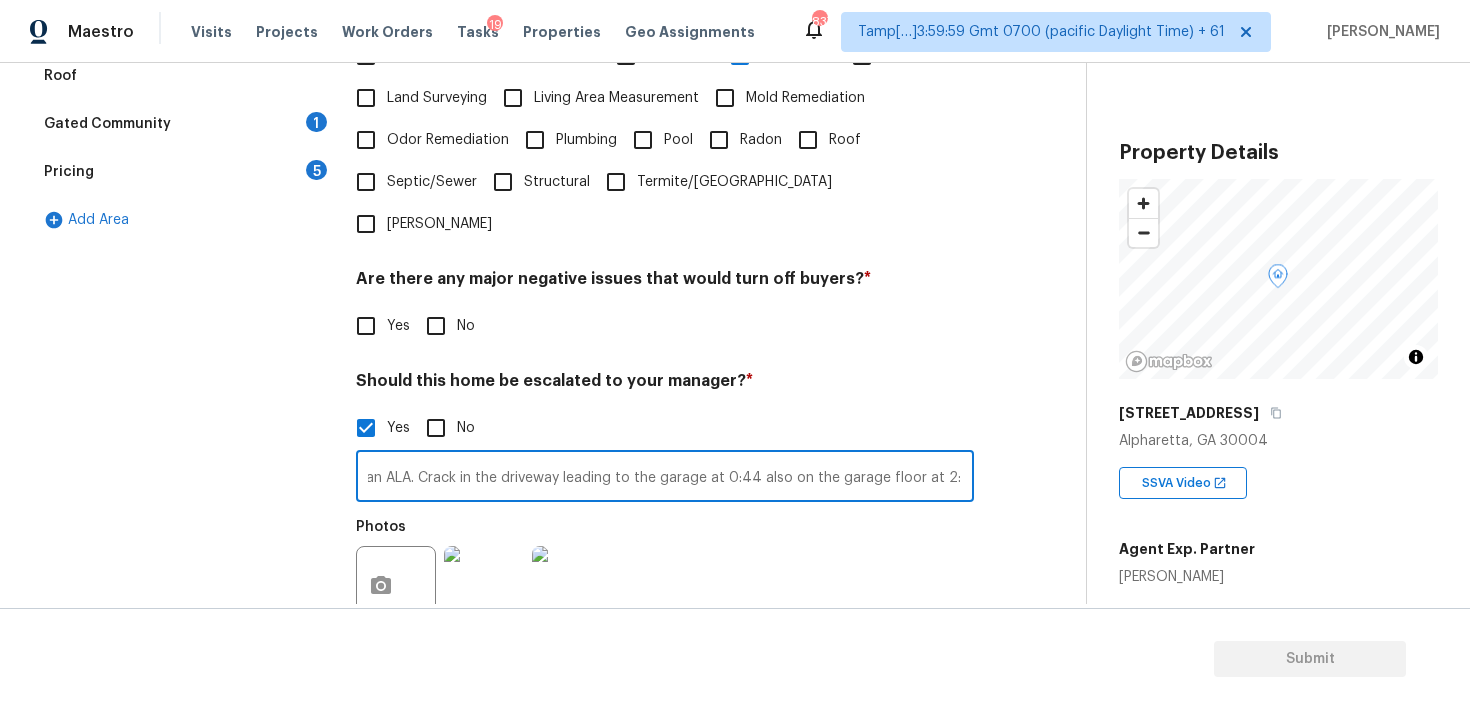 type on "This is an ALA. Crack in the driveway leading to the garage at 0:44 also on the garage floor at 2:41." 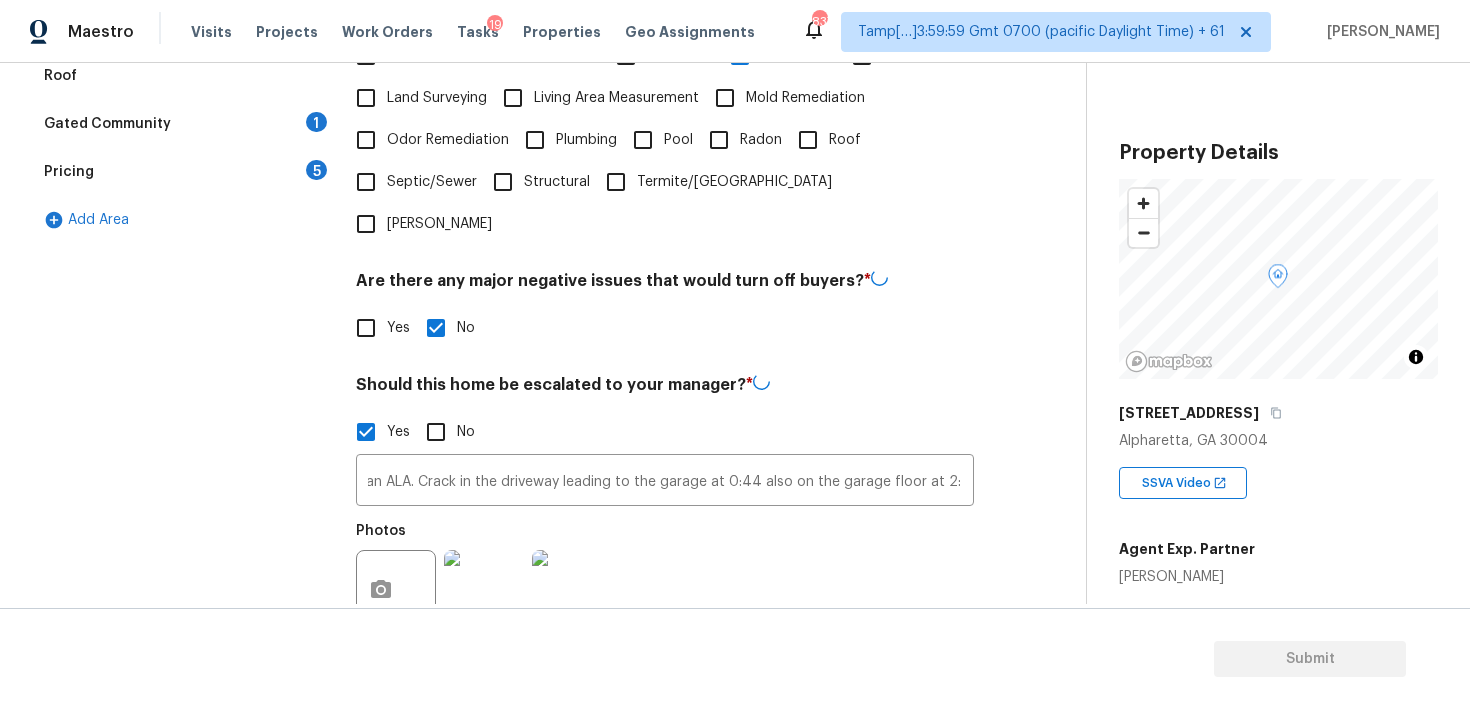 scroll, scrollTop: 0, scrollLeft: 0, axis: both 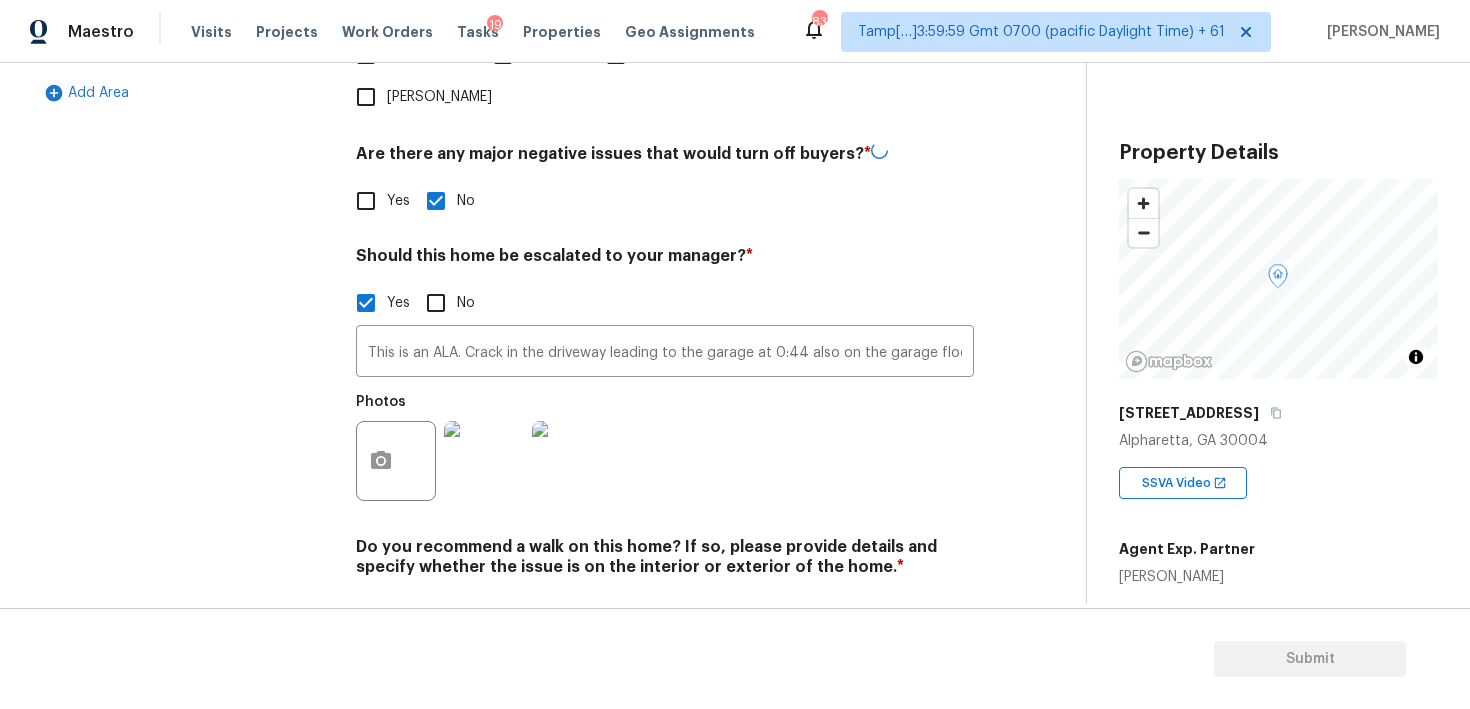 click on "No" at bounding box center (436, 614) 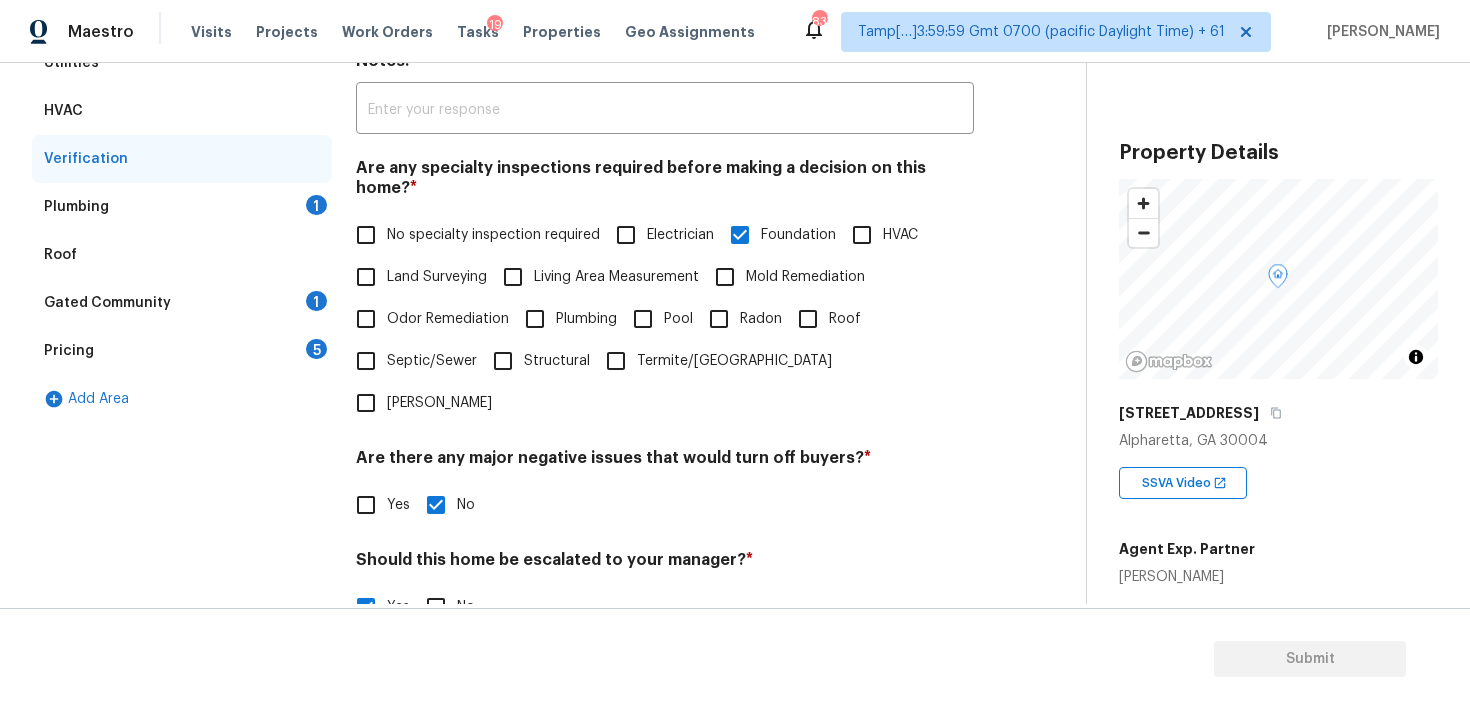 click on "Plumbing 1" at bounding box center [182, 207] 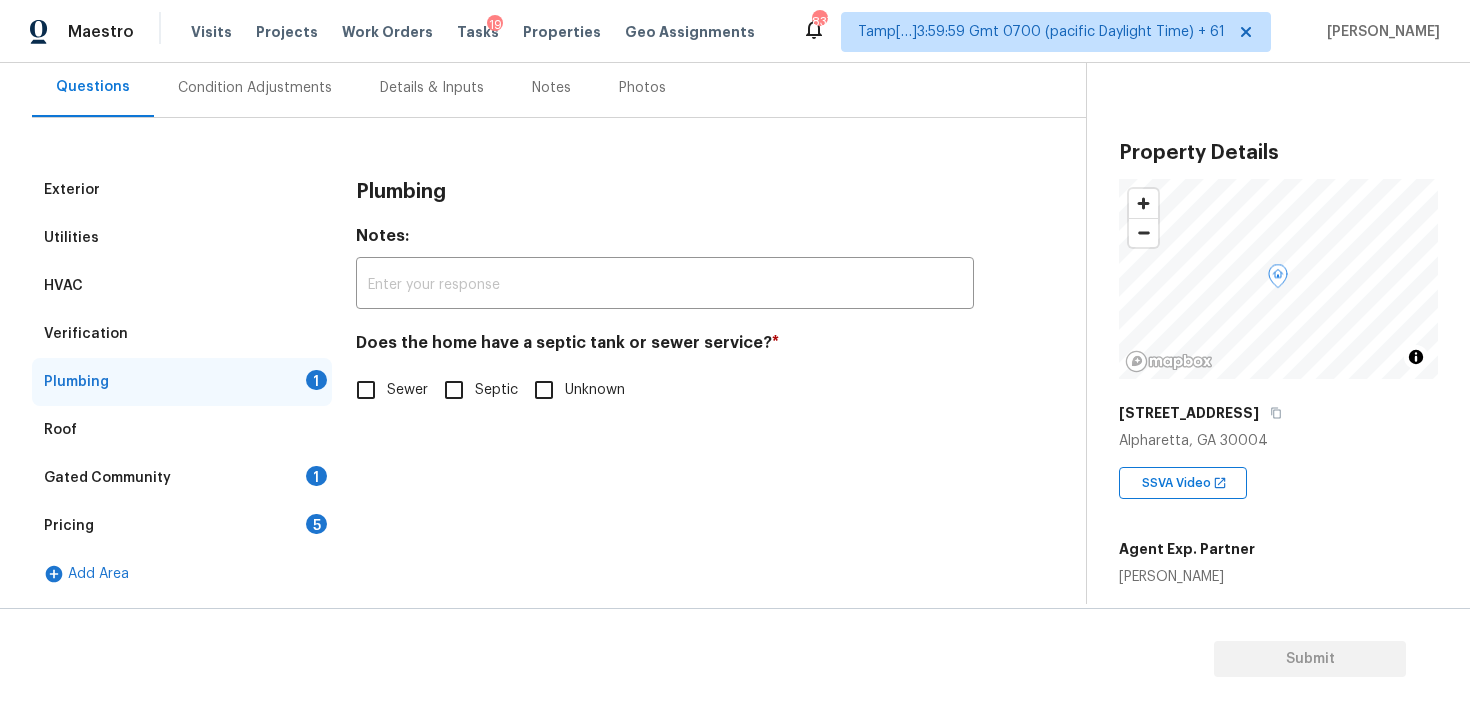 click on "Sewer" at bounding box center [366, 390] 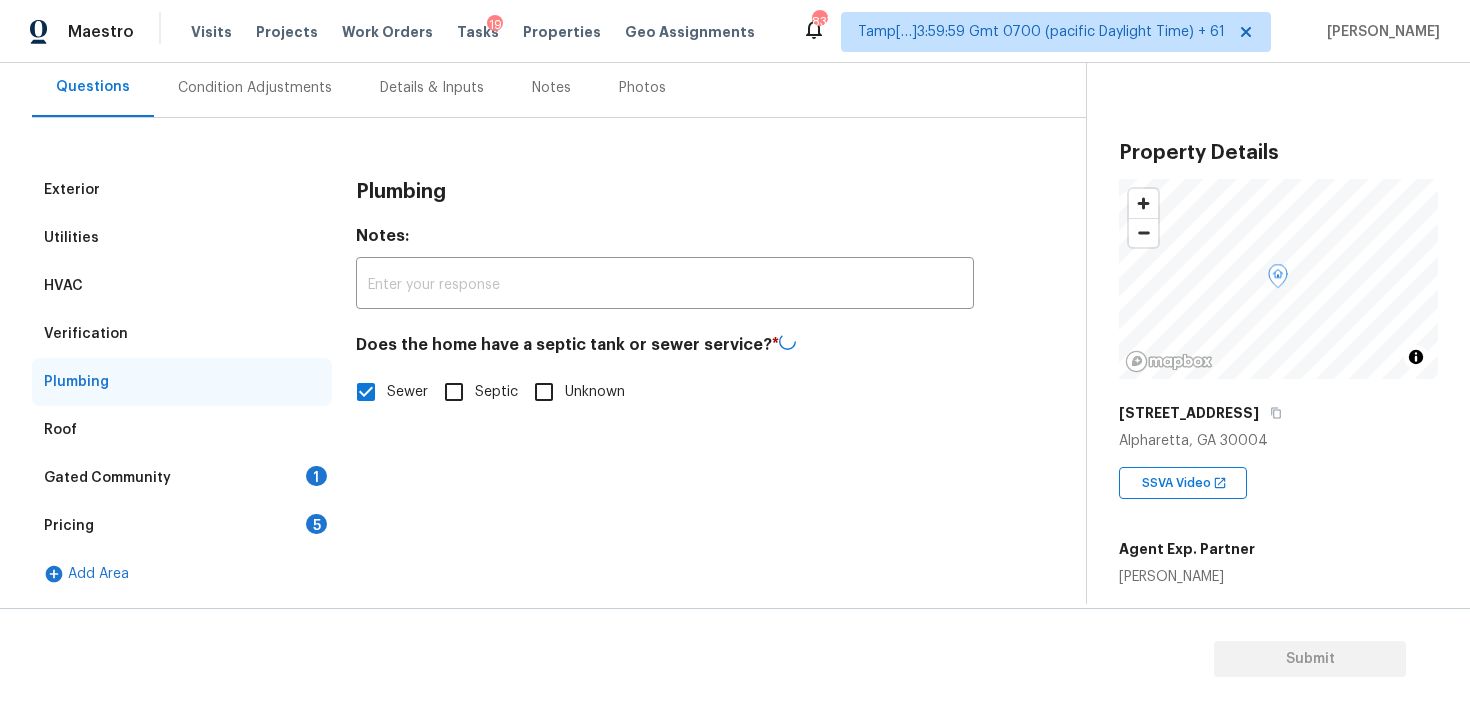 click on "Gated Community 1" at bounding box center (182, 478) 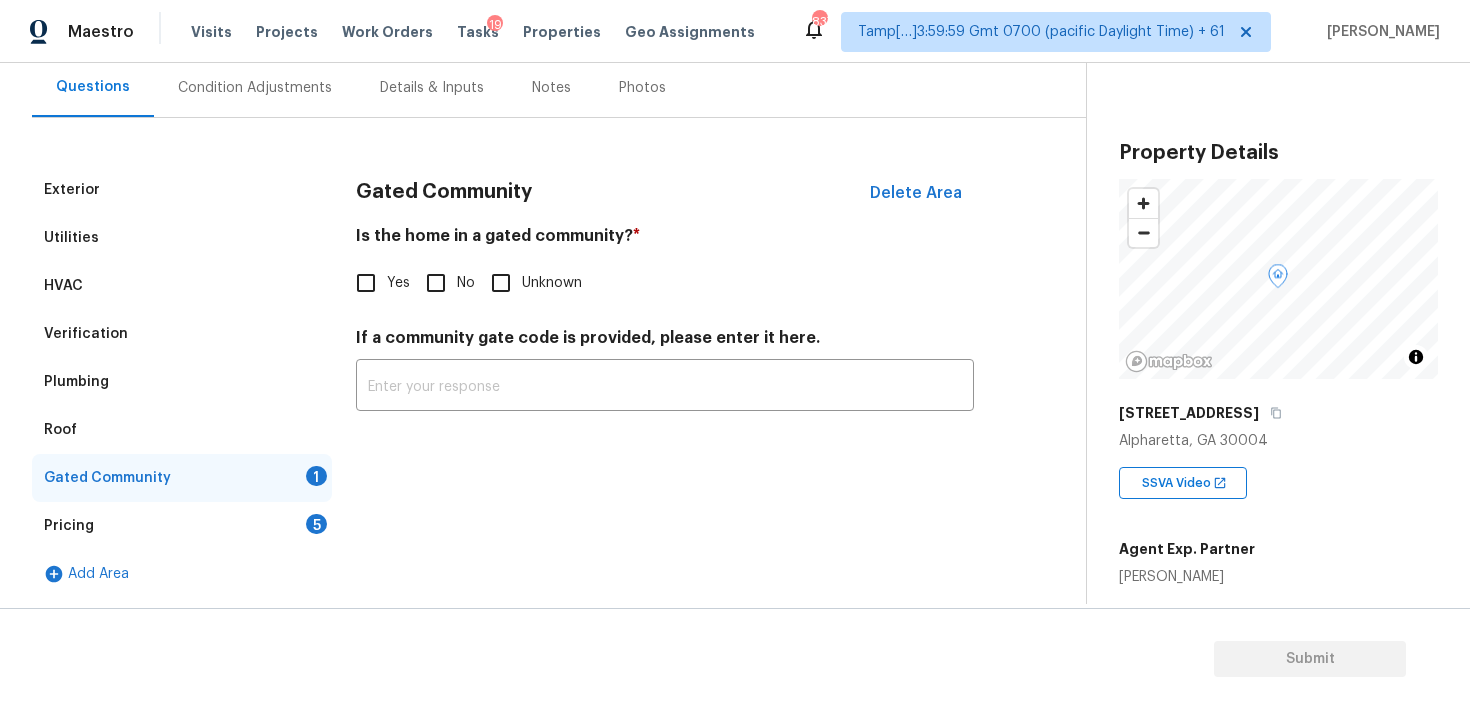 click on "No" at bounding box center [436, 283] 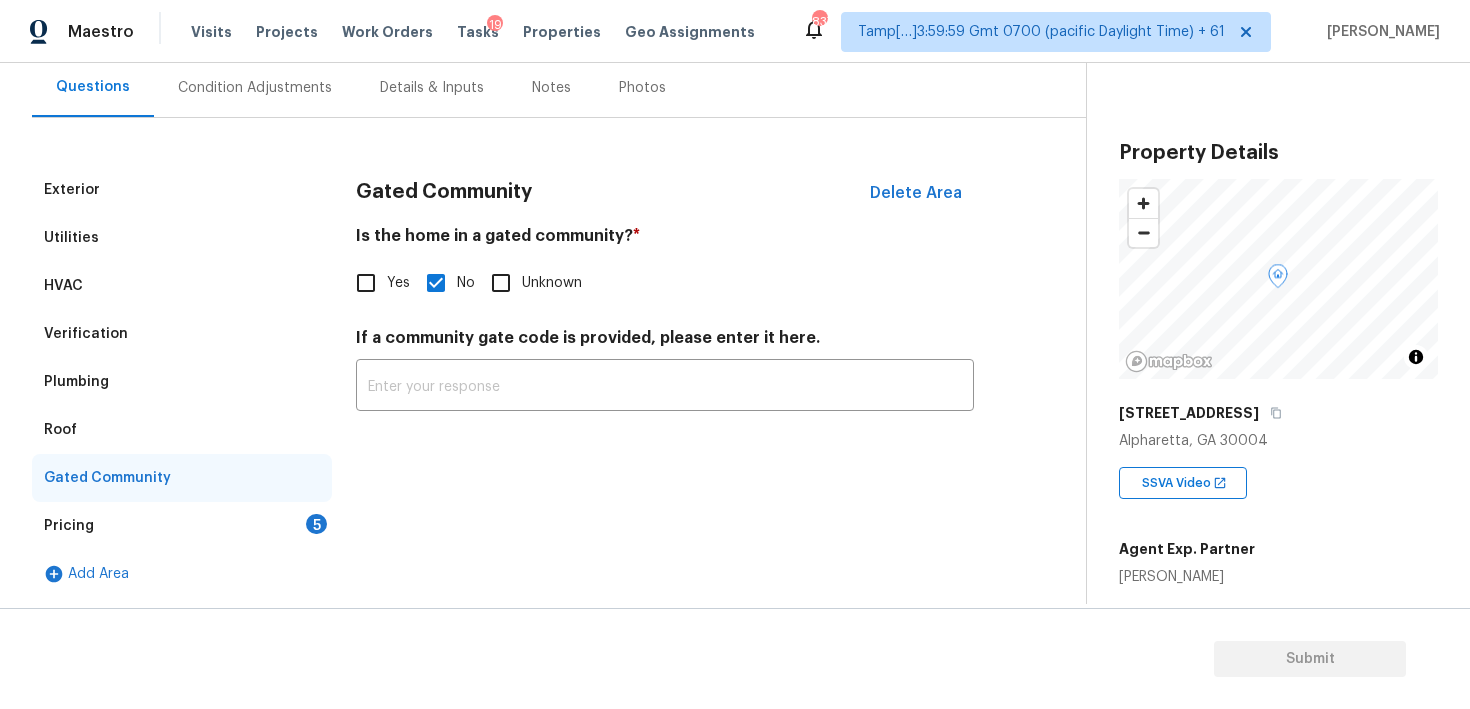 click on "Pricing 5" at bounding box center (182, 526) 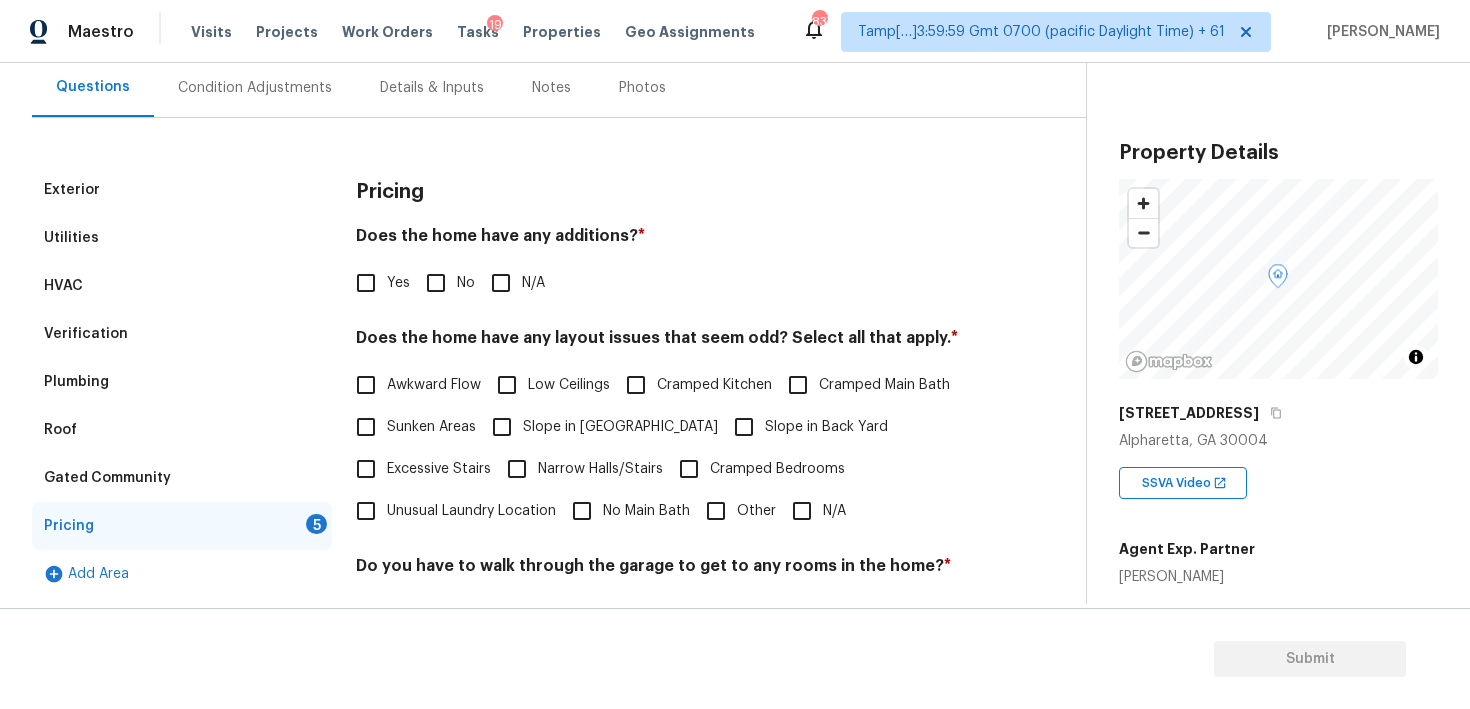 click on "No" at bounding box center [436, 283] 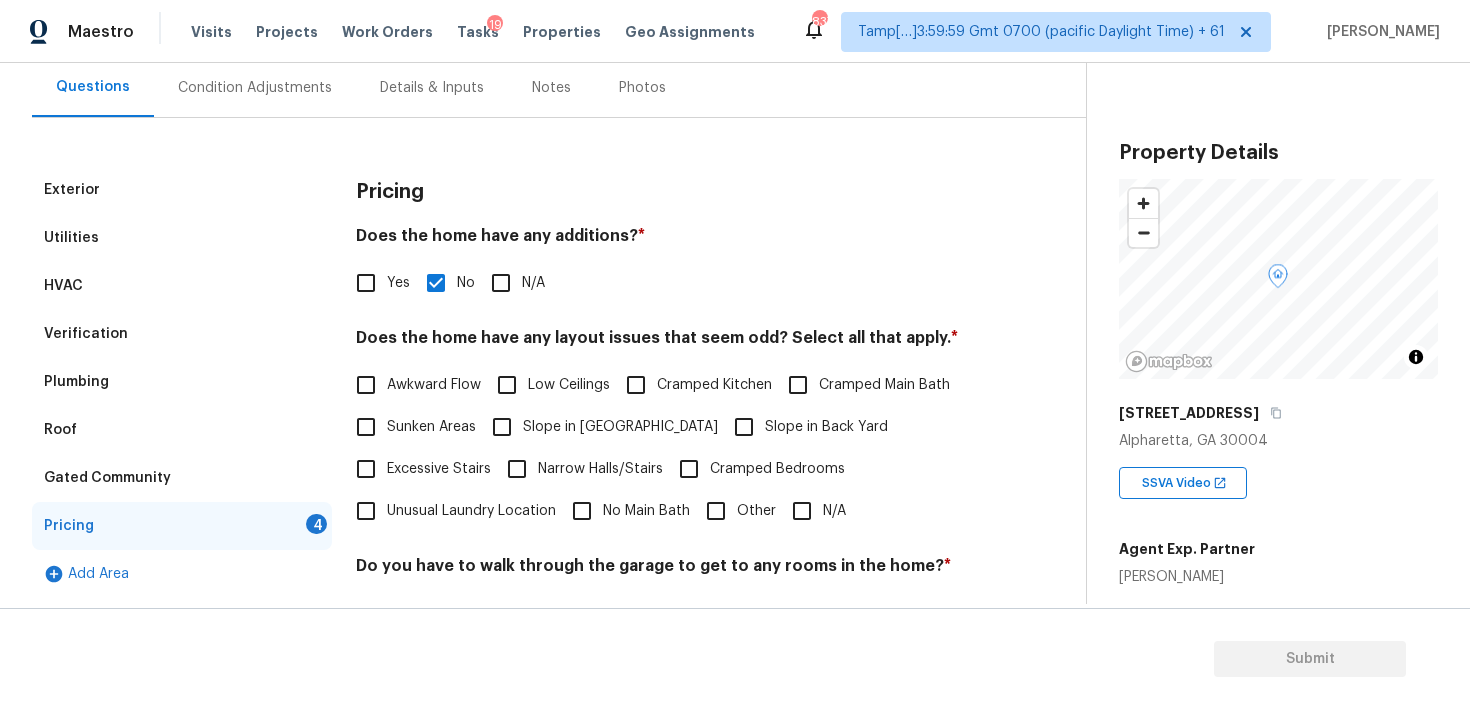 scroll, scrollTop: 327, scrollLeft: 0, axis: vertical 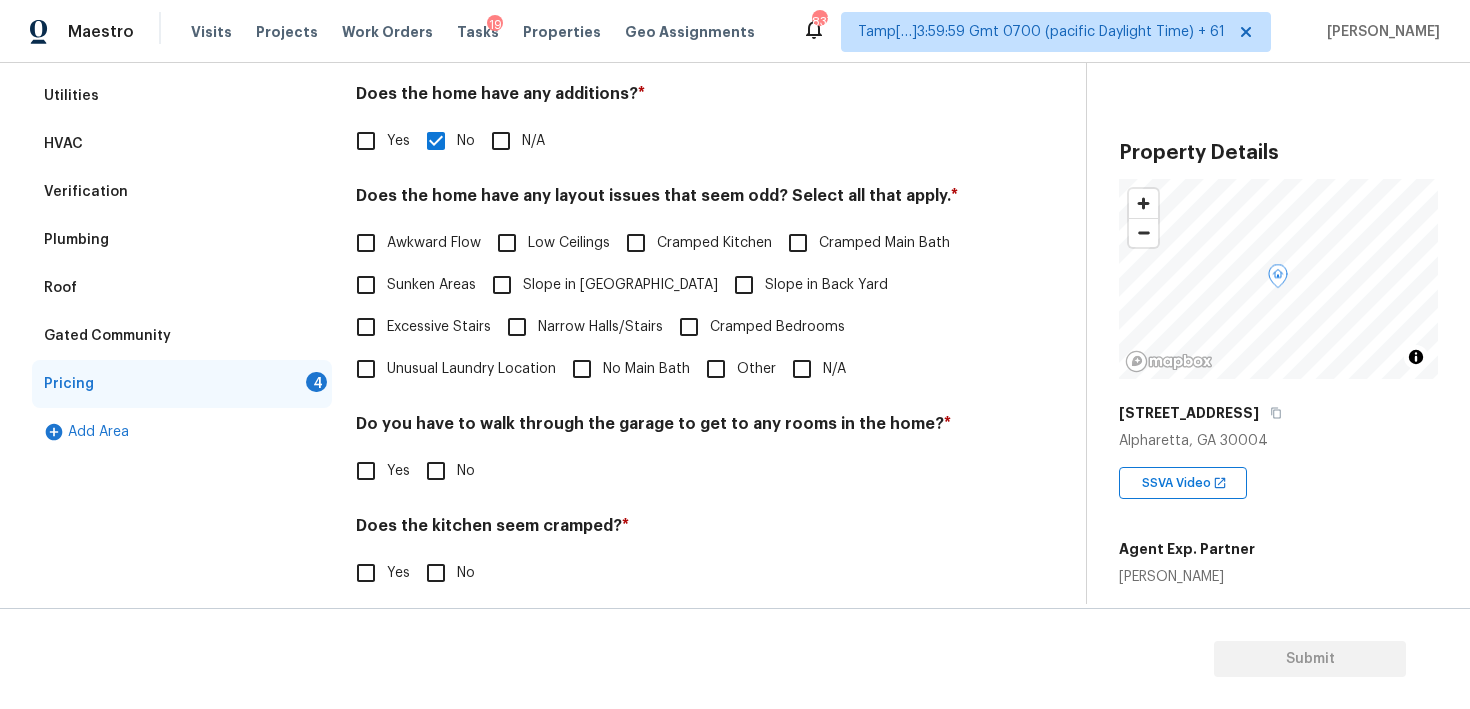click on "Slope in Back Yard" at bounding box center (744, 285) 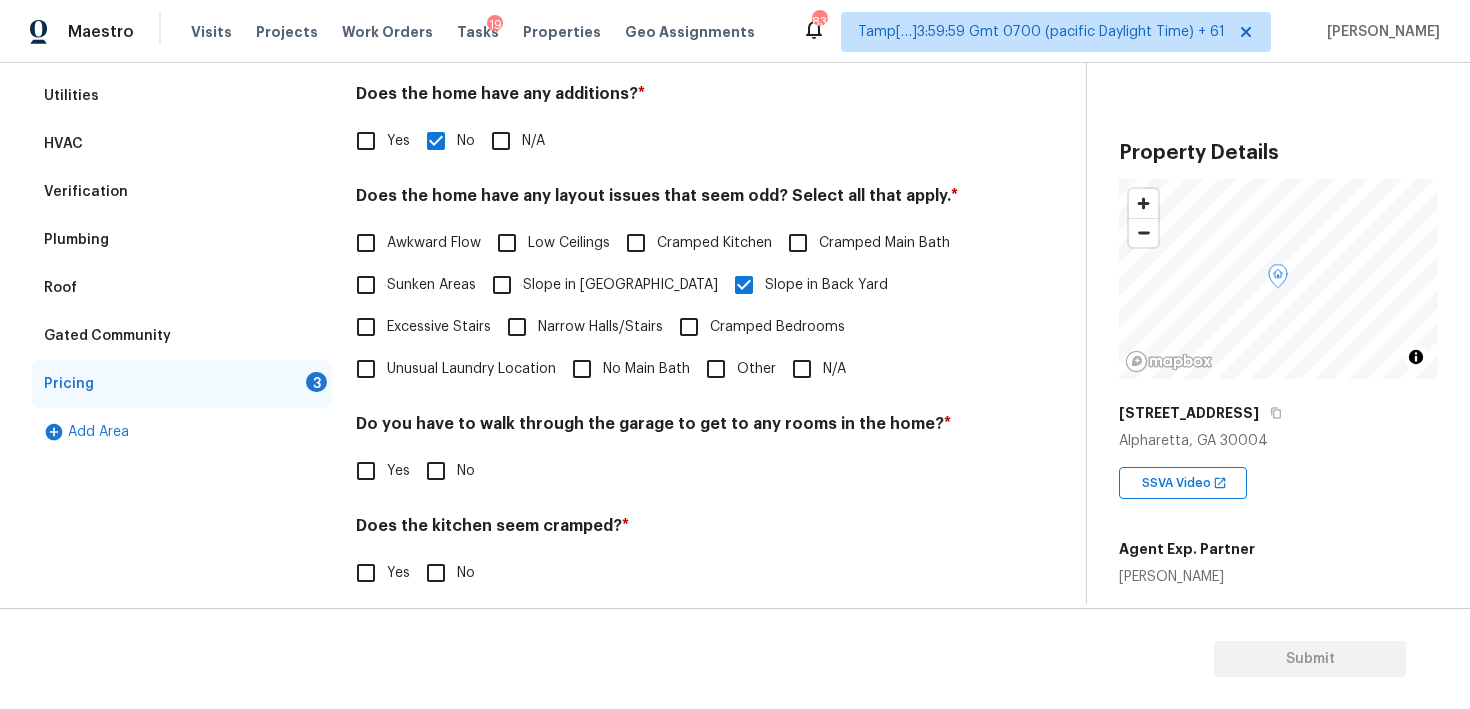 click on "Slope in Front Yard" at bounding box center [620, 285] 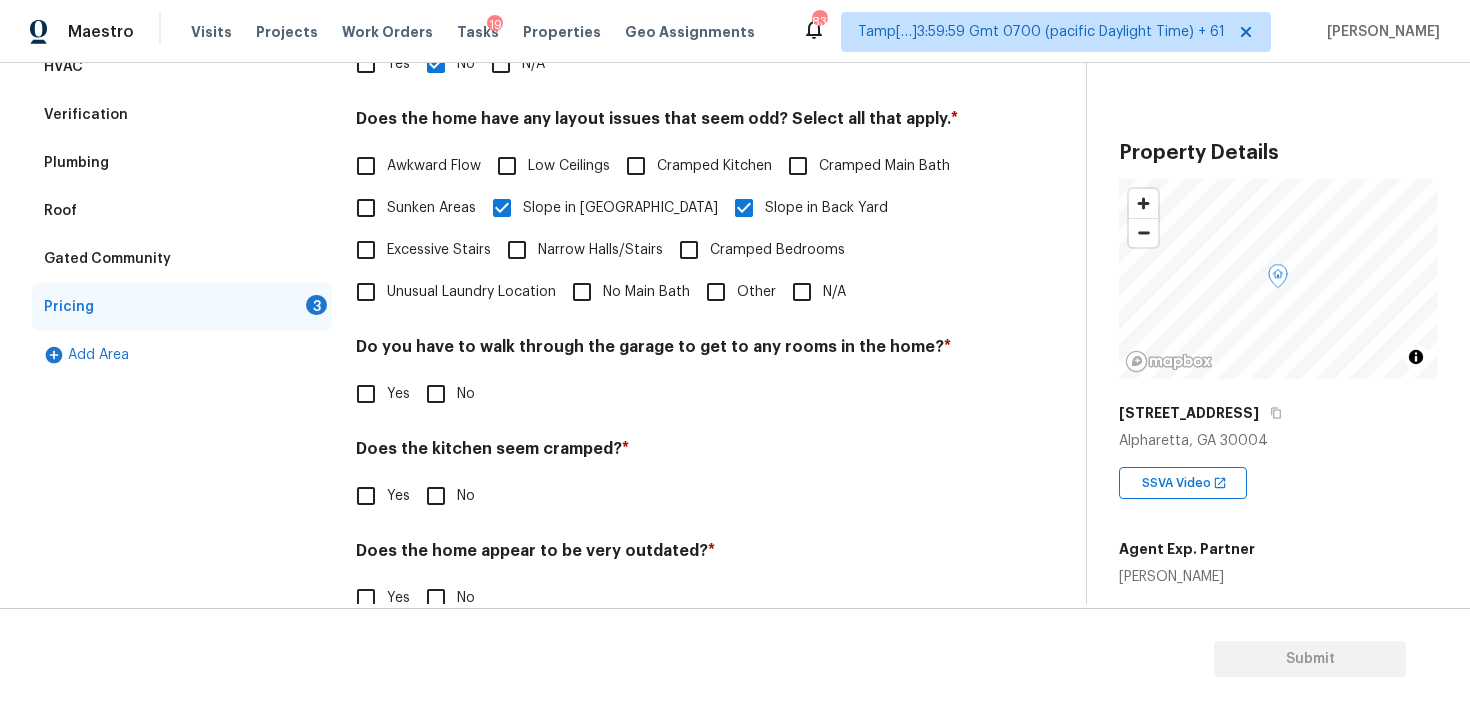scroll, scrollTop: 414, scrollLeft: 0, axis: vertical 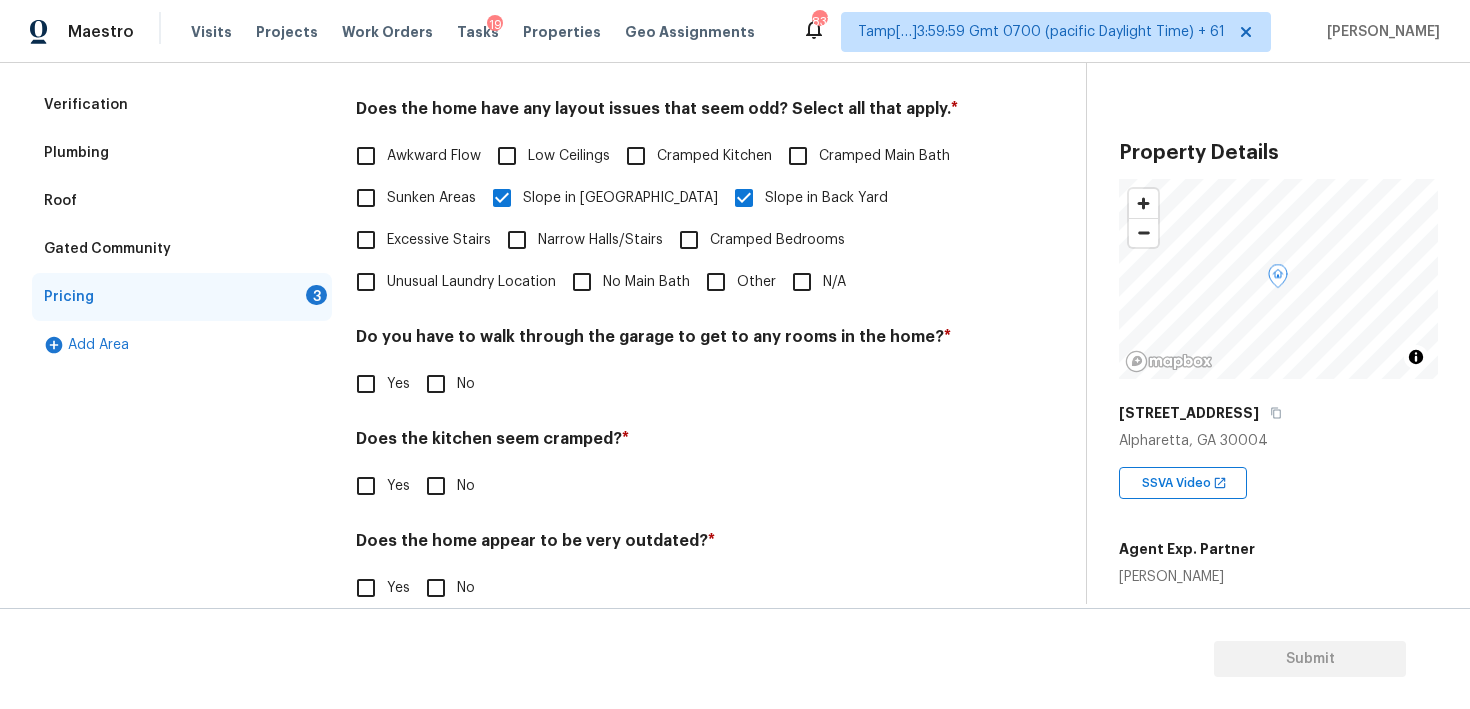 drag, startPoint x: 612, startPoint y: 444, endPoint x: 540, endPoint y: 438, distance: 72.249565 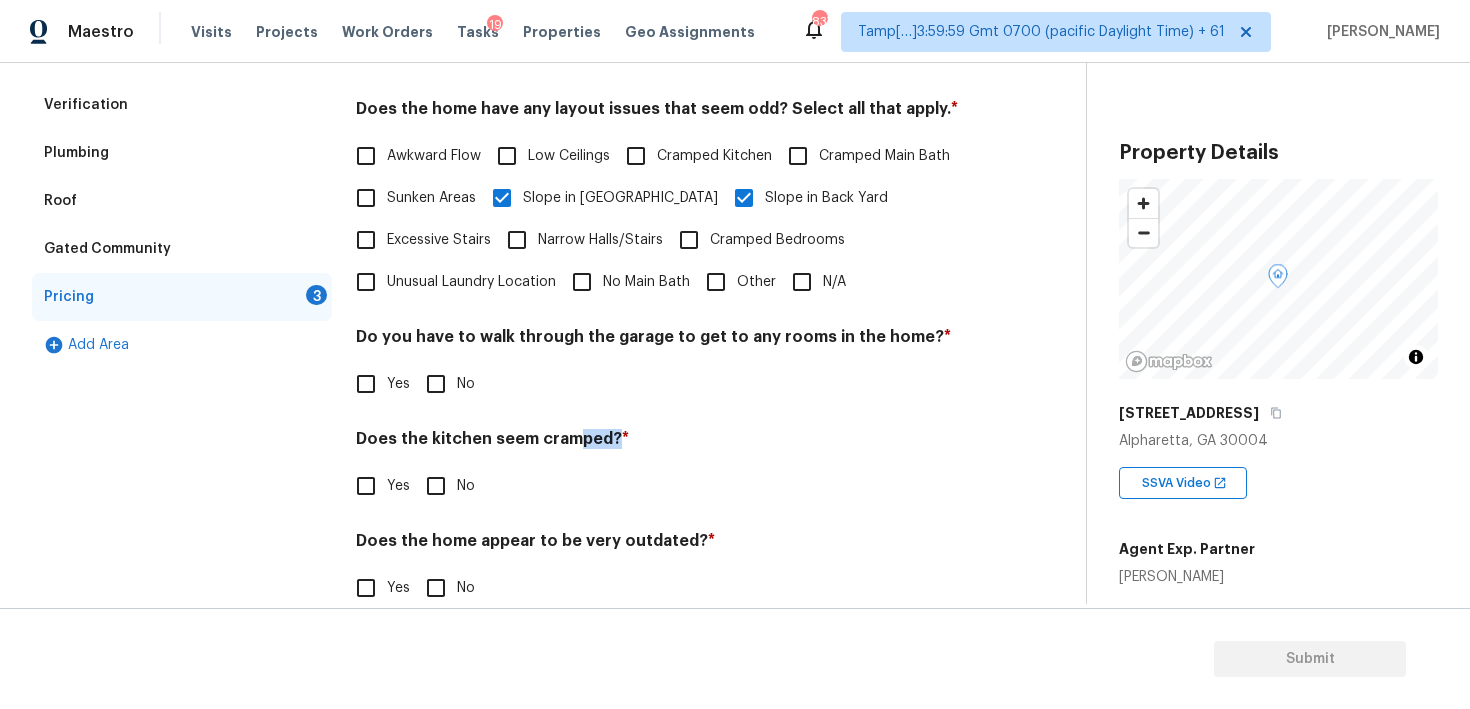 click on "No" at bounding box center (436, 384) 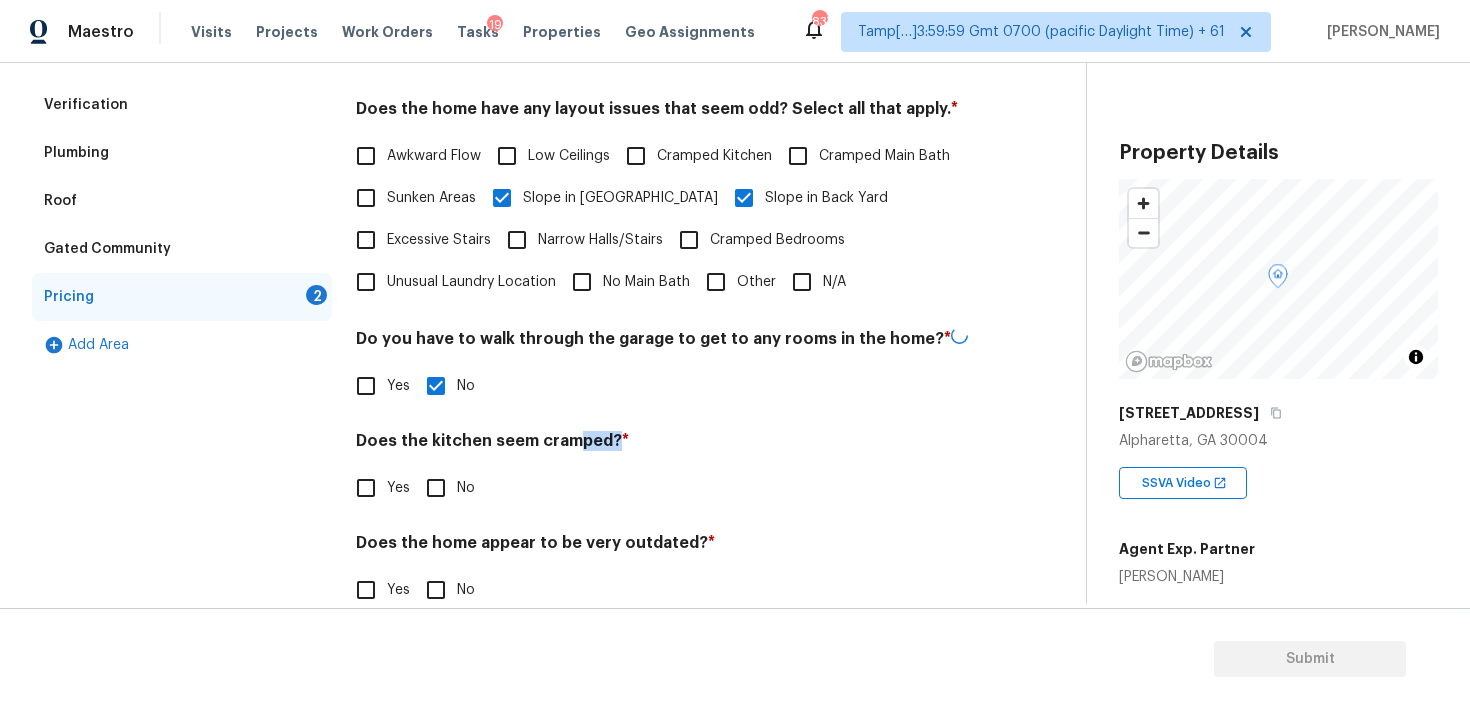 click on "No" at bounding box center [436, 488] 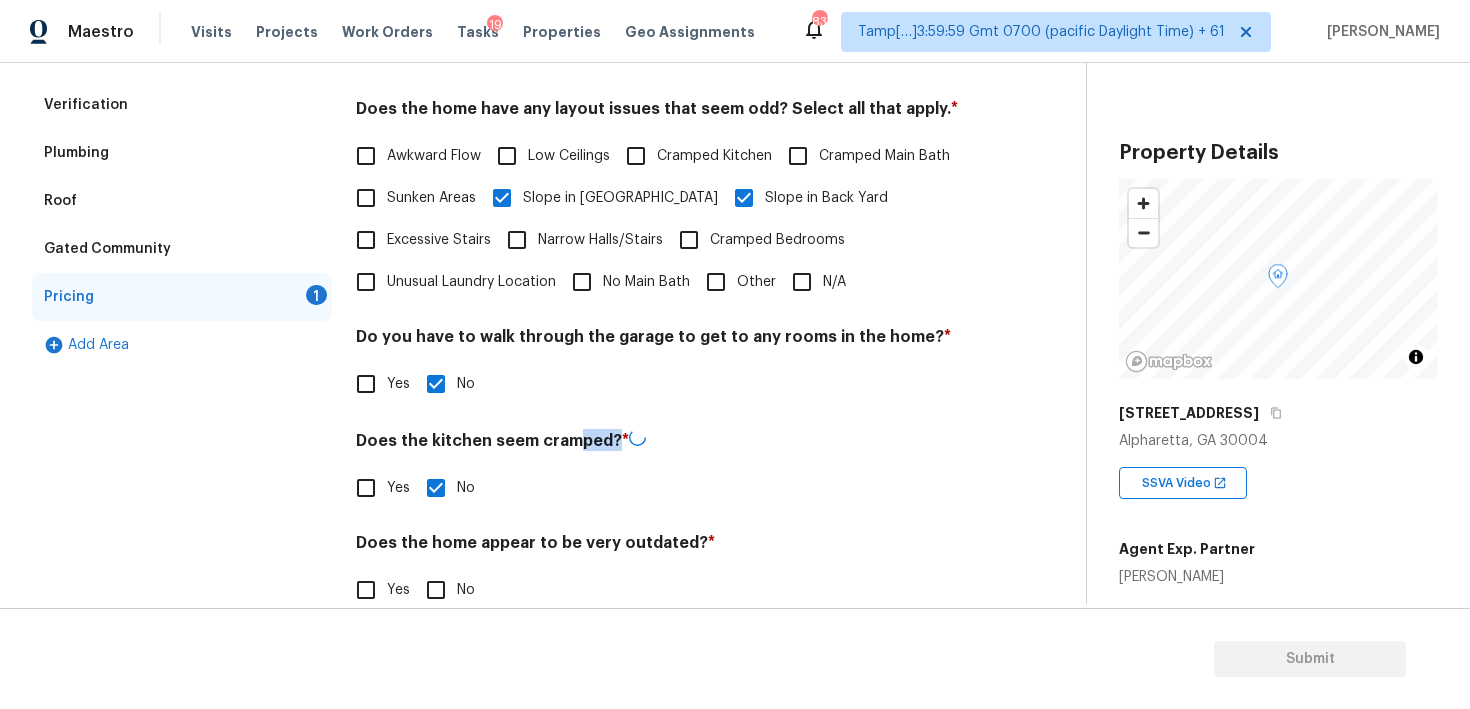 click on "Does the home appear to be very outdated?  * Yes No" at bounding box center [665, 572] 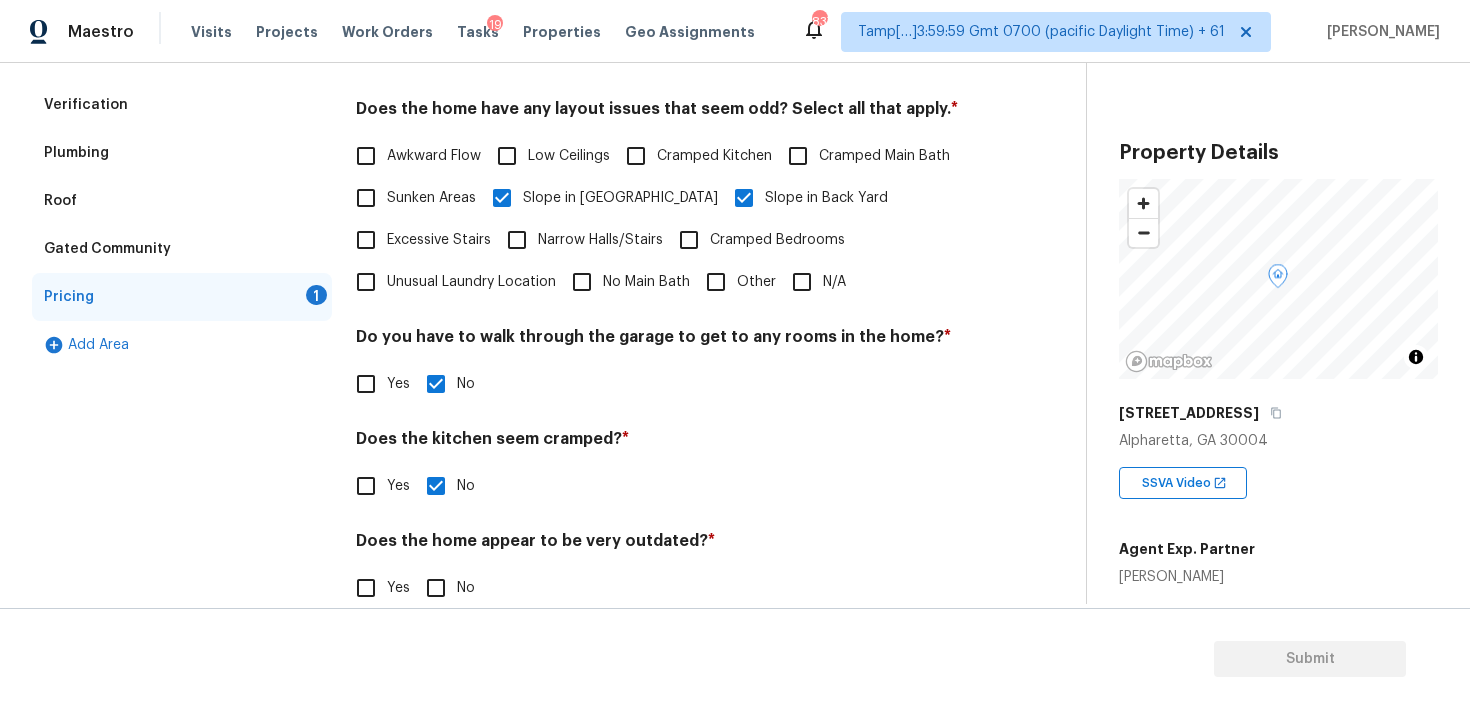 click on "No" at bounding box center [436, 588] 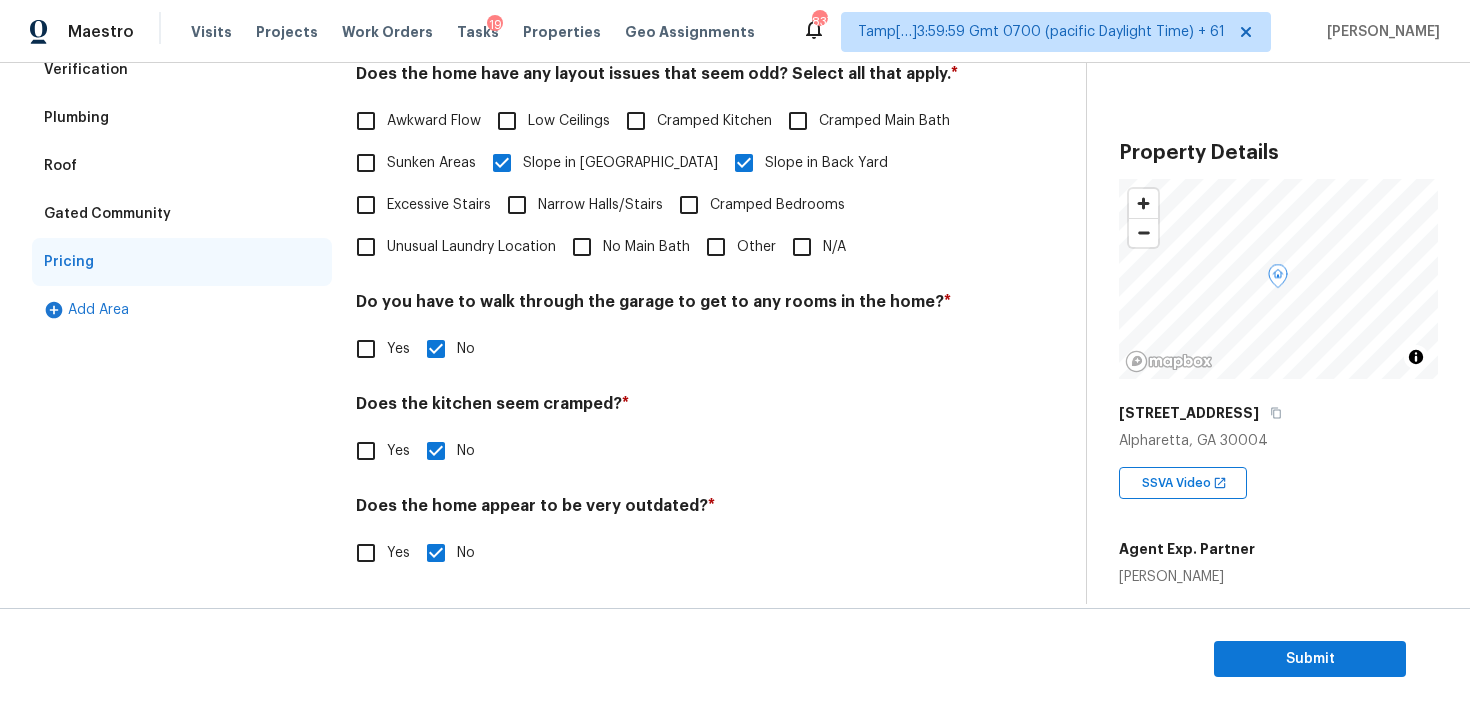 scroll, scrollTop: 294, scrollLeft: 0, axis: vertical 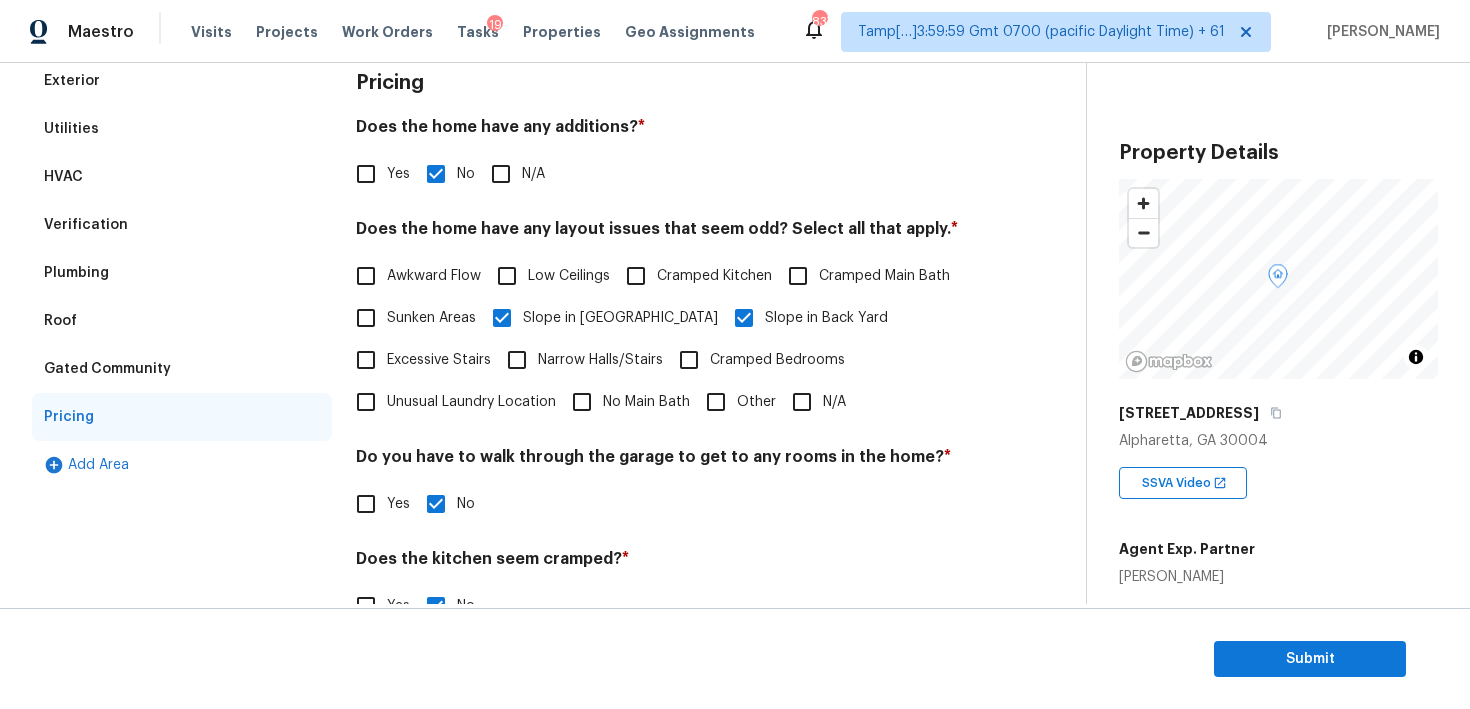 click on "Cramped Kitchen" at bounding box center (714, 276) 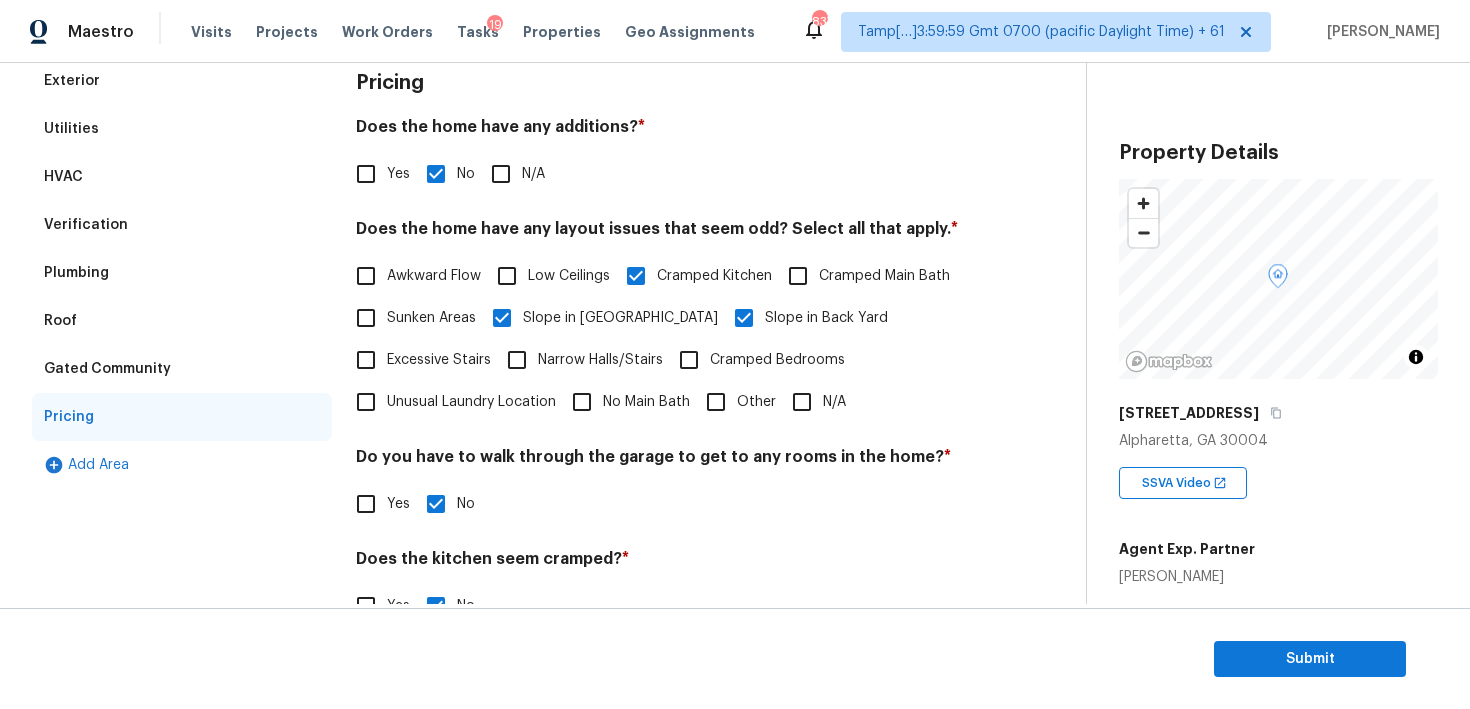scroll, scrollTop: 449, scrollLeft: 0, axis: vertical 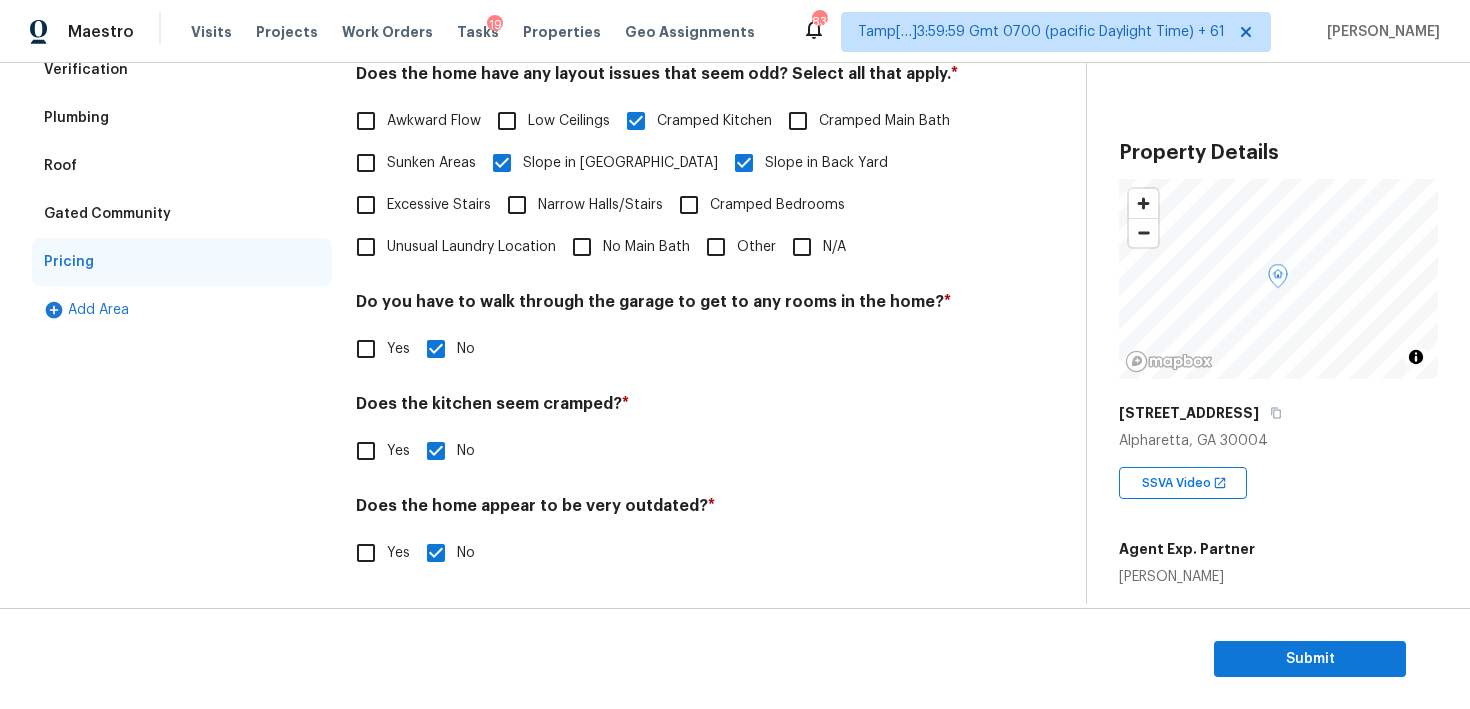 click on "Yes" at bounding box center [366, 451] 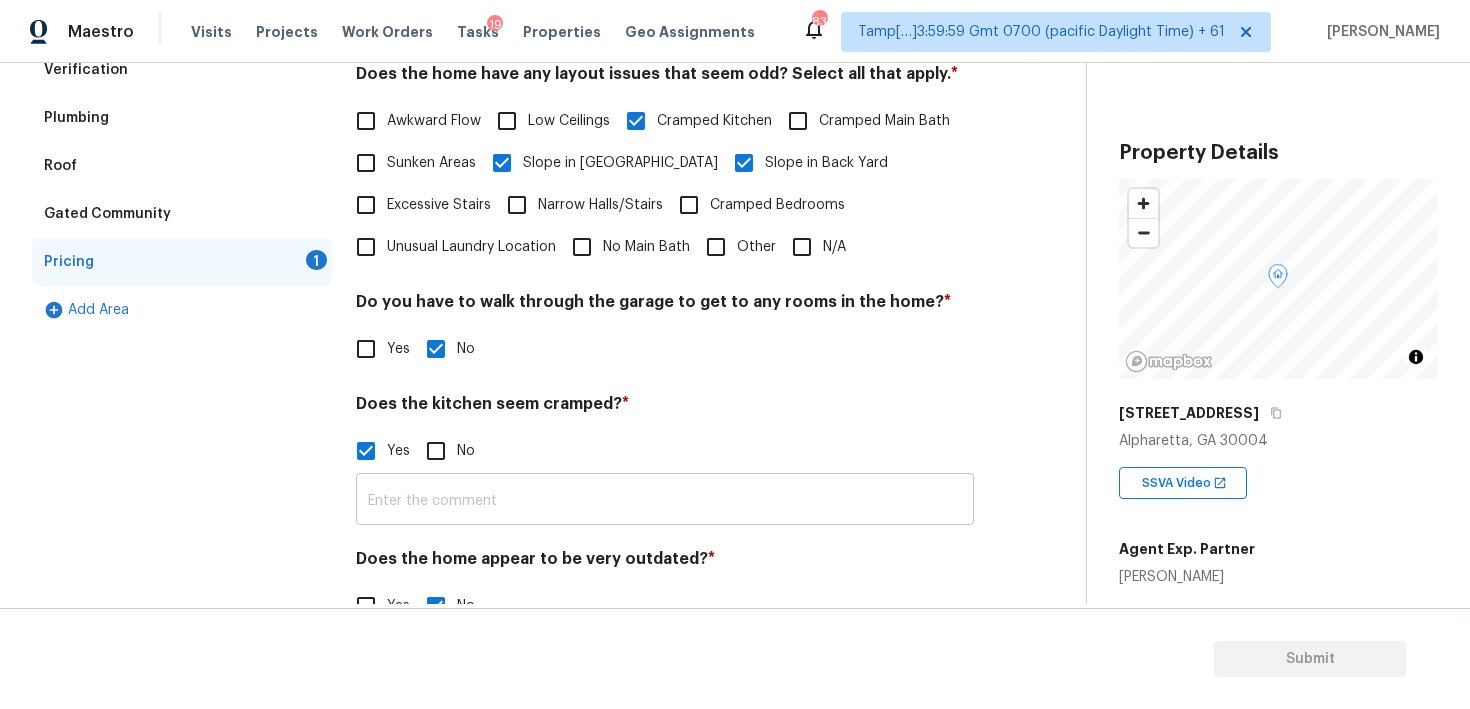 click at bounding box center [665, 501] 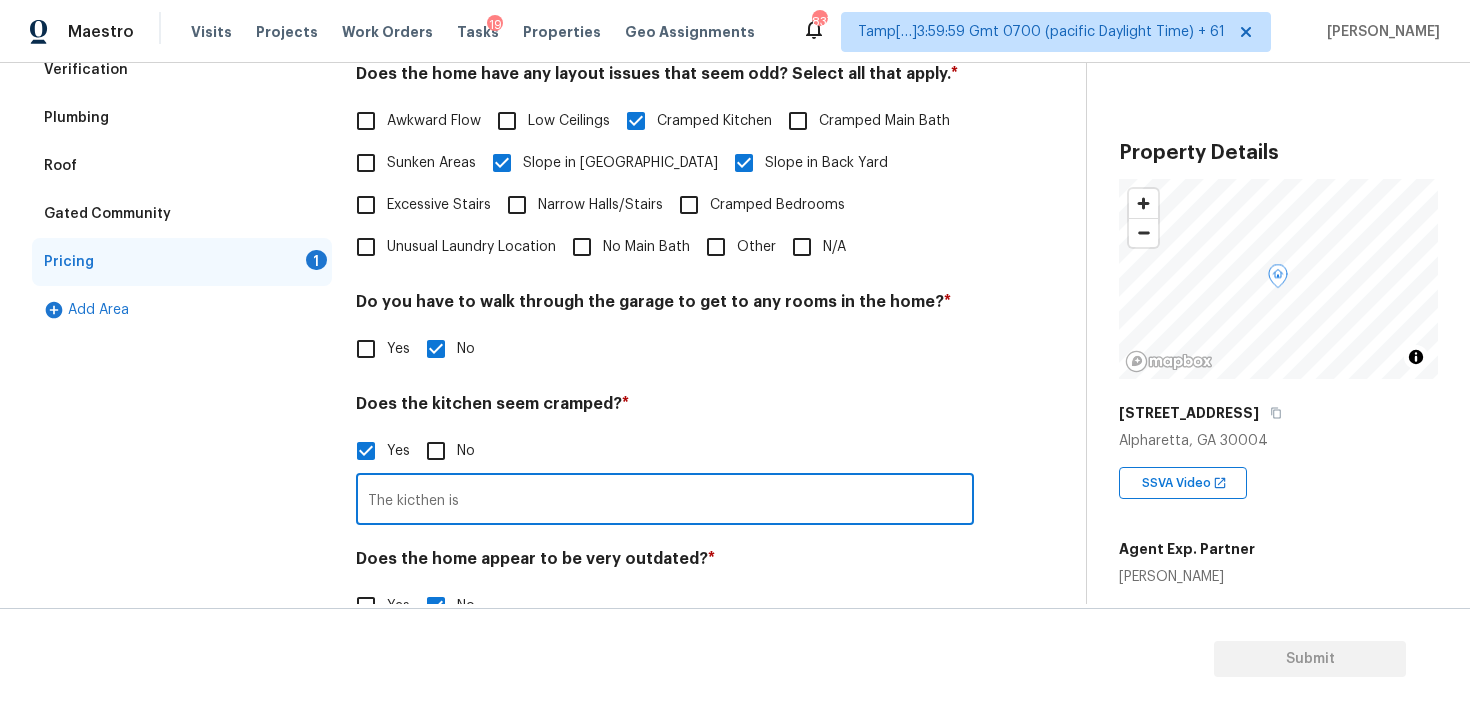 click on "The kicthen is" at bounding box center [665, 501] 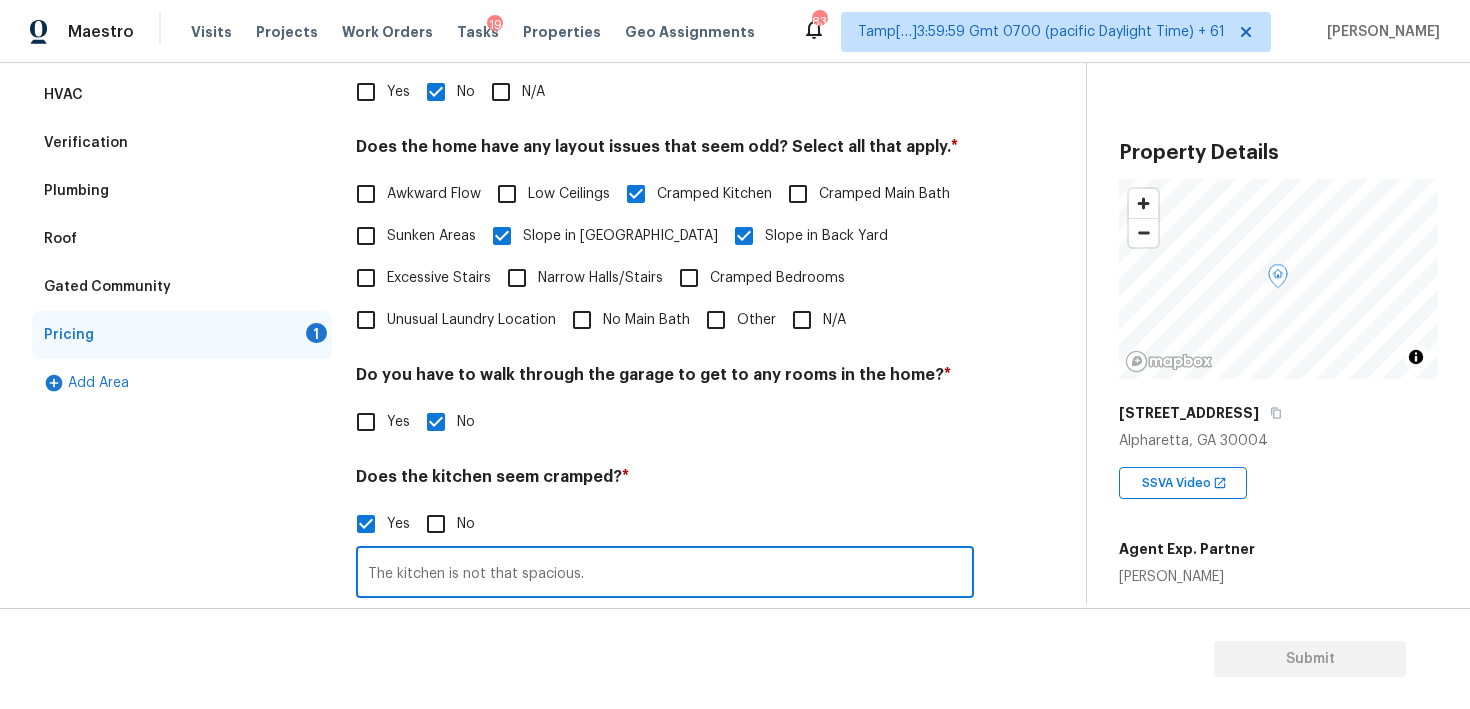 scroll, scrollTop: 374, scrollLeft: 0, axis: vertical 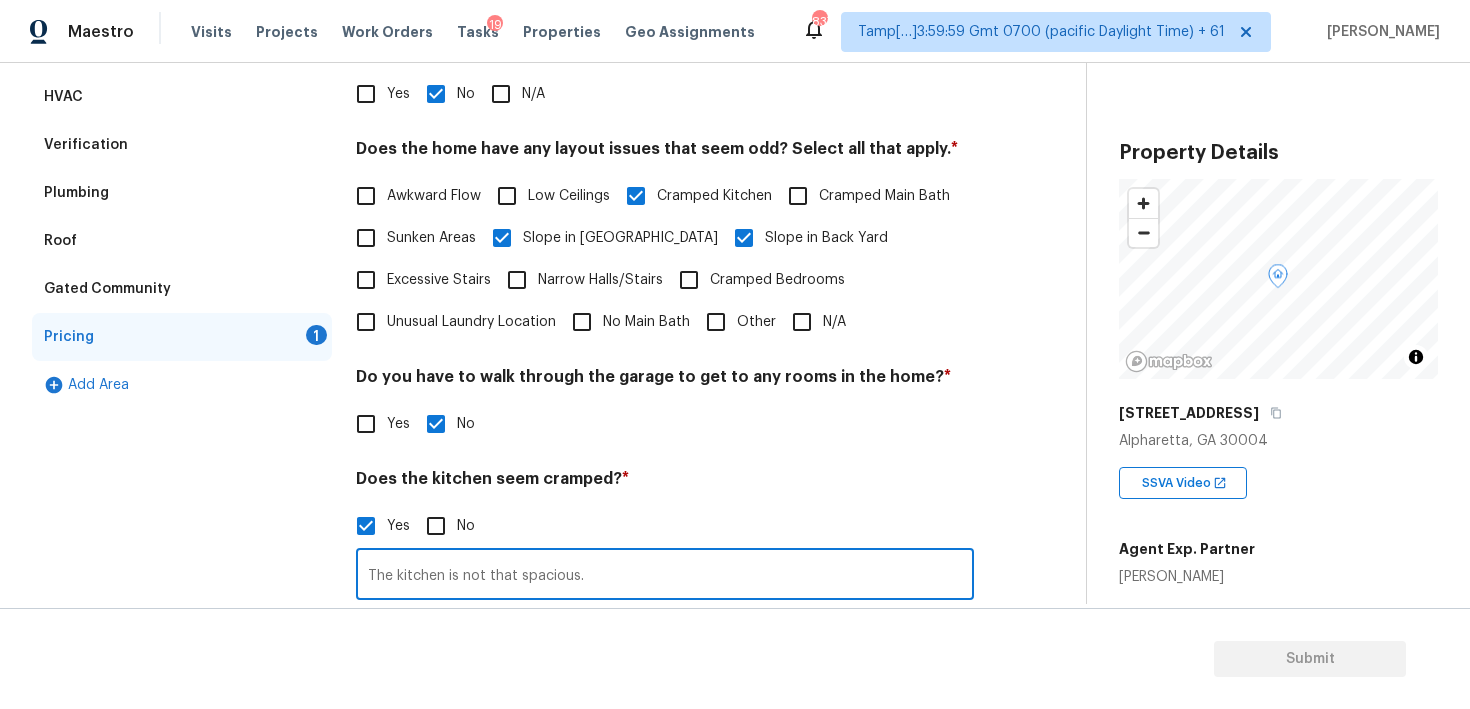 type on "The kitchen is not that spacious." 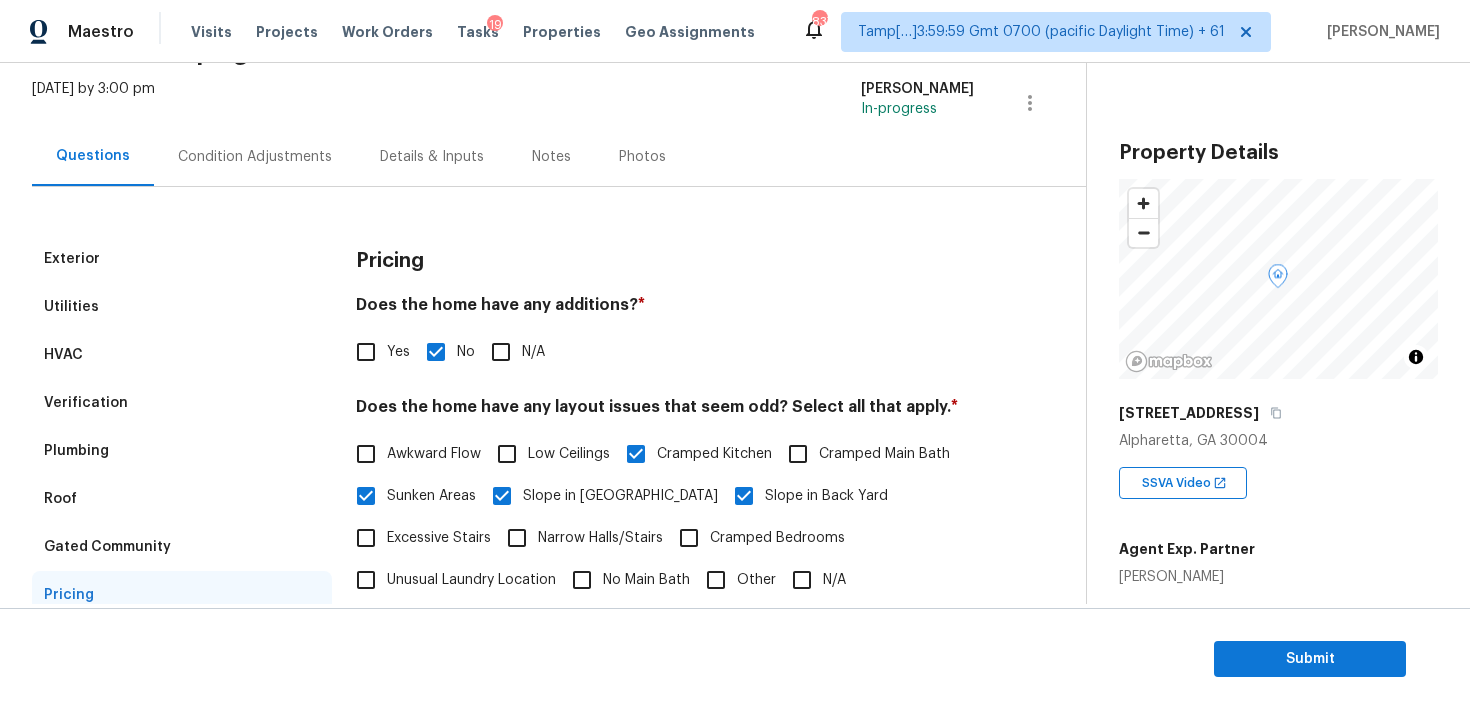 click on "Condition Adjustments" at bounding box center [255, 157] 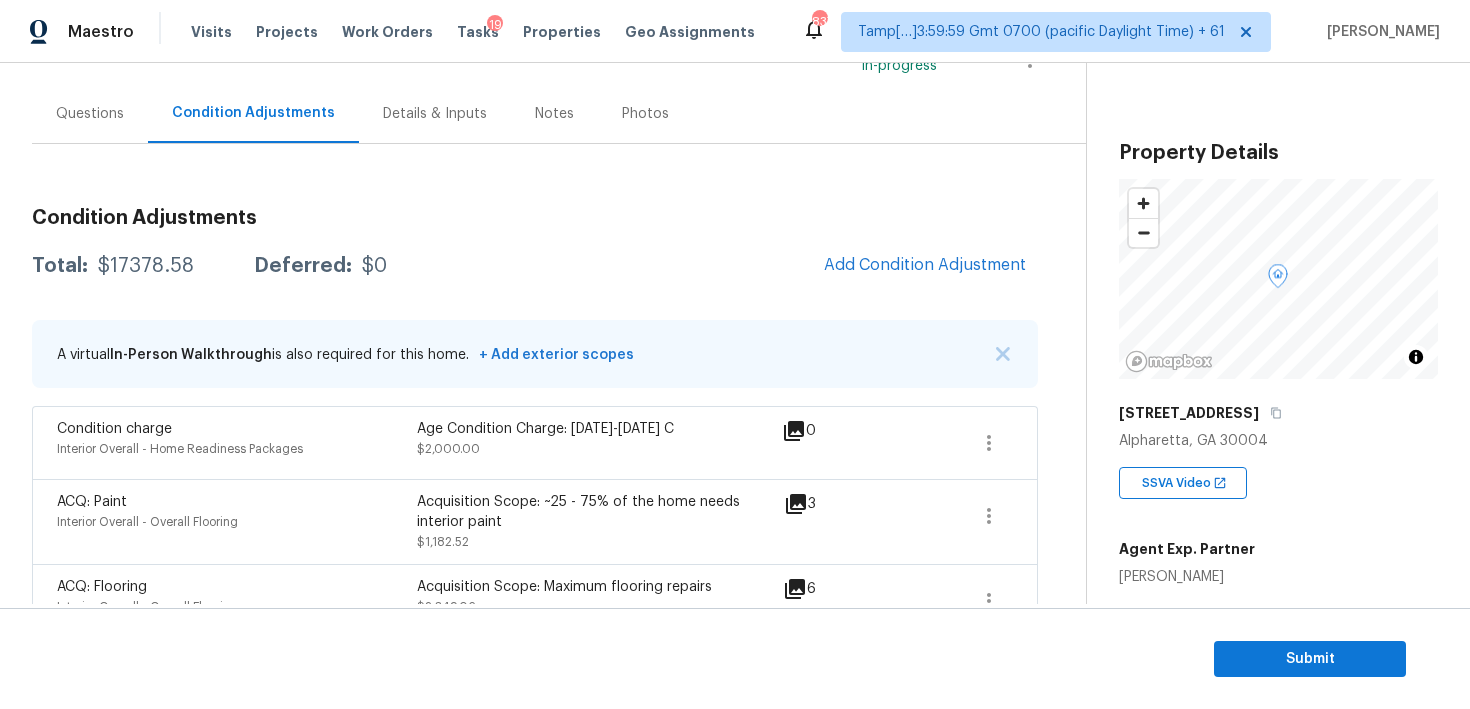 scroll, scrollTop: 185, scrollLeft: 0, axis: vertical 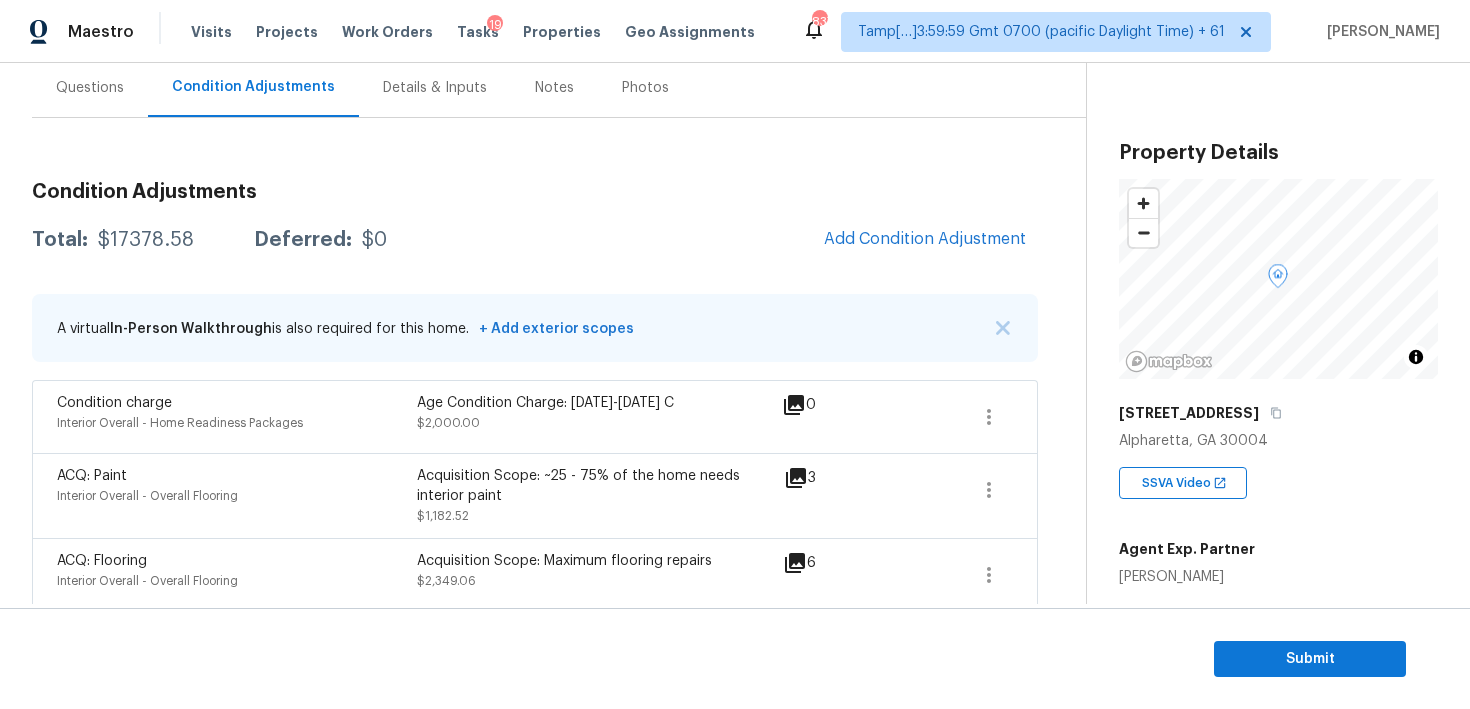 click on "Total:  $17378.58 Deferred:  $0 Add Condition Adjustment" at bounding box center [535, 240] 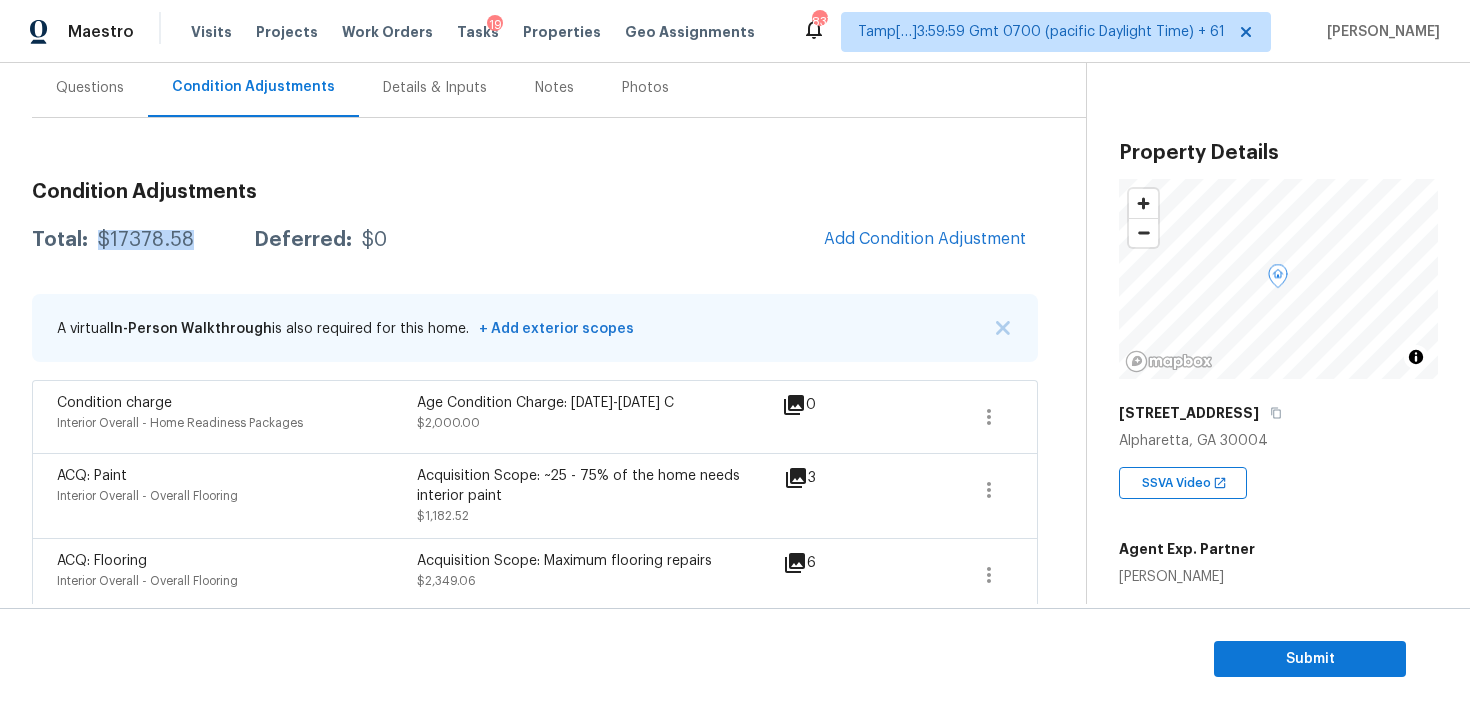 drag, startPoint x: 95, startPoint y: 236, endPoint x: 194, endPoint y: 231, distance: 99.12618 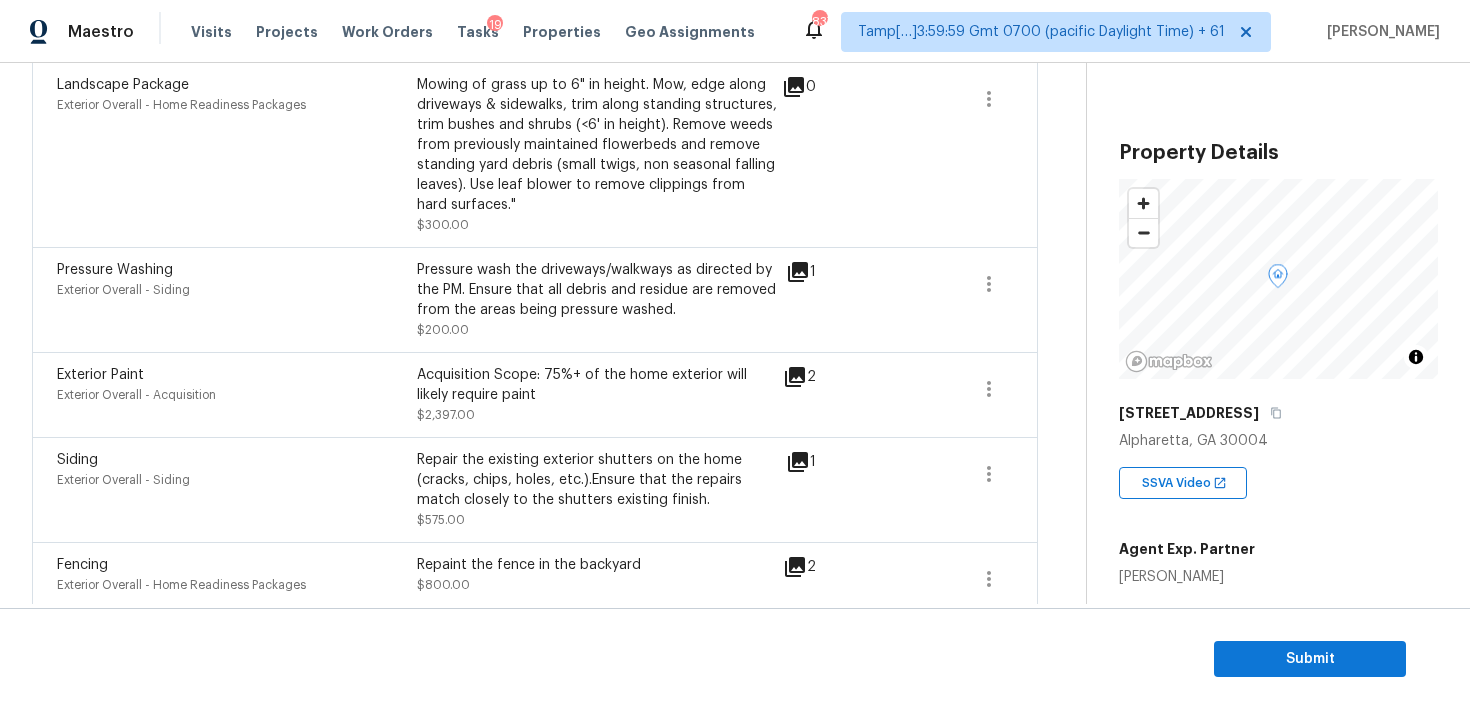 scroll, scrollTop: 1244, scrollLeft: 0, axis: vertical 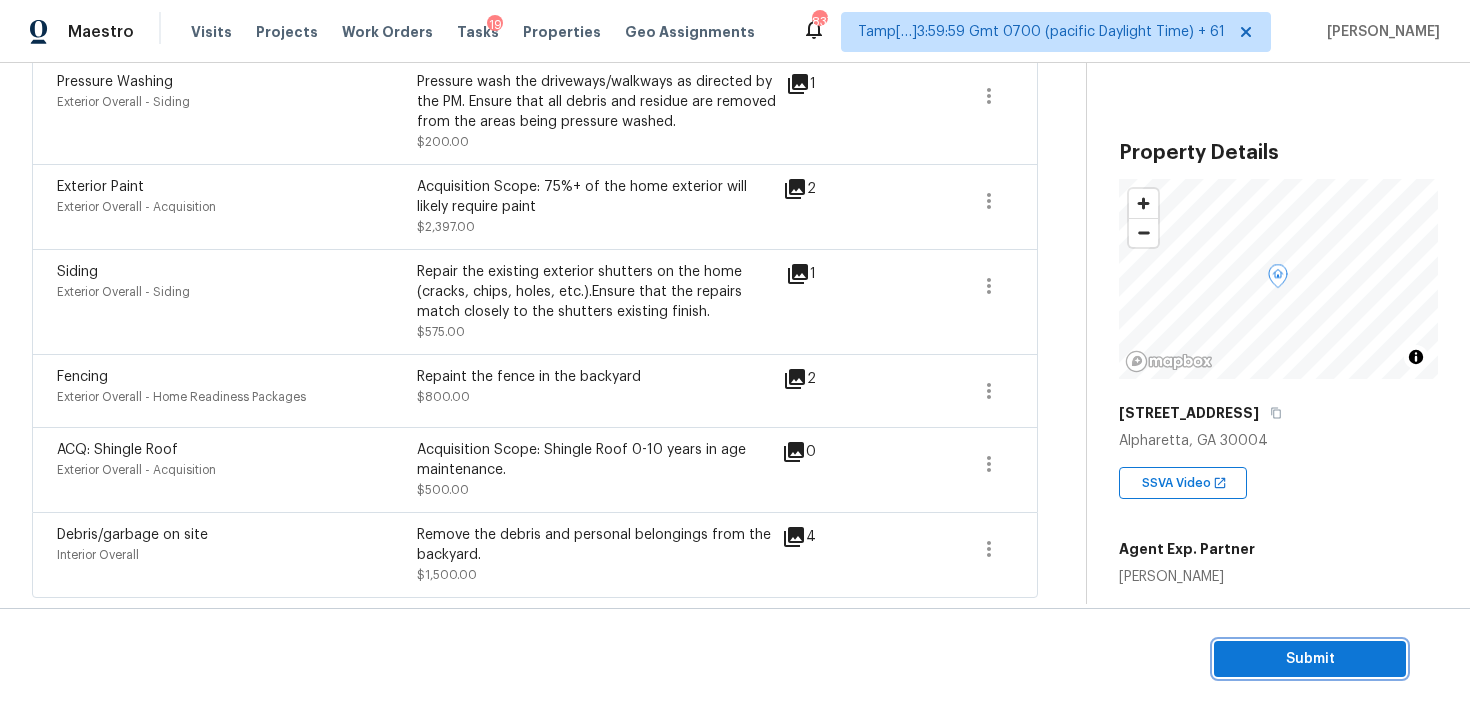 click on "Submit" at bounding box center (1310, 659) 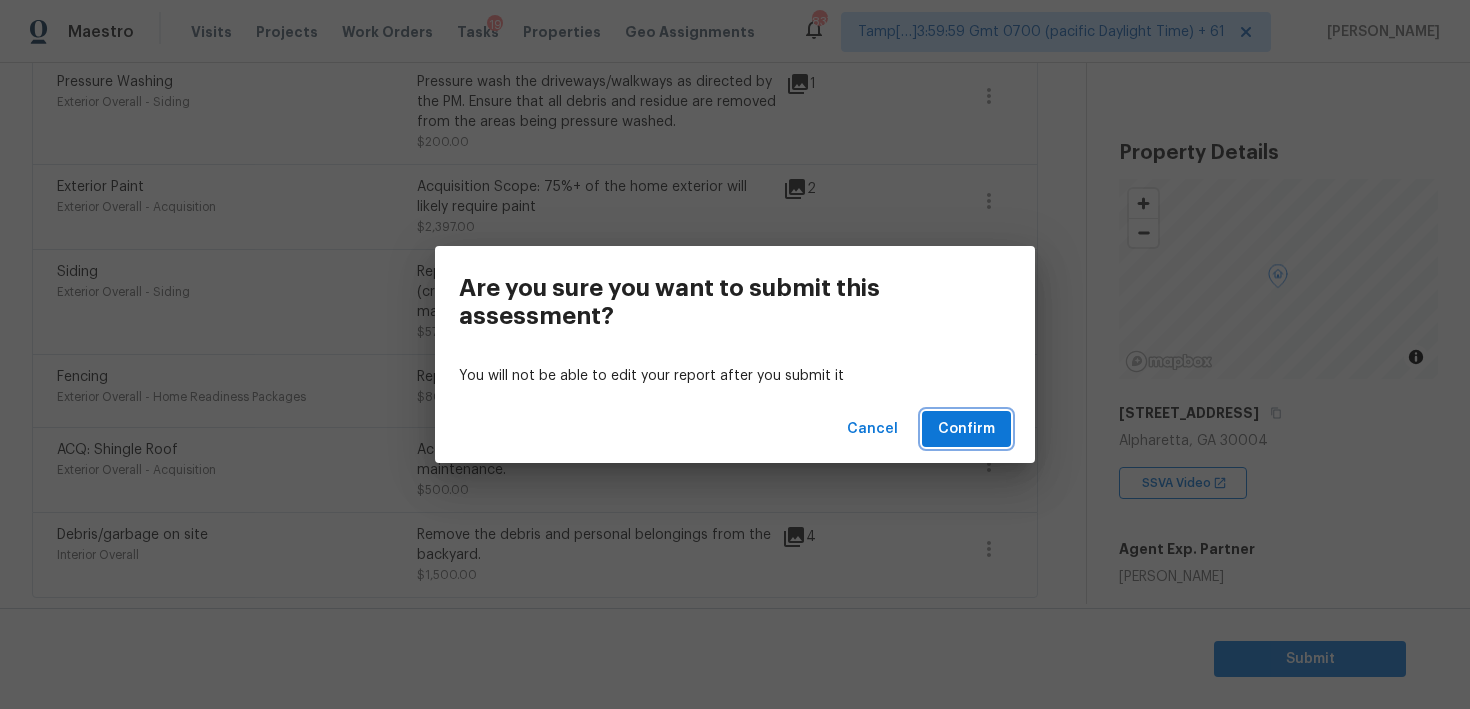 click on "Confirm" at bounding box center (966, 429) 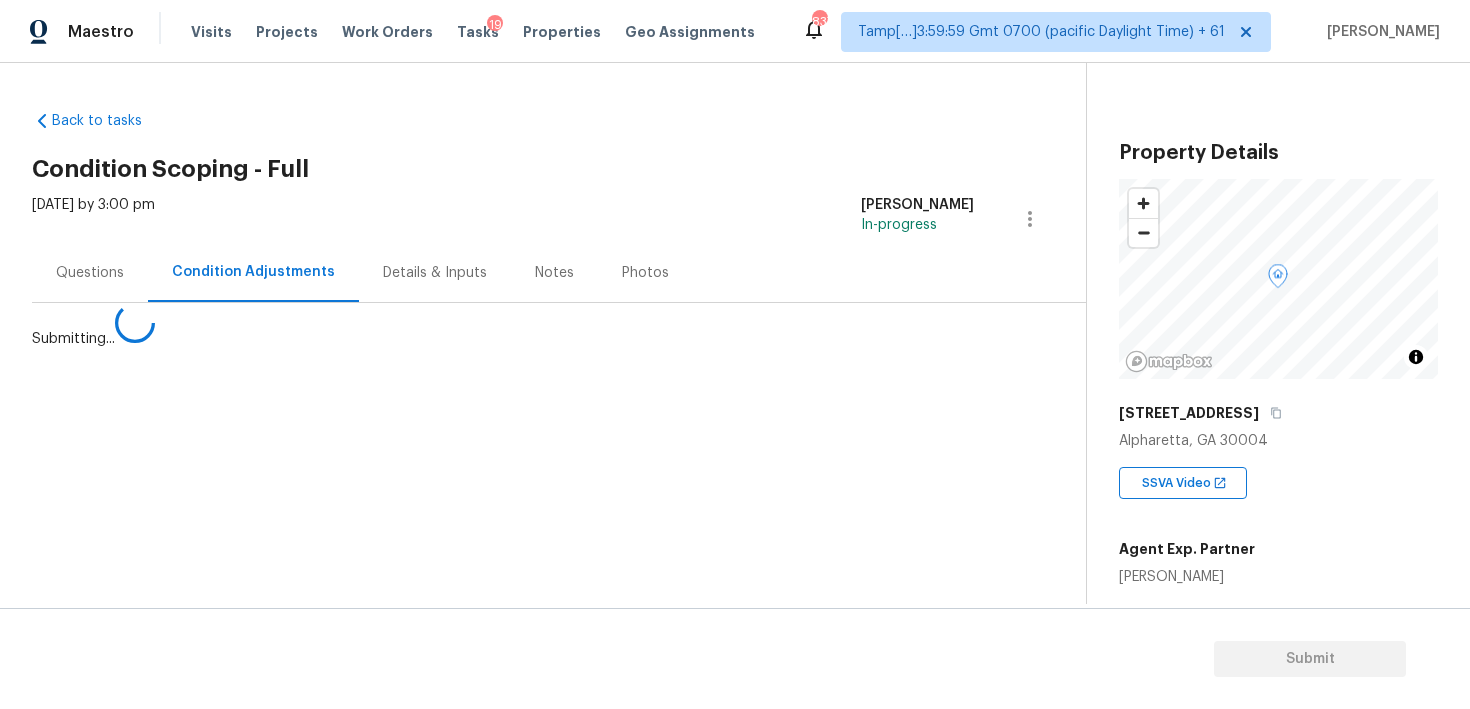 scroll, scrollTop: 0, scrollLeft: 0, axis: both 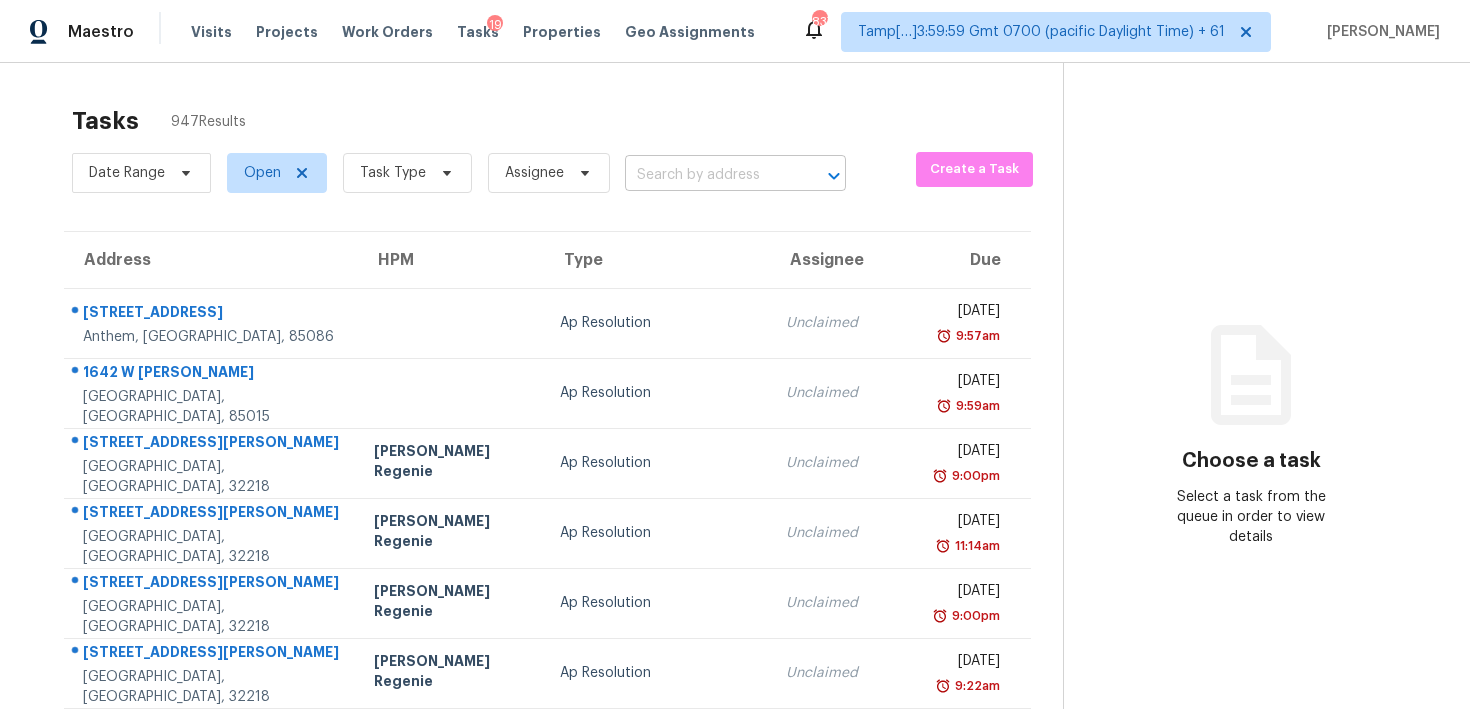 click at bounding box center [707, 175] 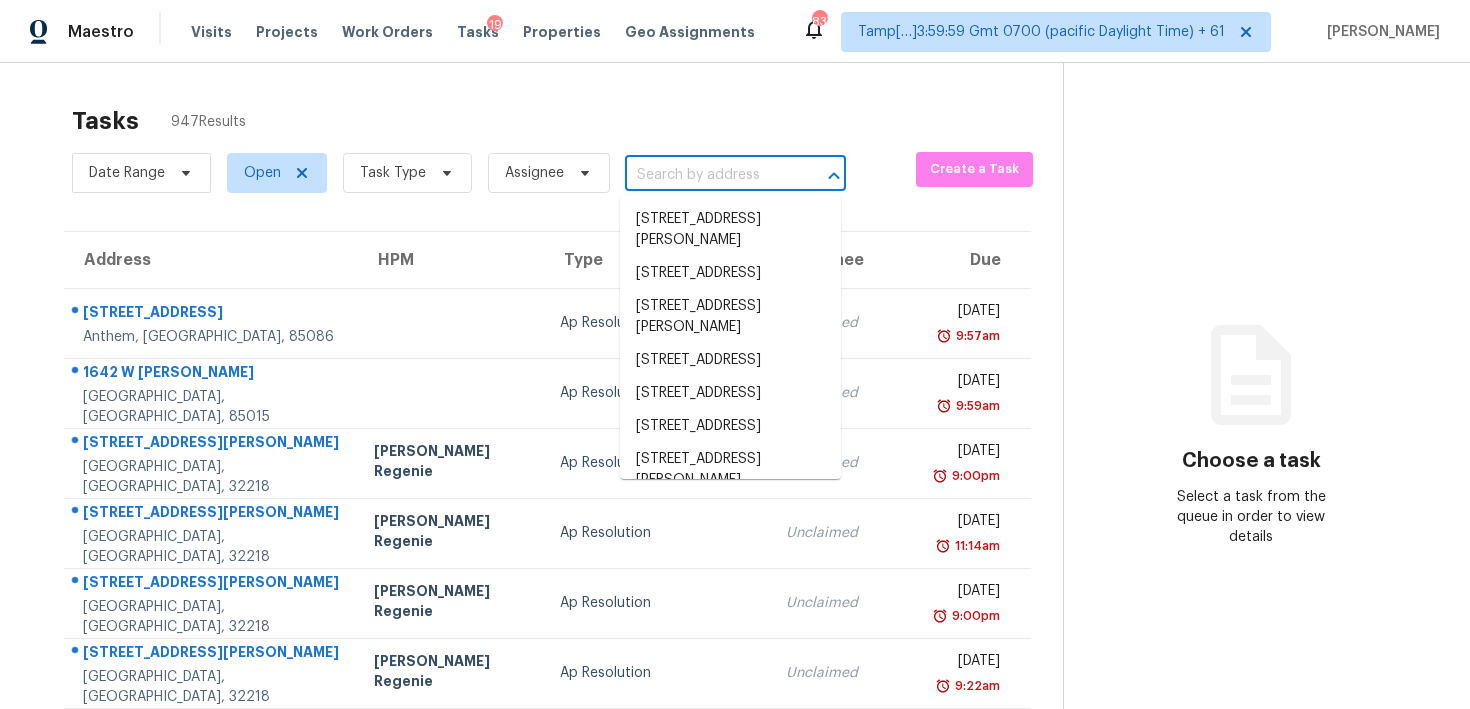 paste on "4942 Creekside Ln, Powder Springs, GA, 30127" 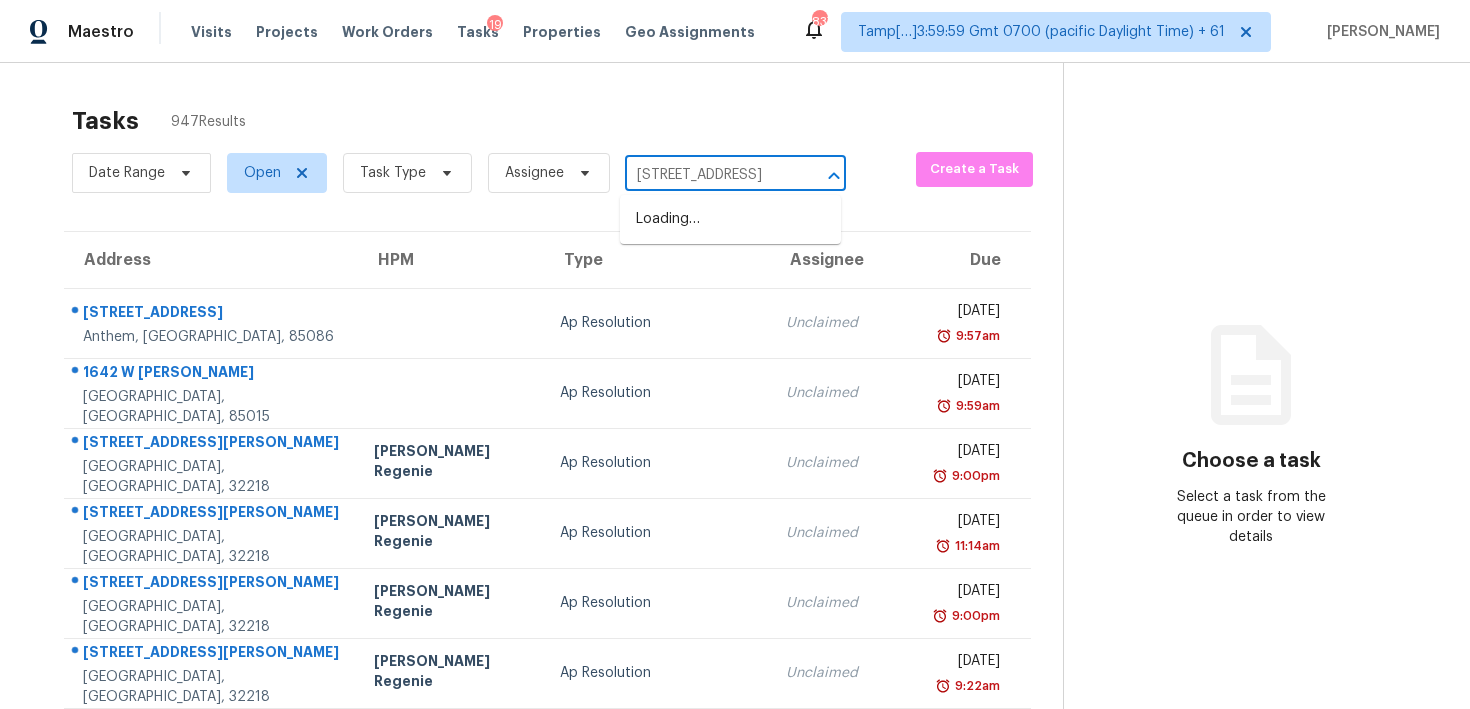 scroll, scrollTop: 0, scrollLeft: 154, axis: horizontal 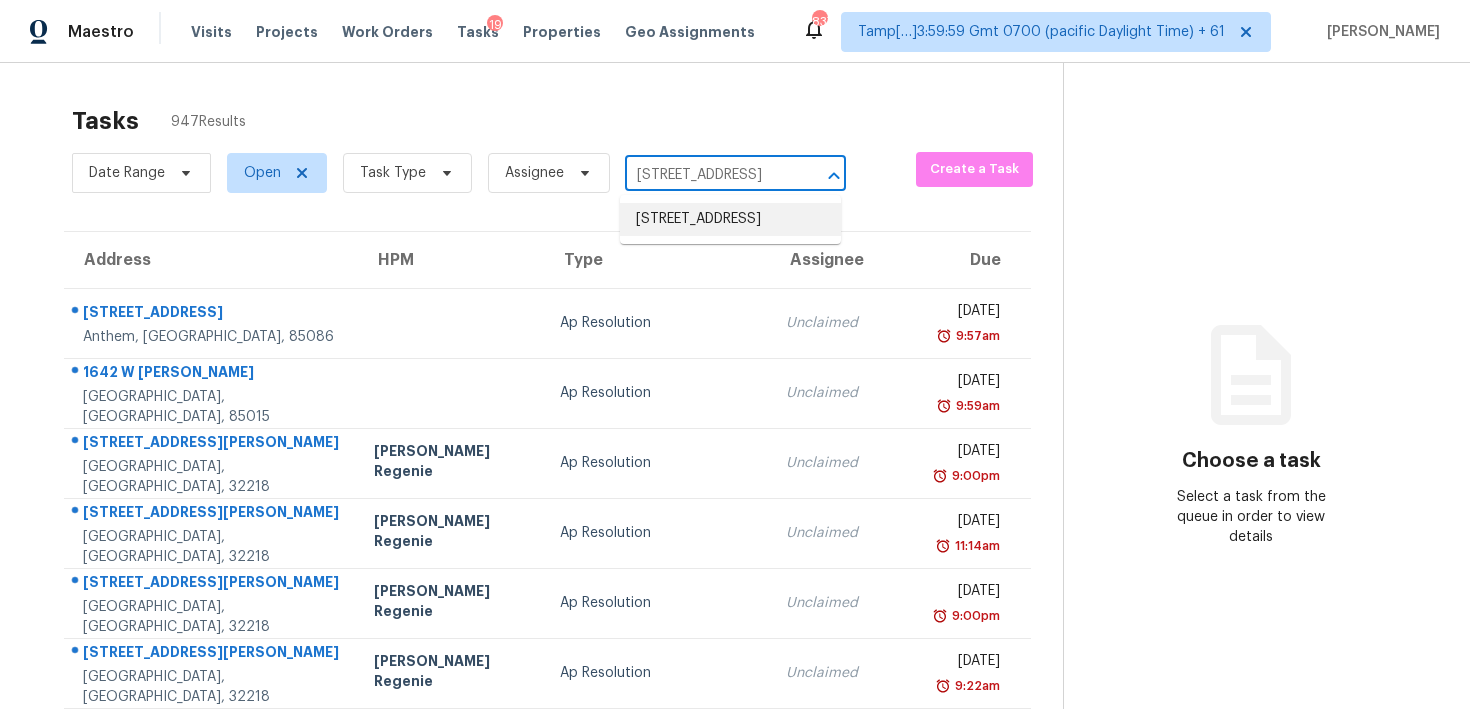 click on "4942 Creekside Ln, Powder Springs, GA 30127" at bounding box center [730, 219] 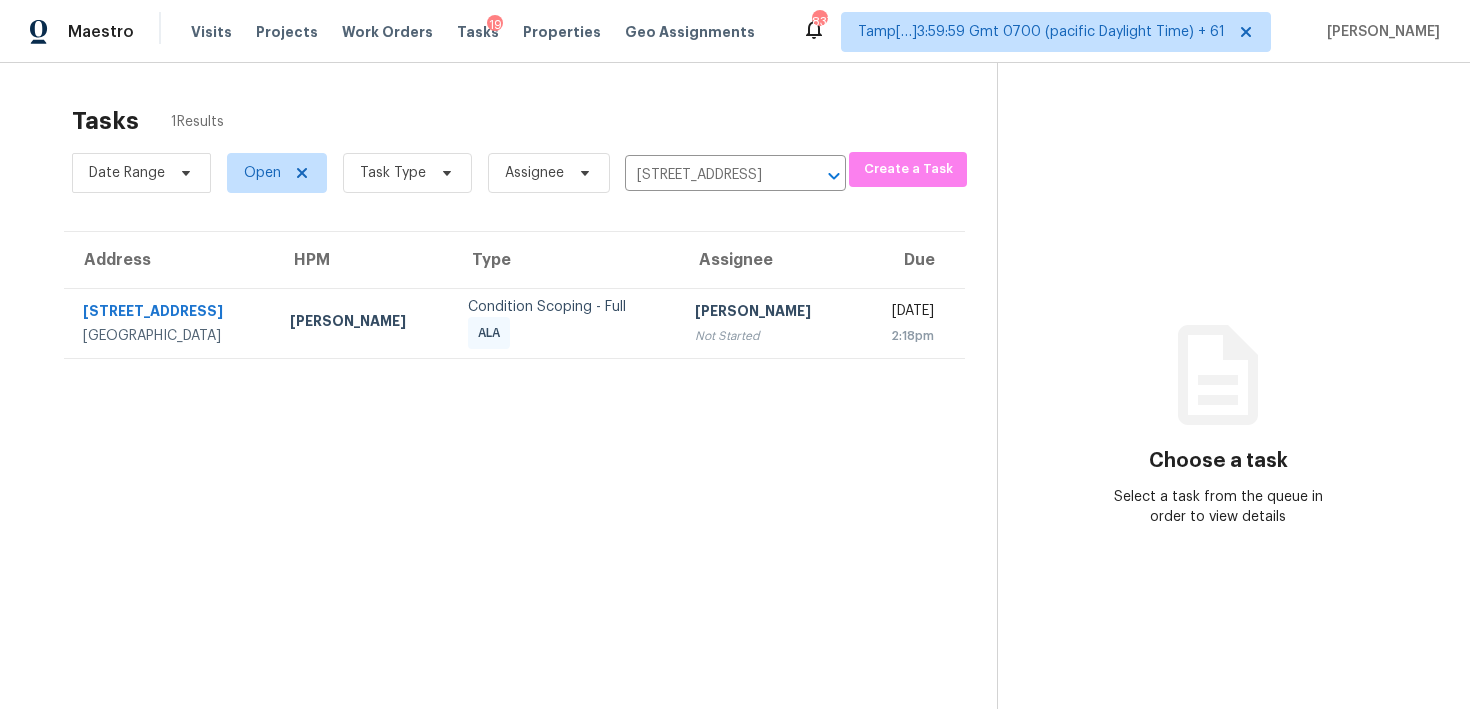 click on "Vigneshwaran B Not Started" at bounding box center [768, 323] 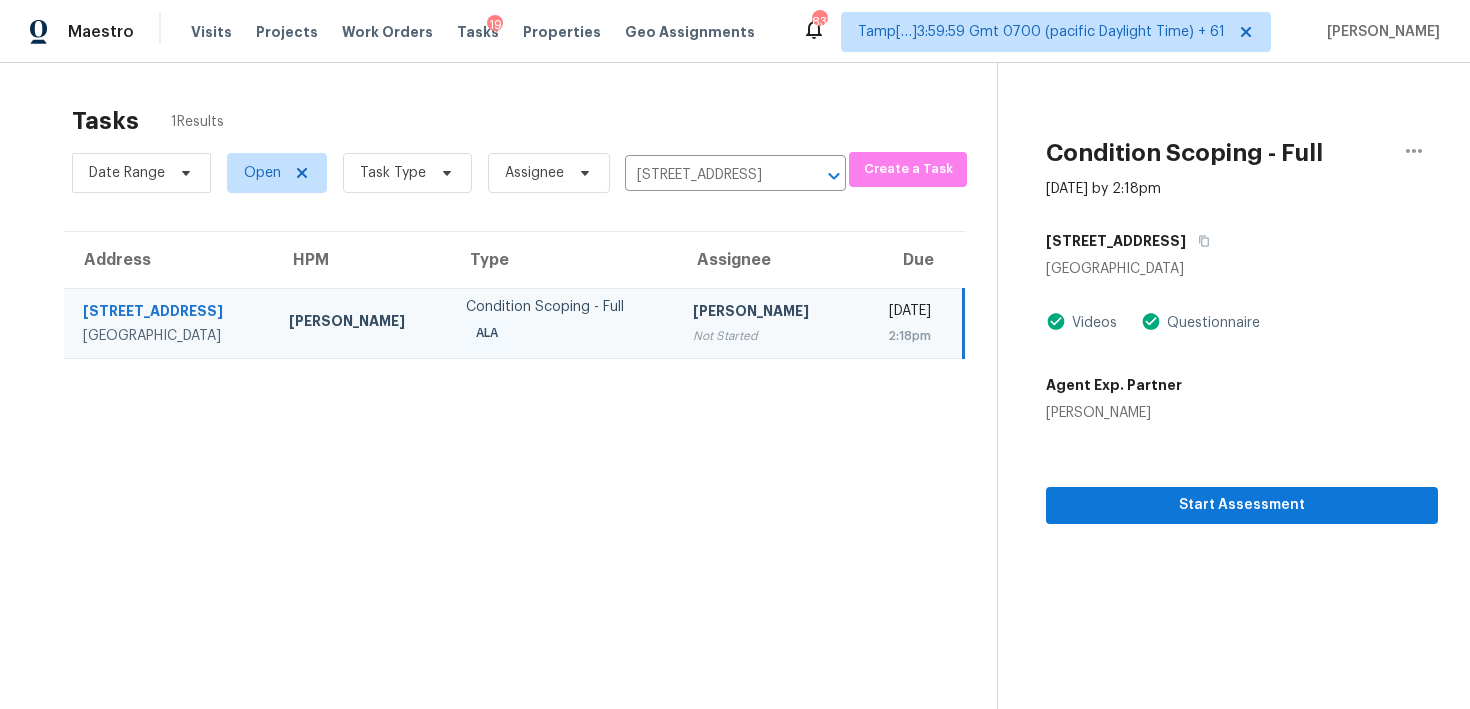 click on "[STREET_ADDRESS]" at bounding box center (1242, 241) 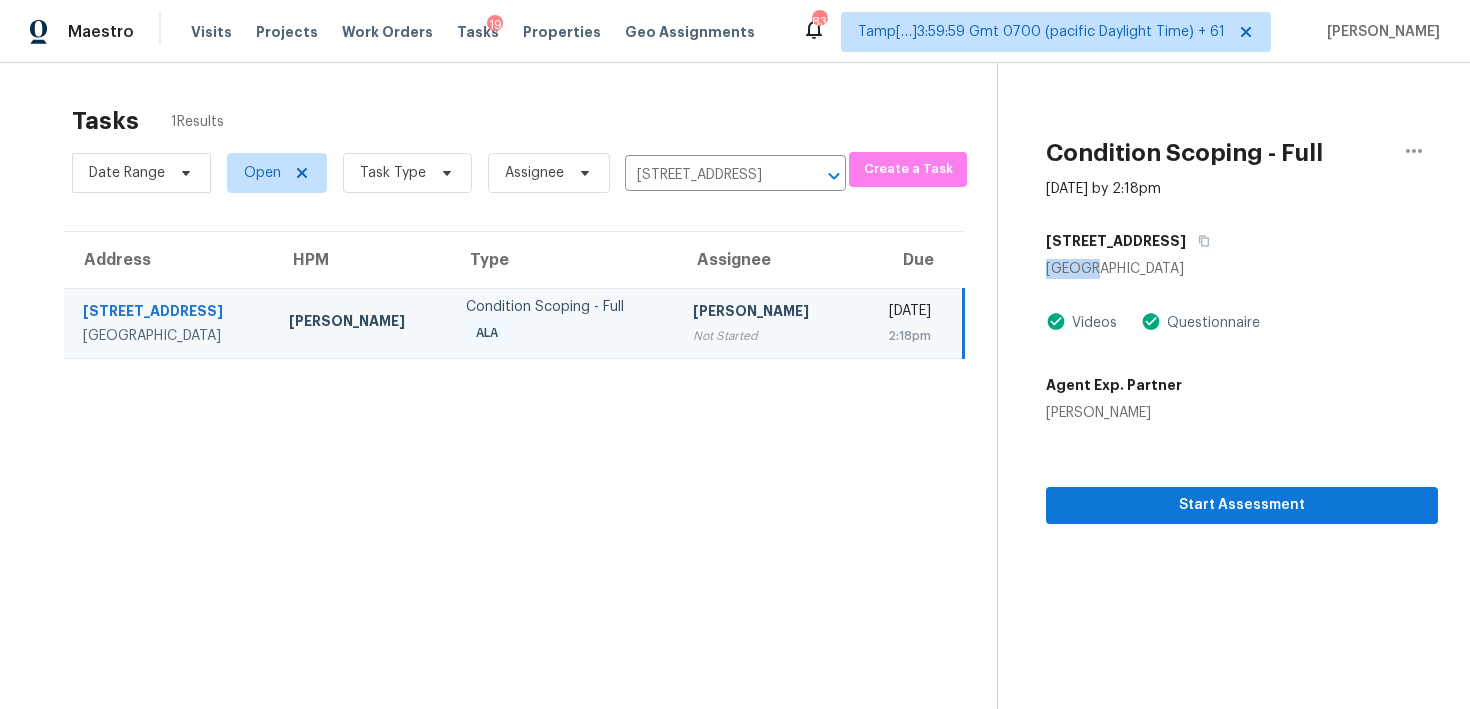 click on "[STREET_ADDRESS]" at bounding box center (1242, 241) 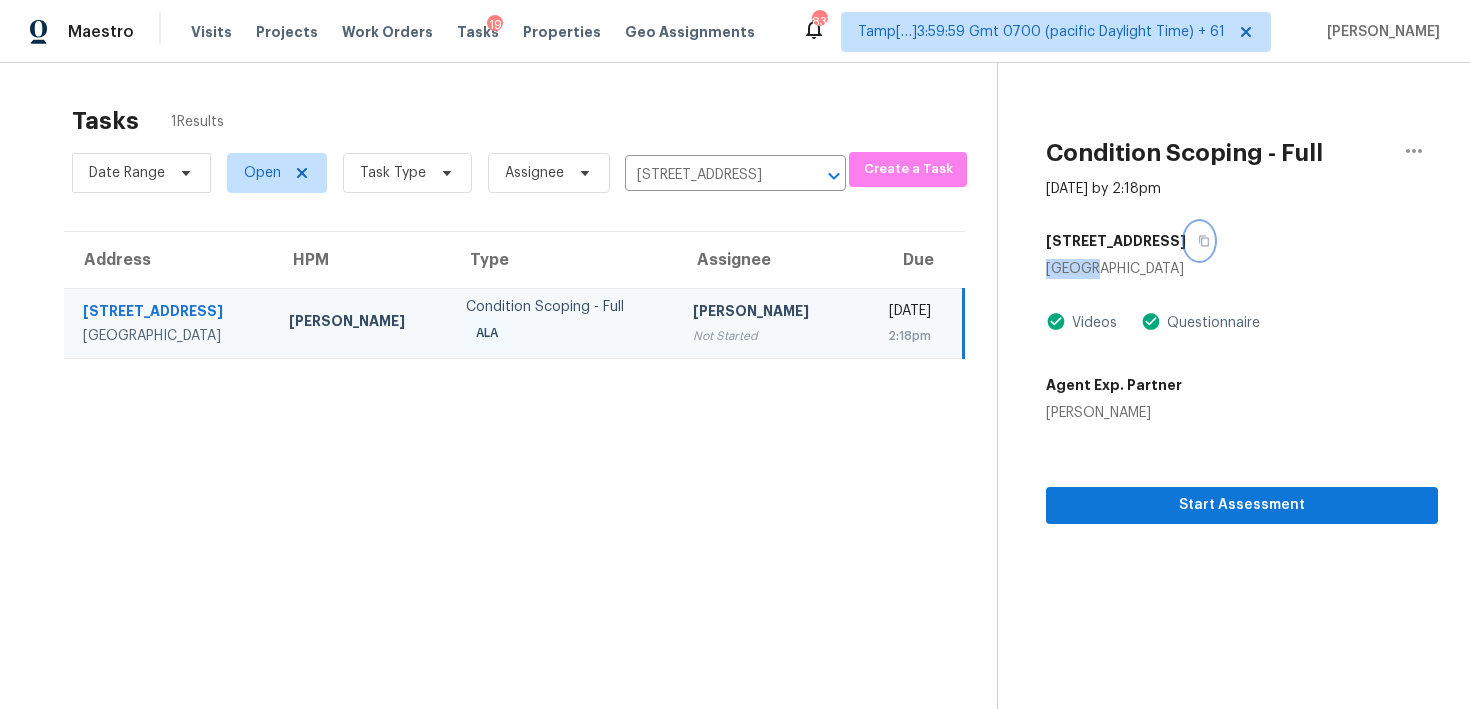 click at bounding box center (1199, 241) 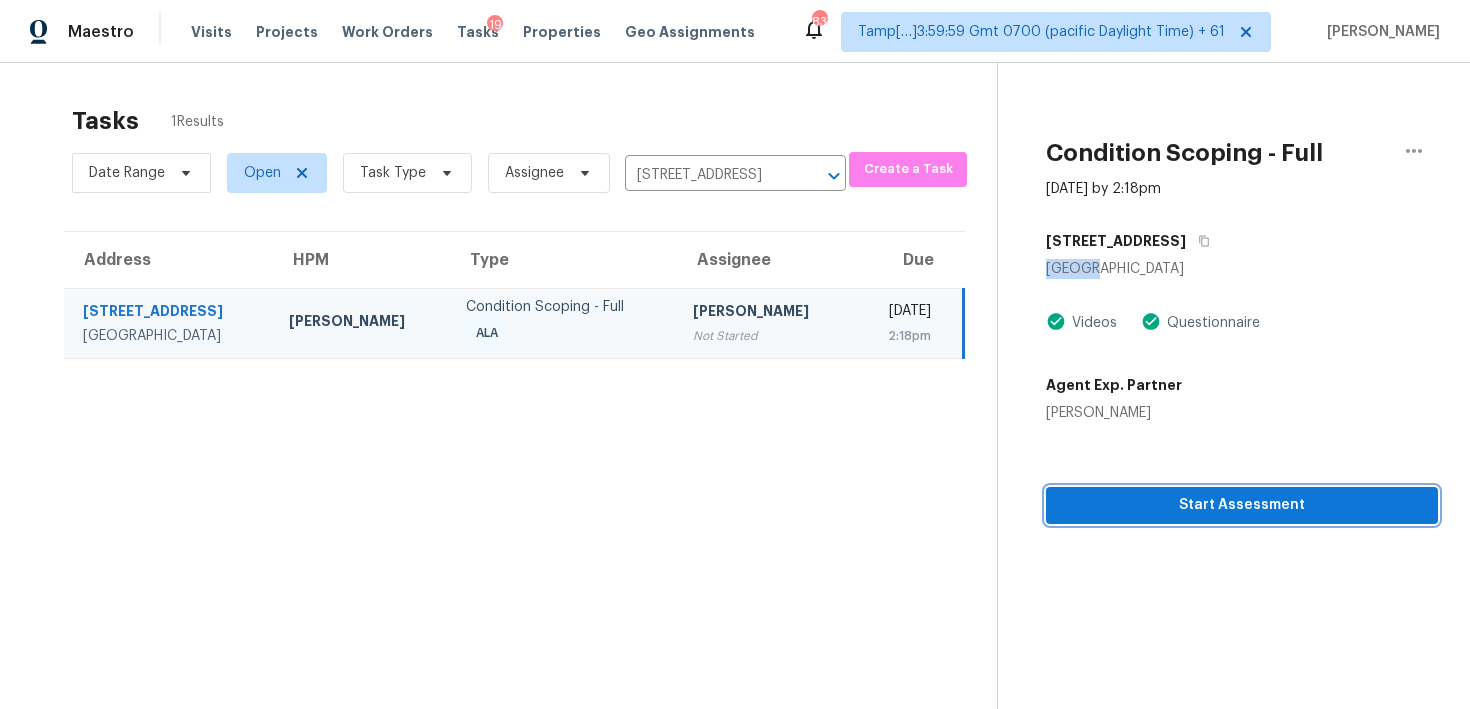 click on "Start Assessment" at bounding box center [1242, 505] 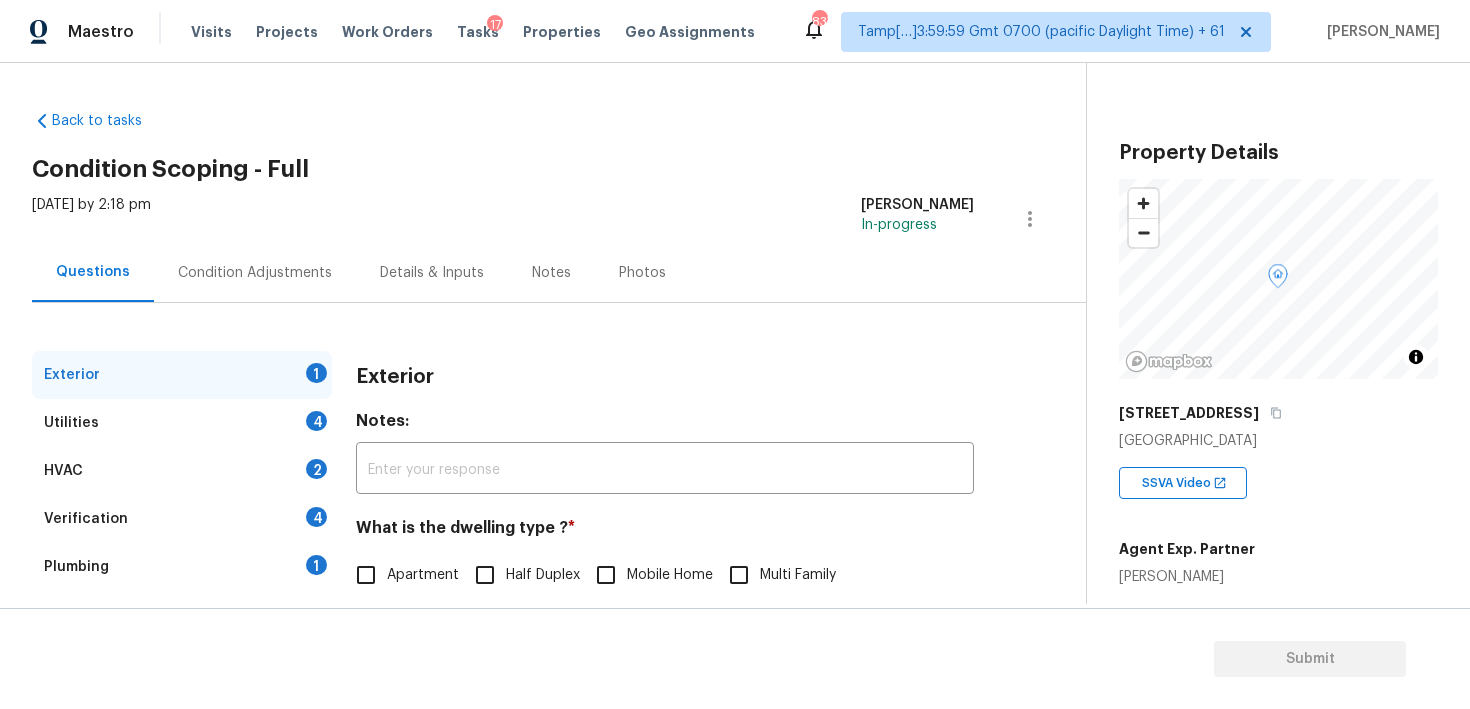 click on "Condition Adjustments" at bounding box center [255, 273] 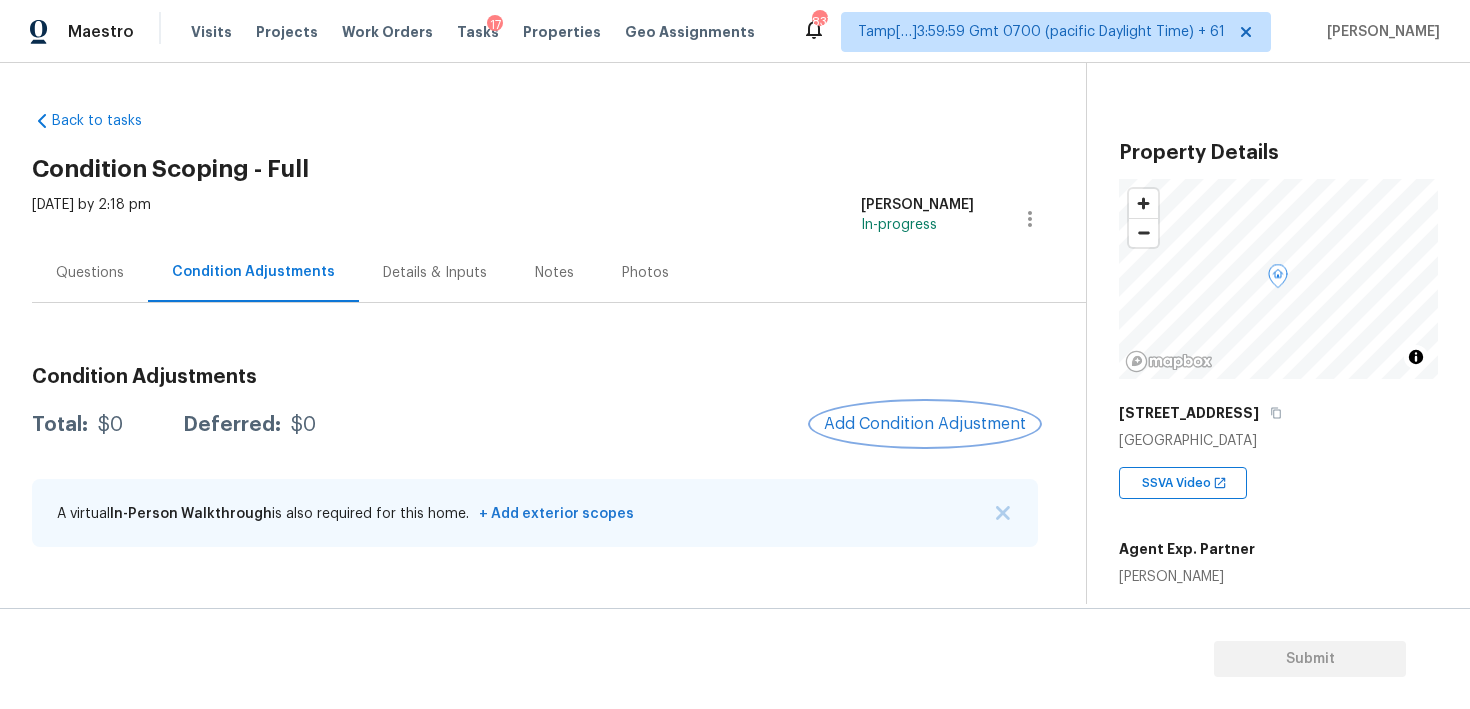 click on "Add Condition Adjustment" at bounding box center [925, 424] 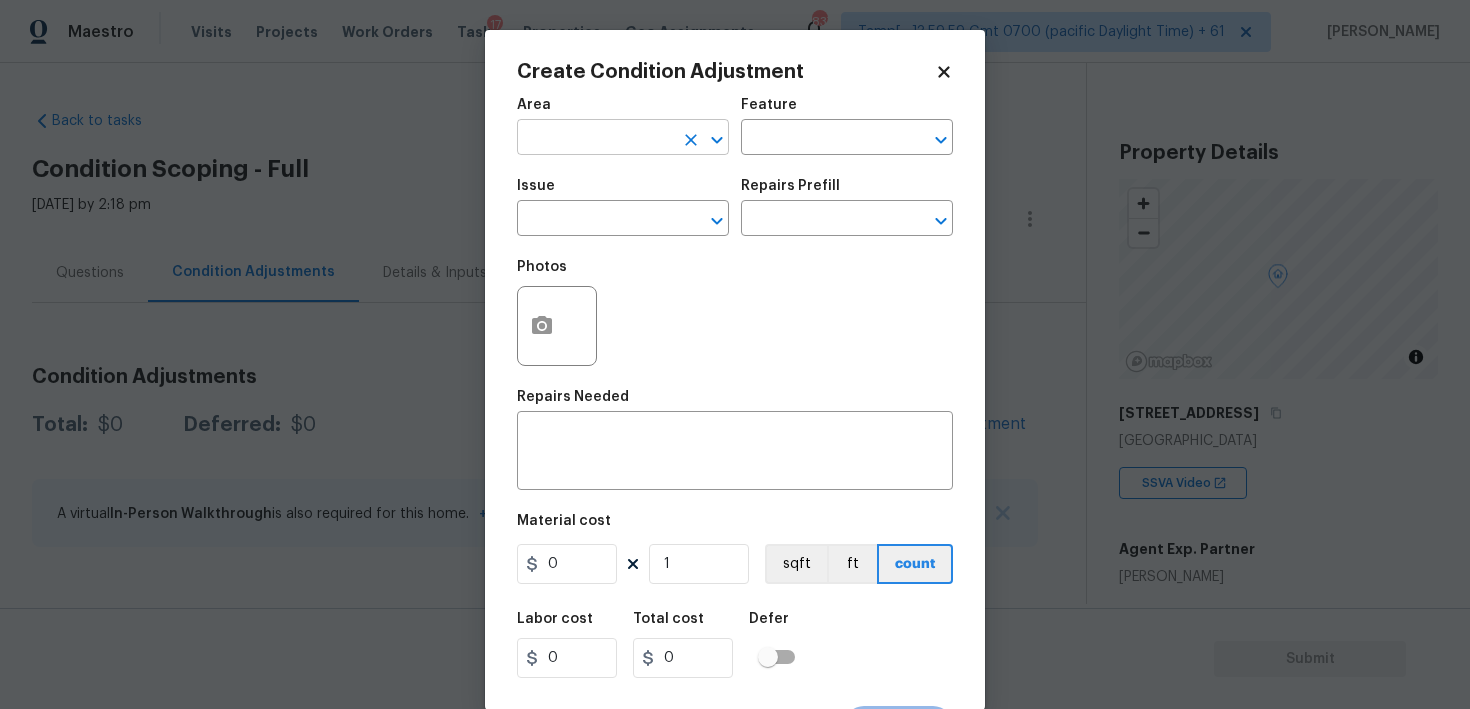 click at bounding box center [595, 139] 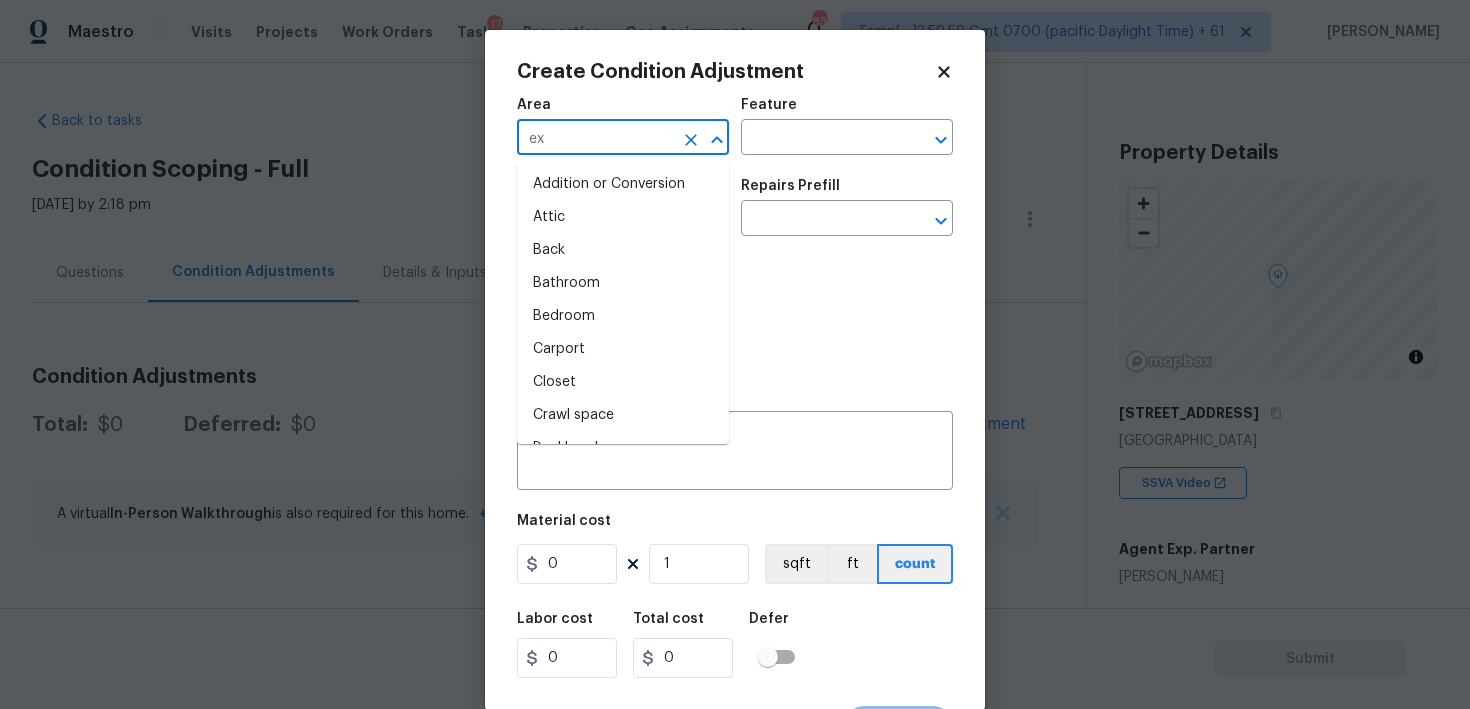 type on "ext" 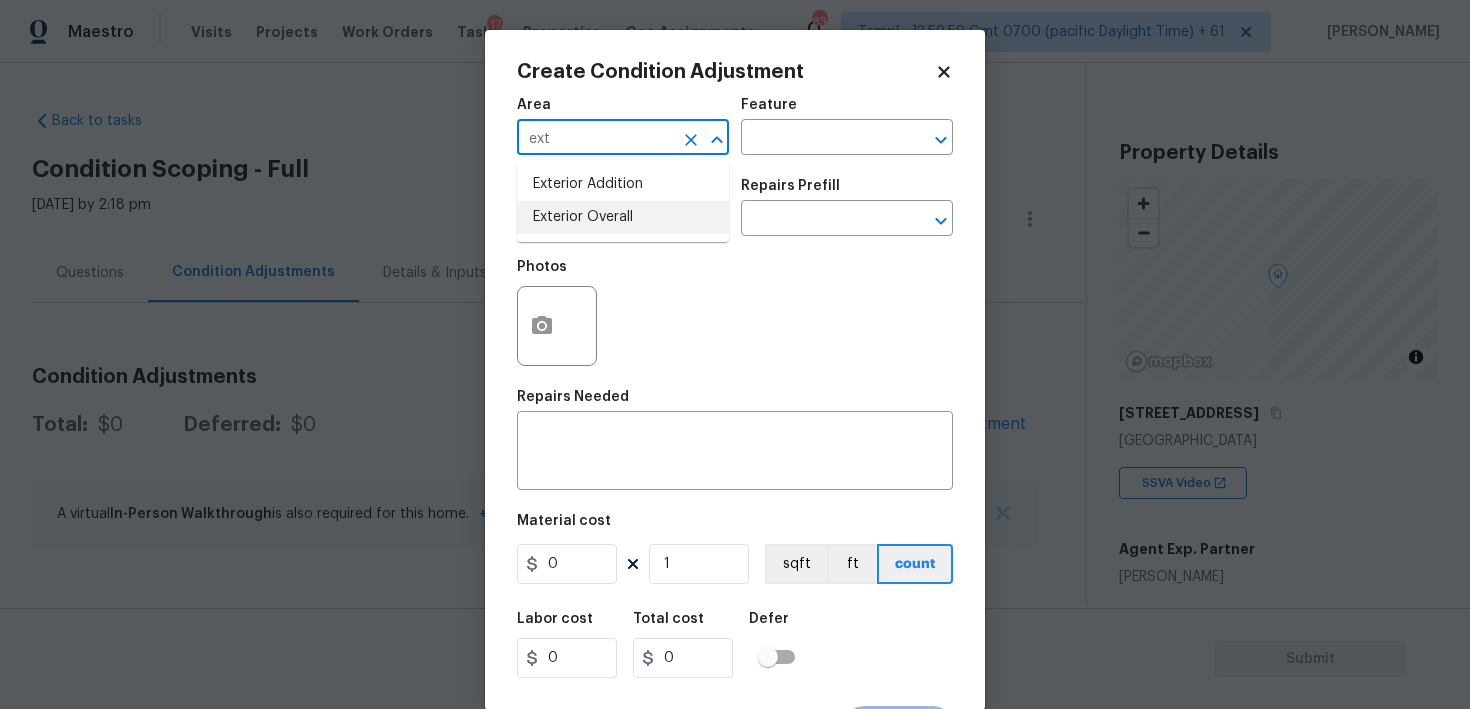 click on "Exterior Overall" at bounding box center (623, 217) 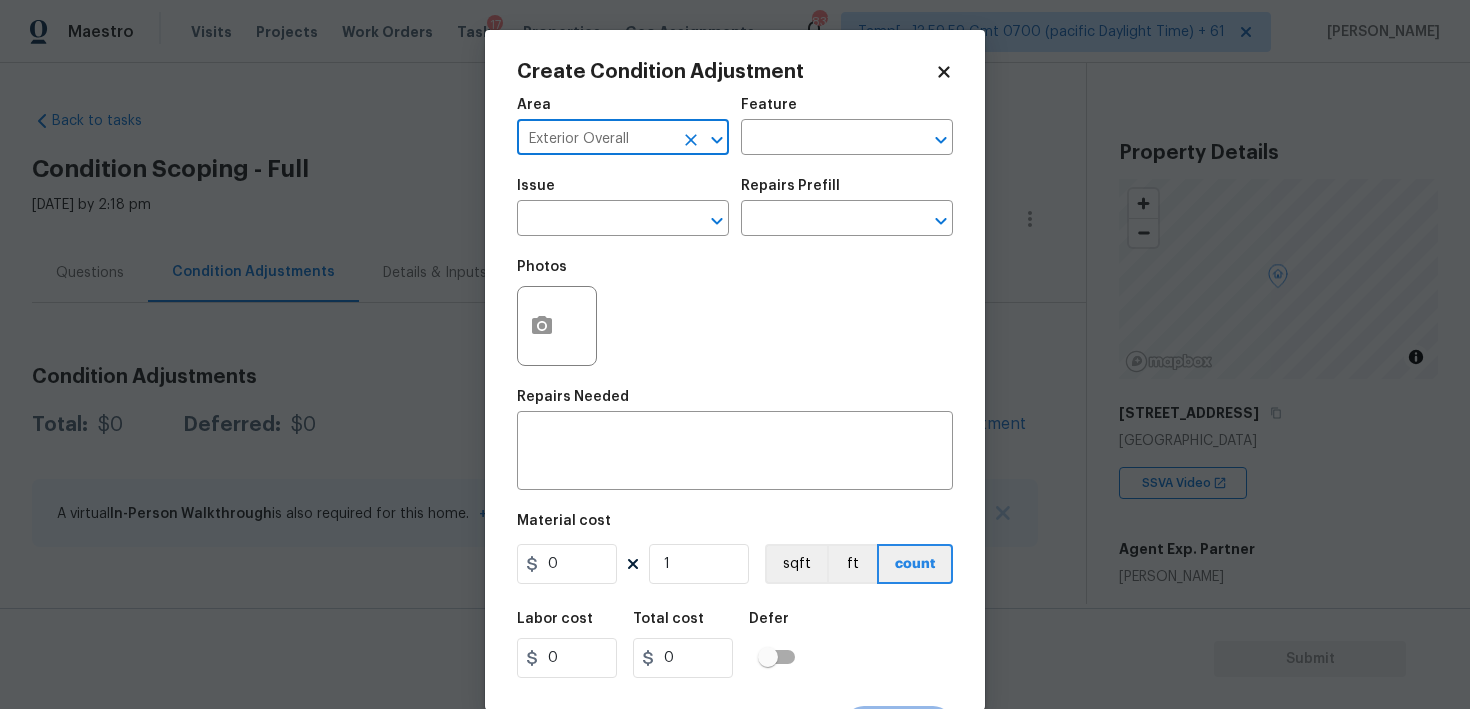 type on "Exterior Overall" 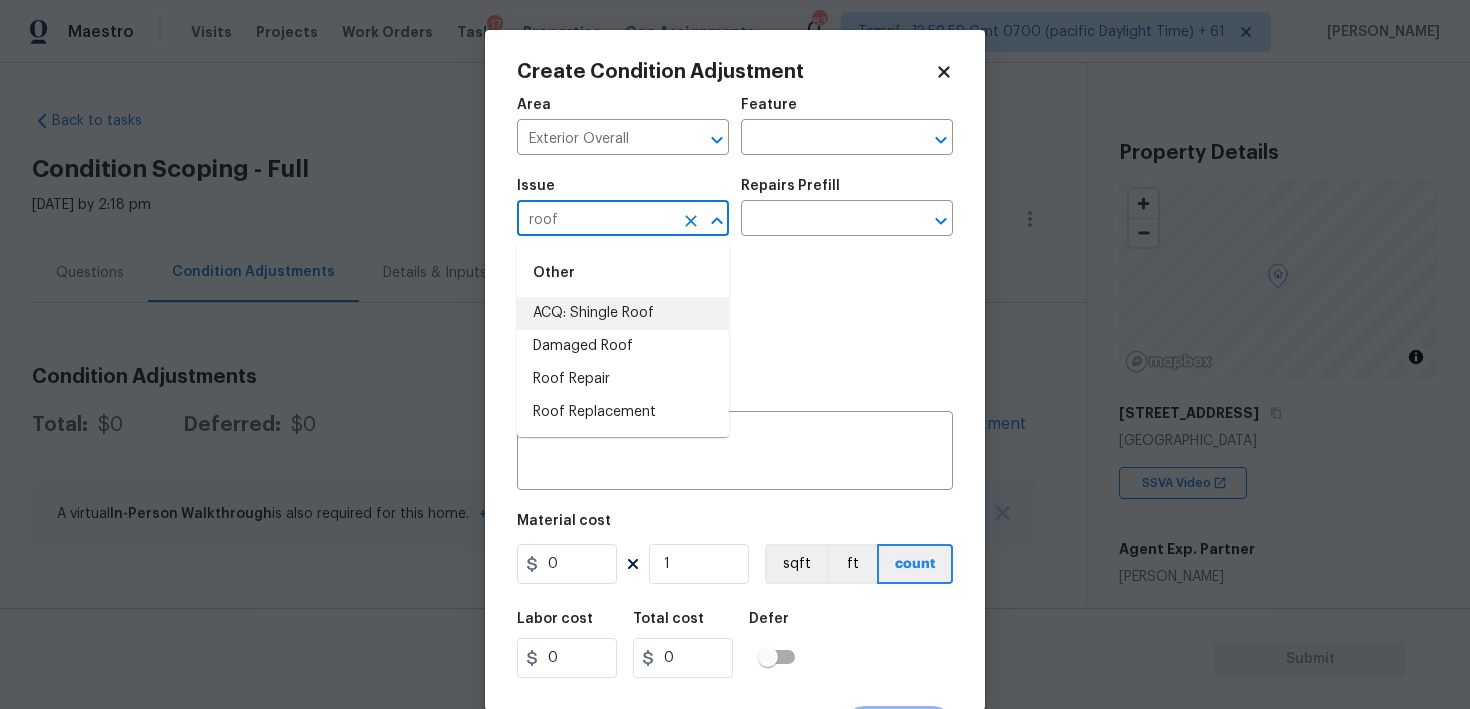 click on "ACQ: Shingle Roof" at bounding box center [623, 313] 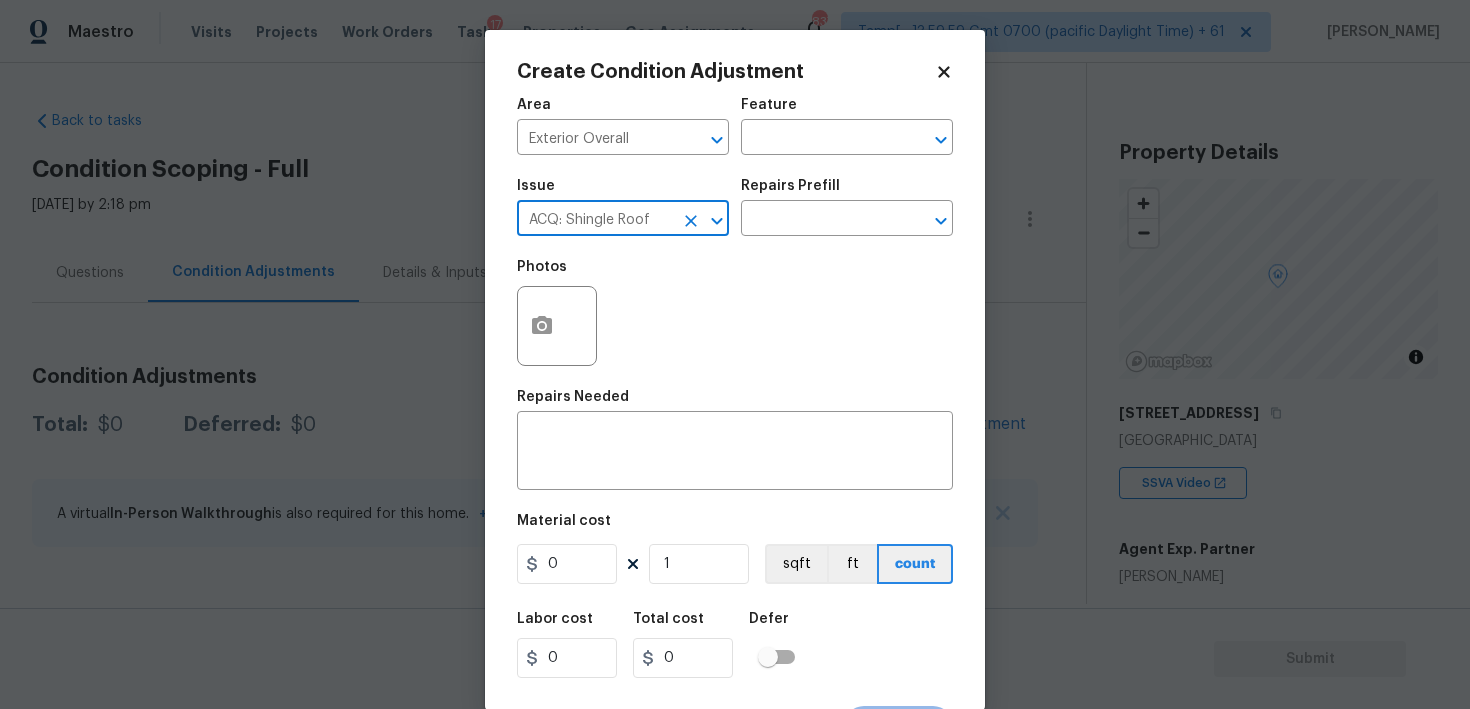 type on "ACQ: Shingle Roof" 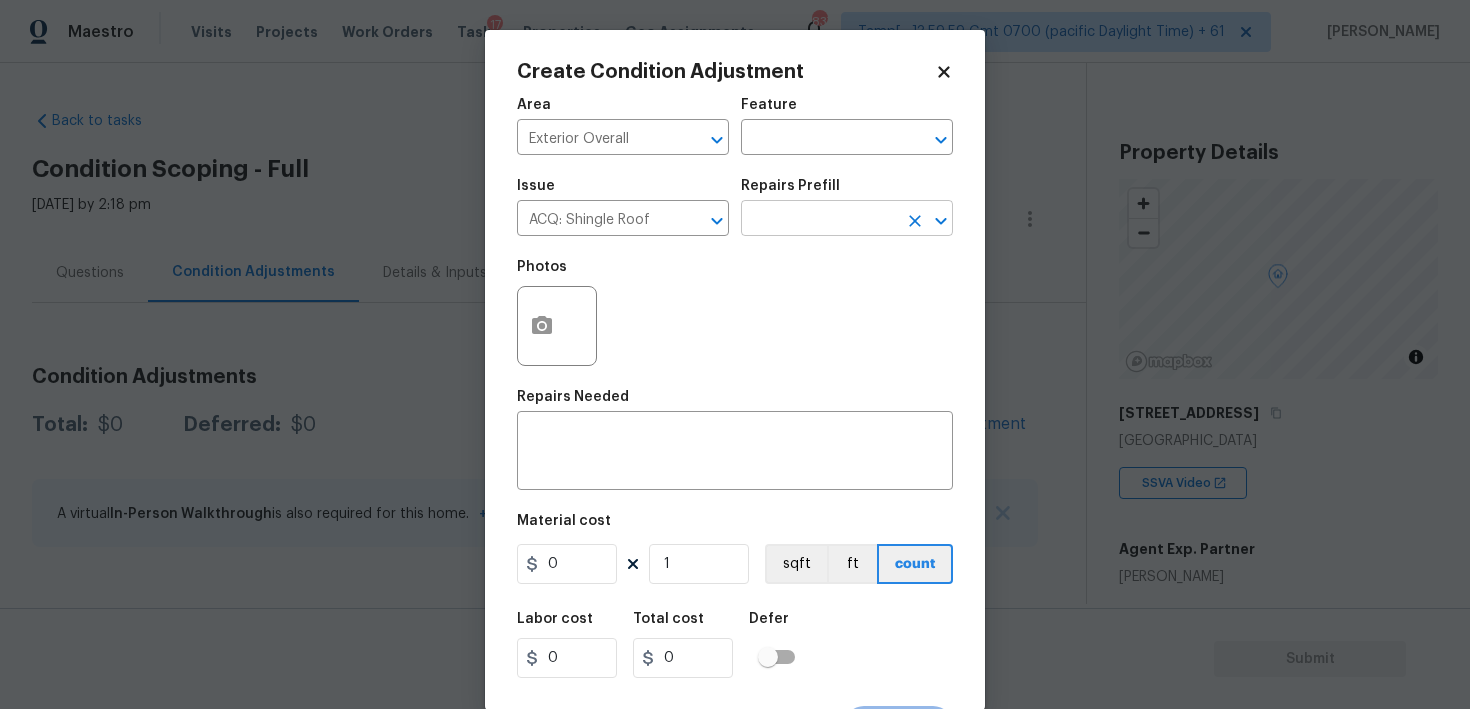 click at bounding box center [819, 220] 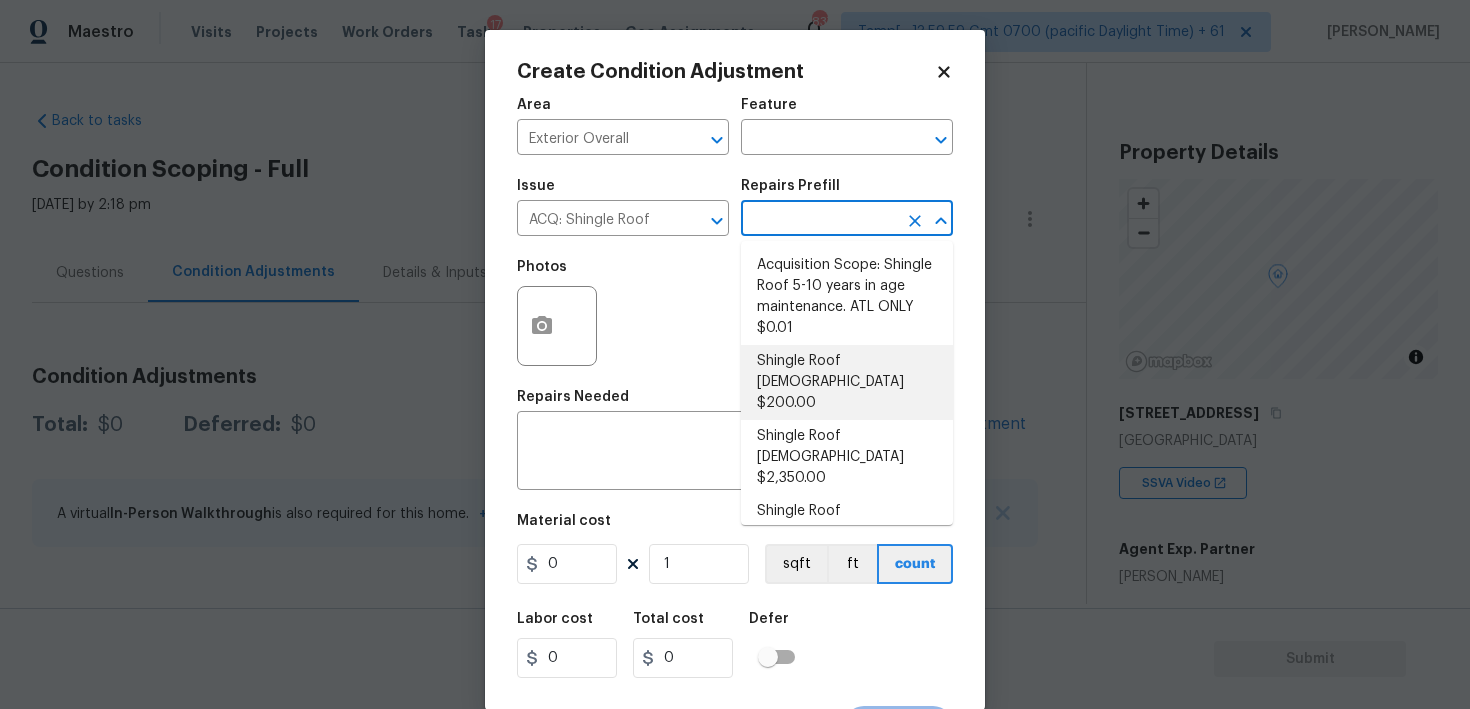 click on "Shingle Roof 0-10 Years Old $200.00" at bounding box center (847, 382) 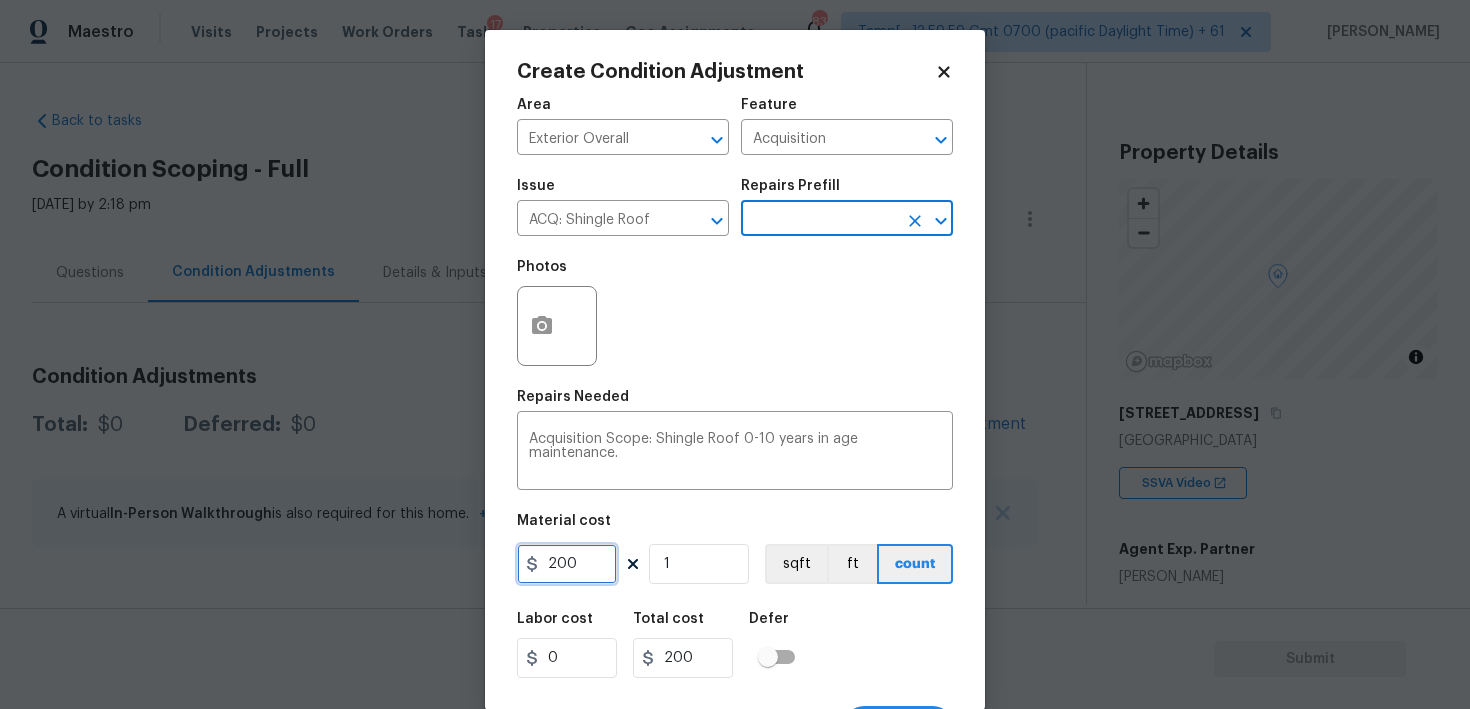 click on "200" at bounding box center [567, 564] 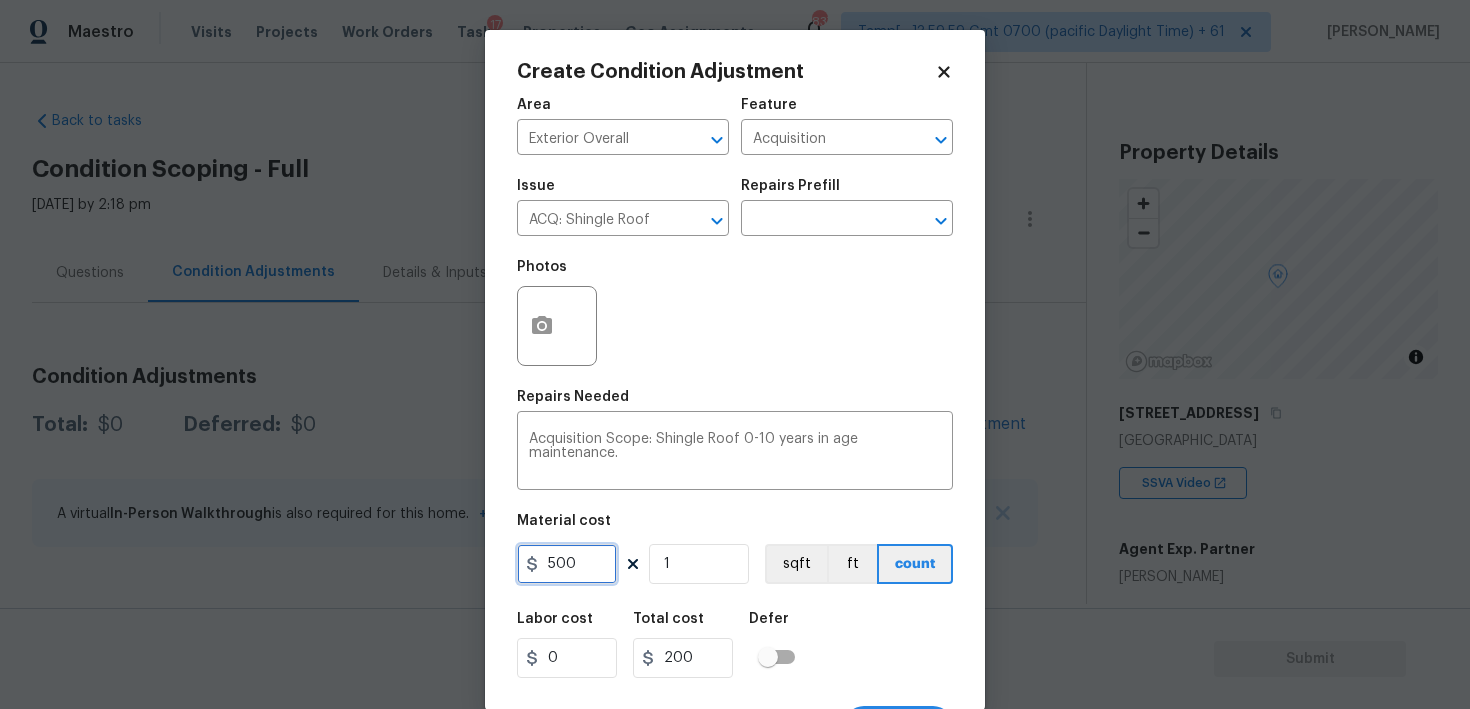 type on "500" 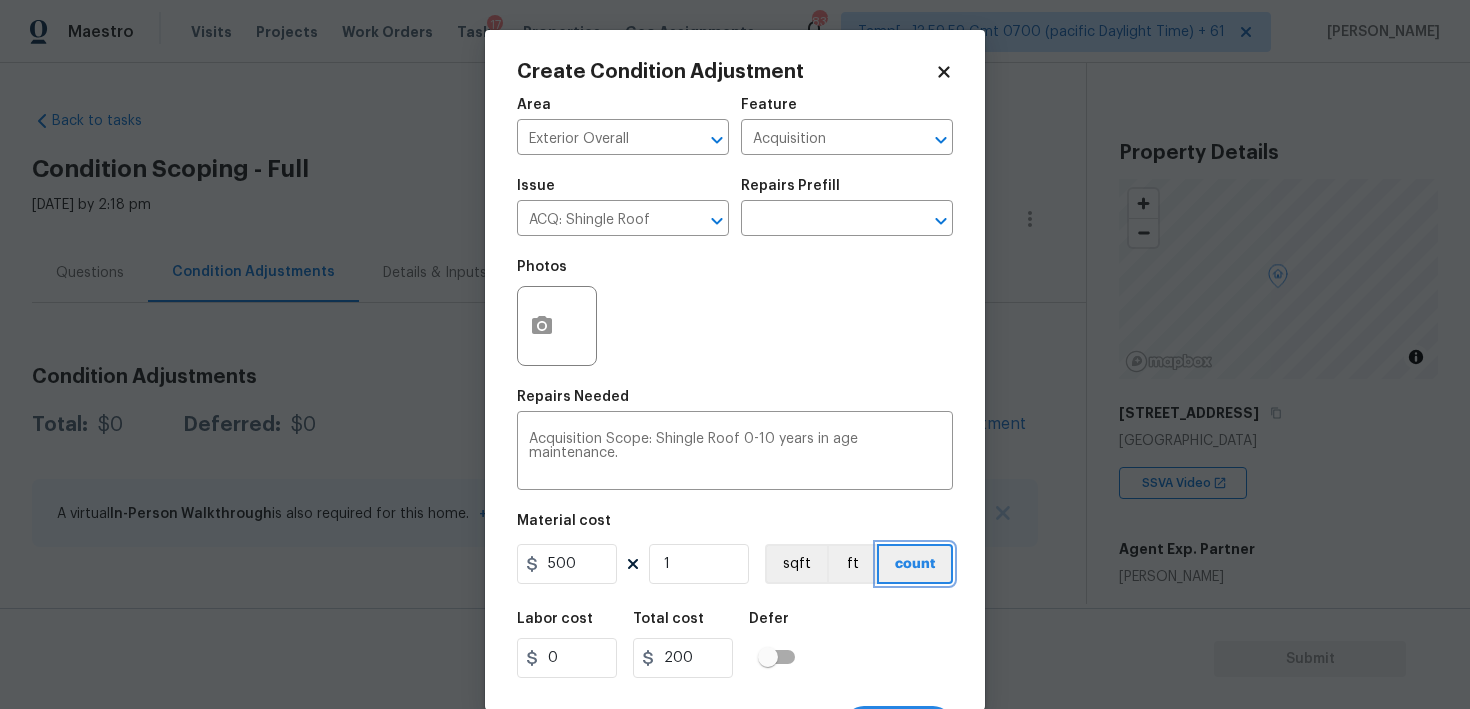 type on "500" 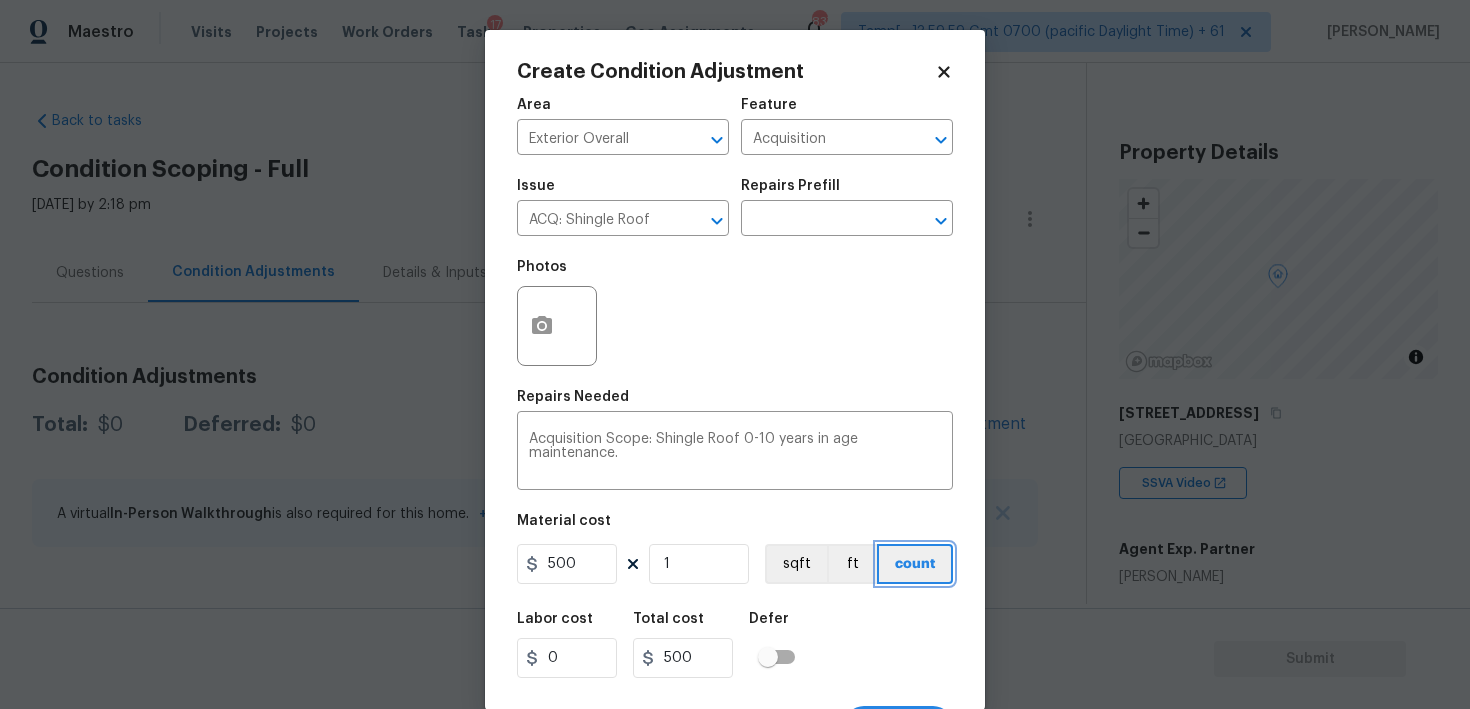 click on "count" at bounding box center [915, 564] 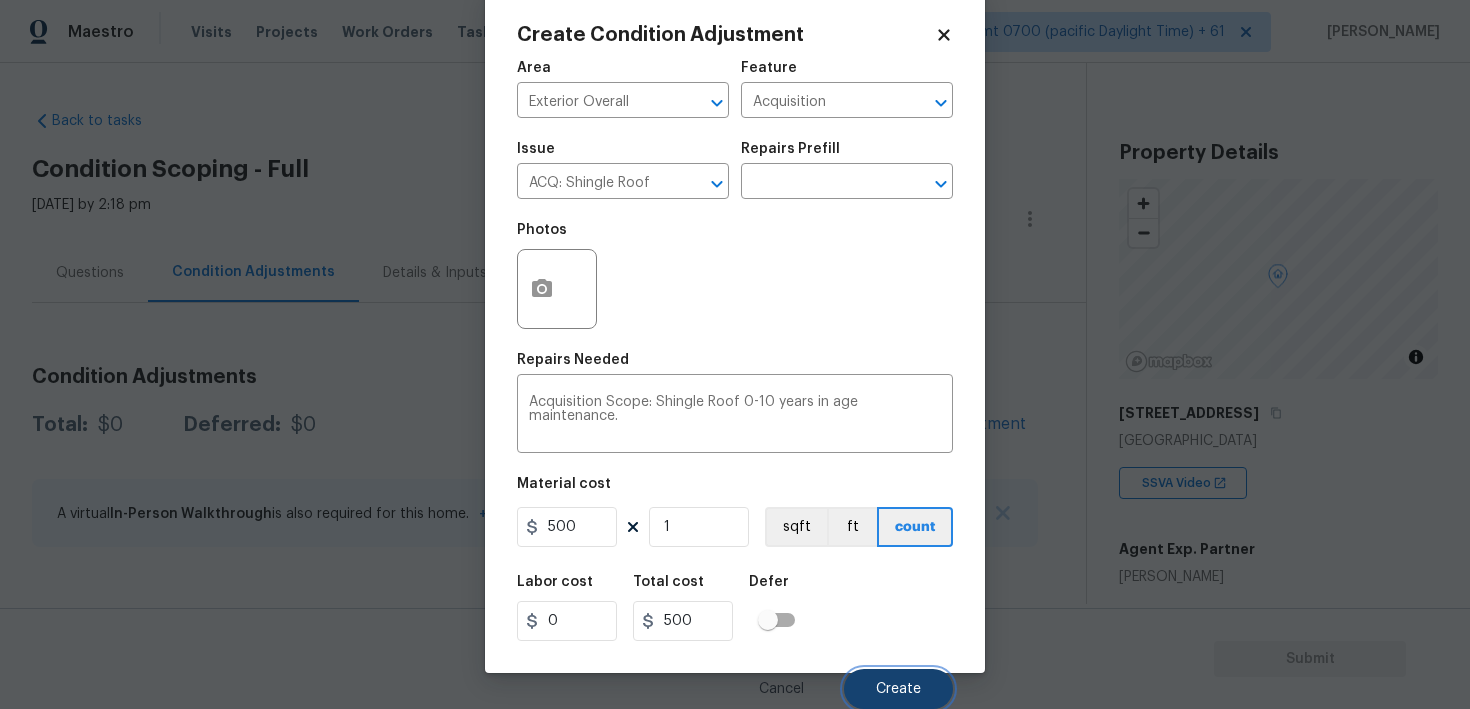 click on "Create" at bounding box center (898, 689) 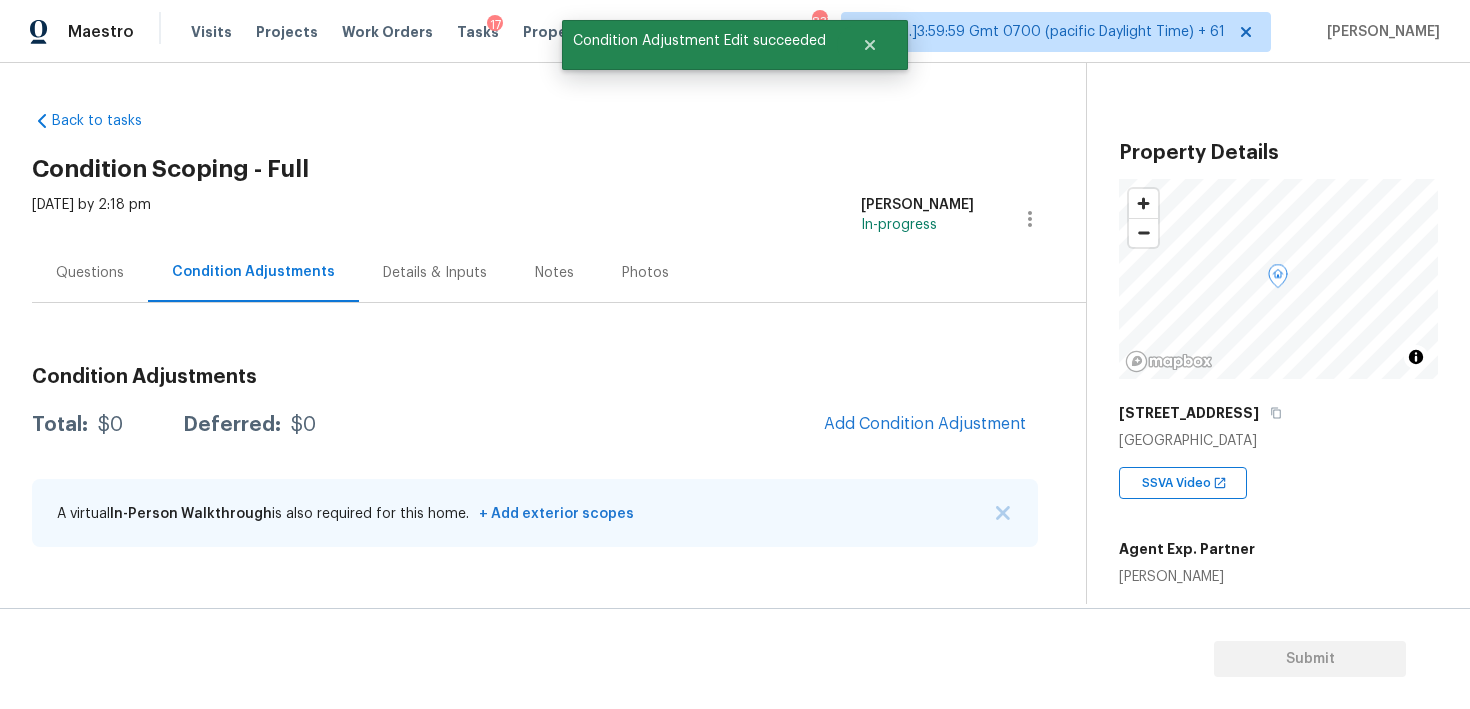 scroll, scrollTop: 31, scrollLeft: 0, axis: vertical 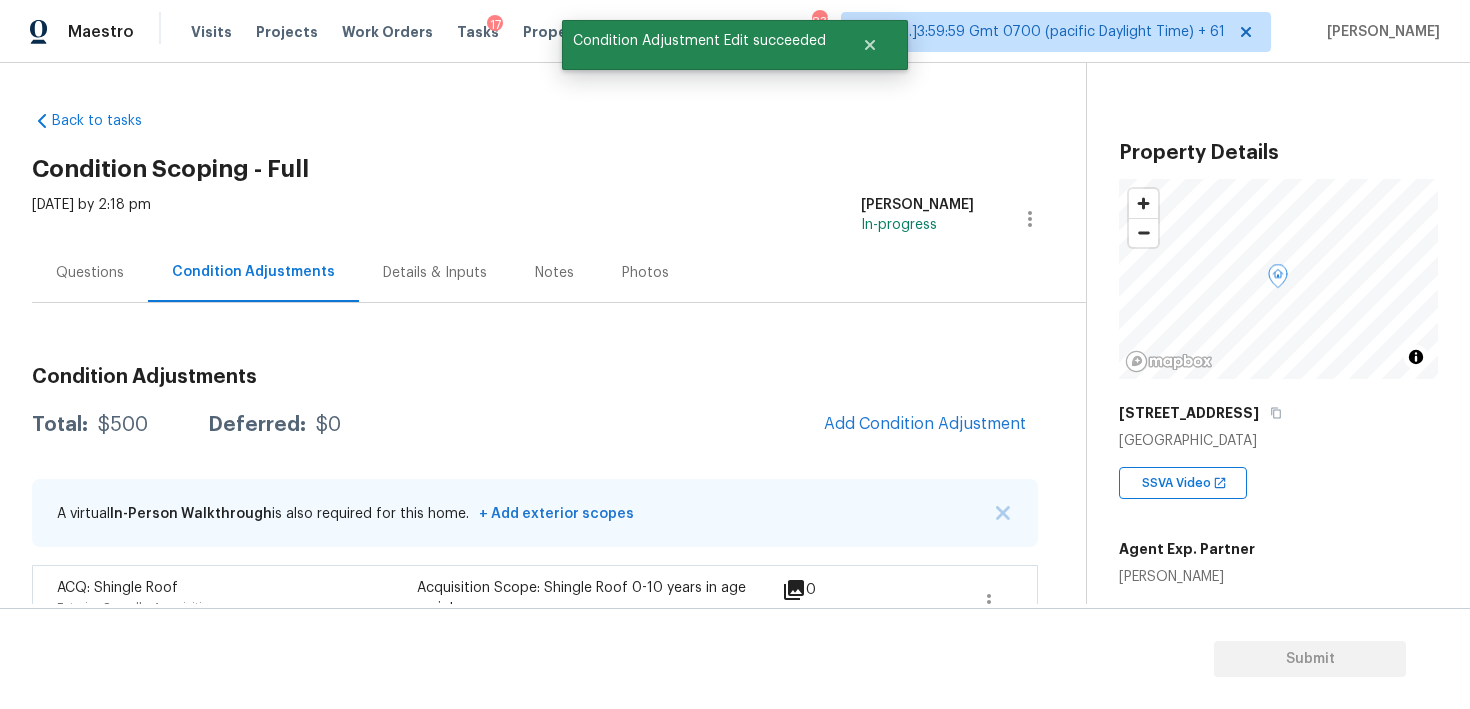 click on "Condition Adjustments Total:  $500 Deferred:  $0 Add Condition Adjustment A virtual  In-Person Walkthrough  is also required for this home.   + Add exterior scopes ACQ: Shingle Roof Exterior Overall - Acquisition Acquisition Scope: Shingle Roof 0-10 years in age maintenance. $500.00   0" at bounding box center [535, 501] 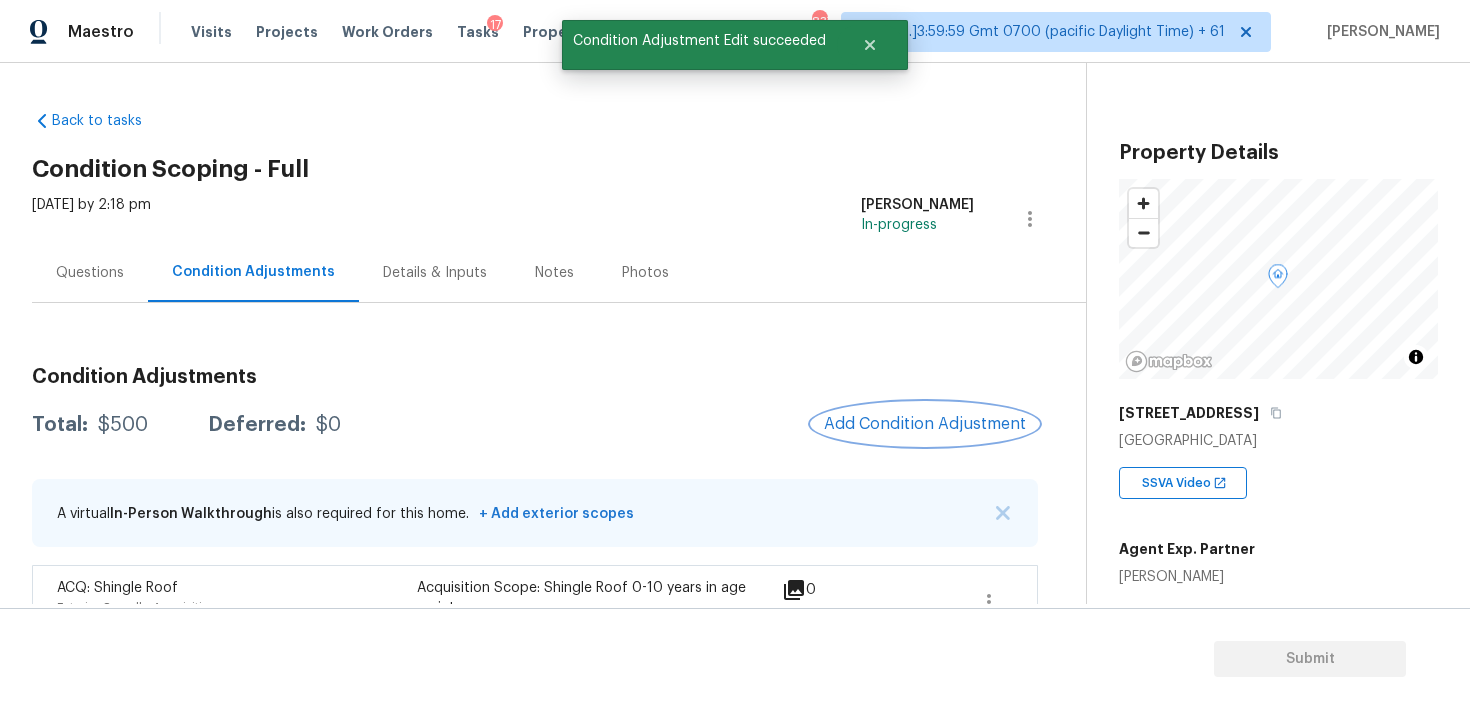 click on "Add Condition Adjustment" at bounding box center (925, 424) 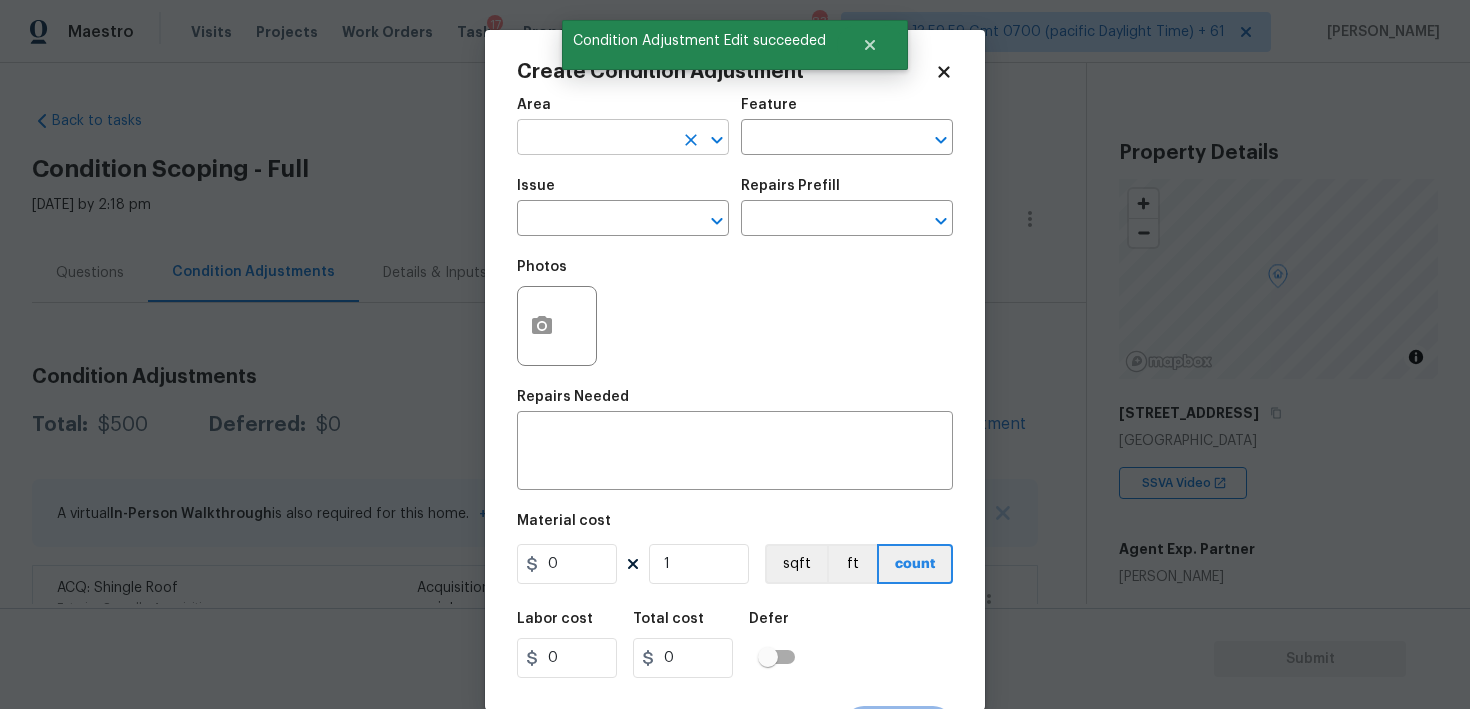 click at bounding box center [595, 139] 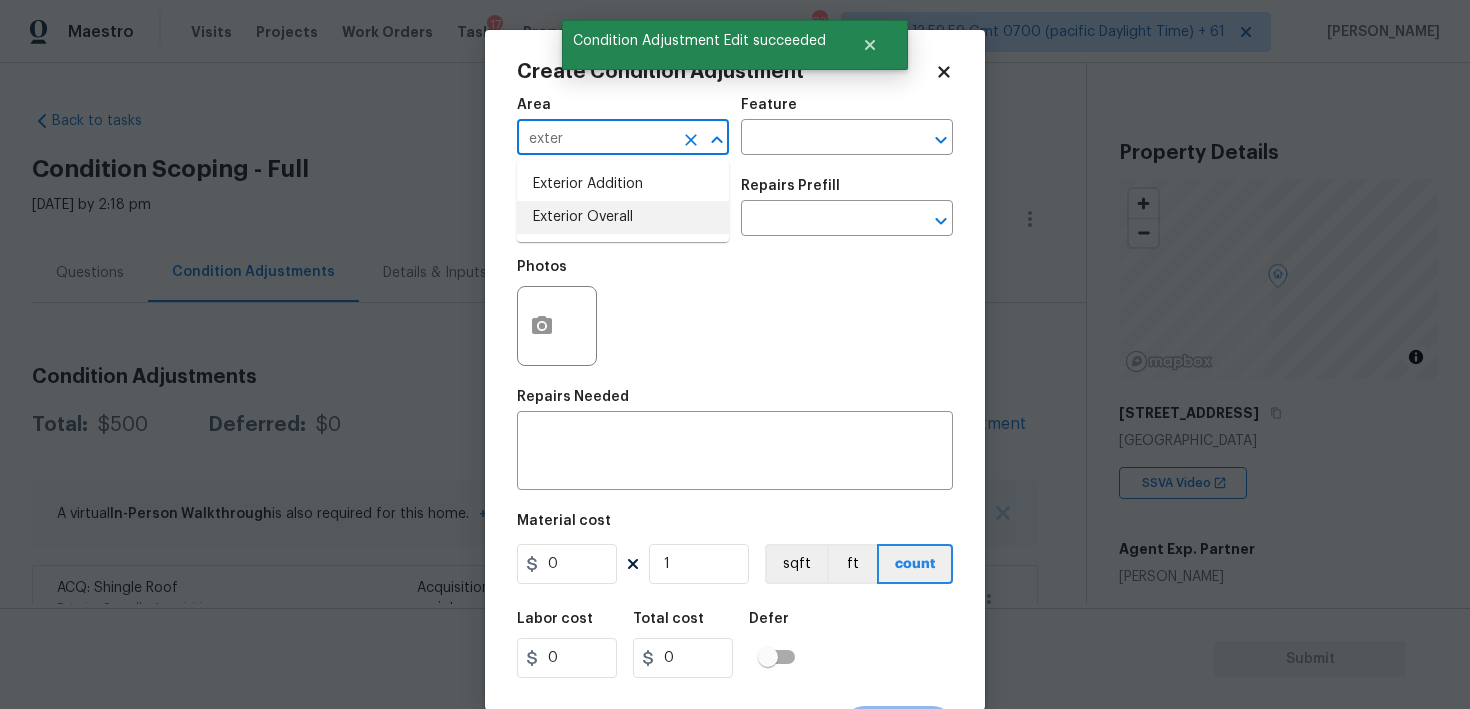 click on "Exterior Overall" at bounding box center [623, 217] 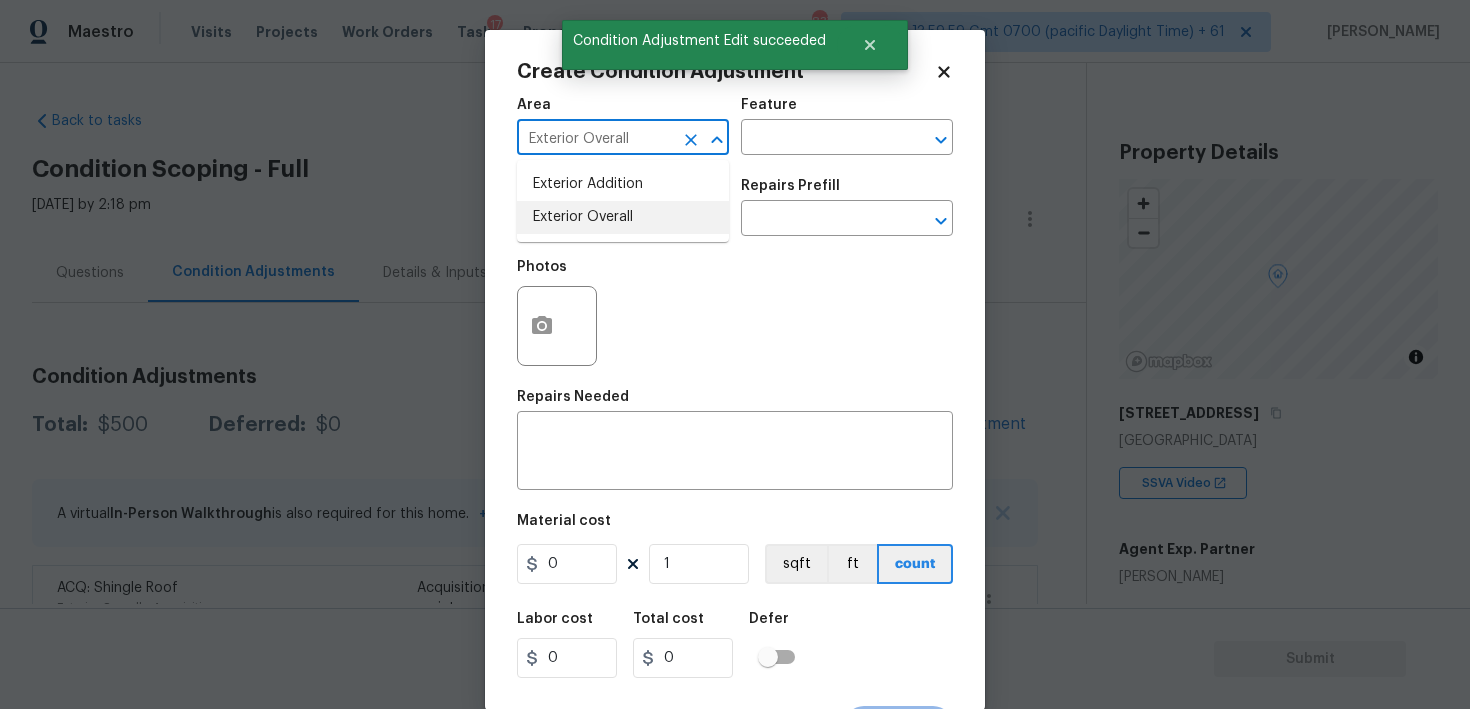 type on "Exterior Overall" 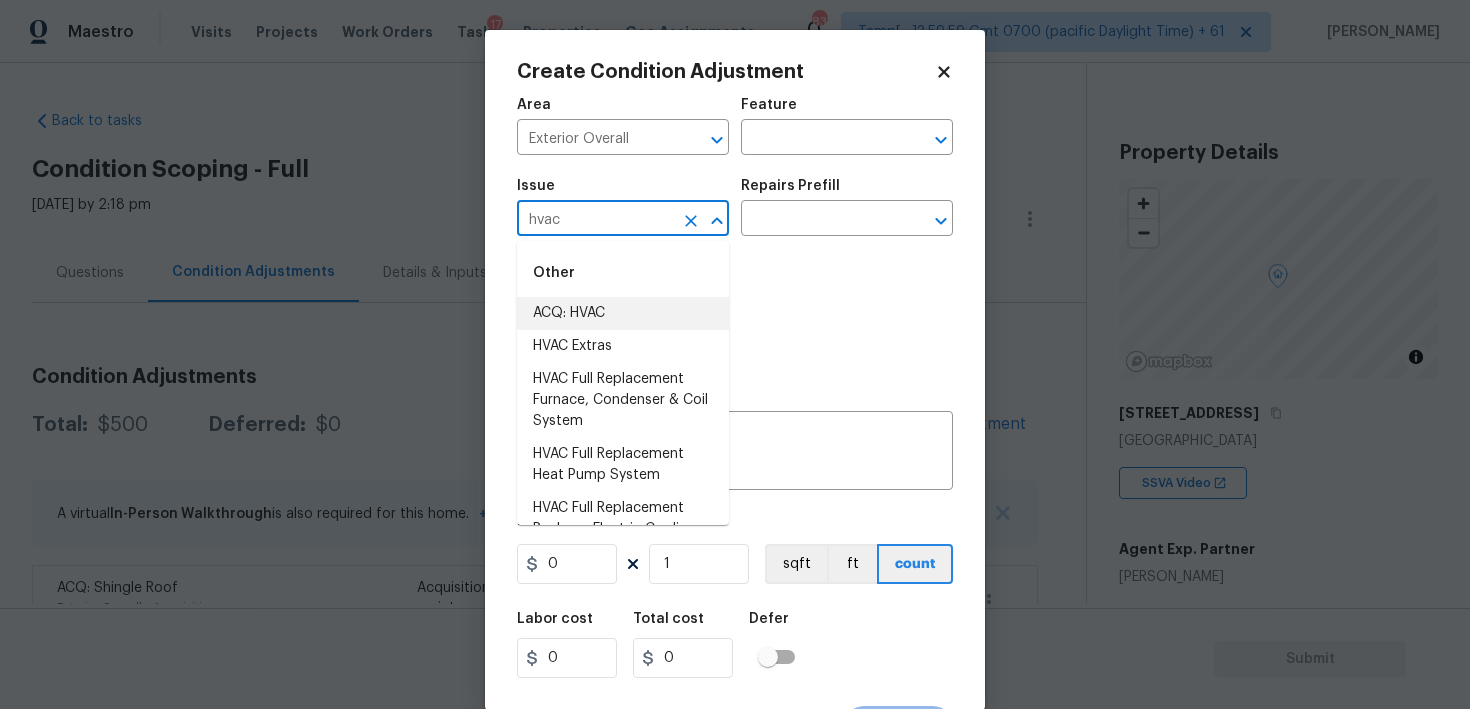 click on "ACQ: HVAC" at bounding box center [623, 313] 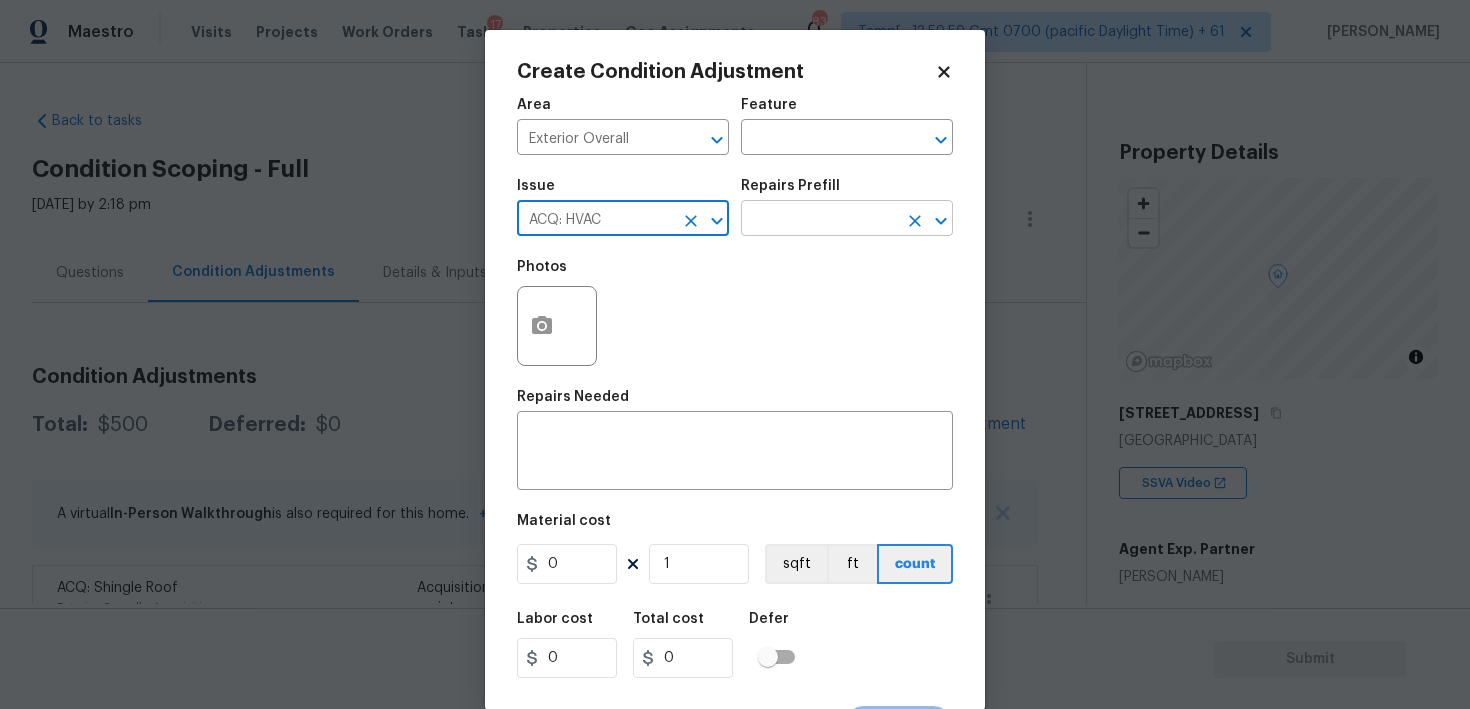 type on "ACQ: HVAC" 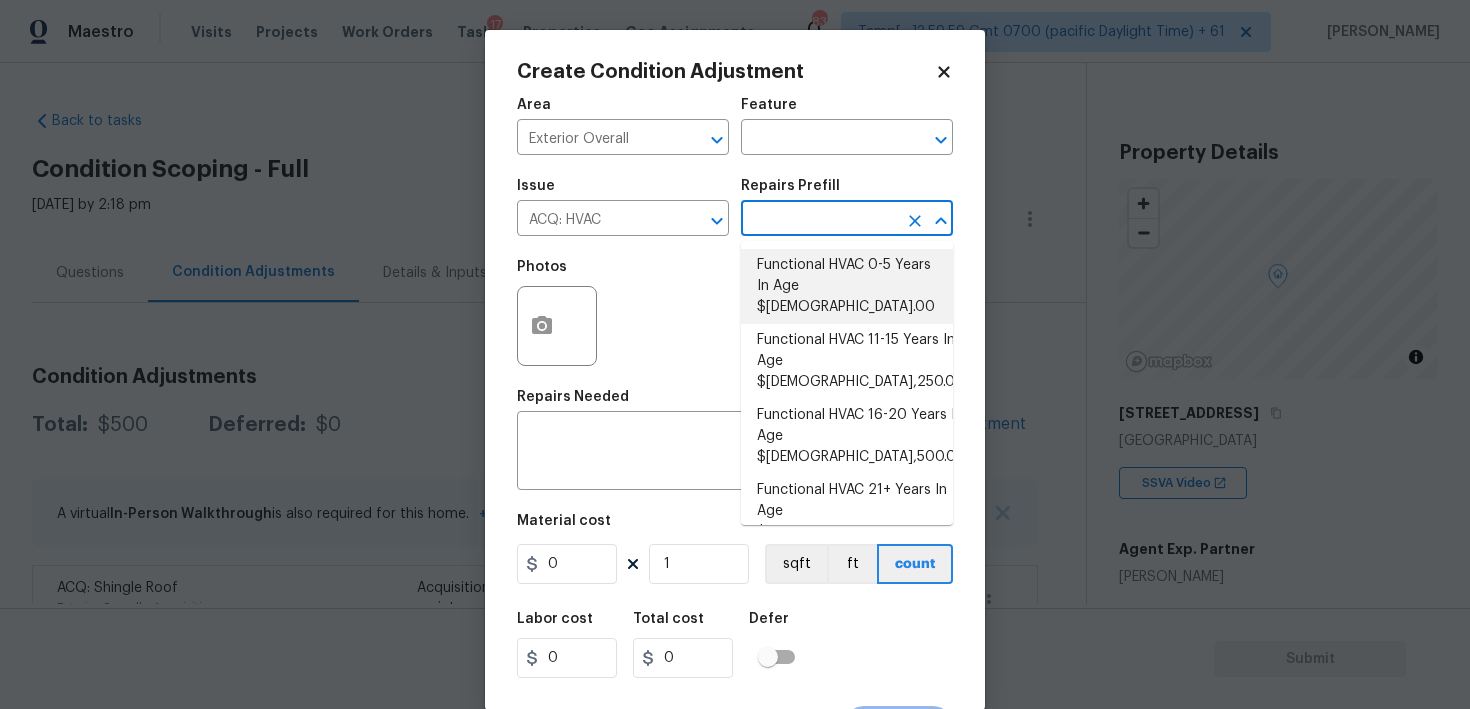 click on "Functional HVAC 0-5 Years In Age $1.00" at bounding box center (847, 286) 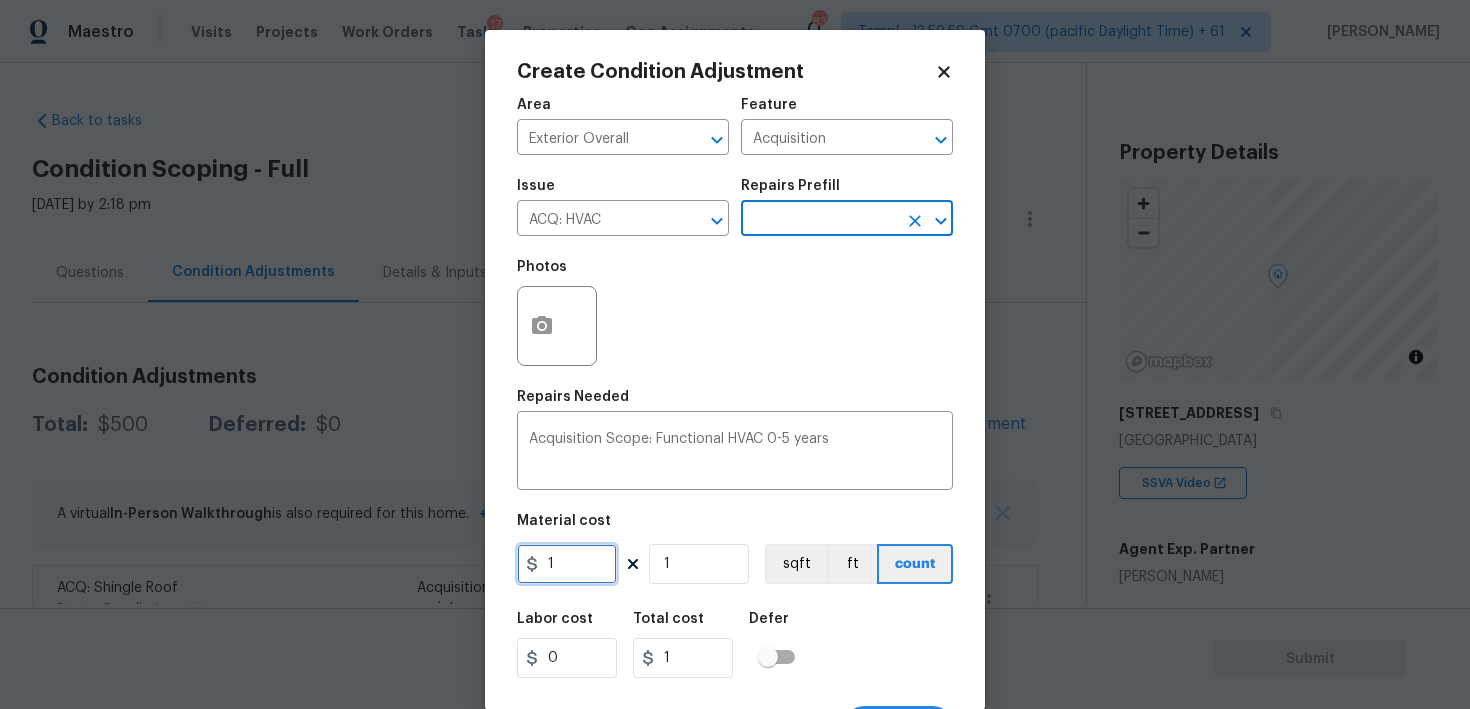 click on "1" at bounding box center (567, 564) 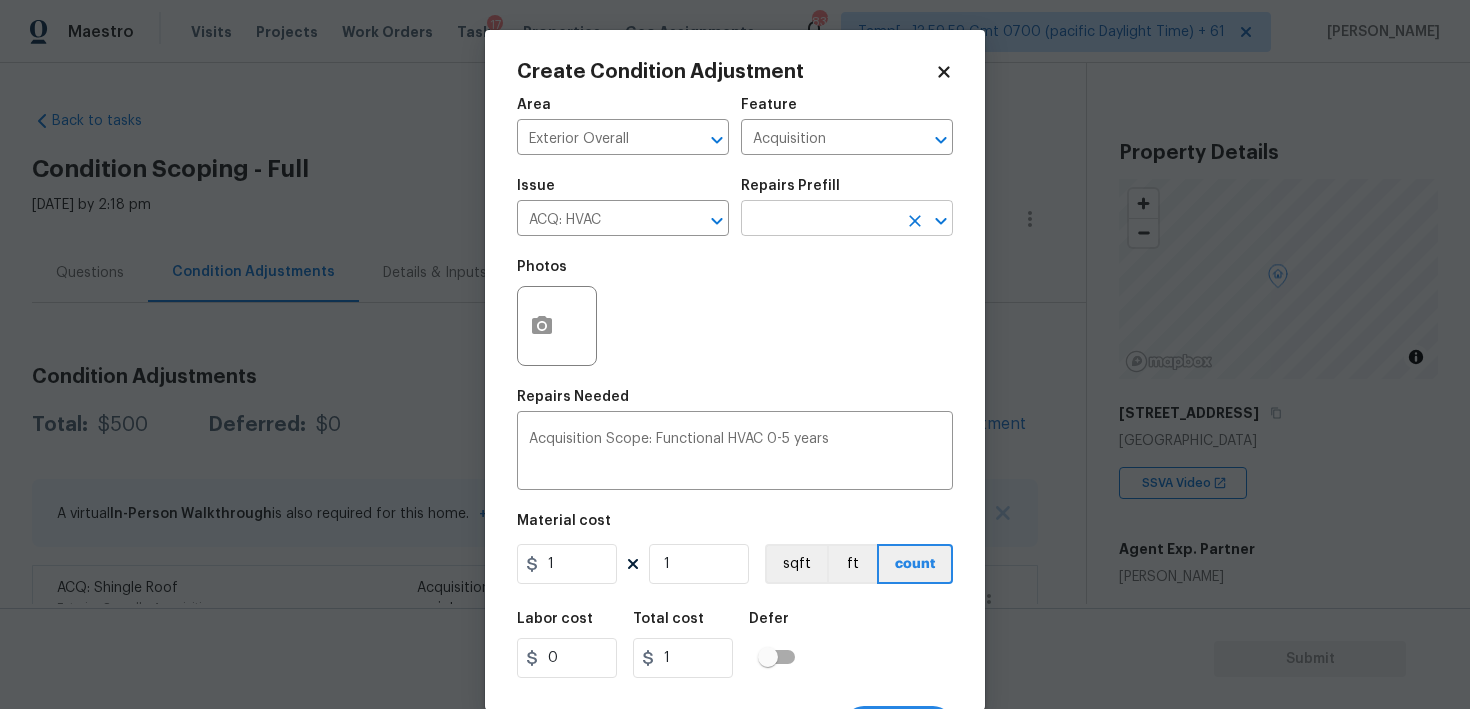 click at bounding box center [819, 220] 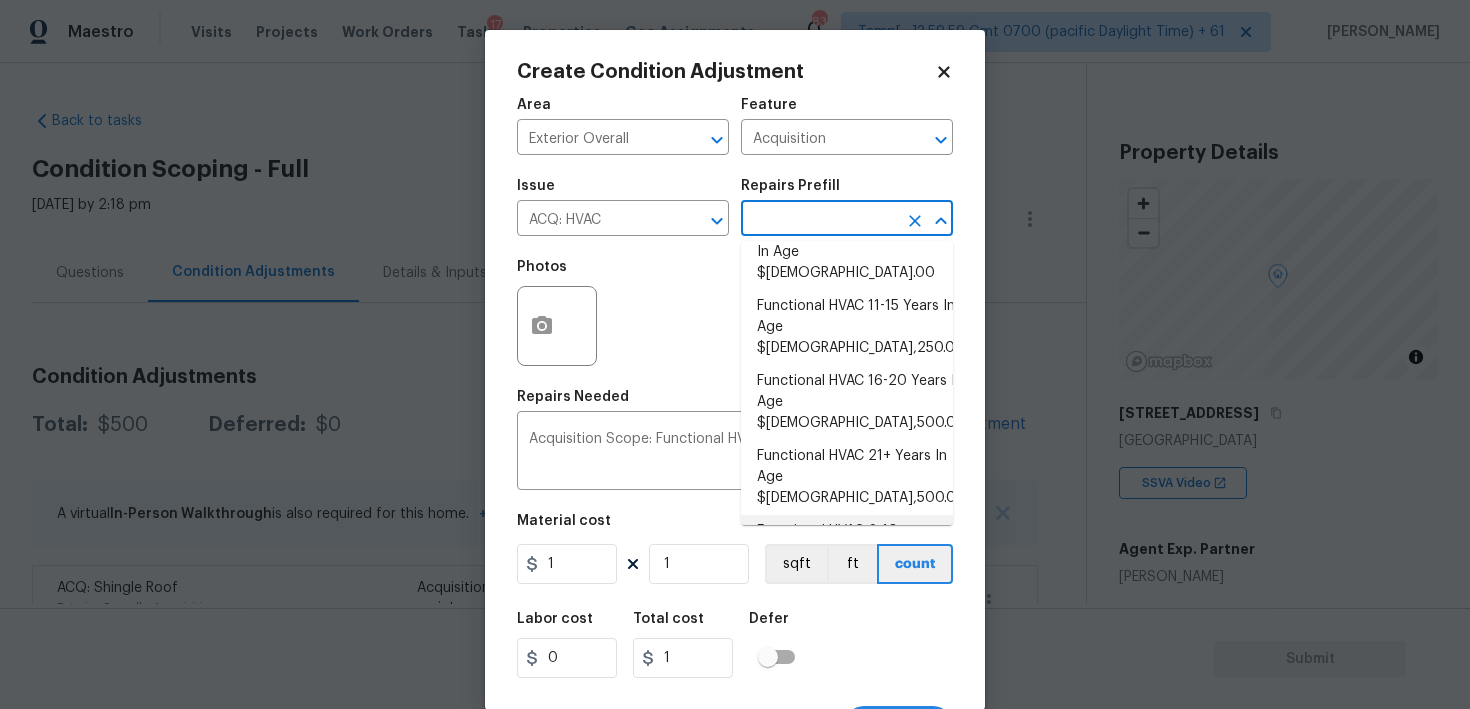 scroll, scrollTop: 38, scrollLeft: 0, axis: vertical 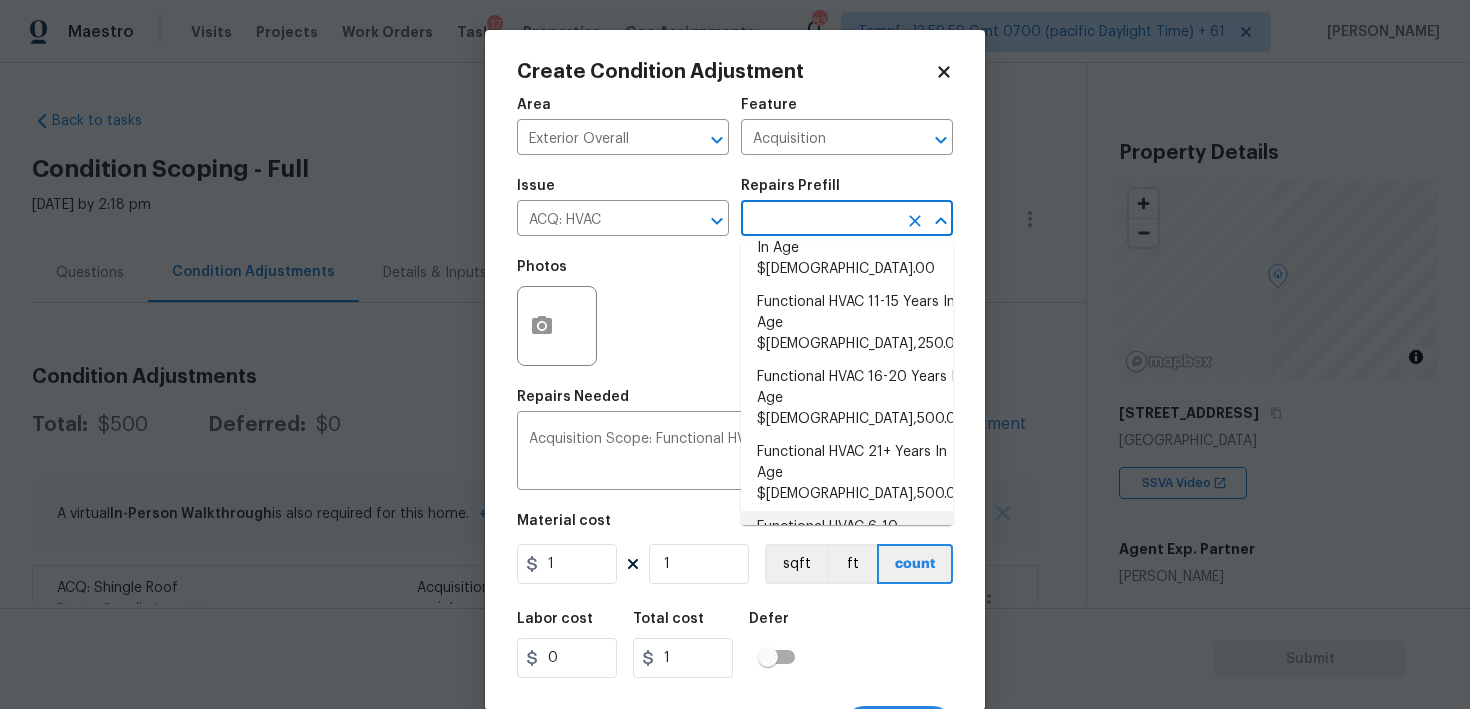click on "Functional HVAC 6-10 Years In Age $500.00" at bounding box center (847, 538) 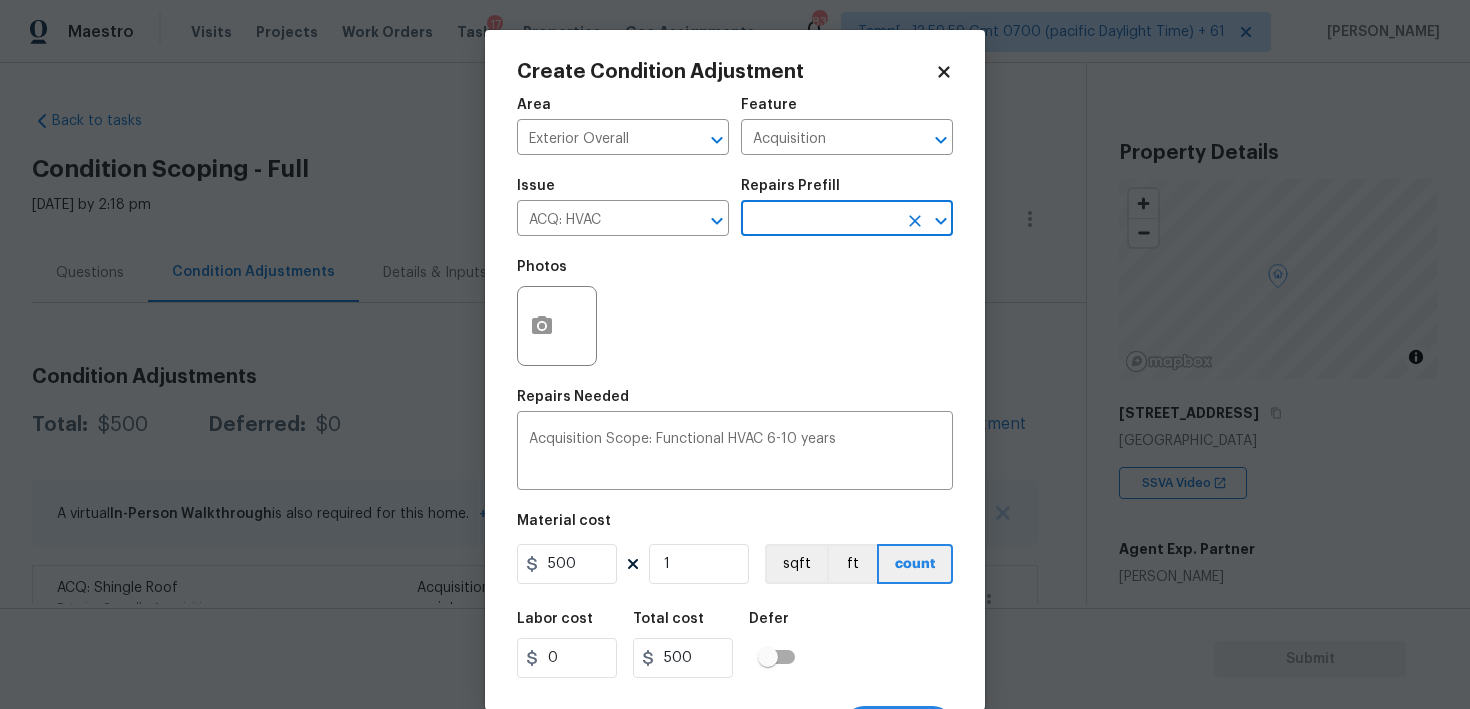 click on "Labor cost 0 Total cost 500 Defer" at bounding box center (735, 645) 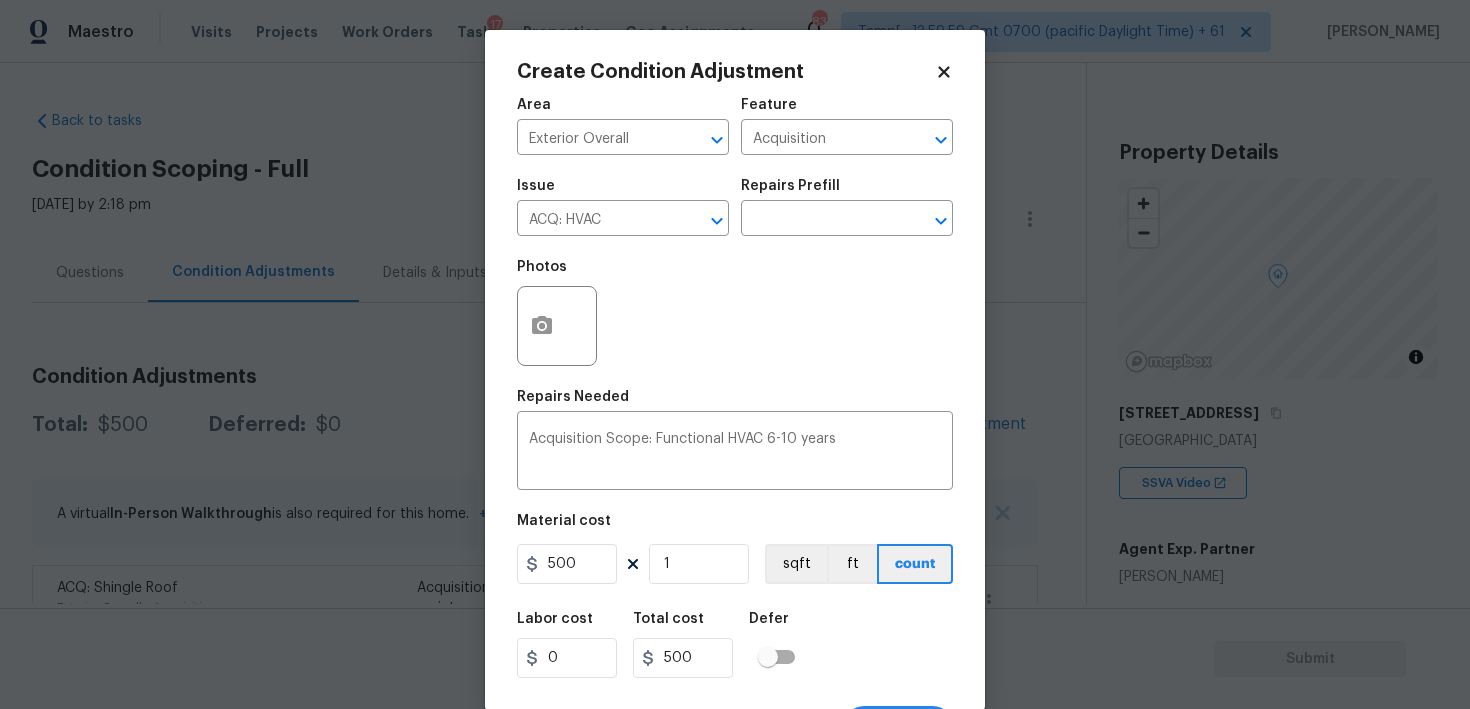 scroll, scrollTop: 38, scrollLeft: 0, axis: vertical 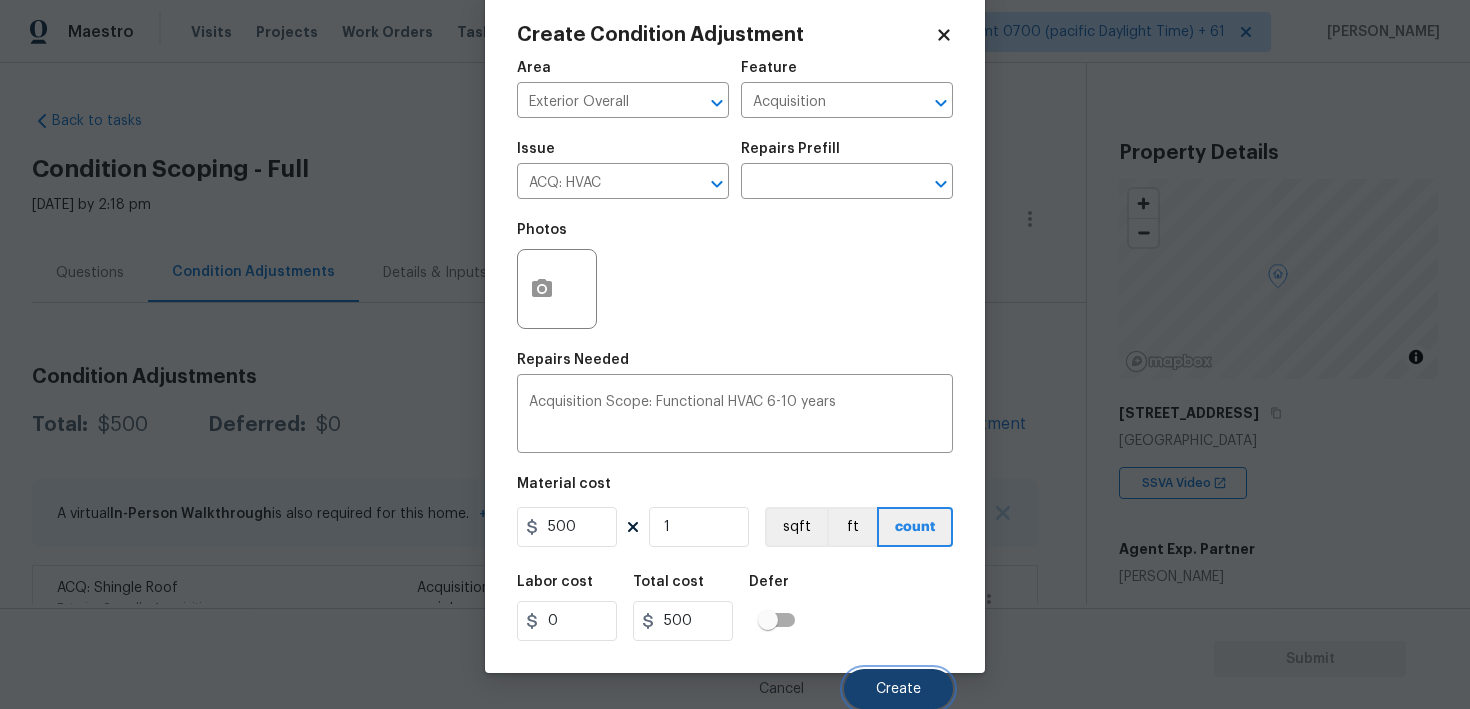 click on "Create" at bounding box center (898, 689) 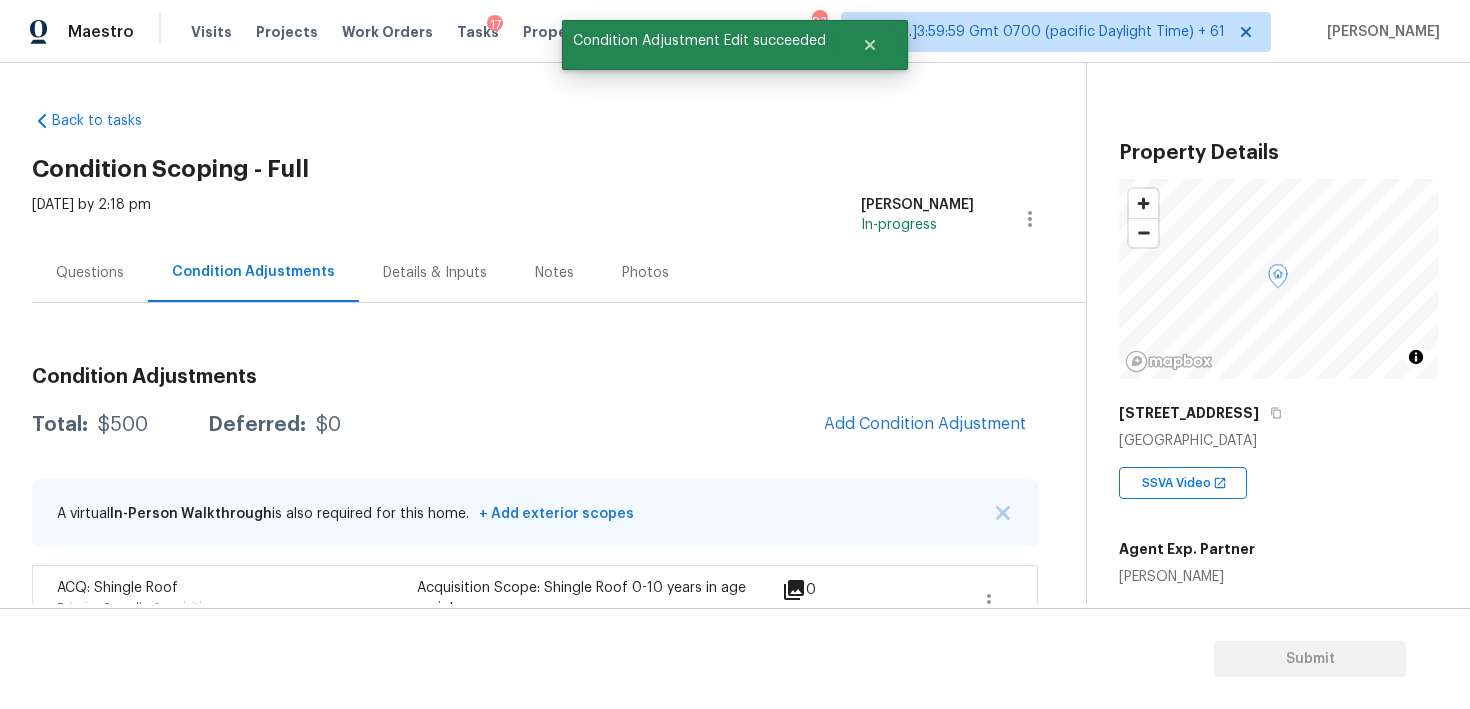 scroll, scrollTop: 31, scrollLeft: 0, axis: vertical 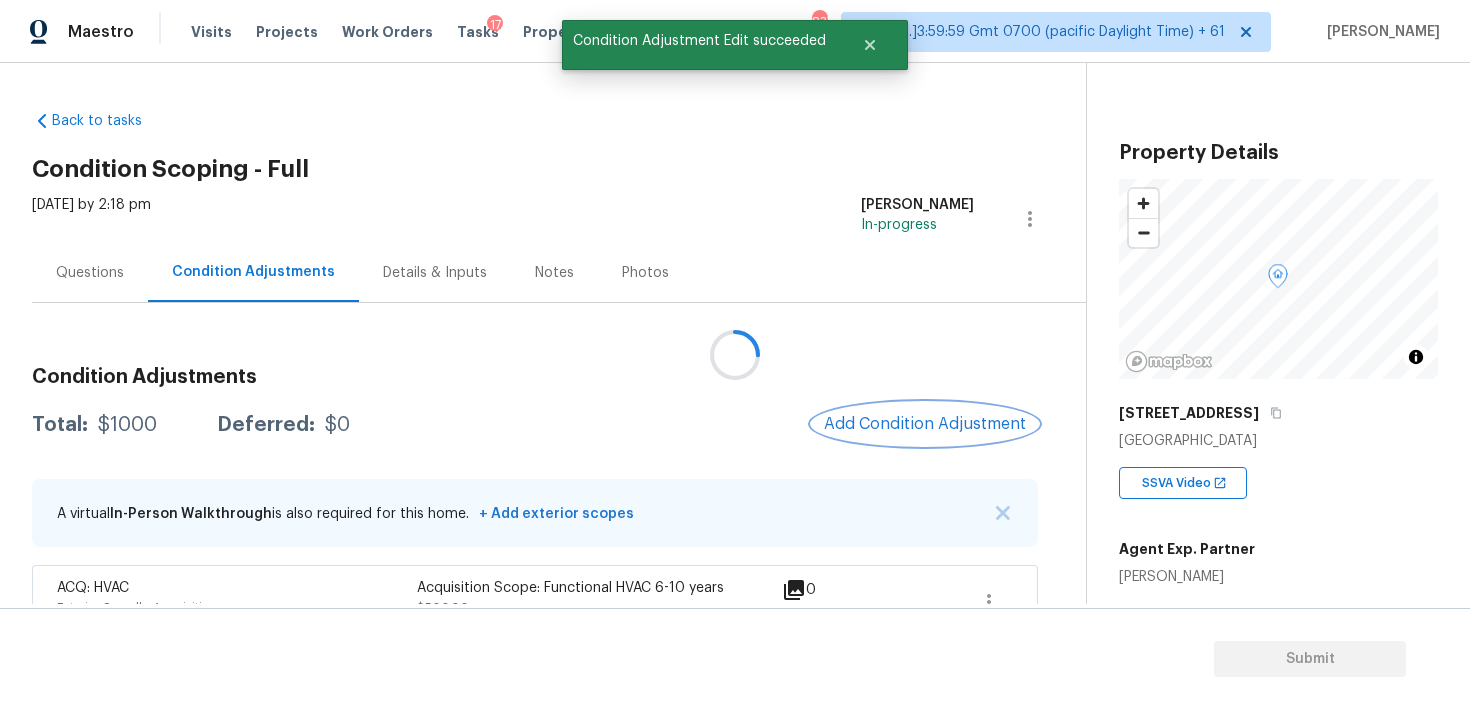 click on "Add Condition Adjustment" at bounding box center [925, 424] 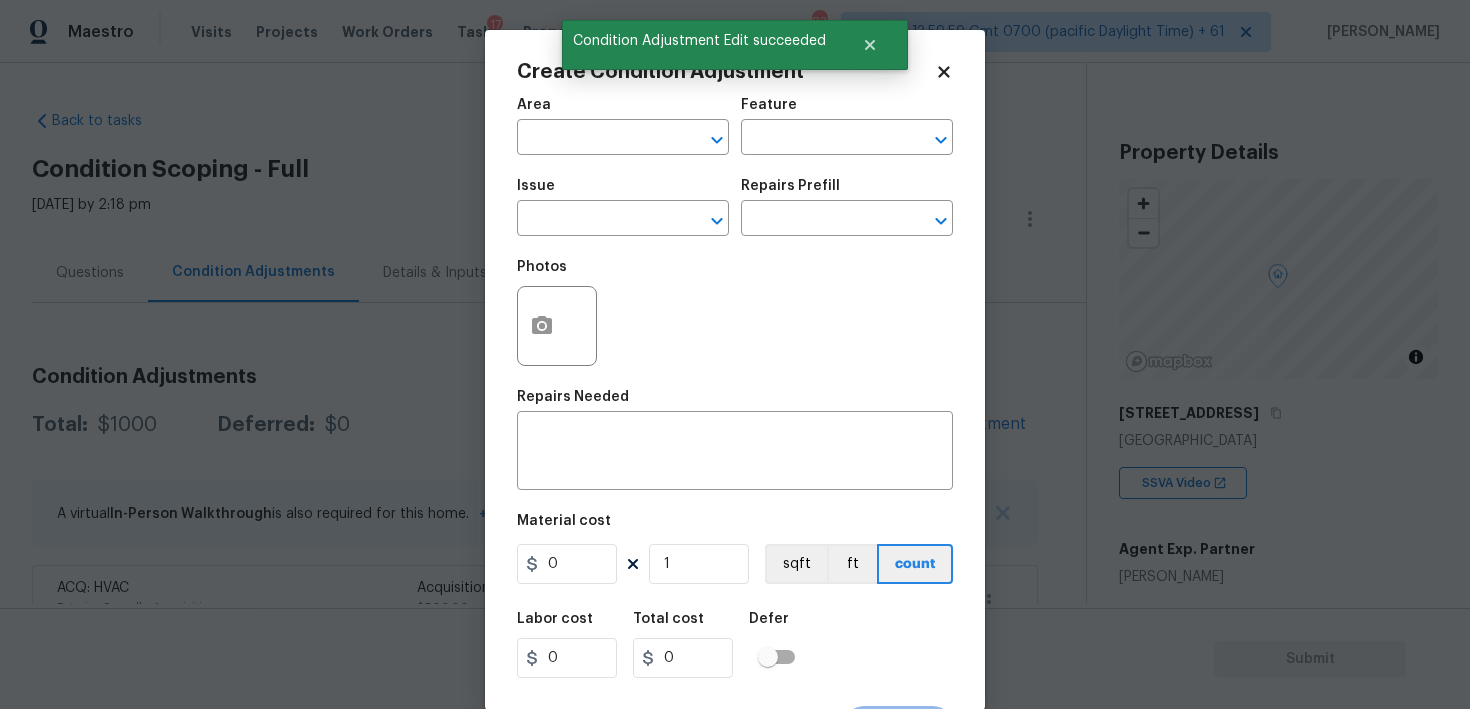 click on "Maestro Visits Projects Work Orders Tasks 17 Properties Geo Assignments 837 Tamp[…]3:59:59 Gmt 0700 (pacific Daylight Time) + 61 Vigneshwaran B Back to tasks Condition Scoping - Full Fri, Jul 11 2025 by 2:18 pm   Vigneshwaran B In-progress Questions Condition Adjustments Details & Inputs Notes Photos Condition Adjustments Total:  $1000 Deferred:  $0 Add Condition Adjustment A virtual  In-Person Walkthrough  is also required for this home.   + Add exterior scopes ACQ: HVAC Exterior Overall - Acquisition Acquisition Scope: Functional HVAC 6-10 years $500.00   0 ACQ: Shingle Roof Exterior Overall - Acquisition Acquisition Scope: Shingle Roof 0-10 years in age maintenance. $500.00   0 Property Details © Mapbox   © OpenStreetMap   Improve this map 4942 Creekside Ln Powder Springs, GA 30127 SSVA Video Agent Exp. Partner John Schell Square Foot 2535 Bedrooms 5 Full Bathrooms 3 Half Bathrooms 1 Year Built 2019 In Gated Community - Number of Pets - Smoking - Septic system - Home Additions - Submit
Area ​ x" at bounding box center (735, 354) 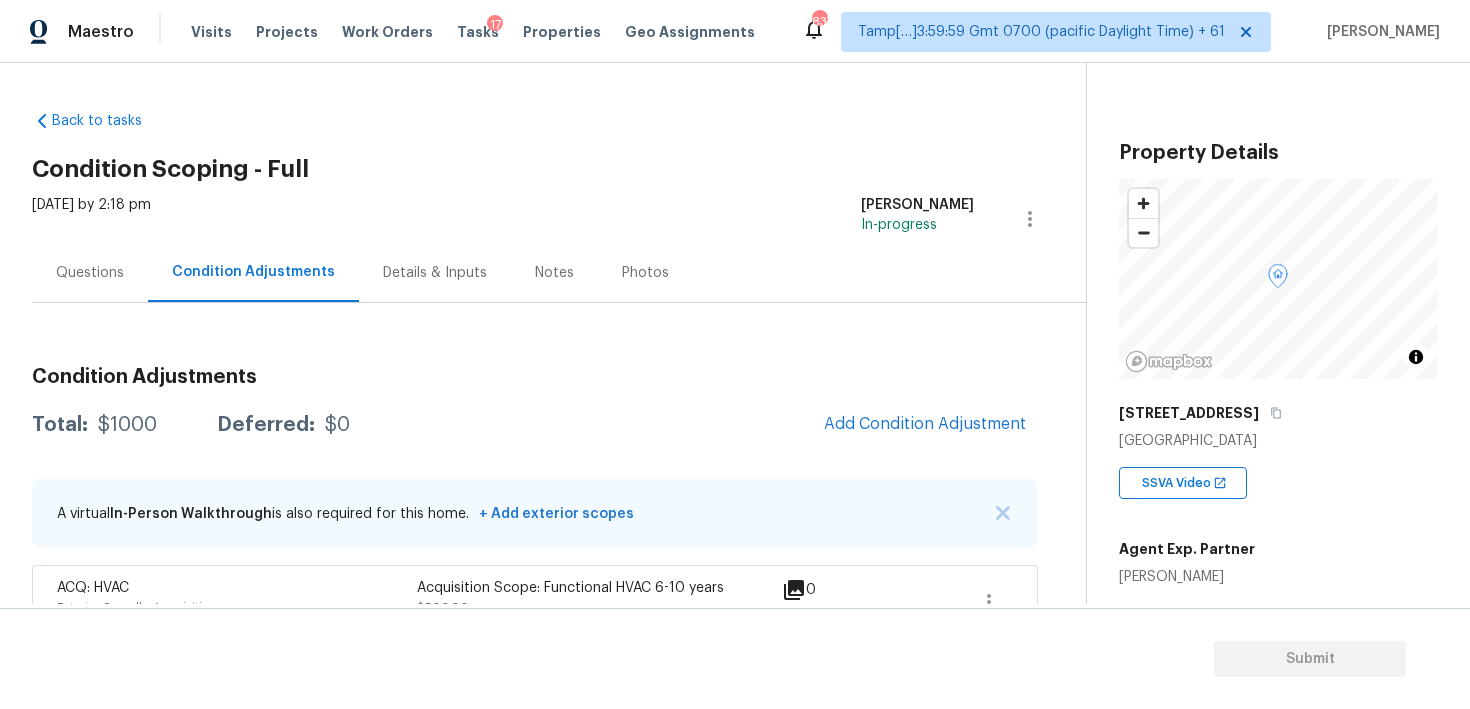 click on "Condition Adjustments Total:  $1000 Deferred:  $0 Add Condition Adjustment A virtual  In-Person Walkthrough  is also required for this home.   + Add exterior scopes ACQ: HVAC Exterior Overall - Acquisition Acquisition Scope: Functional HVAC 6-10 years $500.00   0 ACQ: Shingle Roof Exterior Overall - Acquisition Acquisition Scope: Shingle Roof 0-10 years in age maintenance. $500.00   0" at bounding box center (535, 537) 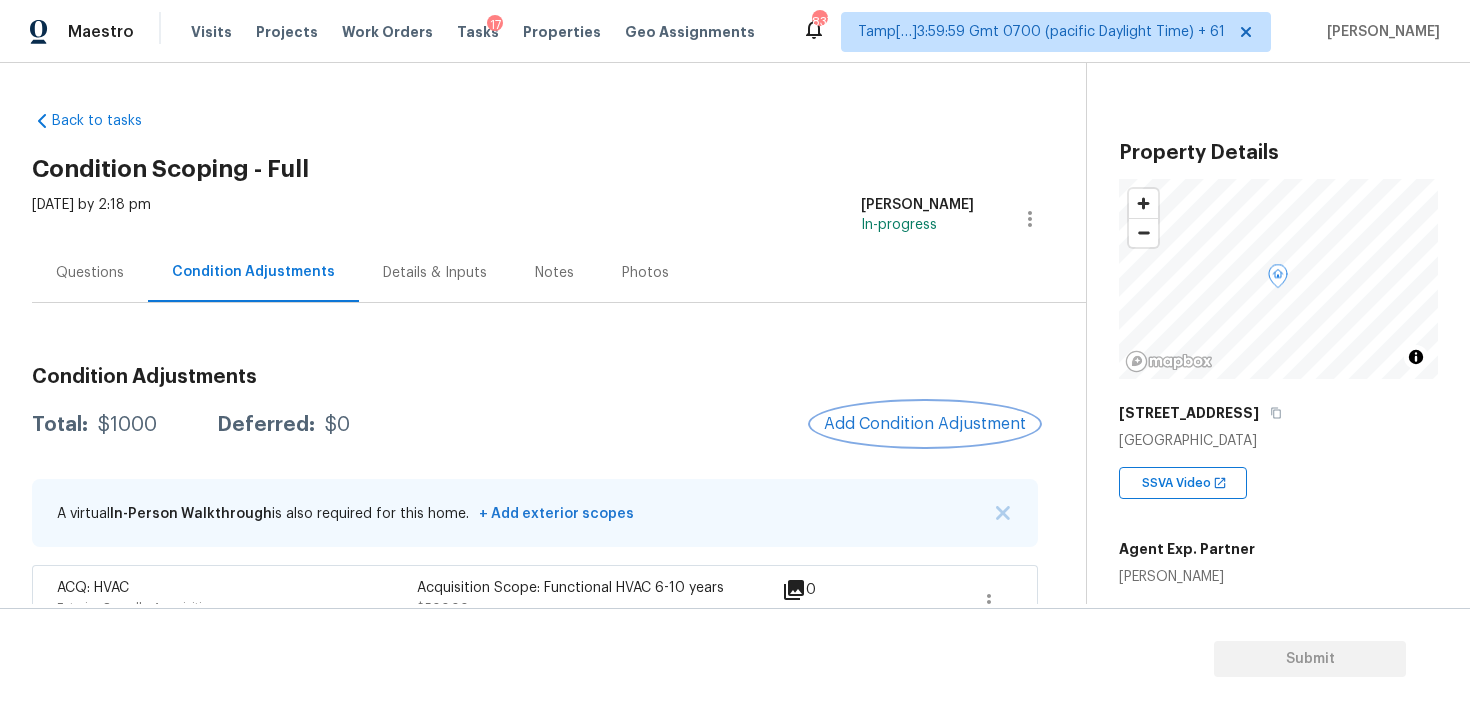 click on "Add Condition Adjustment" at bounding box center [925, 424] 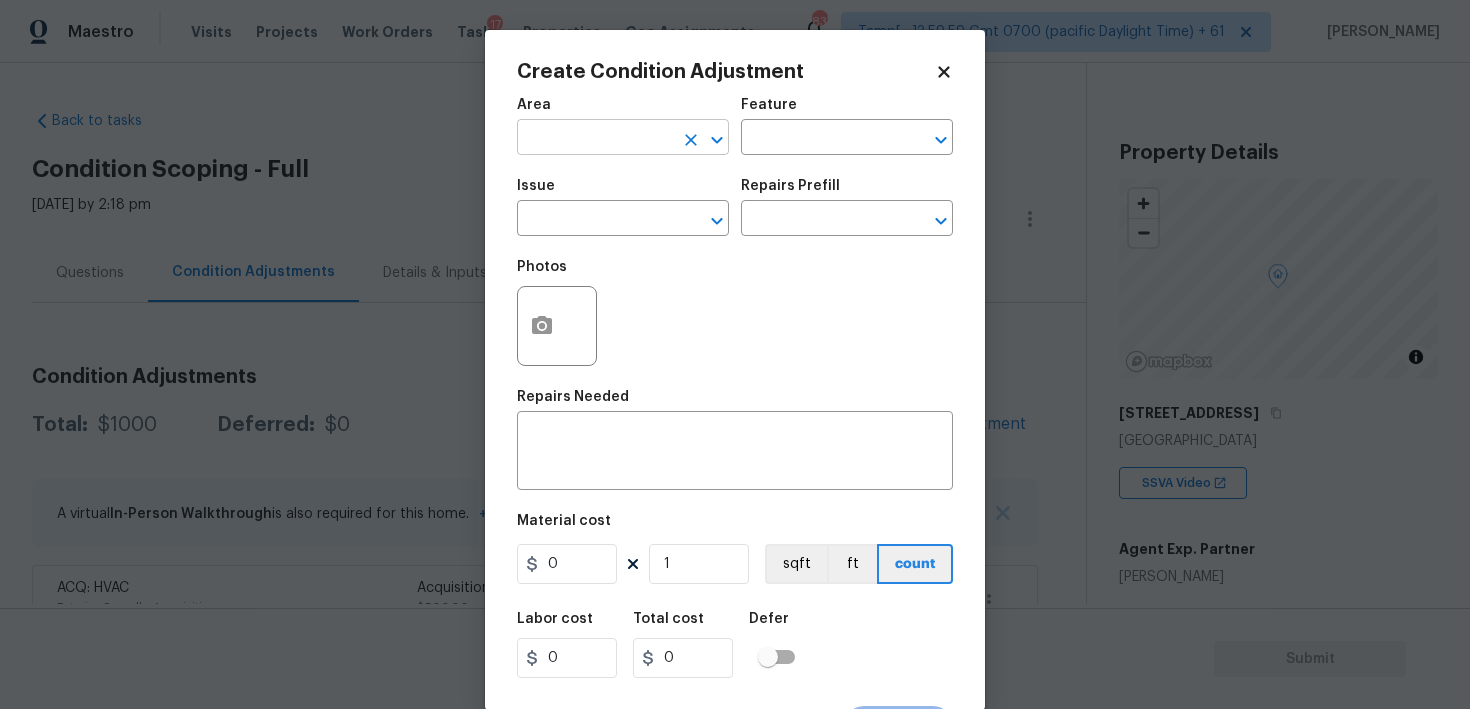 click at bounding box center [595, 139] 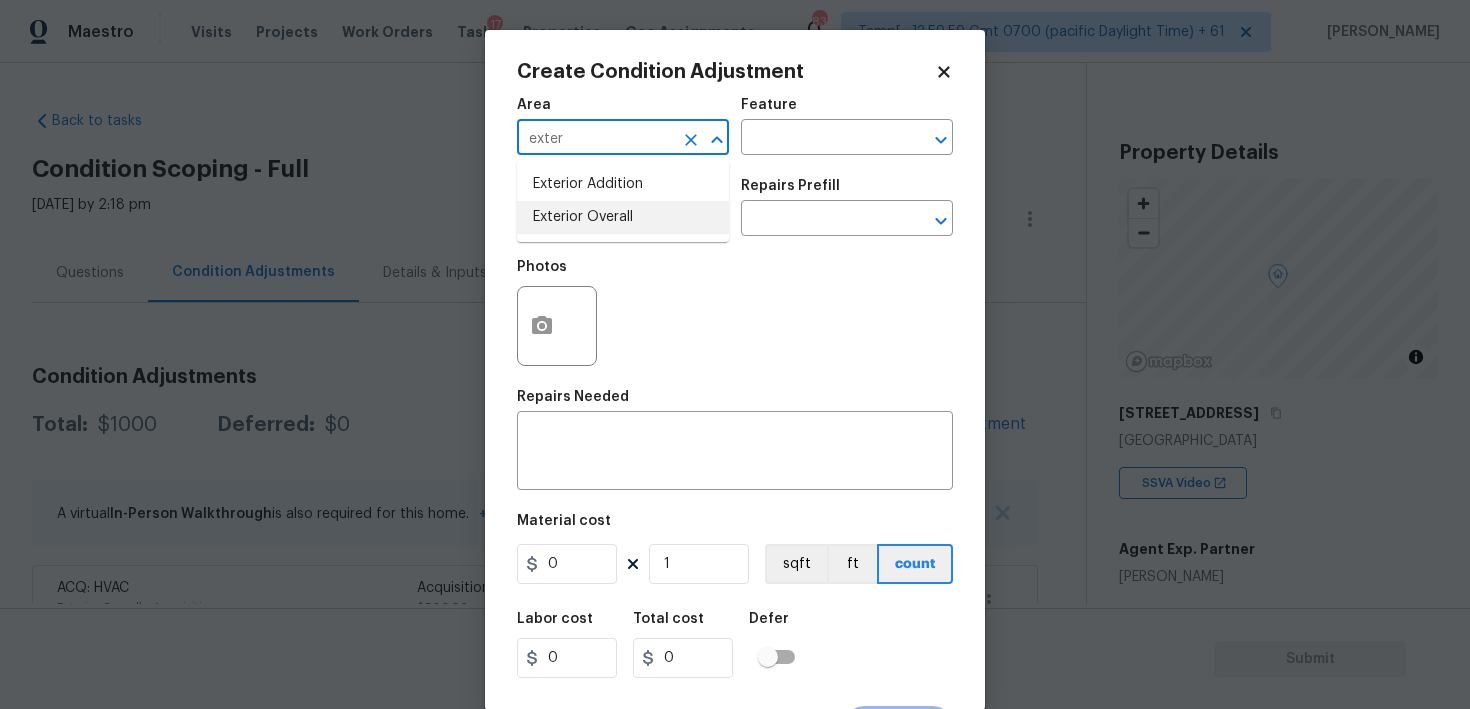 click on "Exterior Overall" at bounding box center (623, 217) 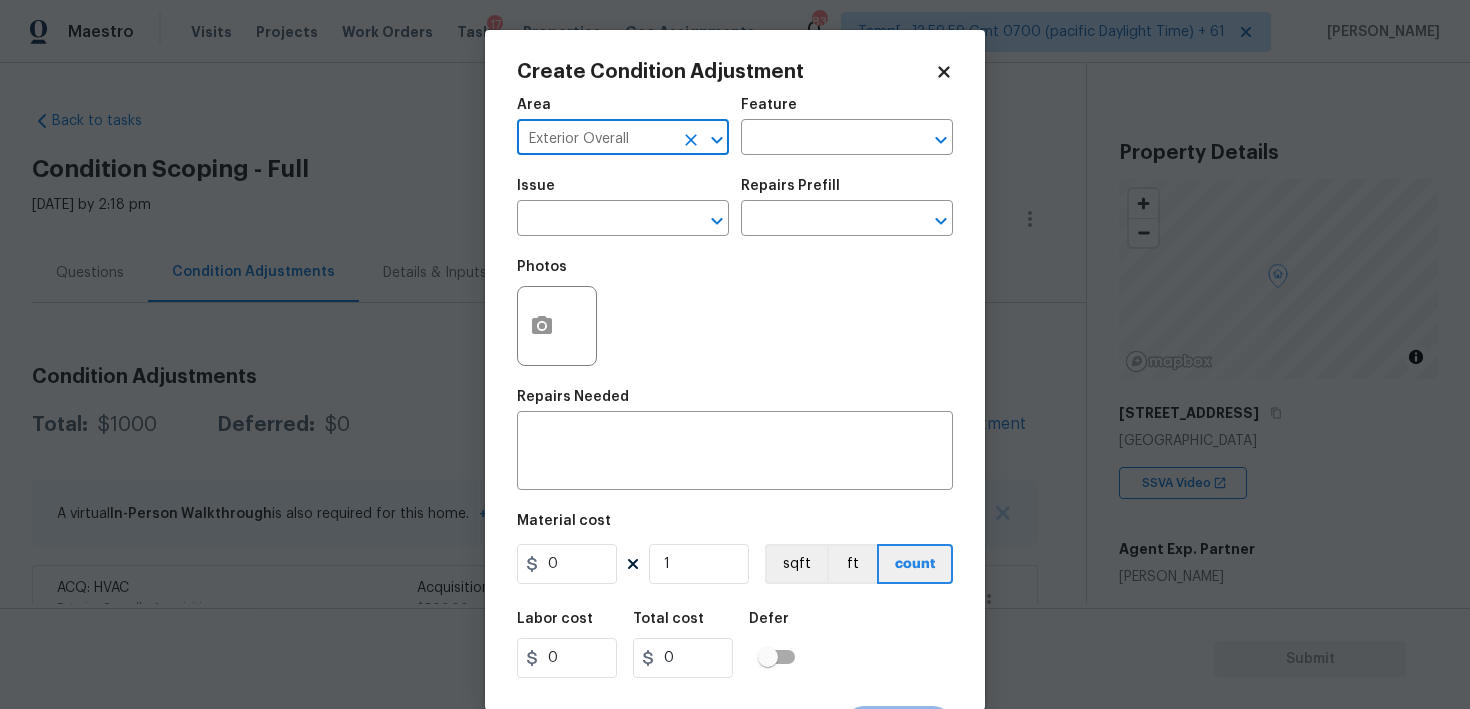 type on "Exterior Overall" 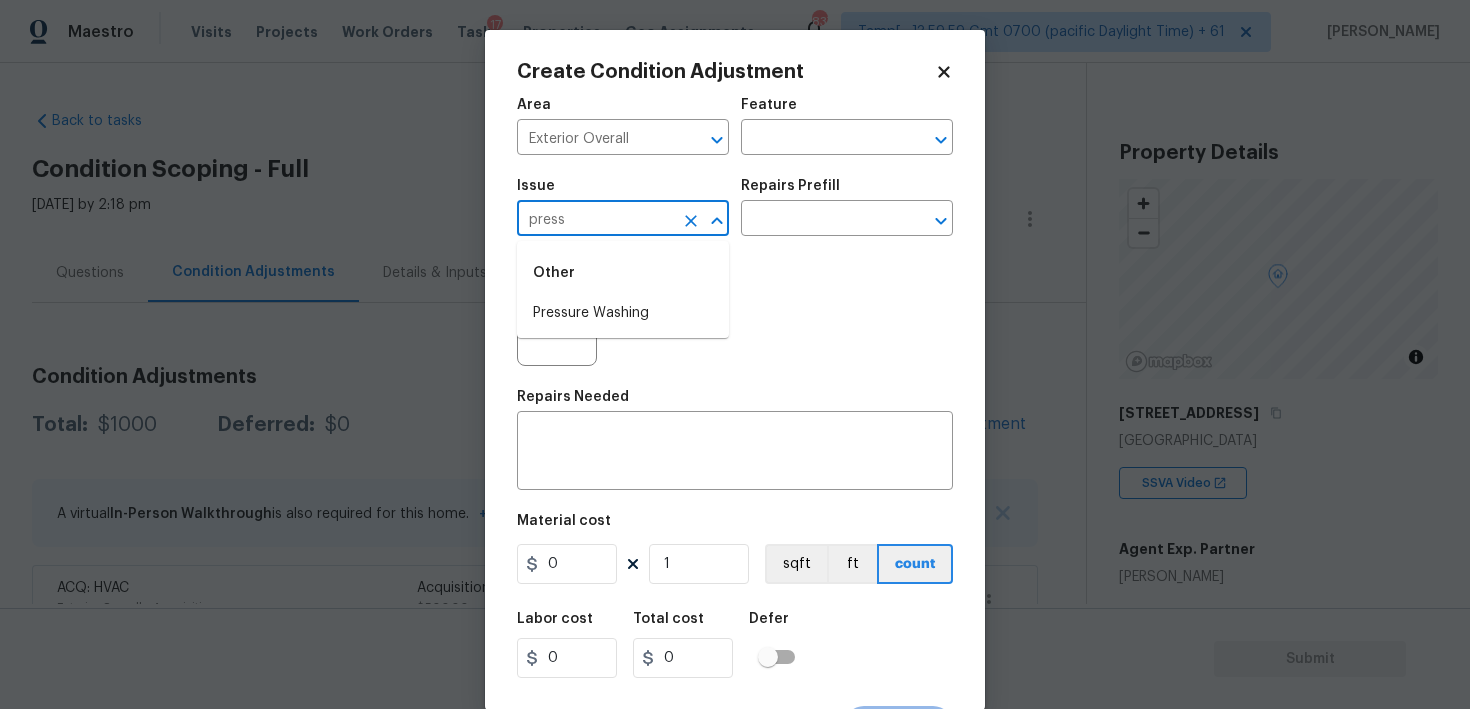 click on "Other" at bounding box center [623, 273] 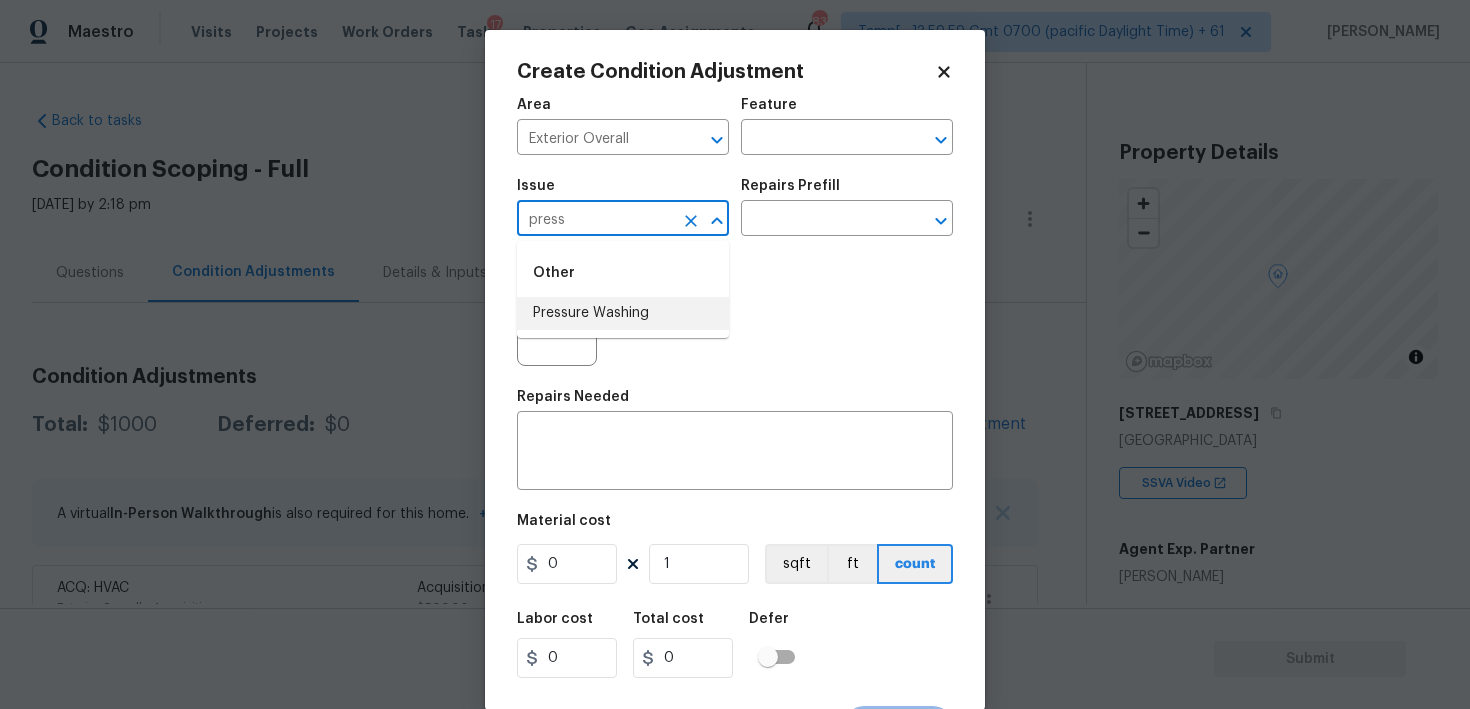 click on "Pressure Washing" at bounding box center (623, 313) 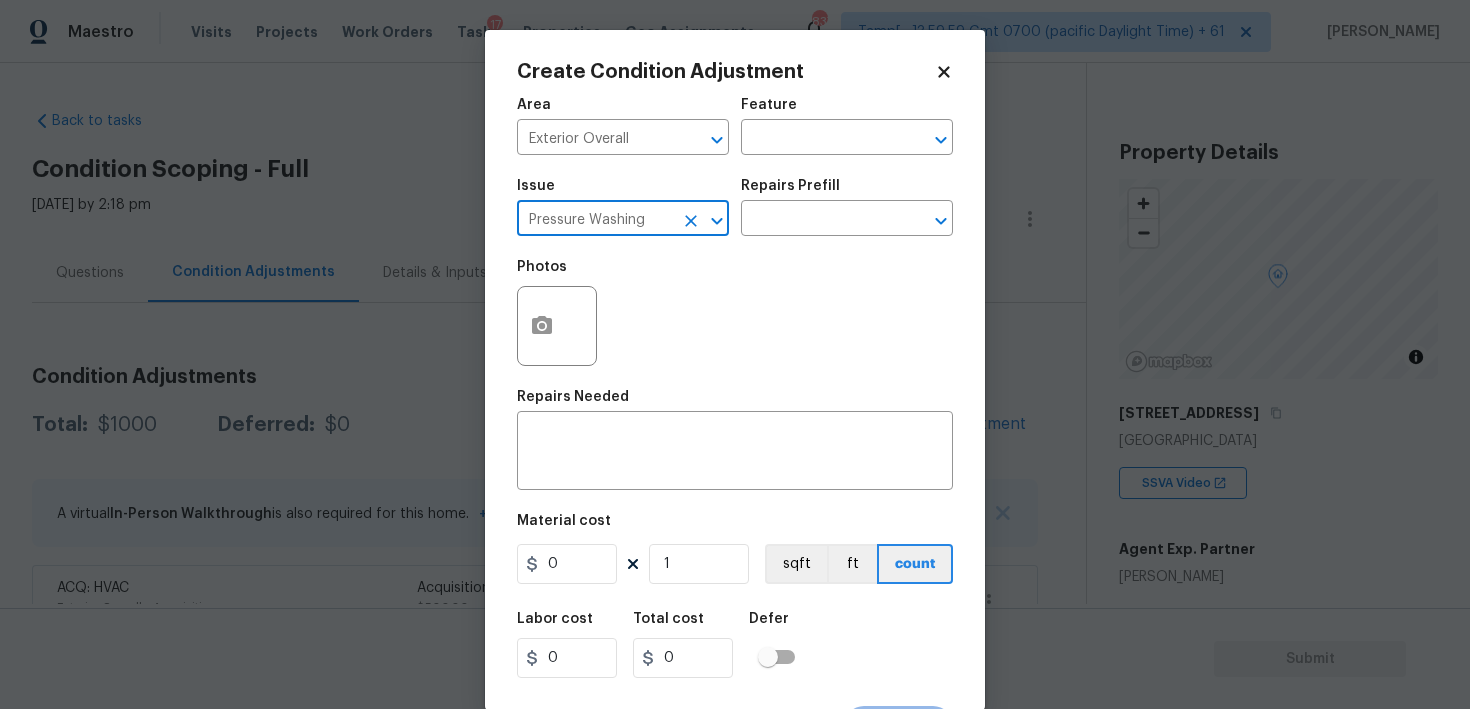 type on "Pressure Washing" 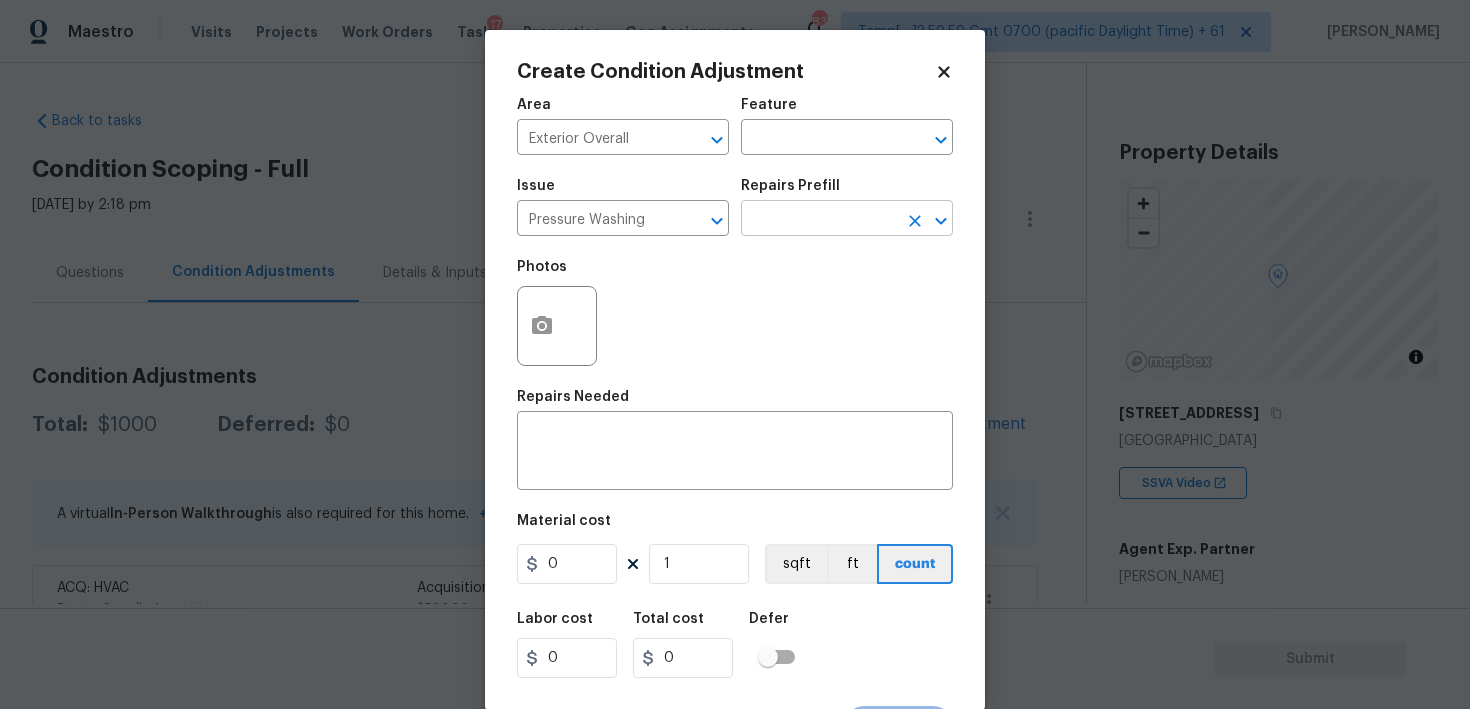 click at bounding box center (819, 220) 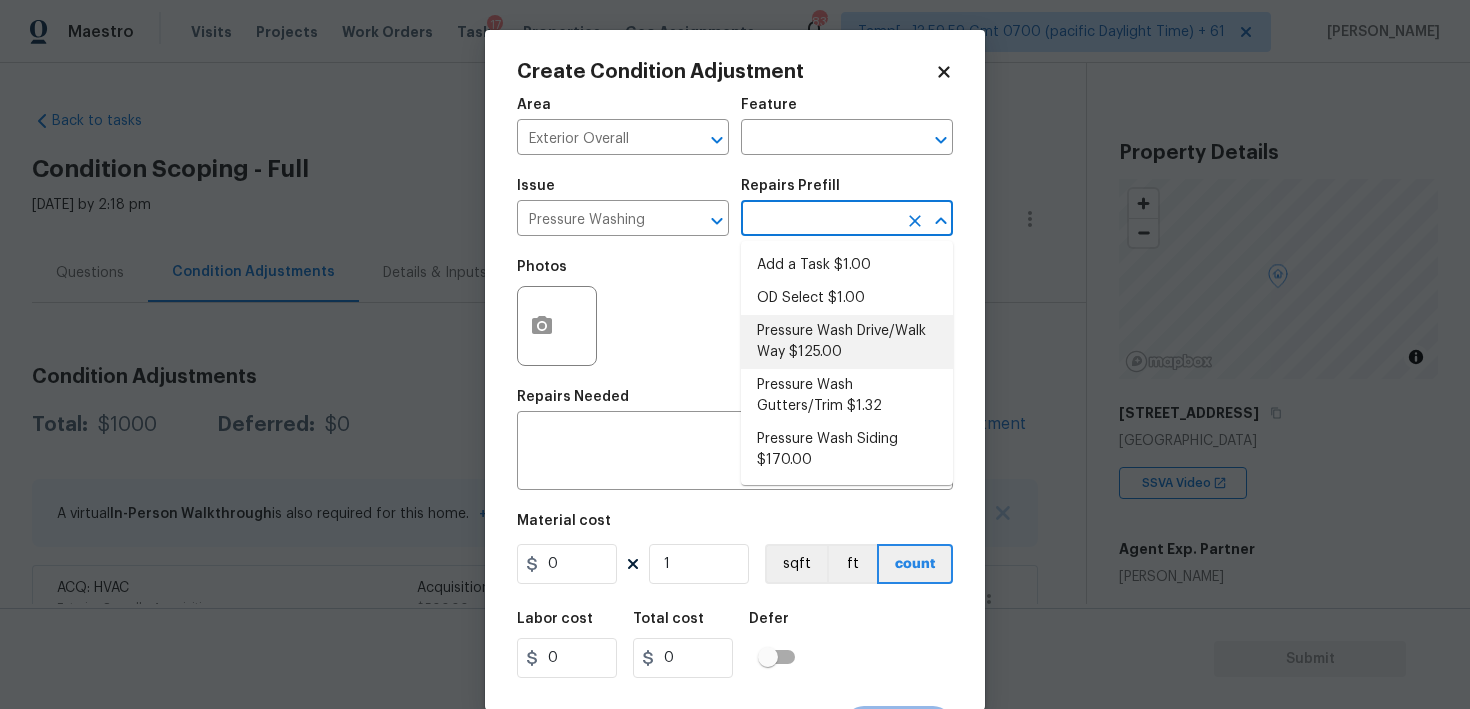 click on "Pressure Wash Drive/Walk Way $125.00" at bounding box center (847, 342) 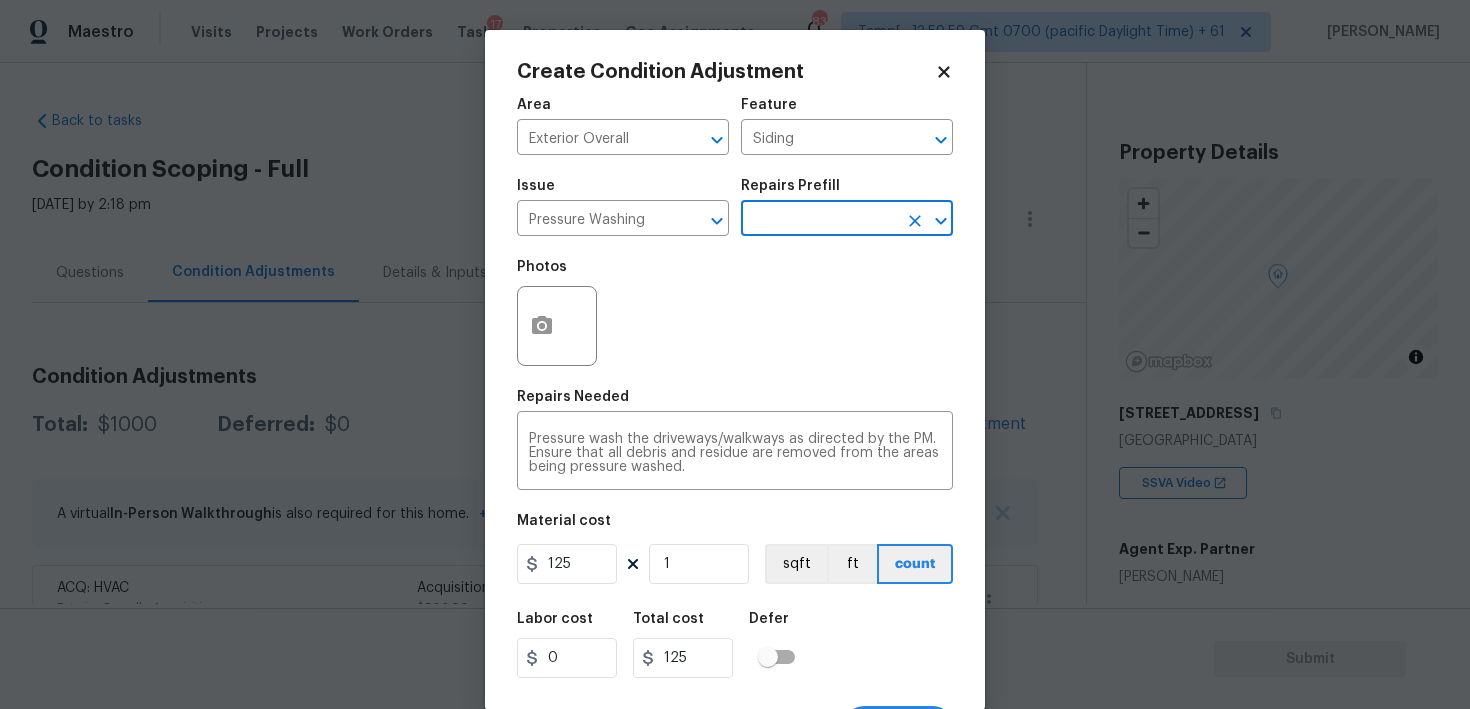 click on "Area Exterior Overall ​ Feature Siding ​ Issue Pressure Washing ​ Repairs Prefill ​ Photos Repairs Needed Pressure wash the driveways/walkways as directed by the PM. Ensure that all debris and residue are removed from the areas being pressure washed. x ​ Material cost 125 1 sqft ft count Labor cost 0 Total cost 125 Defer Cancel Create" at bounding box center [735, 416] 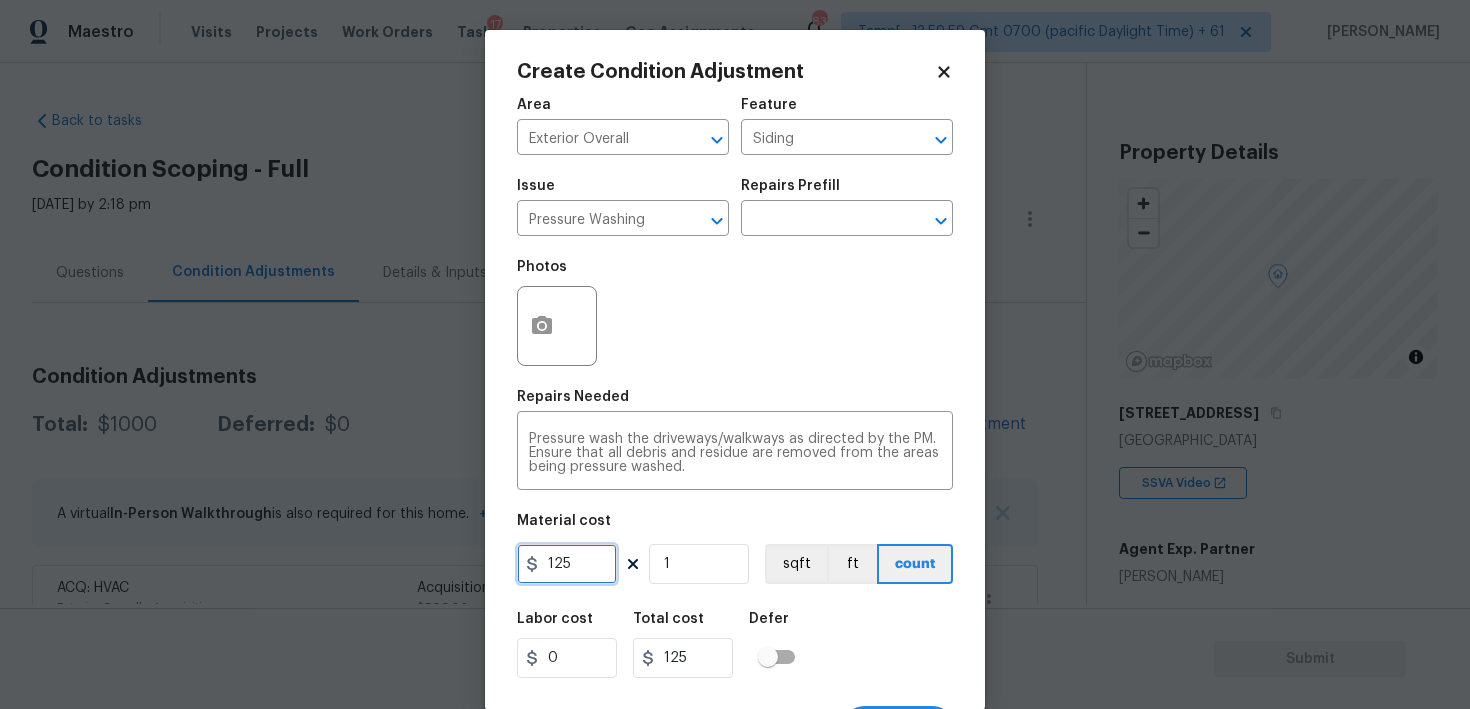 click on "125" at bounding box center (567, 564) 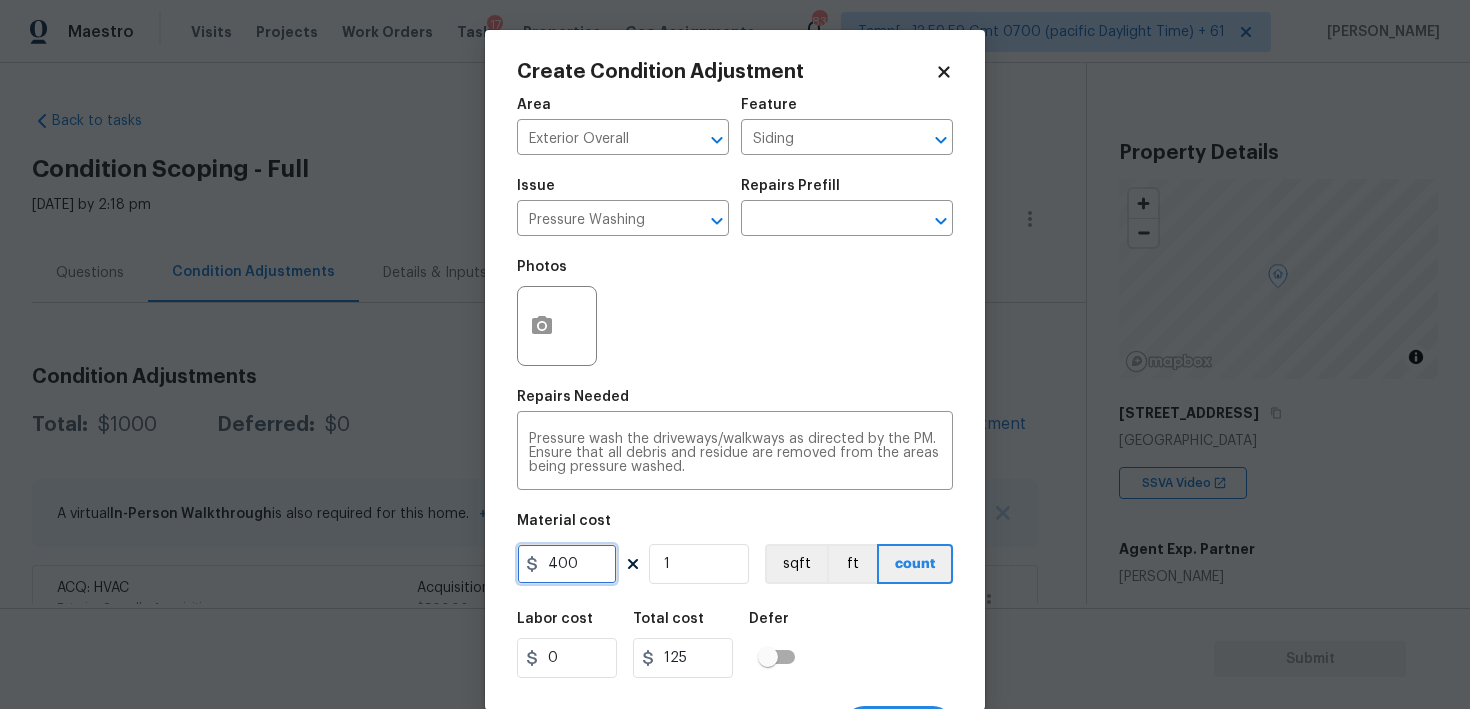 type on "400" 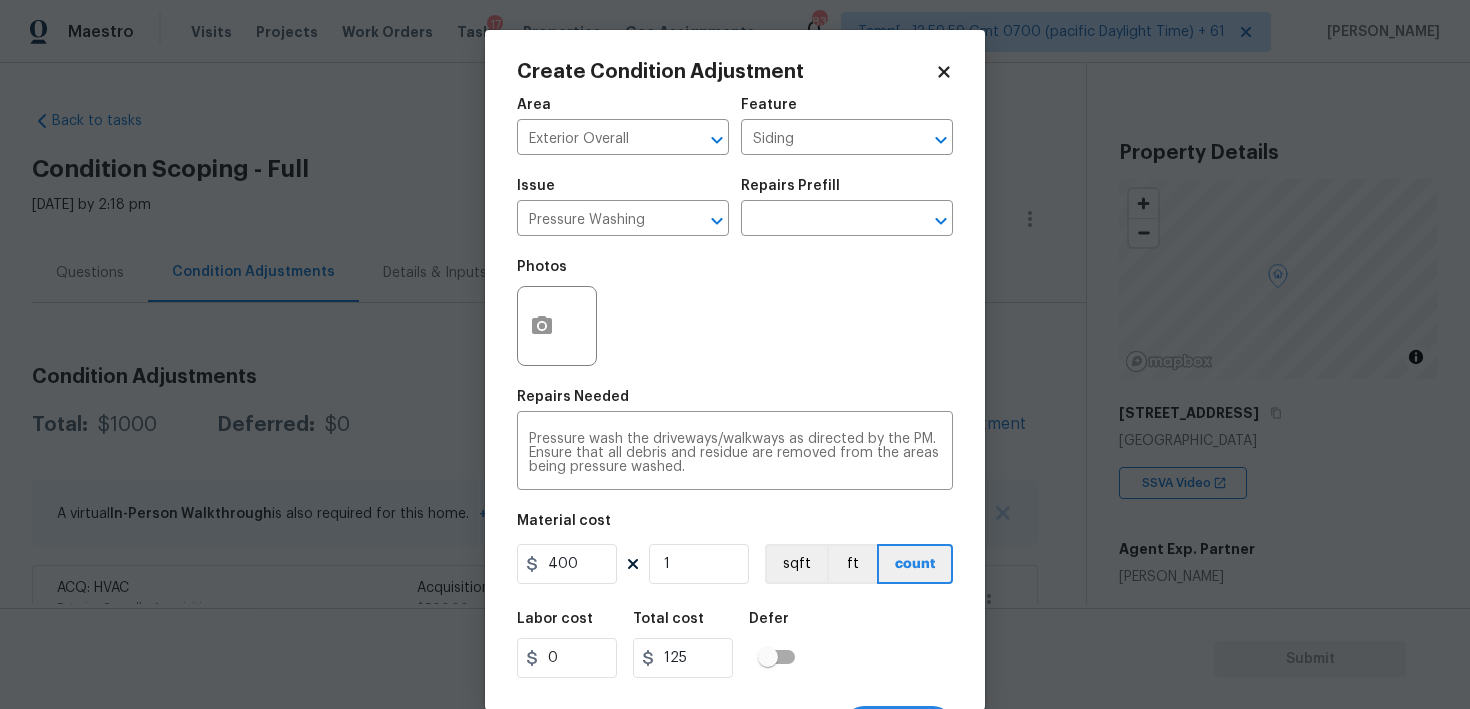 click on "Labor cost 0 Total cost 125 Defer" at bounding box center (735, 645) 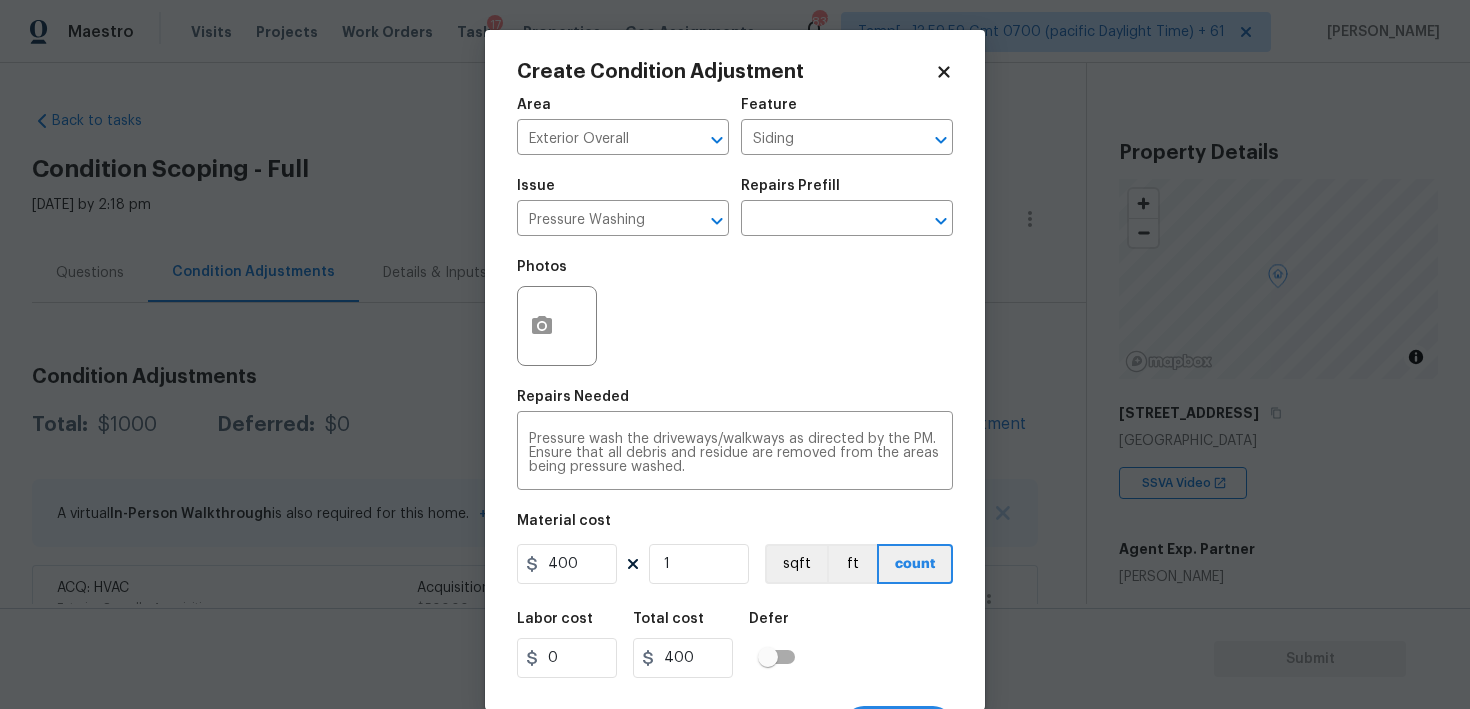 scroll, scrollTop: 38, scrollLeft: 0, axis: vertical 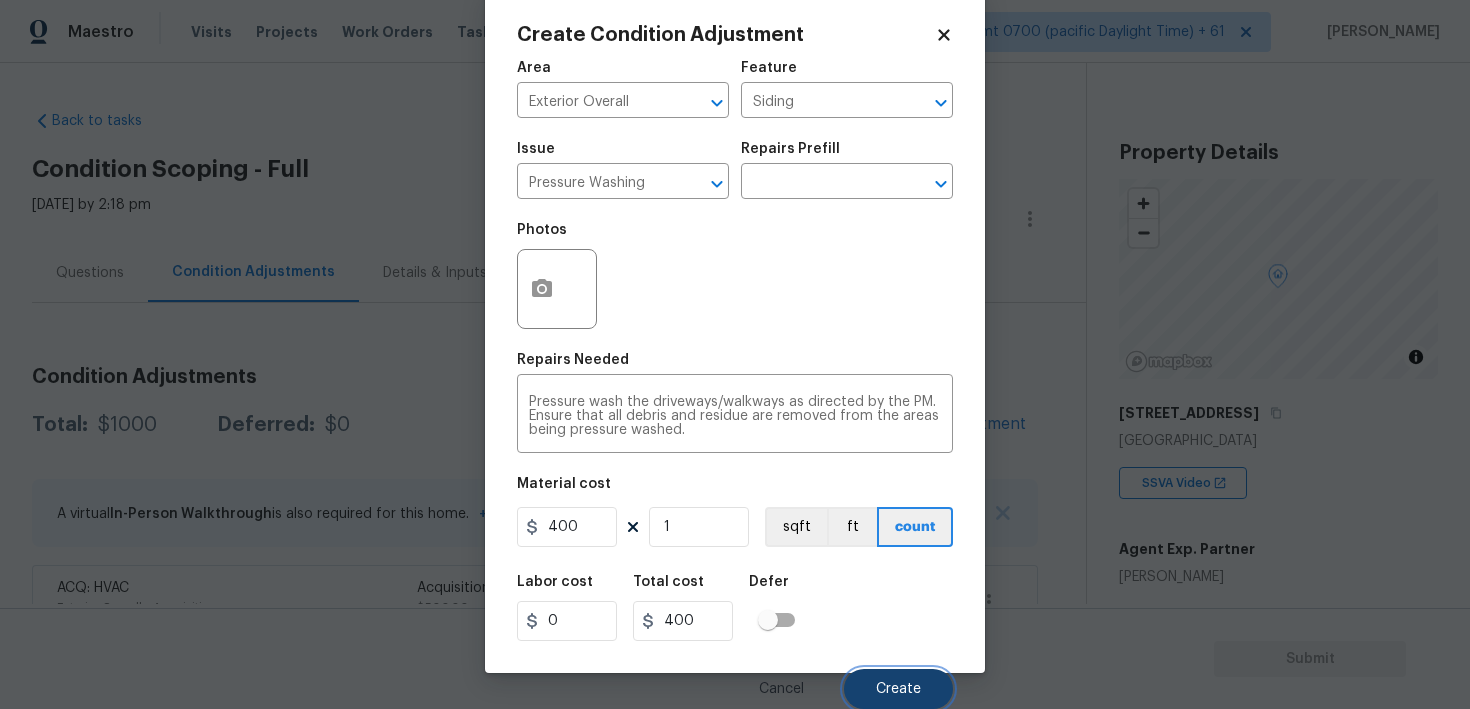 click on "Create" at bounding box center [898, 689] 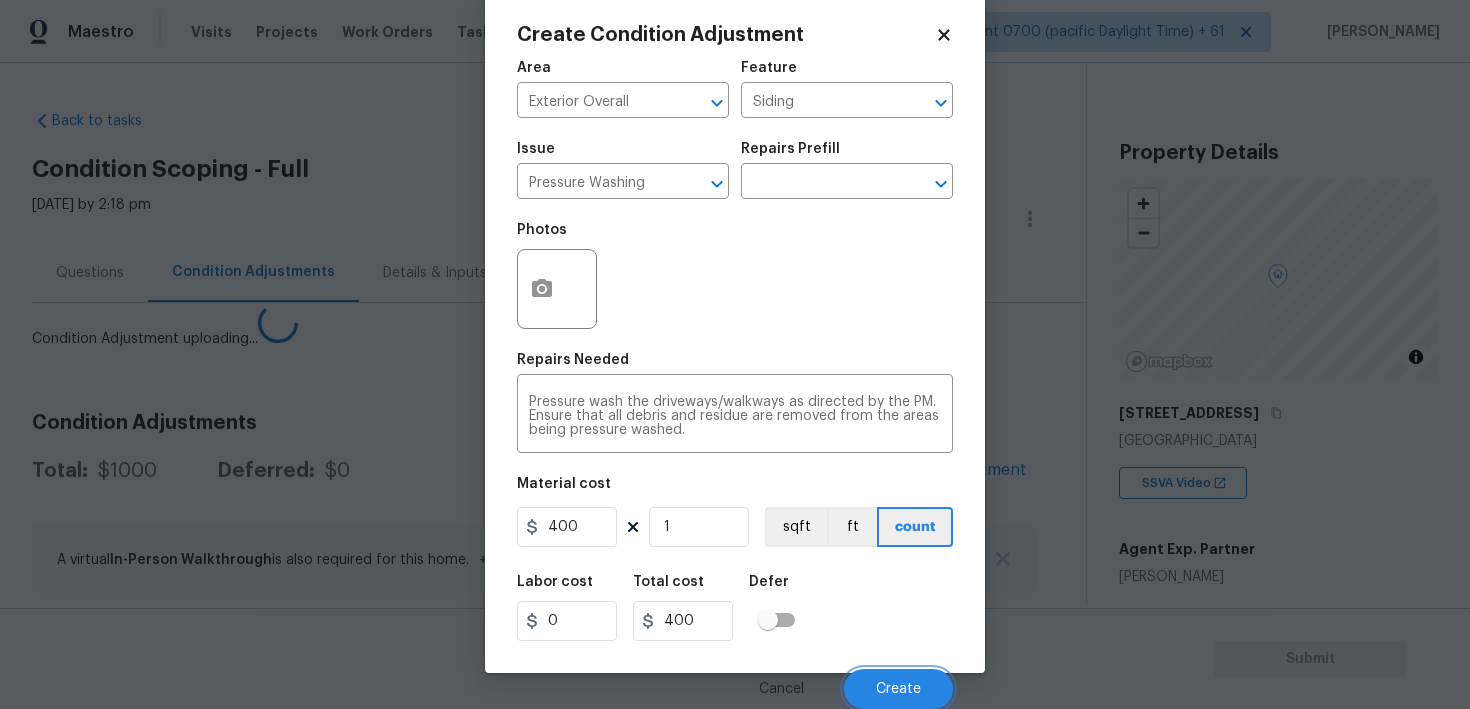 scroll, scrollTop: 31, scrollLeft: 0, axis: vertical 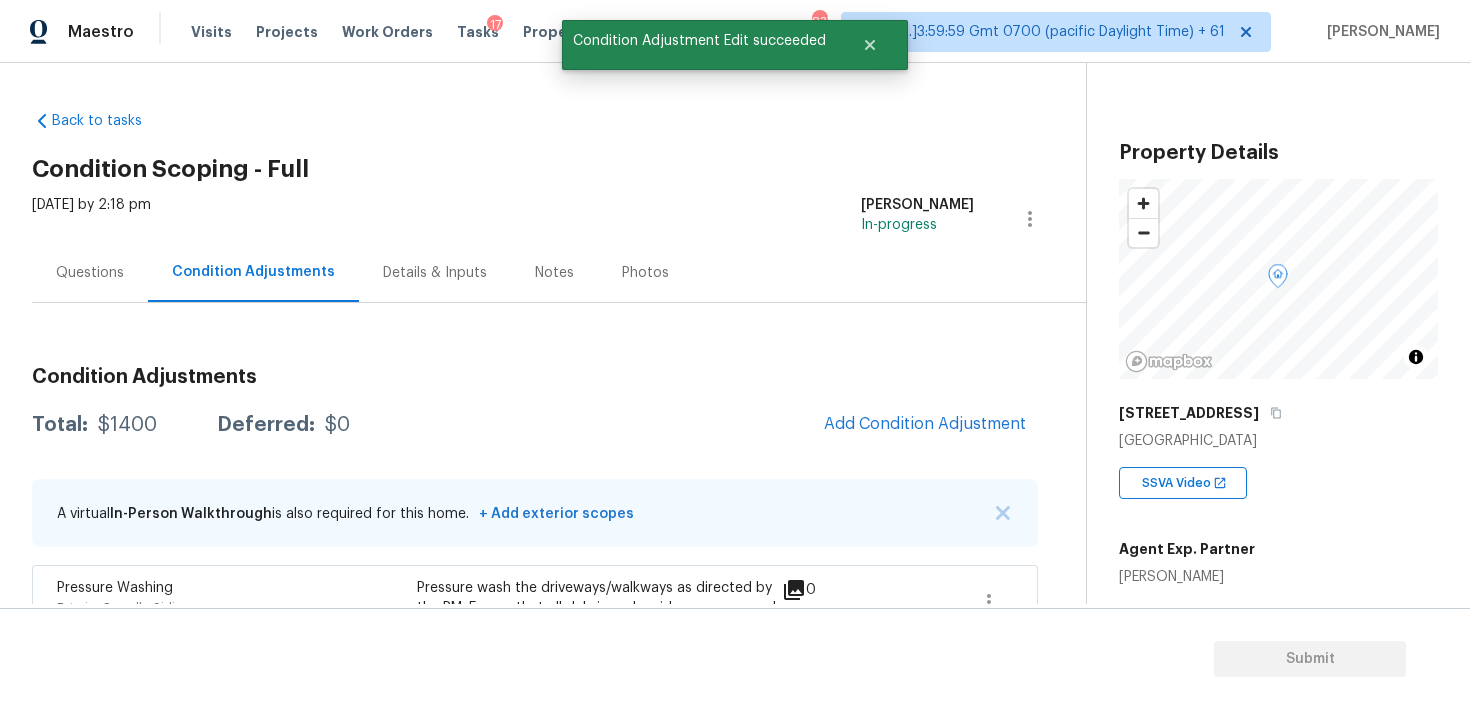 click on "Condition Adjustments" at bounding box center (535, 377) 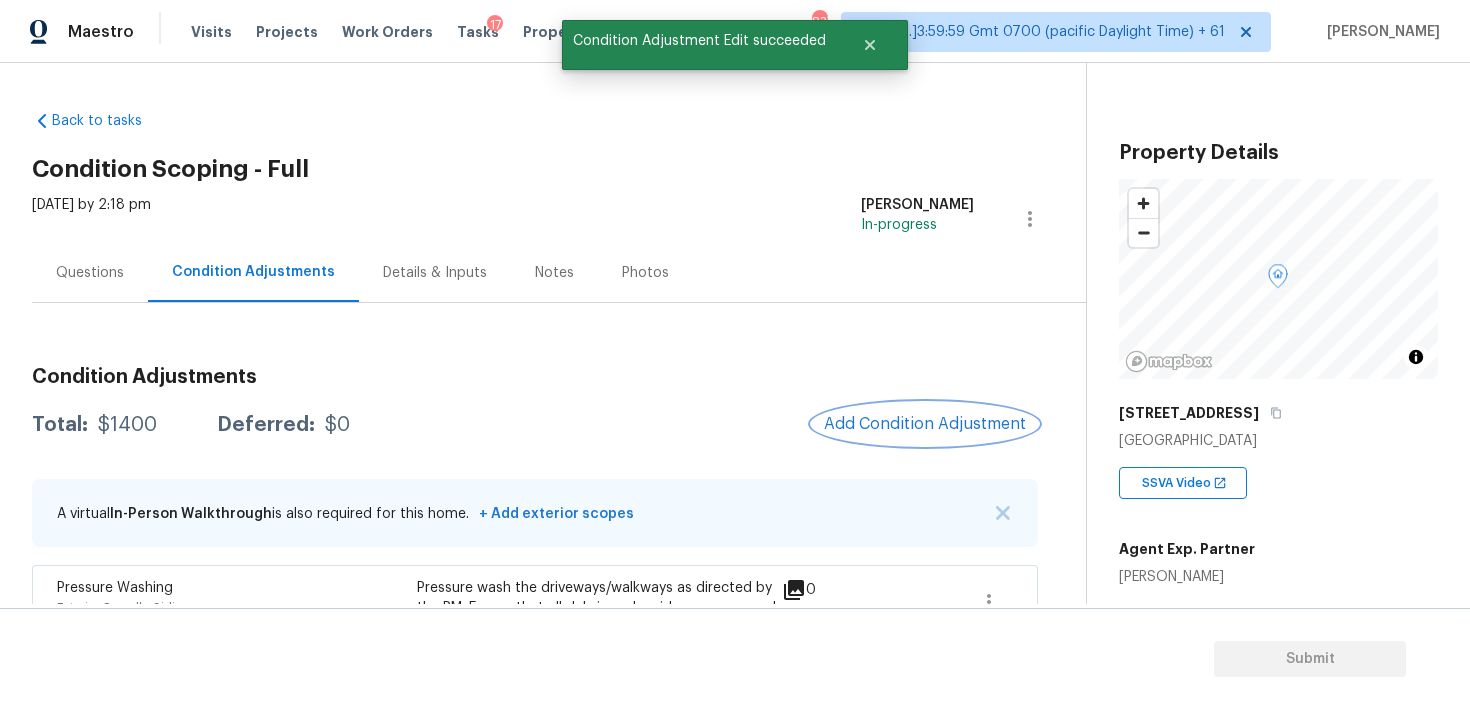 click on "Add Condition Adjustment" at bounding box center [925, 424] 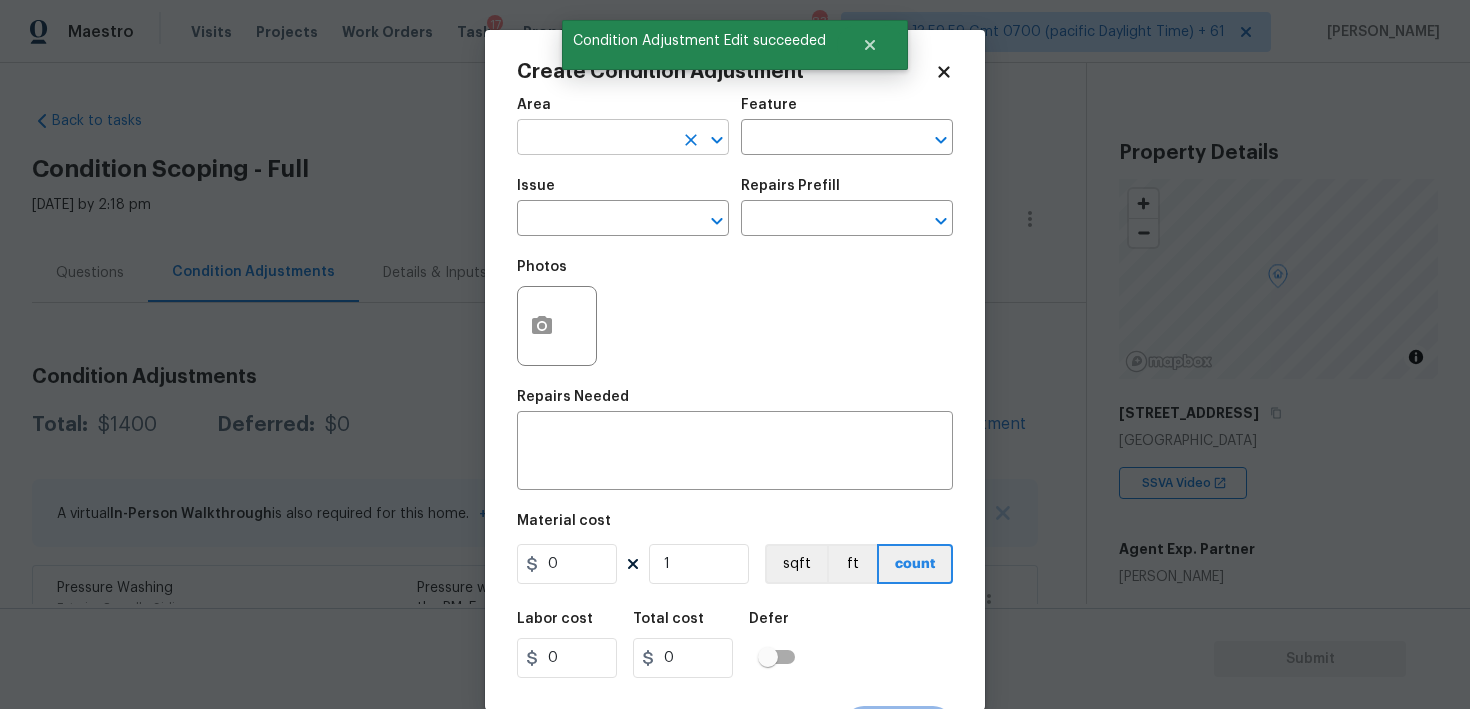 click at bounding box center (595, 139) 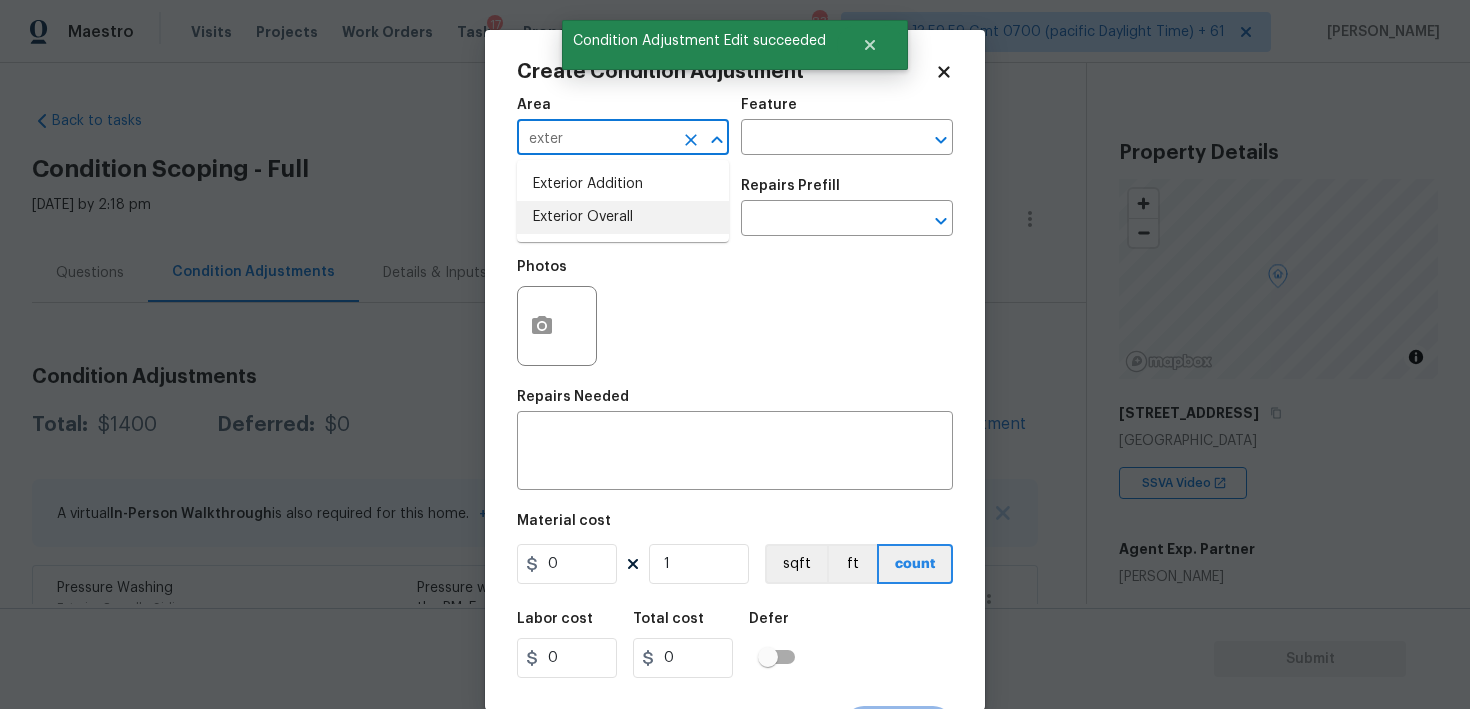 click on "Exterior Overall" at bounding box center [623, 217] 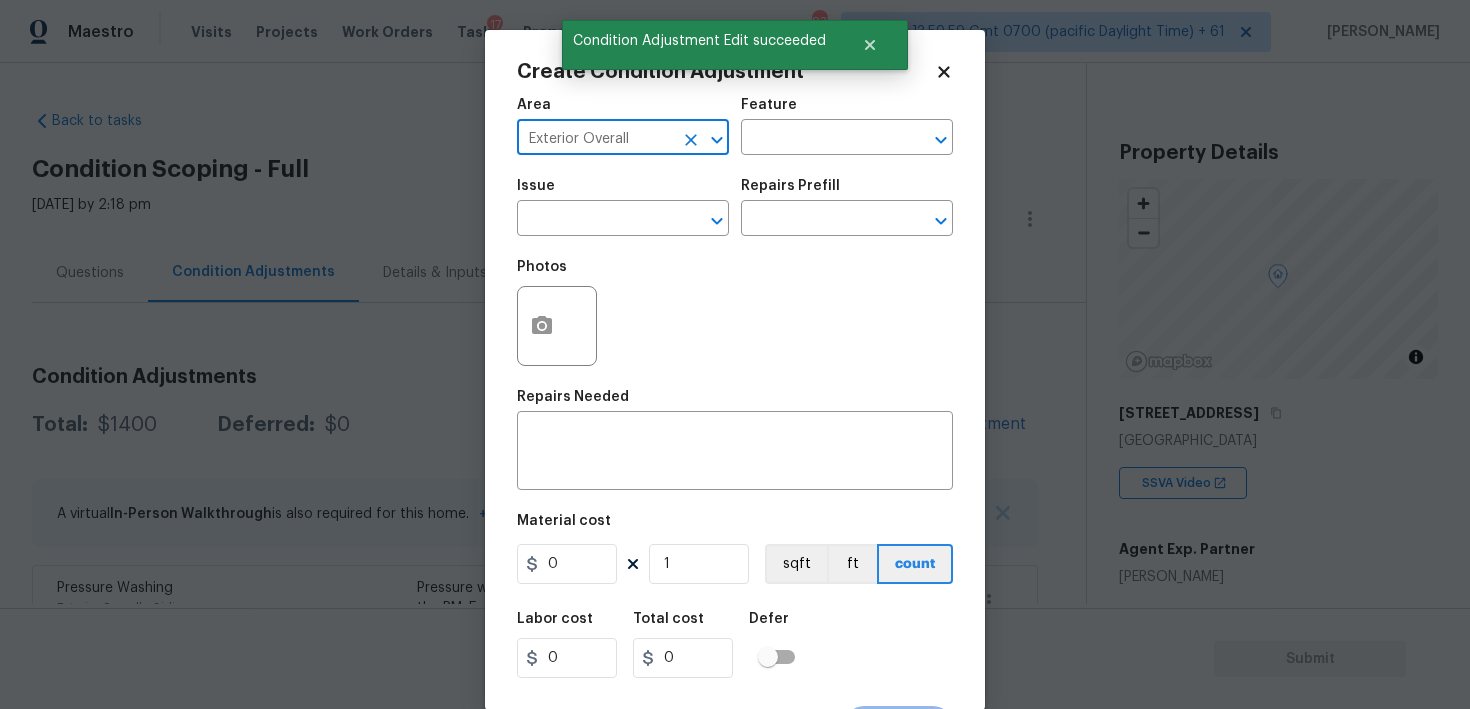 type on "Exterior Overall" 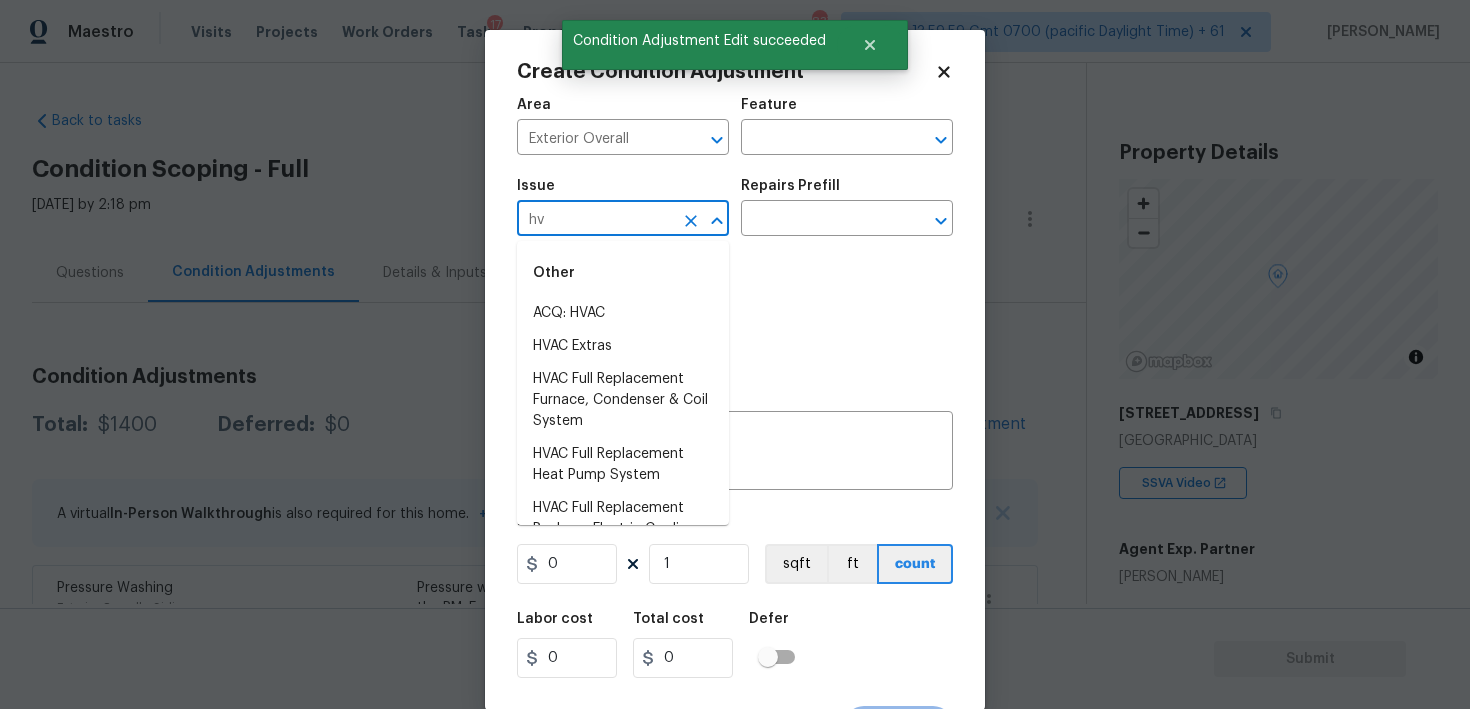 type on "h" 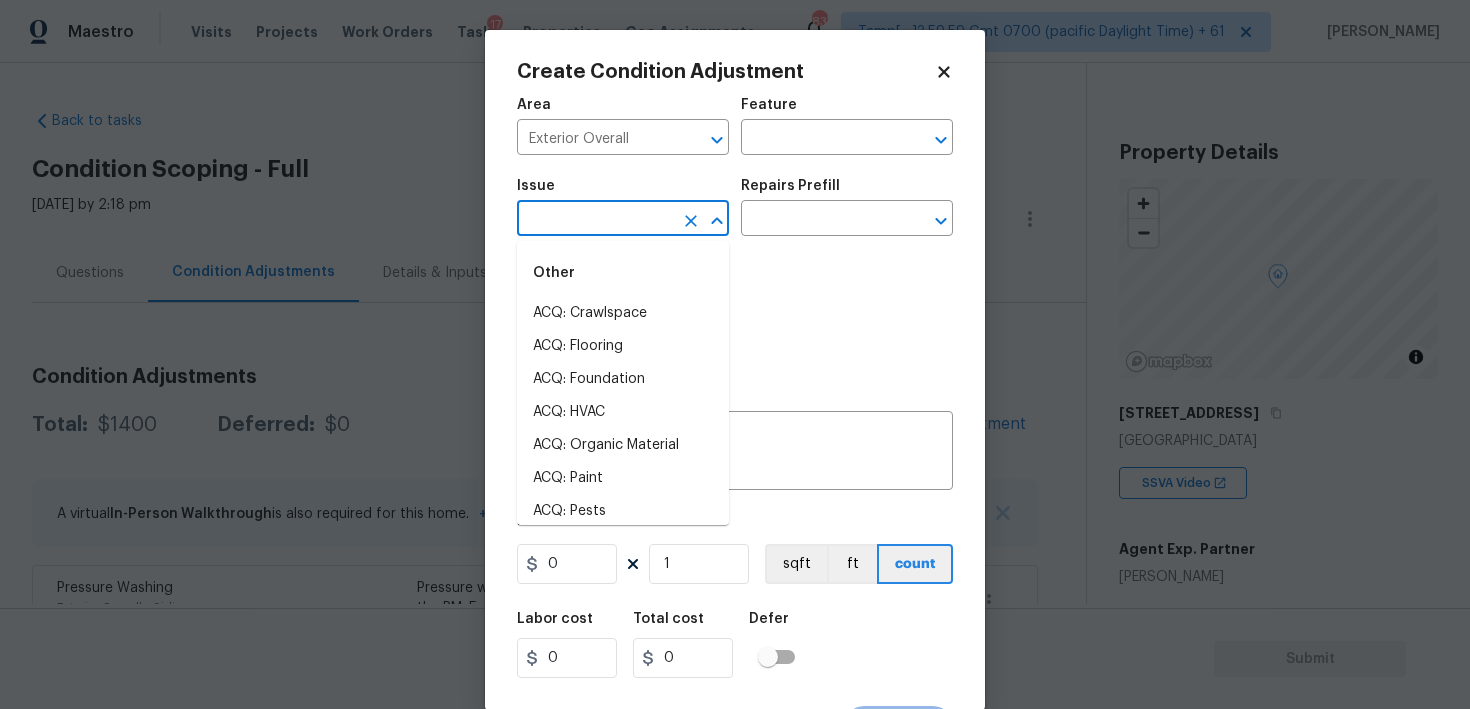 type on "p" 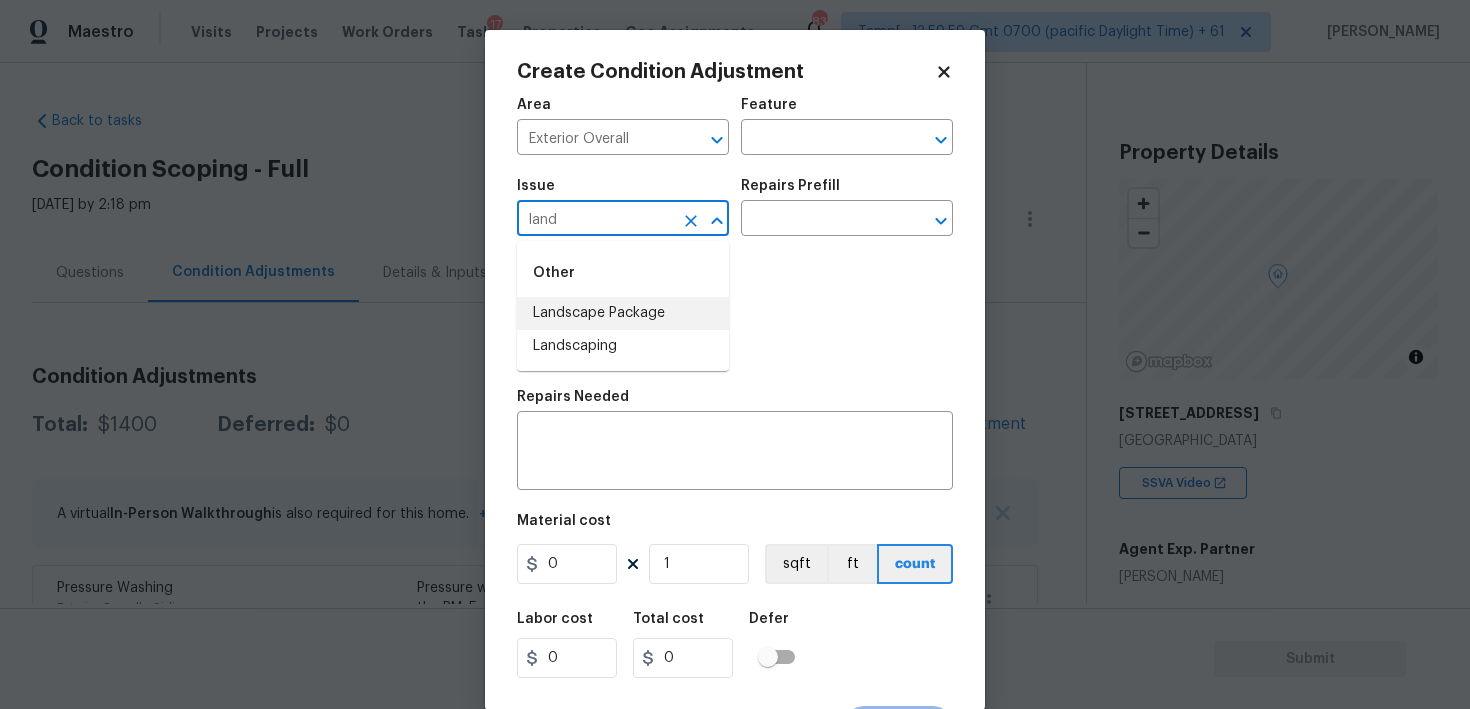 click on "Landscape Package" at bounding box center [623, 313] 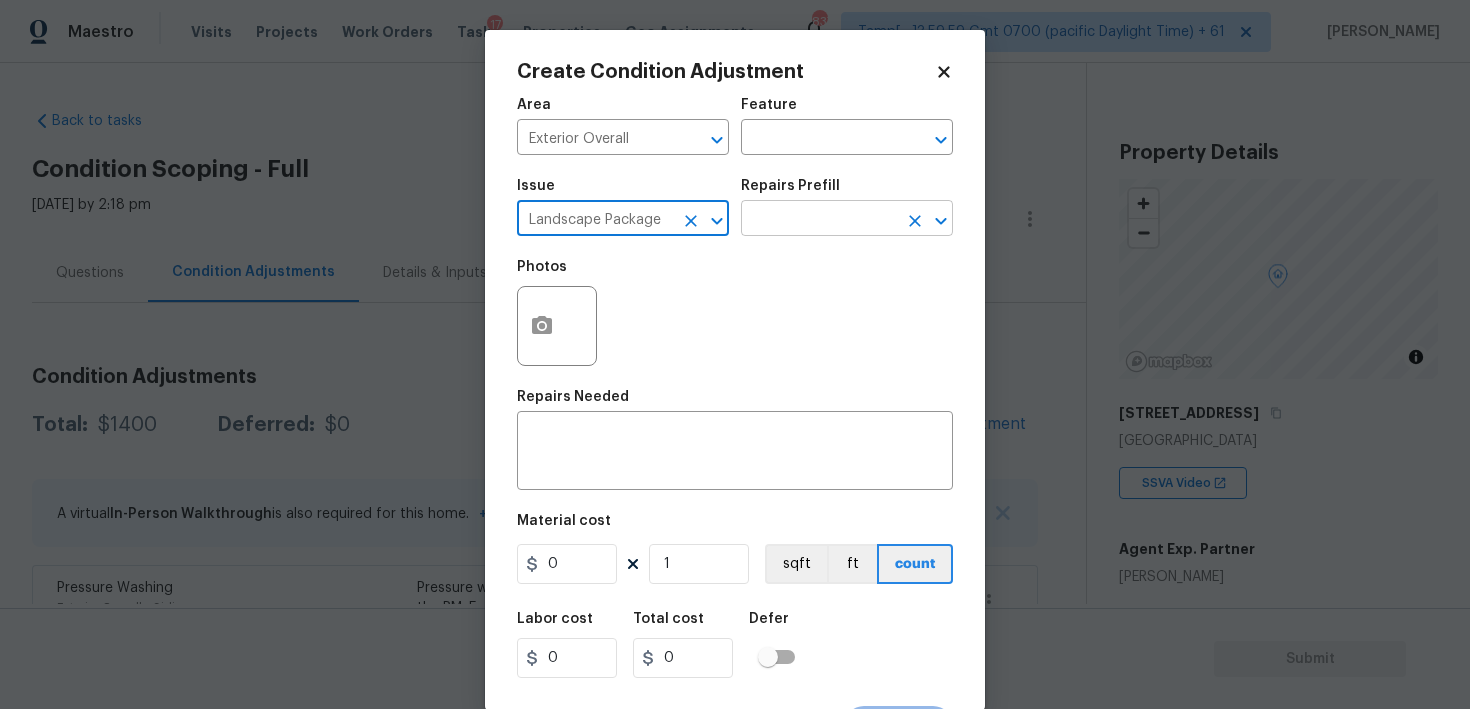 type on "Landscape Package" 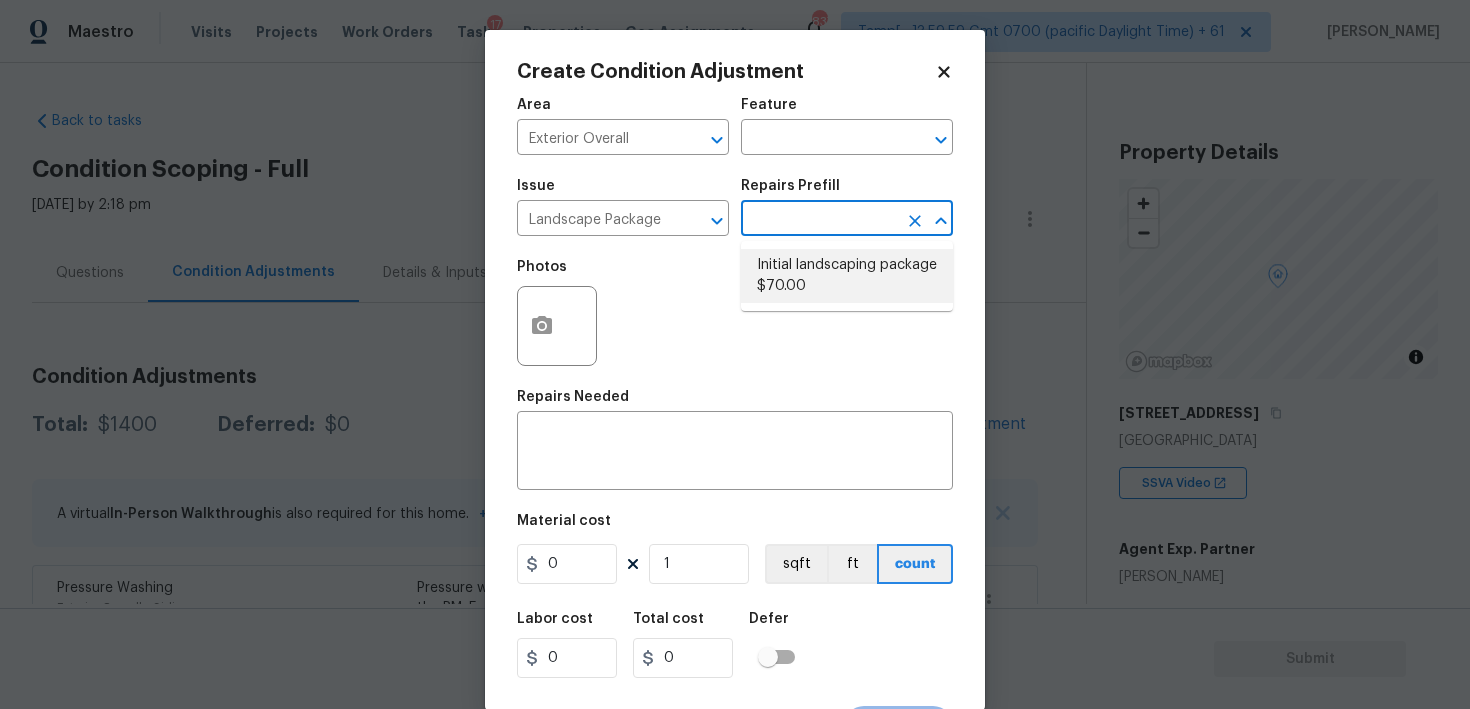 click on "Initial landscaping package $70.00" at bounding box center (847, 276) 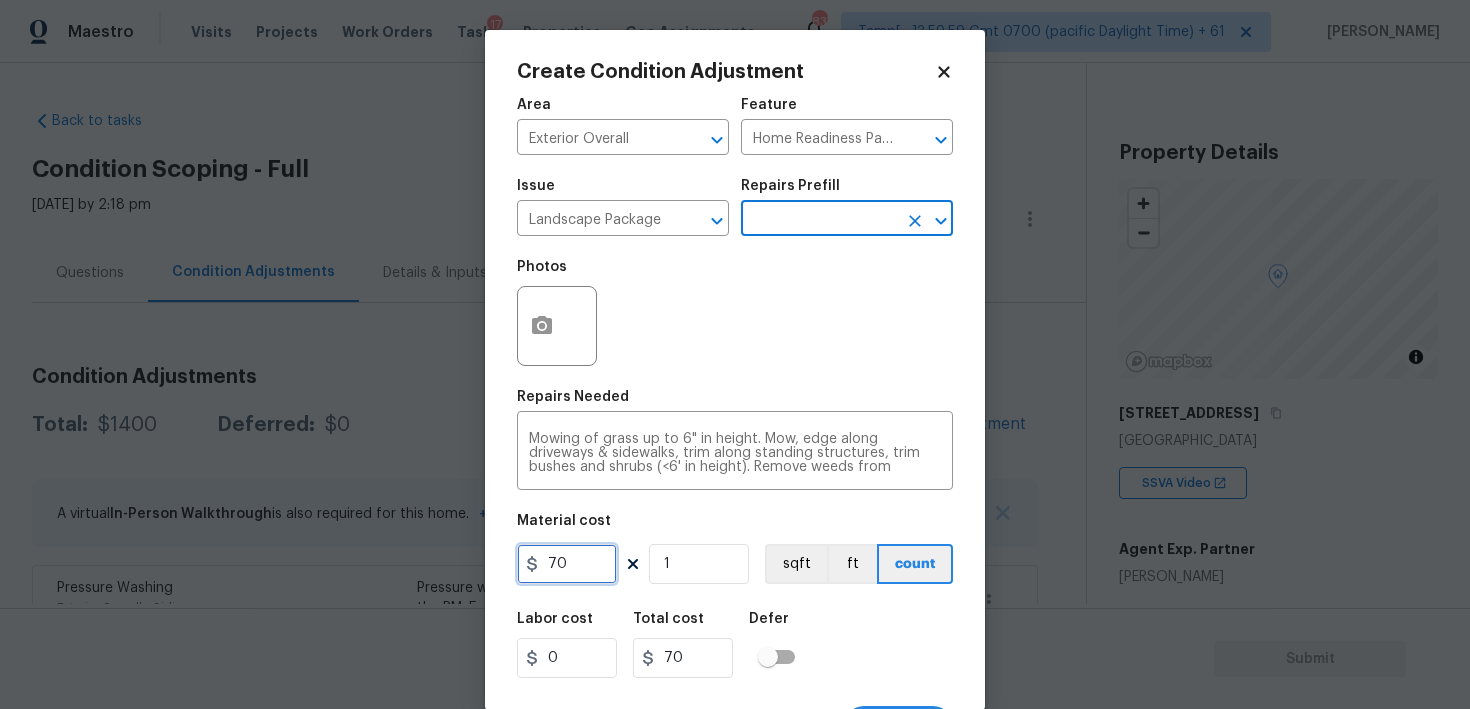 click on "70" at bounding box center [567, 564] 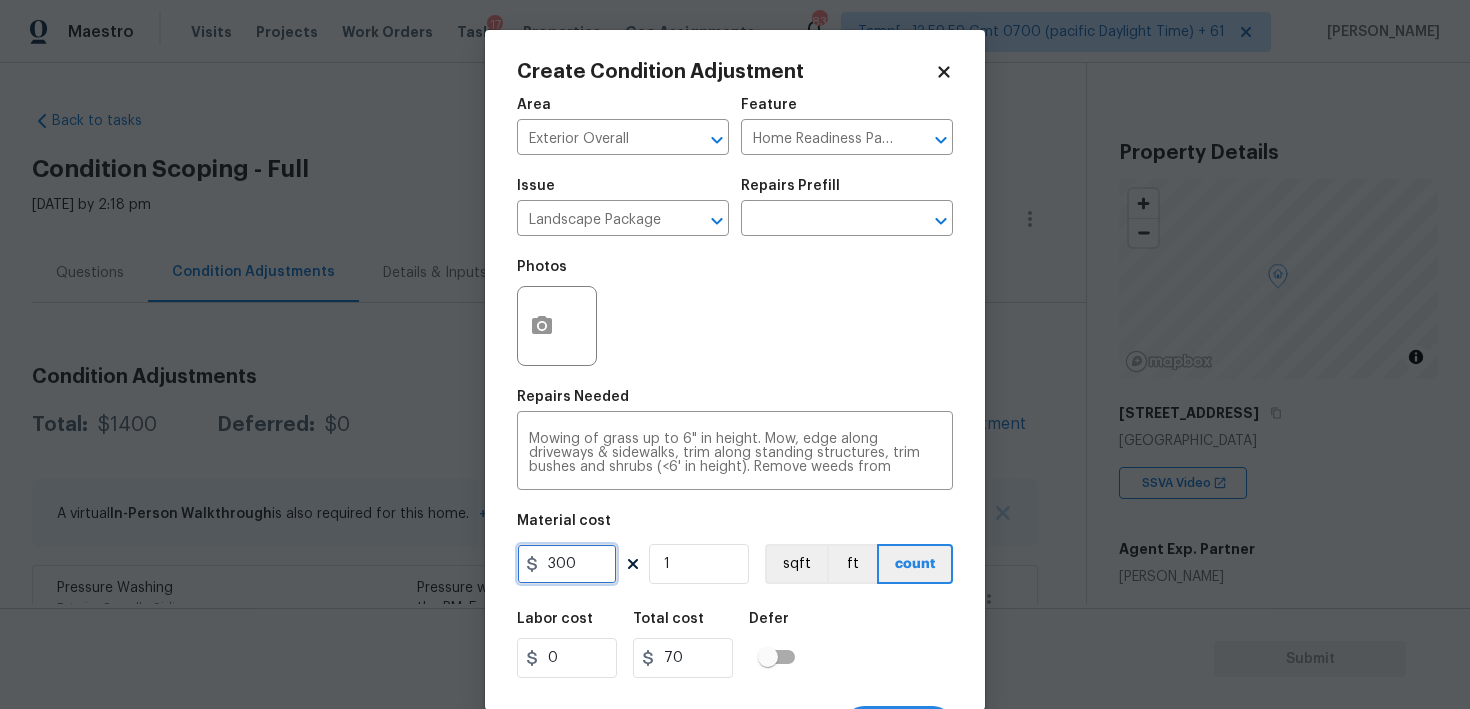 type on "300" 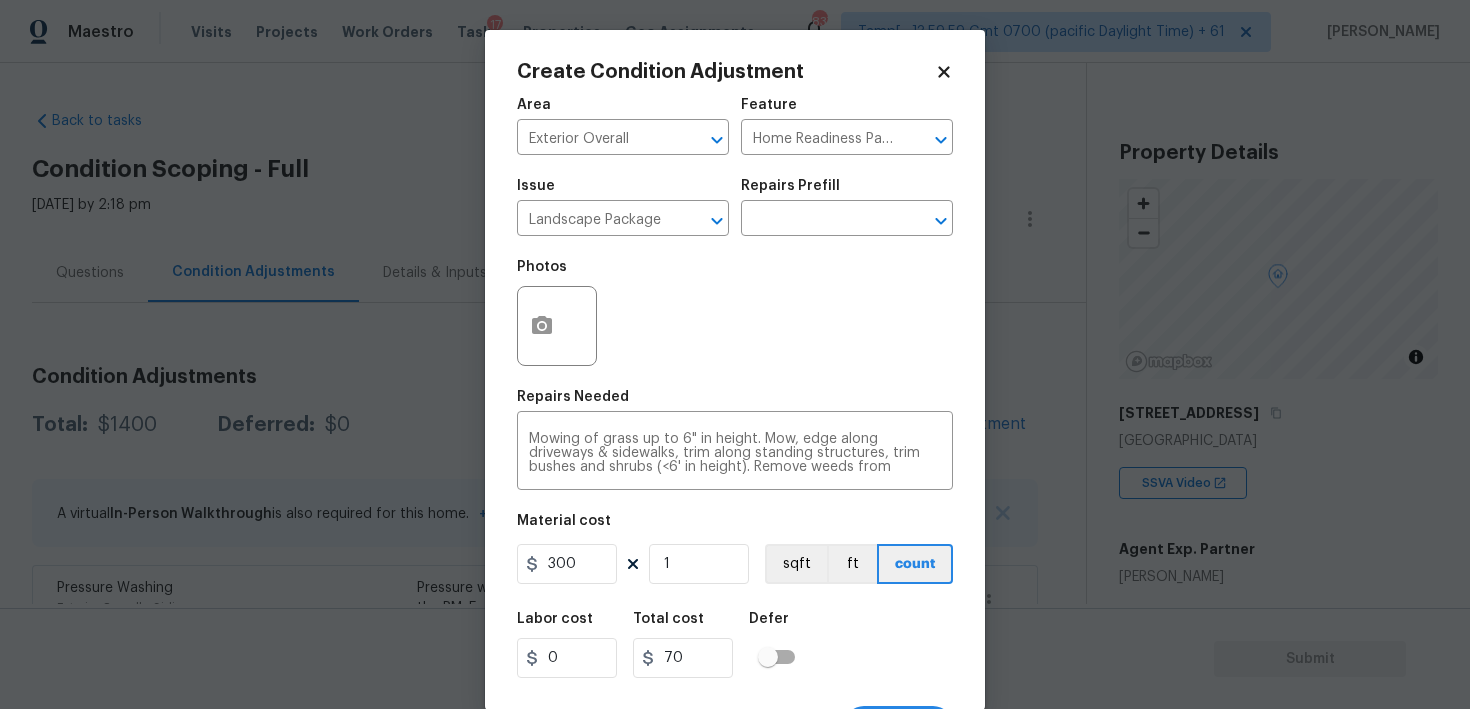click on "Labor cost 0 Total cost 70 Defer" at bounding box center [735, 645] 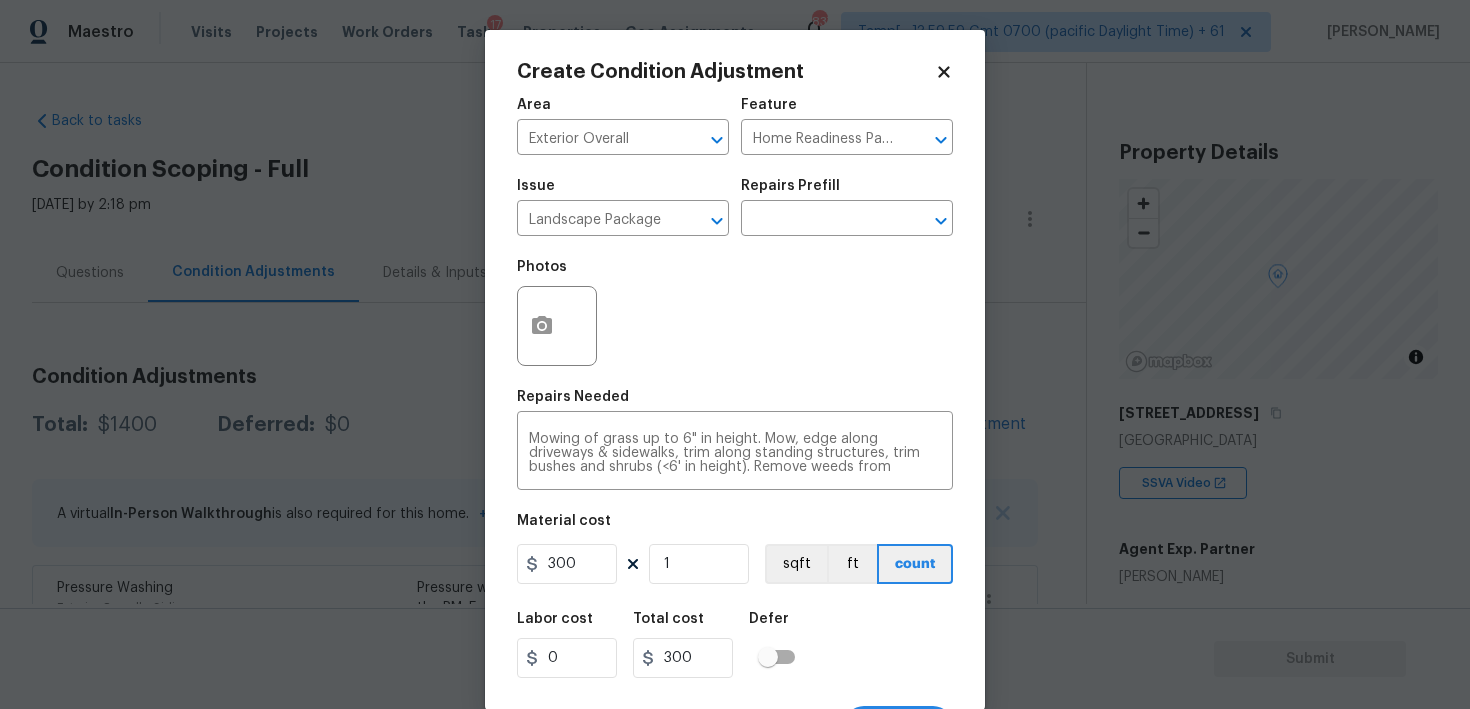 scroll, scrollTop: 38, scrollLeft: 0, axis: vertical 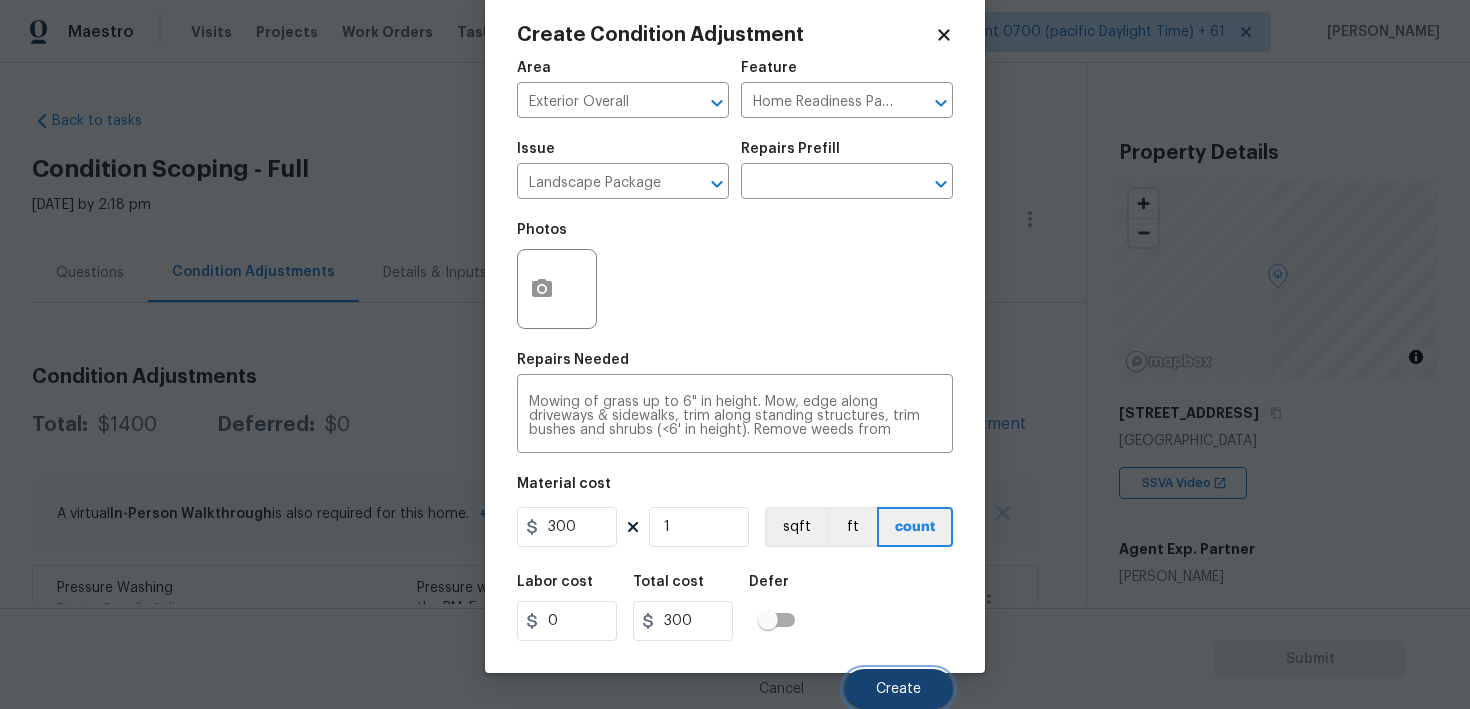 click on "Create" at bounding box center (898, 689) 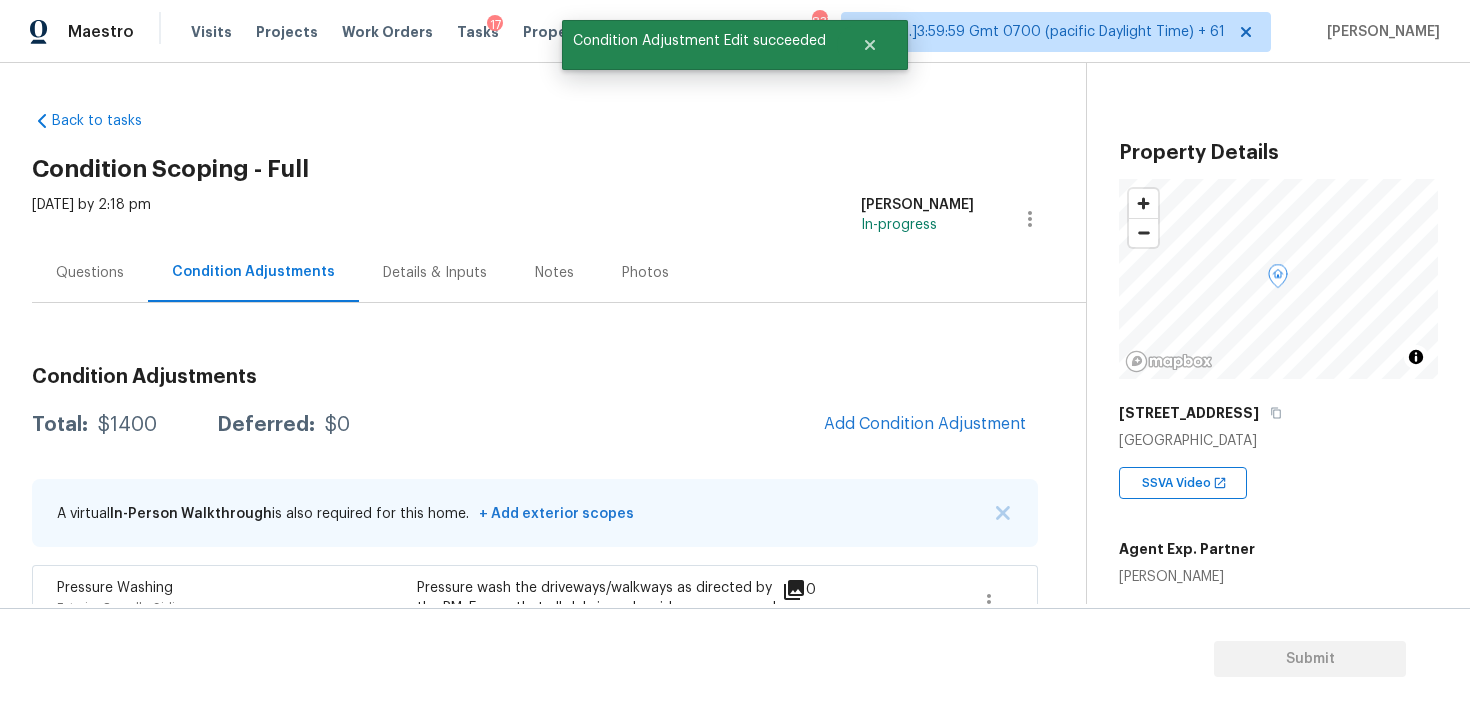 scroll, scrollTop: 31, scrollLeft: 0, axis: vertical 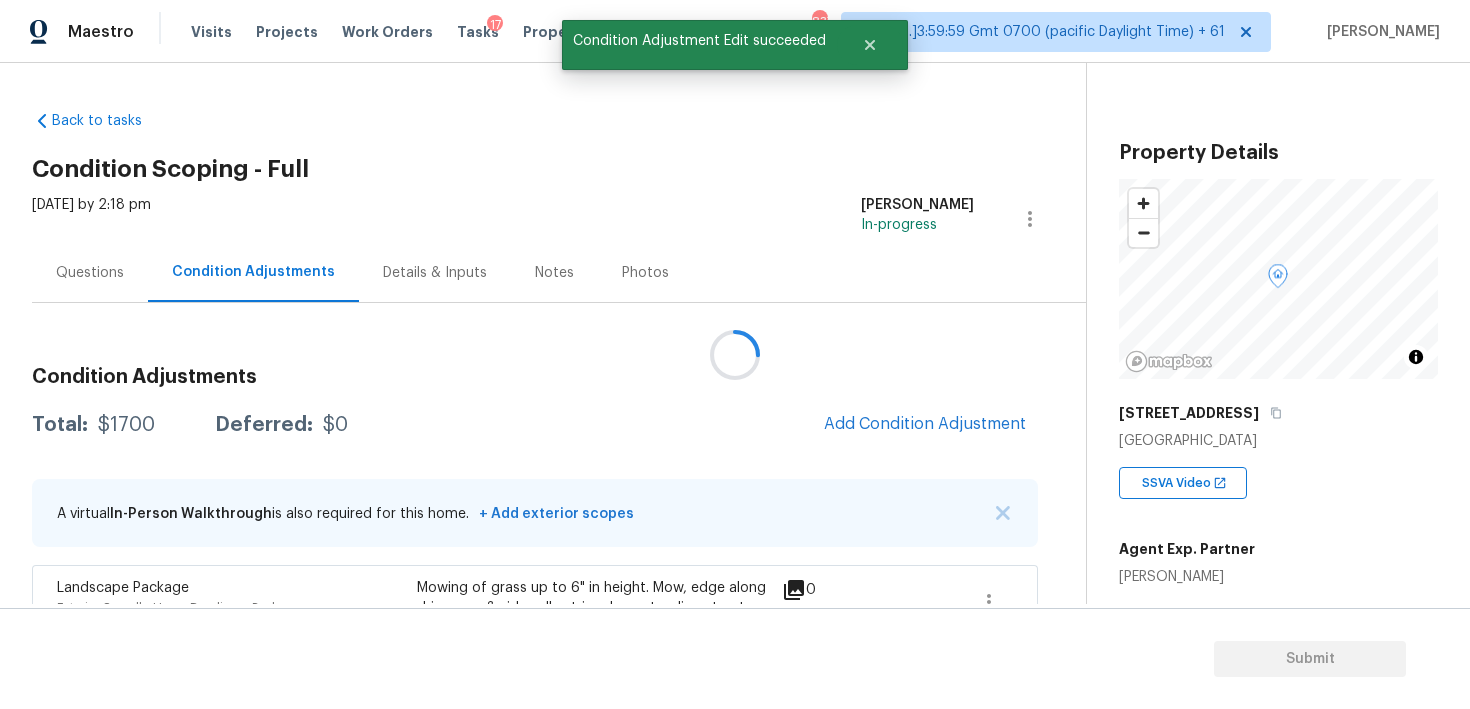 click at bounding box center [735, 354] 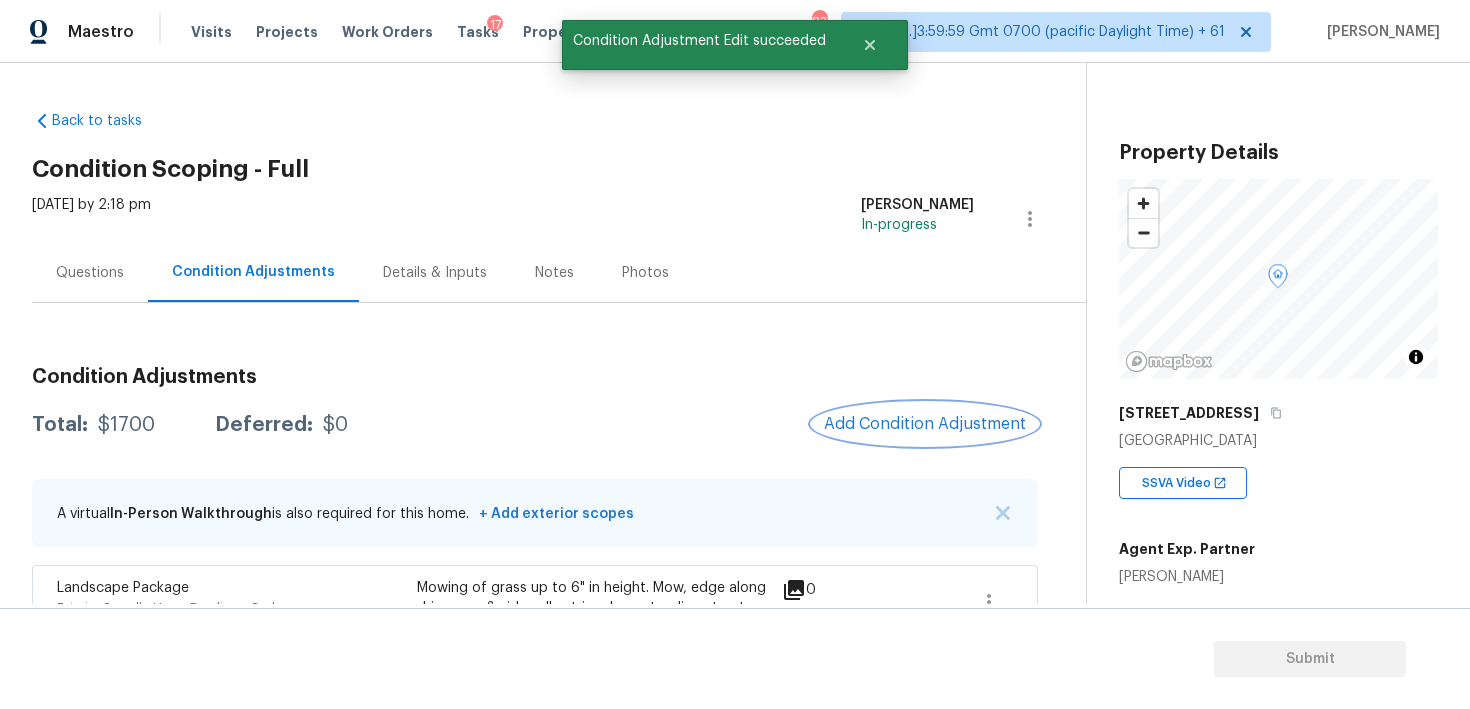 click on "Add Condition Adjustment" at bounding box center [925, 424] 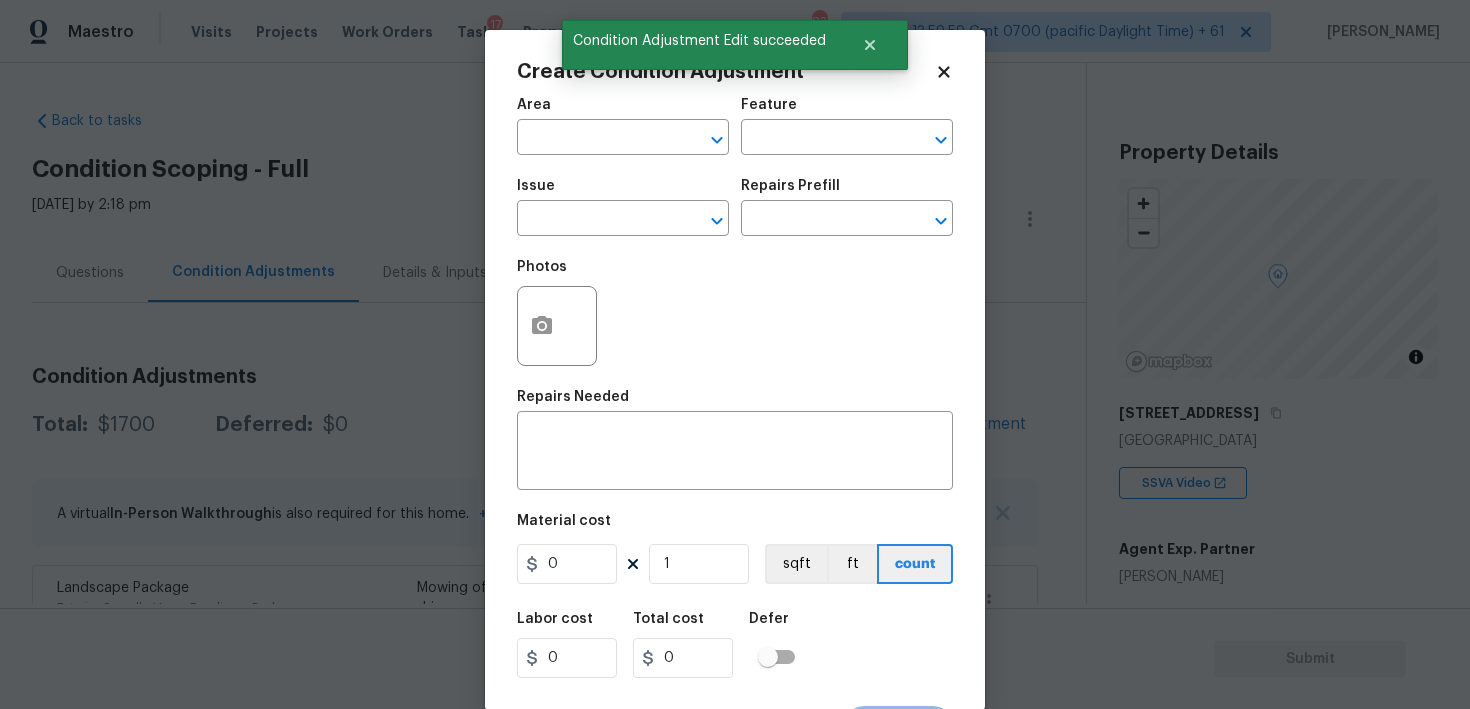 click at bounding box center (557, 326) 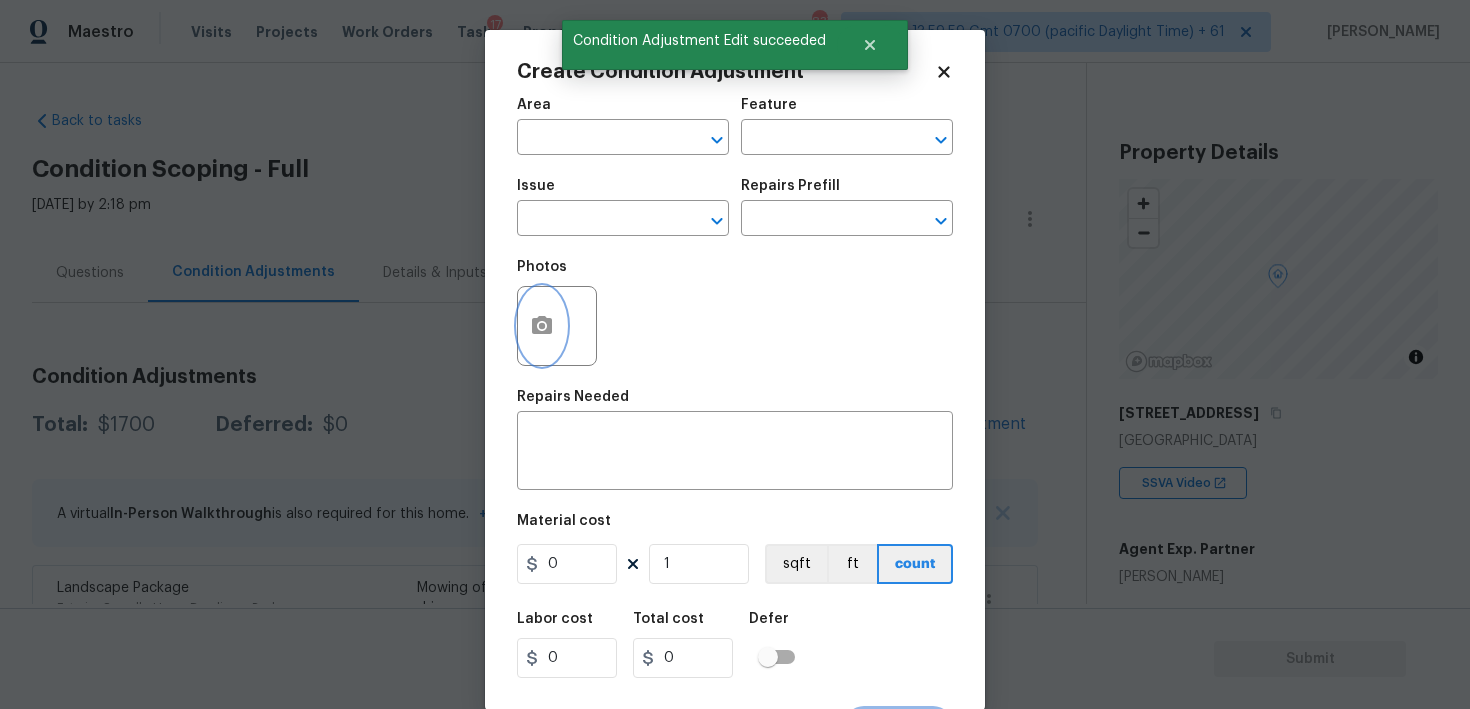 click at bounding box center (542, 326) 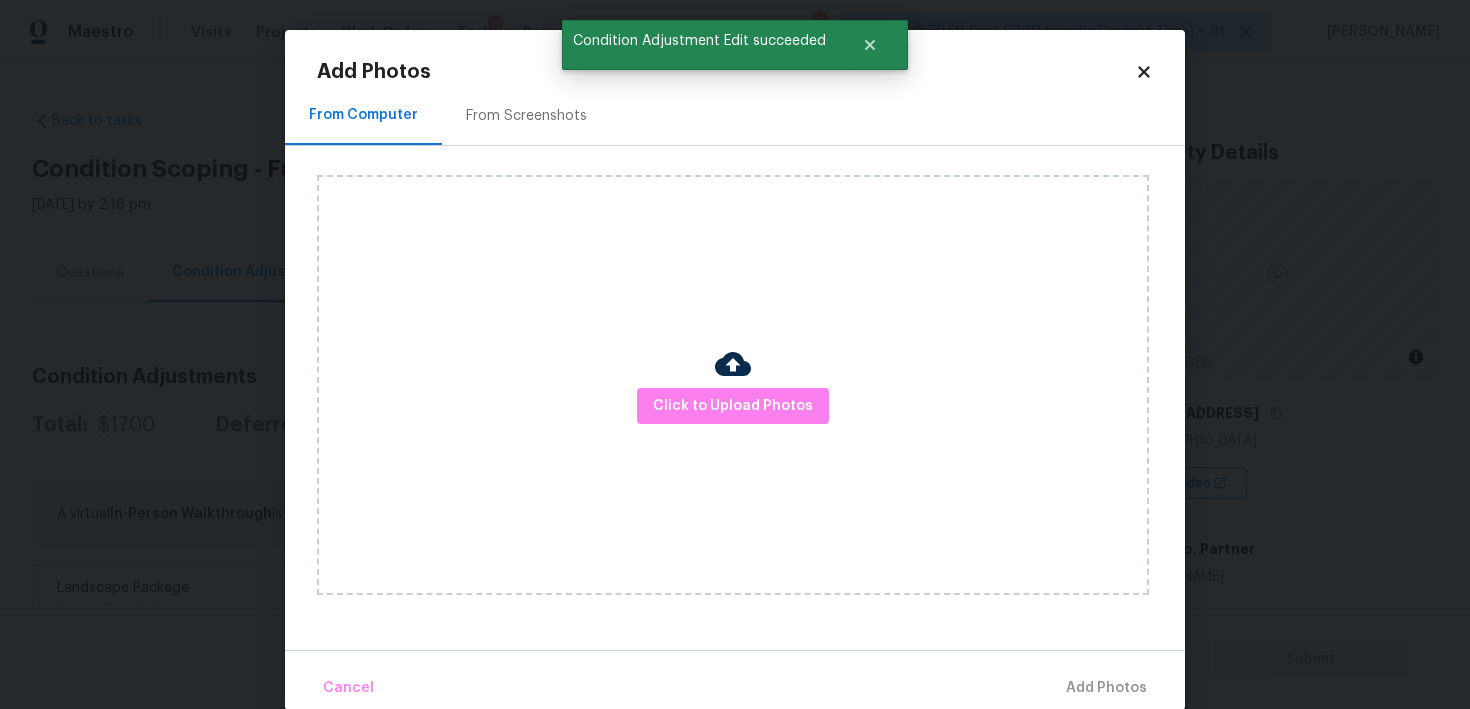 click on "From Screenshots" at bounding box center (526, 116) 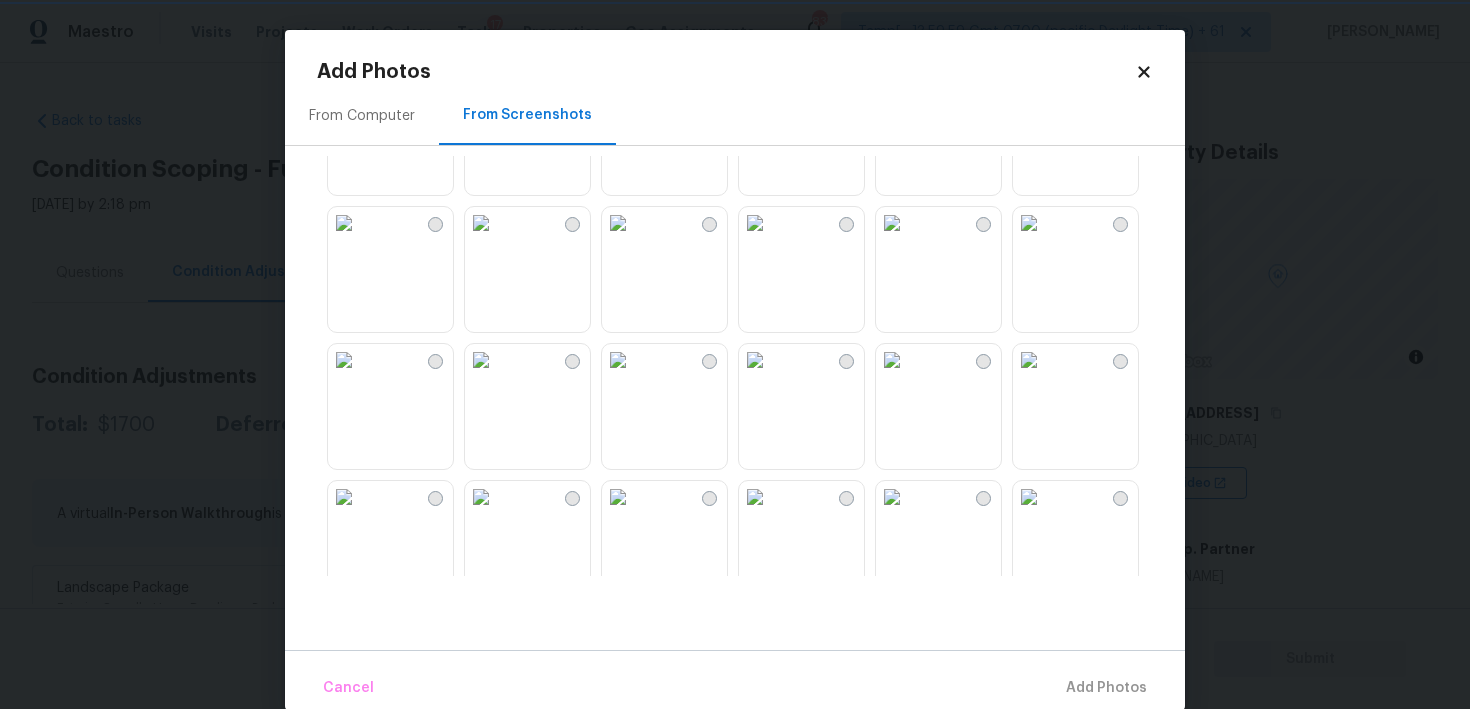 scroll, scrollTop: 242, scrollLeft: 0, axis: vertical 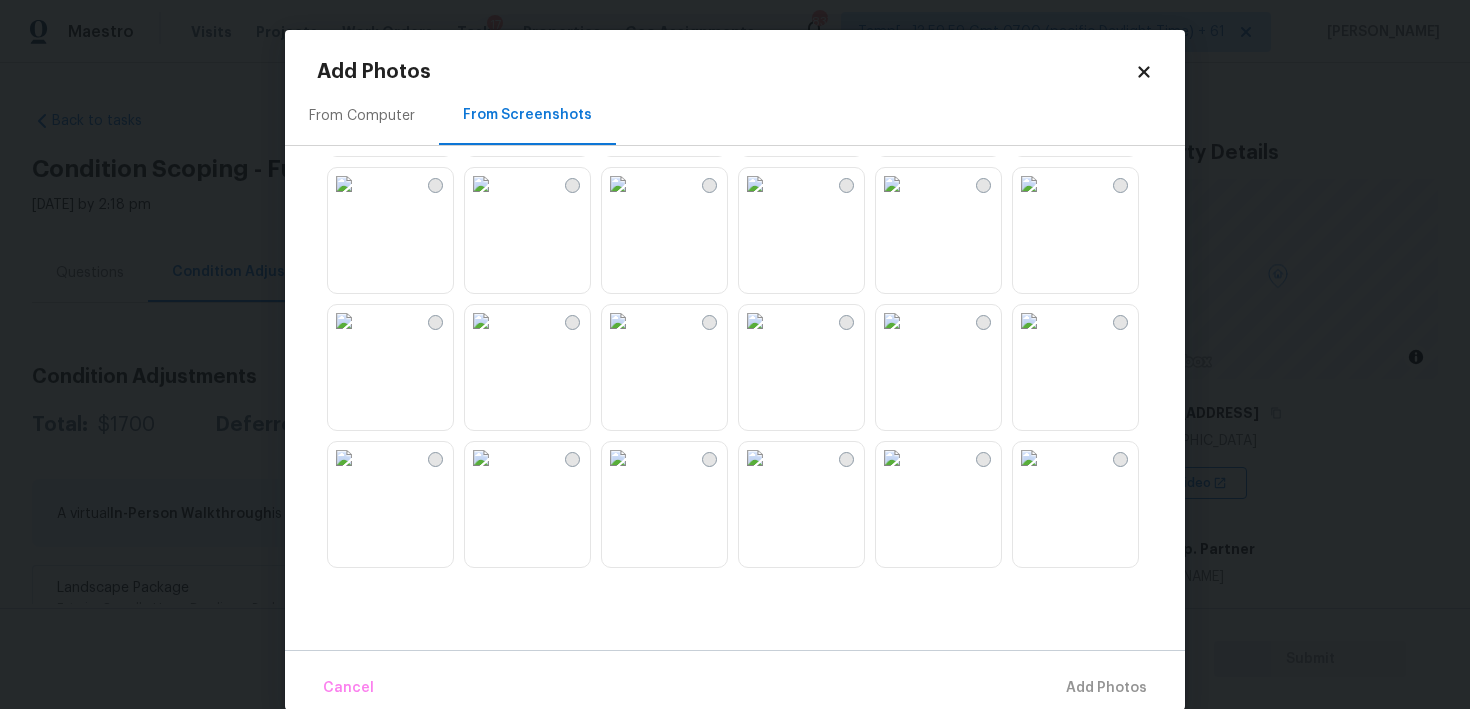 click on "Add Photos" at bounding box center [726, 72] 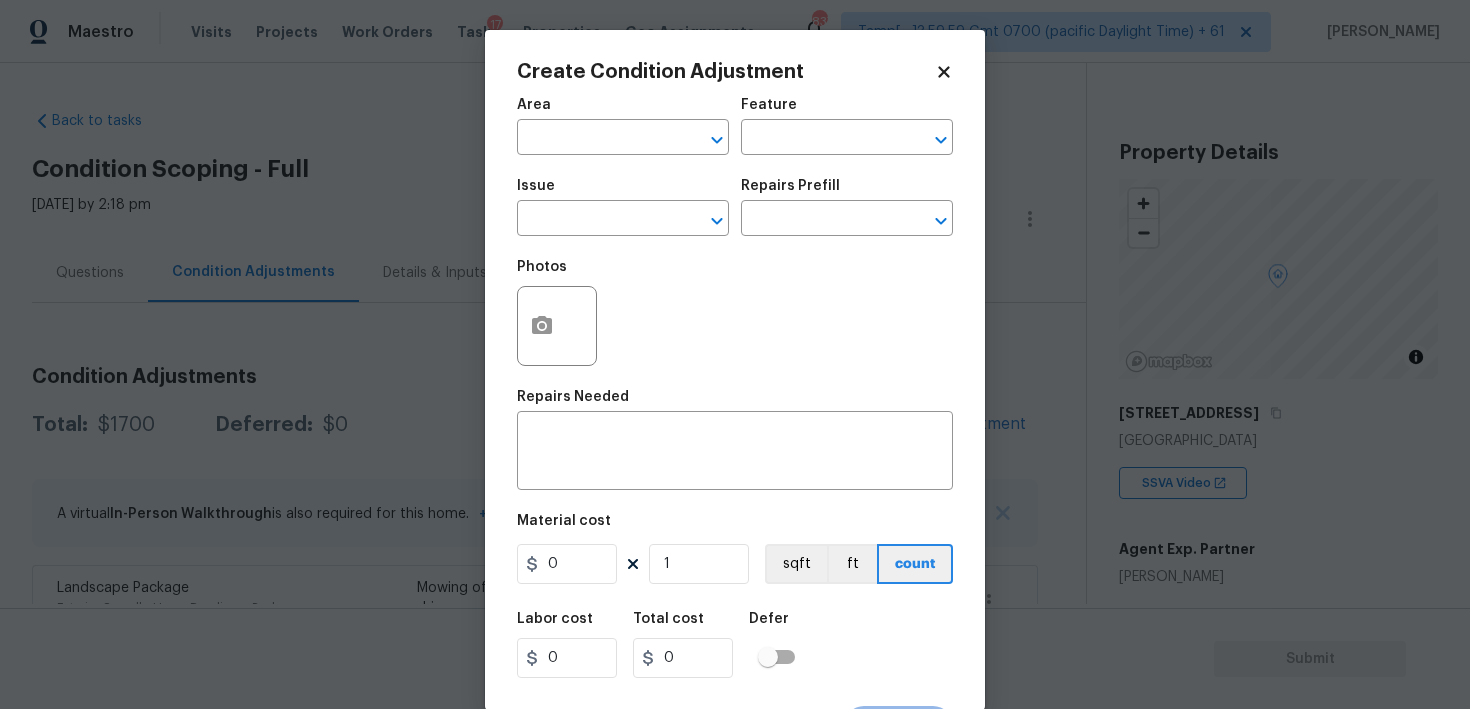 click 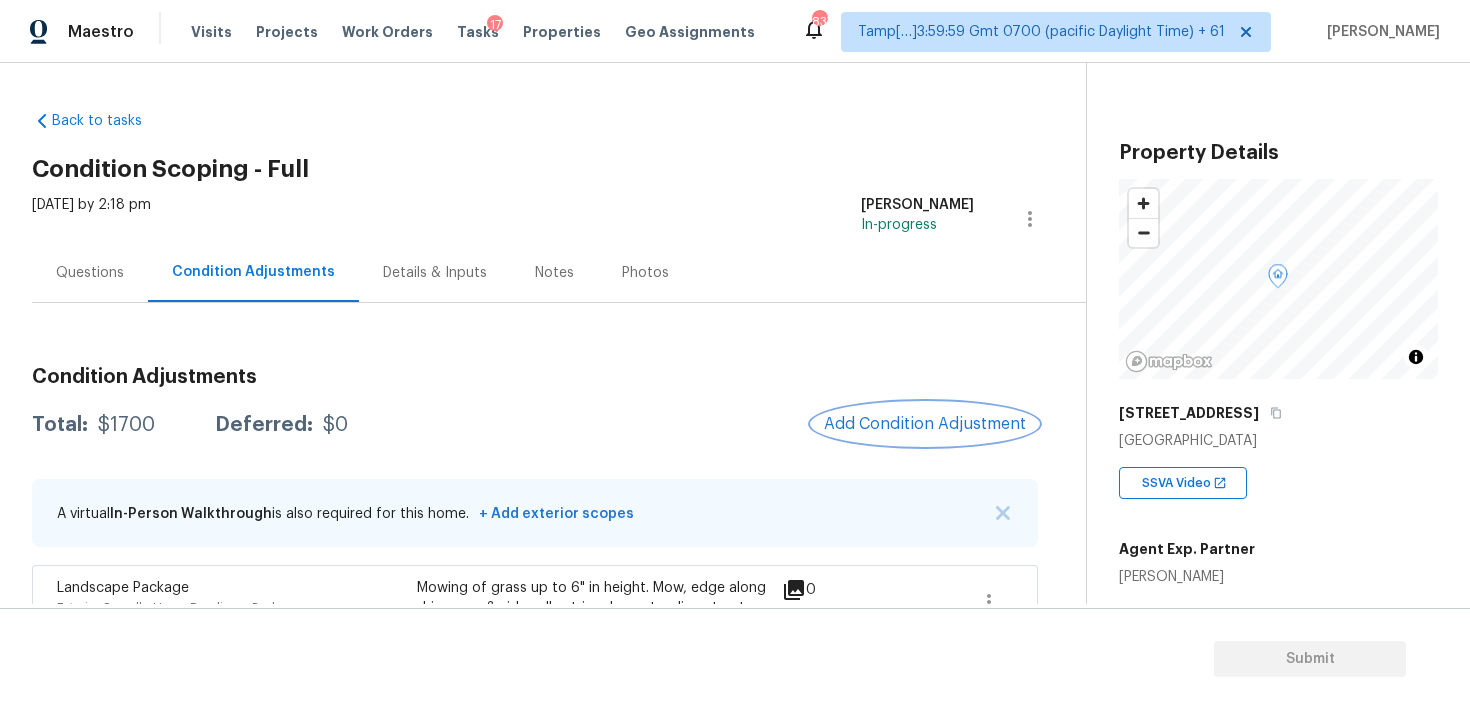 scroll, scrollTop: 417, scrollLeft: 0, axis: vertical 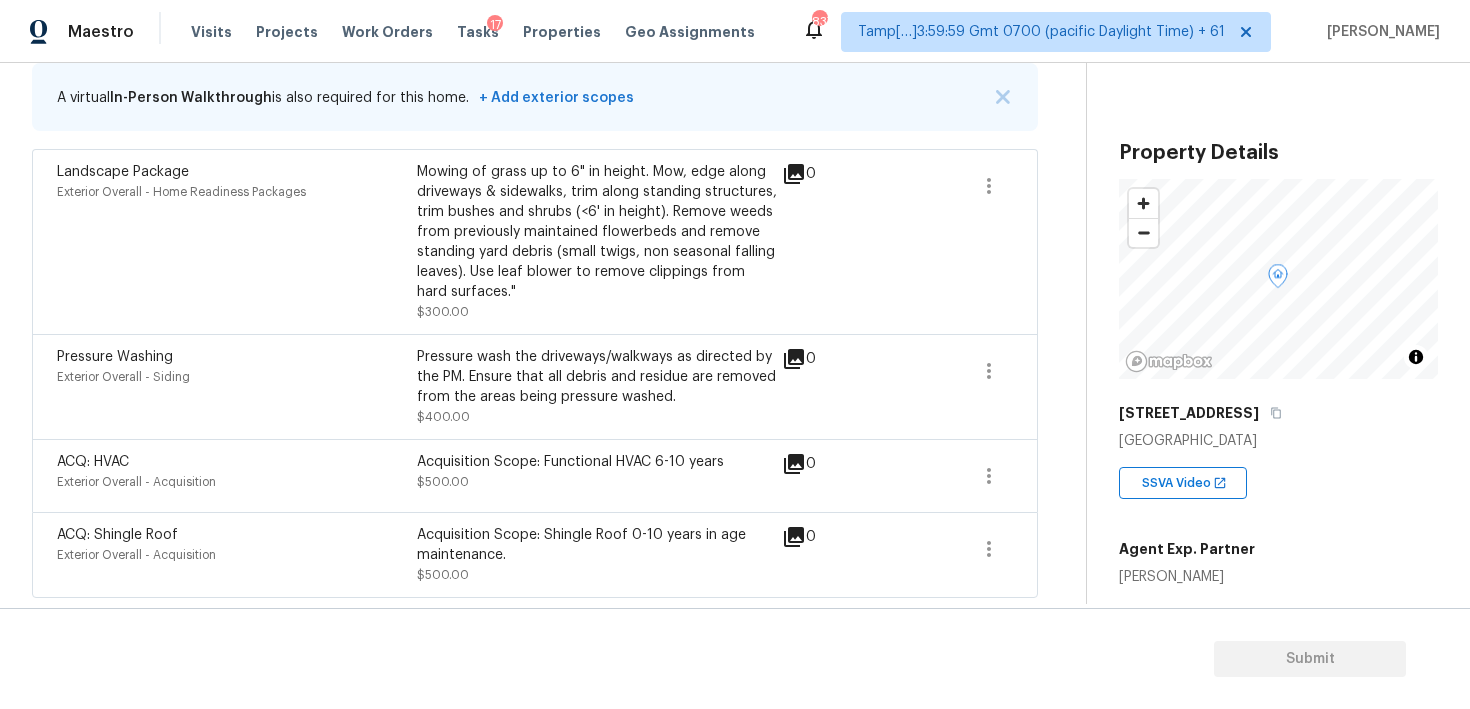 click on "Landscape Package Exterior Overall - Home Readiness Packages Mowing of grass up to 6" in height. Mow, edge along driveways & sidewalks, trim along standing structures, trim bushes and shrubs (<6' in height). Remove weeds from previously maintained flowerbeds and remove standing yard debris (small twigs, non seasonal falling leaves).  Use leaf blower to remove clippings from hard surfaces." $300.00   0" at bounding box center (535, 241) 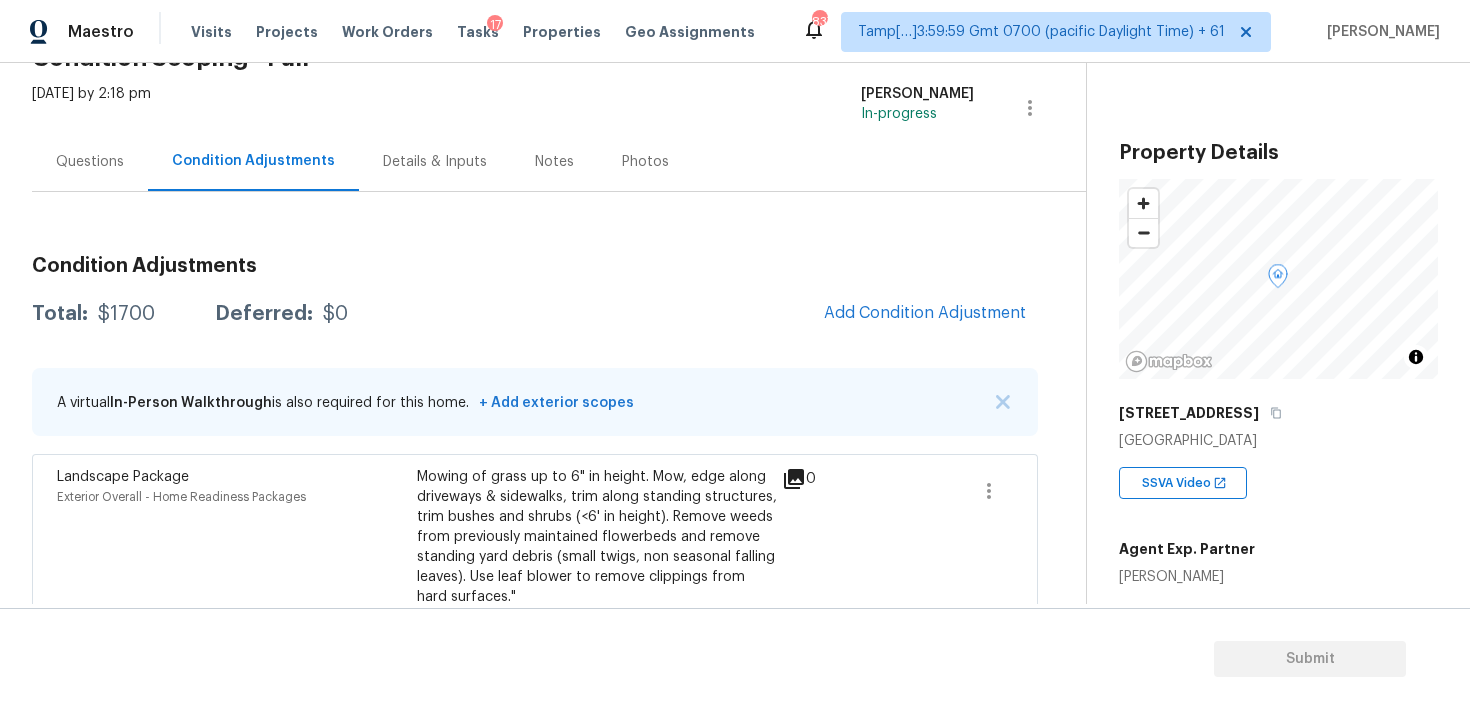 scroll, scrollTop: 100, scrollLeft: 0, axis: vertical 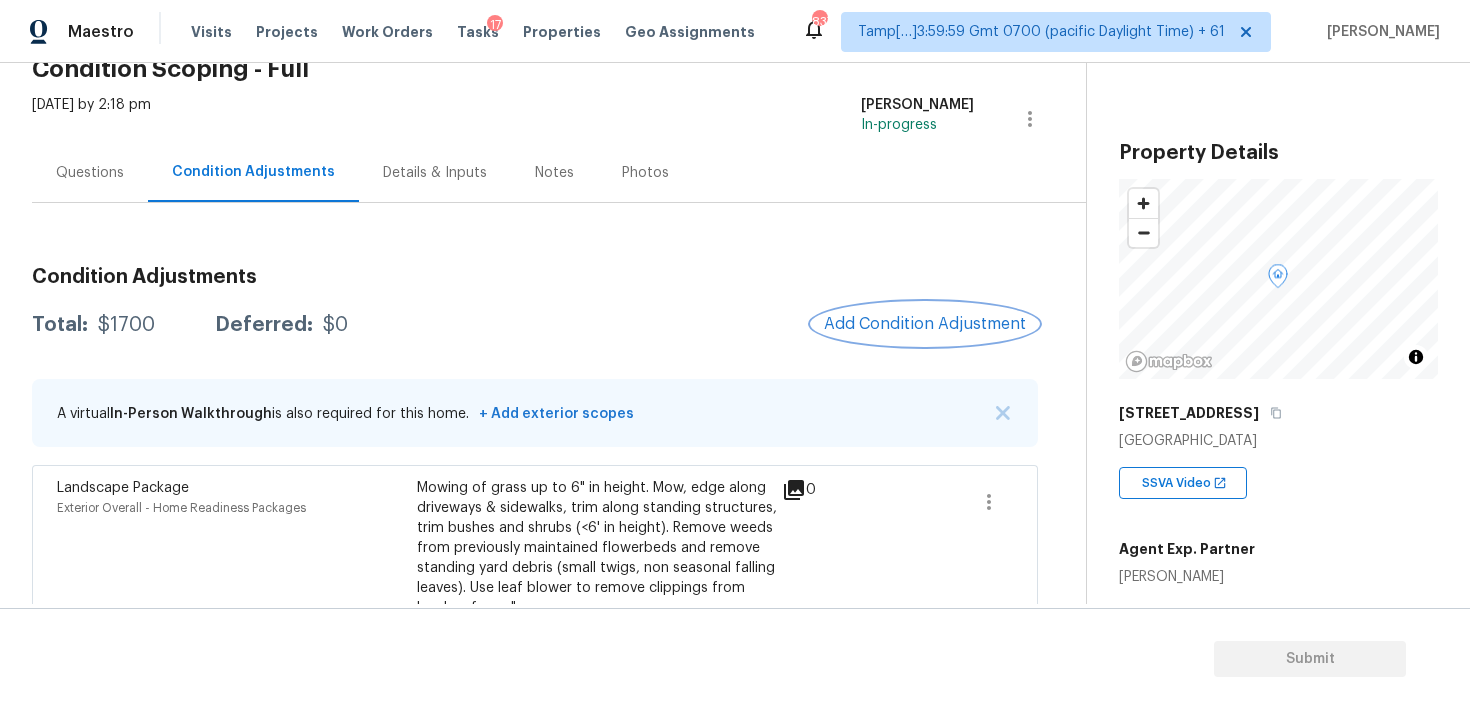 click on "Add Condition Adjustment" at bounding box center [925, 324] 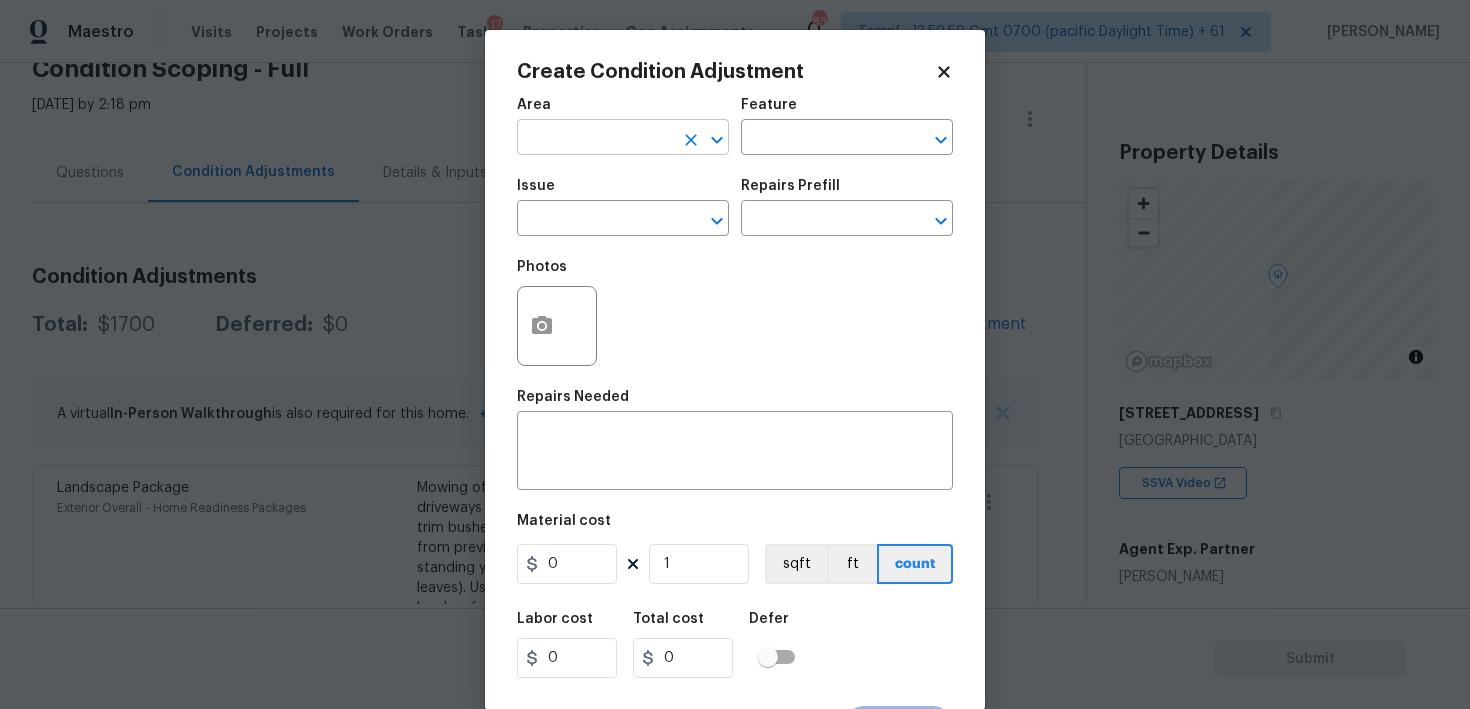 click at bounding box center (595, 139) 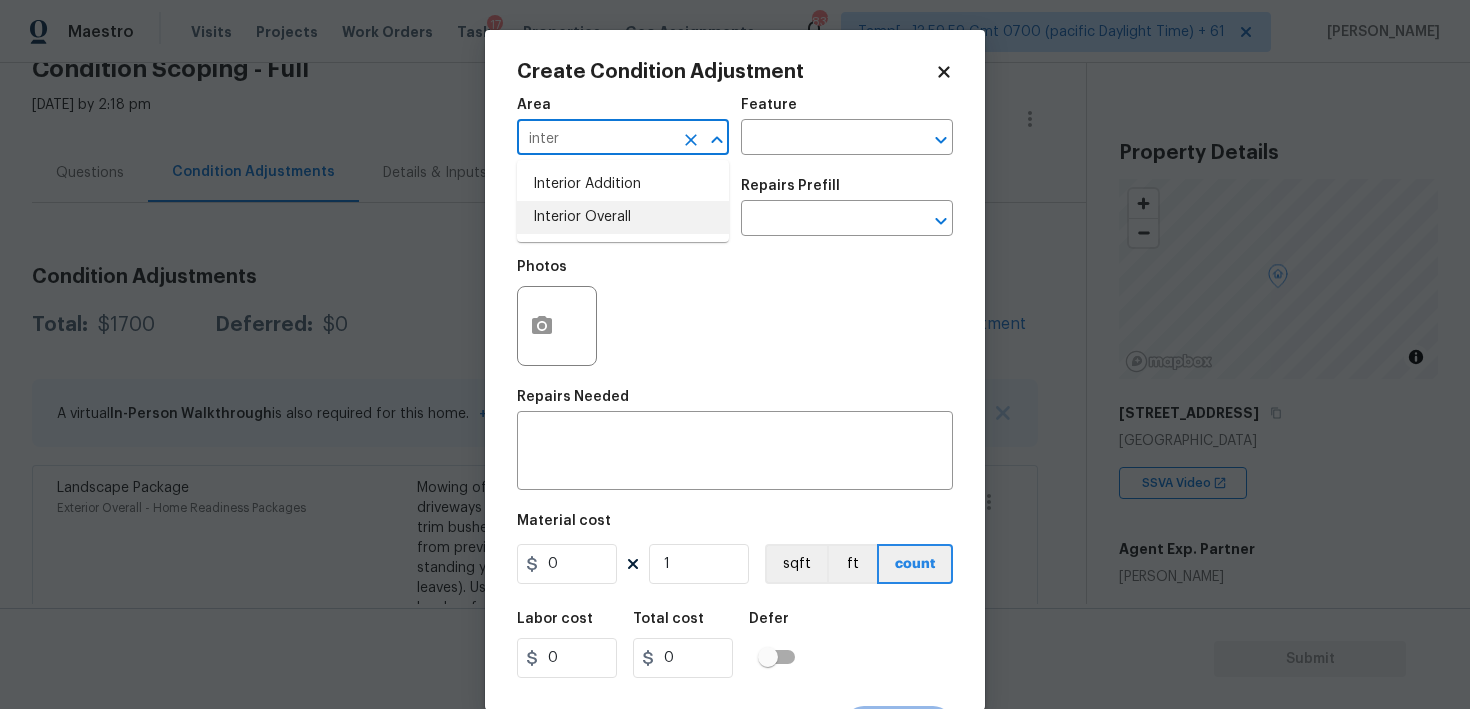 click on "Interior Overall" at bounding box center (623, 217) 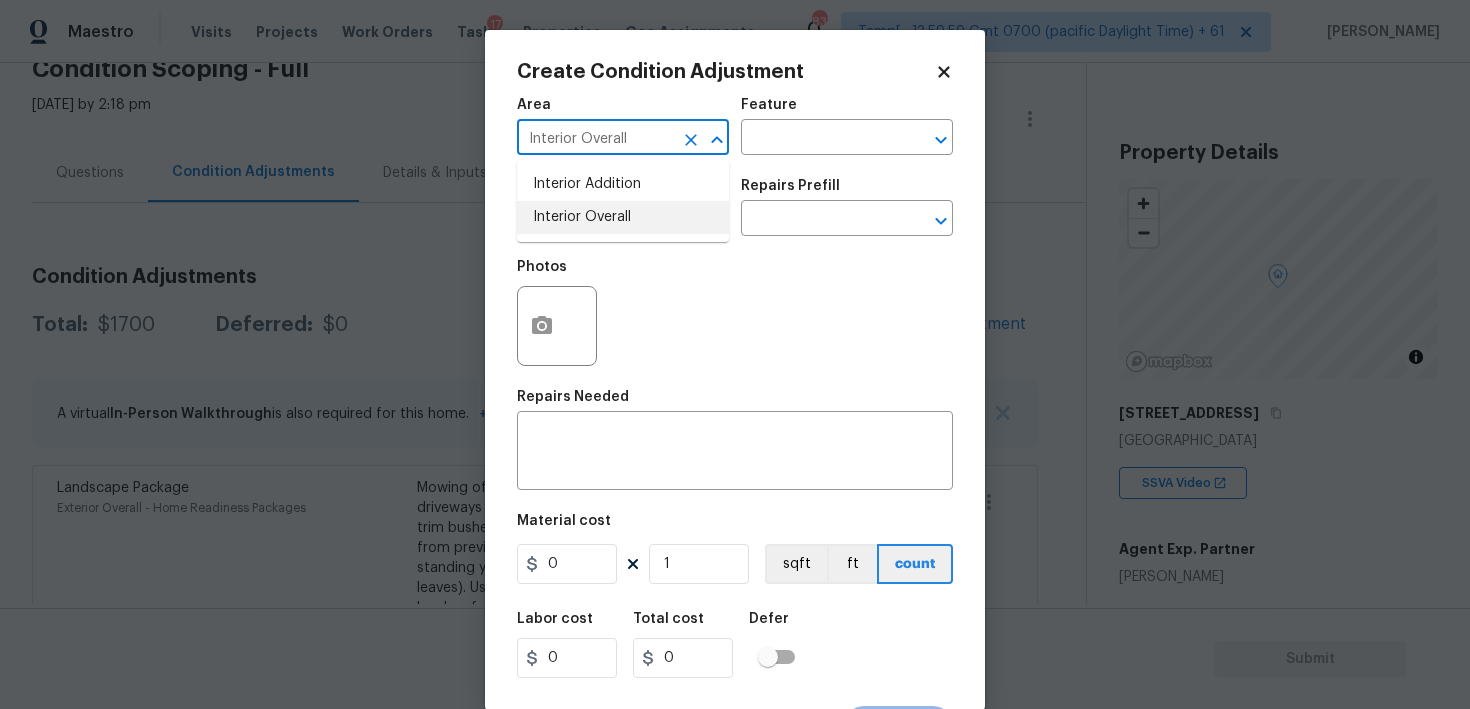 type on "Interior Overall" 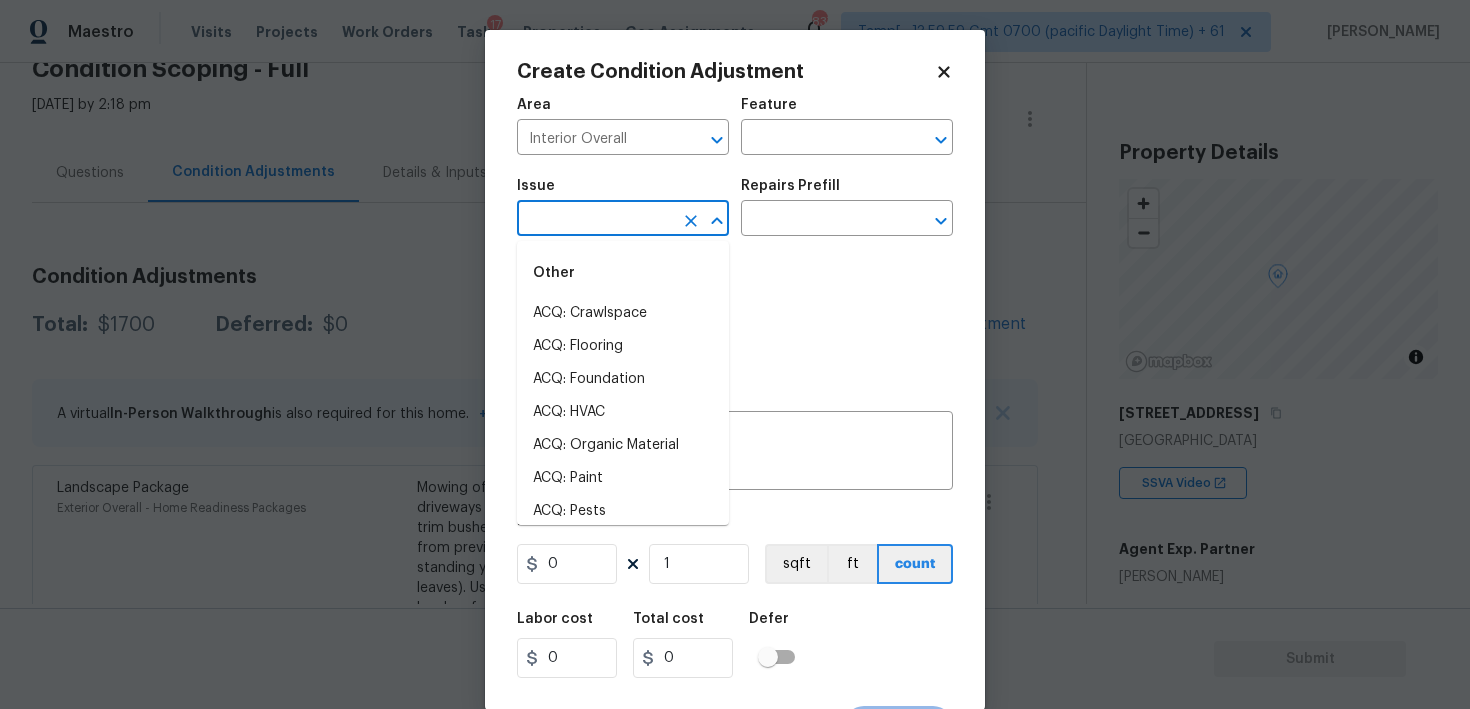 type on "o" 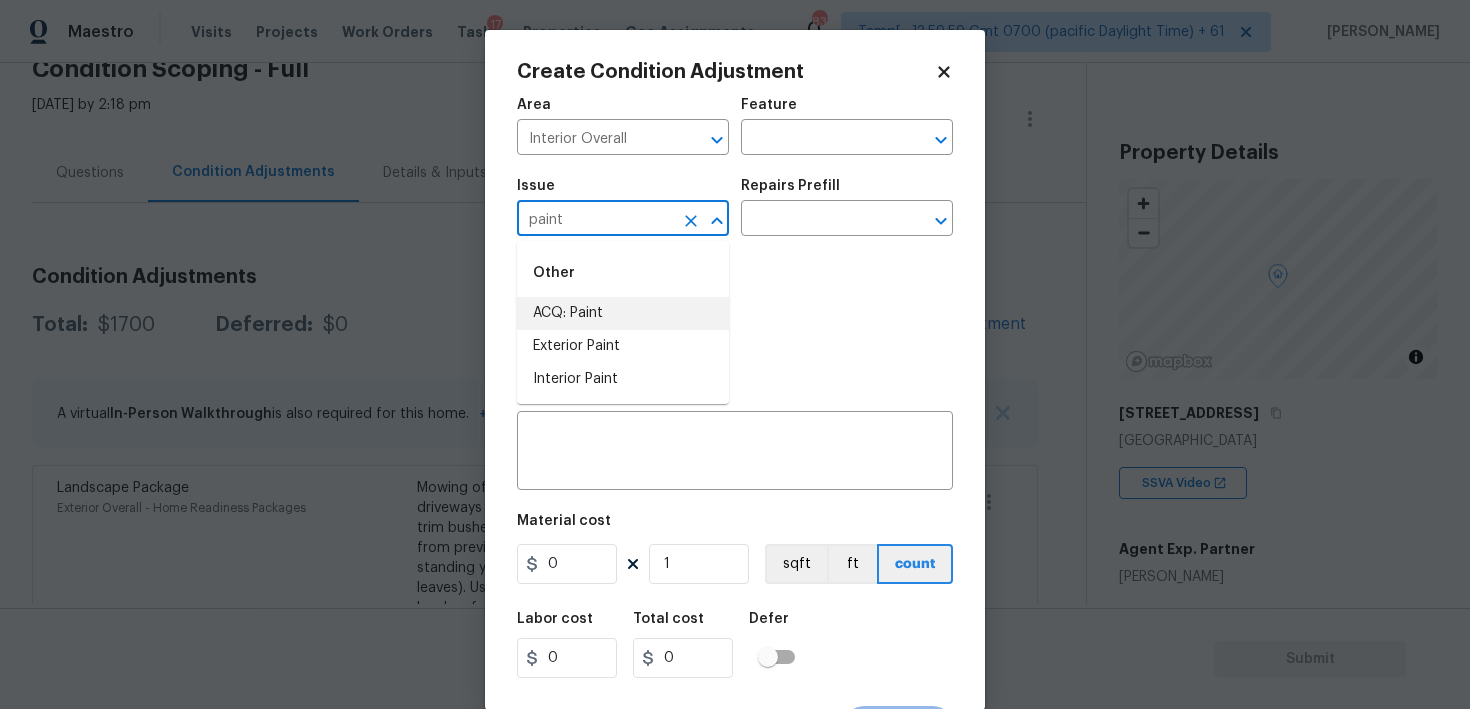 click on "ACQ: Paint" at bounding box center (623, 313) 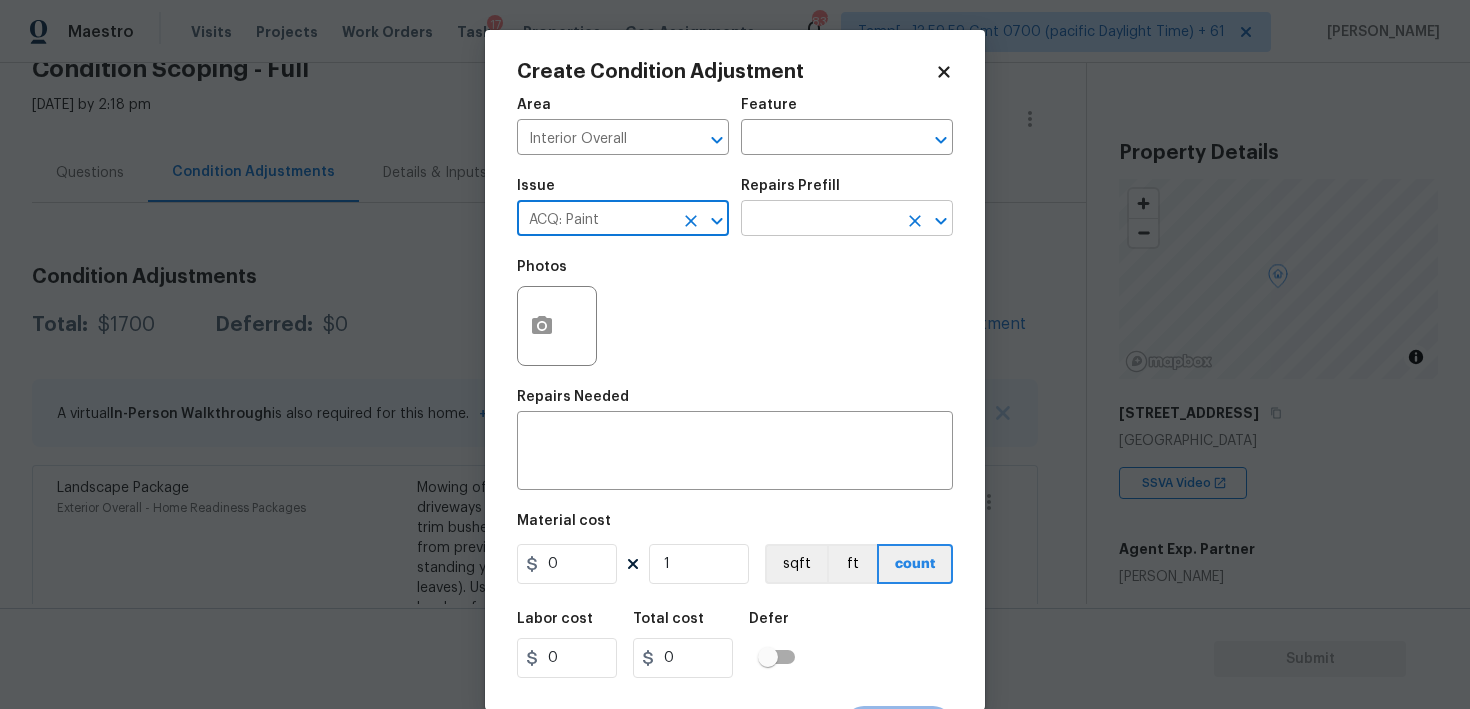 type on "ACQ: Paint" 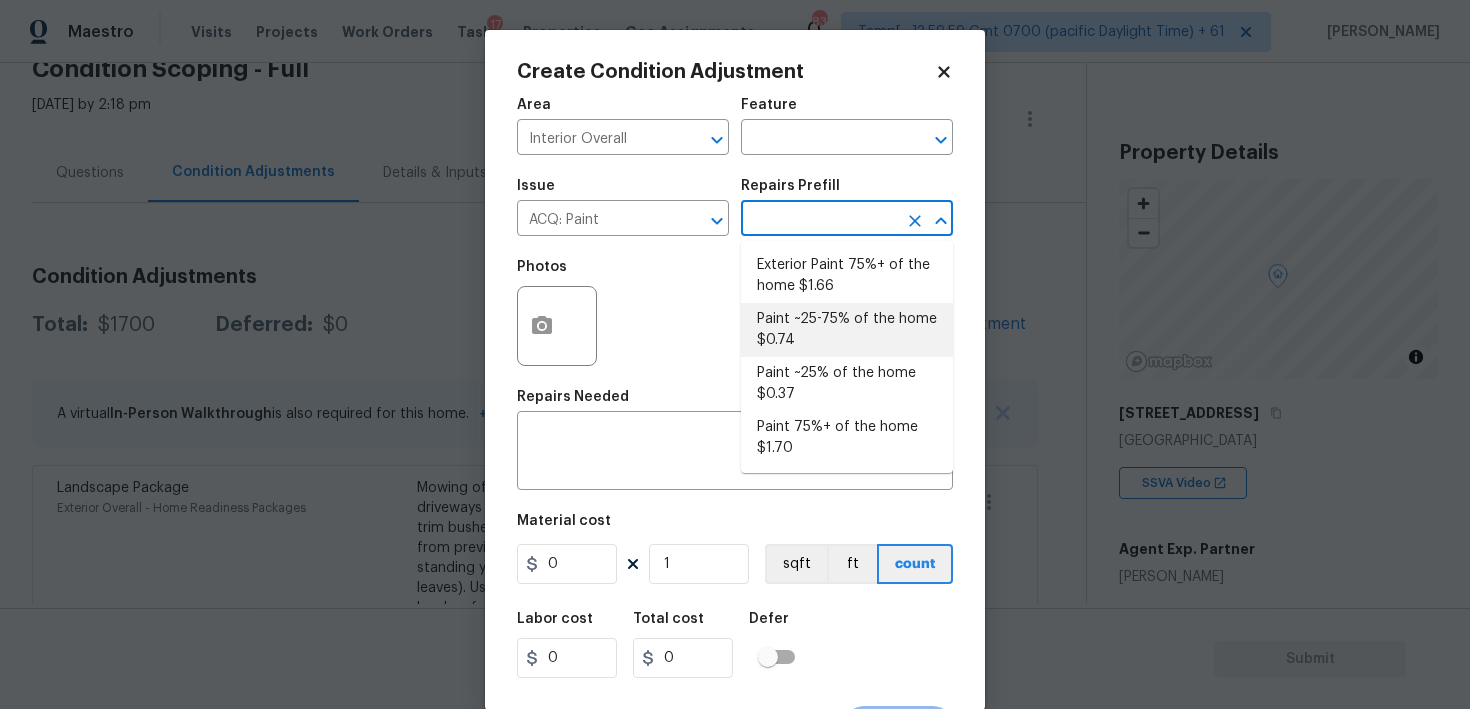 click on "Paint ~25-75% of the home $0.74" at bounding box center (847, 330) 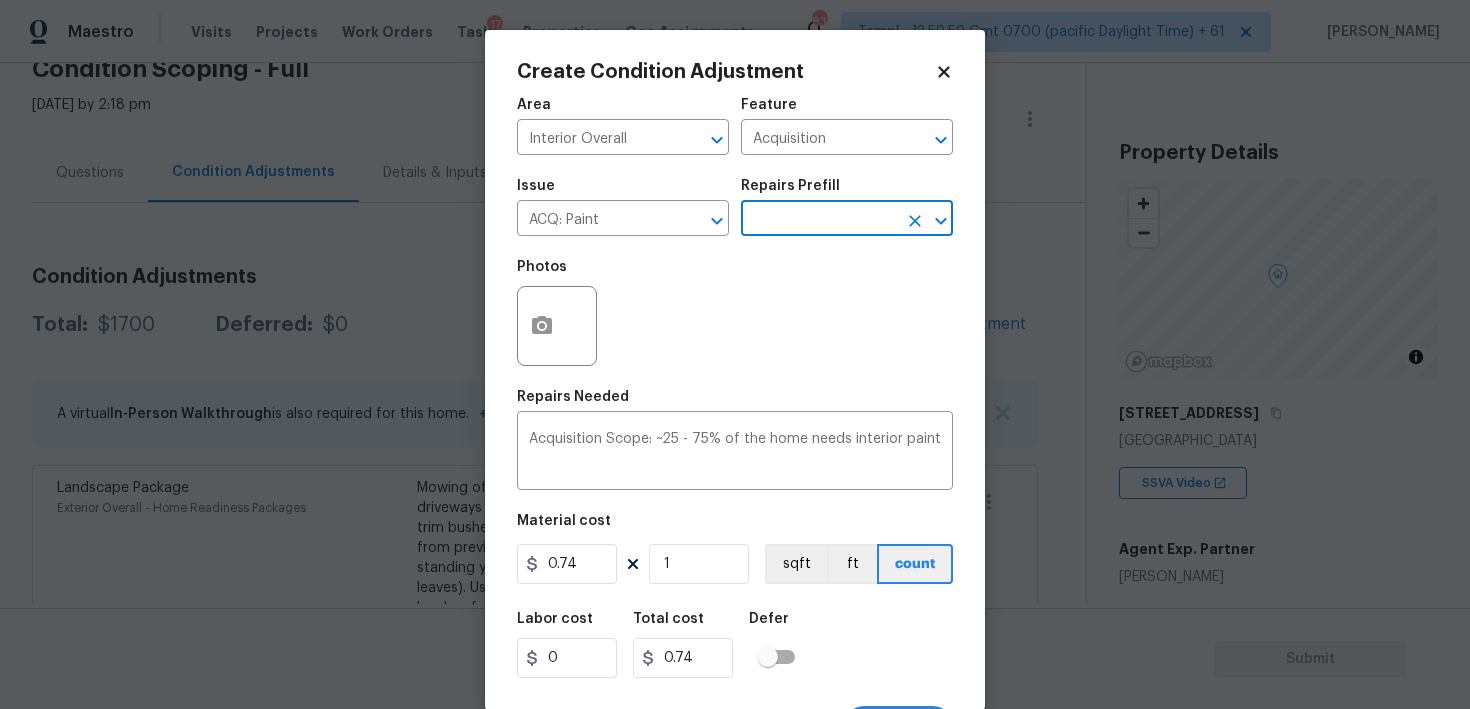 click at bounding box center [557, 326] 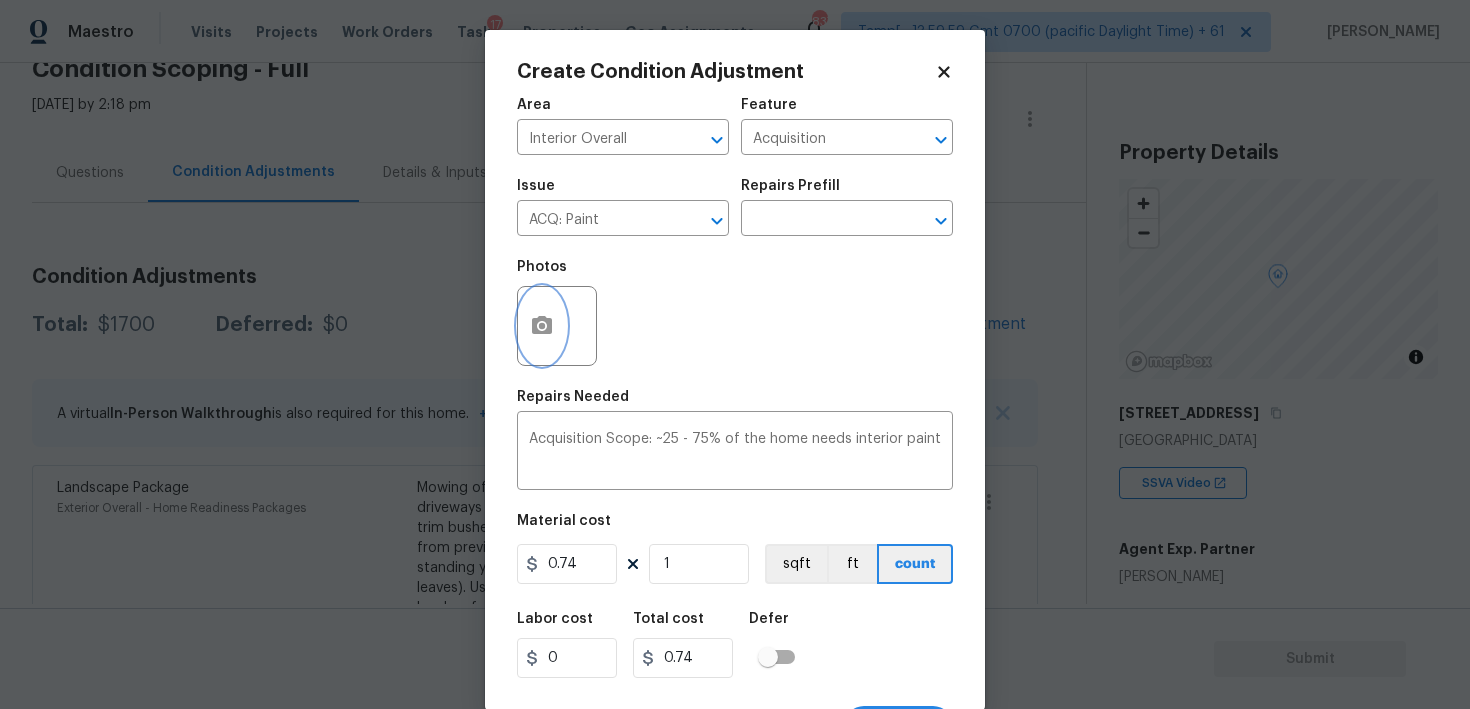 click at bounding box center (542, 326) 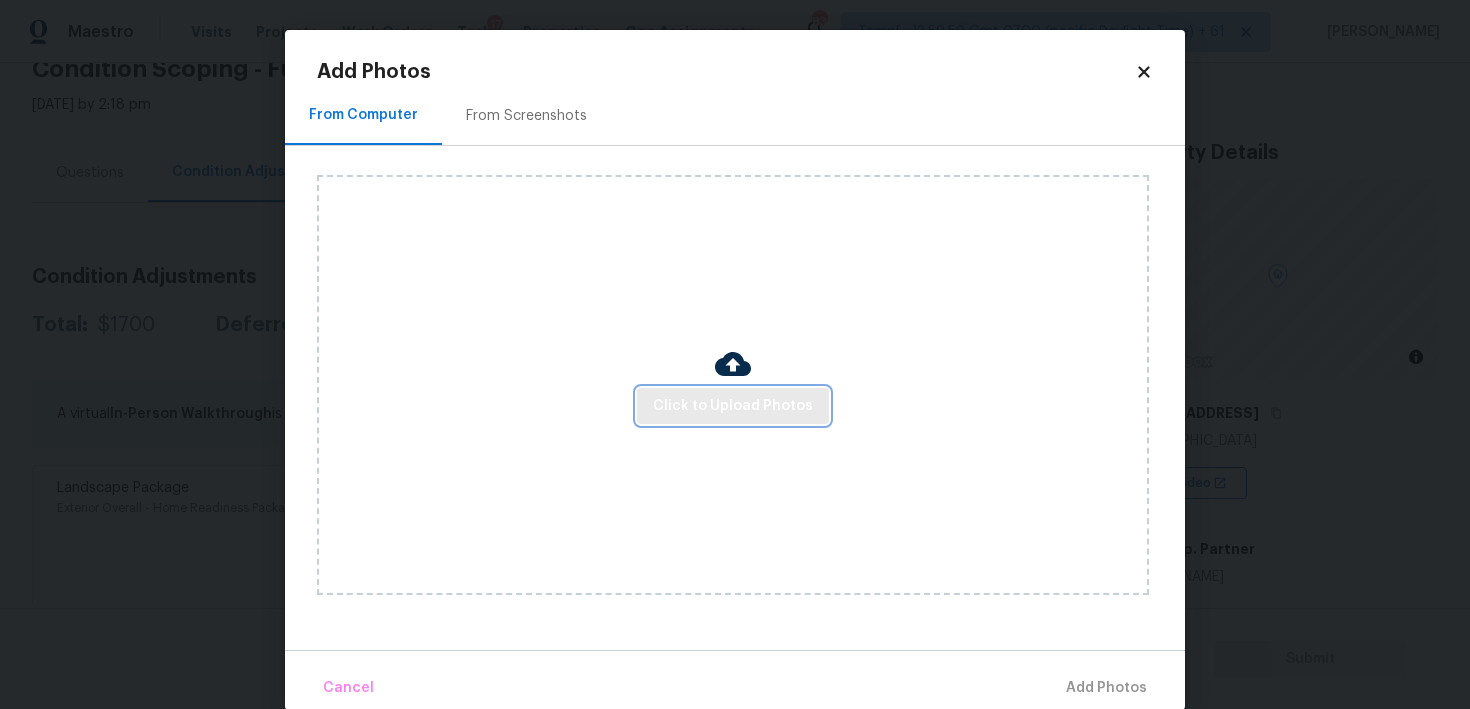 click on "Click to Upload Photos" at bounding box center (733, 406) 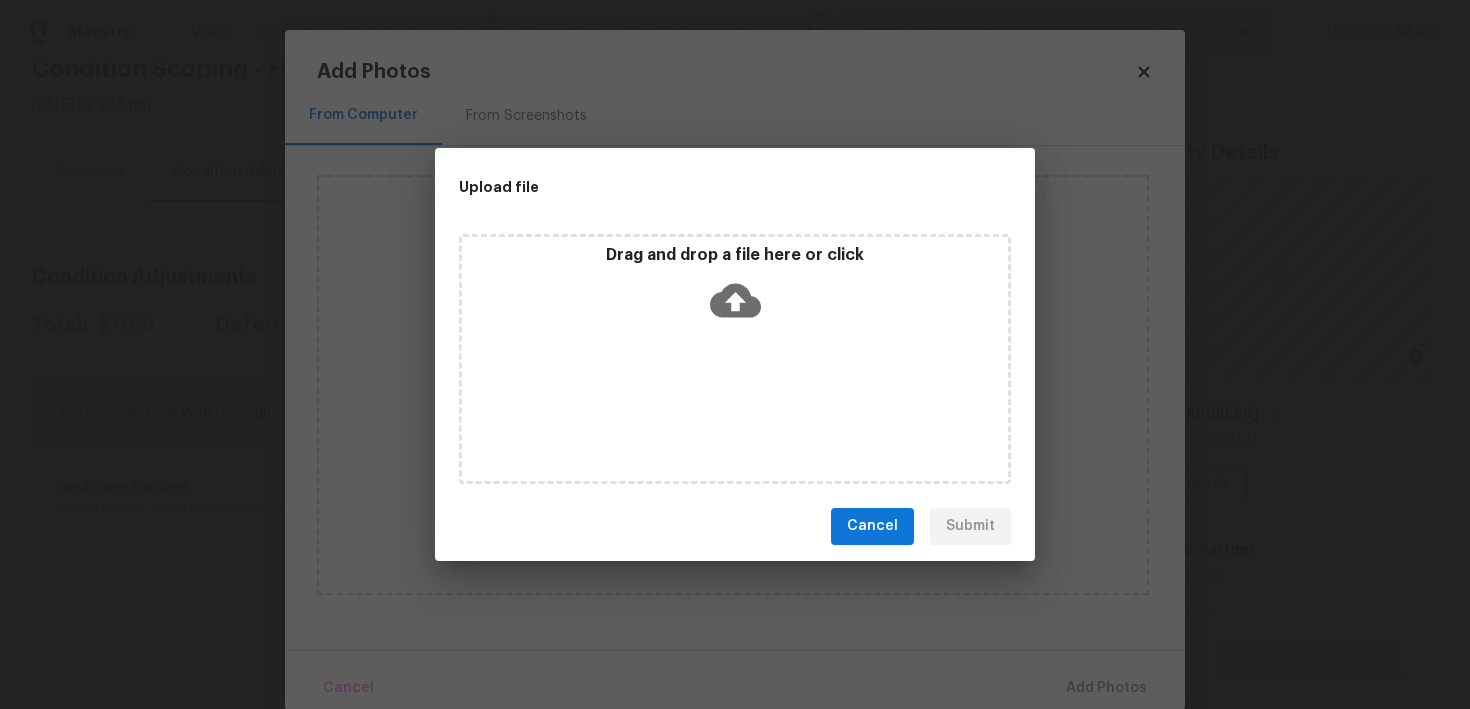 click on "Drag and drop a file here or click" at bounding box center [735, 288] 